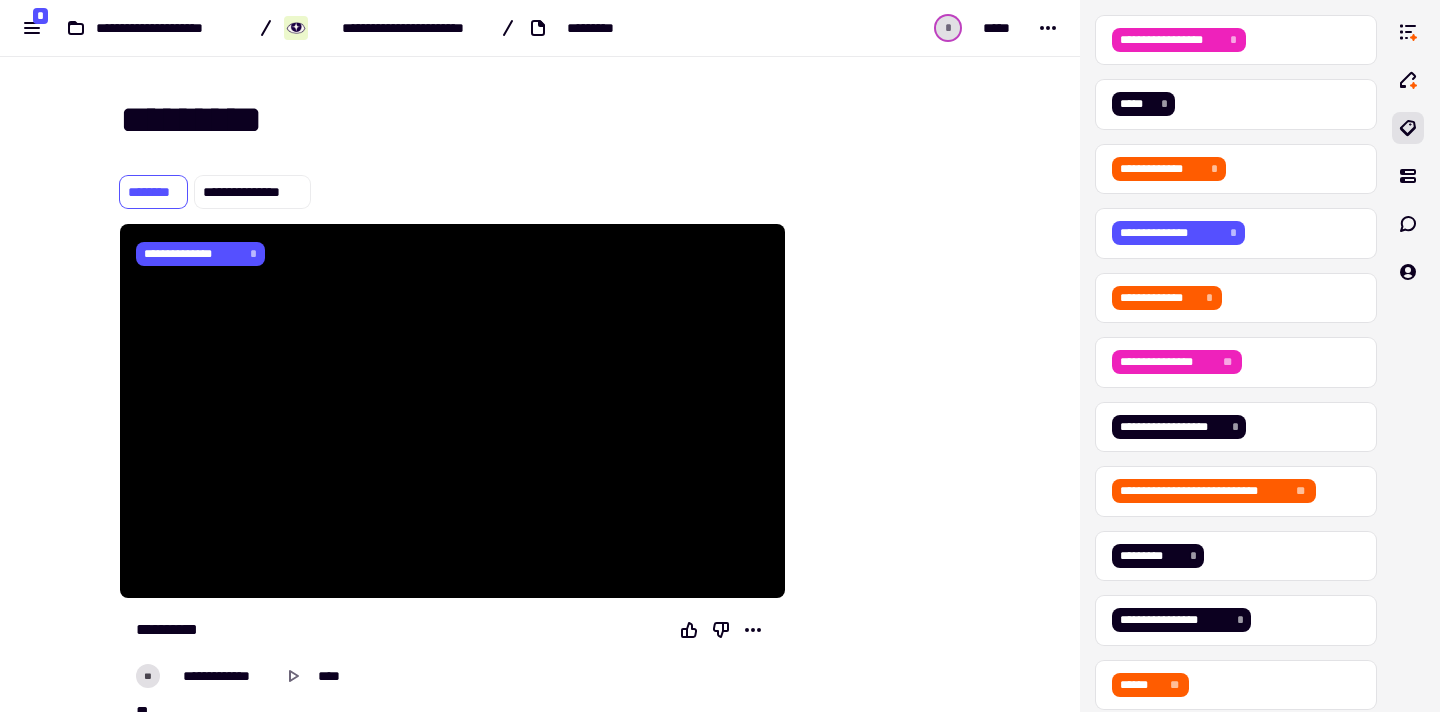 scroll, scrollTop: 0, scrollLeft: 0, axis: both 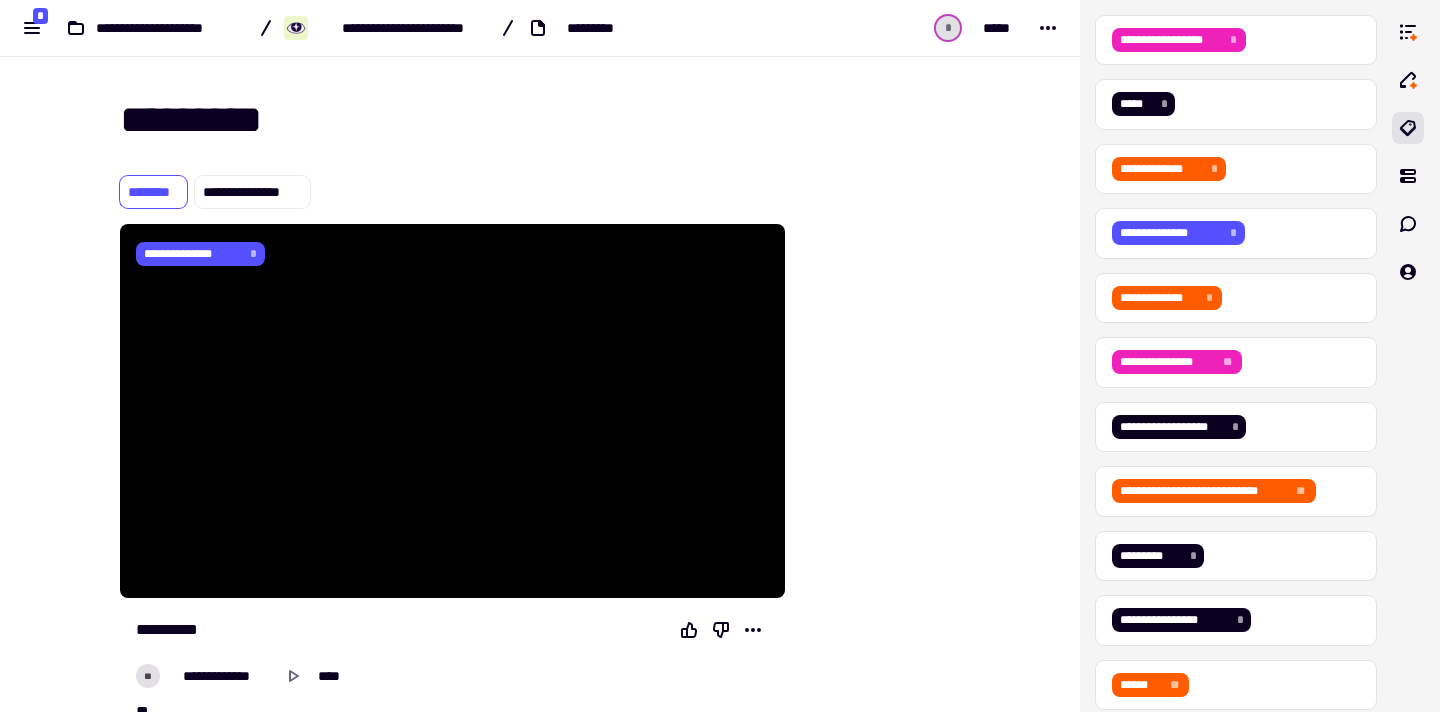 click on "**********" at bounding box center (452, 944) 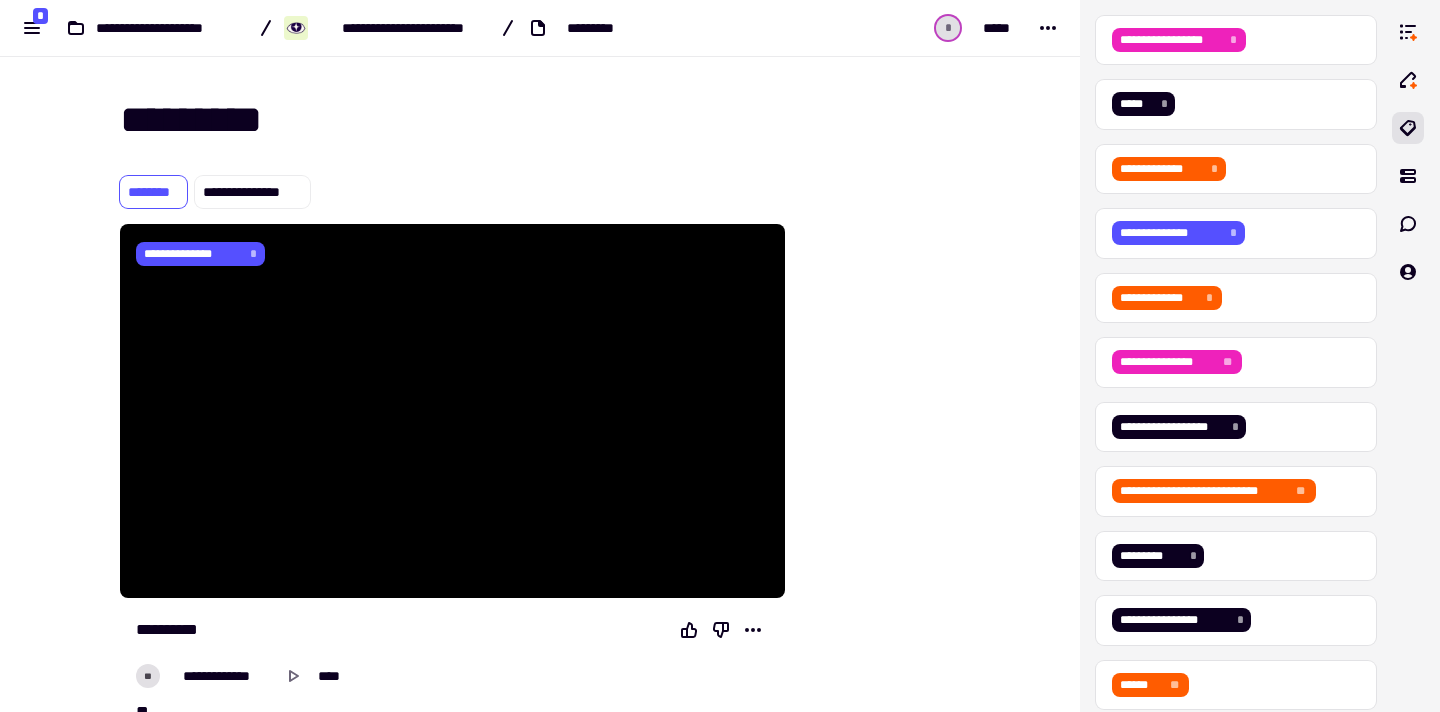 scroll, scrollTop: 572, scrollLeft: 0, axis: vertical 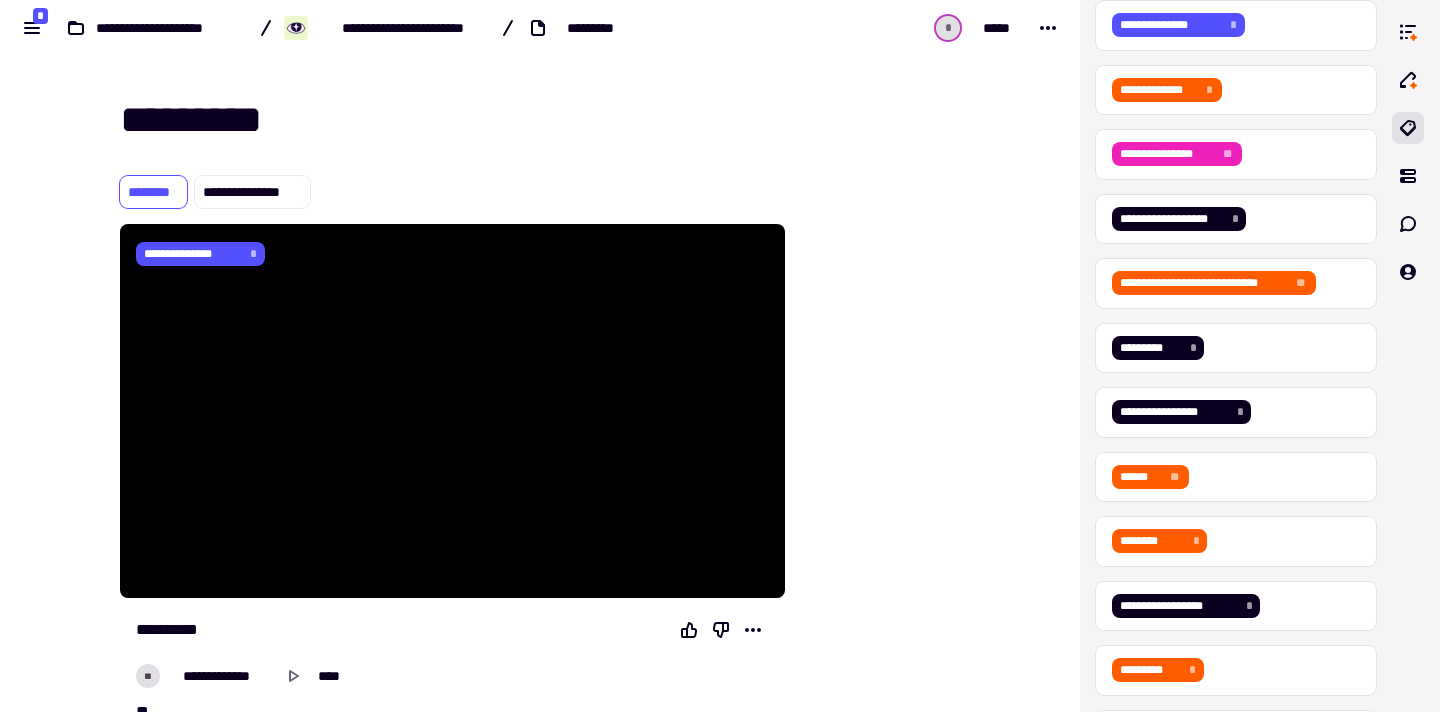 click on "**********" at bounding box center [395, 28] 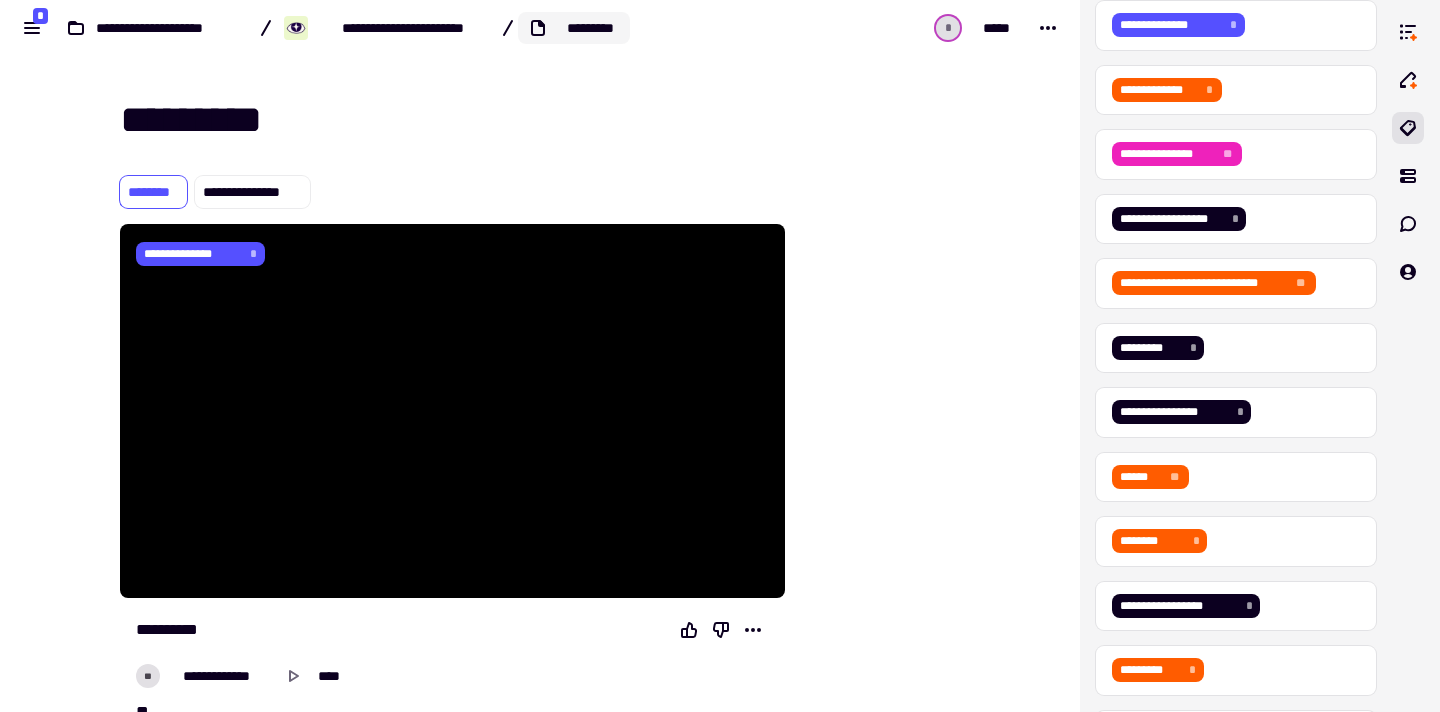click on "*********" 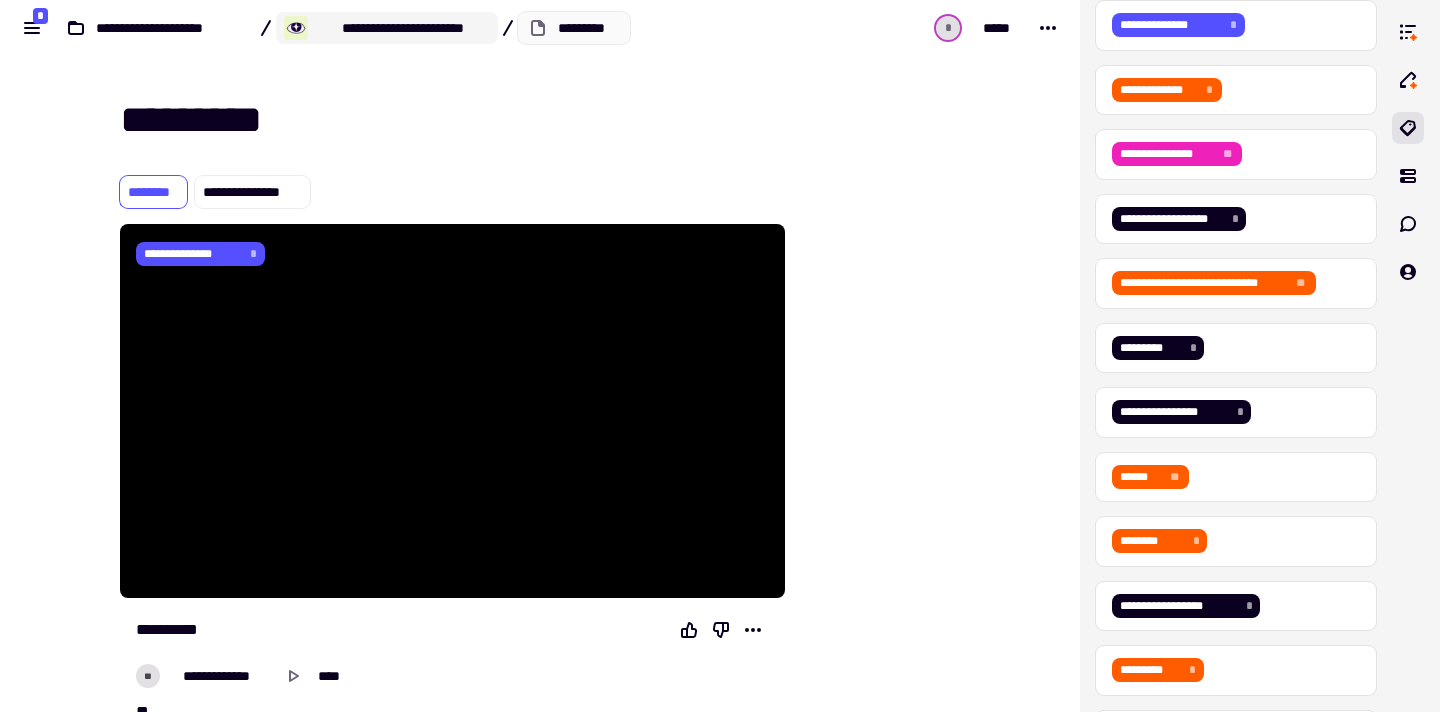 click on "**********" 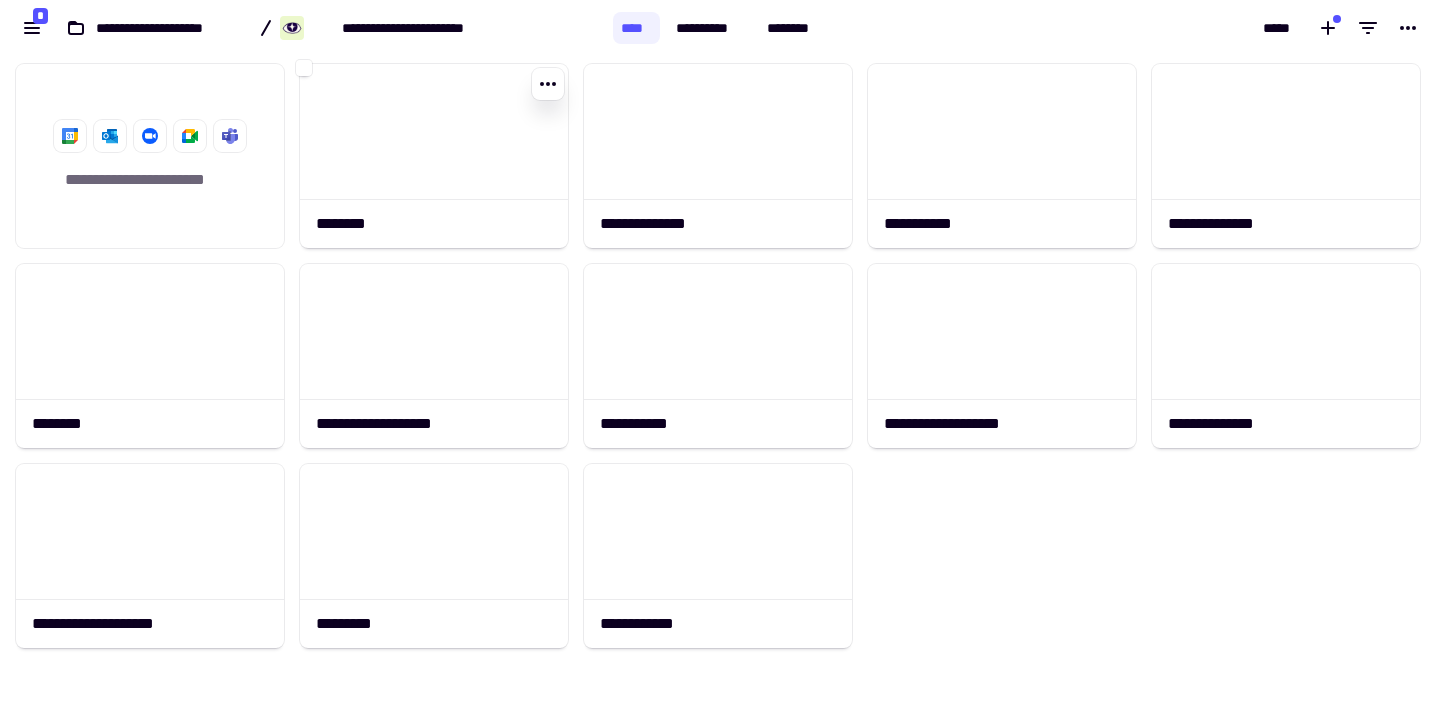 scroll, scrollTop: 1, scrollLeft: 1, axis: both 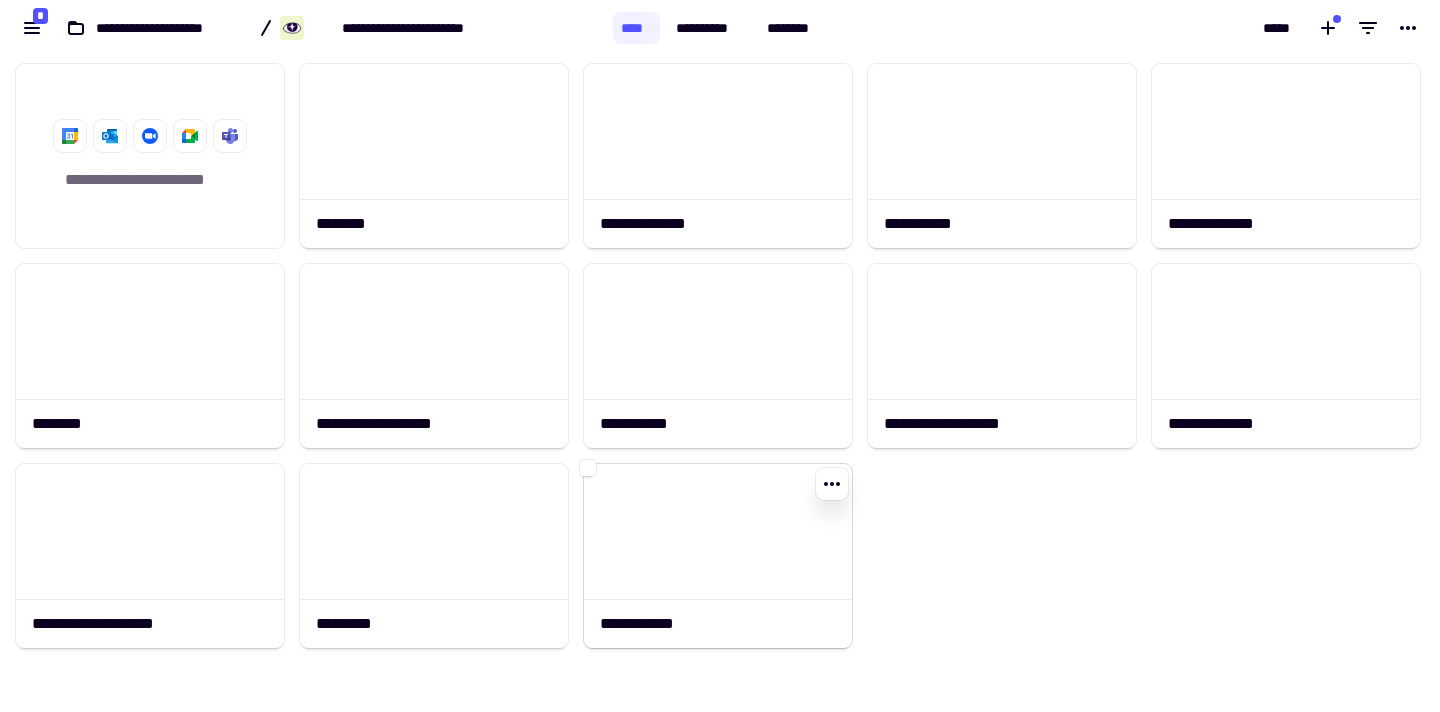 click 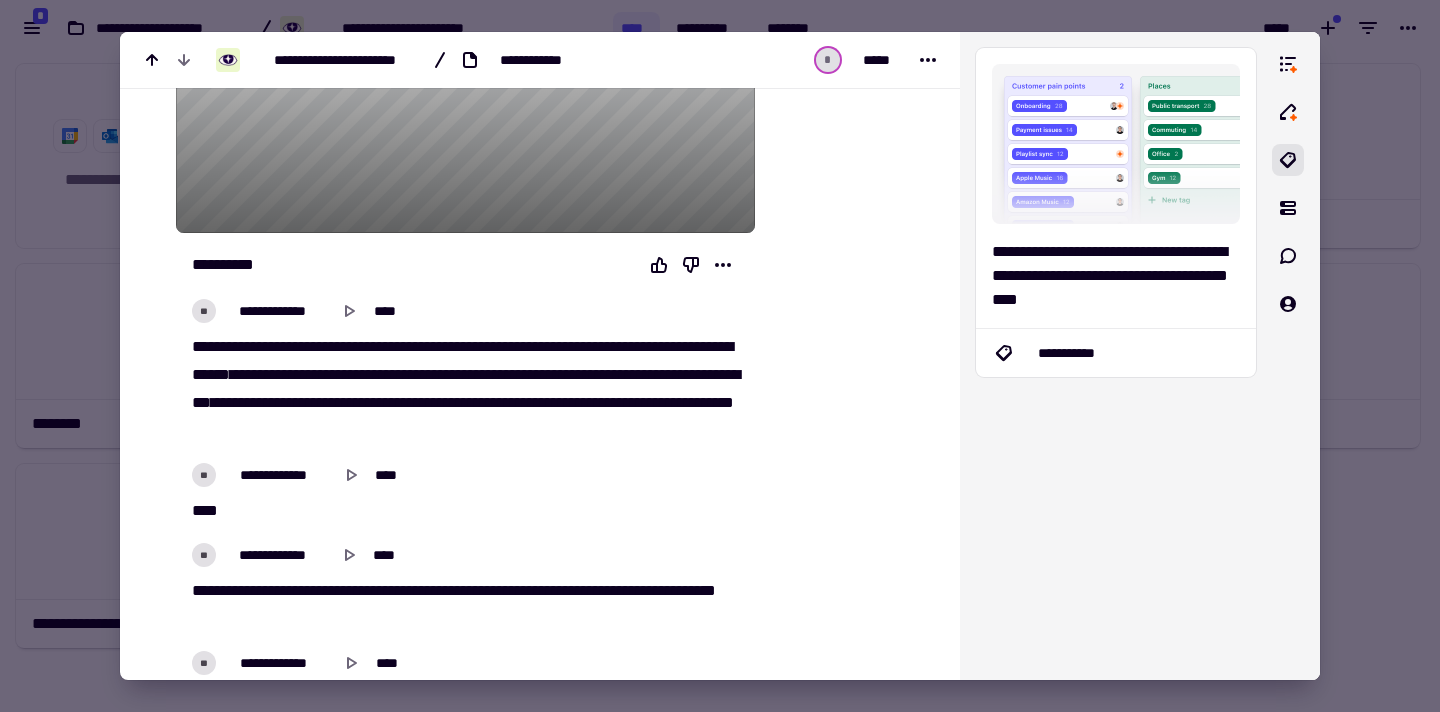 scroll, scrollTop: 357, scrollLeft: 0, axis: vertical 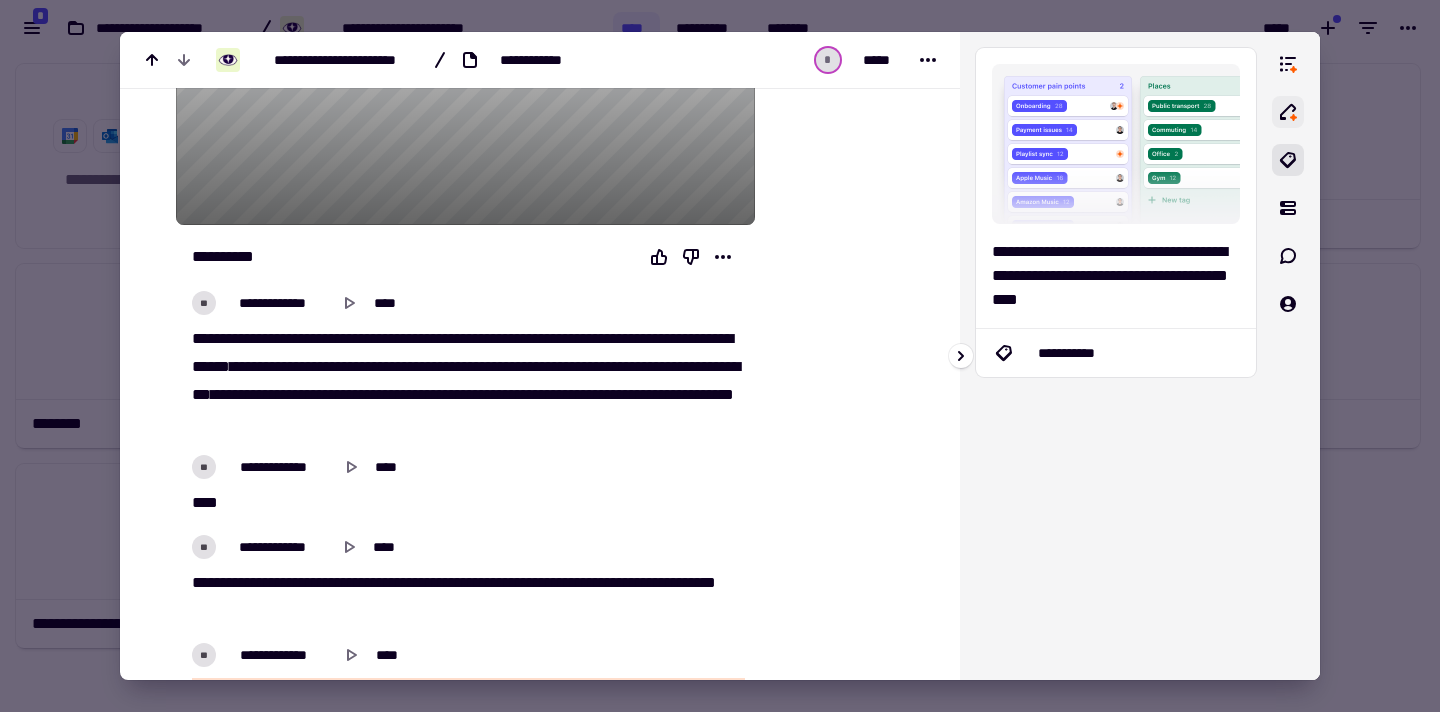 click 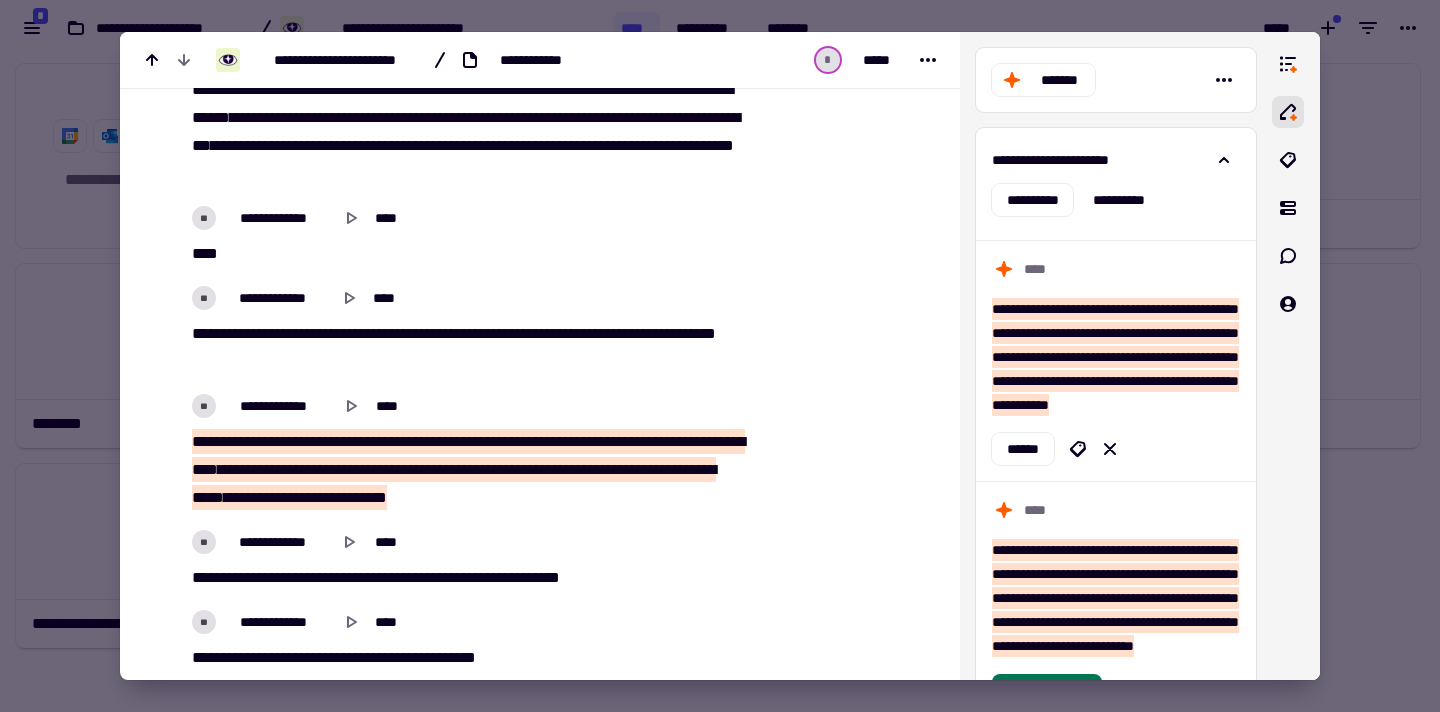 scroll, scrollTop: 676, scrollLeft: 0, axis: vertical 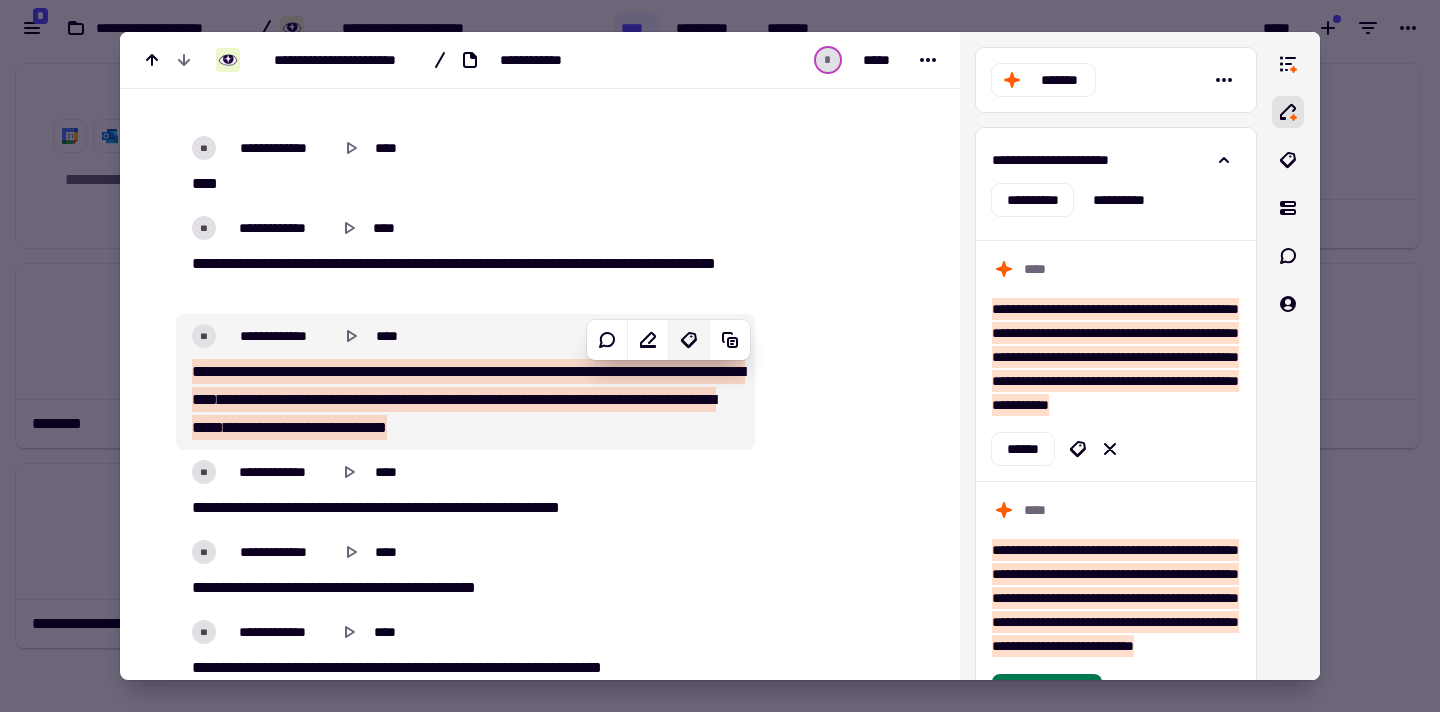 click 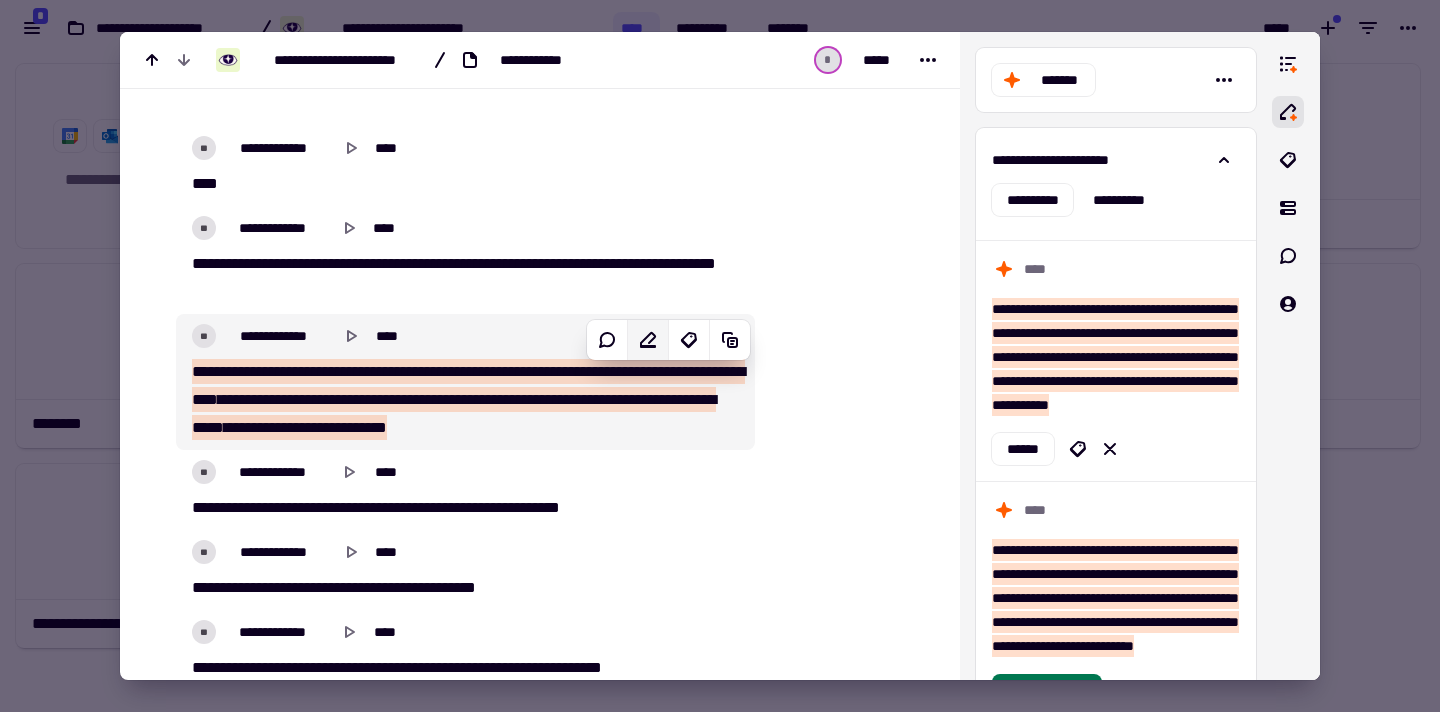 click 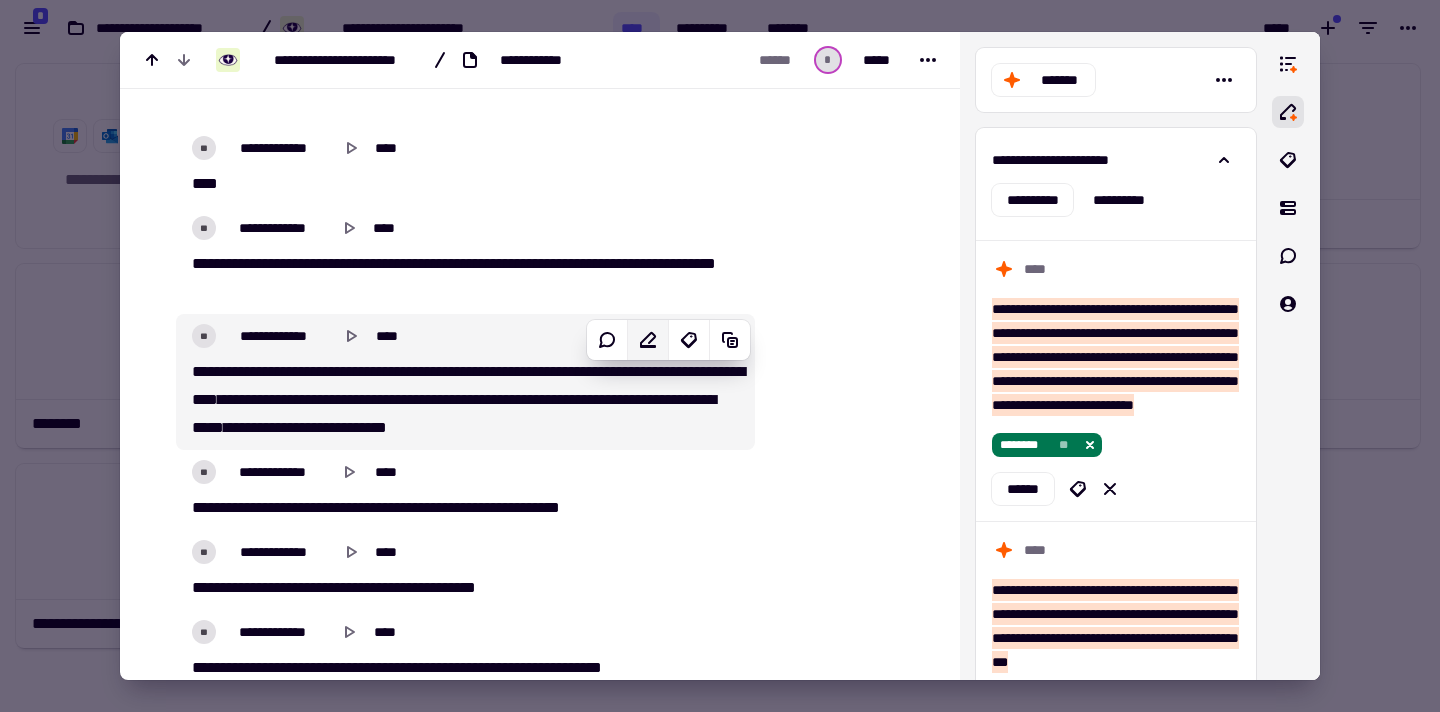 click 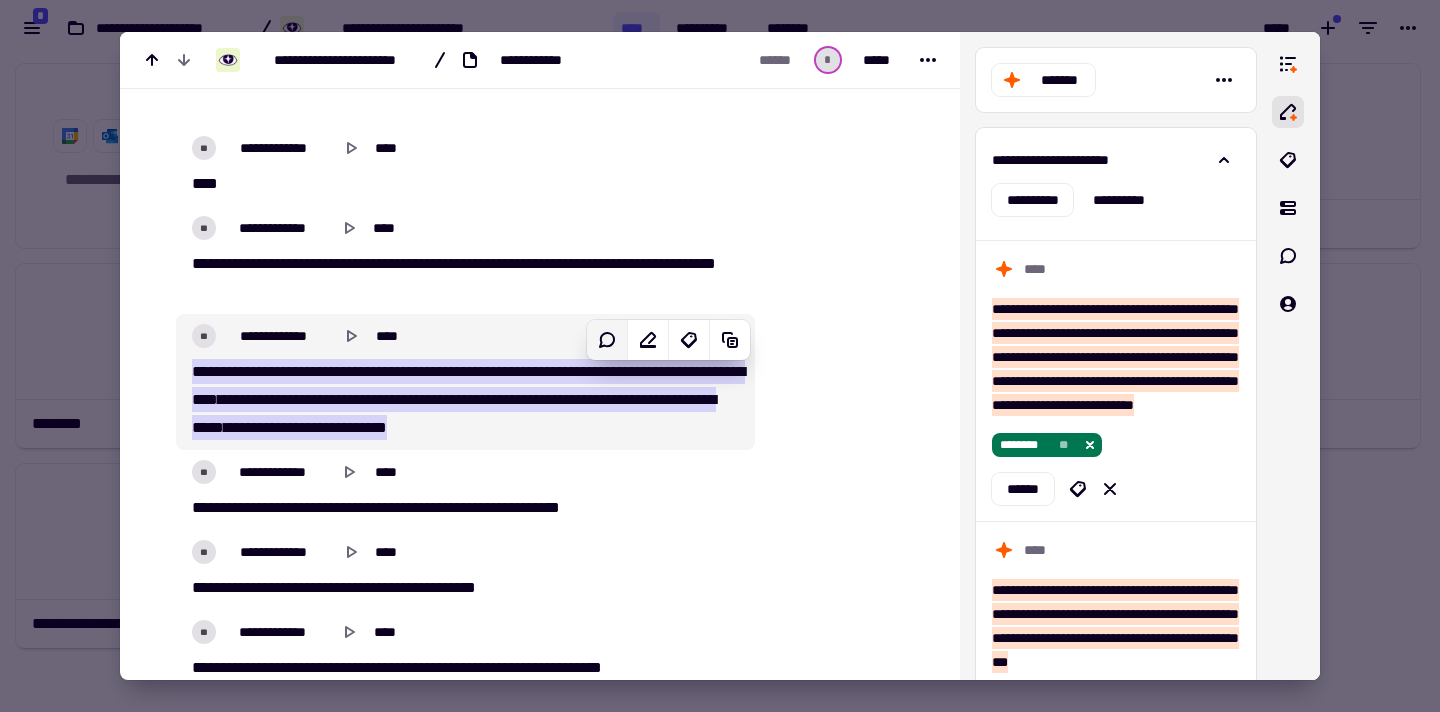 click 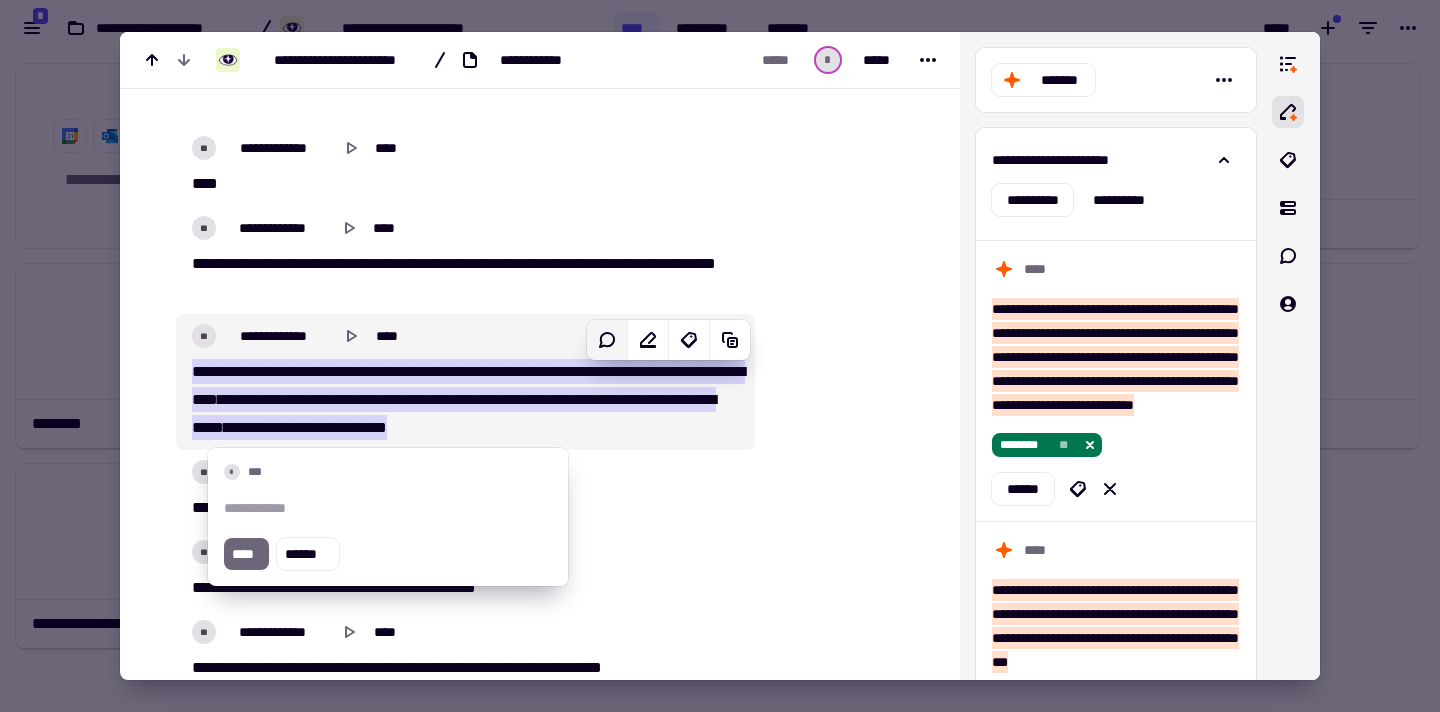 click 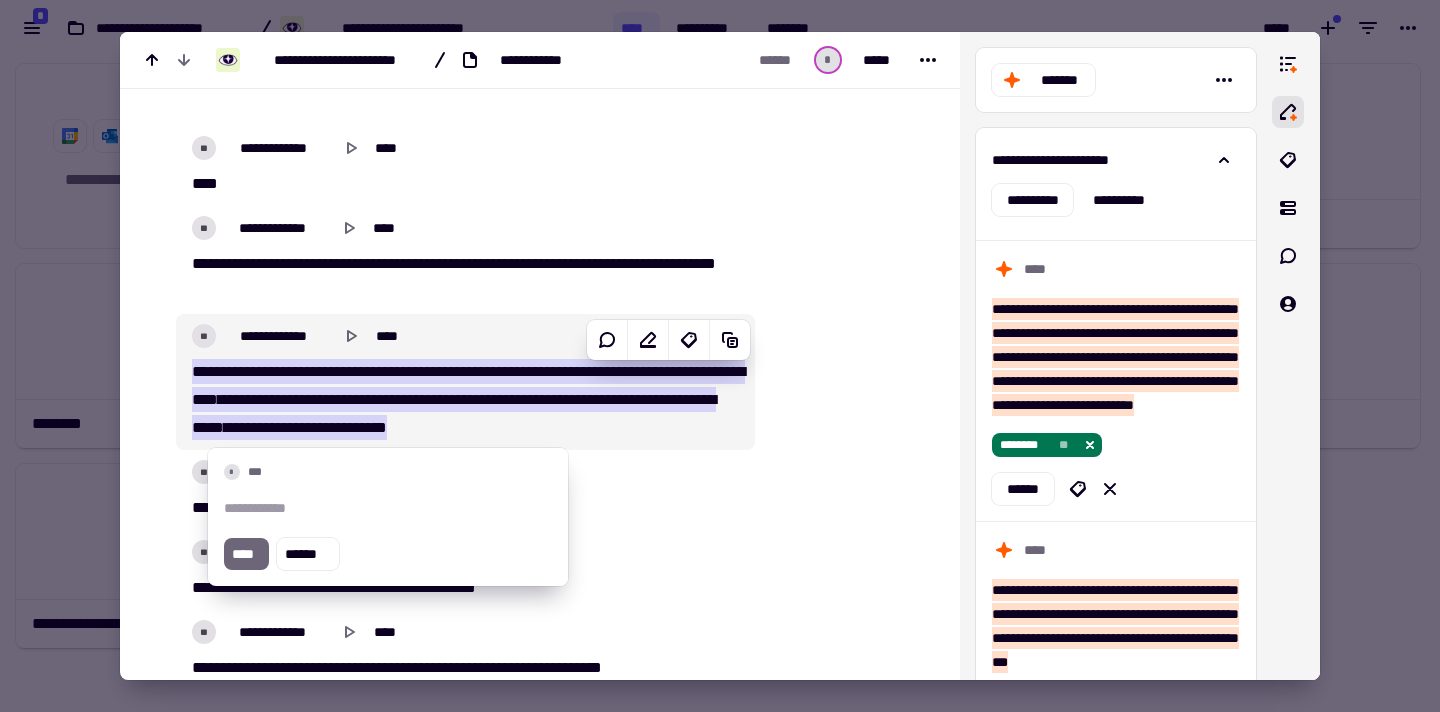 click on "**" at bounding box center (524, 399) 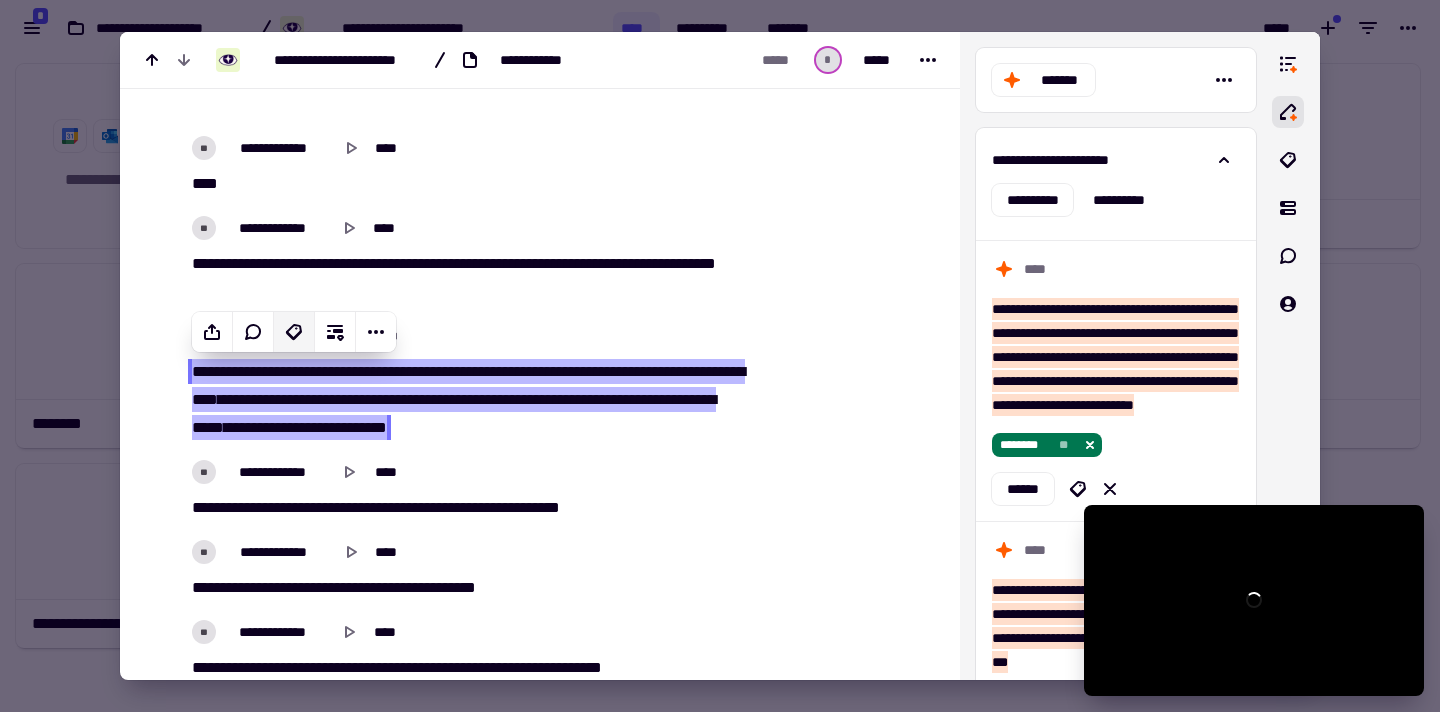 click 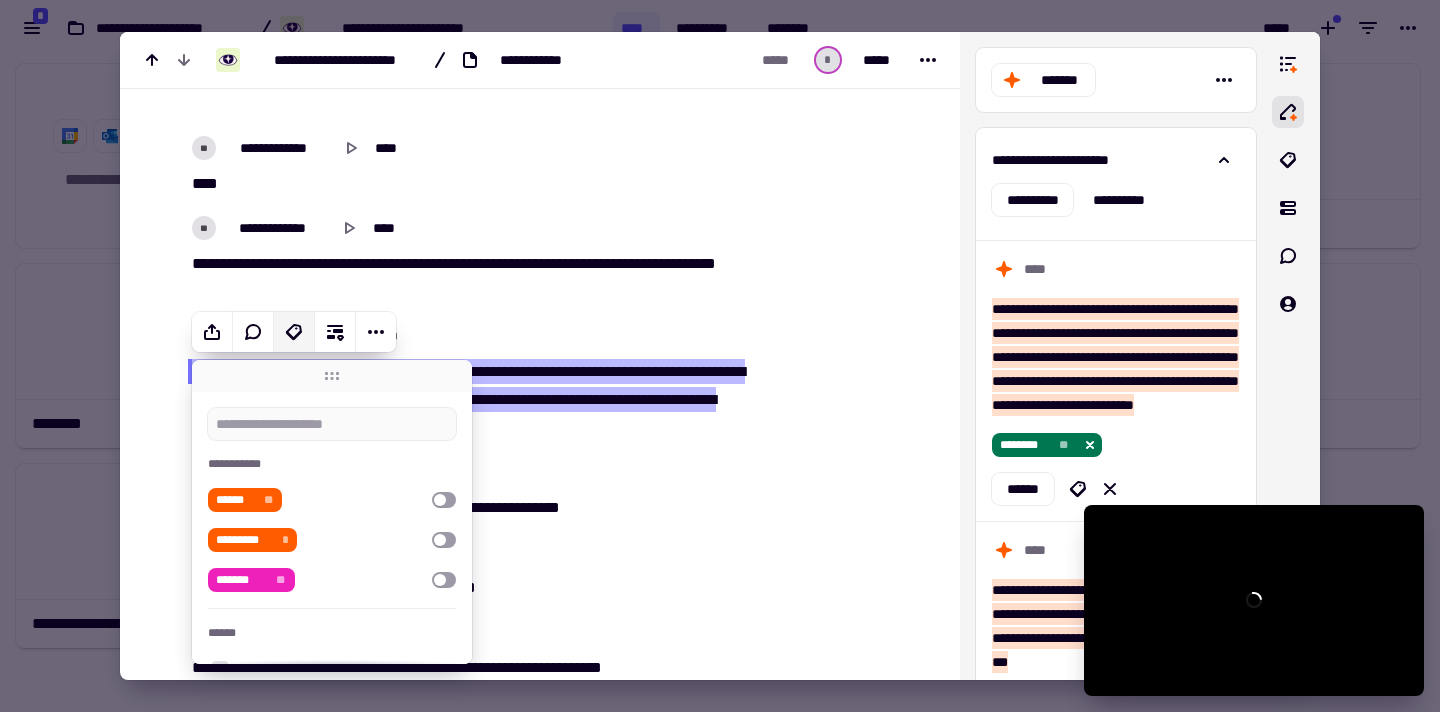 type on "*****" 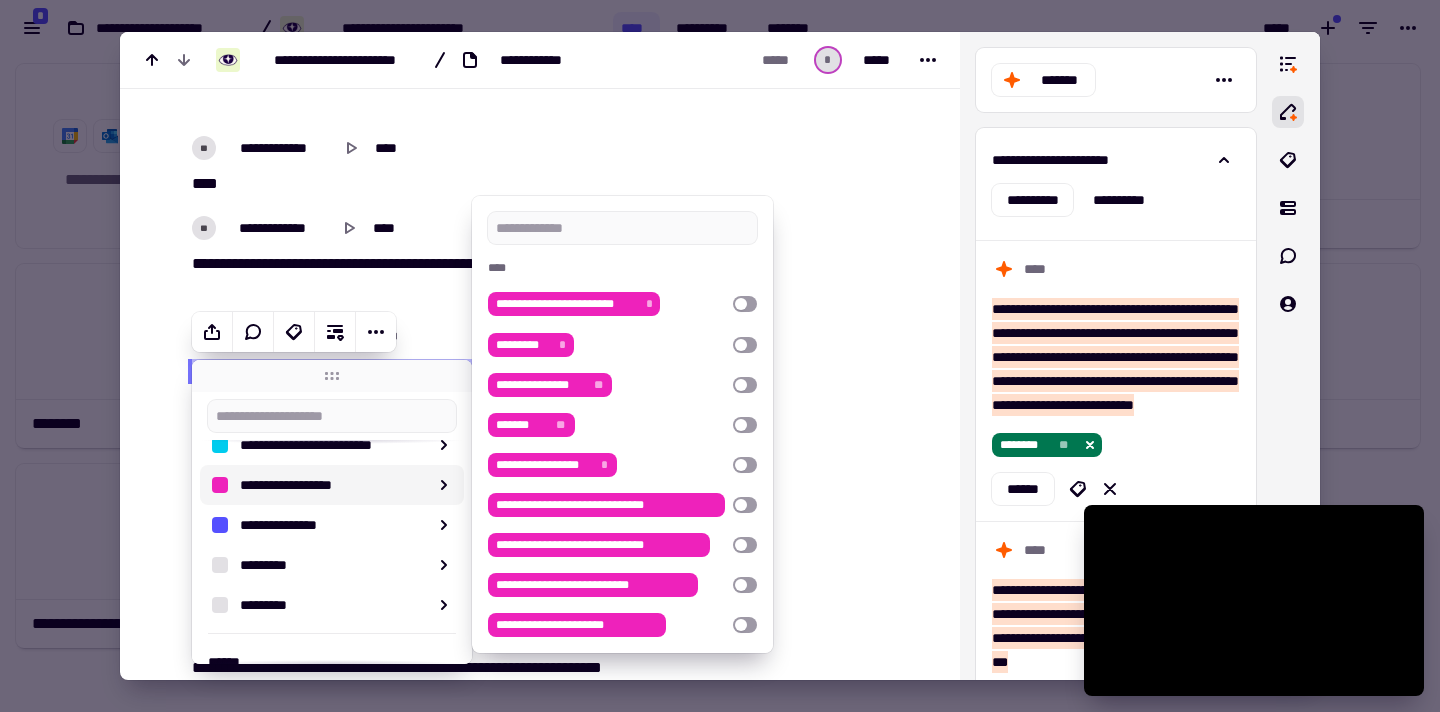 scroll, scrollTop: 351, scrollLeft: 0, axis: vertical 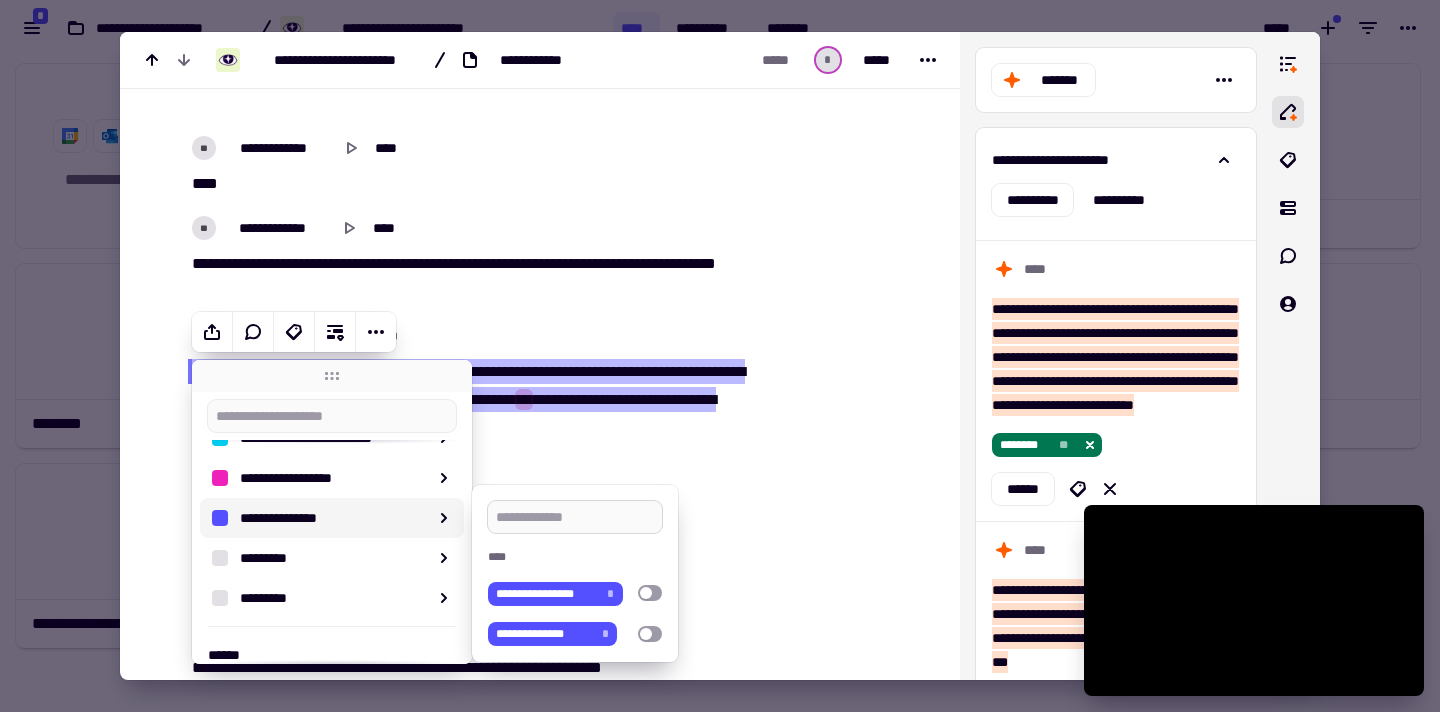click at bounding box center [575, 517] 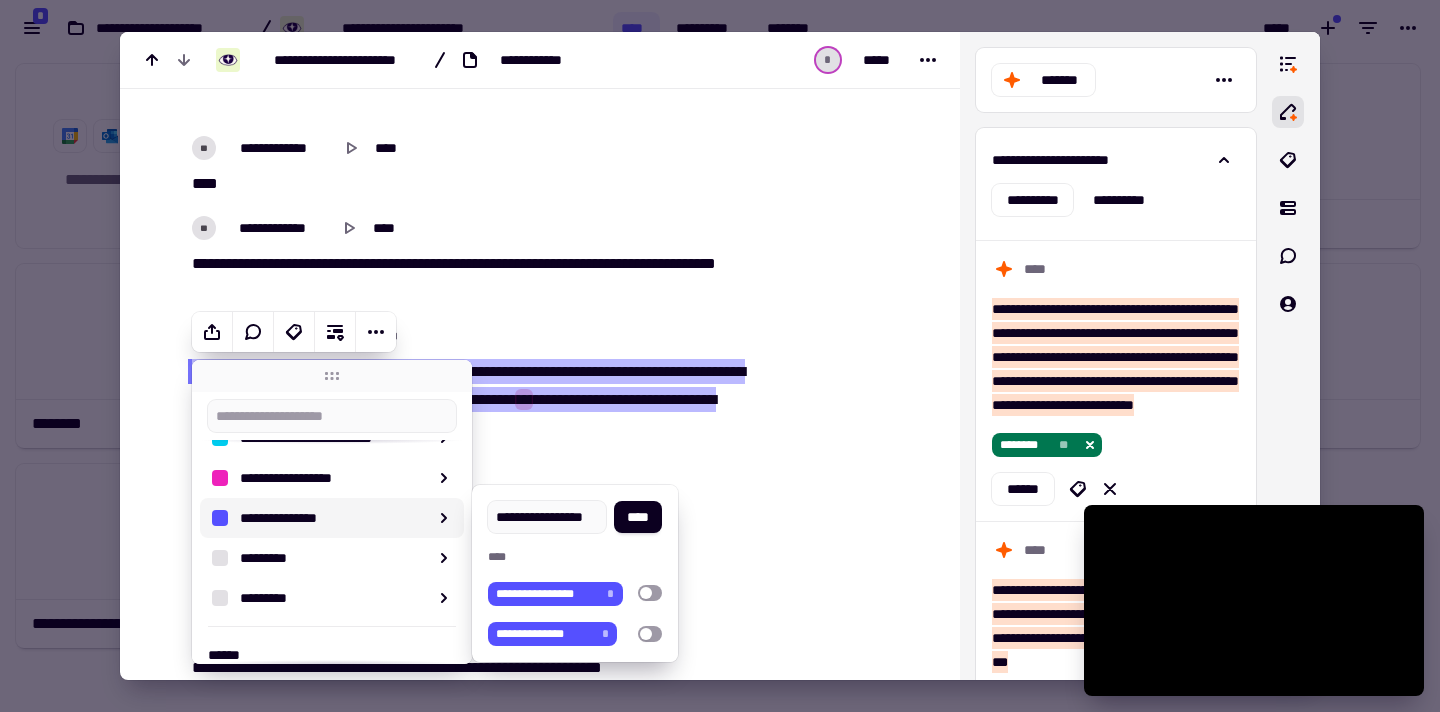 scroll, scrollTop: 0, scrollLeft: 25, axis: horizontal 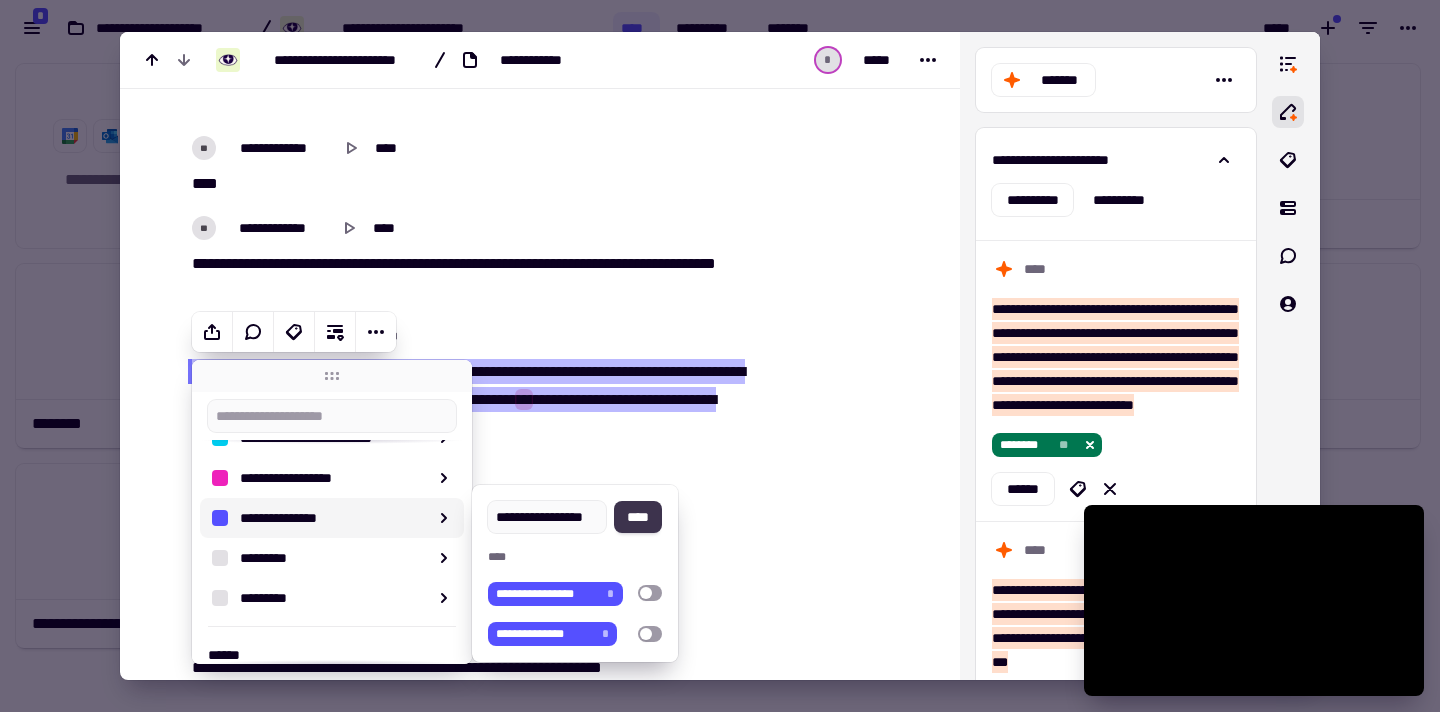 type on "**********" 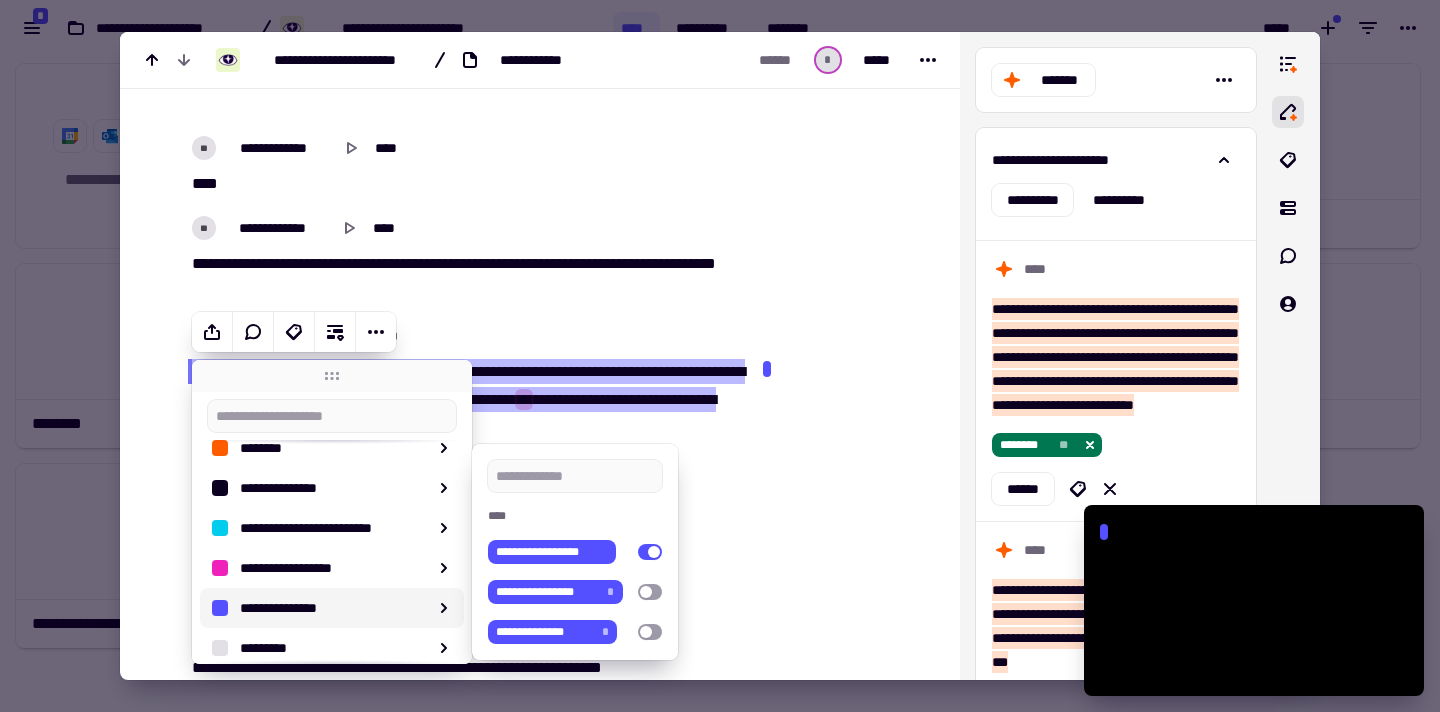 click at bounding box center (843, 12309) 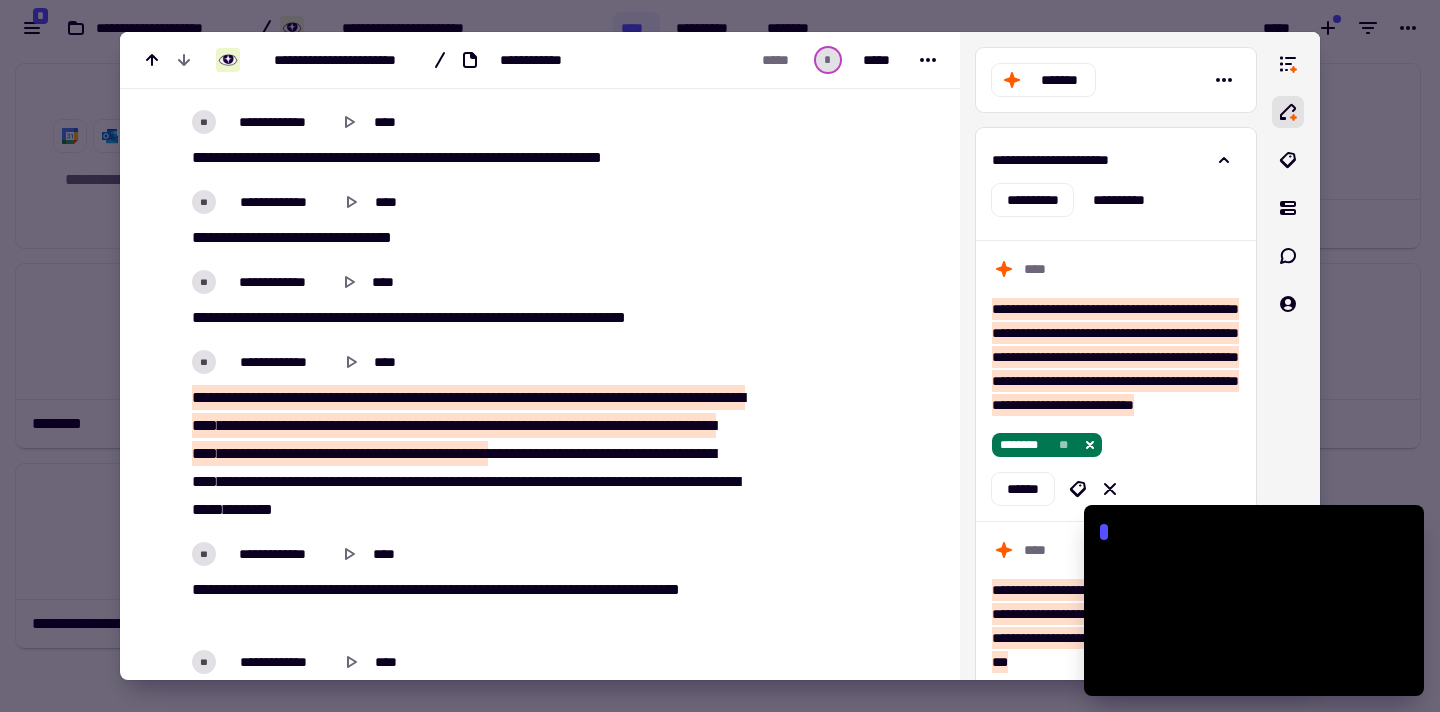 scroll, scrollTop: 1230, scrollLeft: 0, axis: vertical 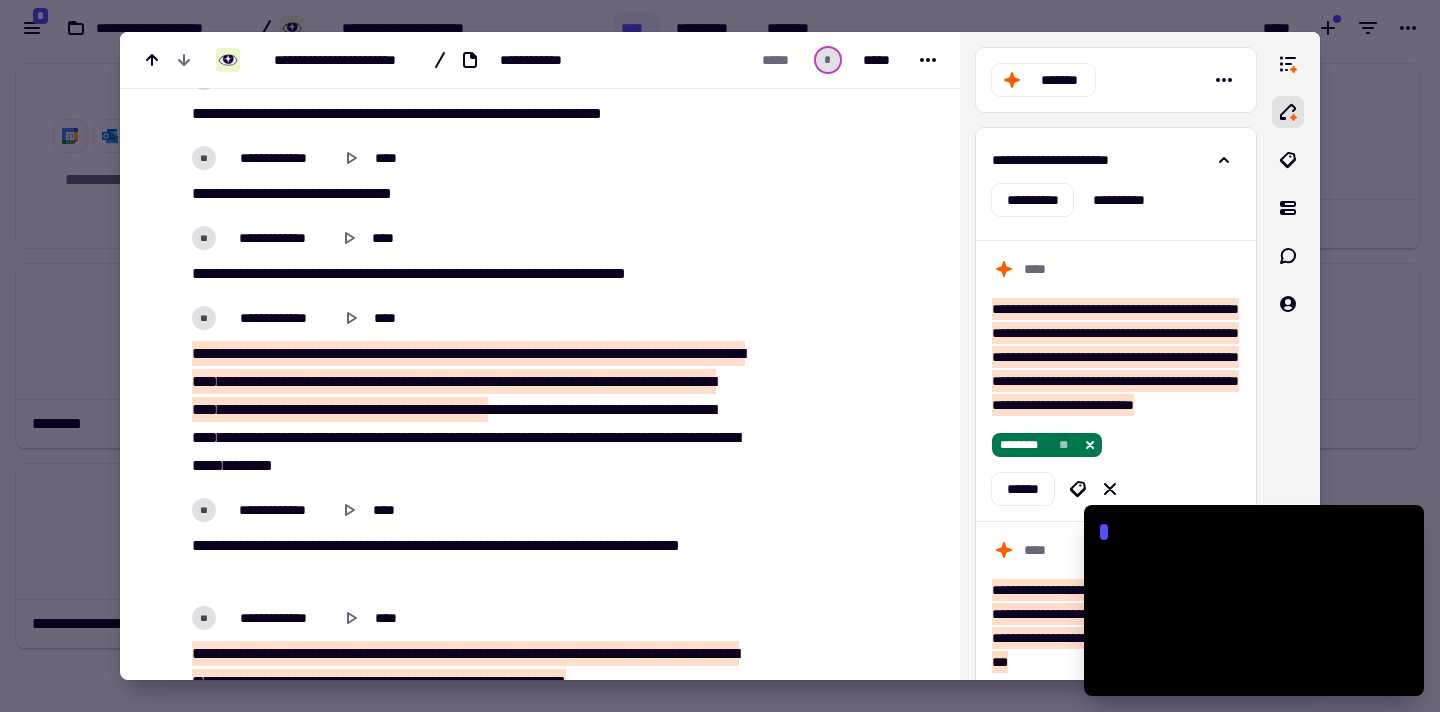 click on "***" at bounding box center (622, 353) 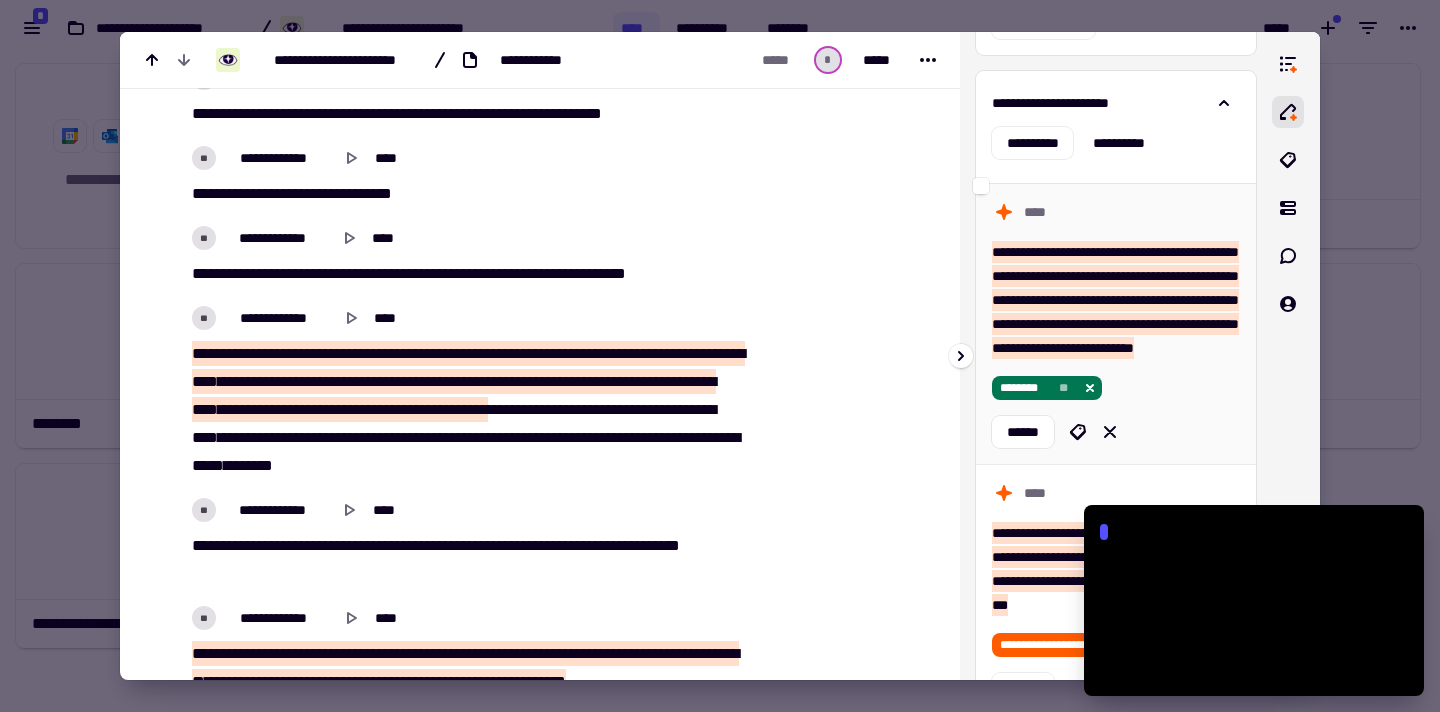 scroll, scrollTop: 72, scrollLeft: 0, axis: vertical 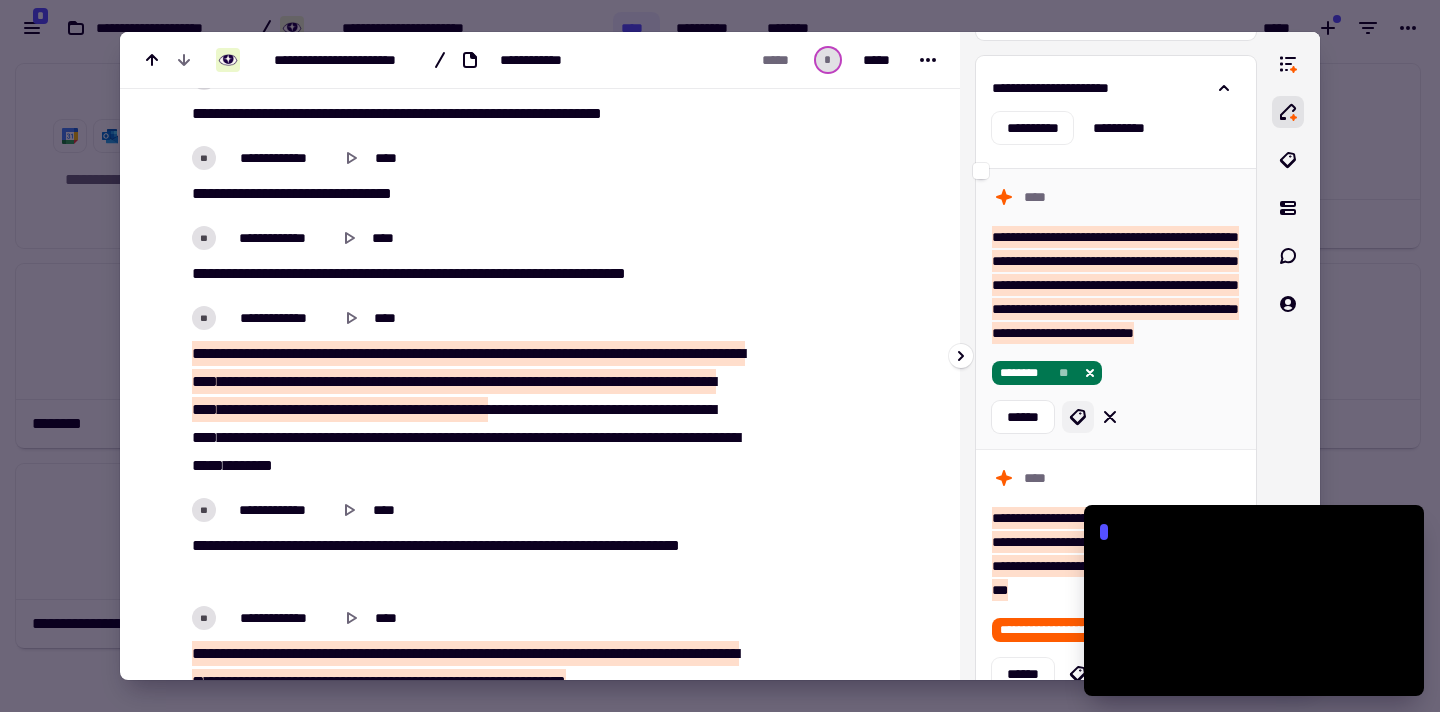 click 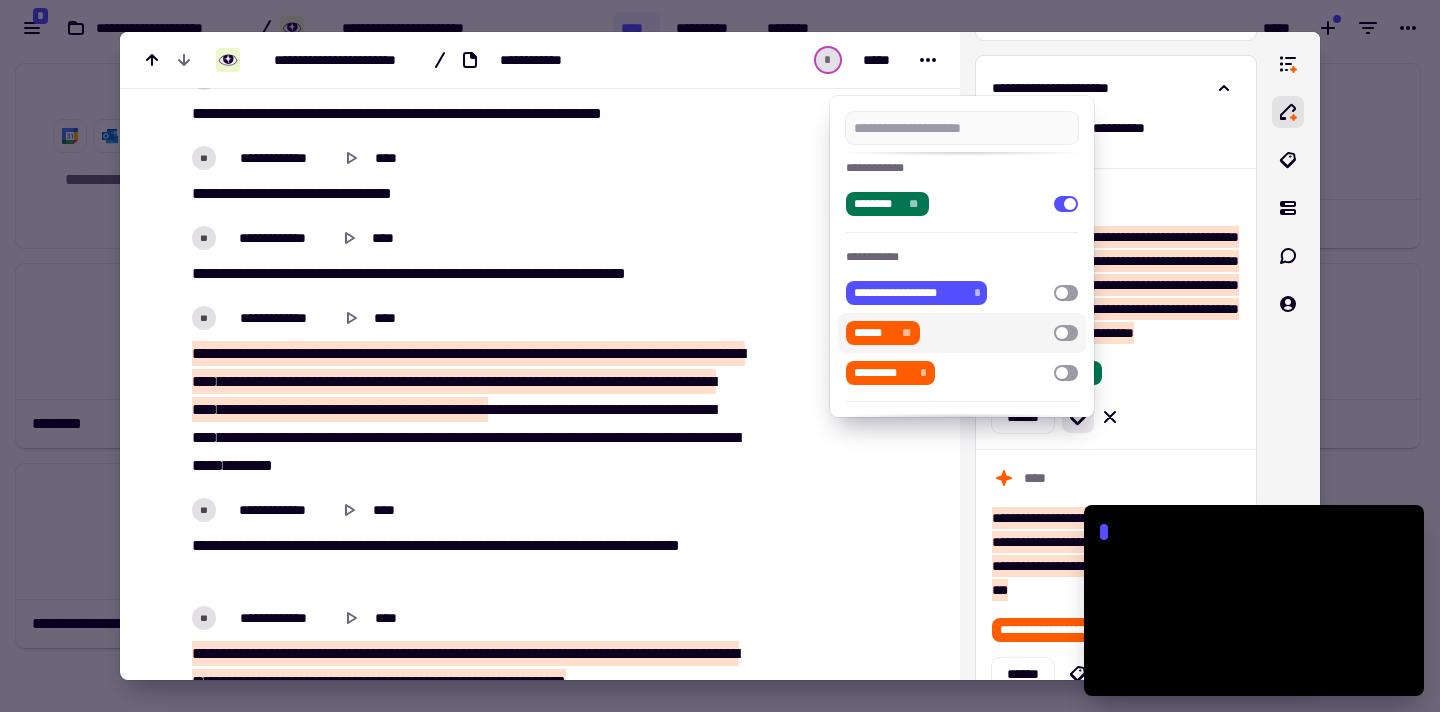 scroll, scrollTop: 127, scrollLeft: 0, axis: vertical 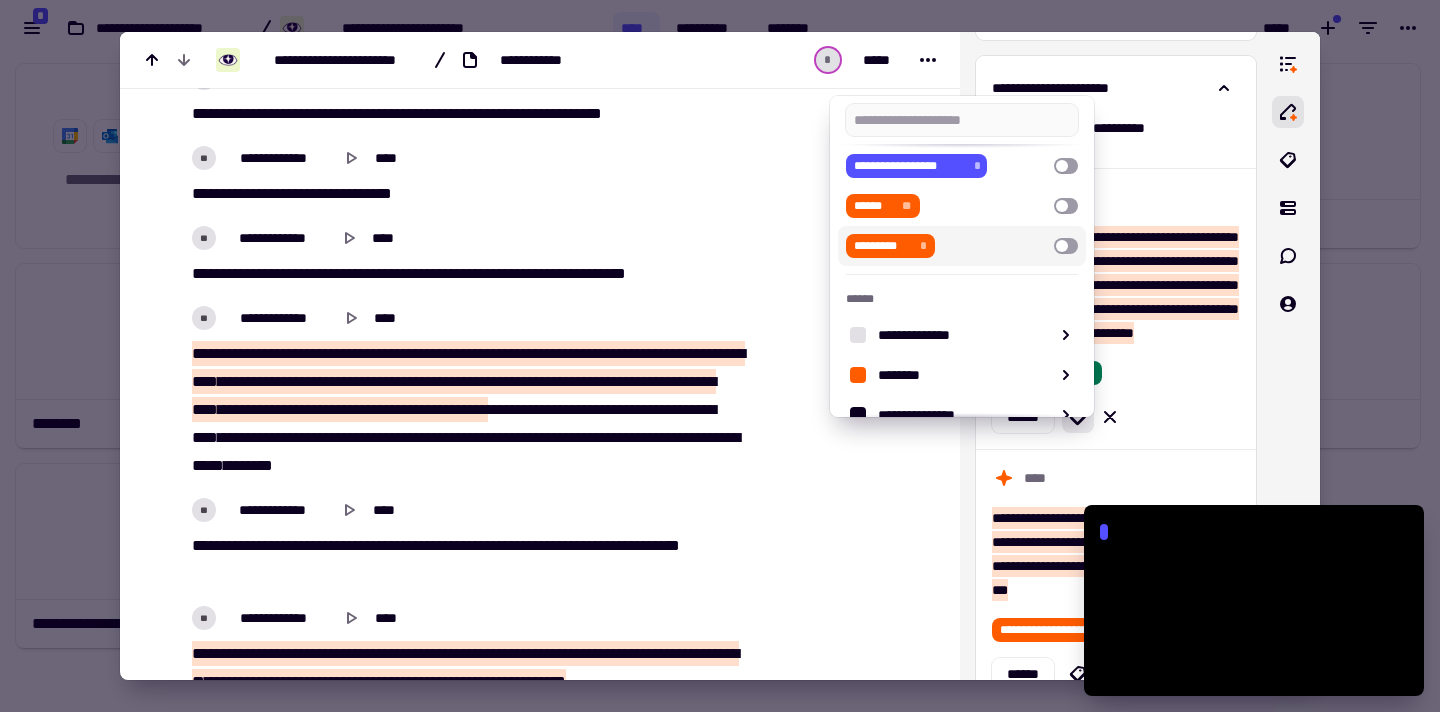 click at bounding box center [1066, 246] 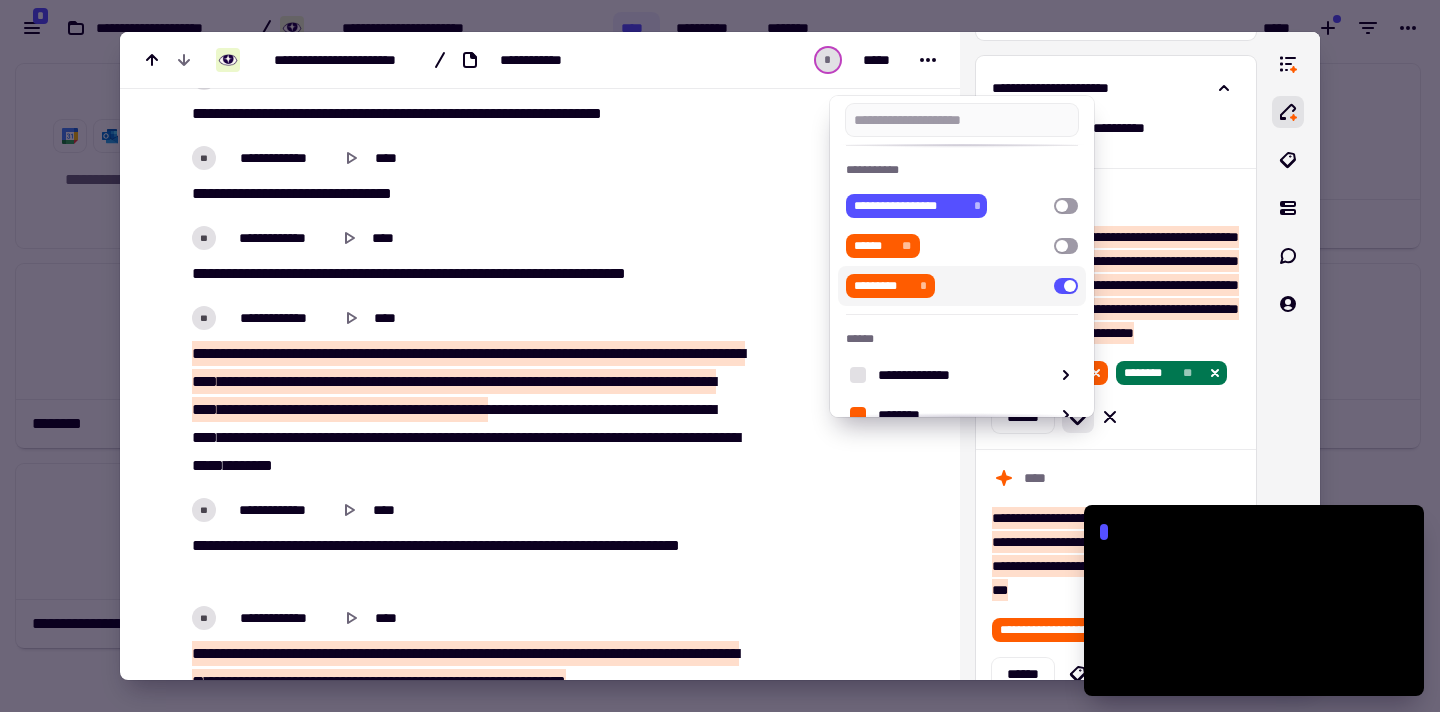 click at bounding box center [720, 356] 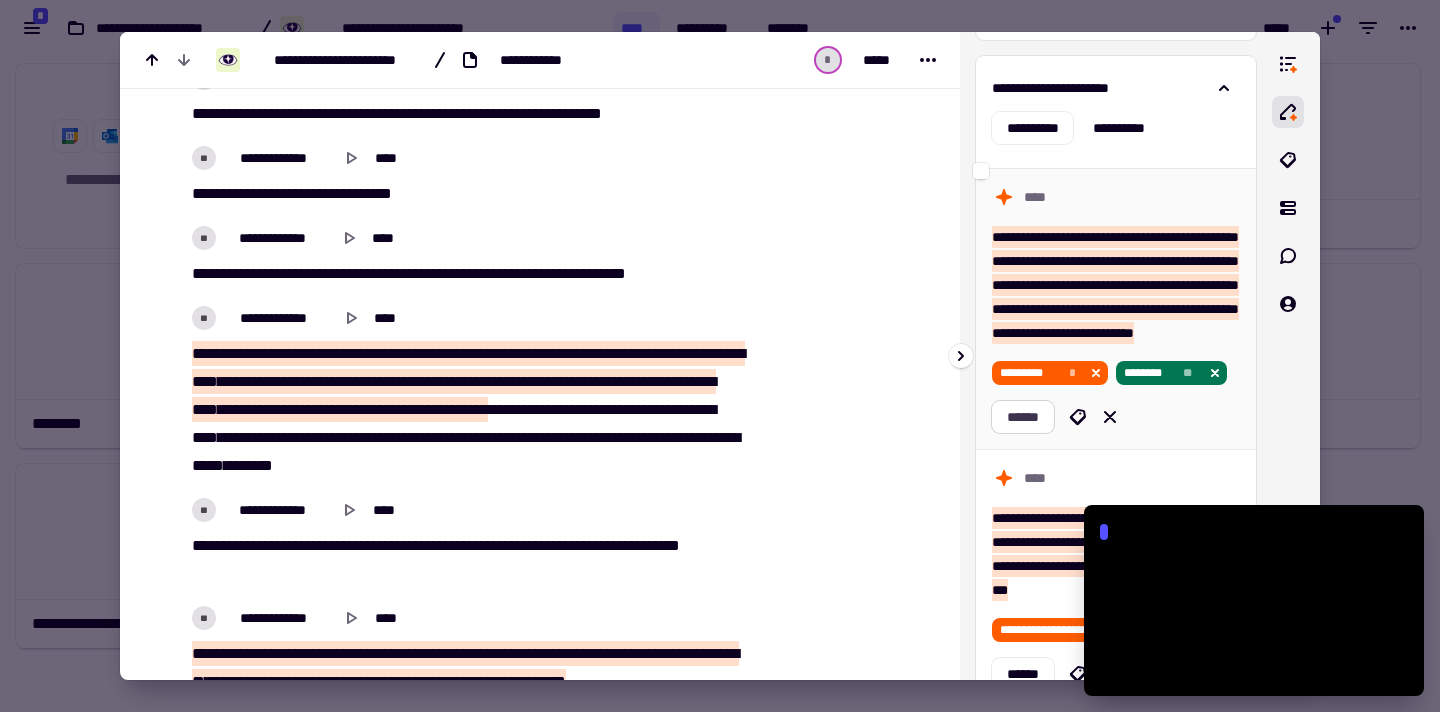 click on "******" 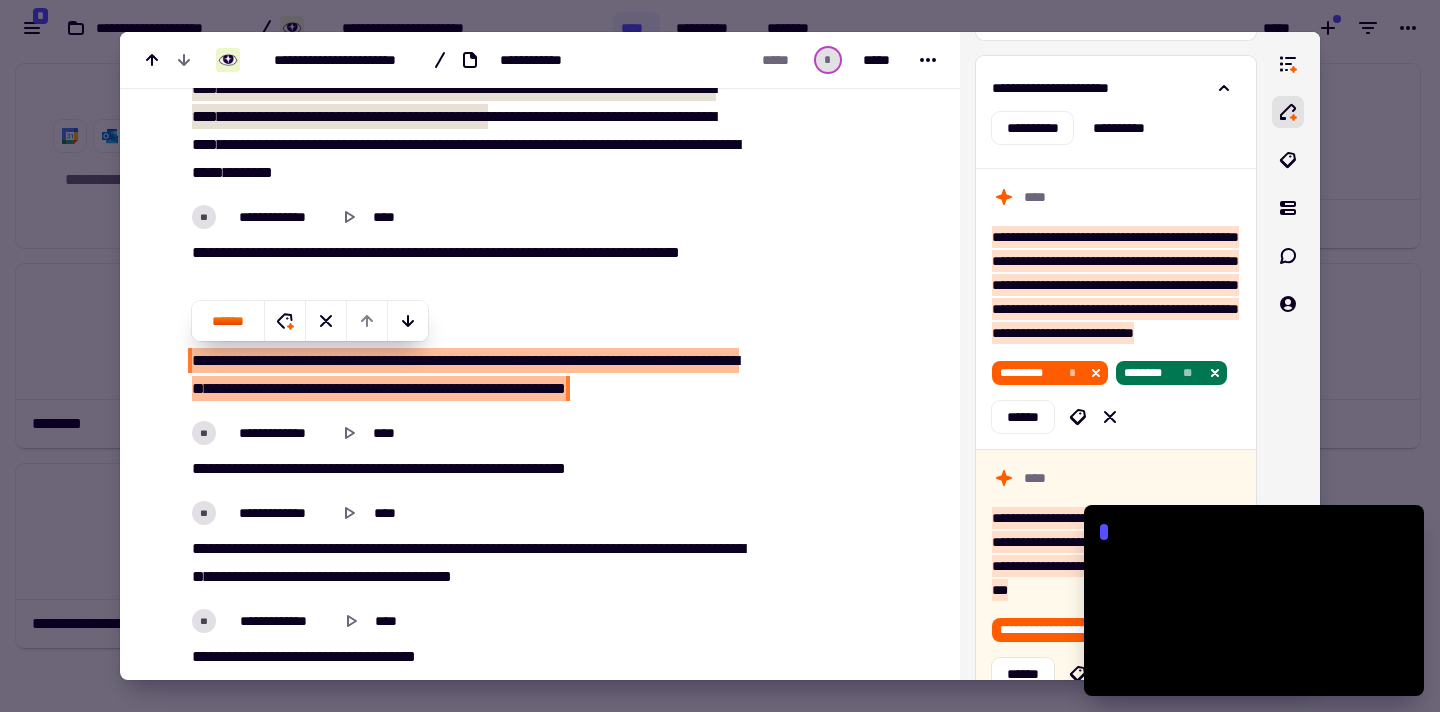 scroll, scrollTop: 1524, scrollLeft: 0, axis: vertical 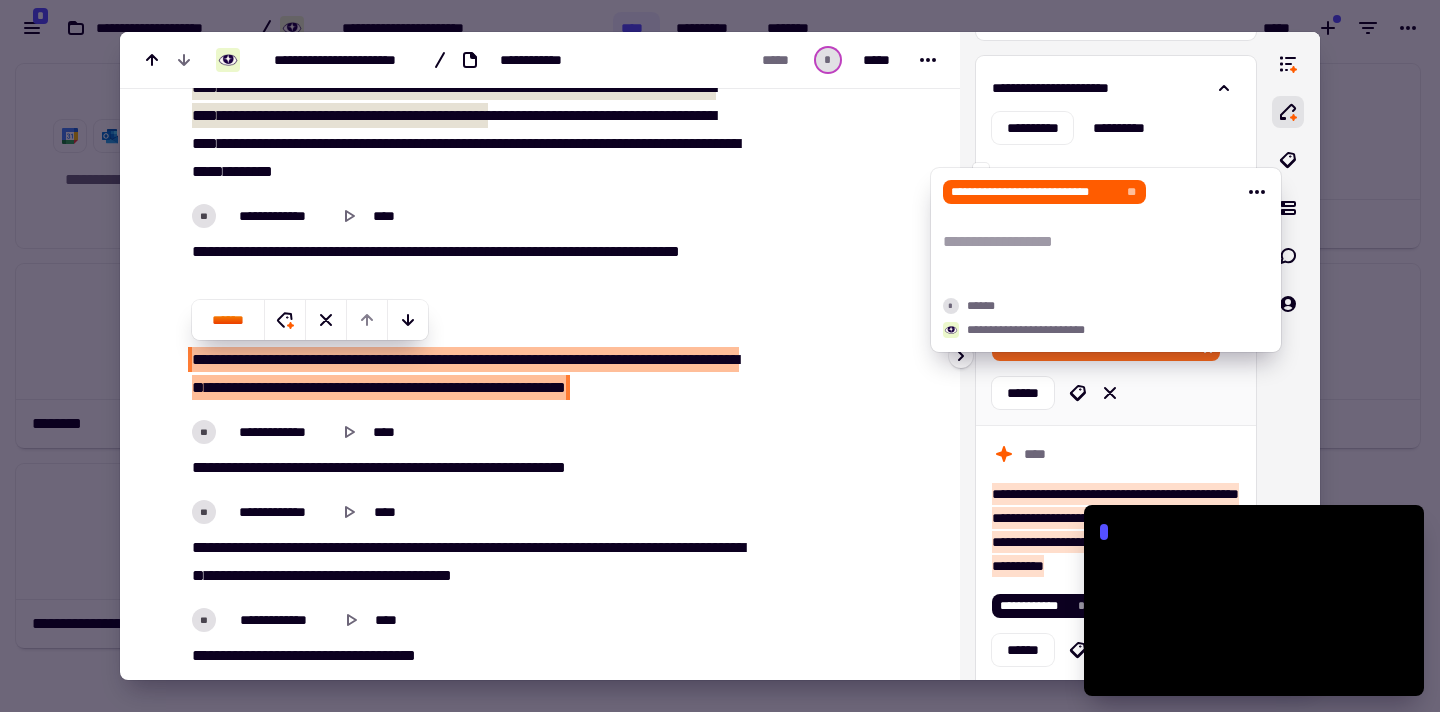click 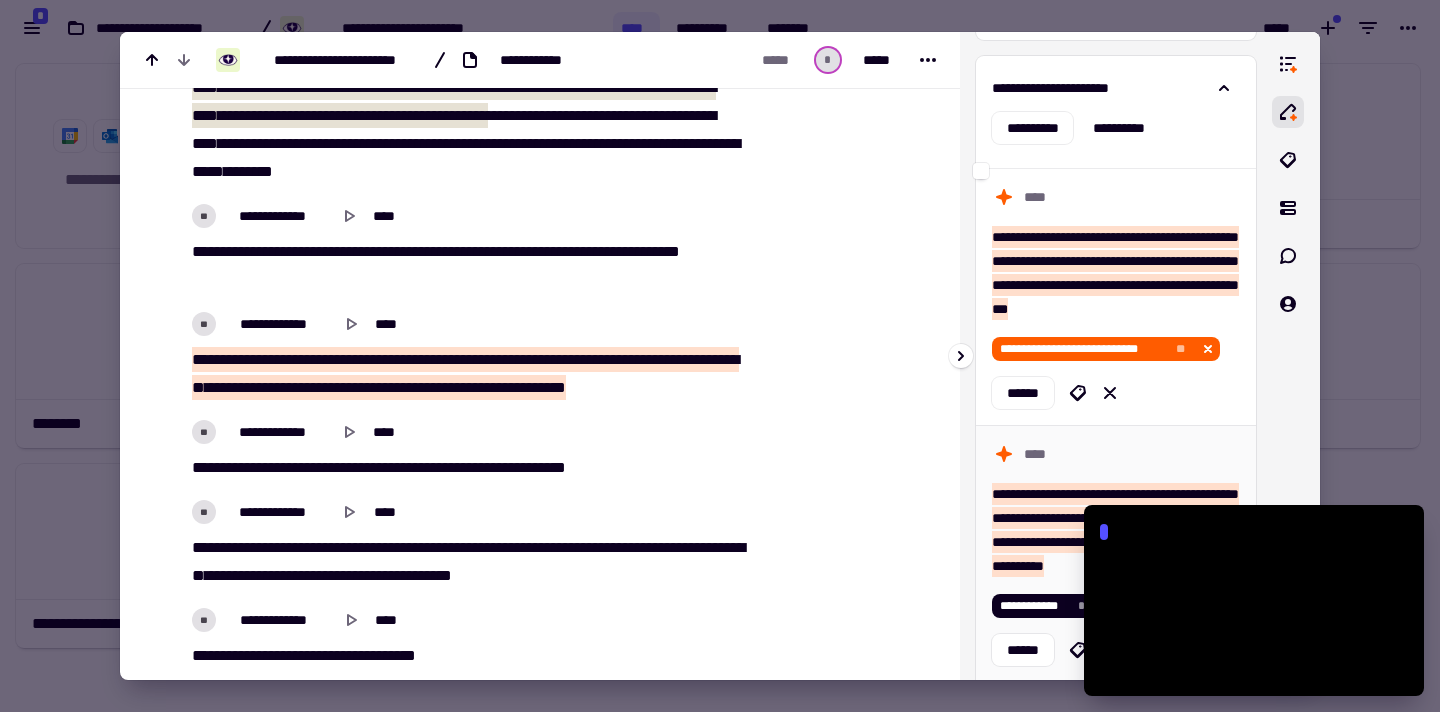 click on "**********" at bounding box center (1116, 553) 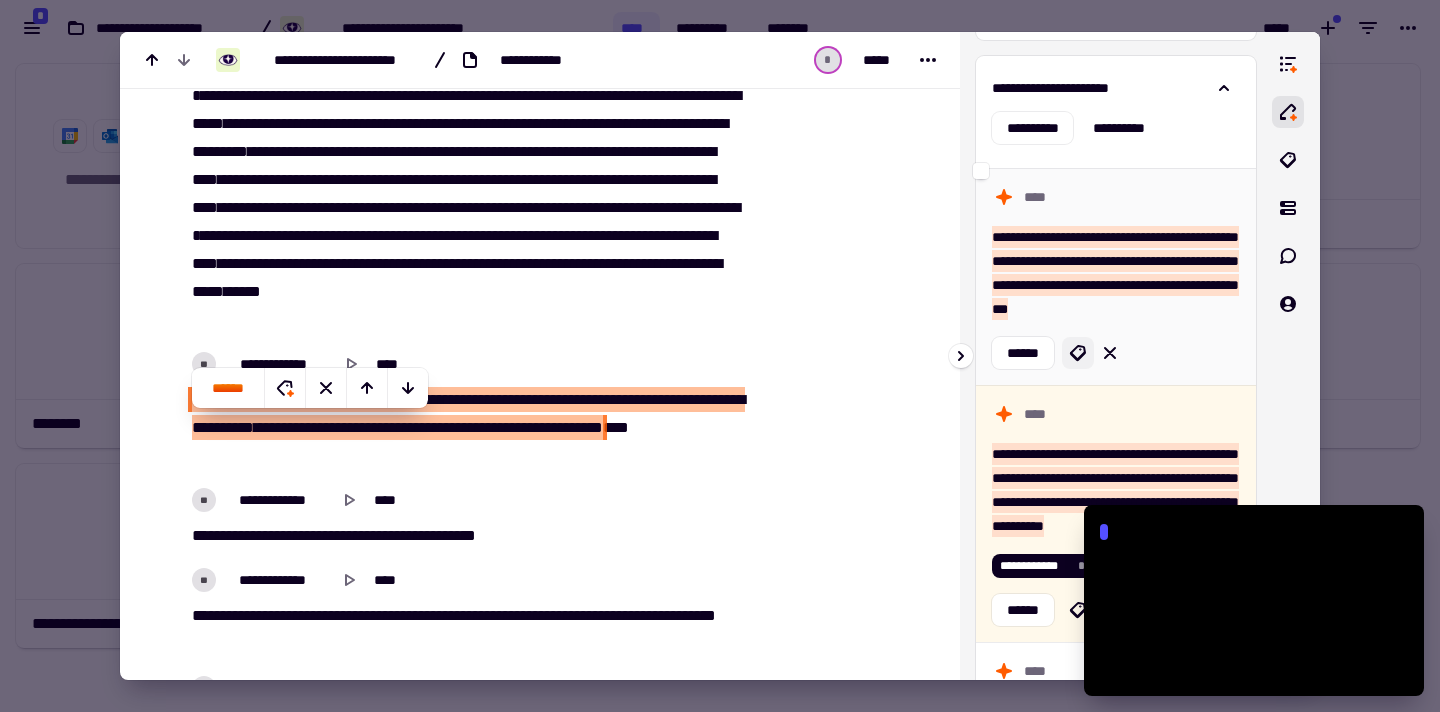 scroll, scrollTop: 2261, scrollLeft: 0, axis: vertical 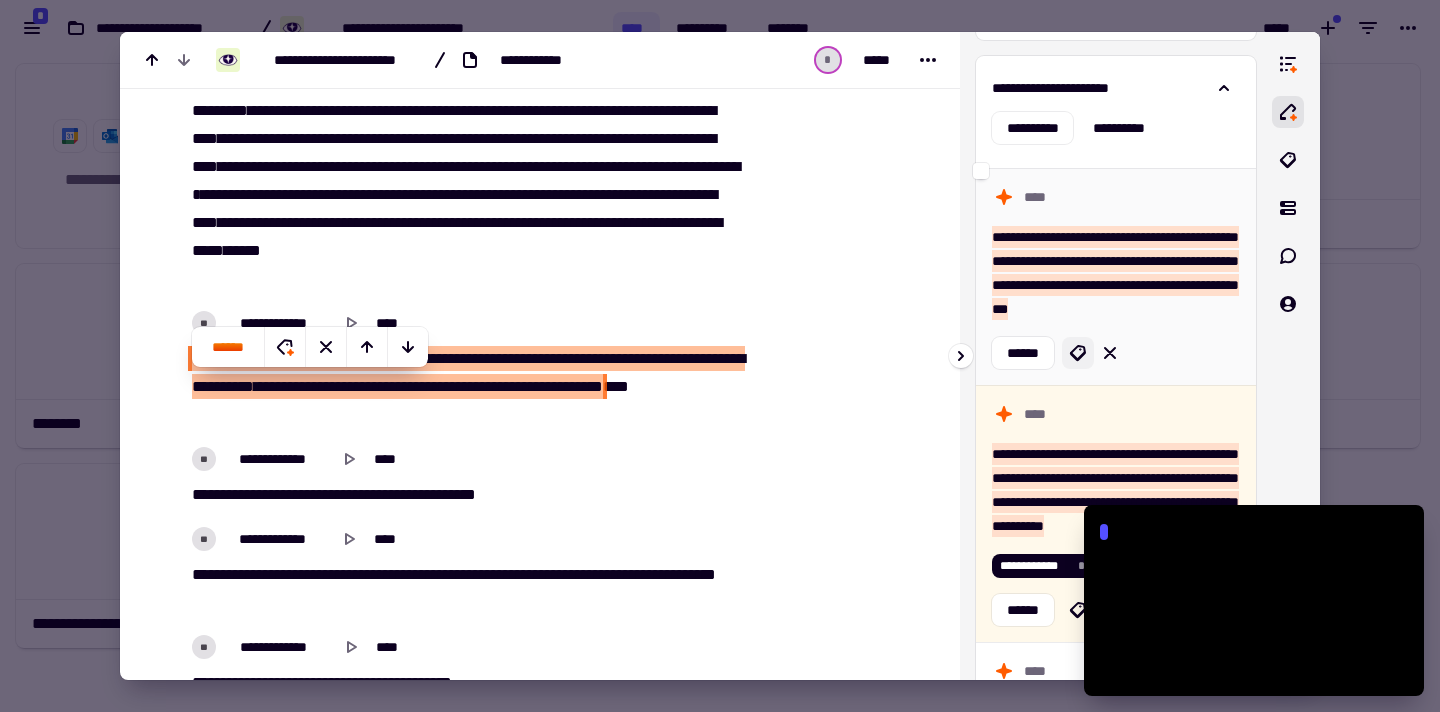 click 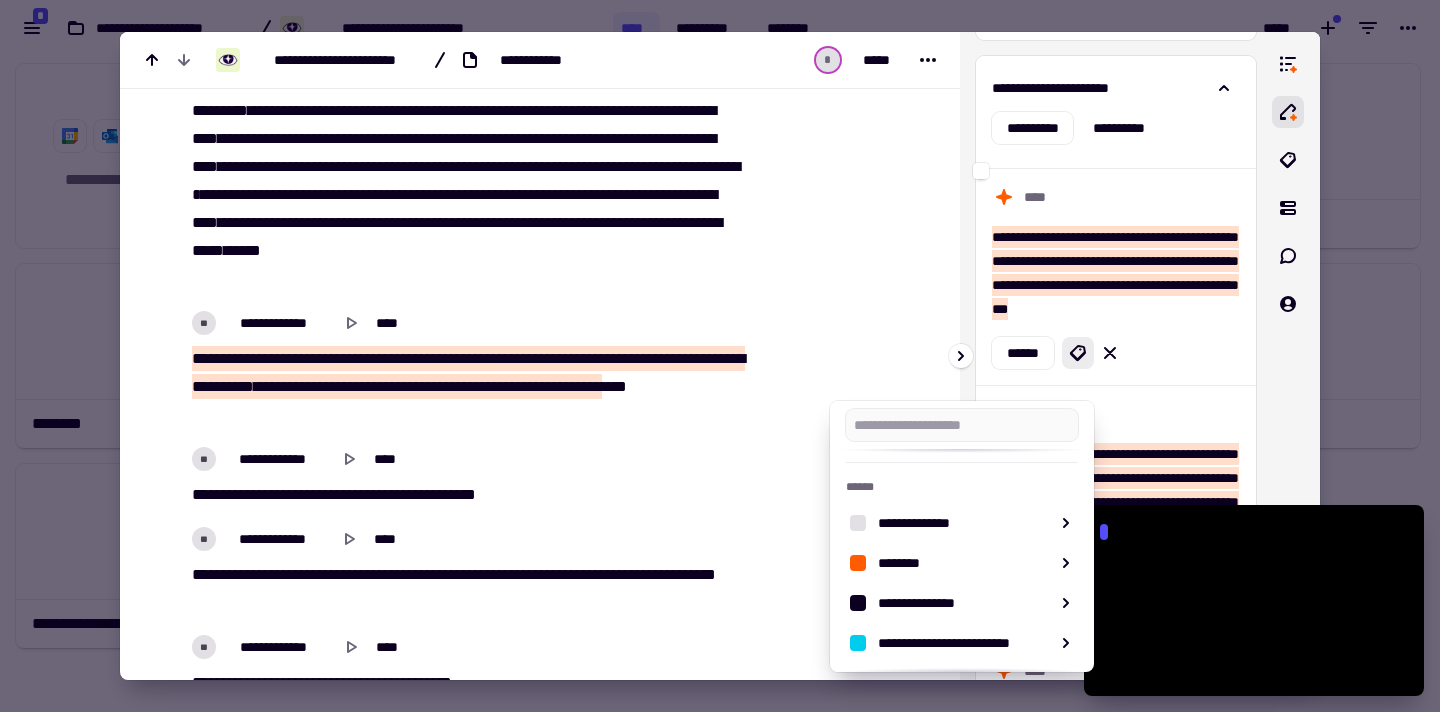 scroll, scrollTop: 167, scrollLeft: 0, axis: vertical 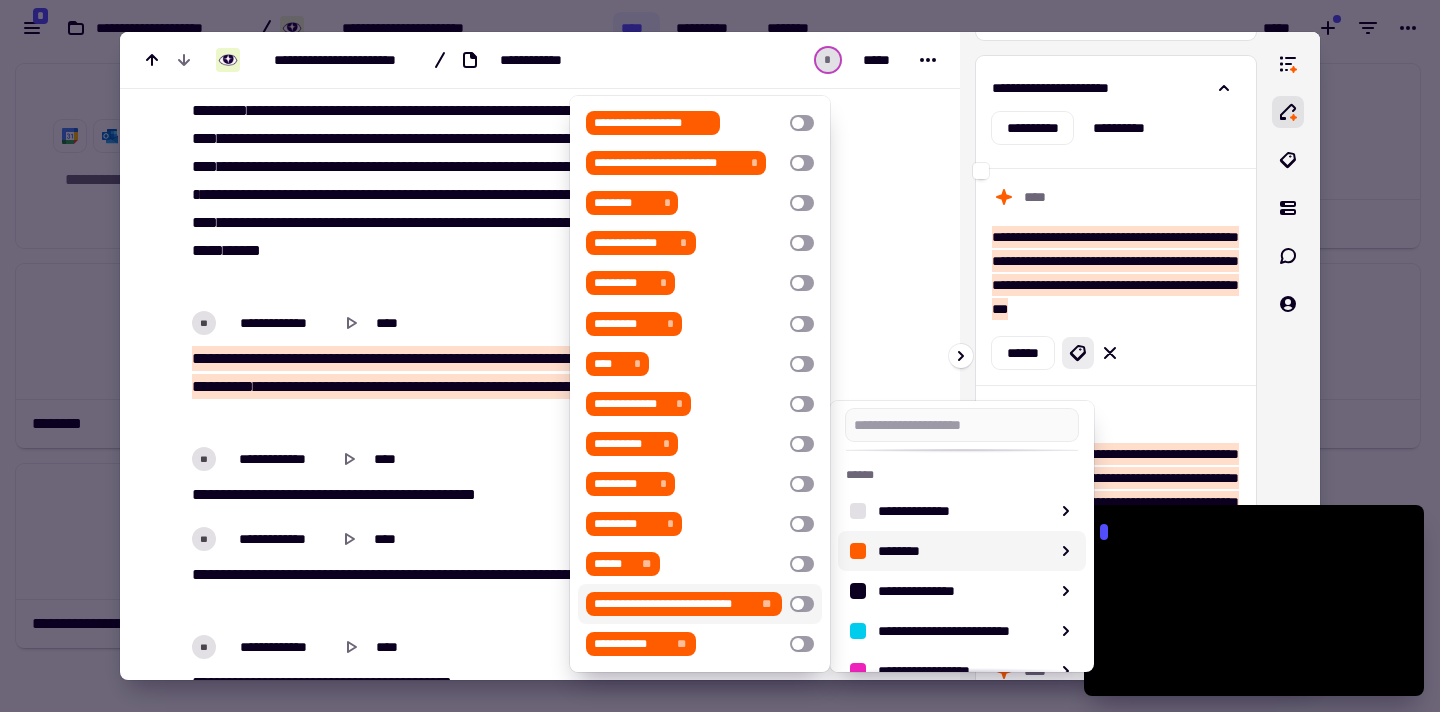 click at bounding box center [802, 604] 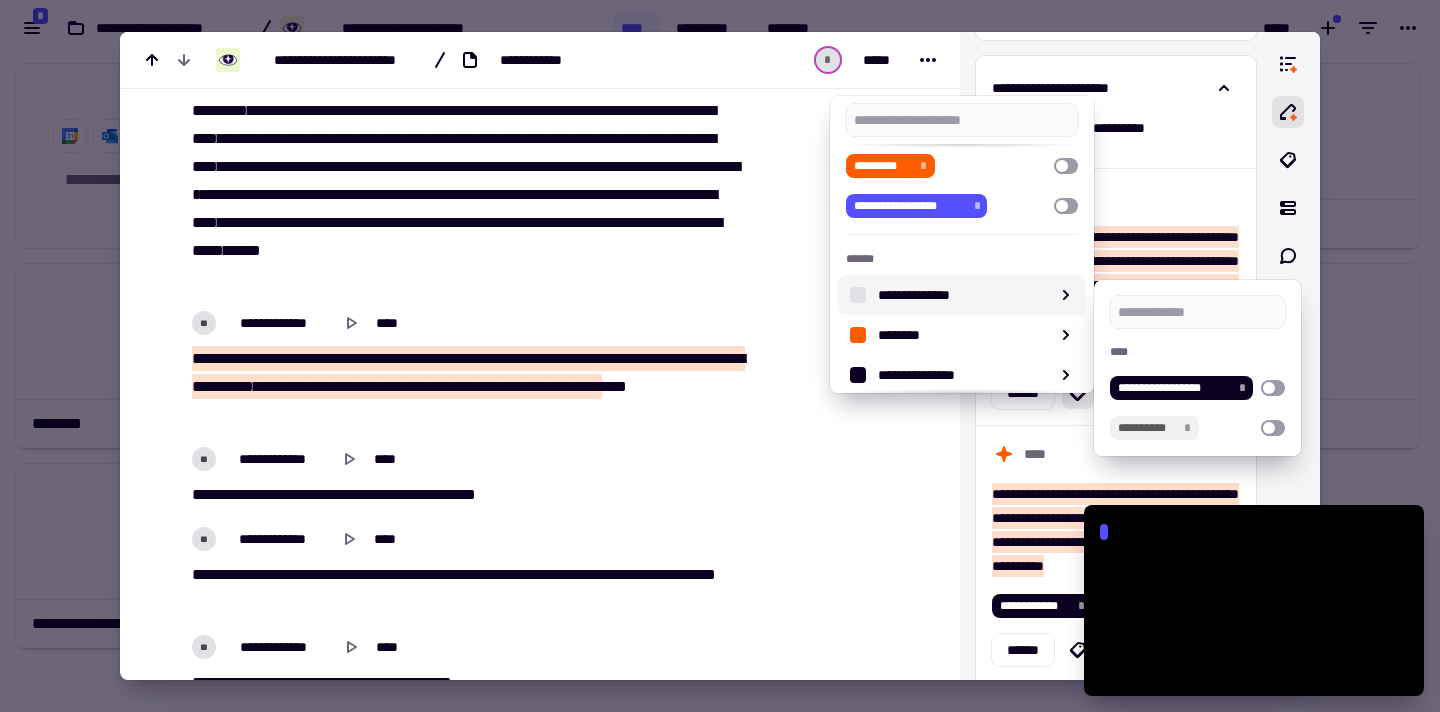 scroll, scrollTop: 439, scrollLeft: 0, axis: vertical 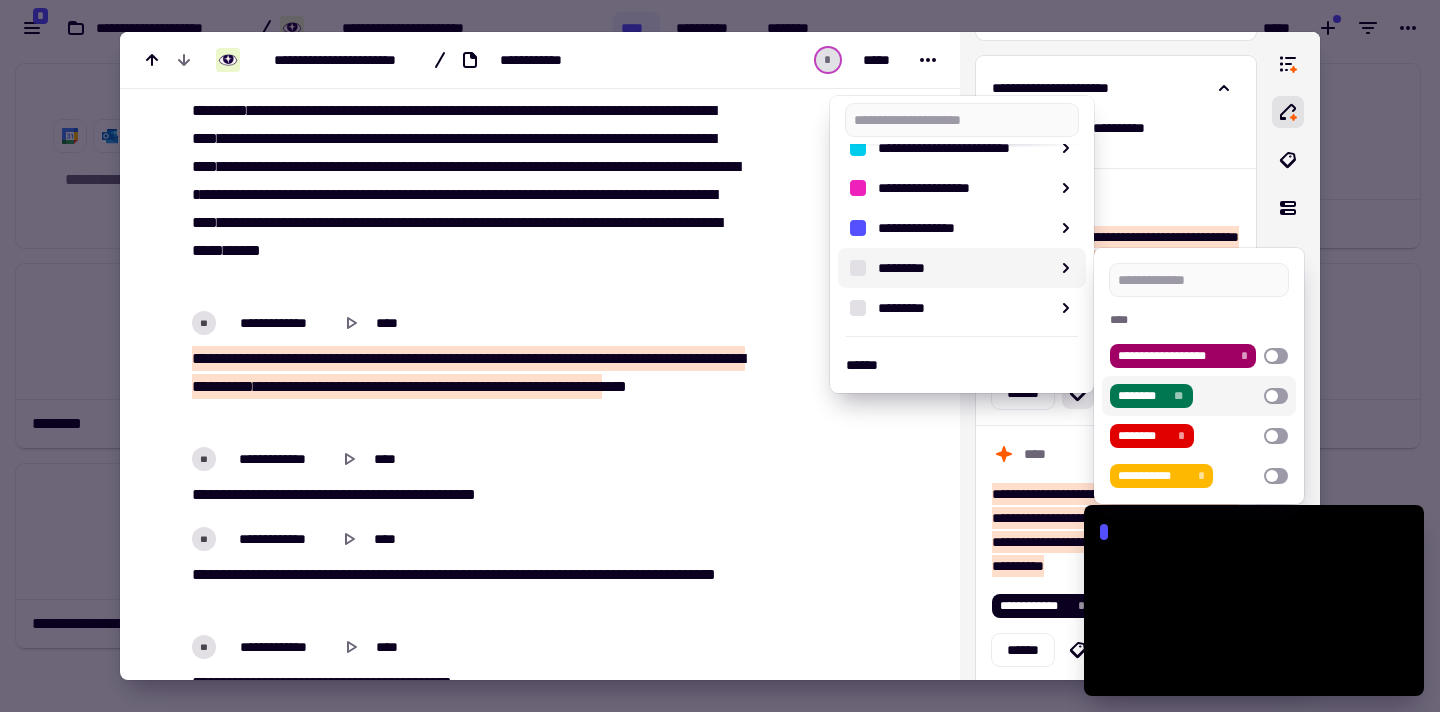 click at bounding box center [1276, 396] 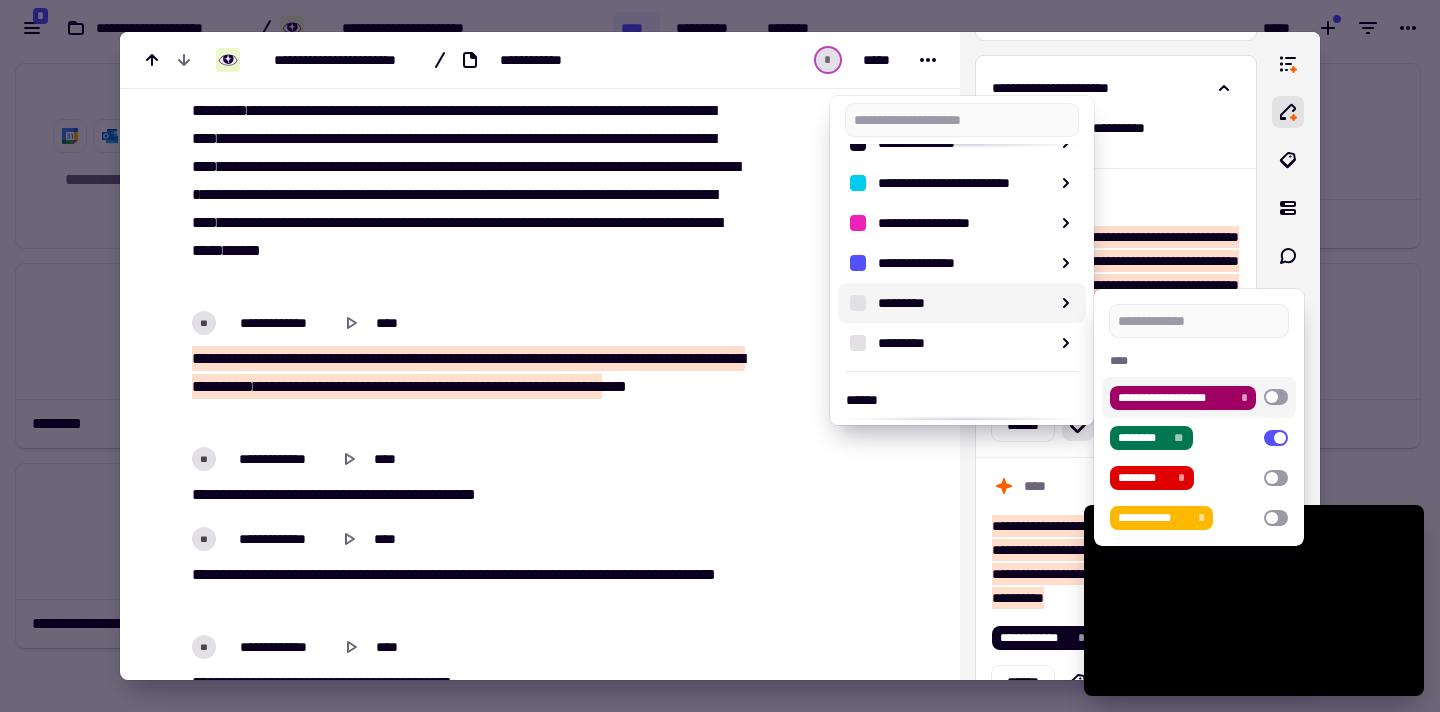 click at bounding box center [720, 356] 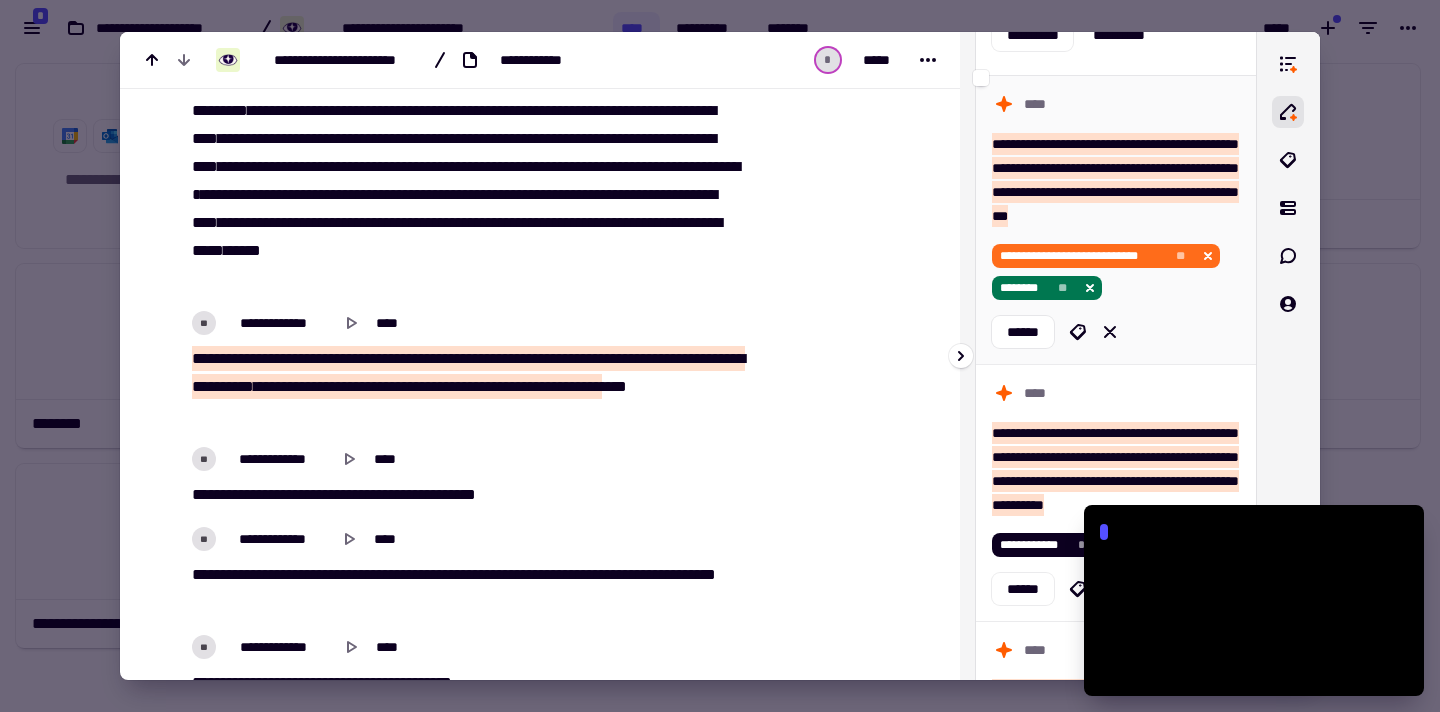 scroll, scrollTop: 171, scrollLeft: 0, axis: vertical 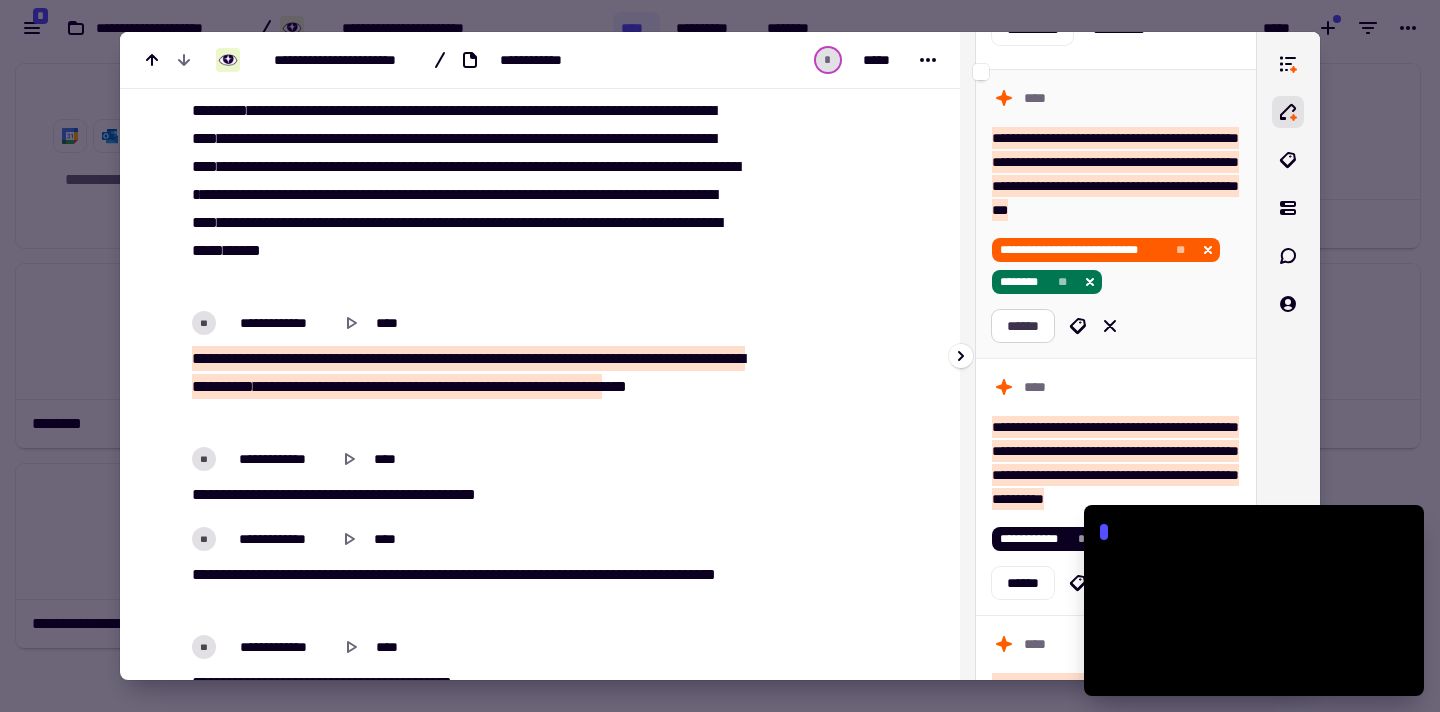click on "******" 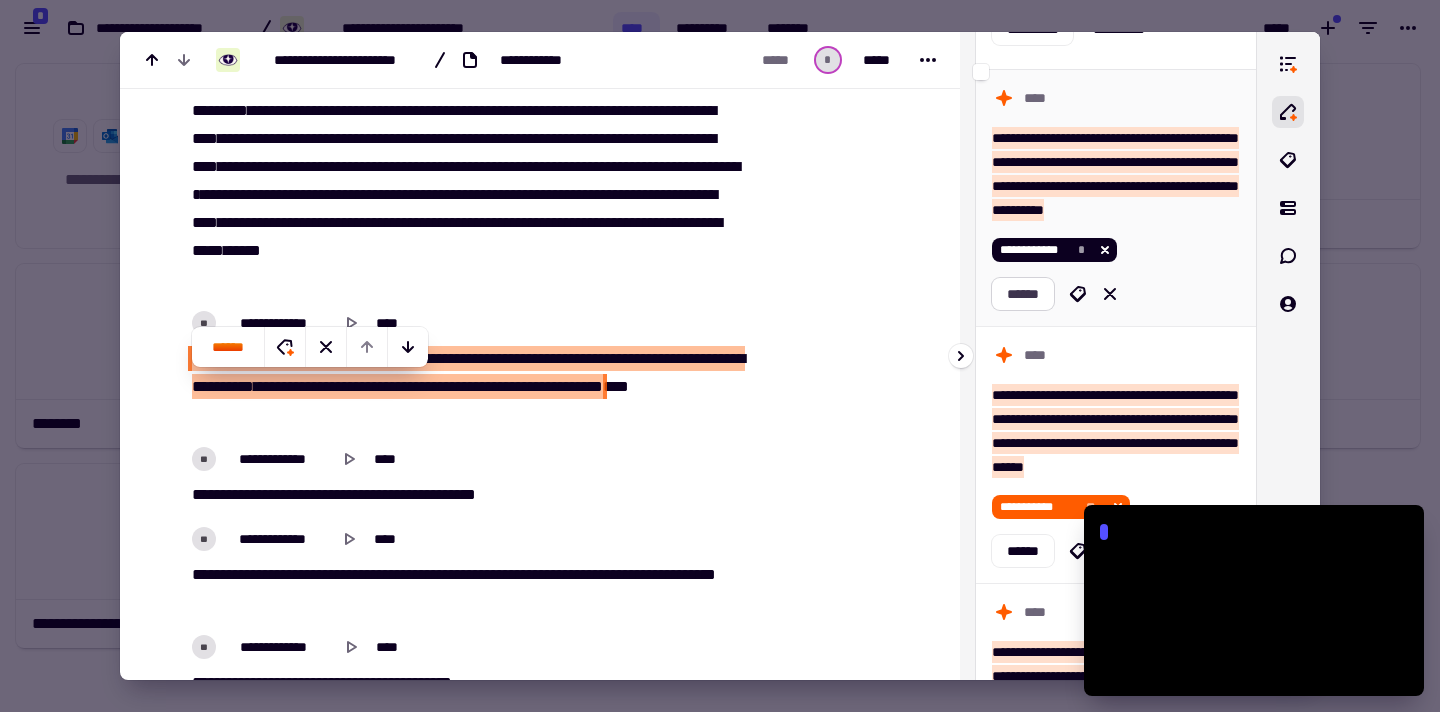 click on "******" 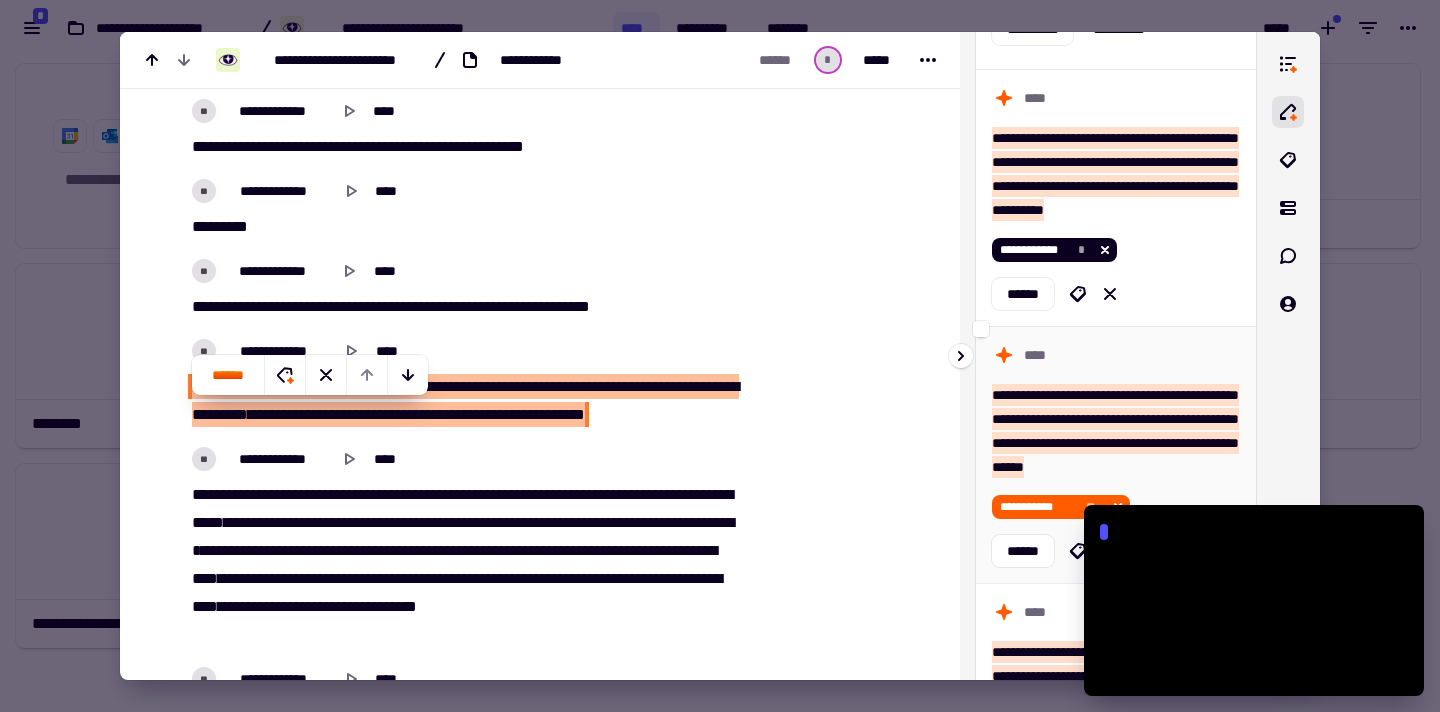 scroll, scrollTop: 3044, scrollLeft: 0, axis: vertical 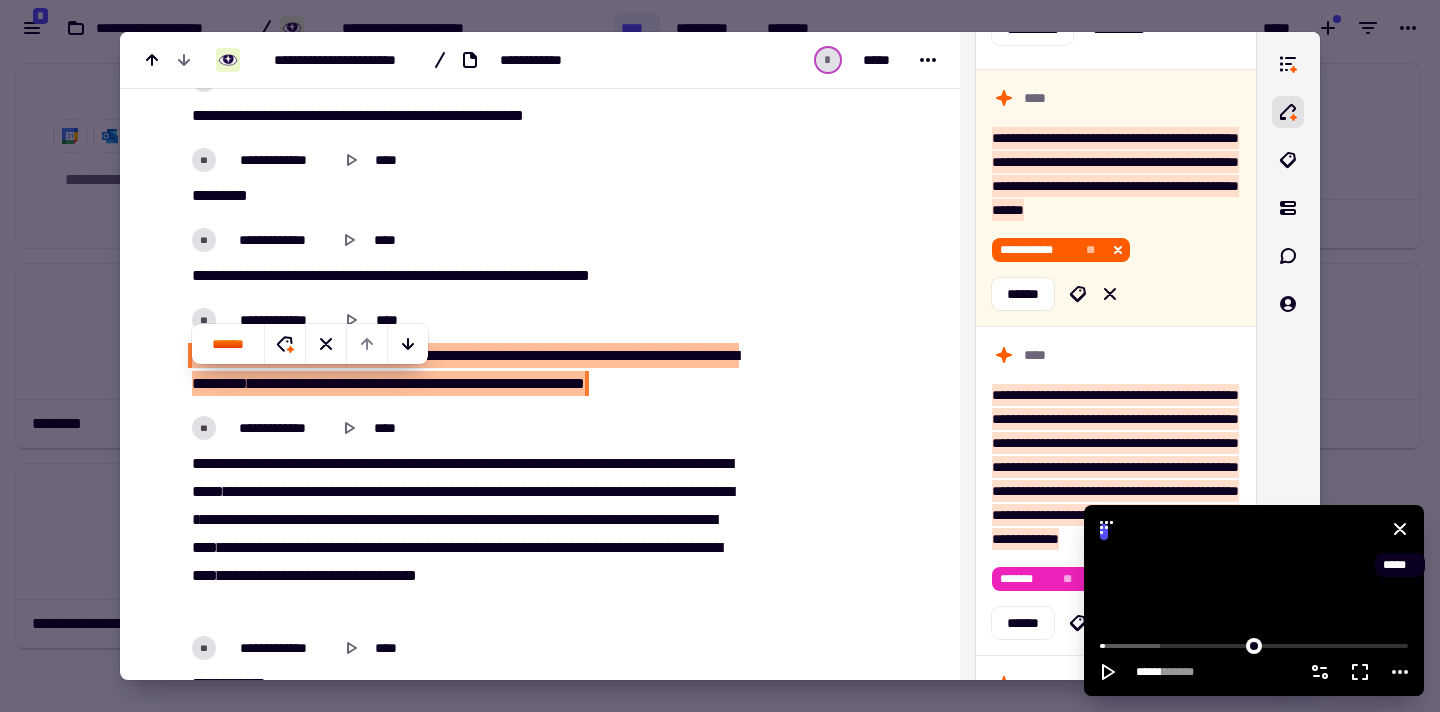 click 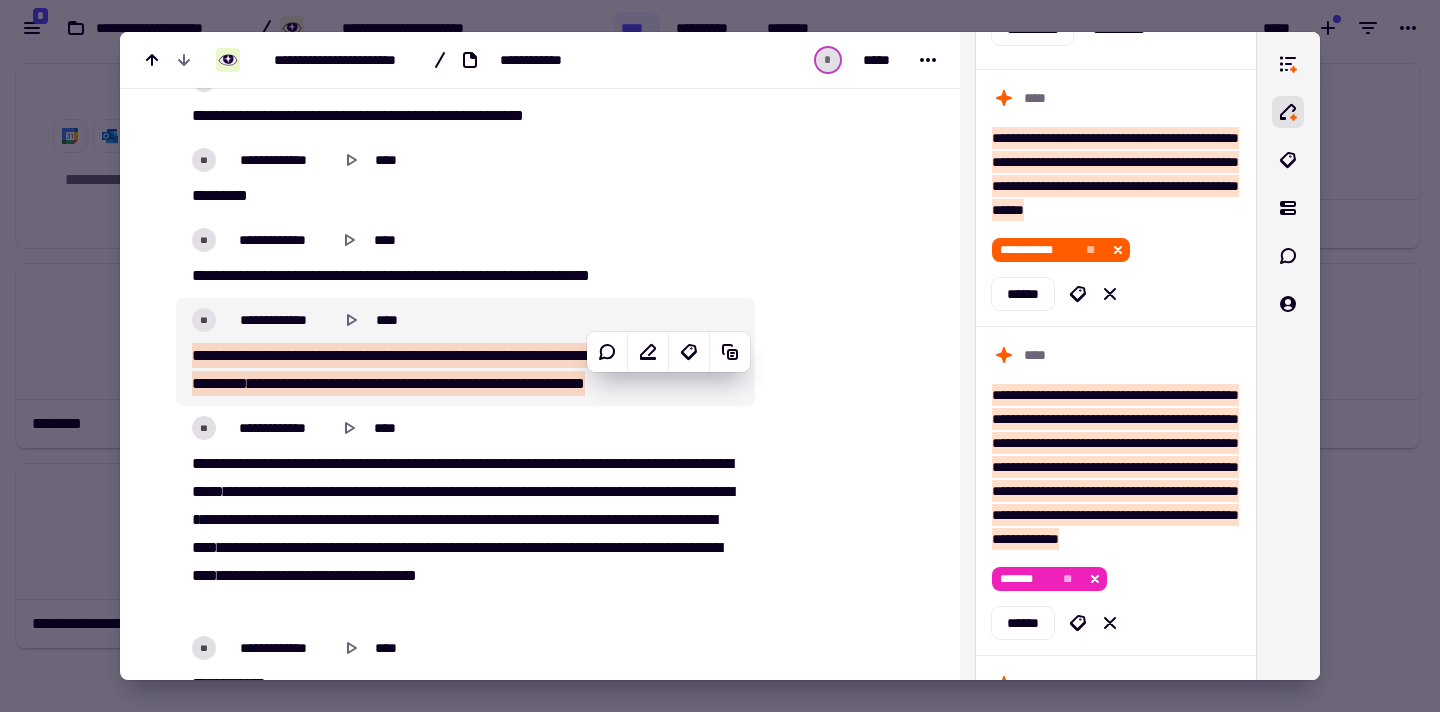 click on "**********" at bounding box center (465, 370) 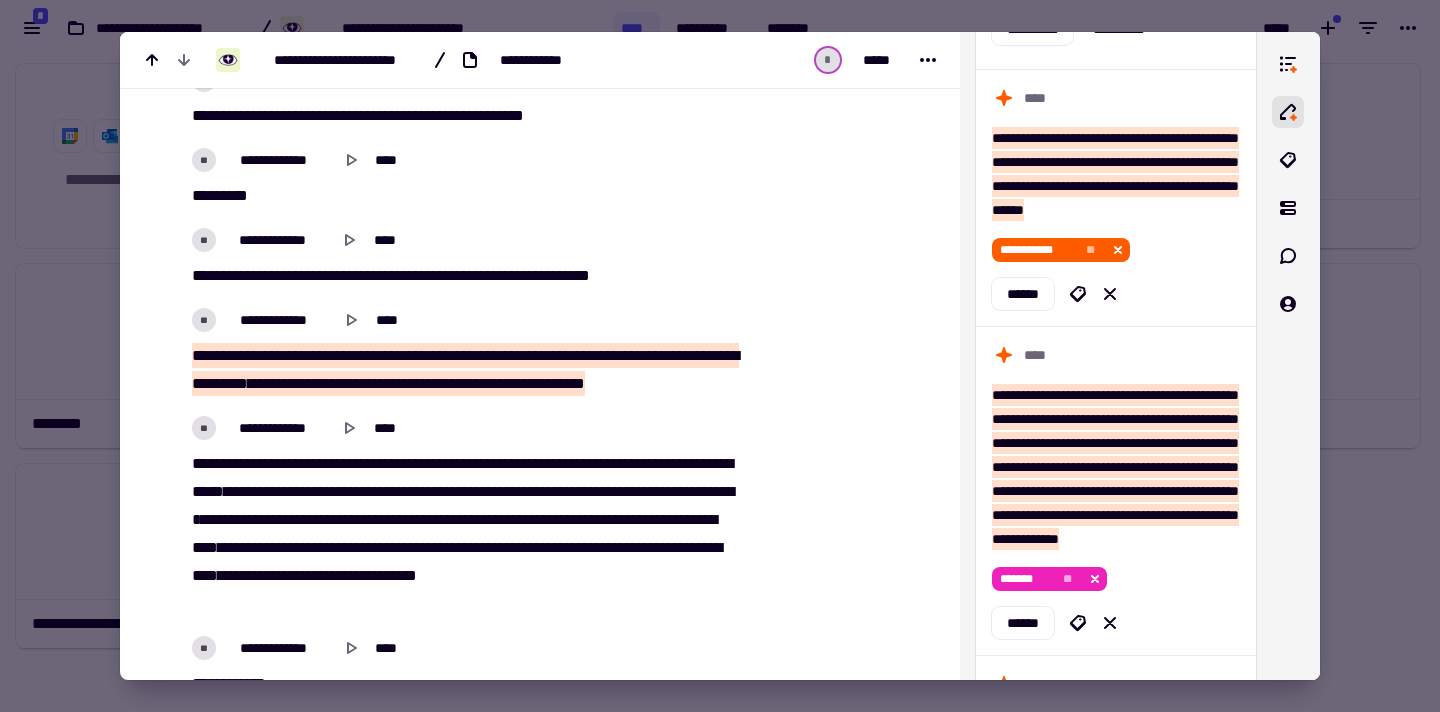 click on "*****" at bounding box center (527, 383) 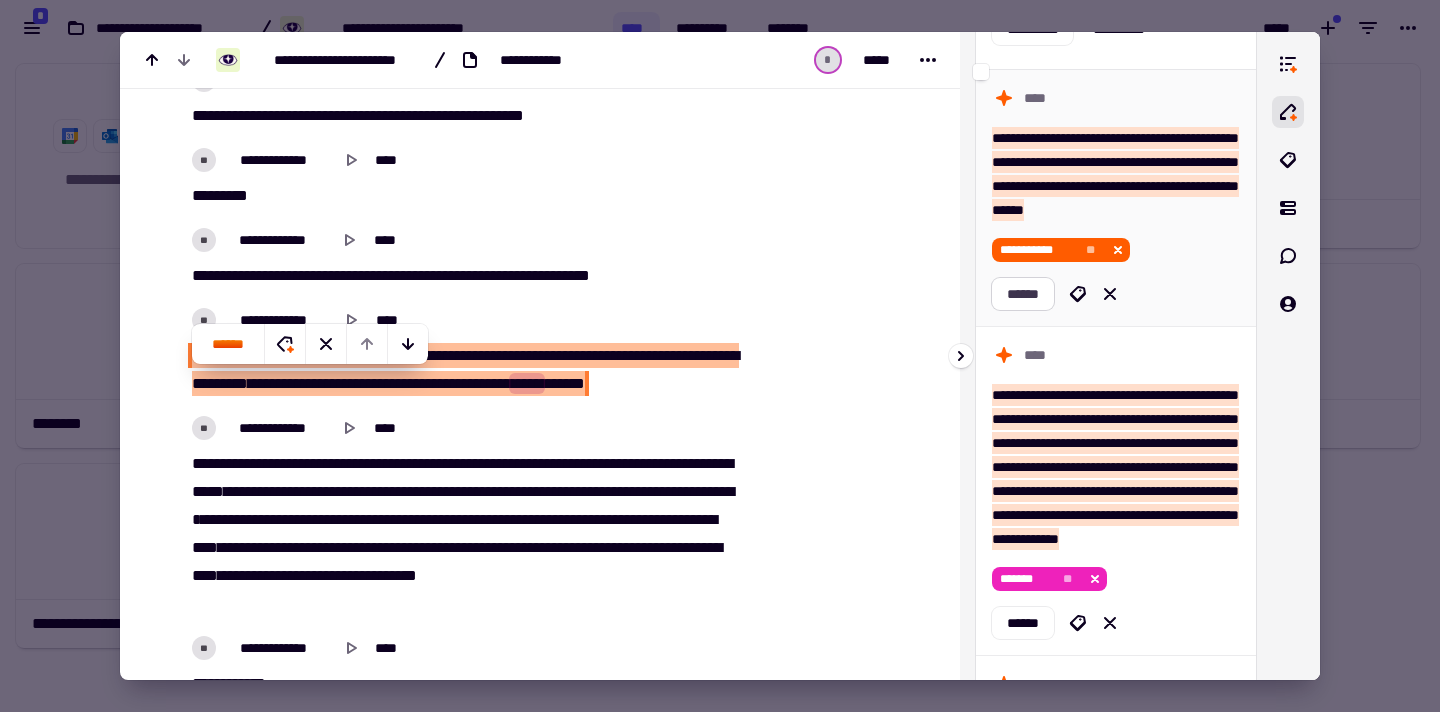 click on "******" 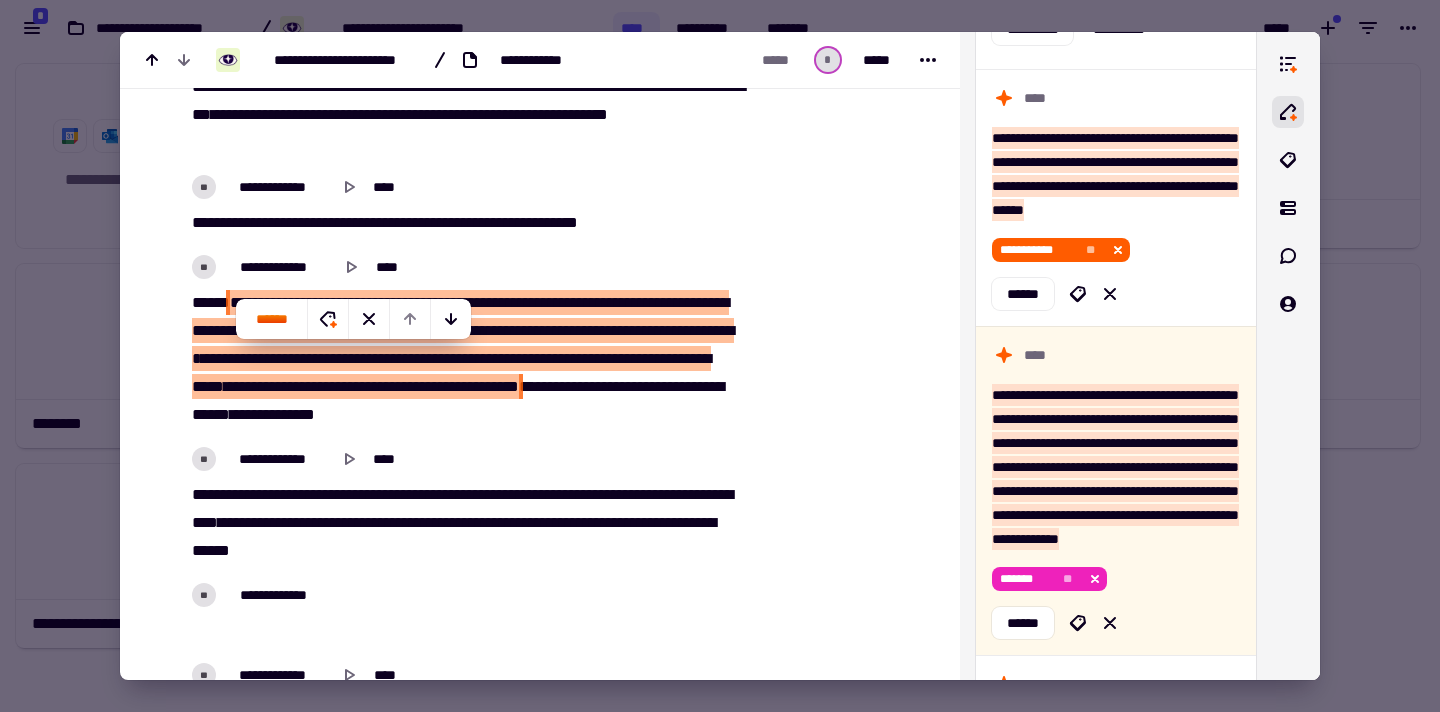 scroll, scrollTop: 4013, scrollLeft: 0, axis: vertical 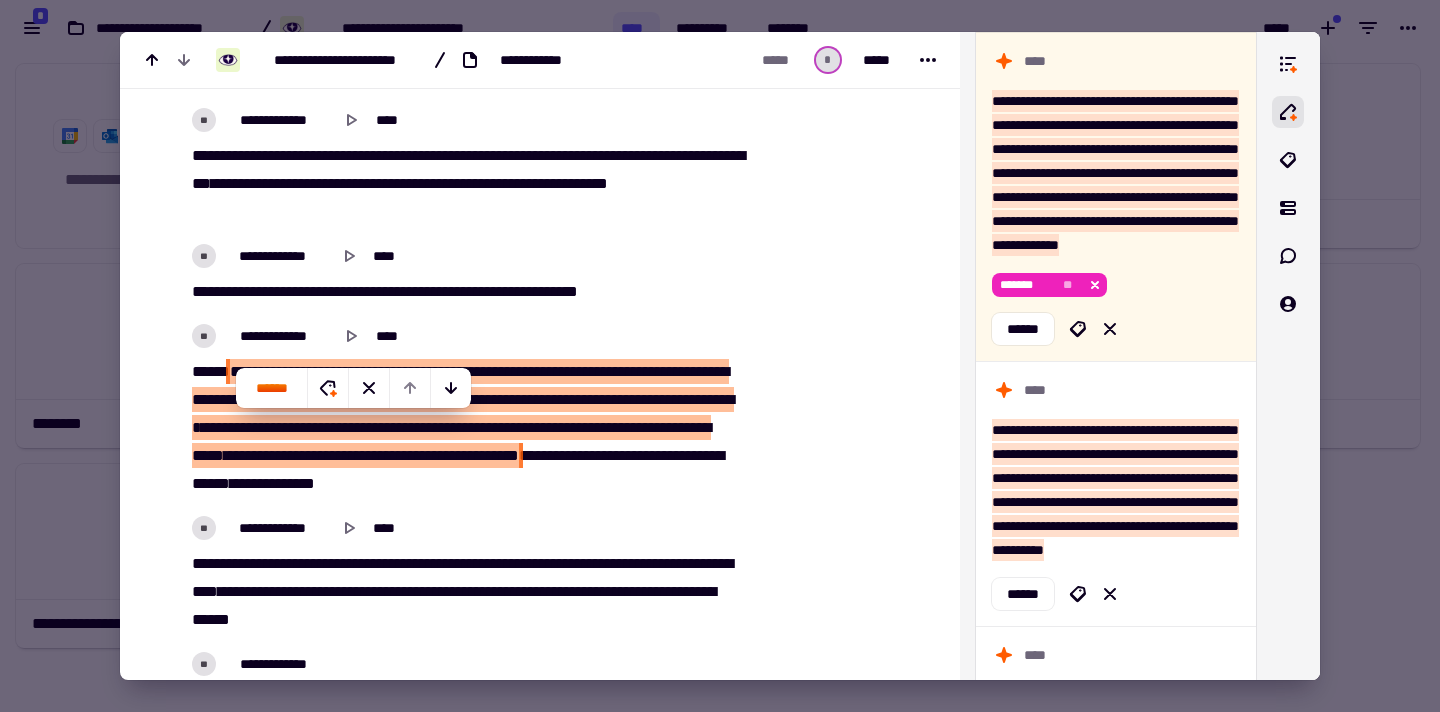 click on "******" at bounding box center [571, 155] 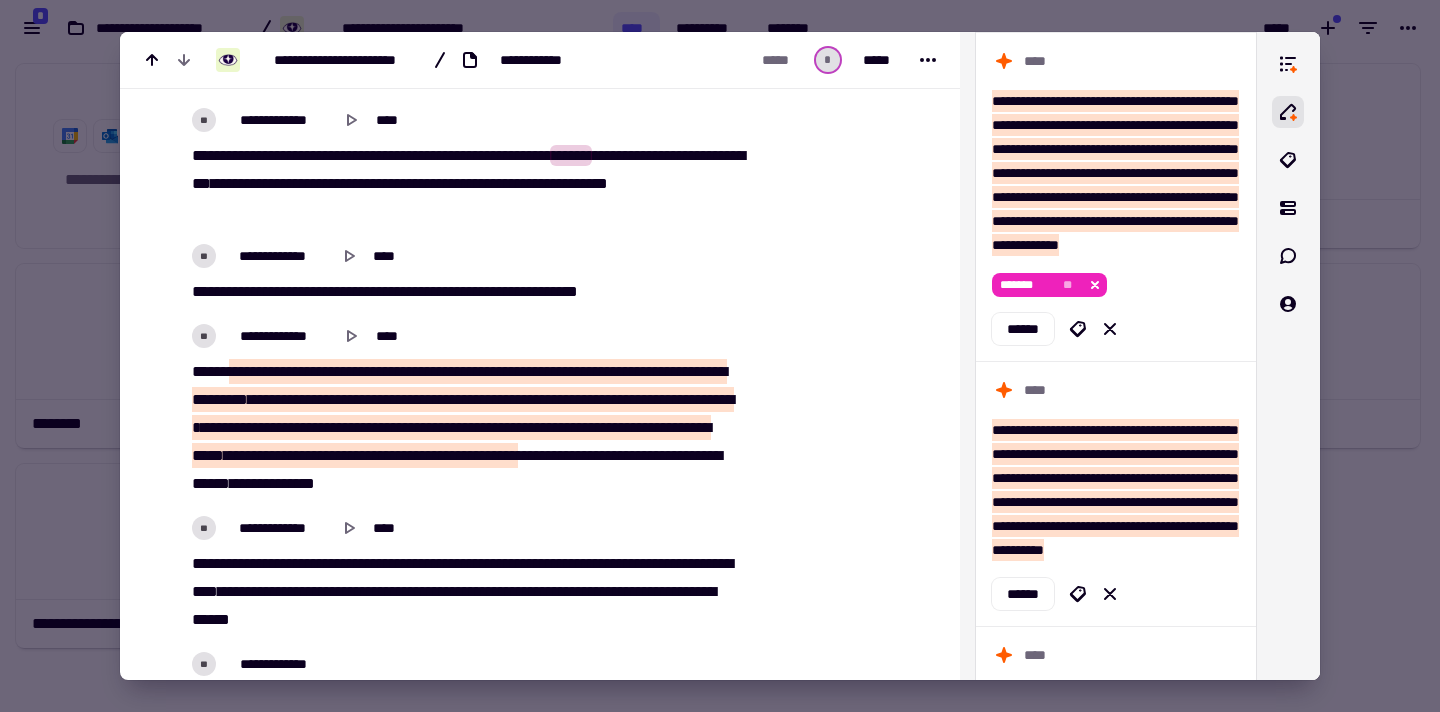 click on "****" at bounding box center (523, 183) 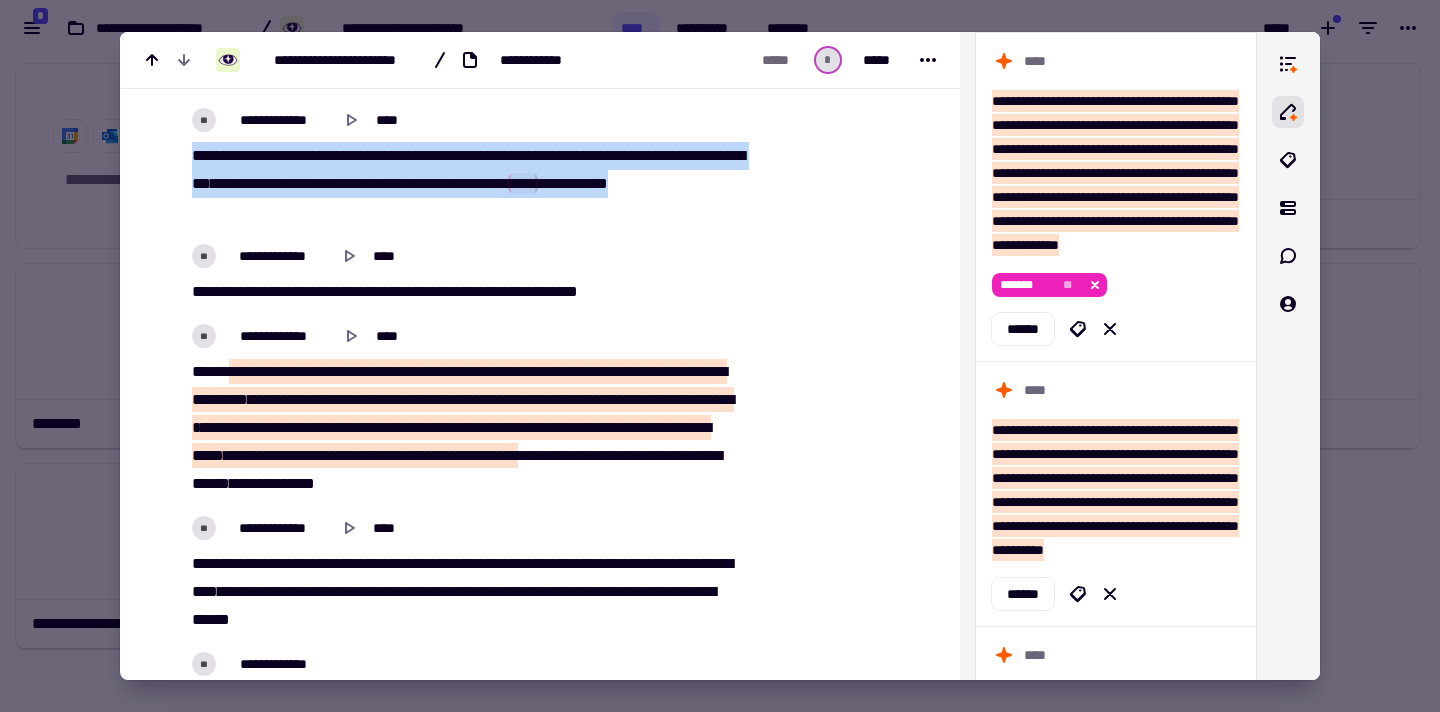 drag, startPoint x: 298, startPoint y: 263, endPoint x: 185, endPoint y: 214, distance: 123.16656 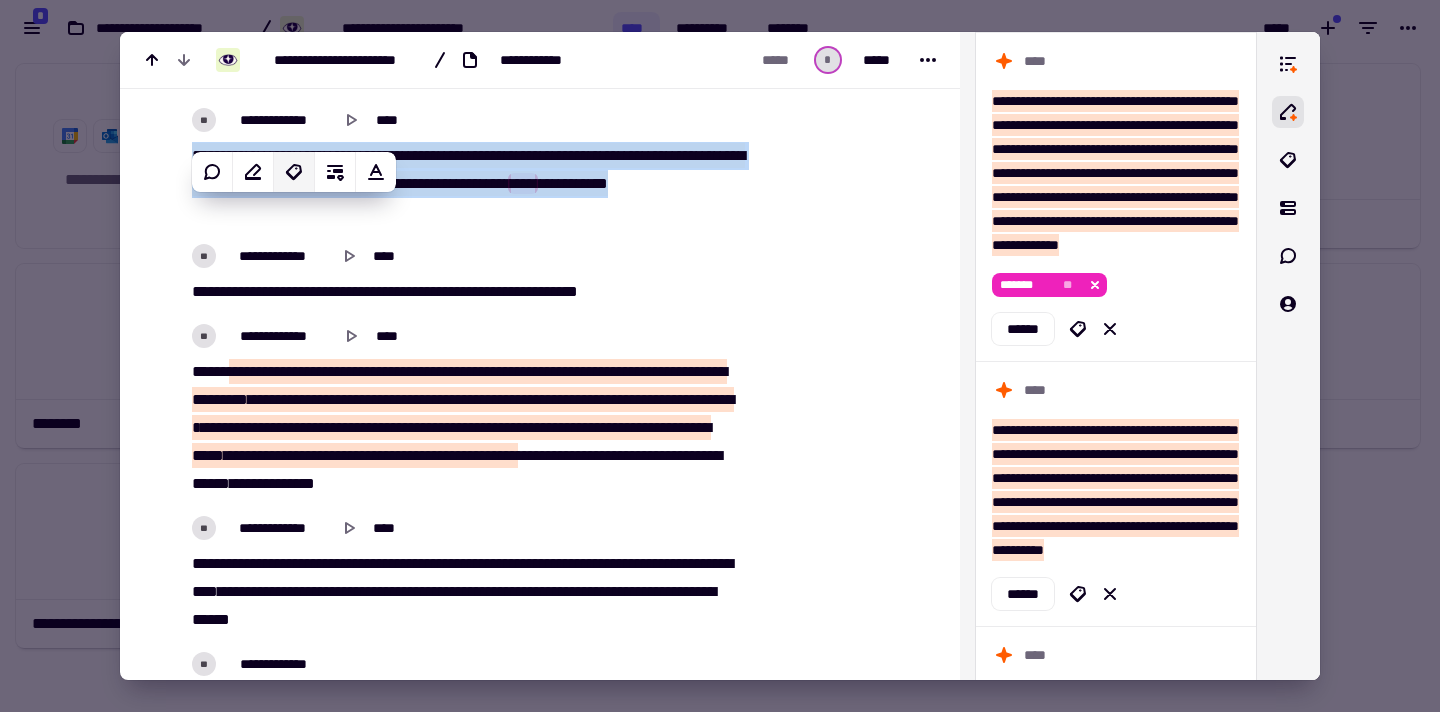 click 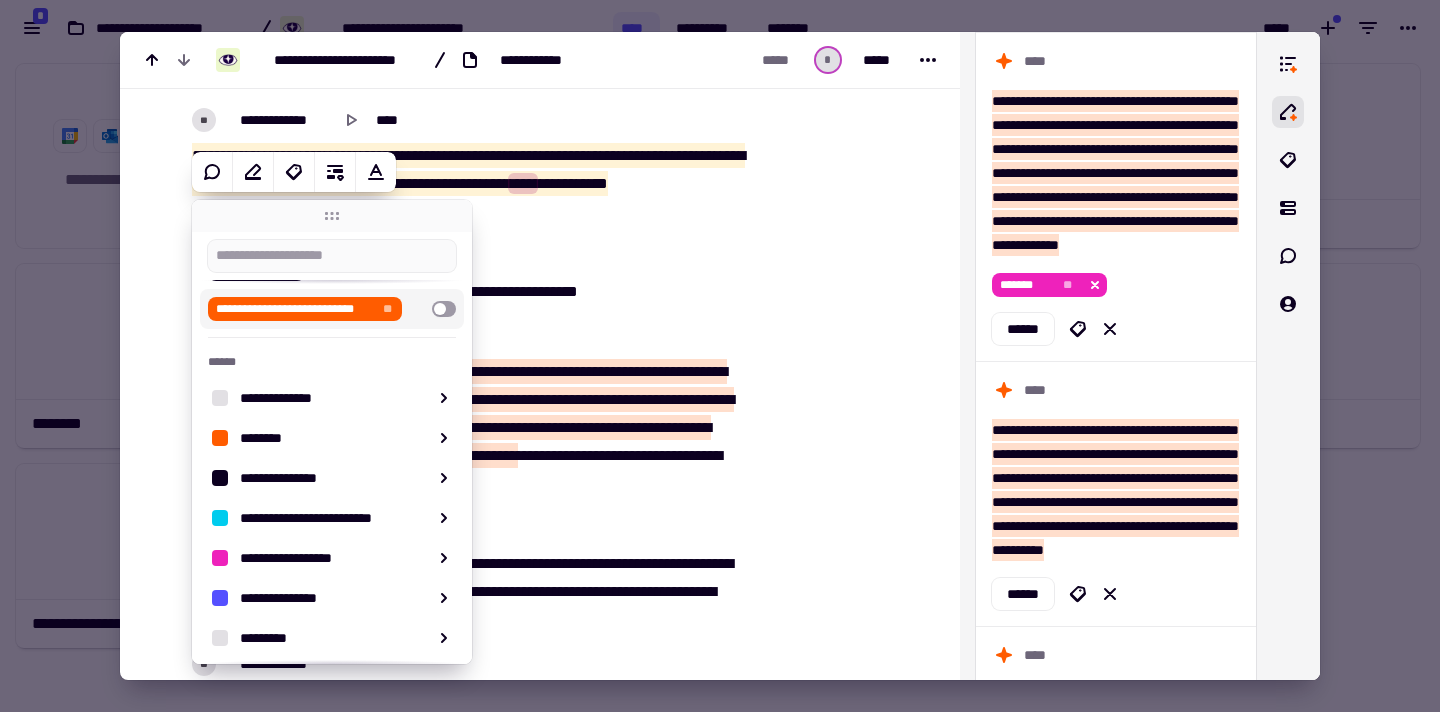 scroll, scrollTop: 147, scrollLeft: 0, axis: vertical 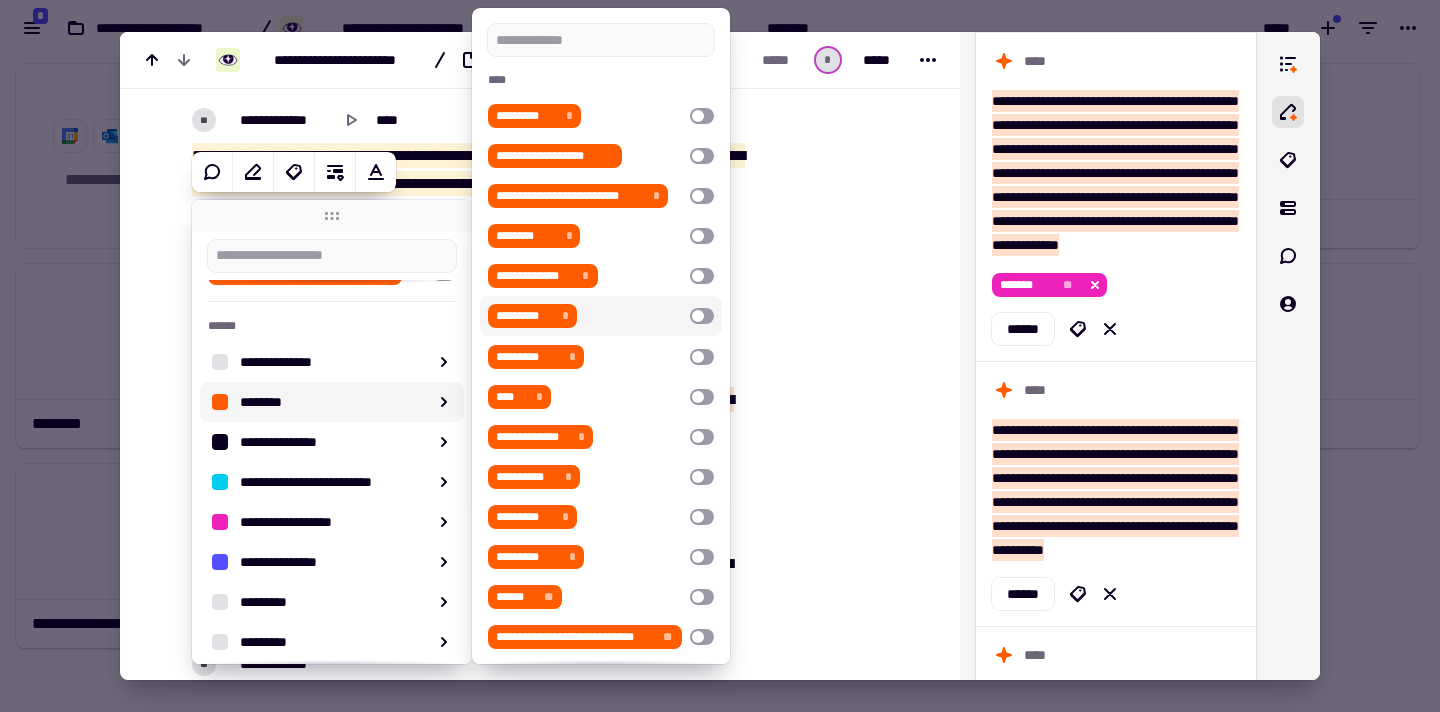 click on "********* *" at bounding box center (601, 316) 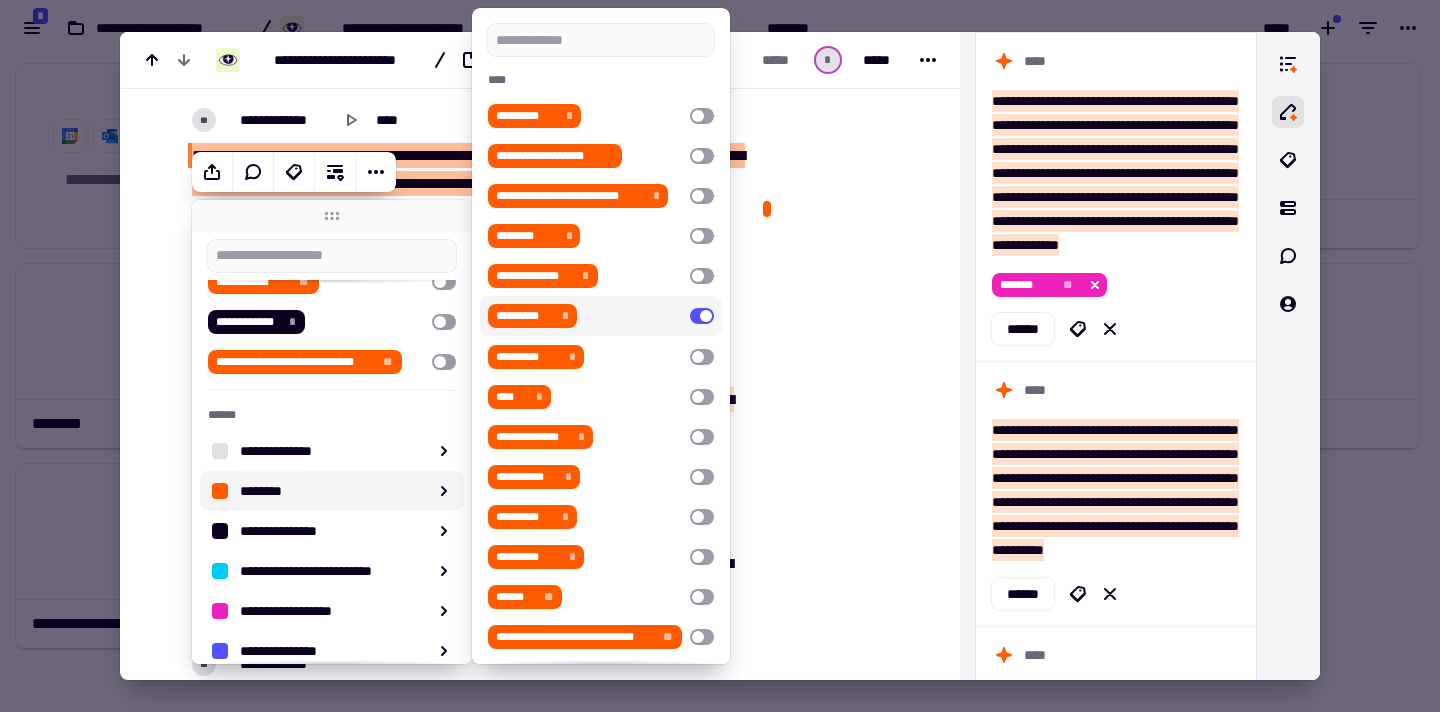 click at bounding box center (843, 9013) 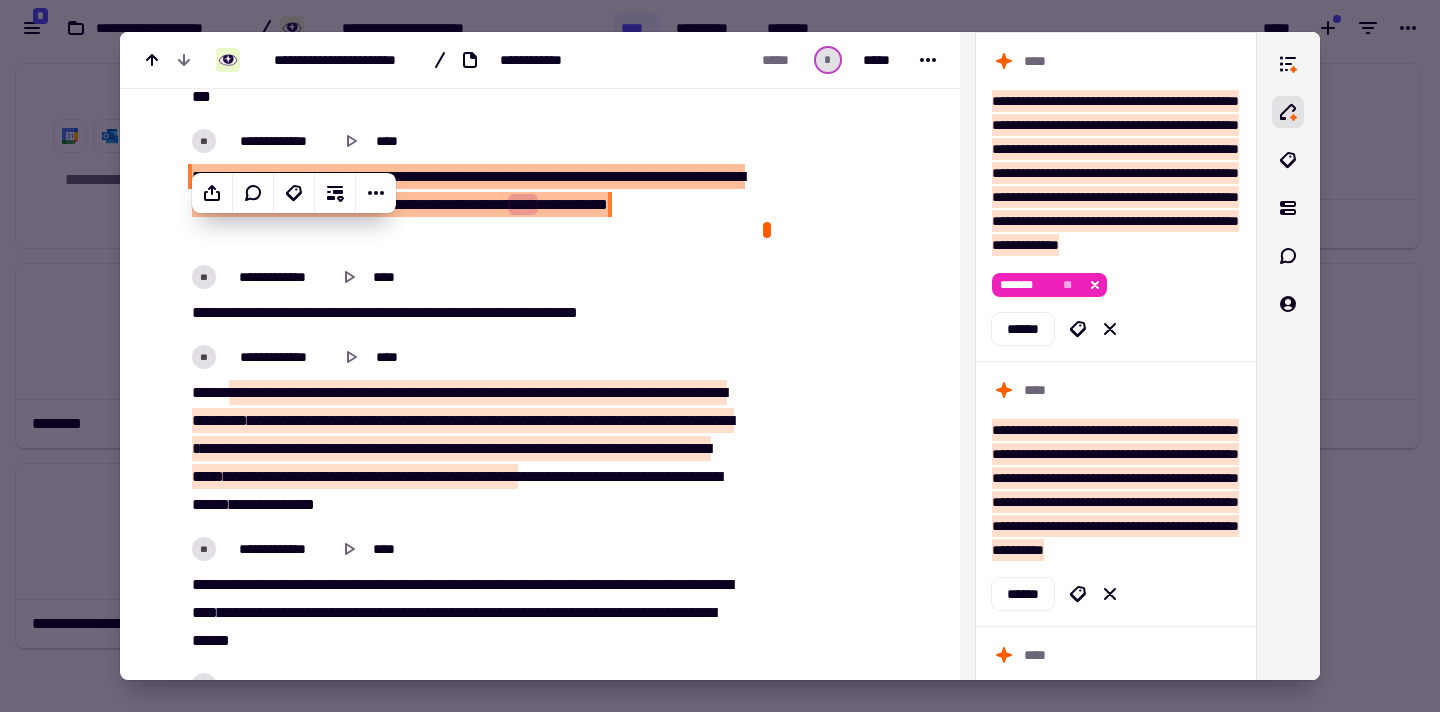 scroll, scrollTop: 4090, scrollLeft: 0, axis: vertical 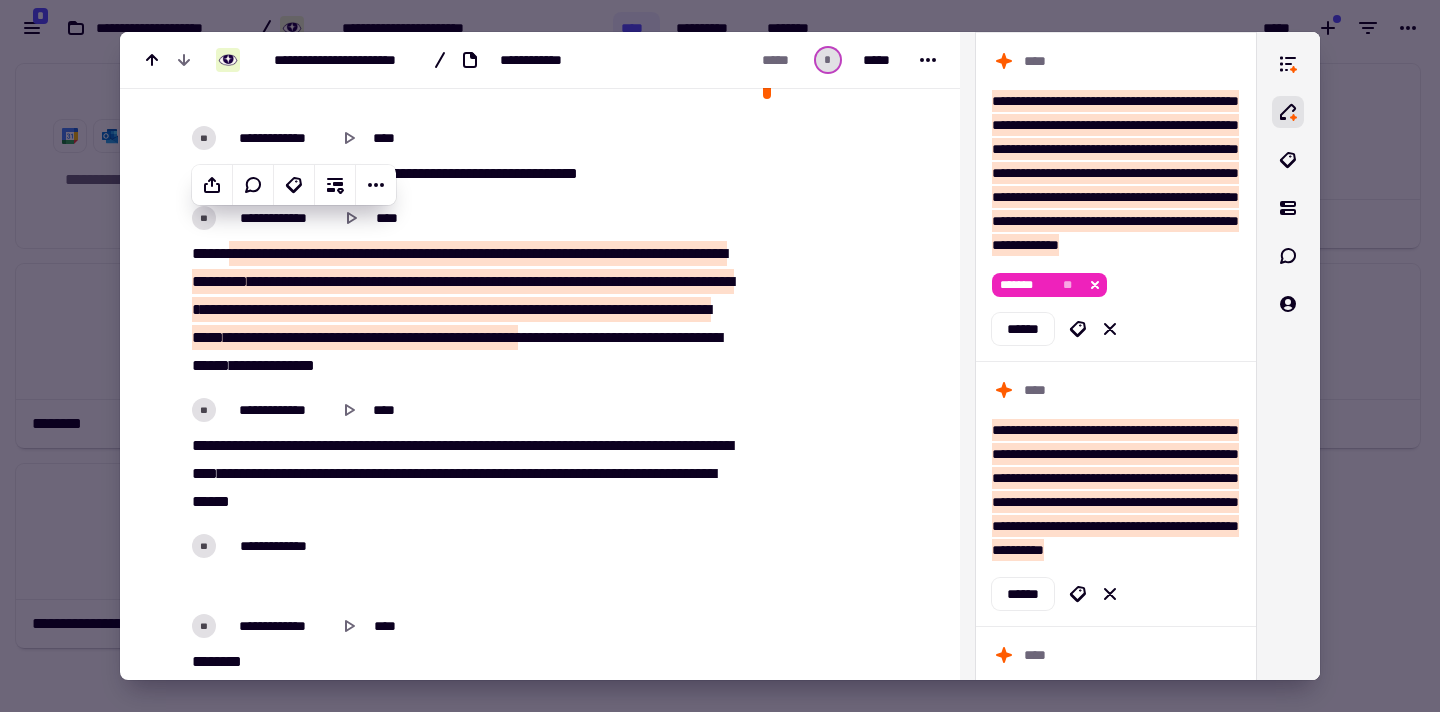 click on "******" at bounding box center [303, 309] 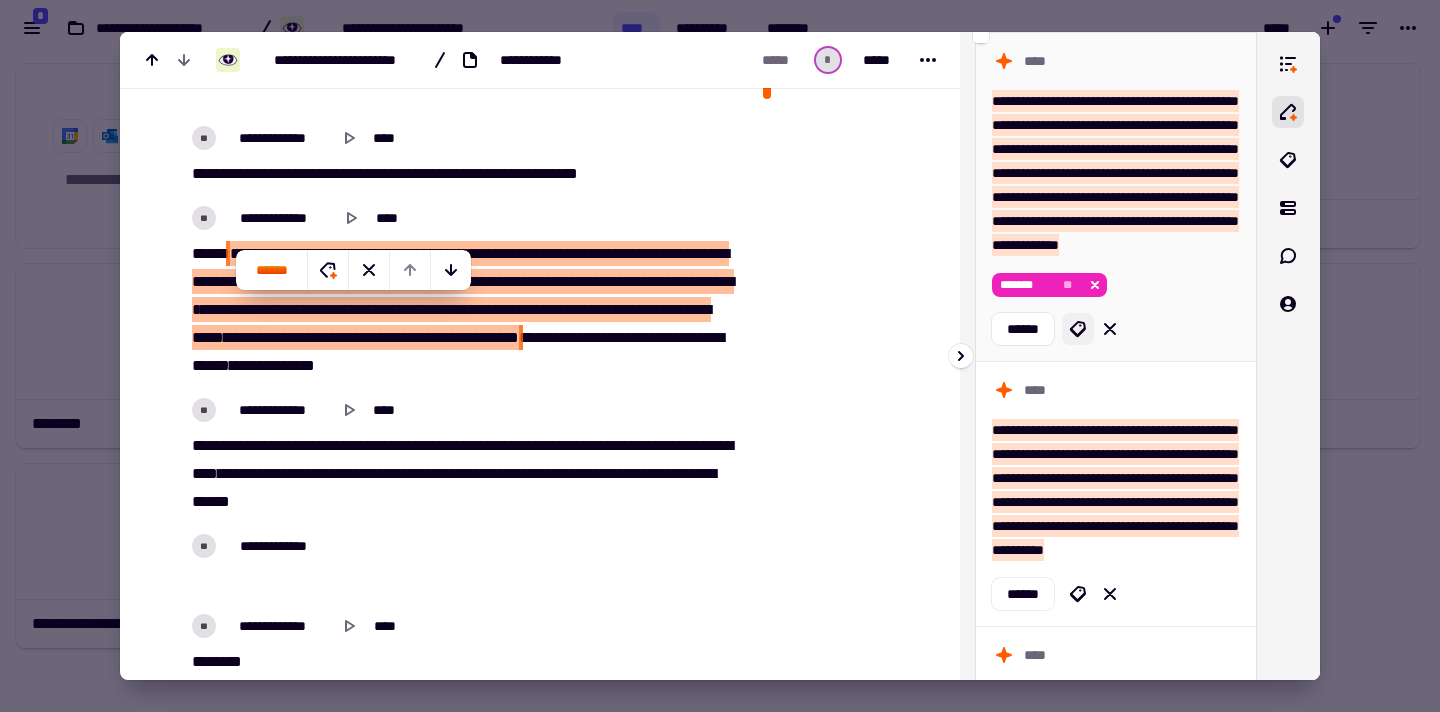 click 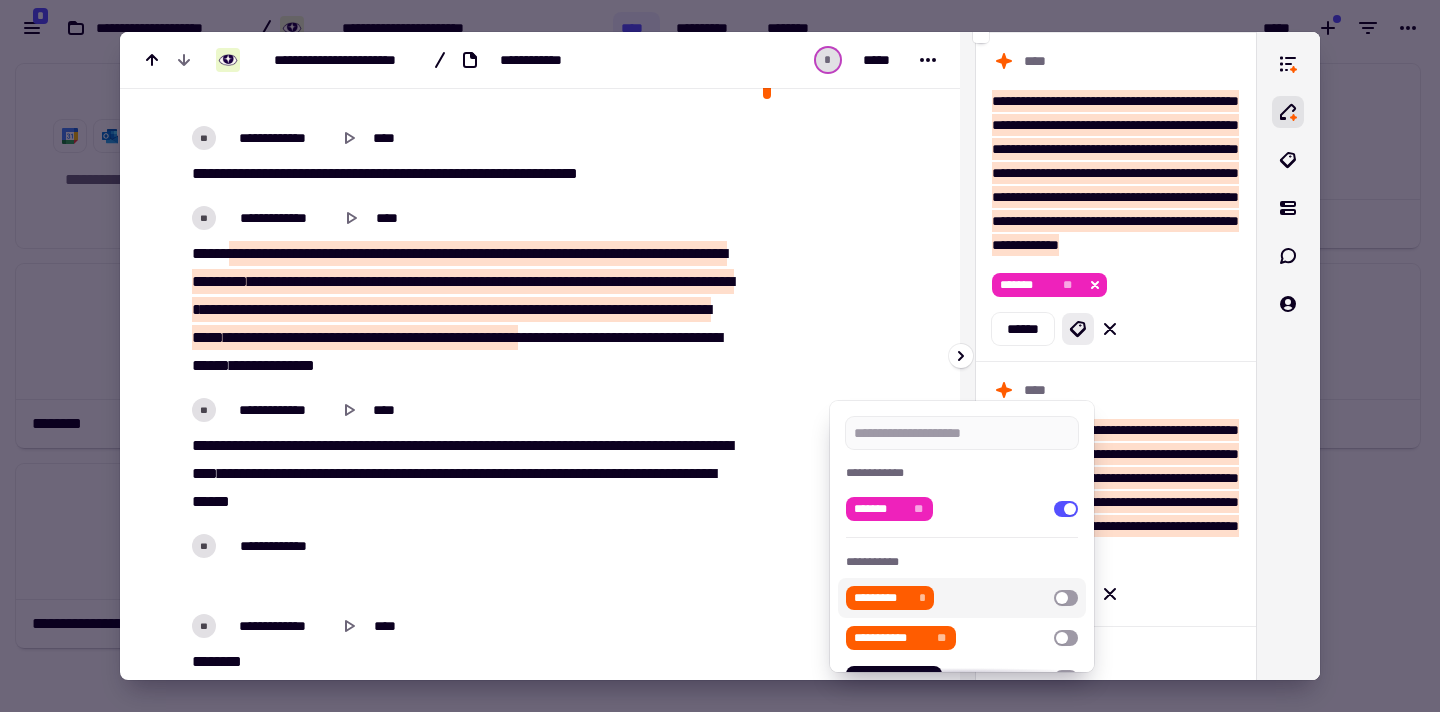 click at bounding box center (1066, 598) 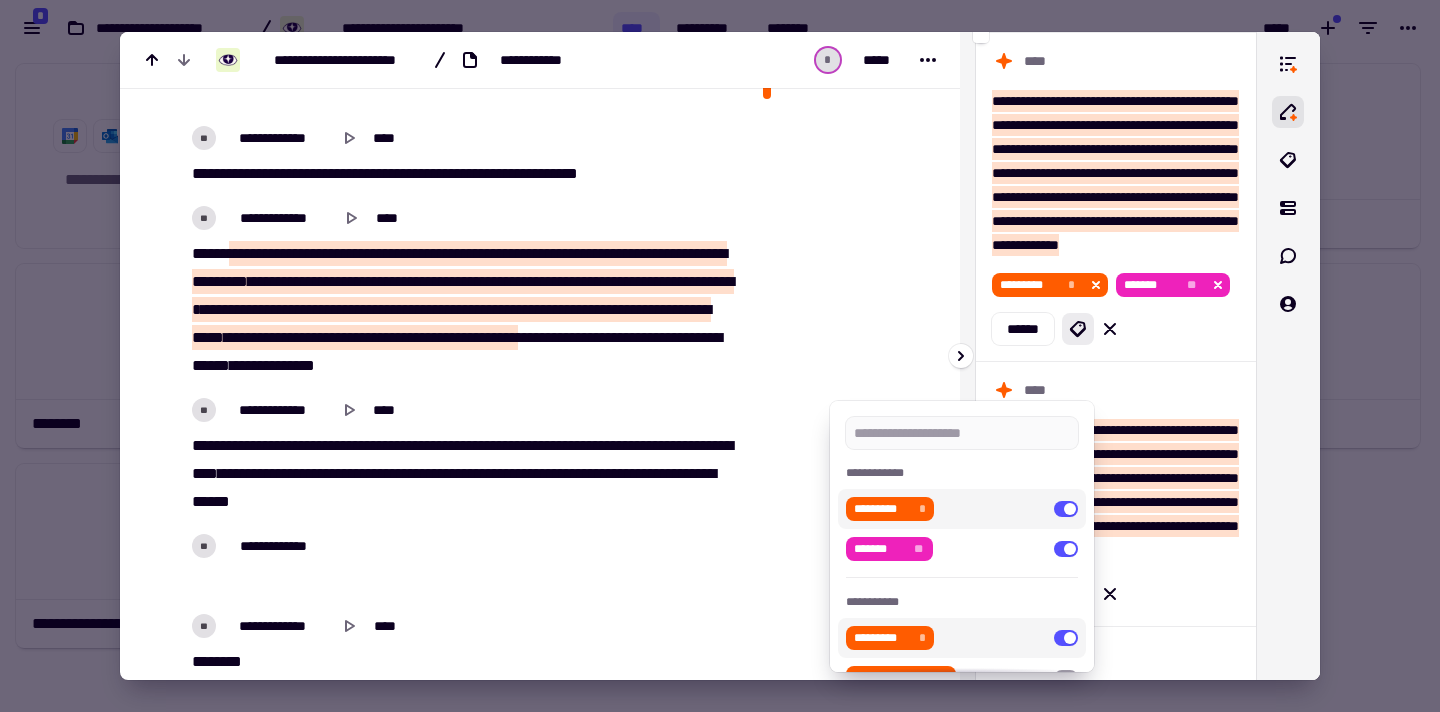 click at bounding box center (720, 356) 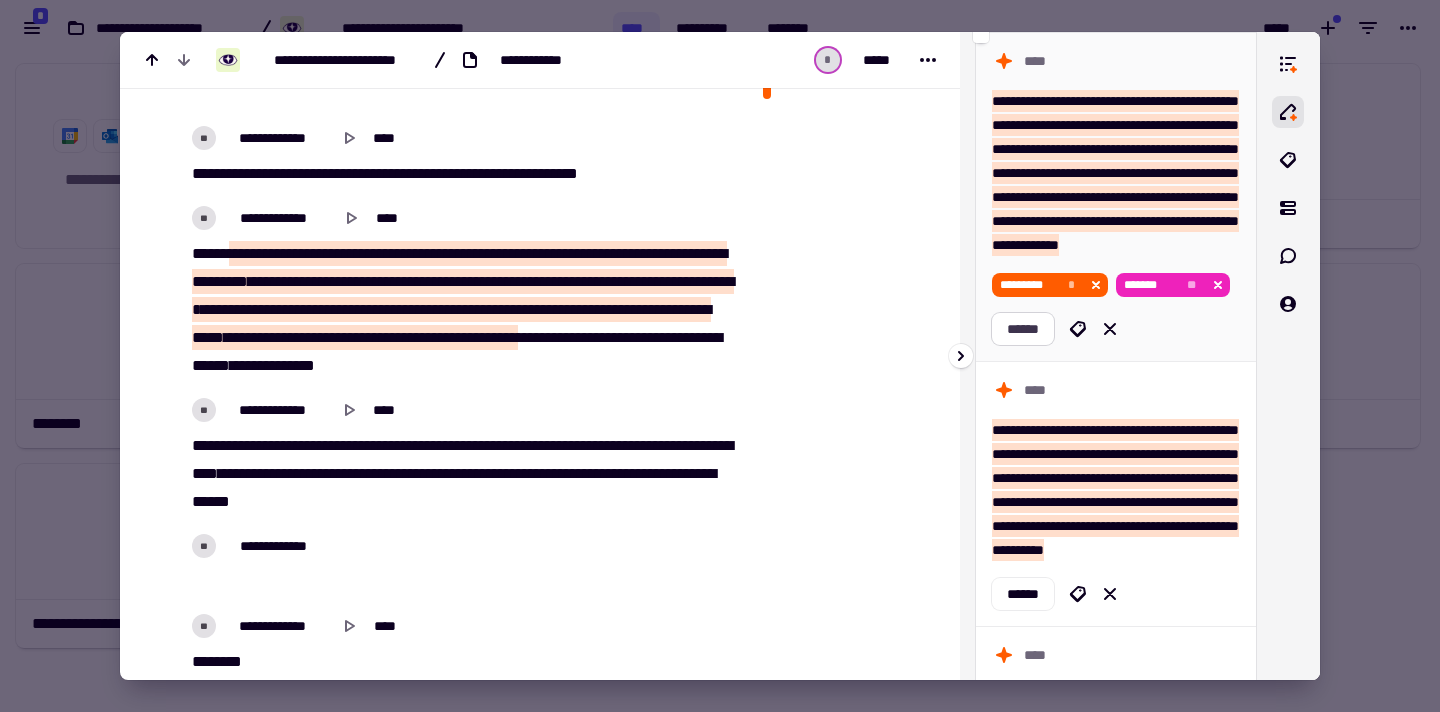 click on "******" 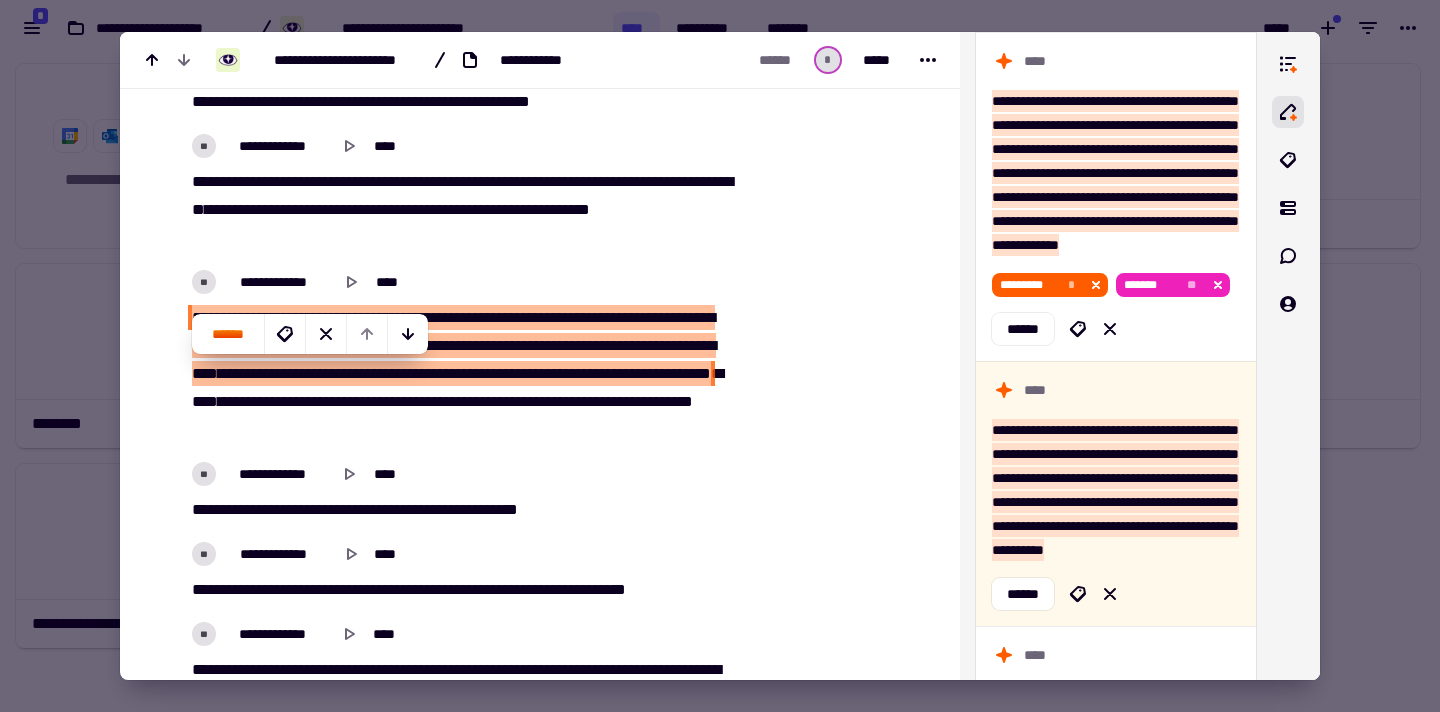 scroll, scrollTop: 5159, scrollLeft: 0, axis: vertical 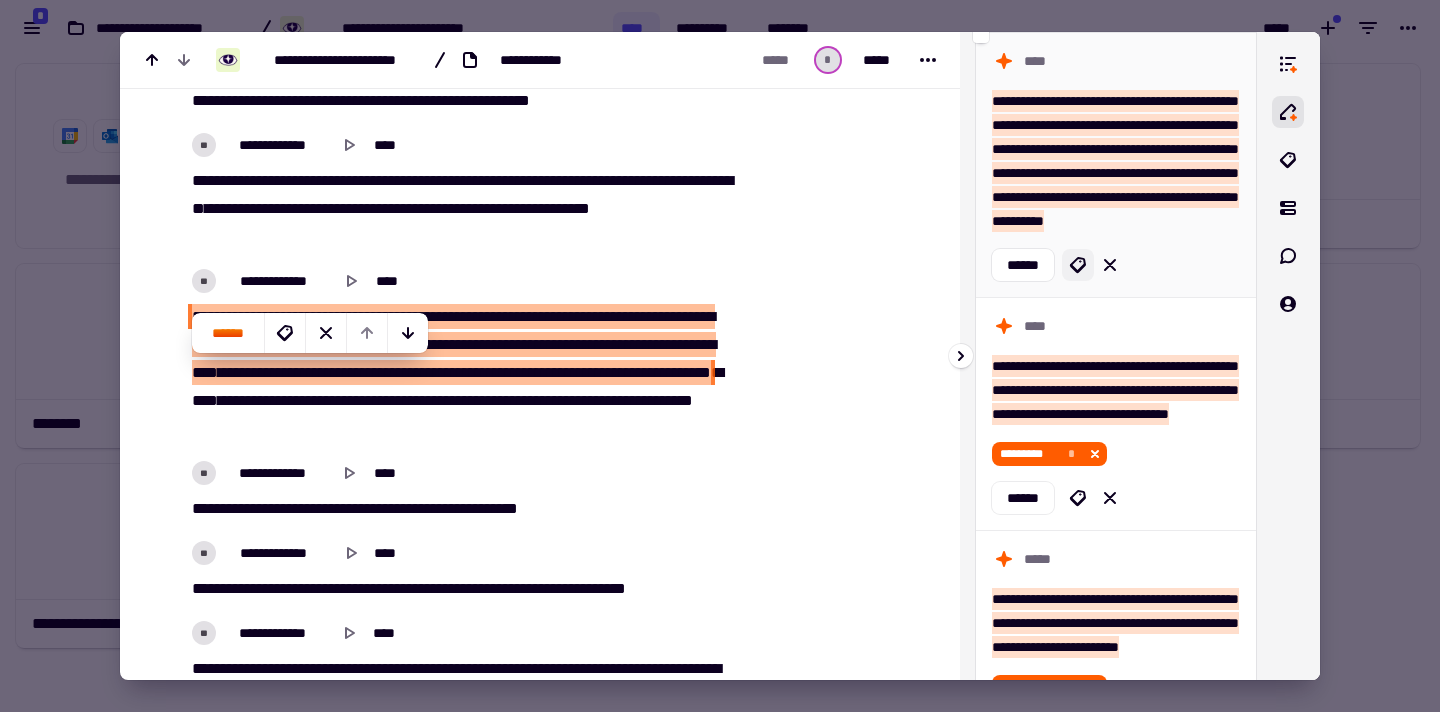 click 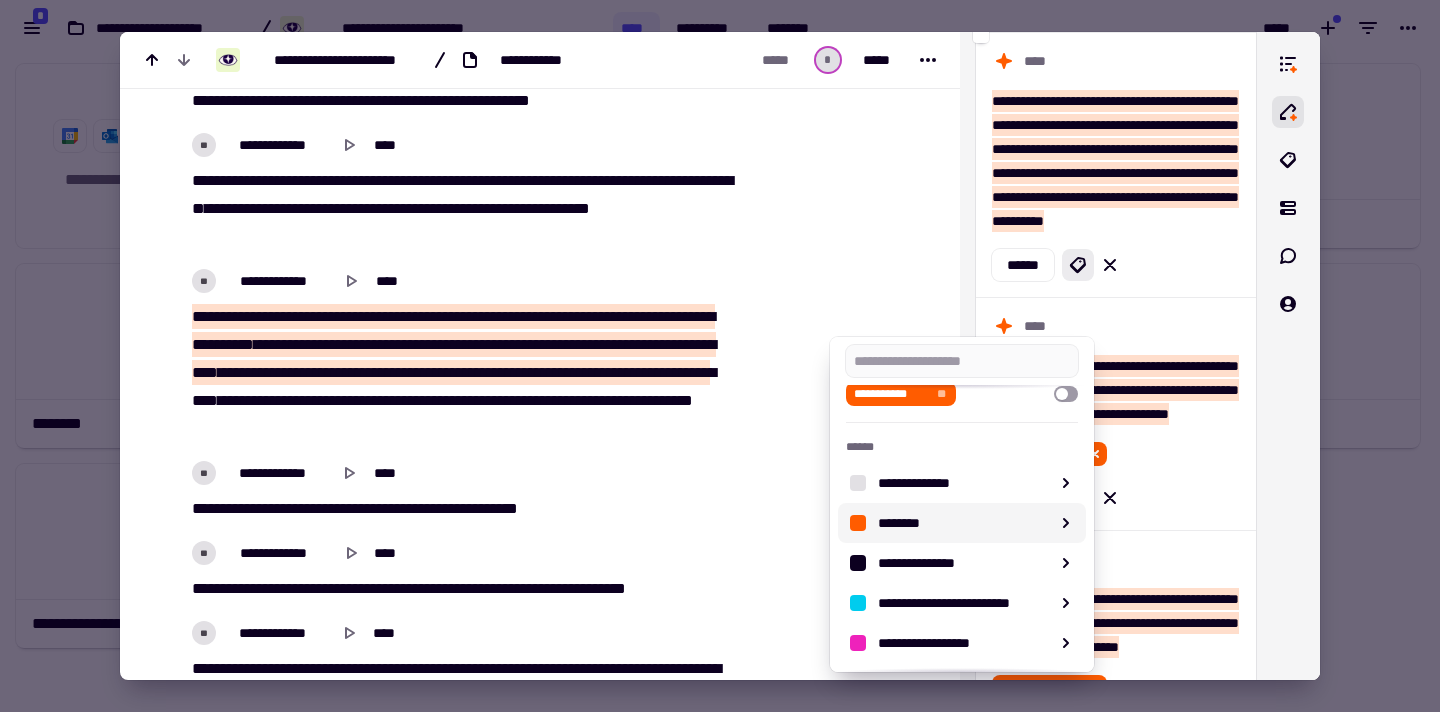 scroll, scrollTop: 134, scrollLeft: 0, axis: vertical 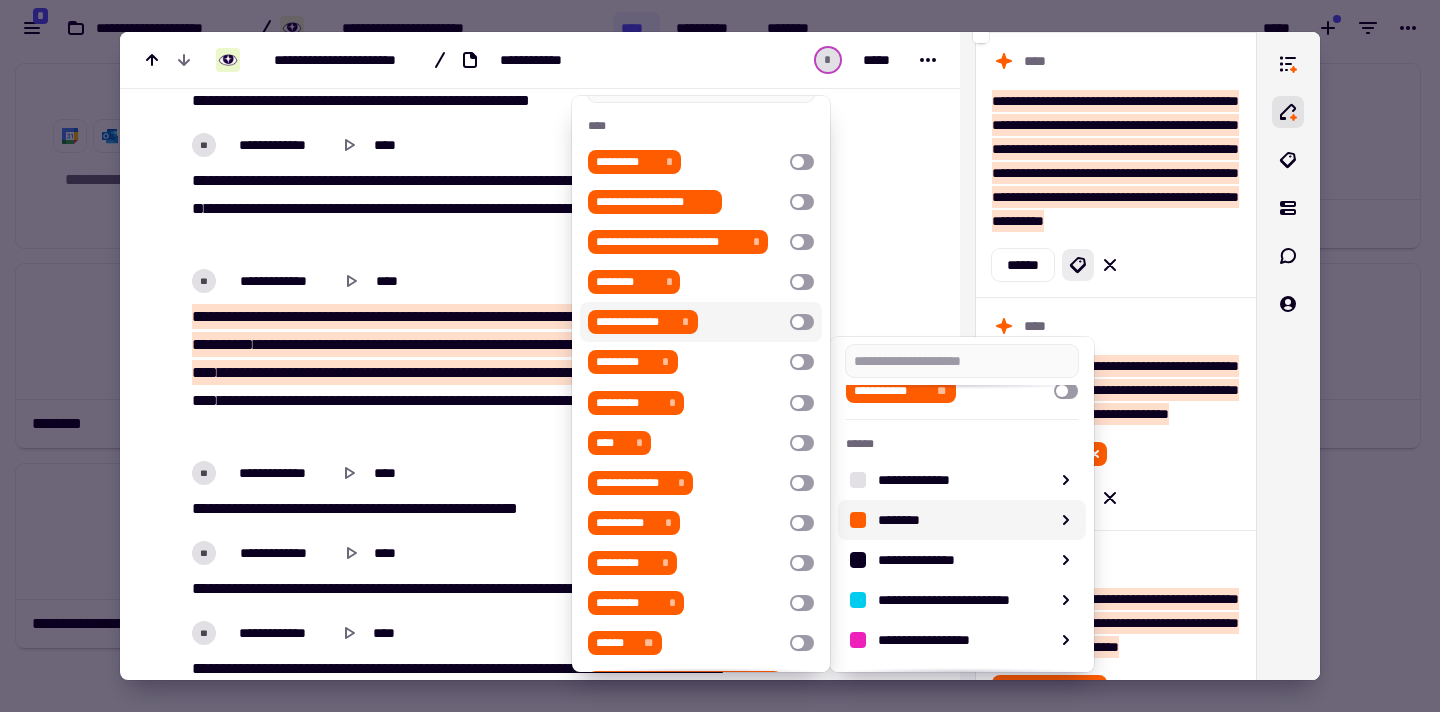 click at bounding box center [802, 322] 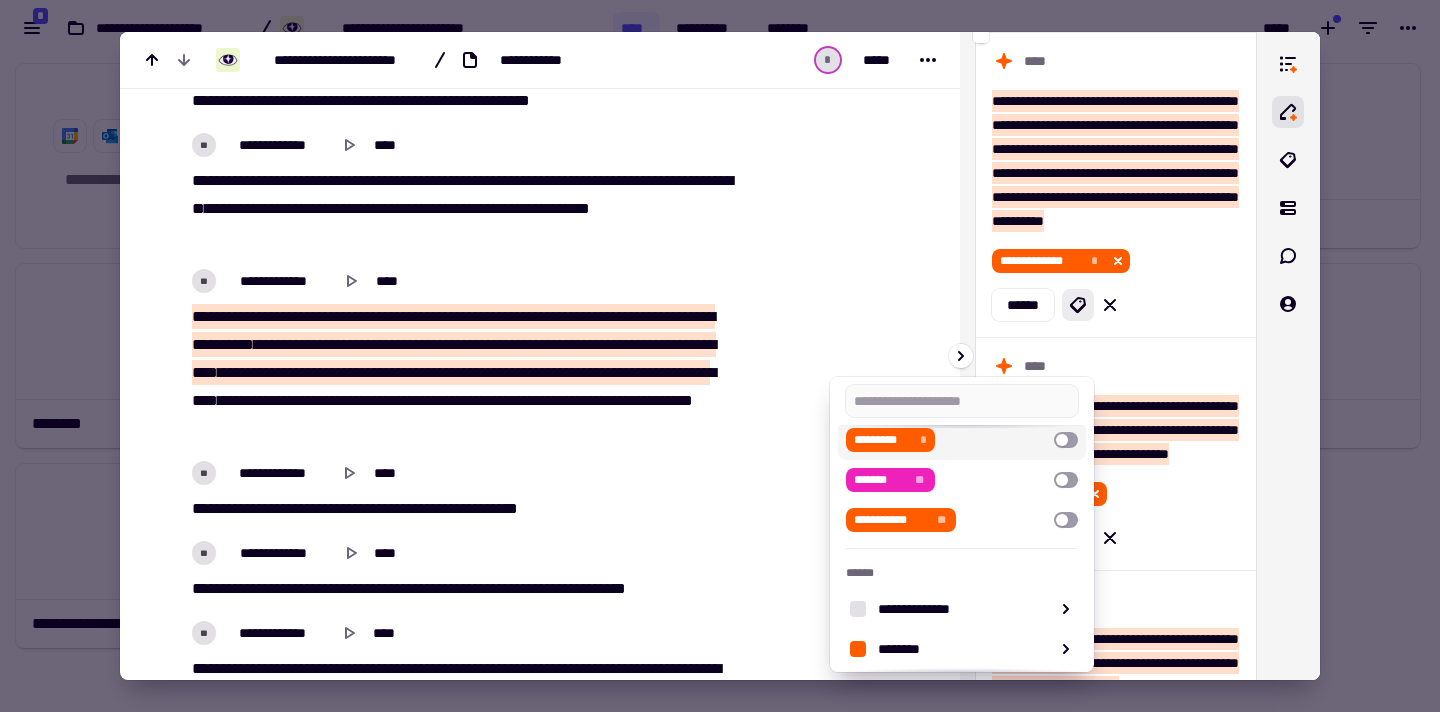 click at bounding box center (720, 356) 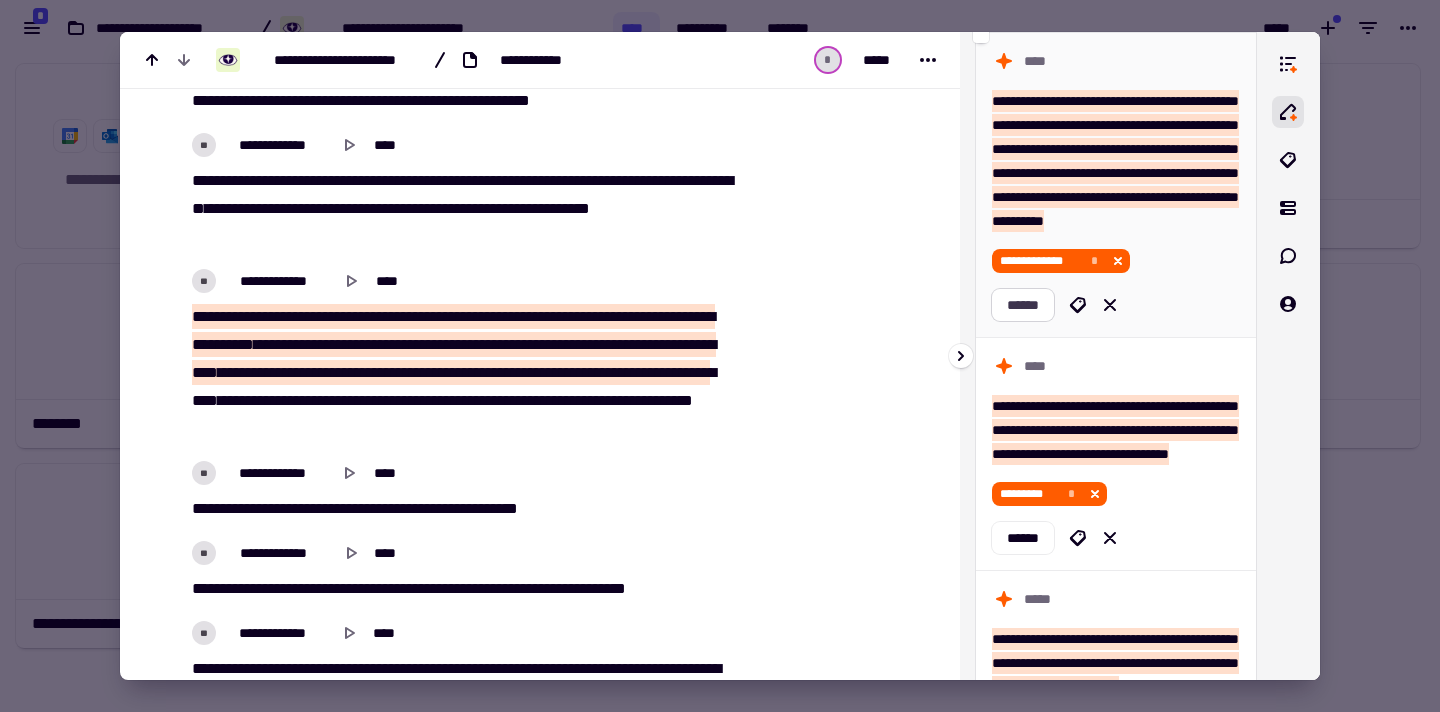 click on "******" 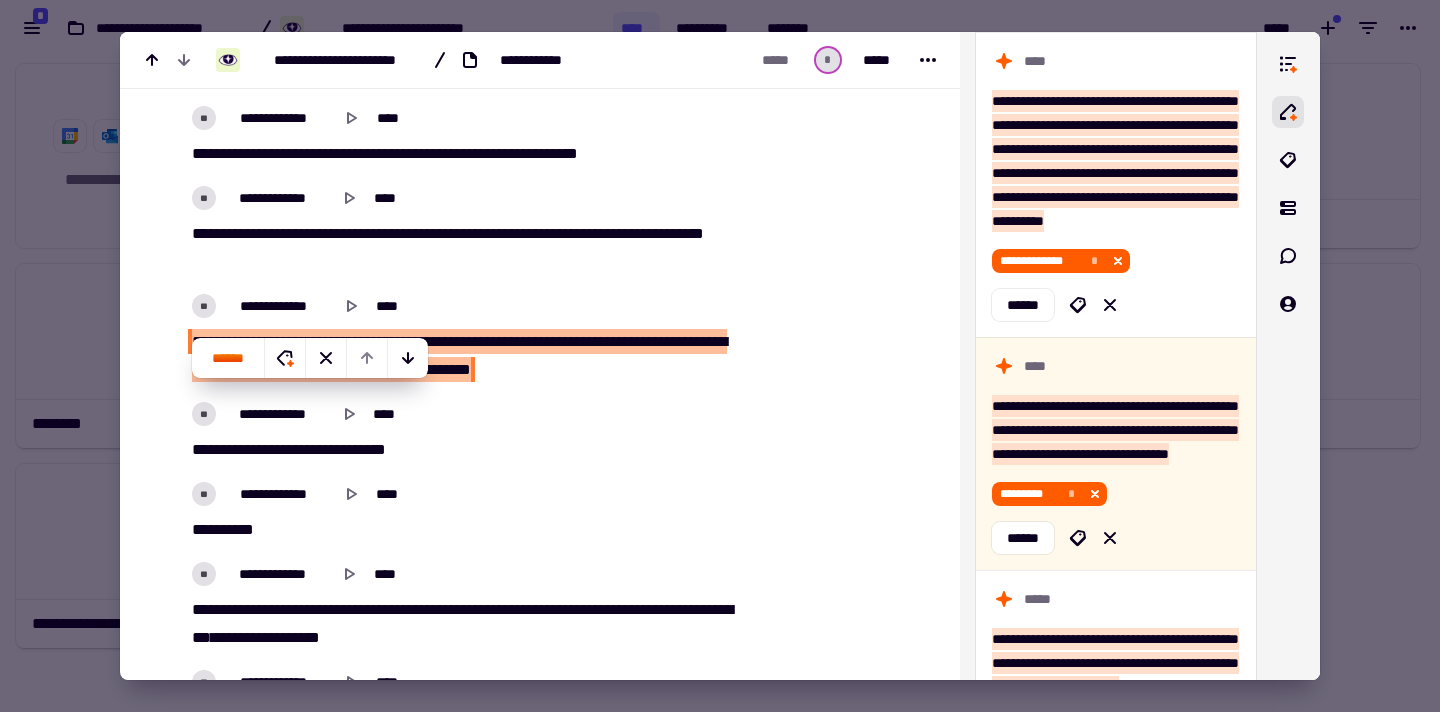 scroll, scrollTop: 6184, scrollLeft: 0, axis: vertical 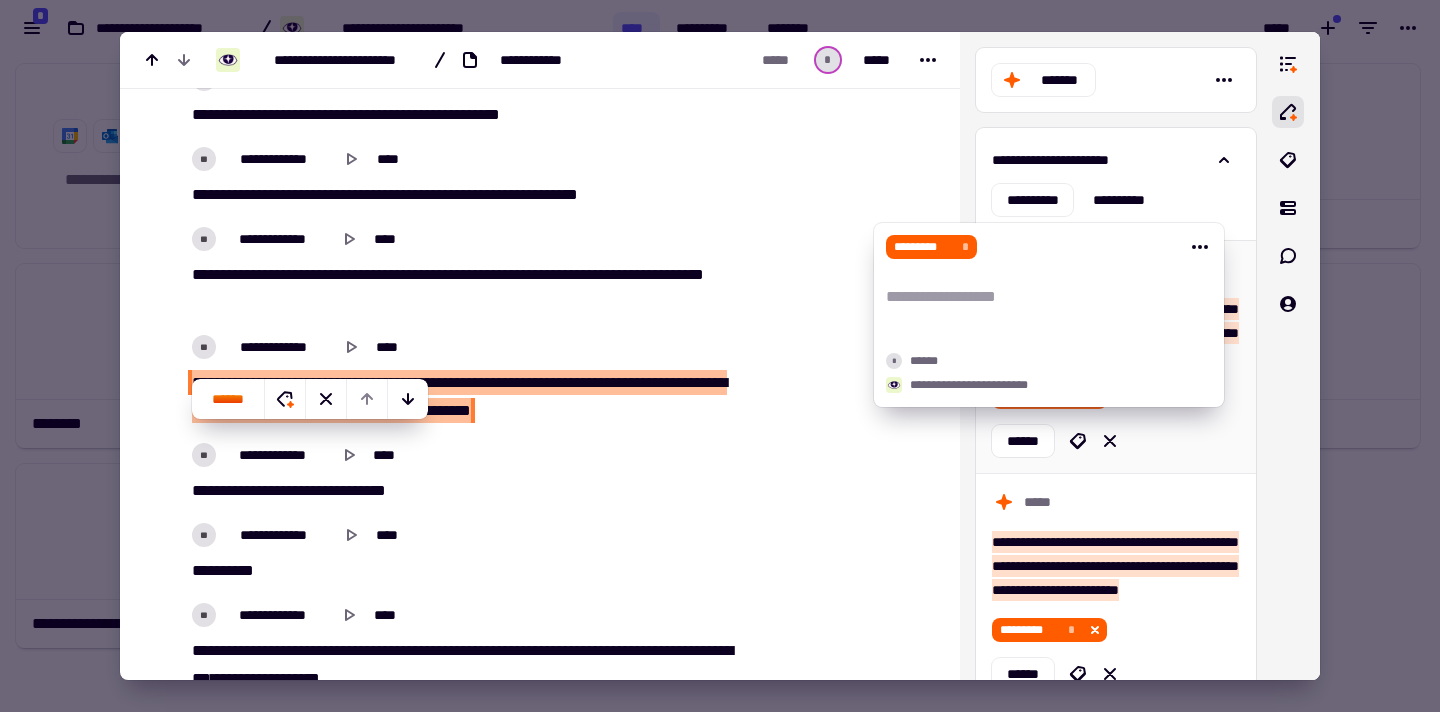 click 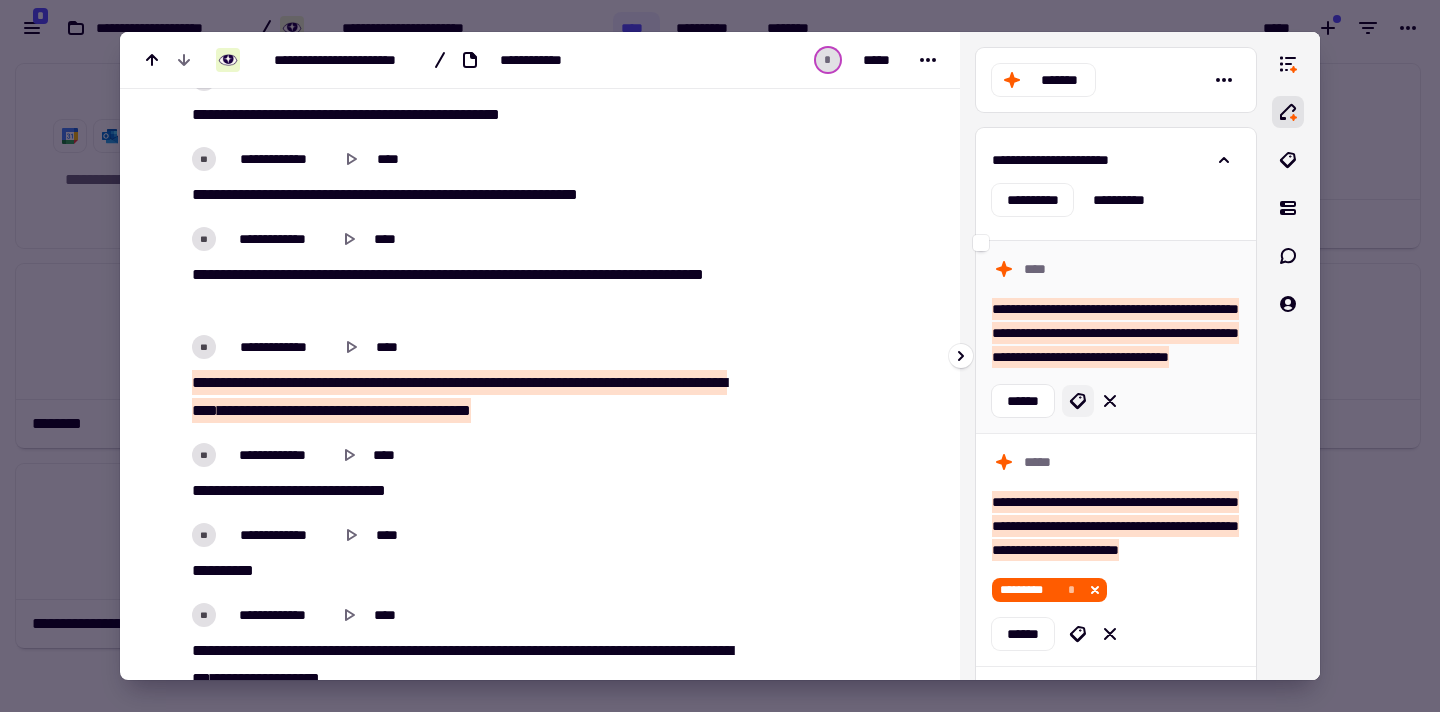 click 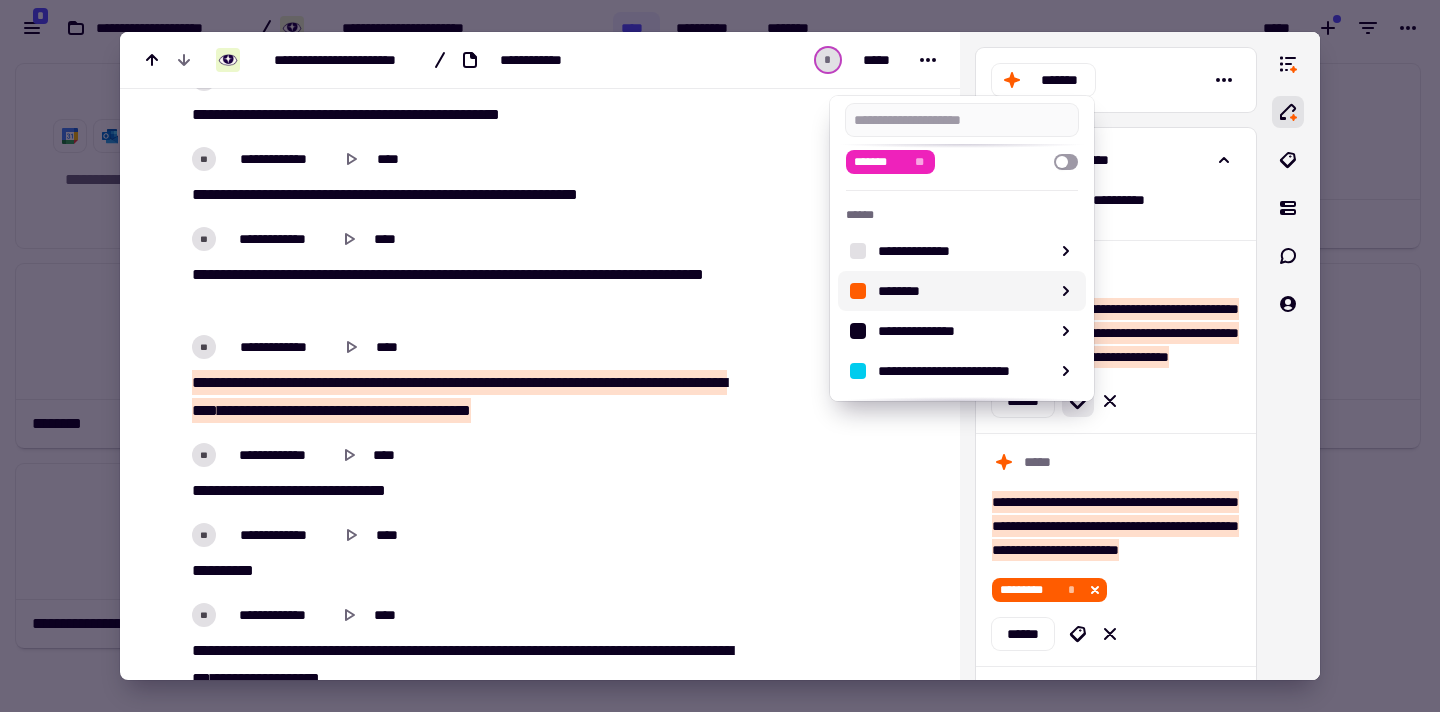 scroll, scrollTop: 157, scrollLeft: 0, axis: vertical 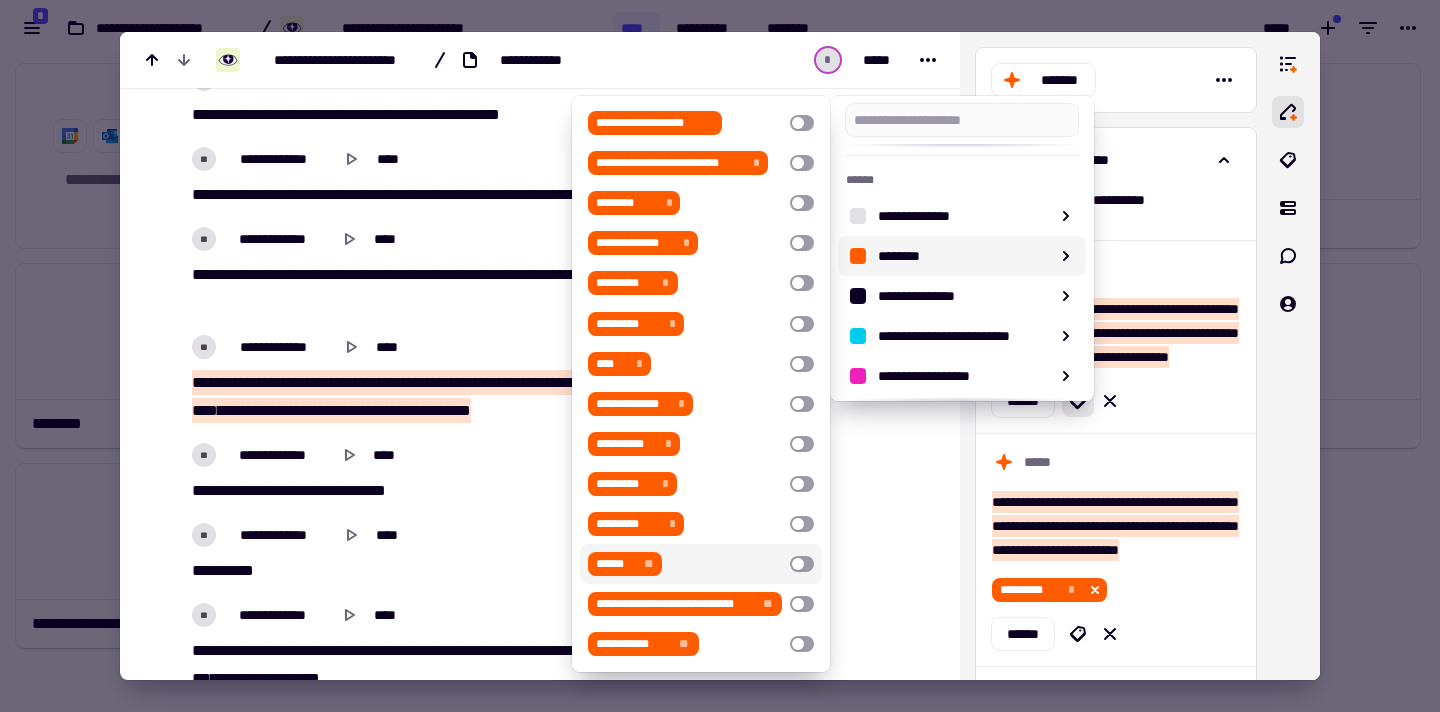 click at bounding box center [802, 564] 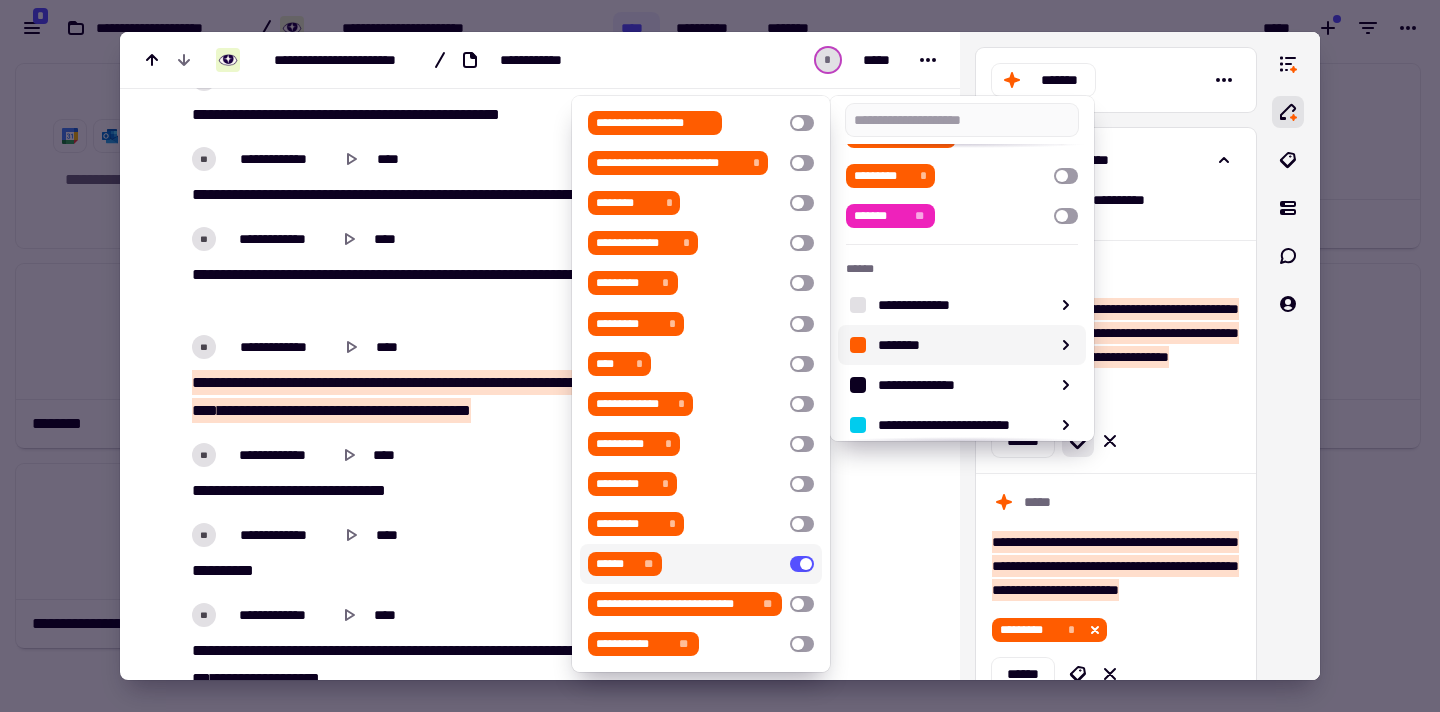 click at bounding box center [720, 356] 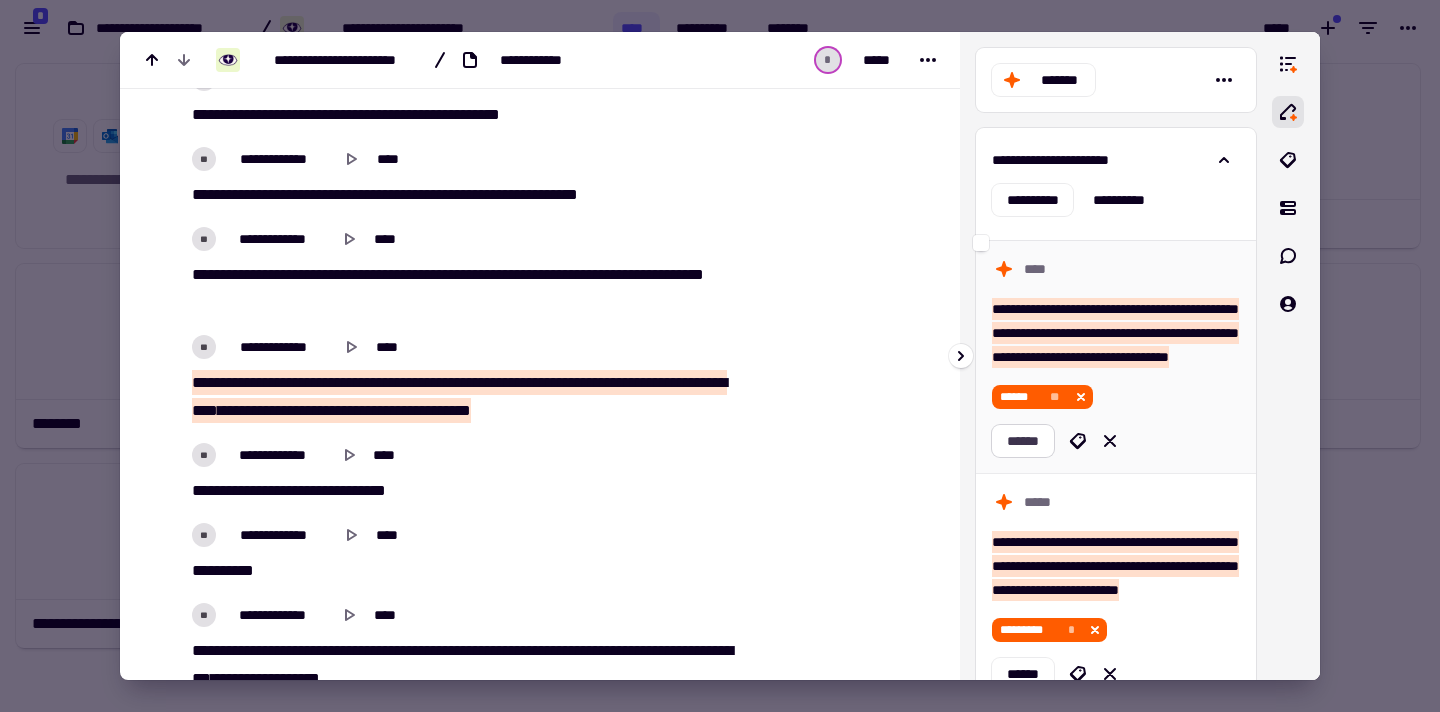 click on "******" 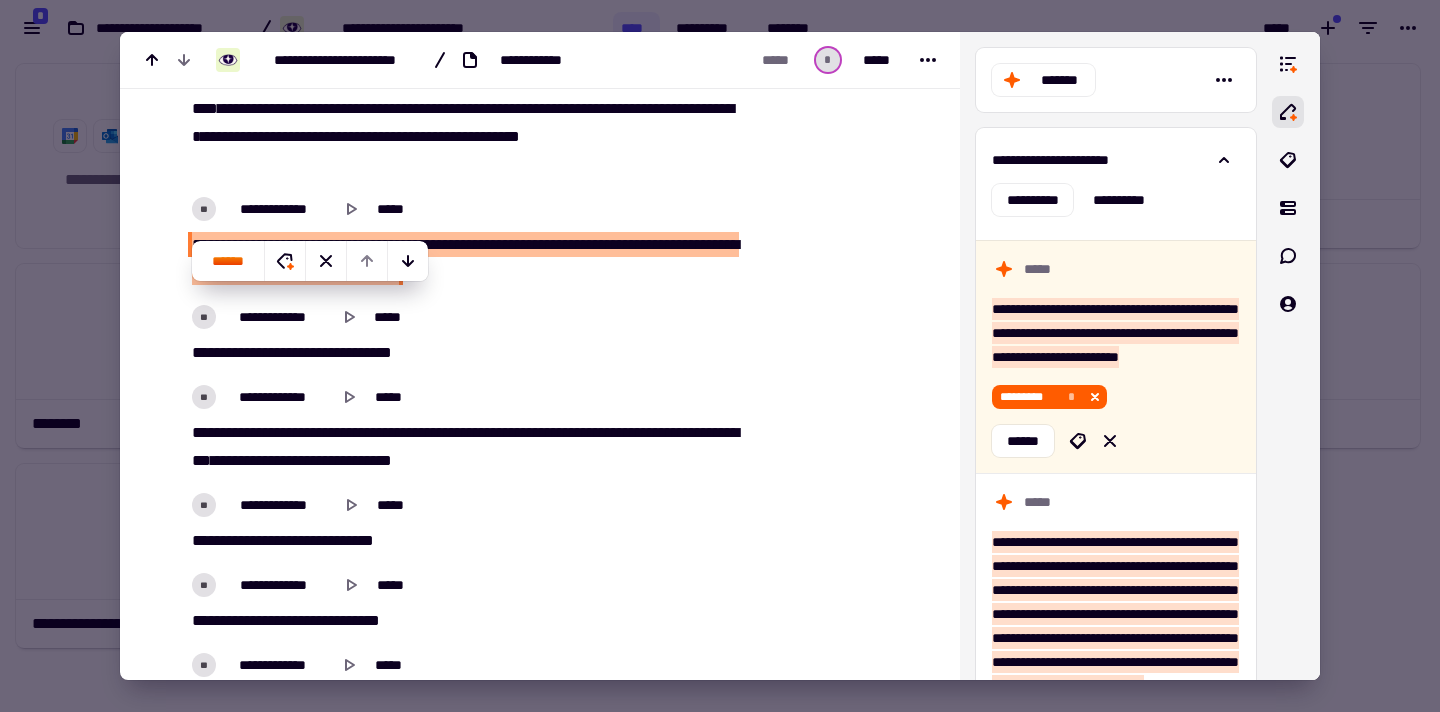scroll, scrollTop: 6883, scrollLeft: 0, axis: vertical 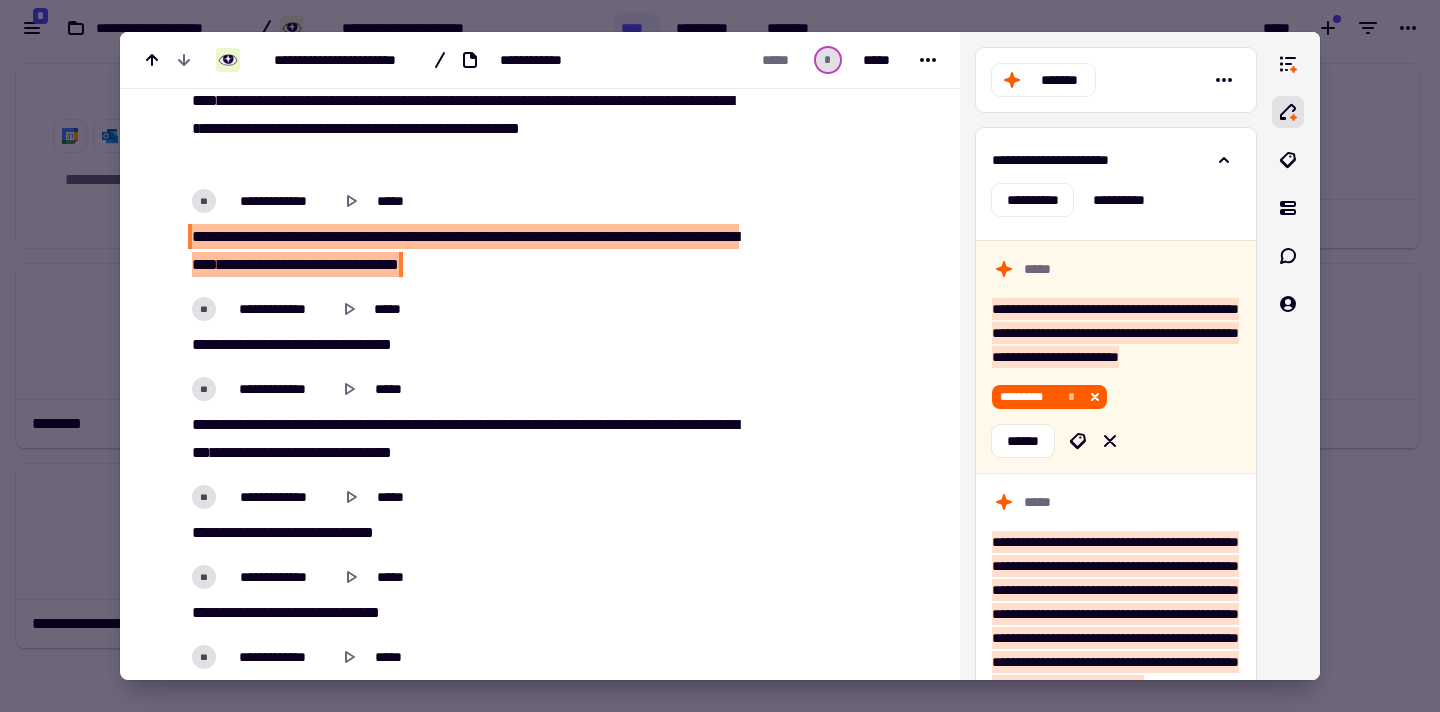 click on "******" at bounding box center [421, 236] 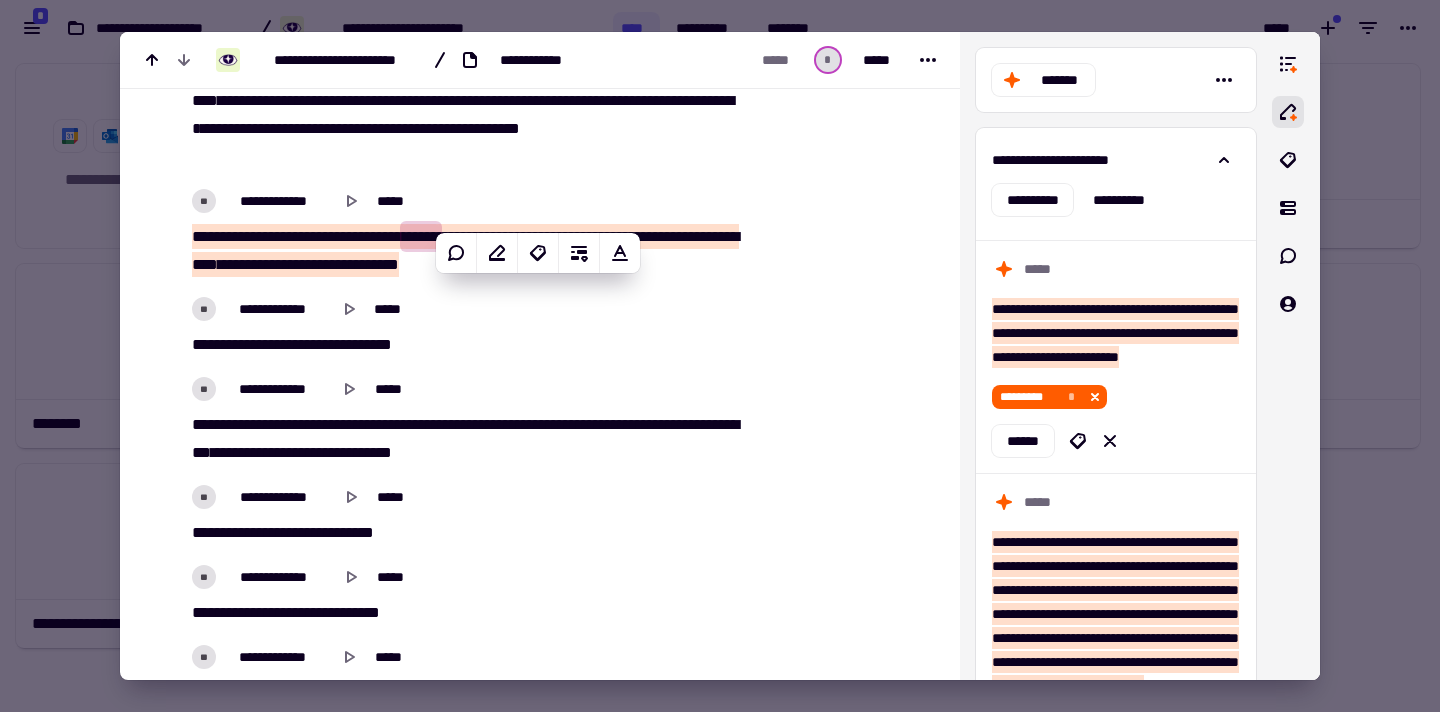 type 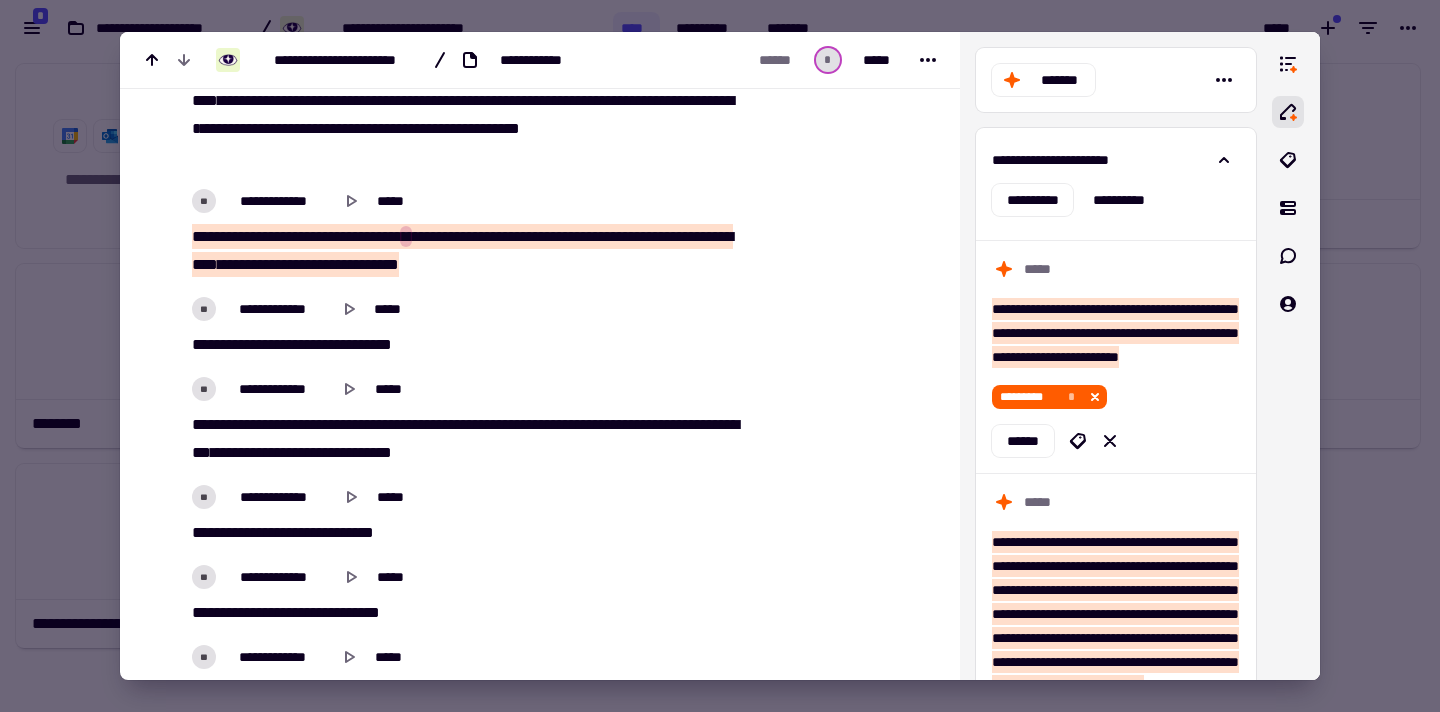click on "**********" at bounding box center (465, 327) 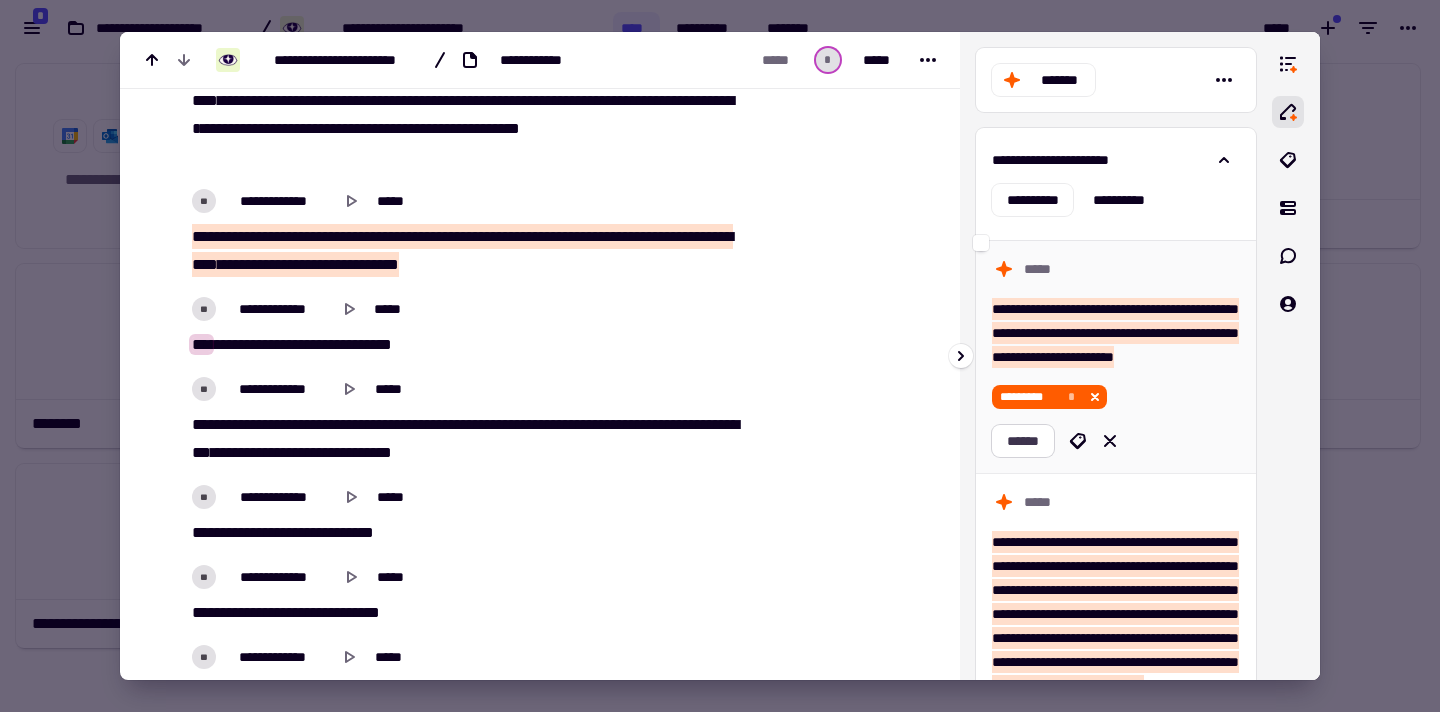 click on "******" 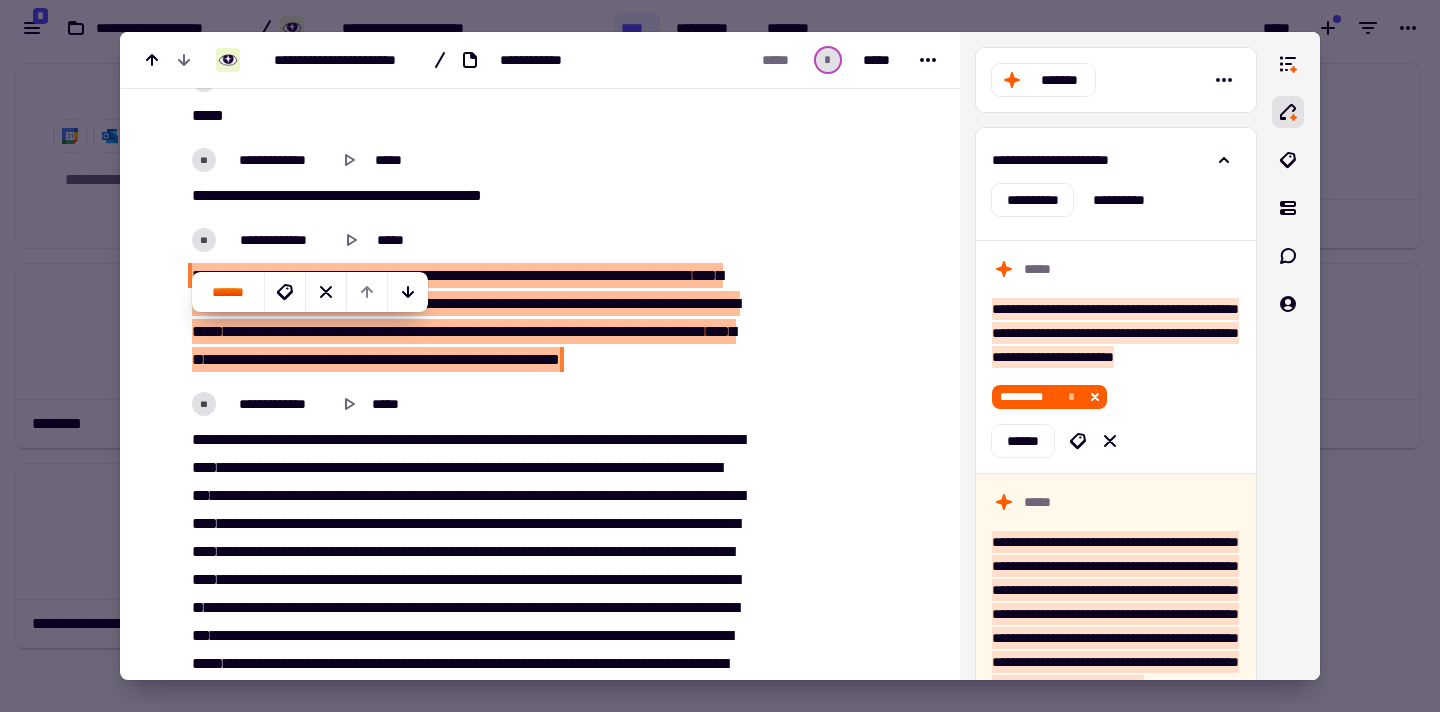 scroll, scrollTop: 7461, scrollLeft: 0, axis: vertical 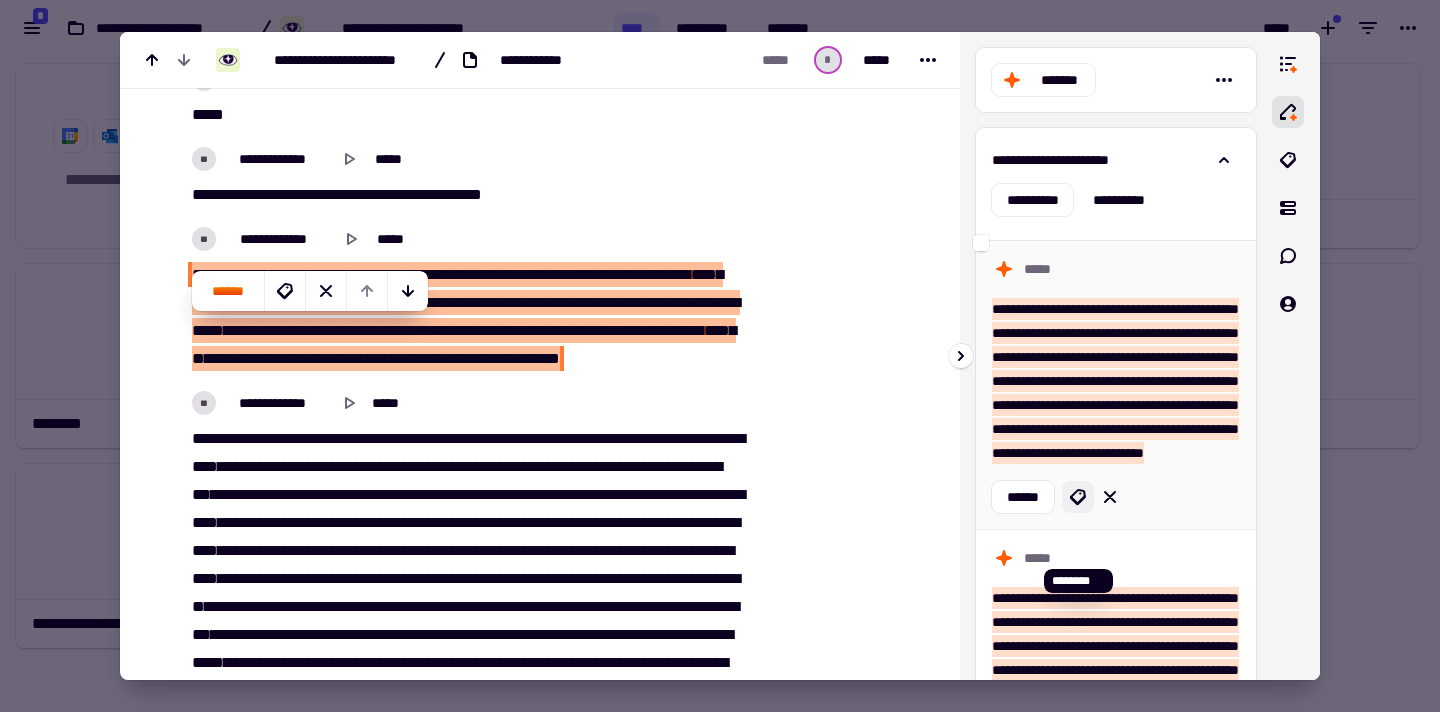 click 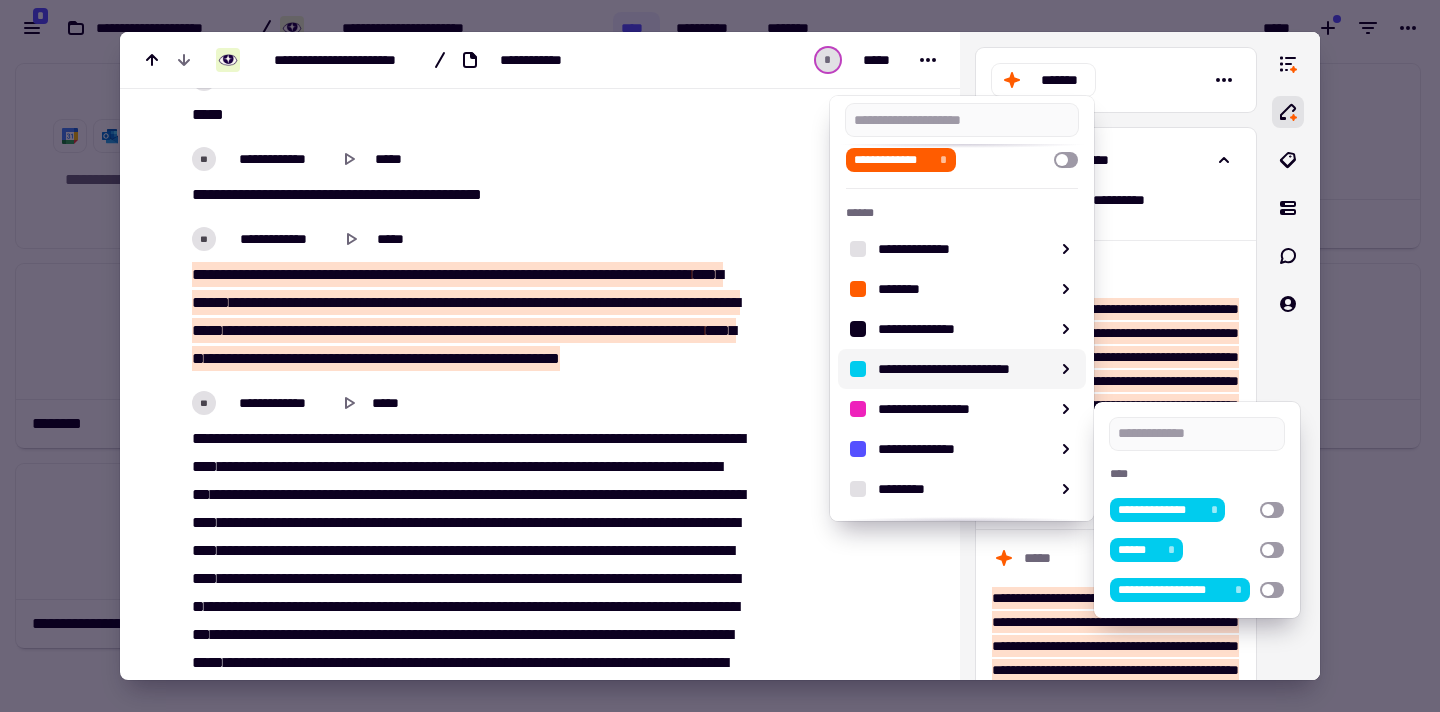 scroll, scrollTop: 132, scrollLeft: 0, axis: vertical 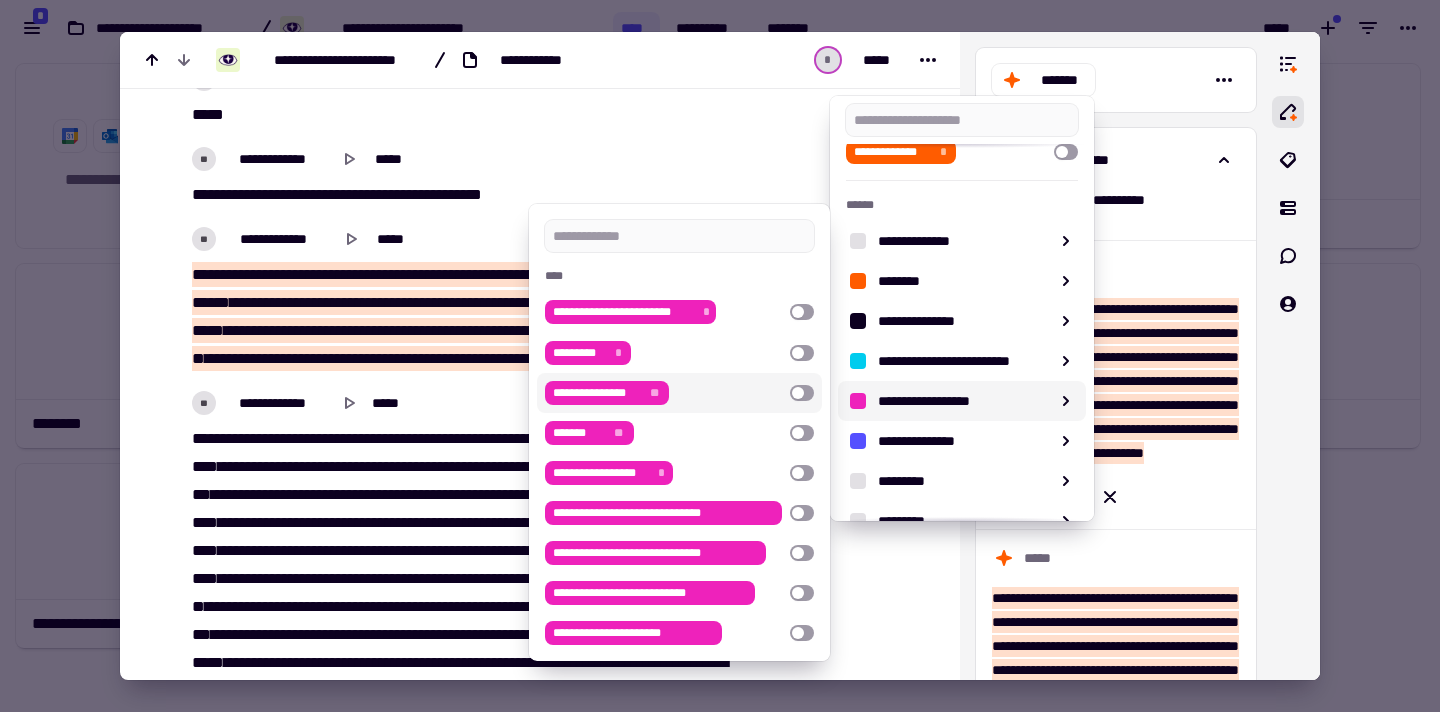 click at bounding box center [802, 393] 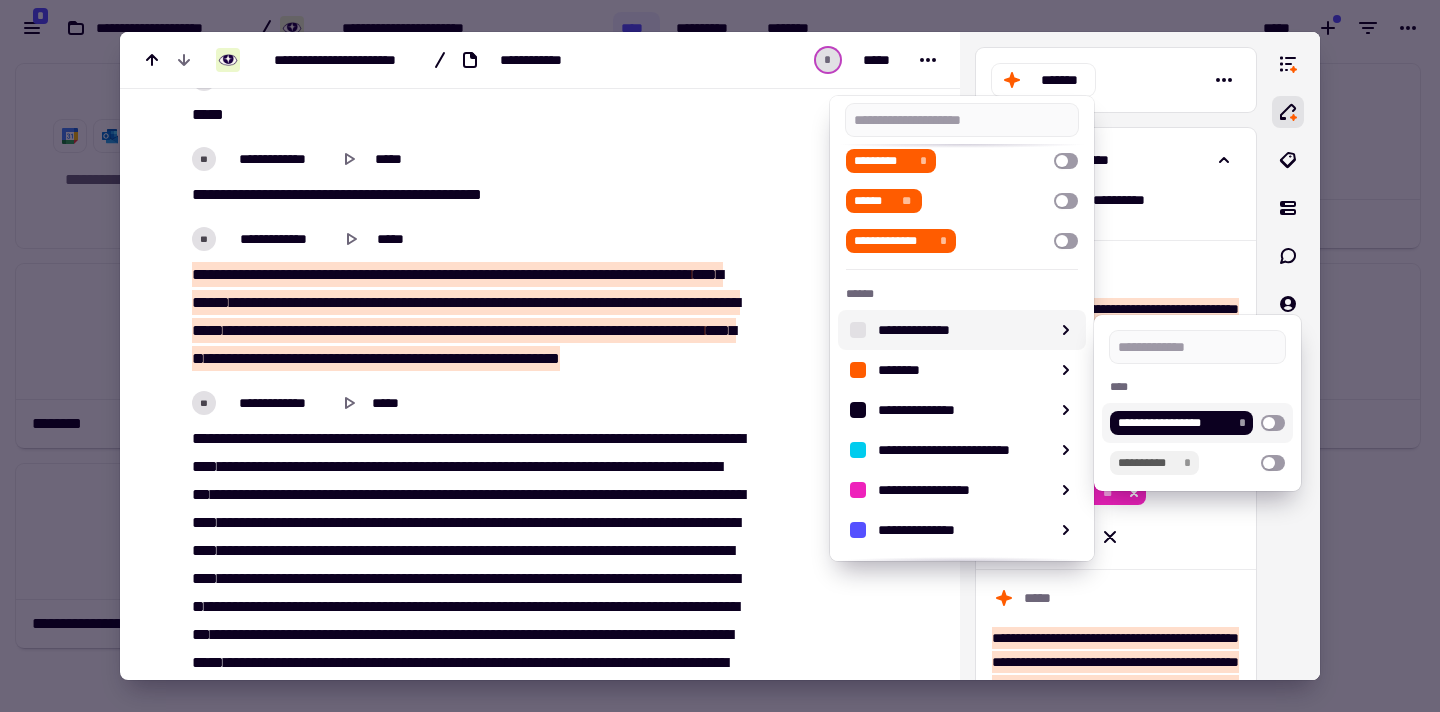 click at bounding box center [720, 356] 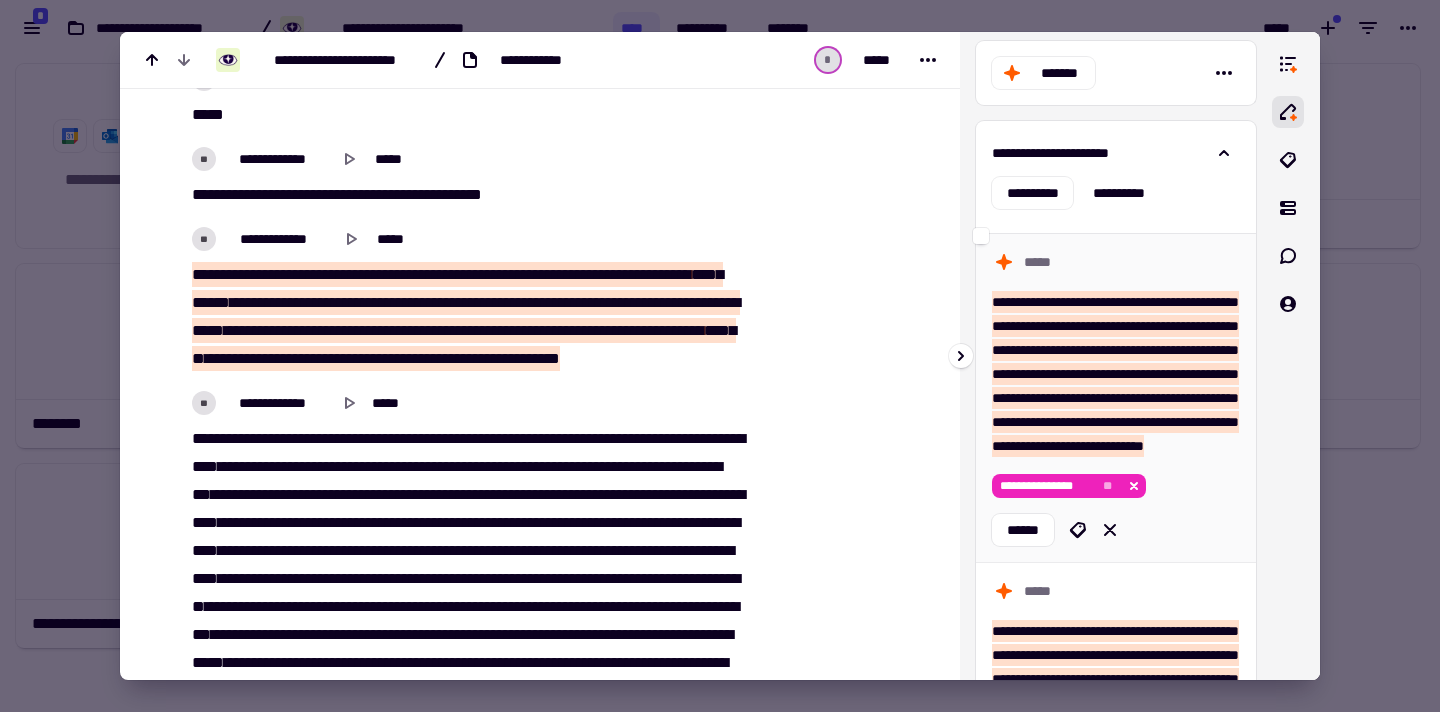 scroll, scrollTop: 13, scrollLeft: 0, axis: vertical 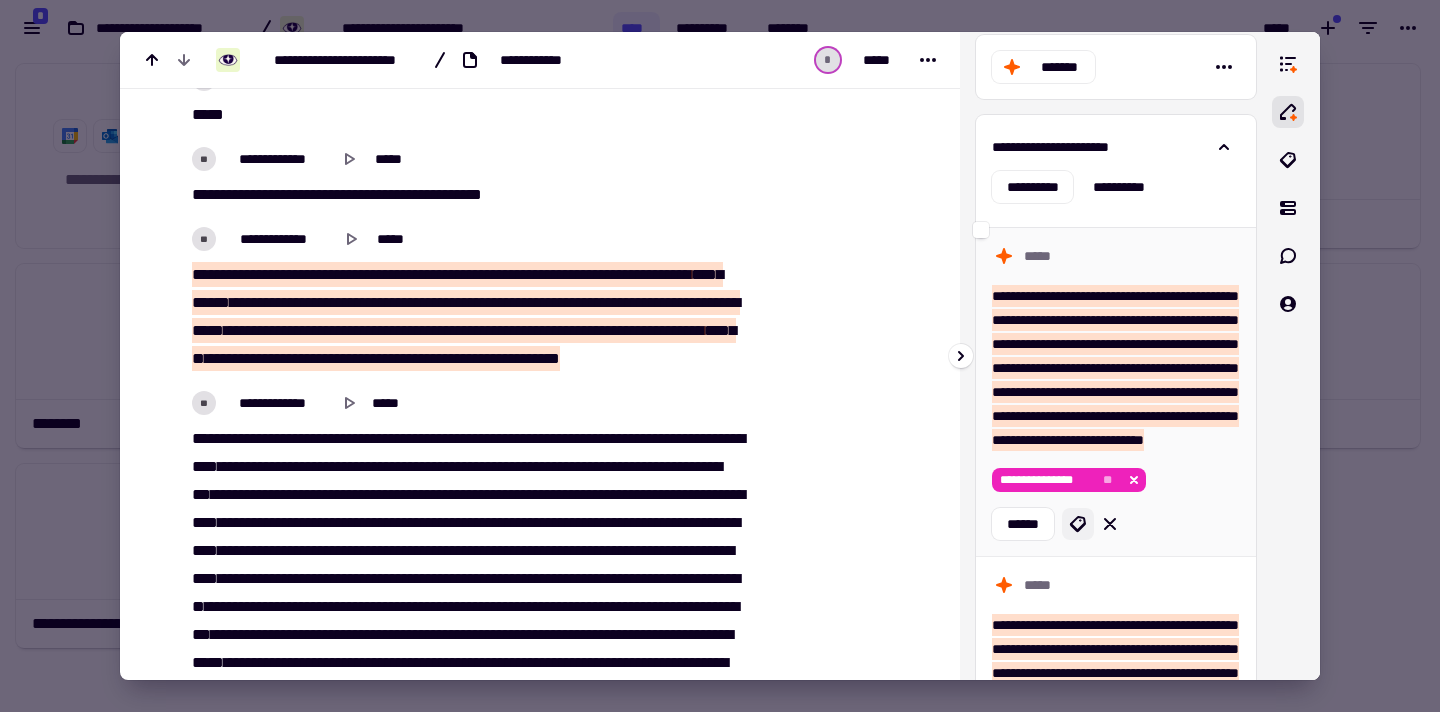 click 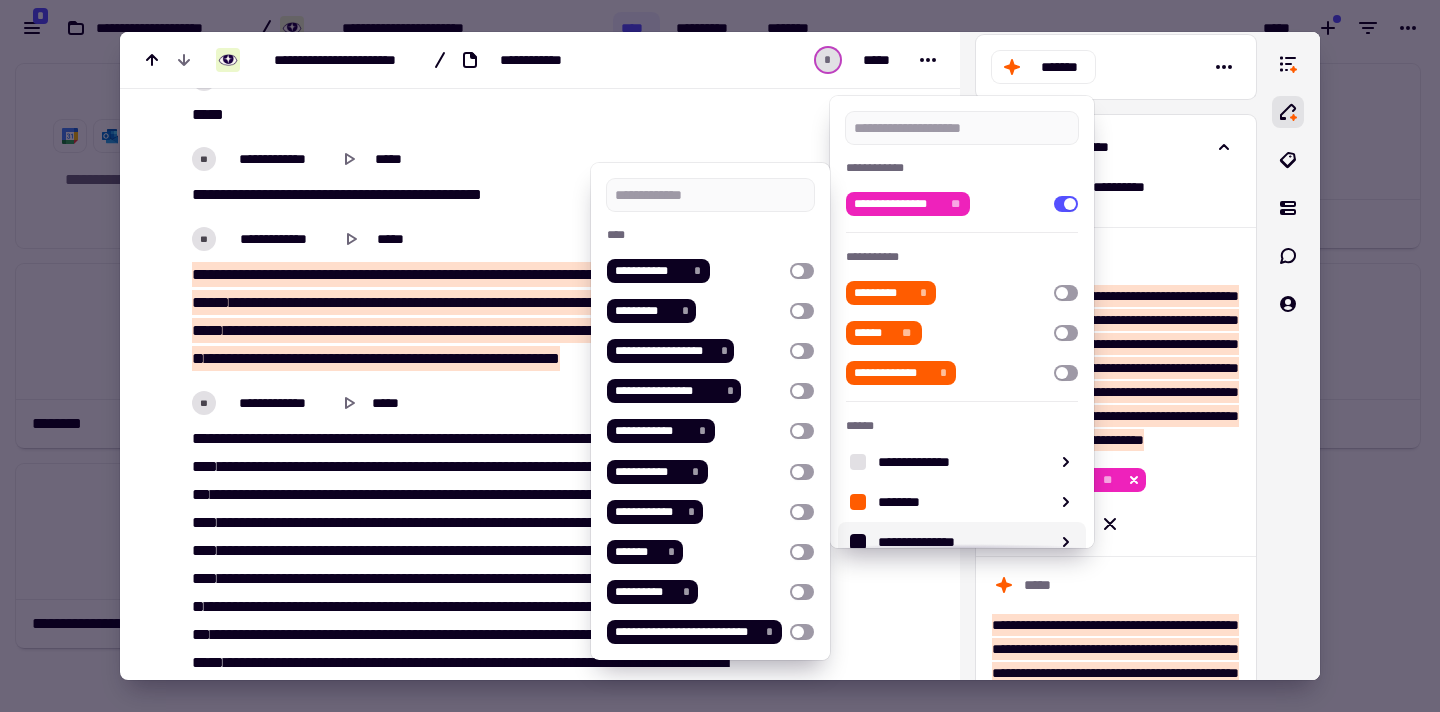 click at bounding box center (720, 356) 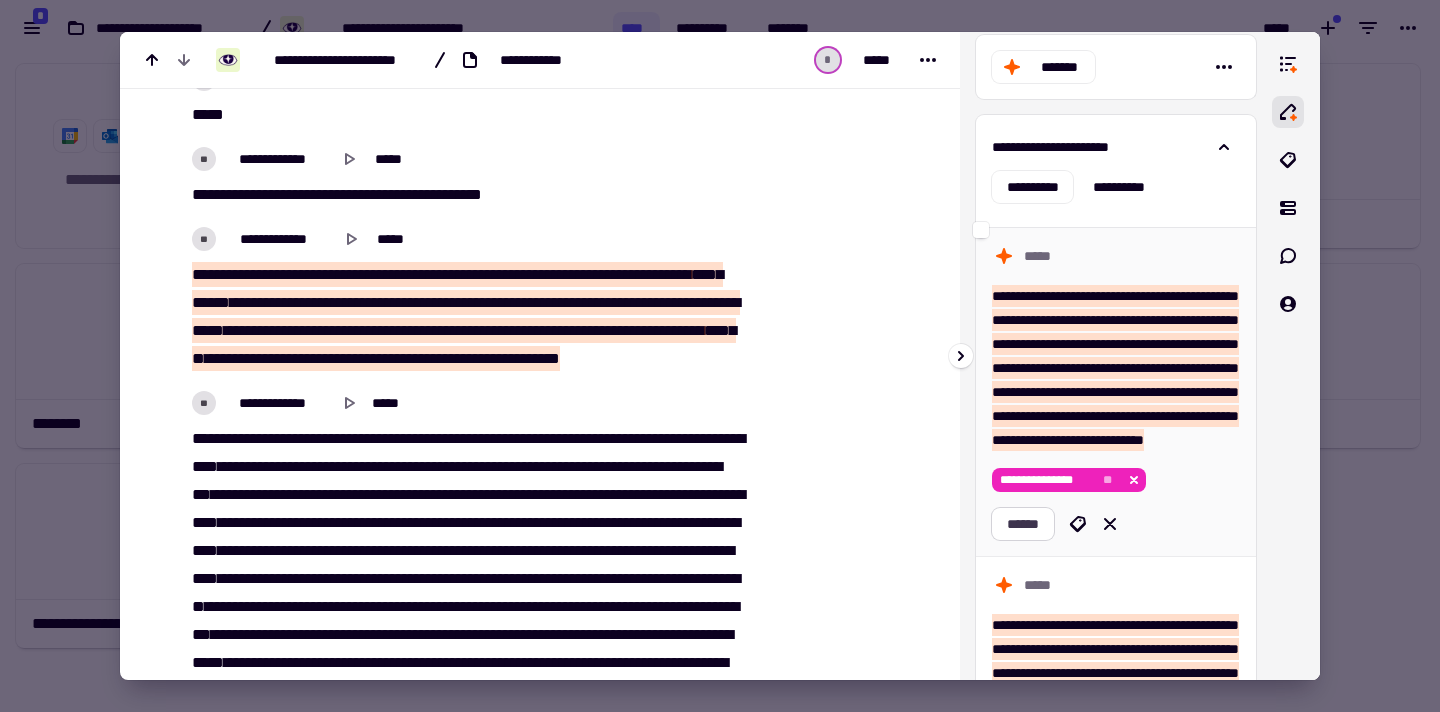 click on "******" 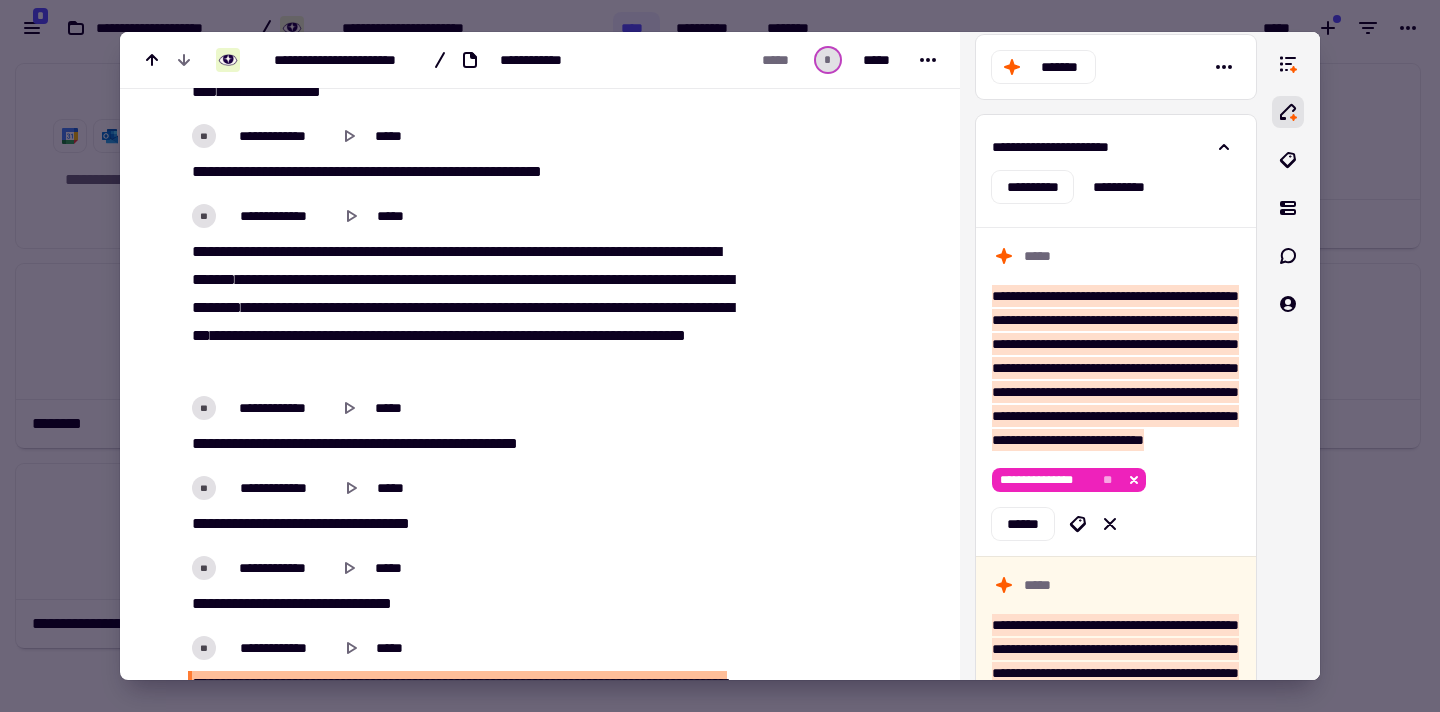 scroll, scrollTop: 8247, scrollLeft: 0, axis: vertical 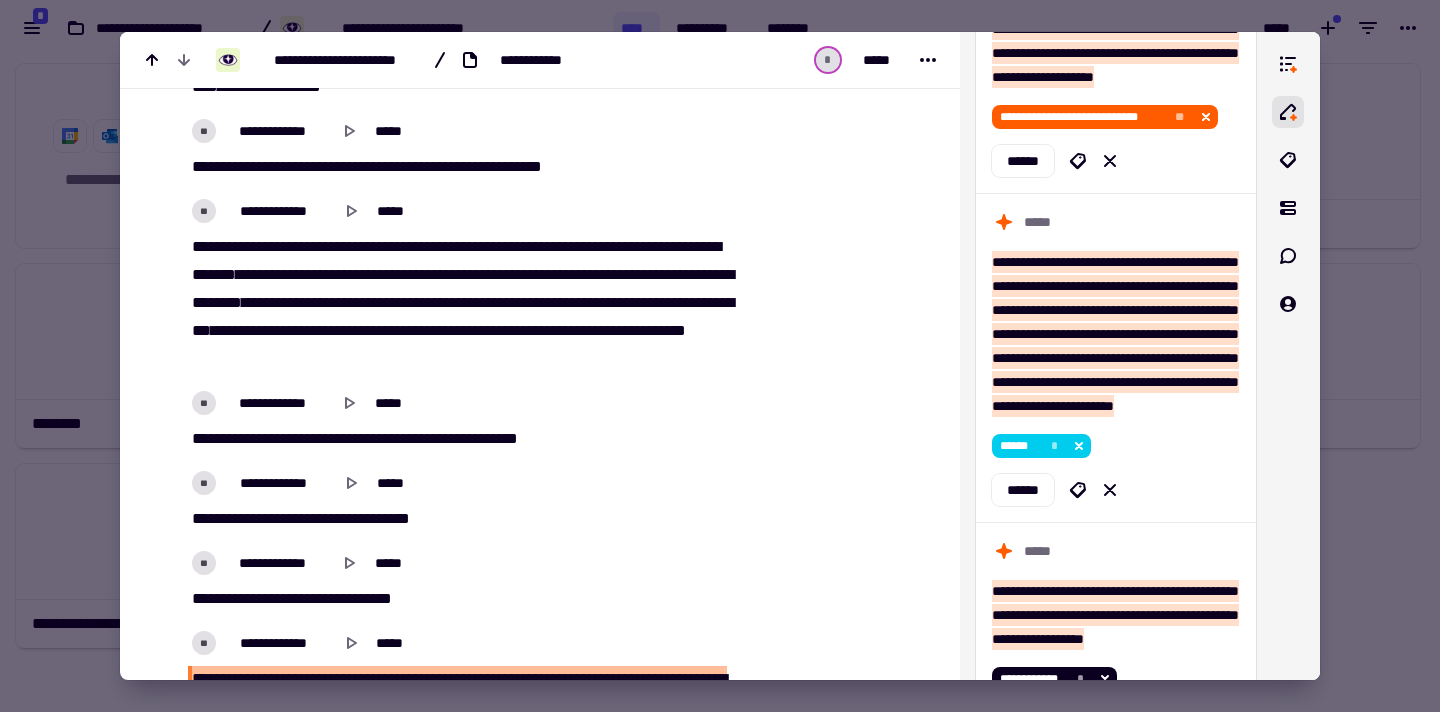 click on "****" at bounding box center [452, 274] 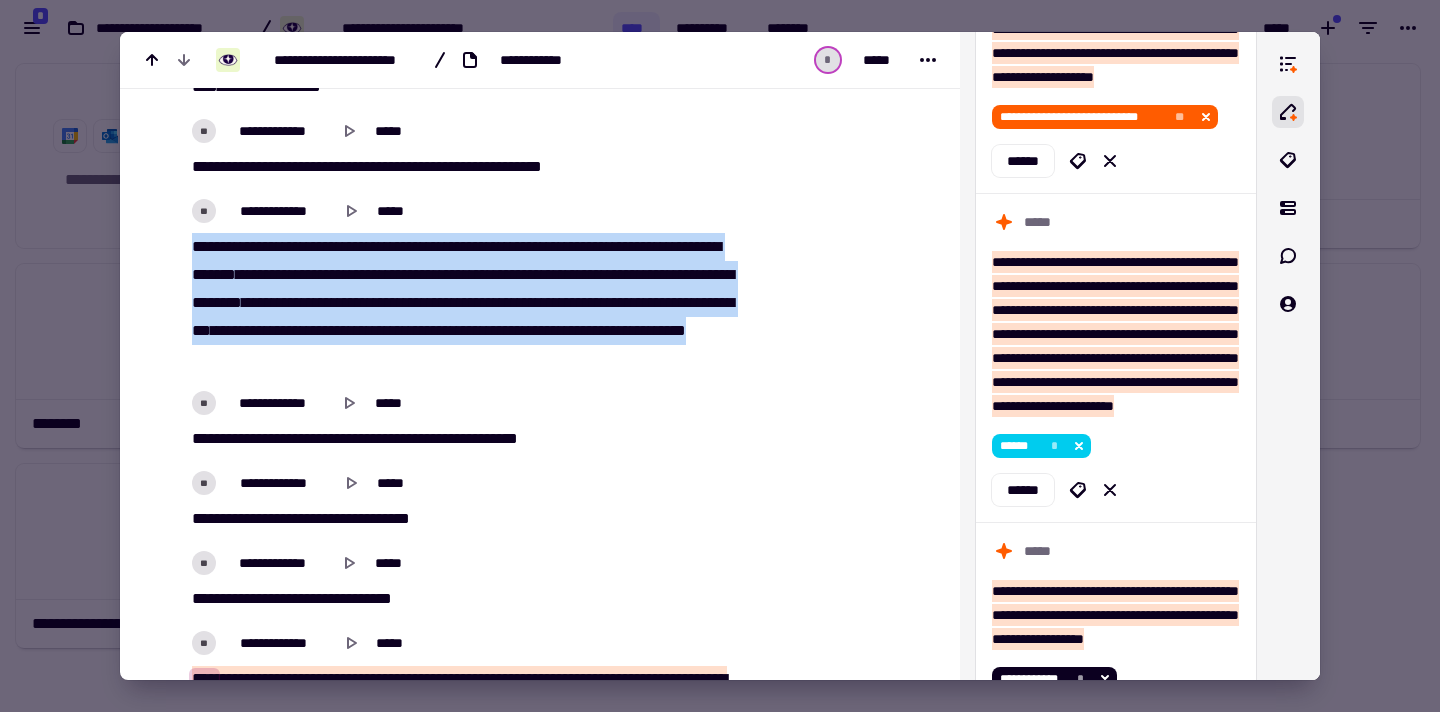 drag, startPoint x: 560, startPoint y: 442, endPoint x: 177, endPoint y: 331, distance: 398.7606 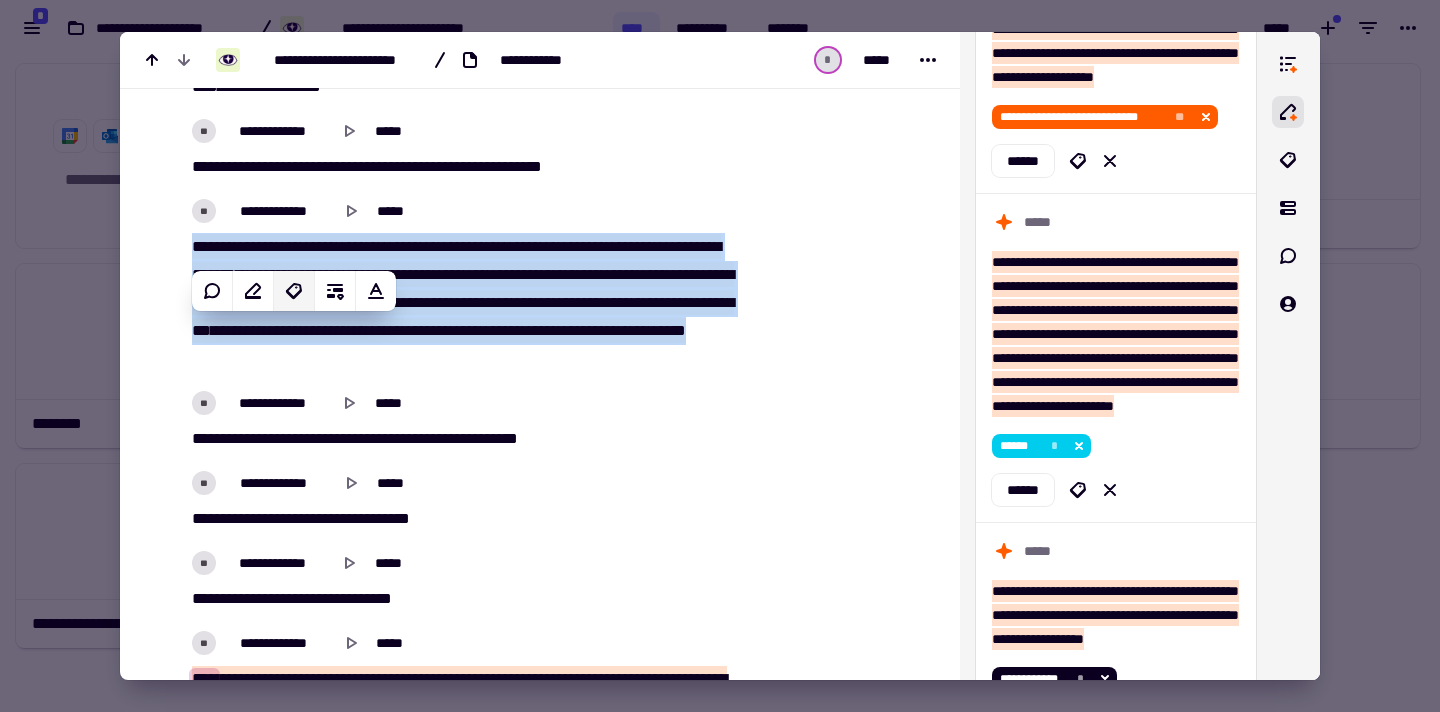 click 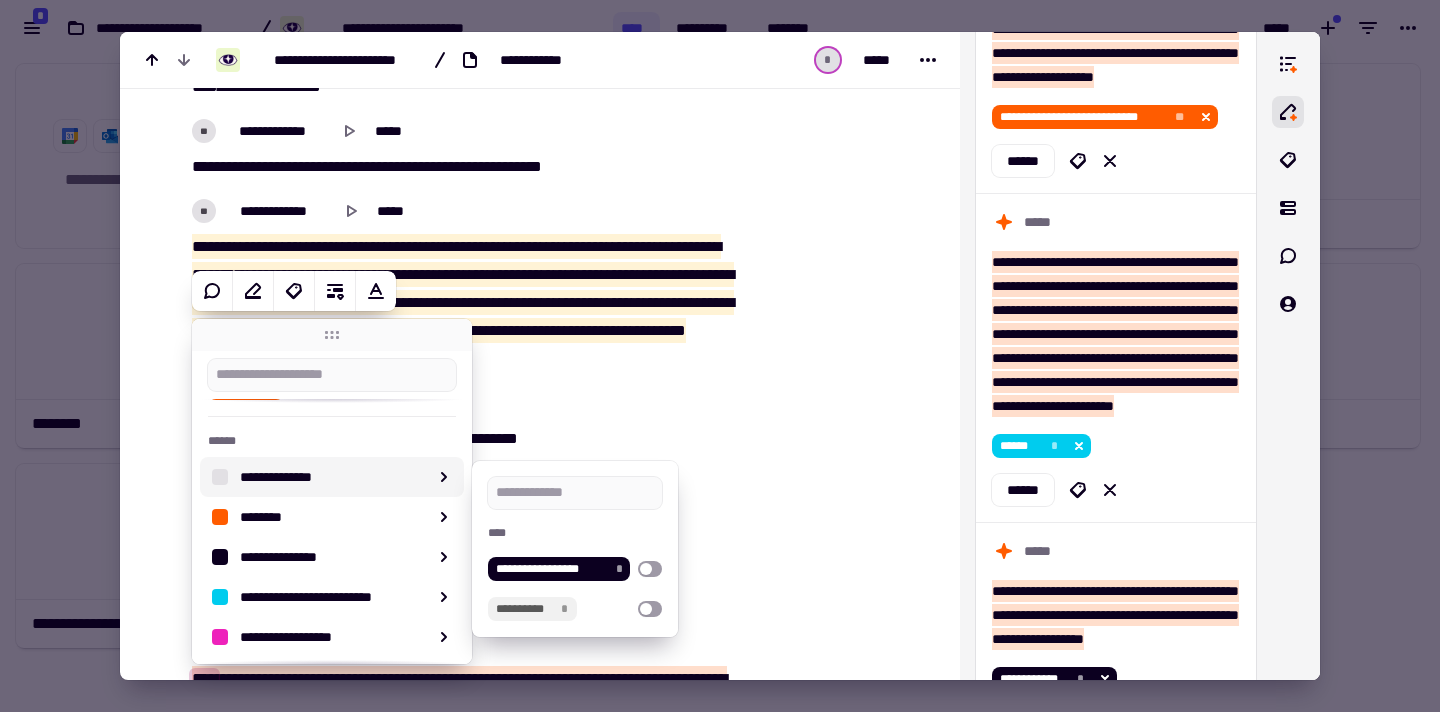 scroll, scrollTop: 156, scrollLeft: 0, axis: vertical 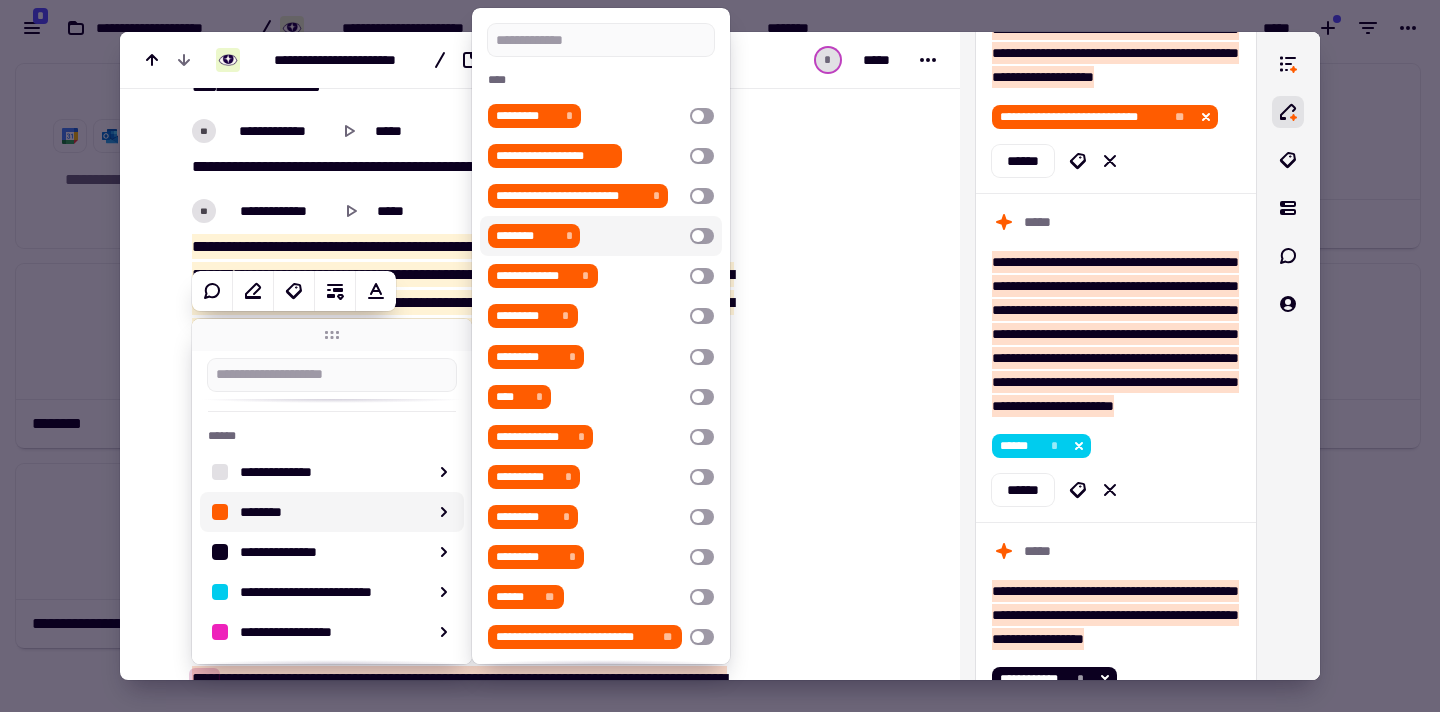 click at bounding box center [702, 236] 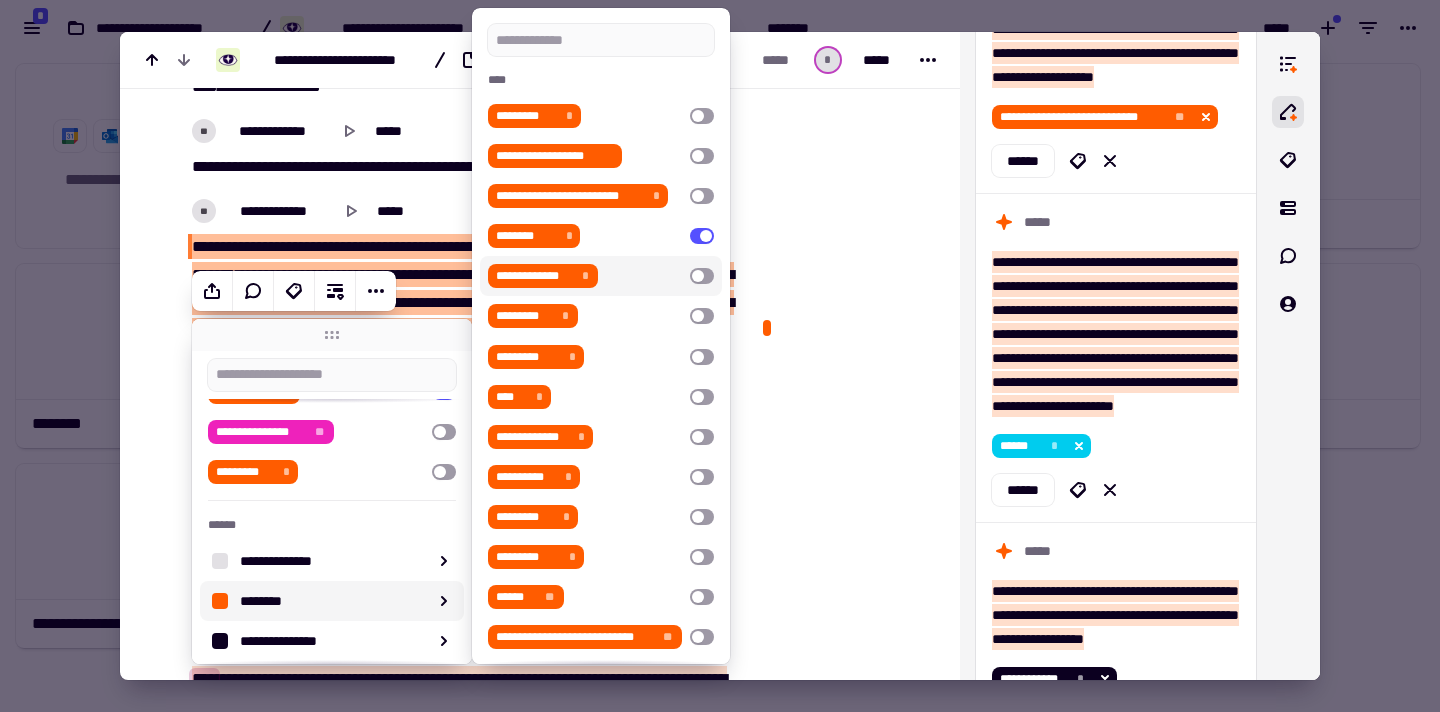 click at bounding box center [845, -3880] 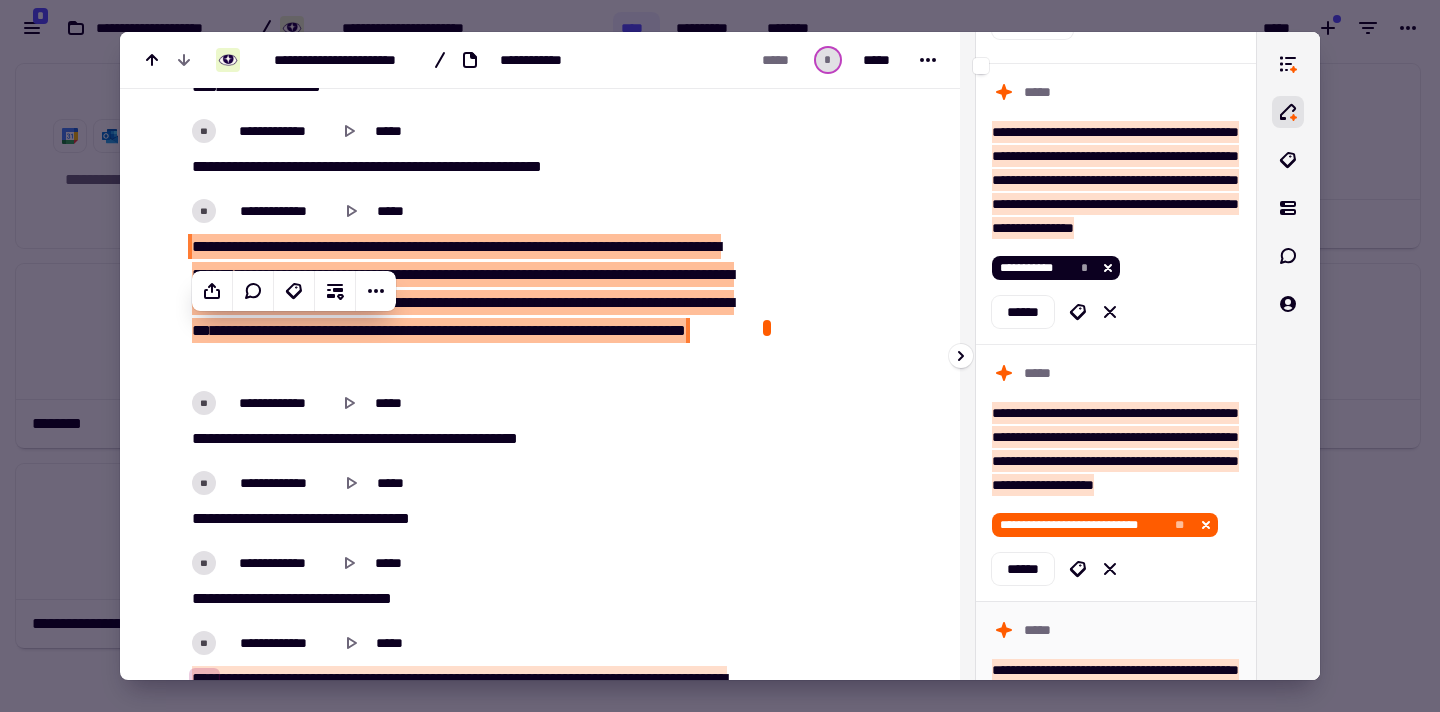 scroll, scrollTop: 0, scrollLeft: 0, axis: both 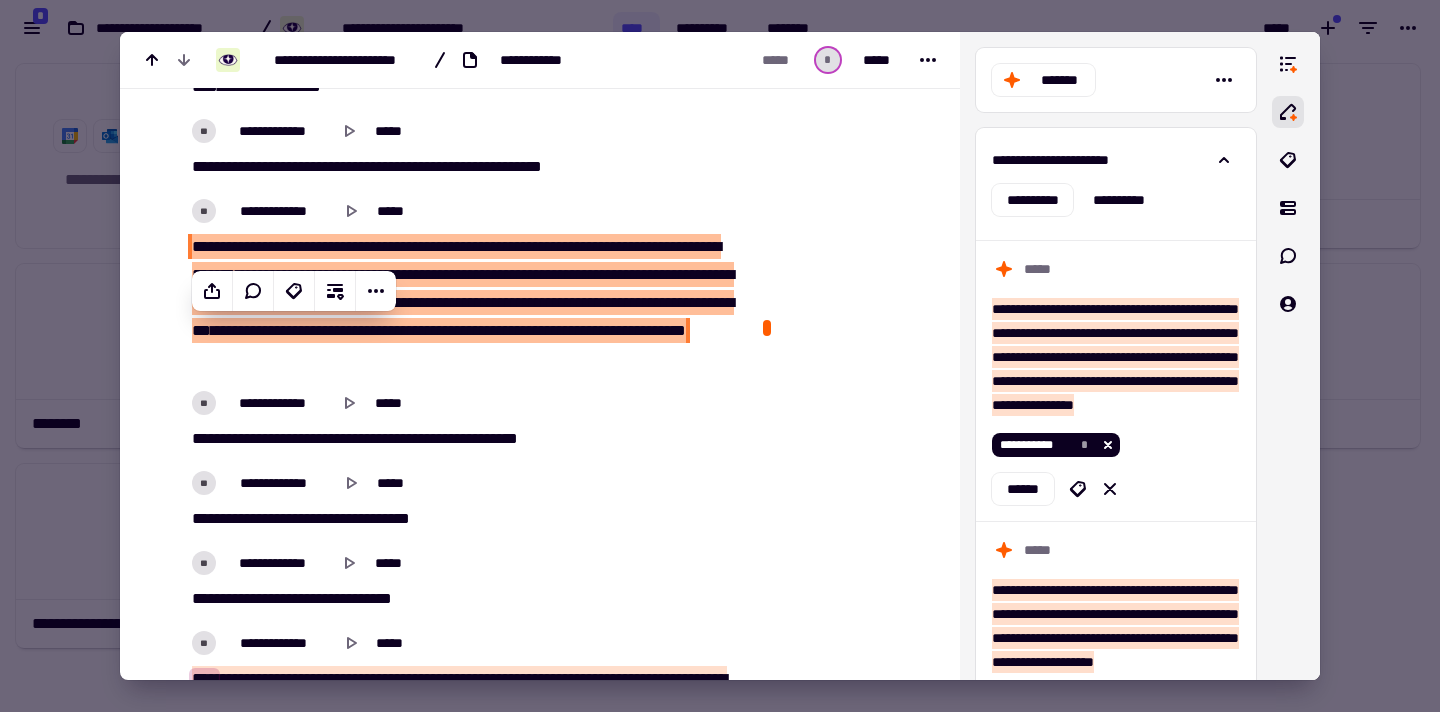 click on "*******   ******   ***   *****   **** * *   *****   **   ******* * *   *****   **   *******   *******   *   *******   ******* * *******   ********   *****   ********   ****   ***   ******** * ** * ****   *****   ****   ****   ****   ******** * ***   **** * ***   *****   ****   ***   ****   ******   **   ***   **   *******   **** * ********   *****   ***   ** * ****   *****   *******   **   **   **   *******   ****   ******   *****   ********* * ***   **** *" at bounding box center (465, 303) 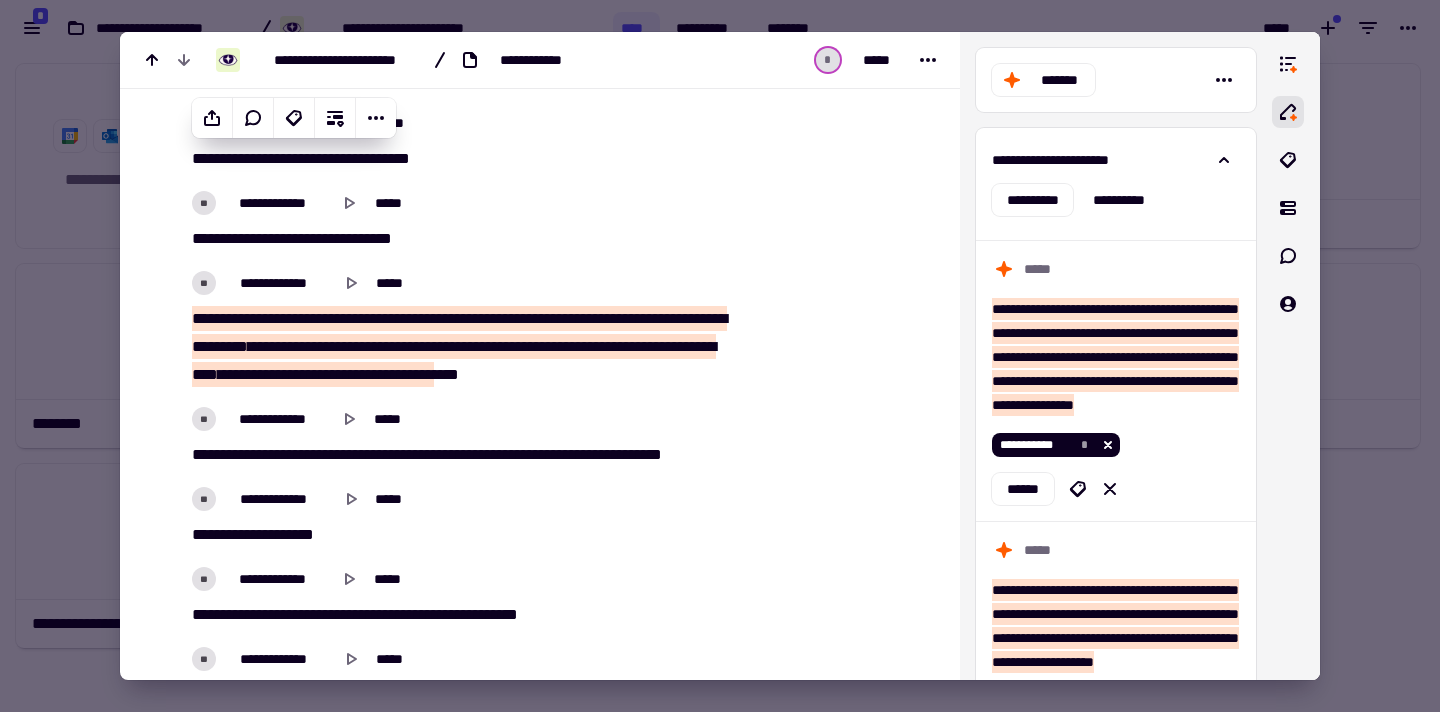 scroll, scrollTop: 8618, scrollLeft: 0, axis: vertical 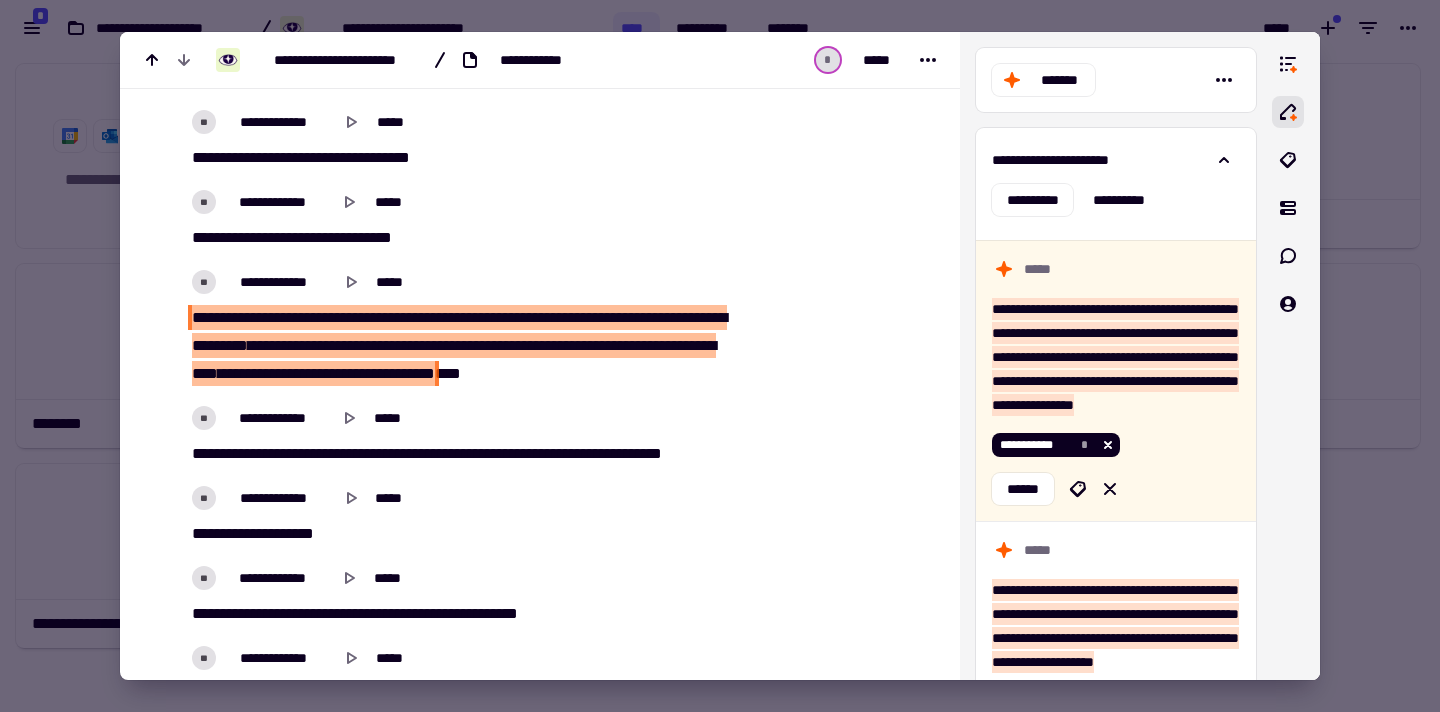 click on "*****" at bounding box center (413, 345) 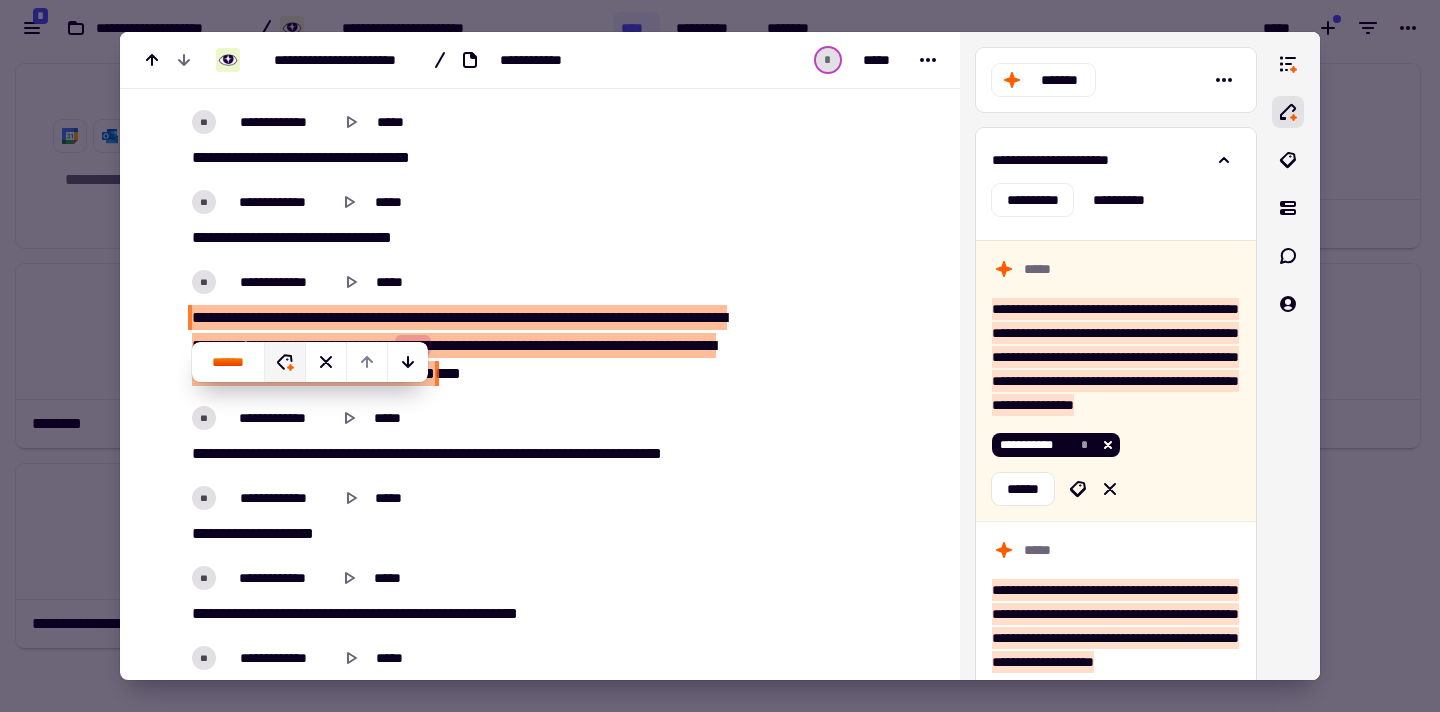 click 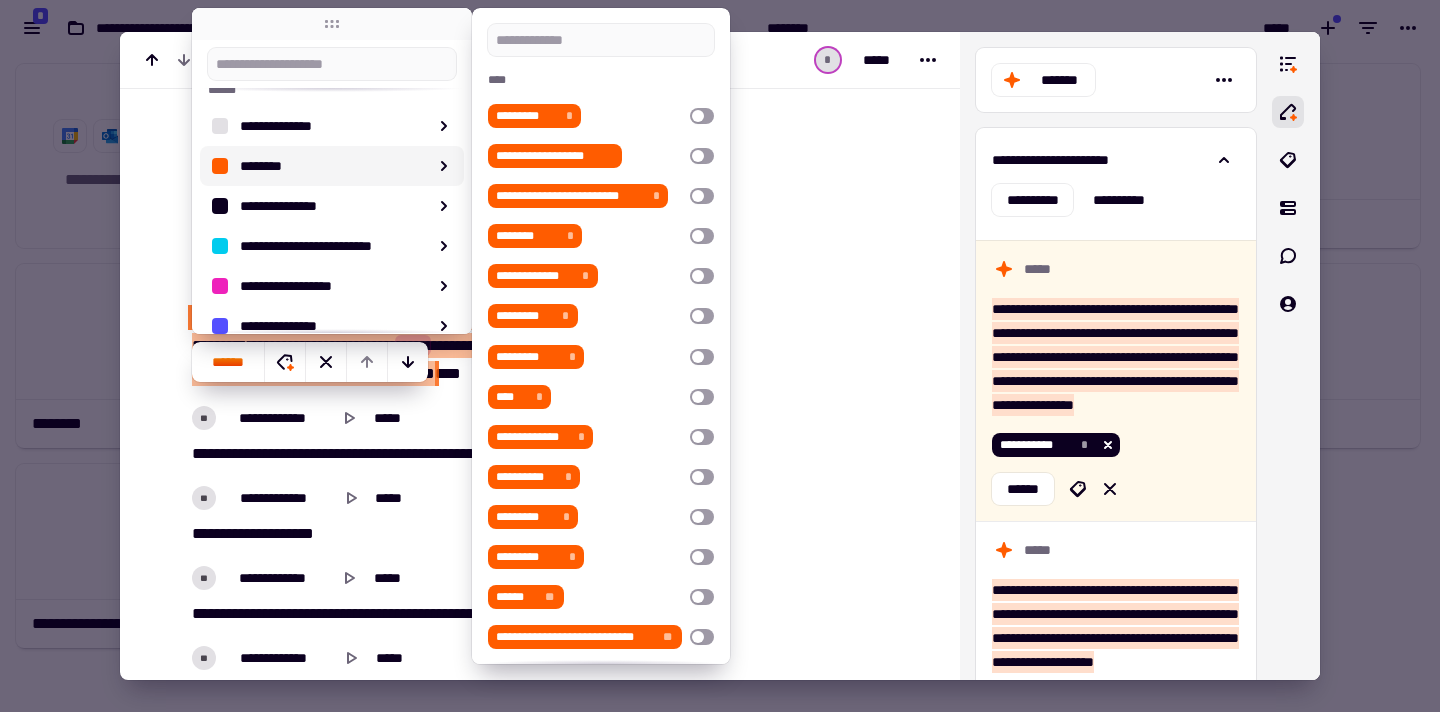 scroll, scrollTop: 261, scrollLeft: 0, axis: vertical 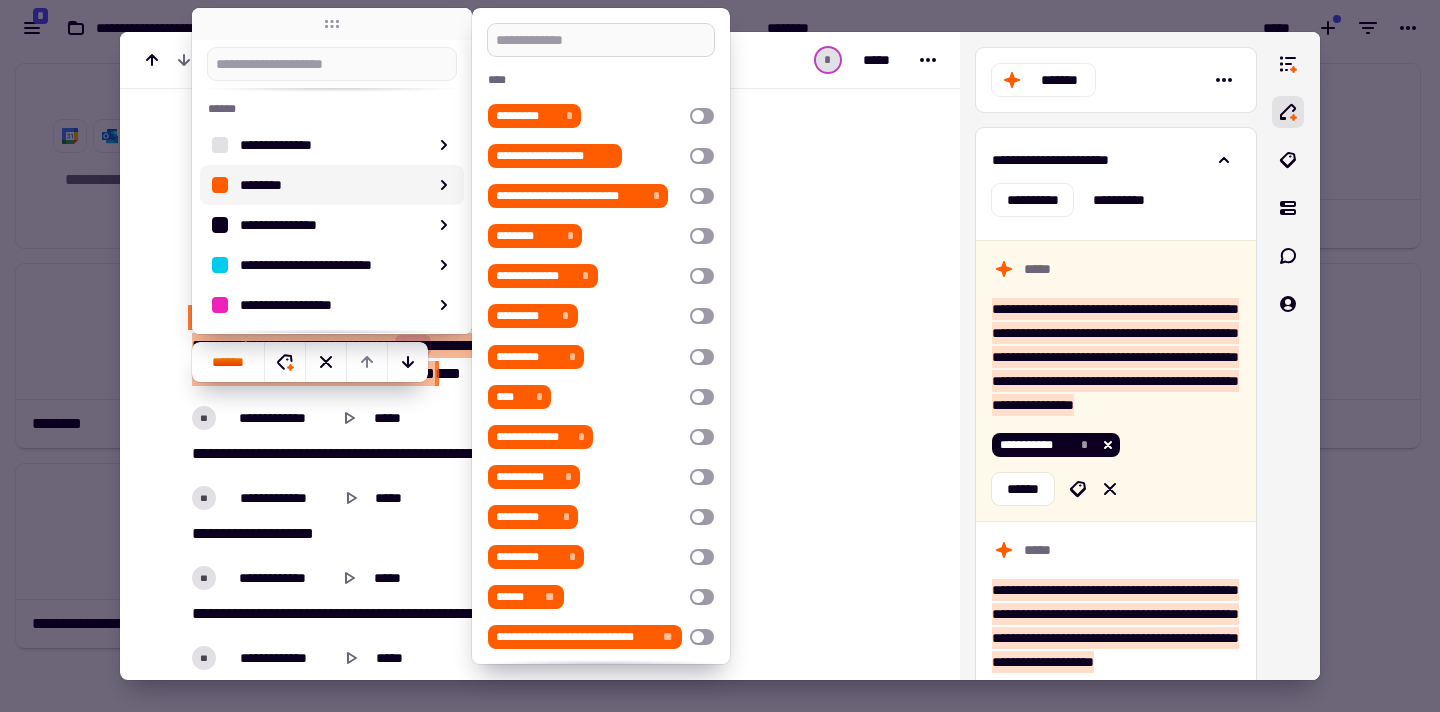 click at bounding box center [601, 40] 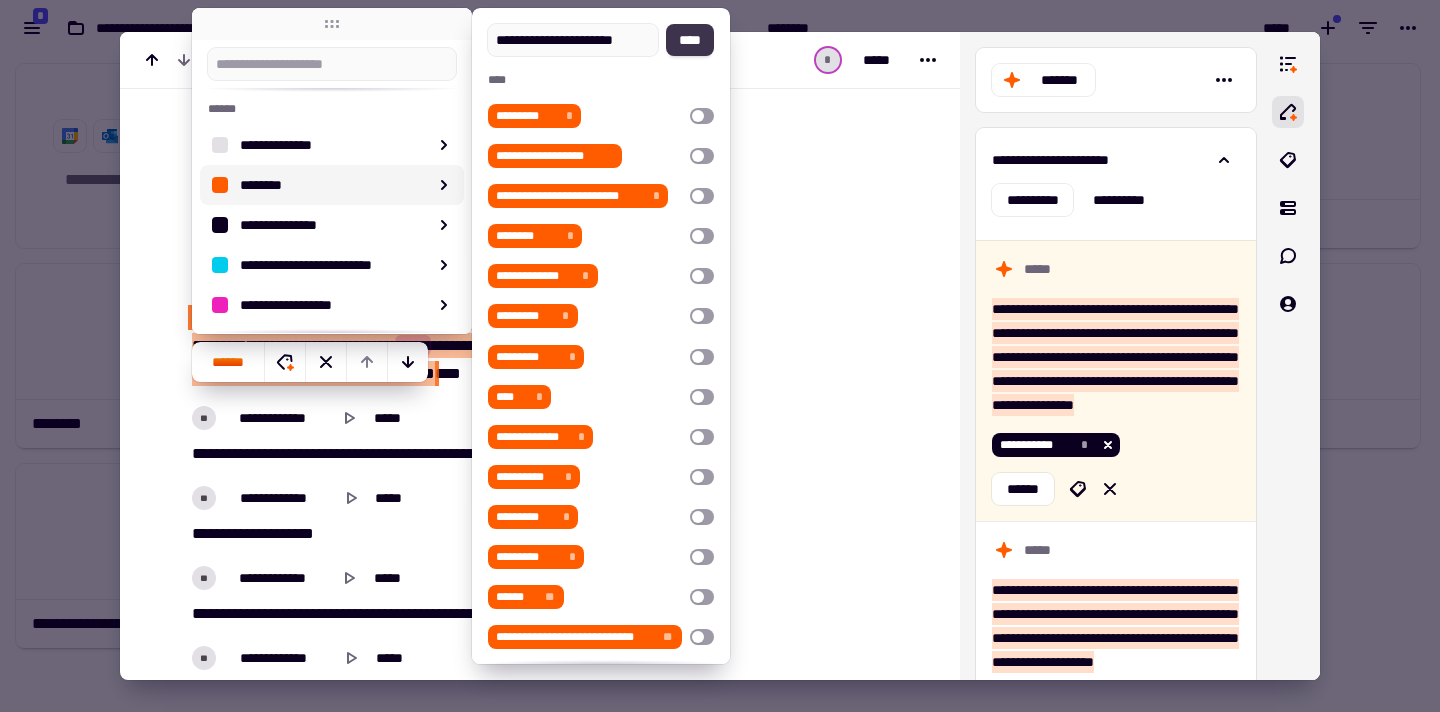 type on "**********" 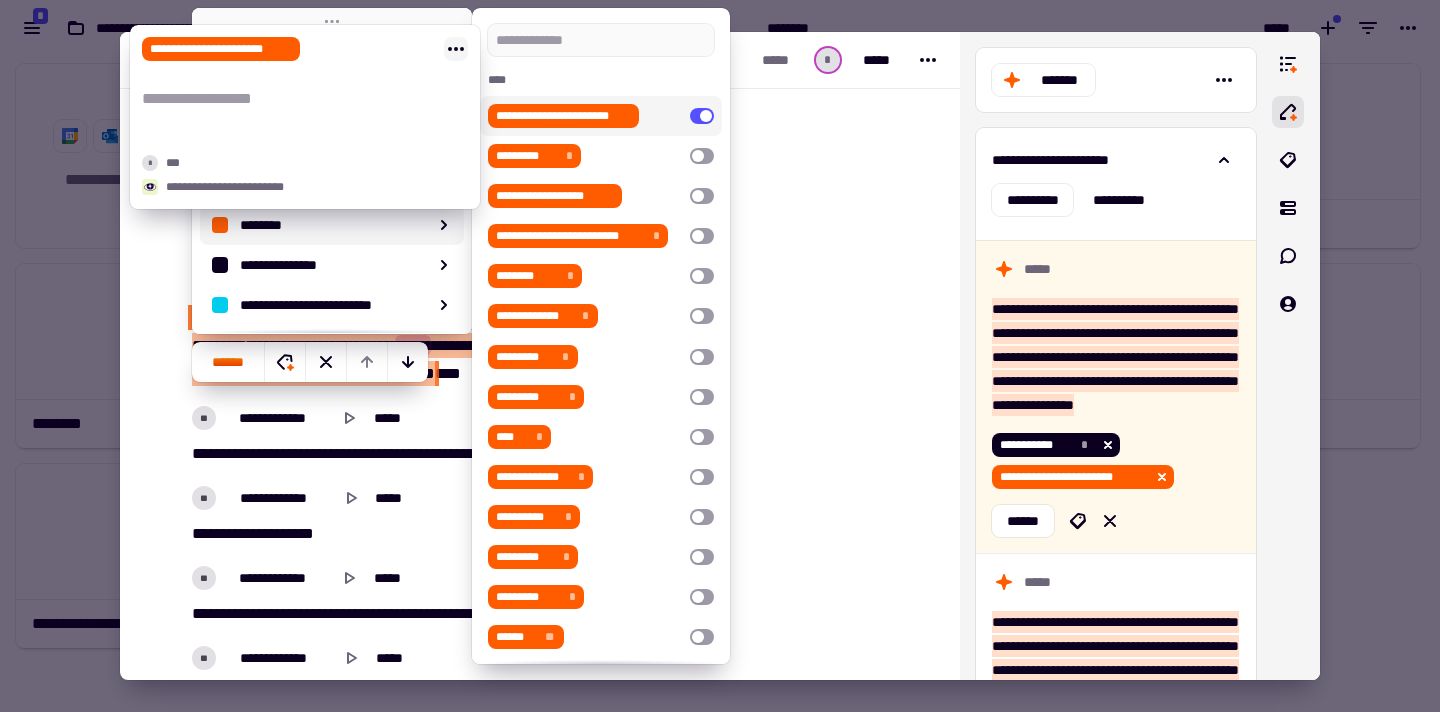 click 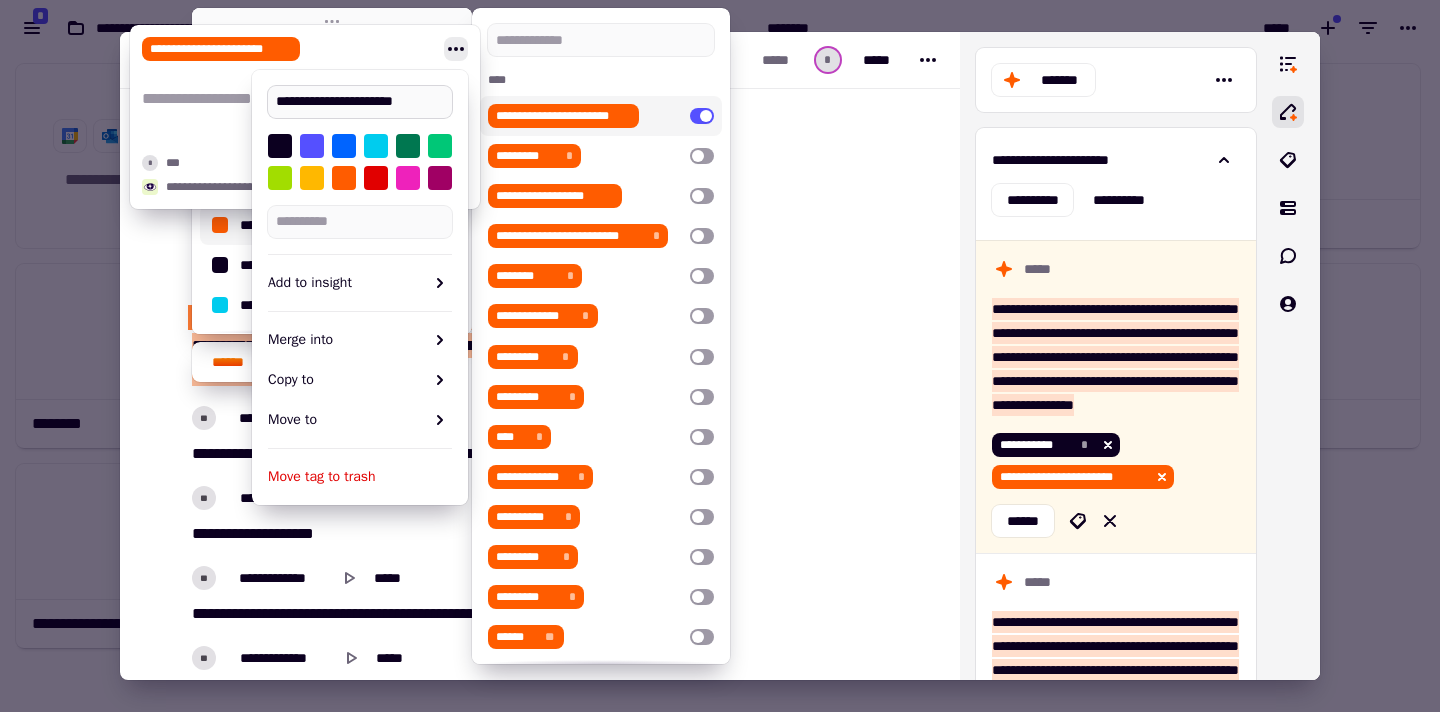 click on "**********" at bounding box center [360, 102] 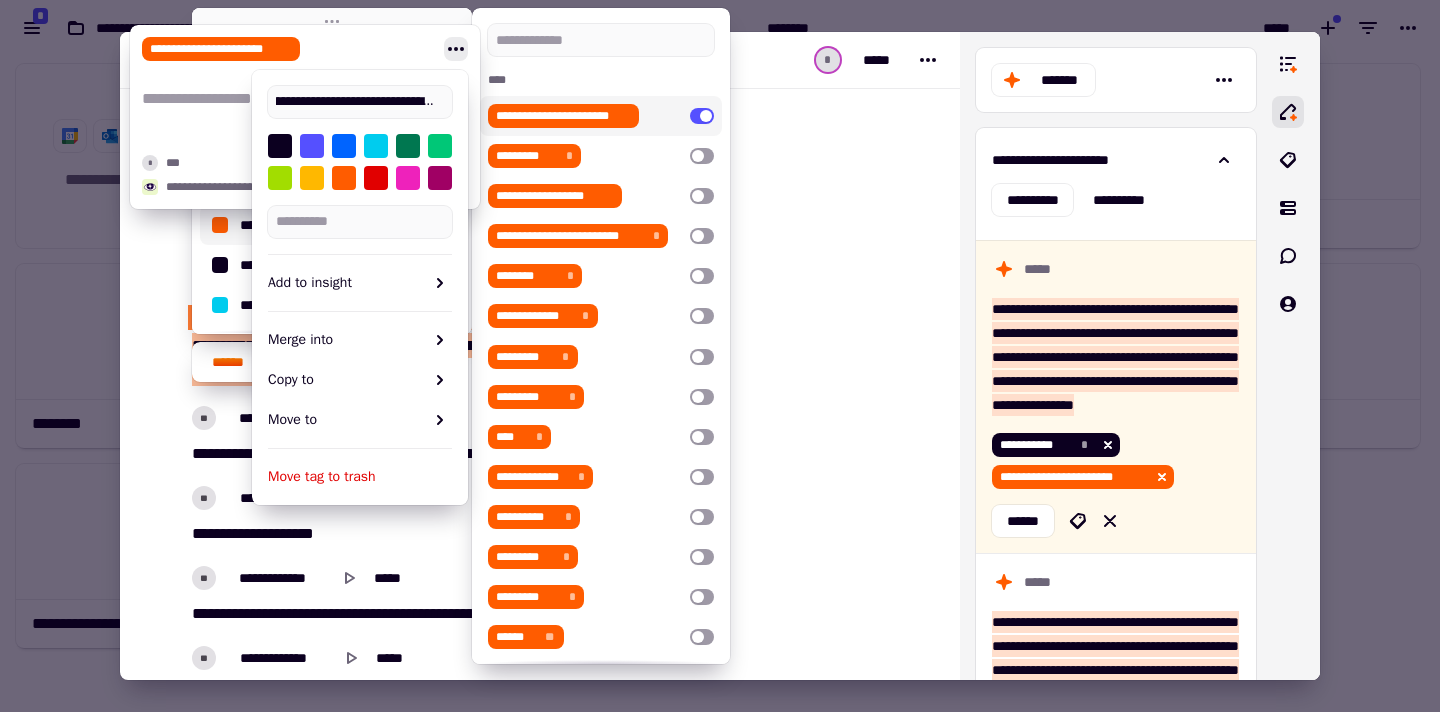 scroll, scrollTop: 0, scrollLeft: 63, axis: horizontal 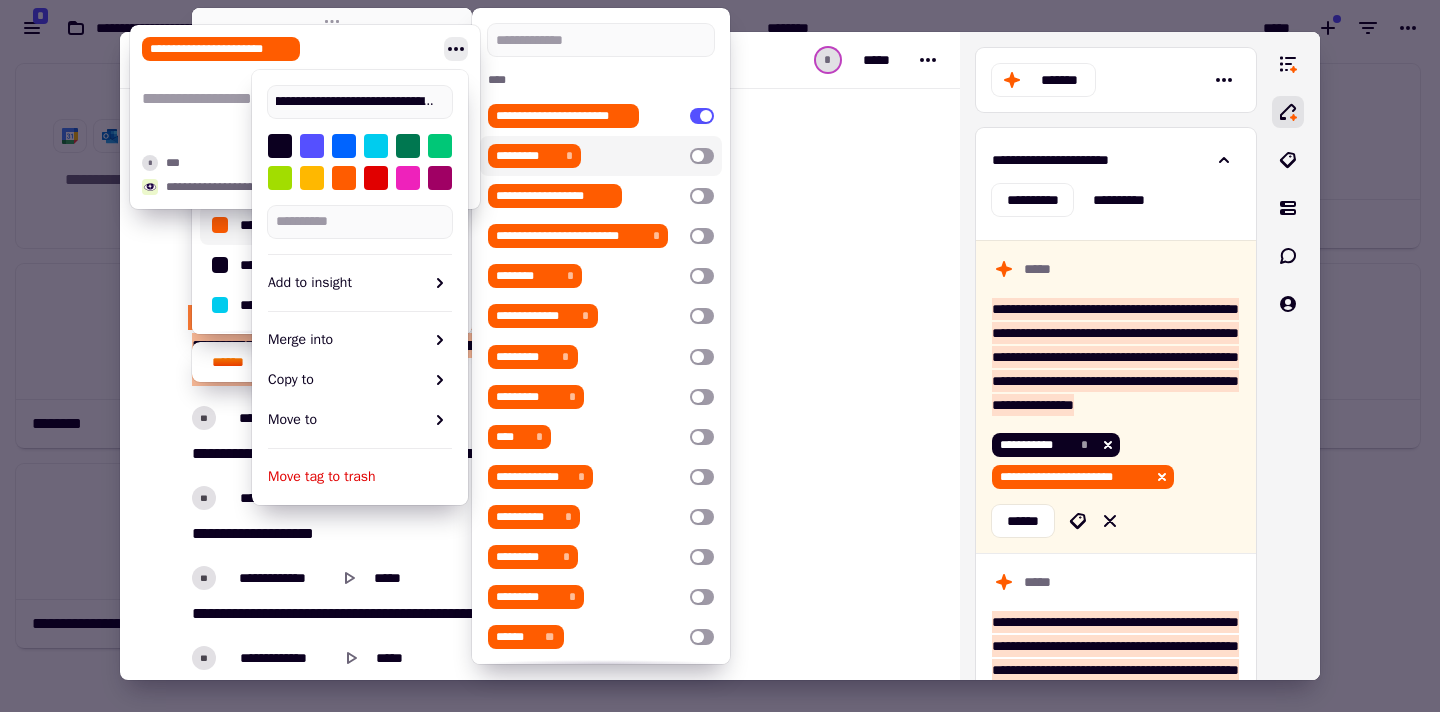type on "**********" 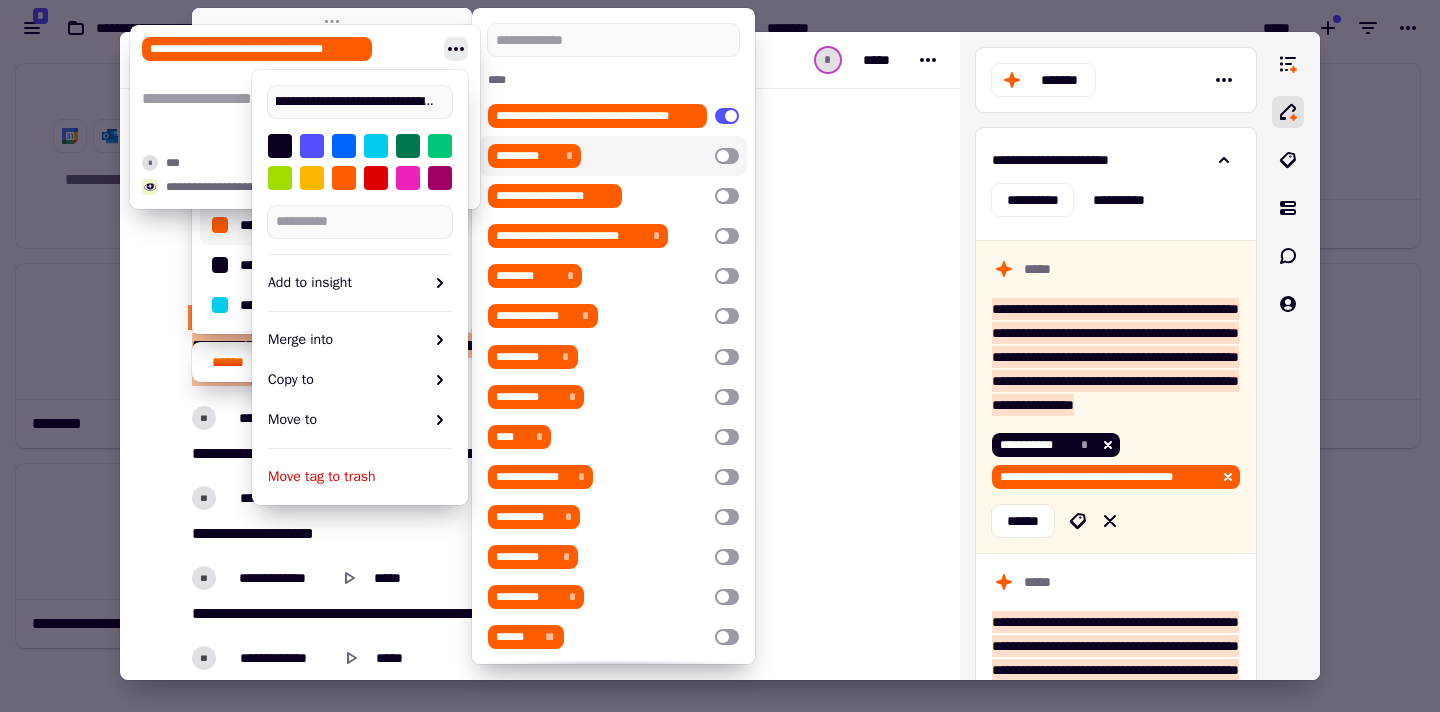 scroll, scrollTop: 0, scrollLeft: 0, axis: both 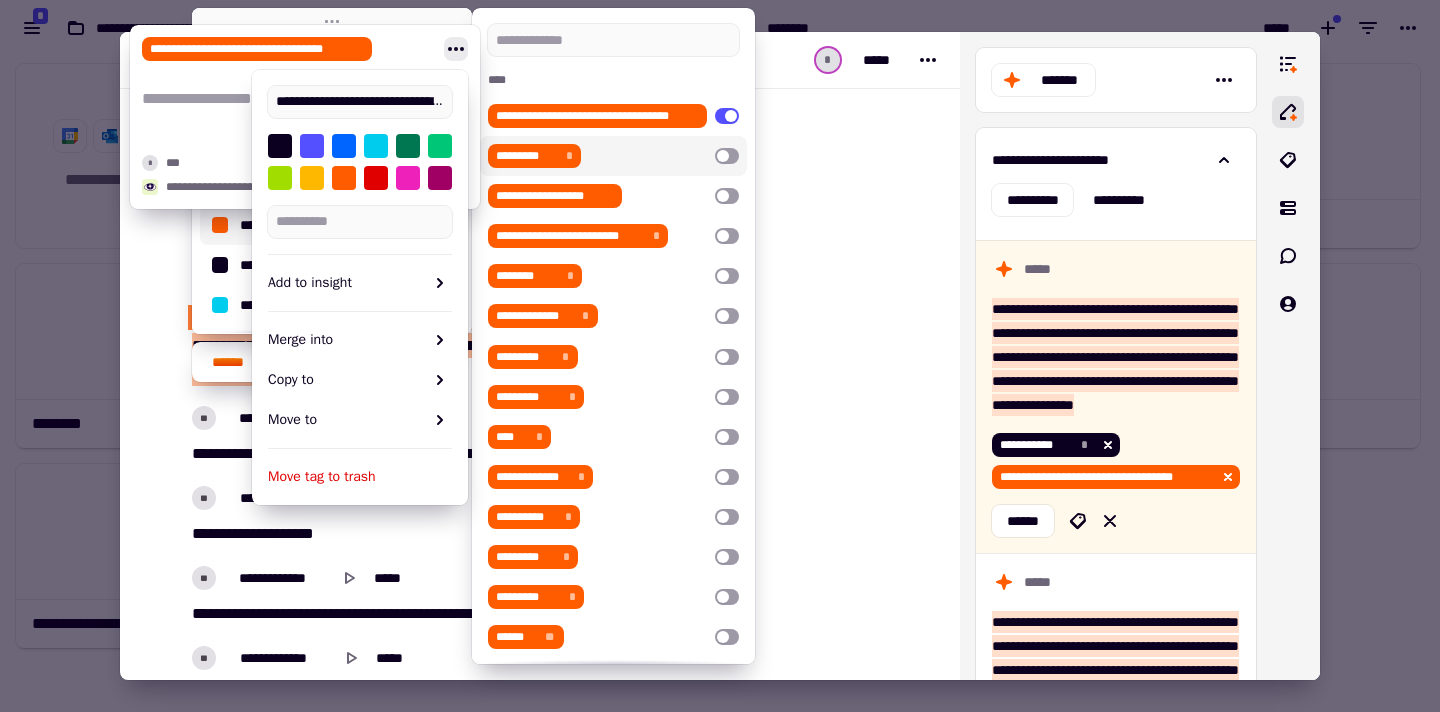click at bounding box center (843, 4367) 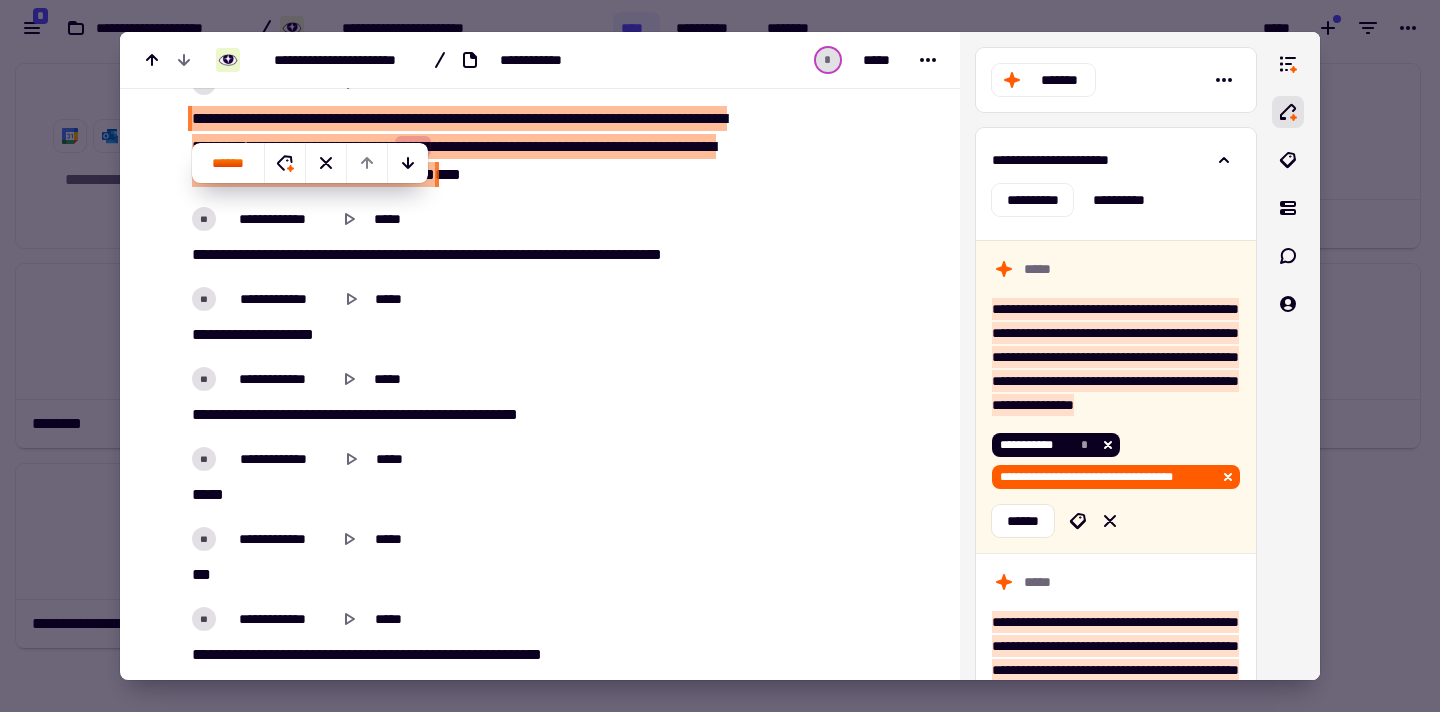 scroll, scrollTop: 8822, scrollLeft: 0, axis: vertical 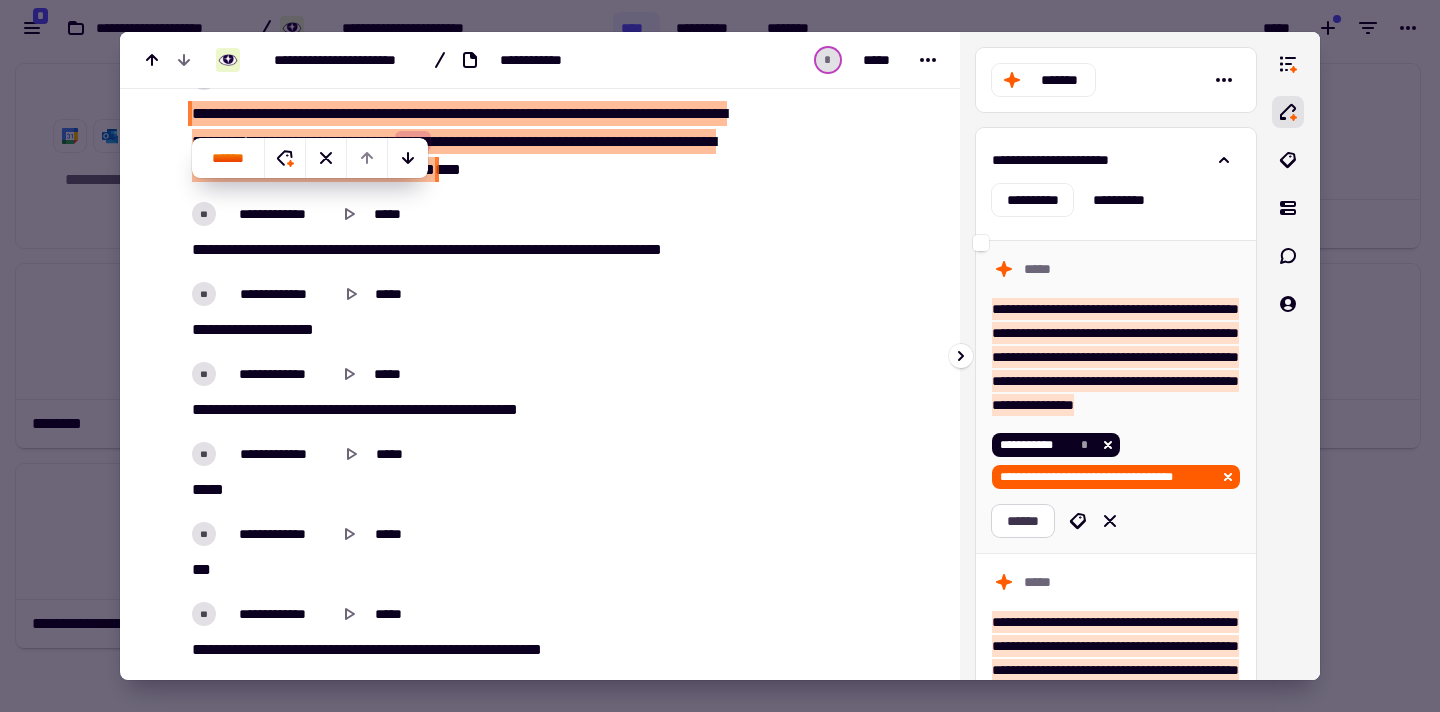 click on "******" 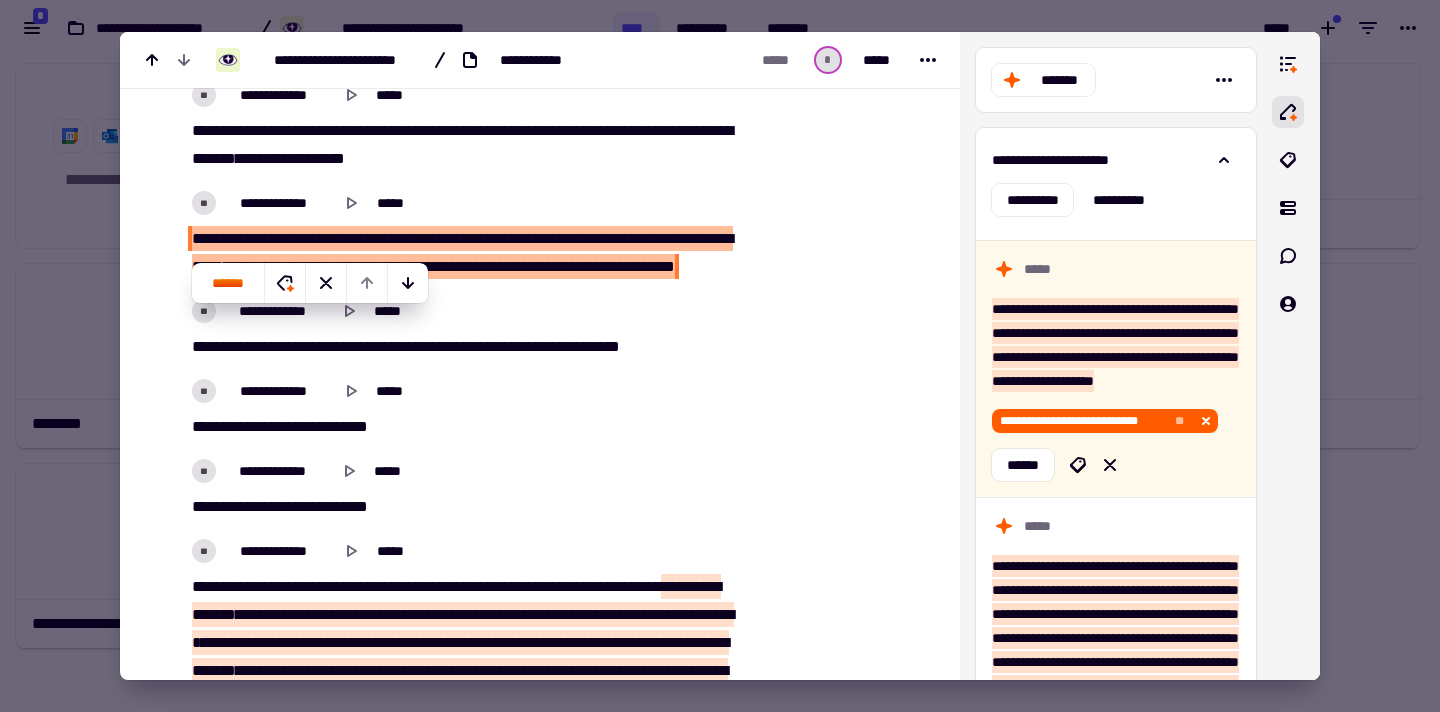 scroll, scrollTop: 9434, scrollLeft: 0, axis: vertical 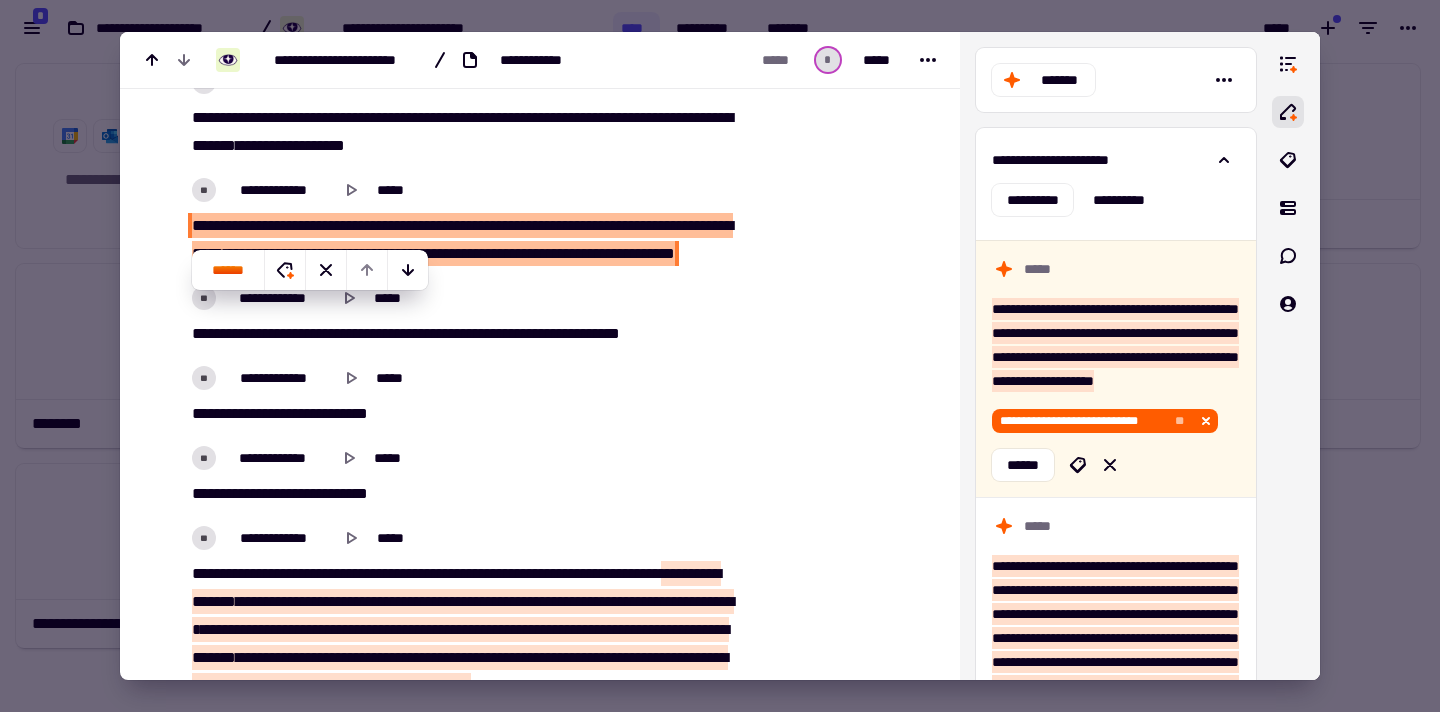 click on "***" at bounding box center [538, 225] 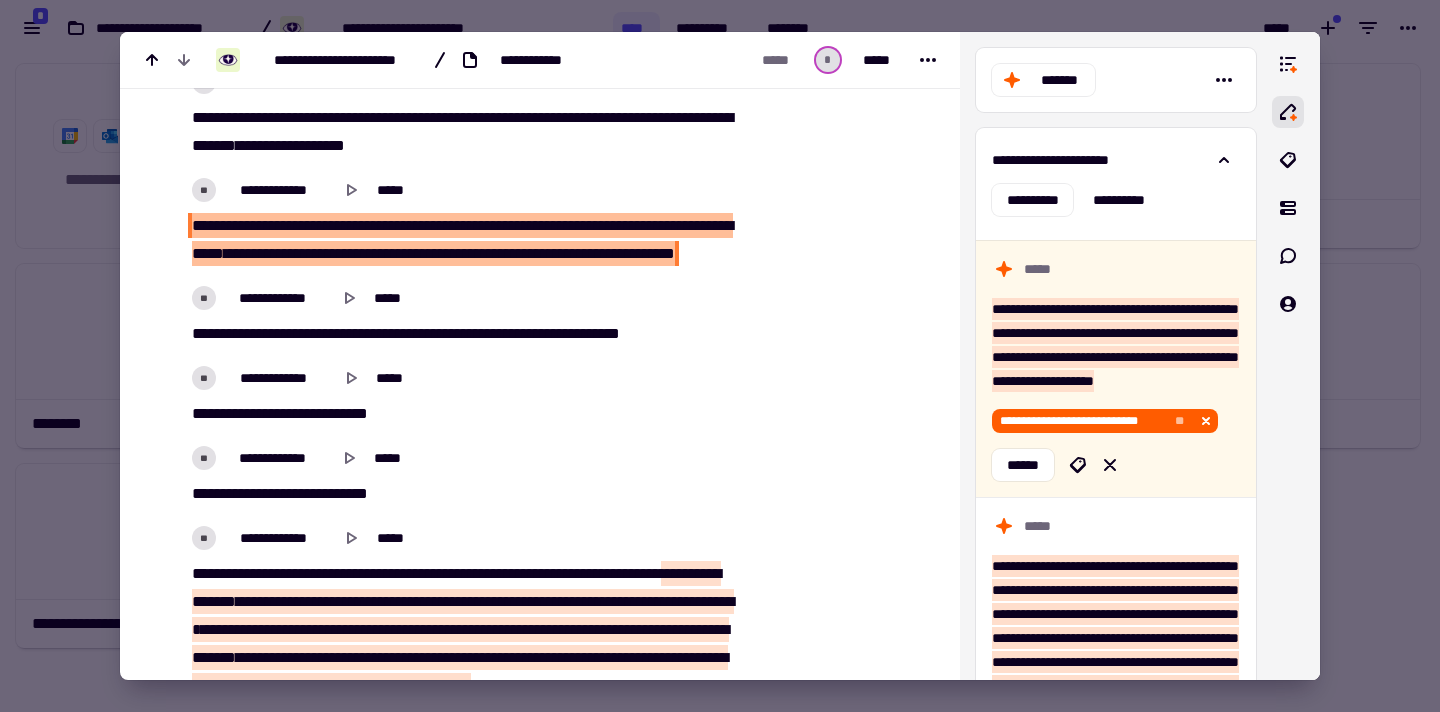 type on "******" 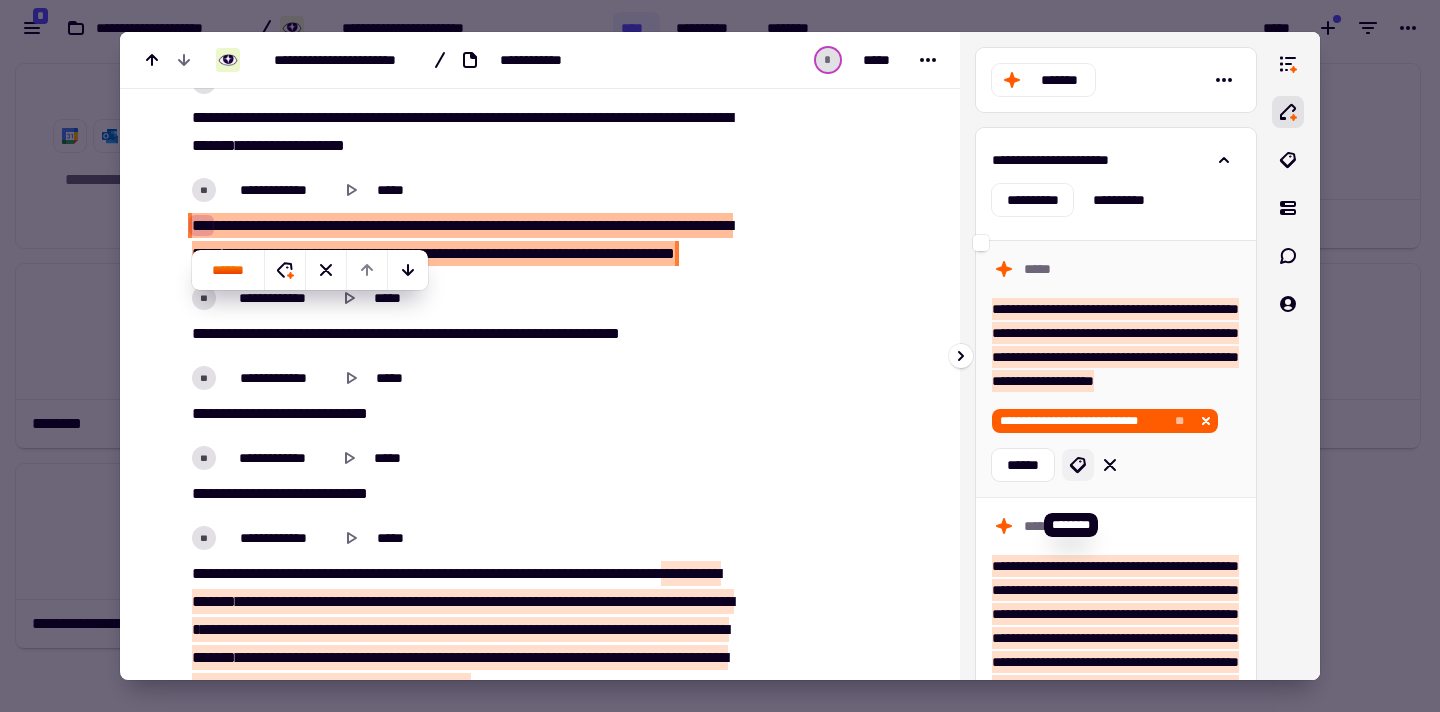 click 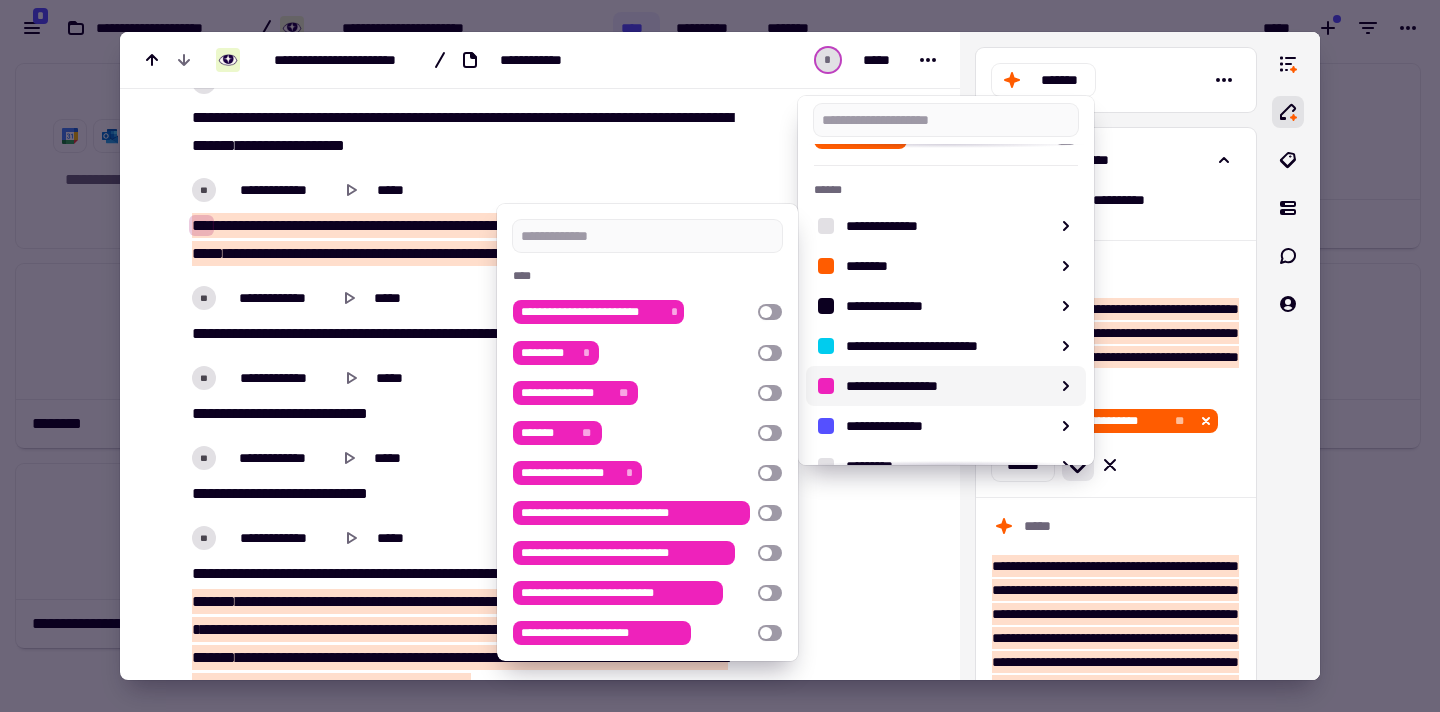 scroll, scrollTop: 242, scrollLeft: 0, axis: vertical 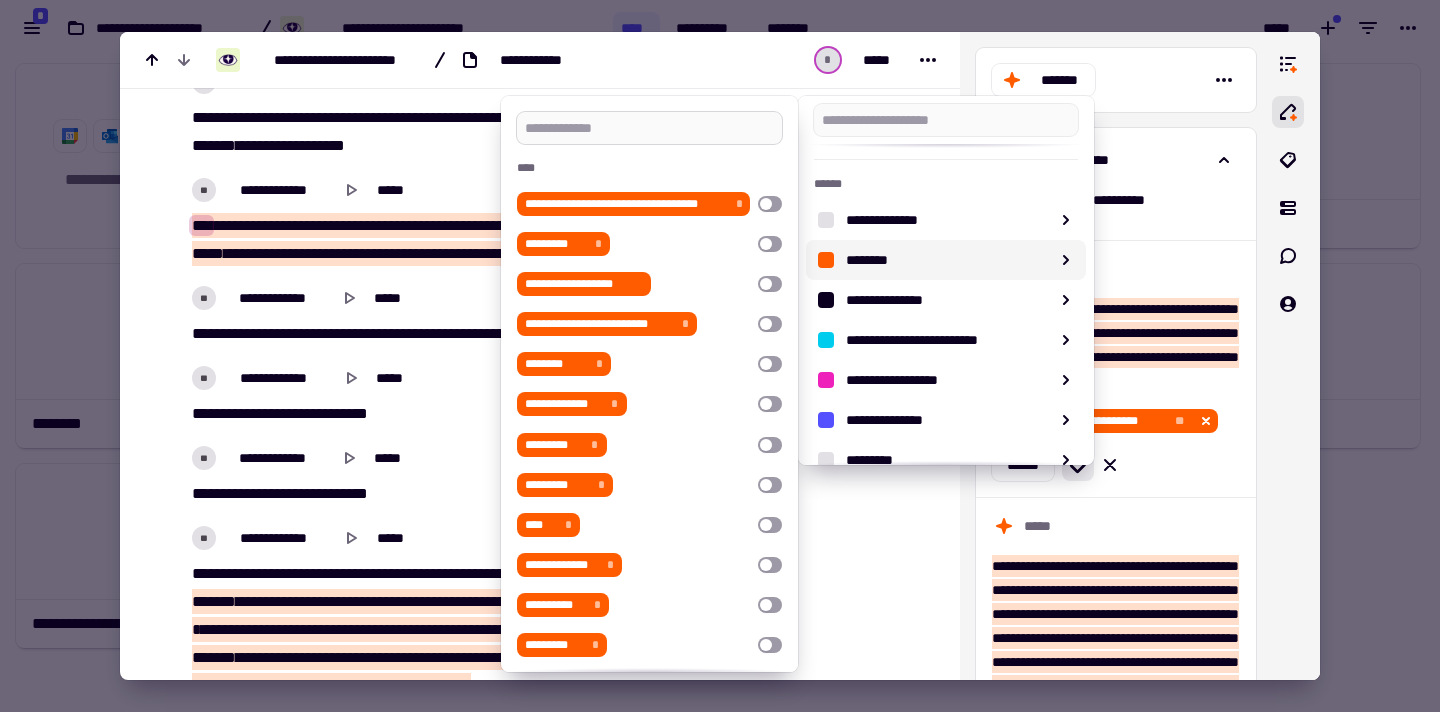 click at bounding box center [649, 128] 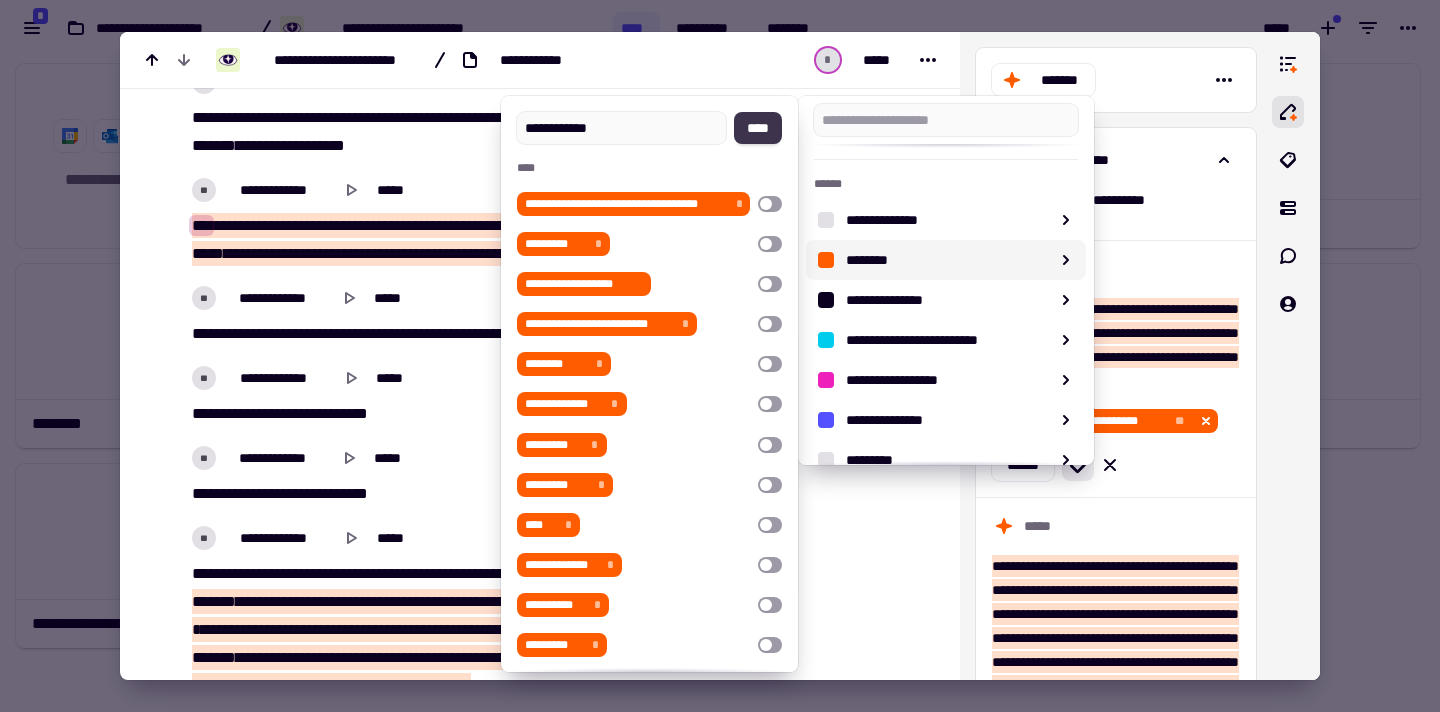 type on "**********" 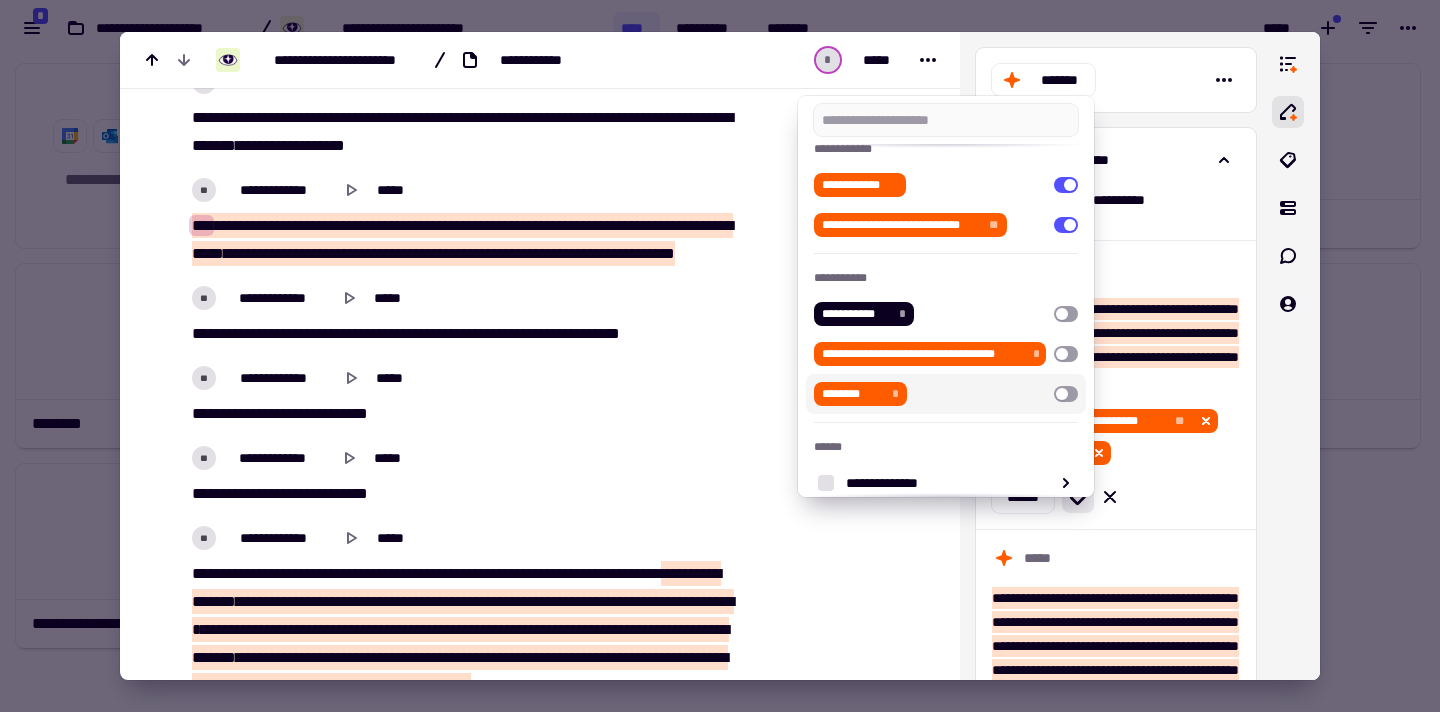 scroll, scrollTop: 12, scrollLeft: 0, axis: vertical 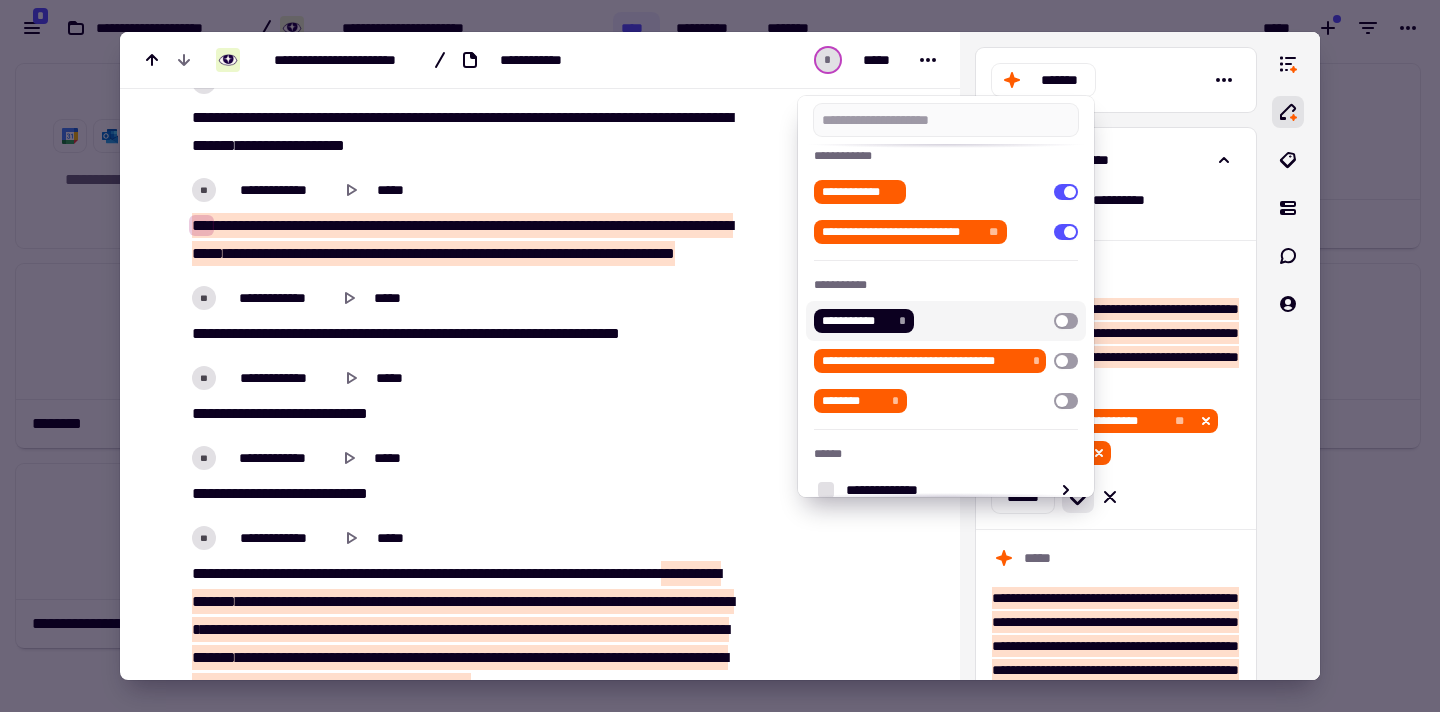 click at bounding box center (720, 356) 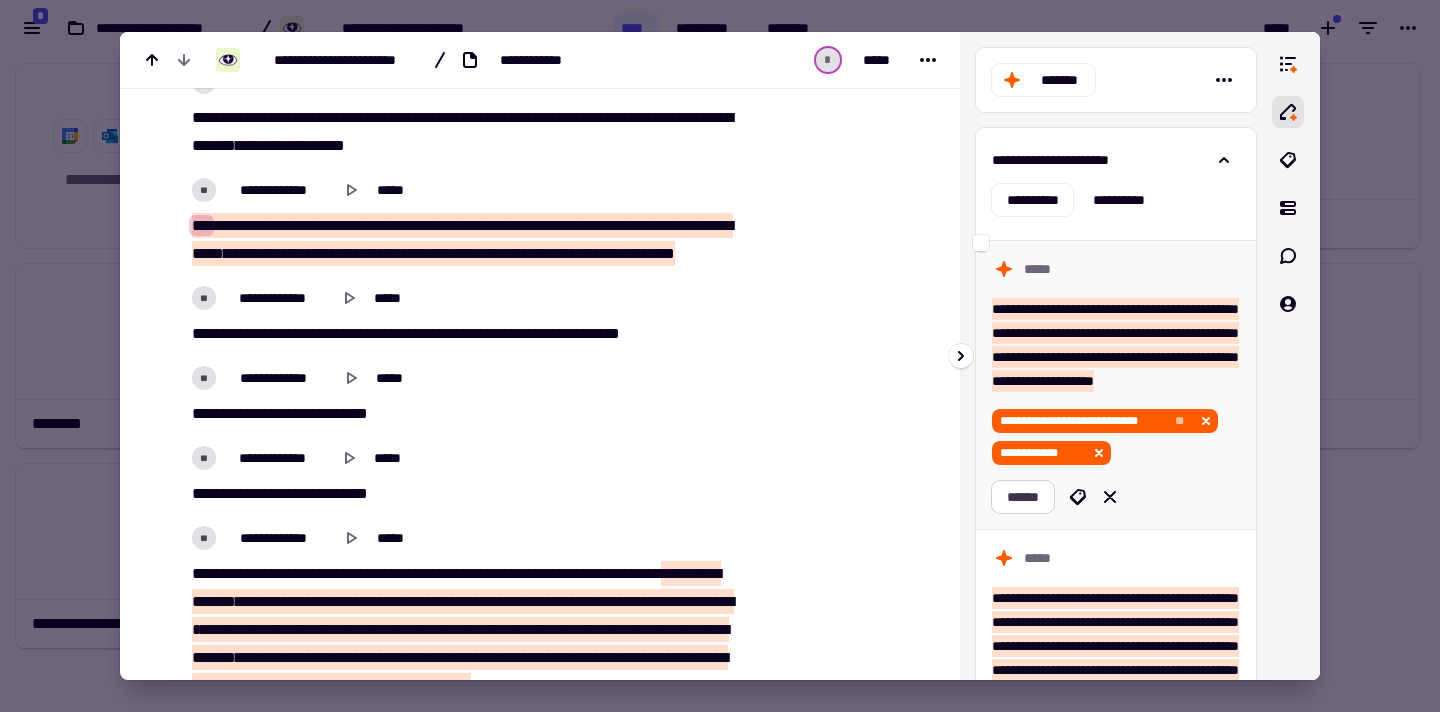 click on "******" 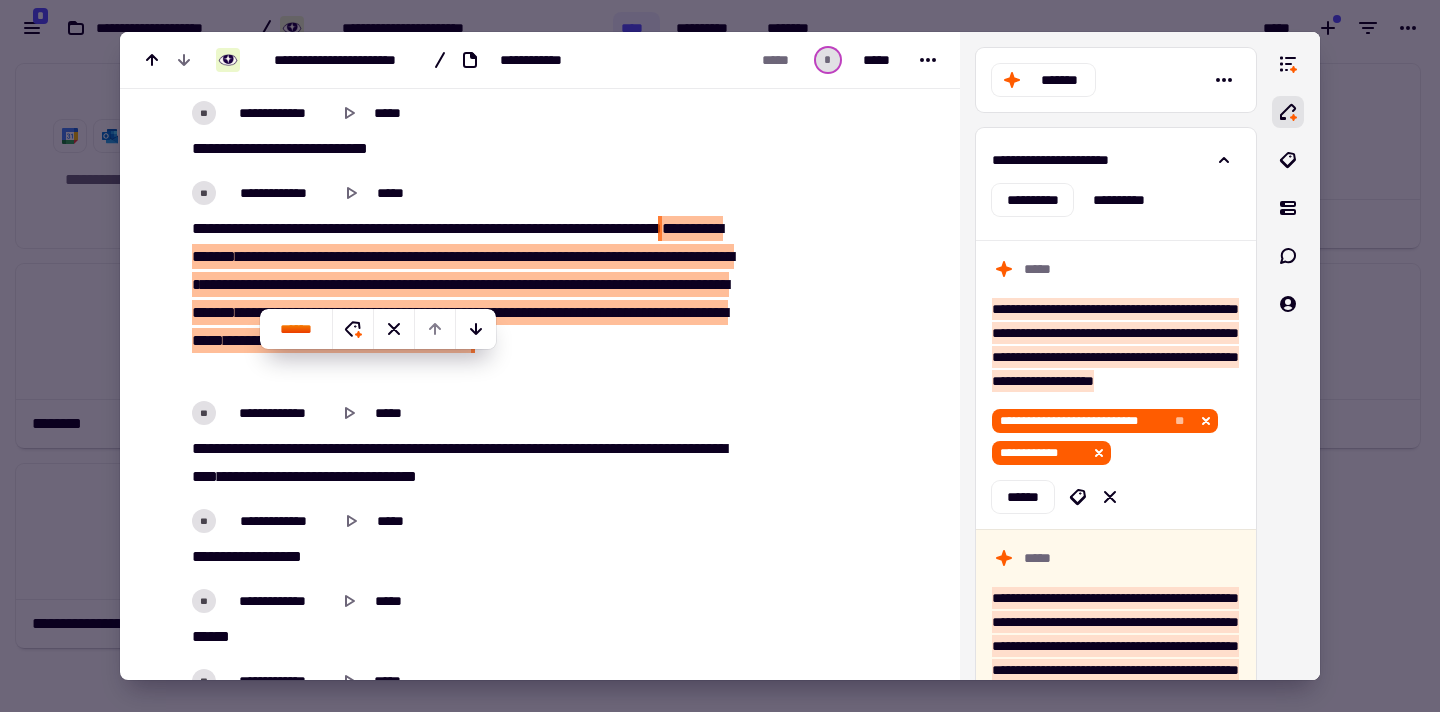 scroll, scrollTop: 9782, scrollLeft: 0, axis: vertical 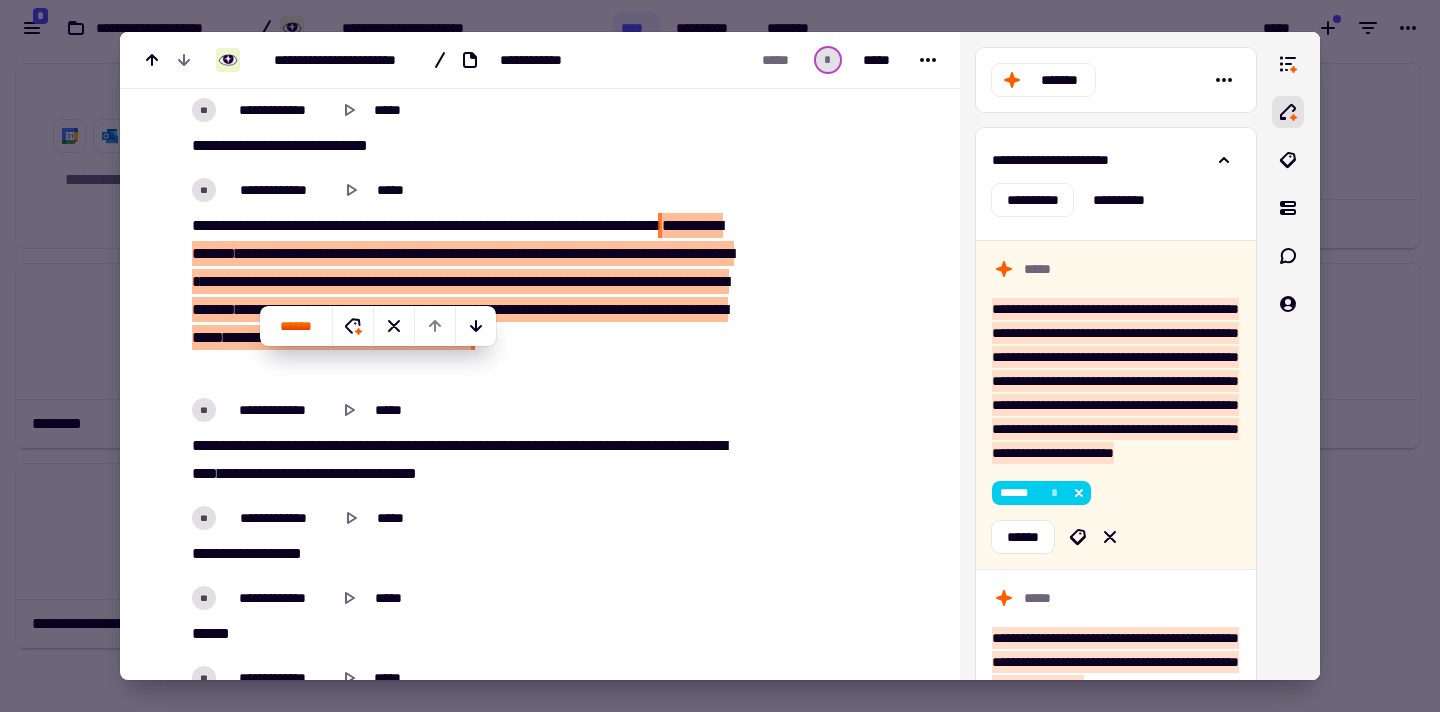 click on "**********" at bounding box center [465, 296] 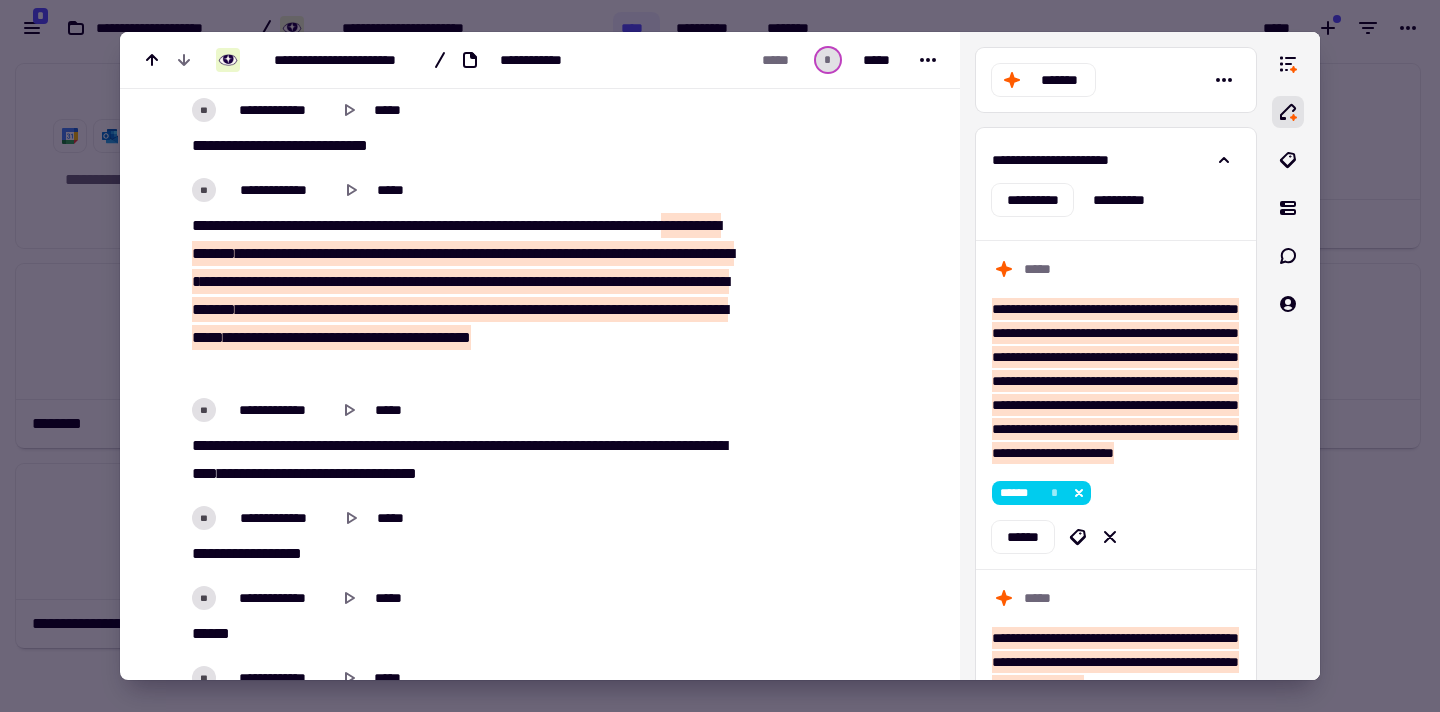 click on "*****" at bounding box center (389, 253) 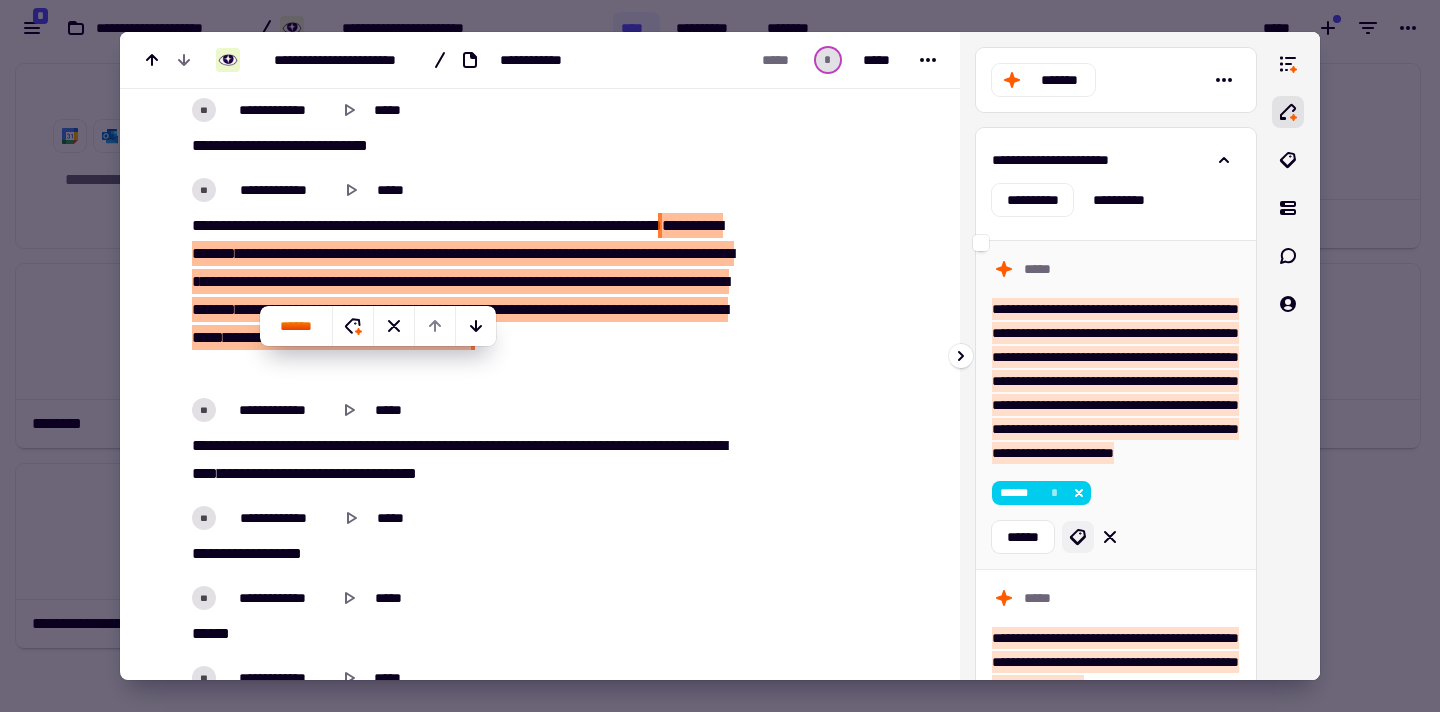 click 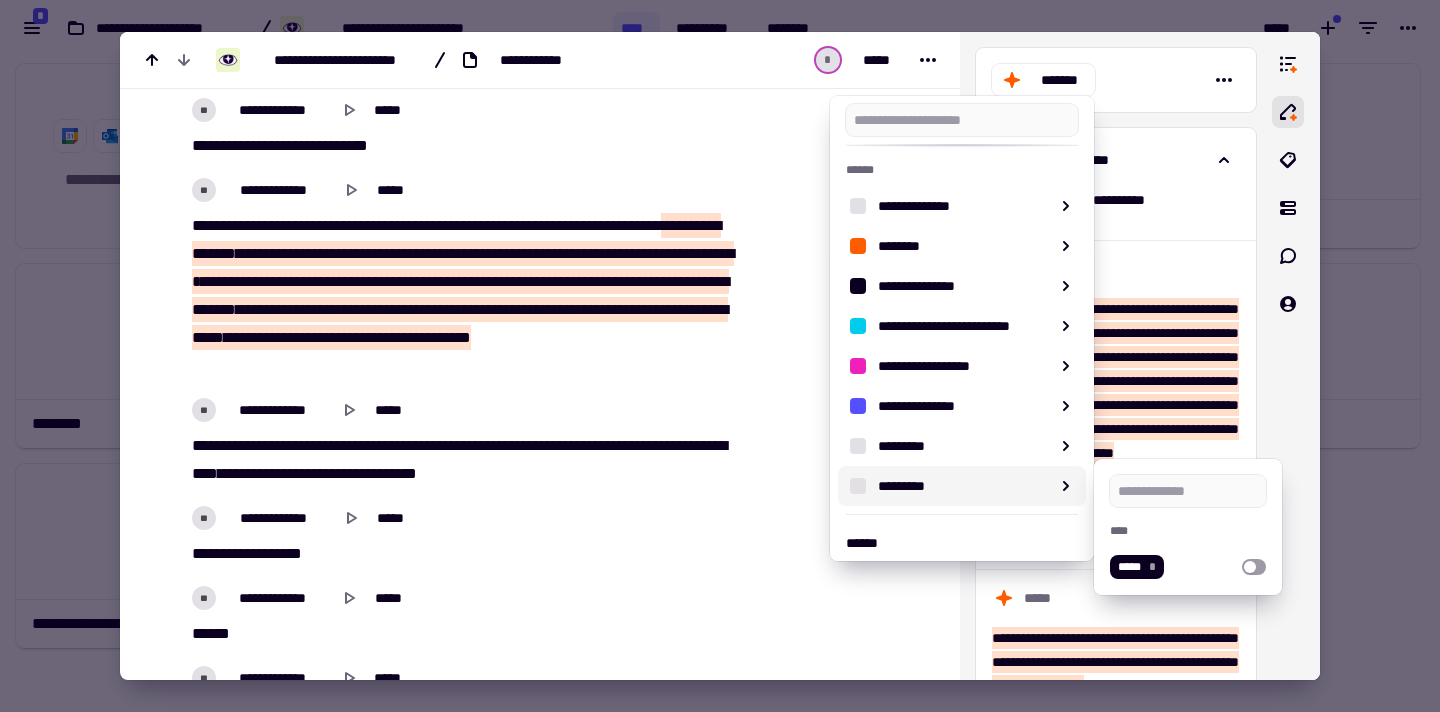 scroll, scrollTop: 268, scrollLeft: 0, axis: vertical 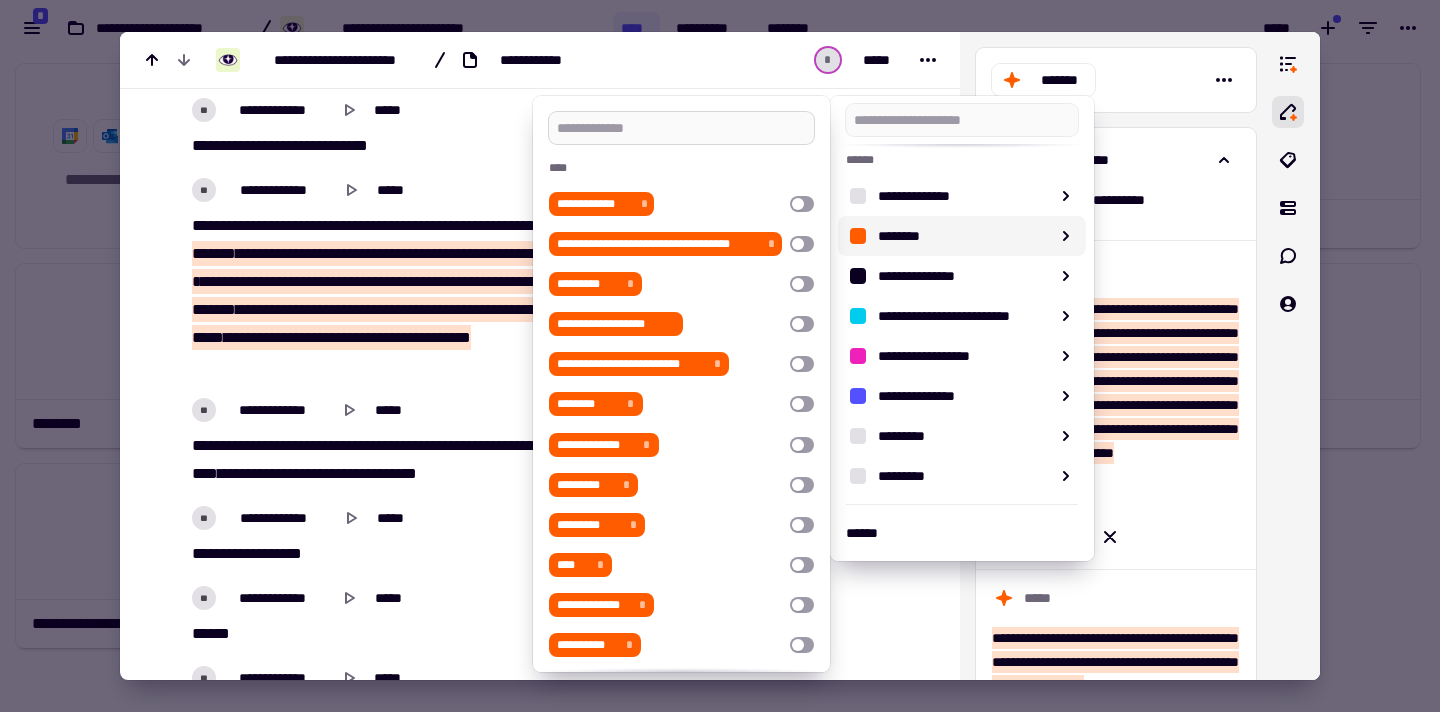 click at bounding box center (681, 128) 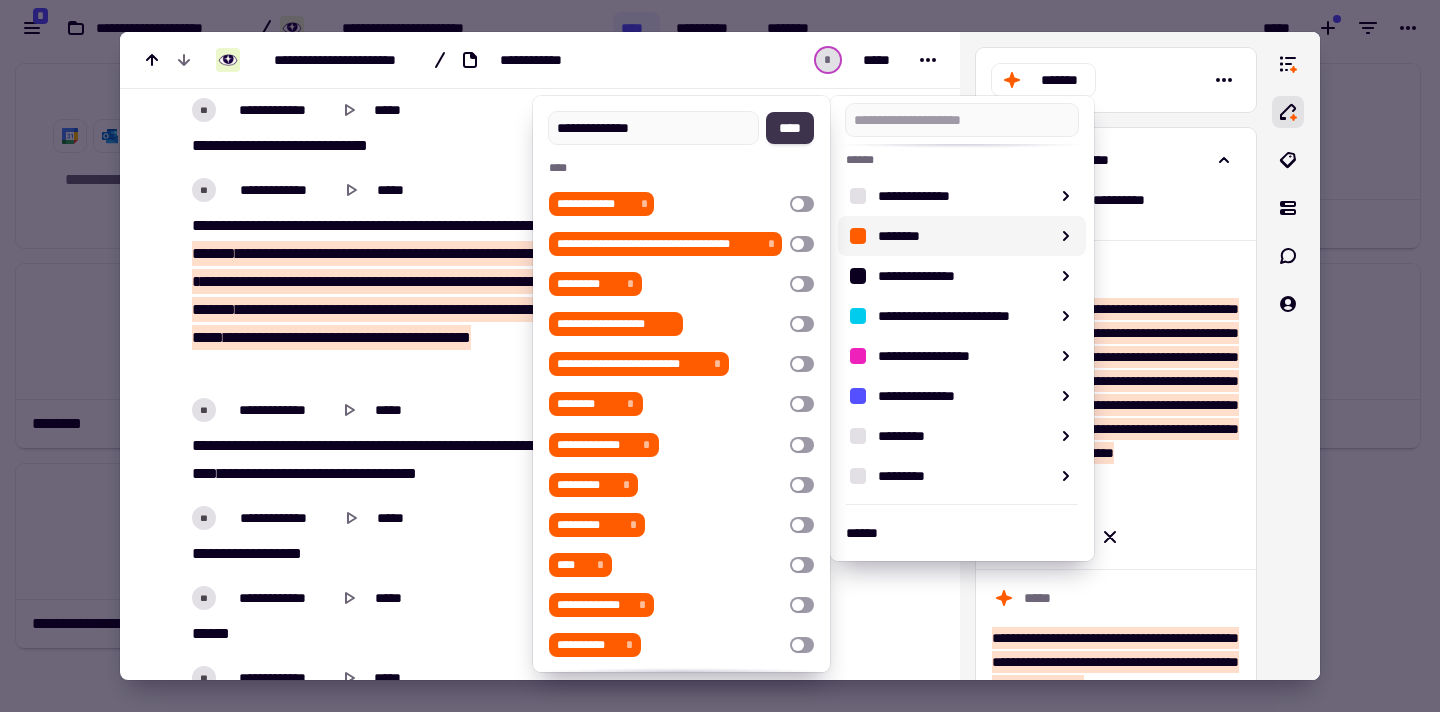 type on "**********" 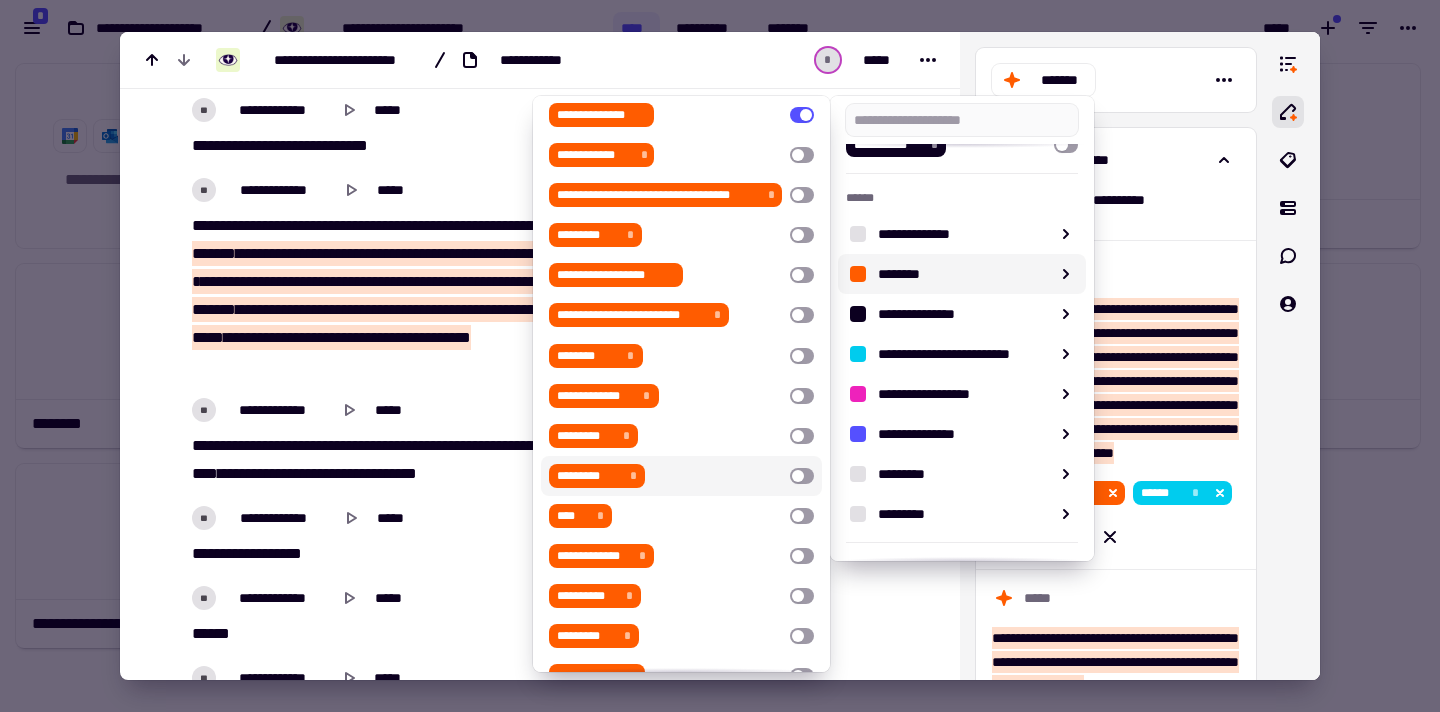scroll, scrollTop: 85, scrollLeft: 0, axis: vertical 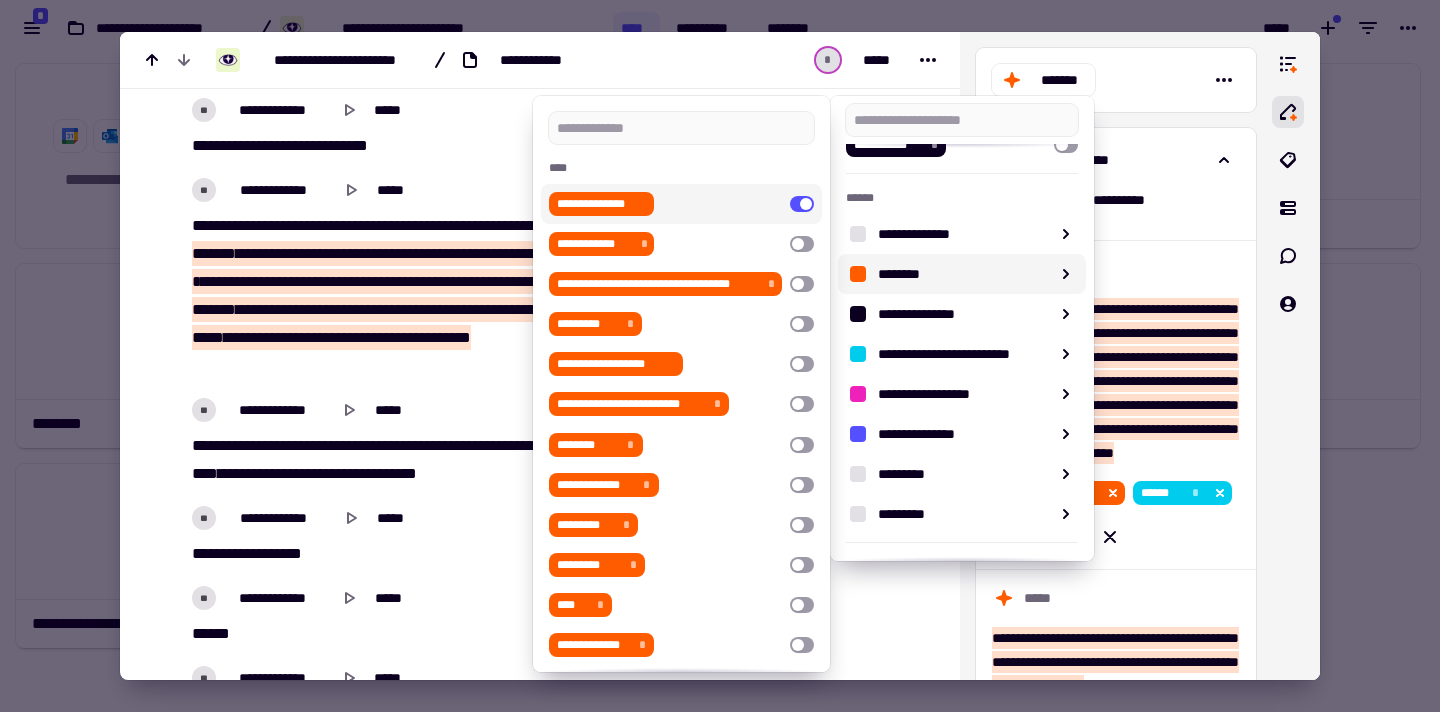 click on "**********" at bounding box center (601, 204) 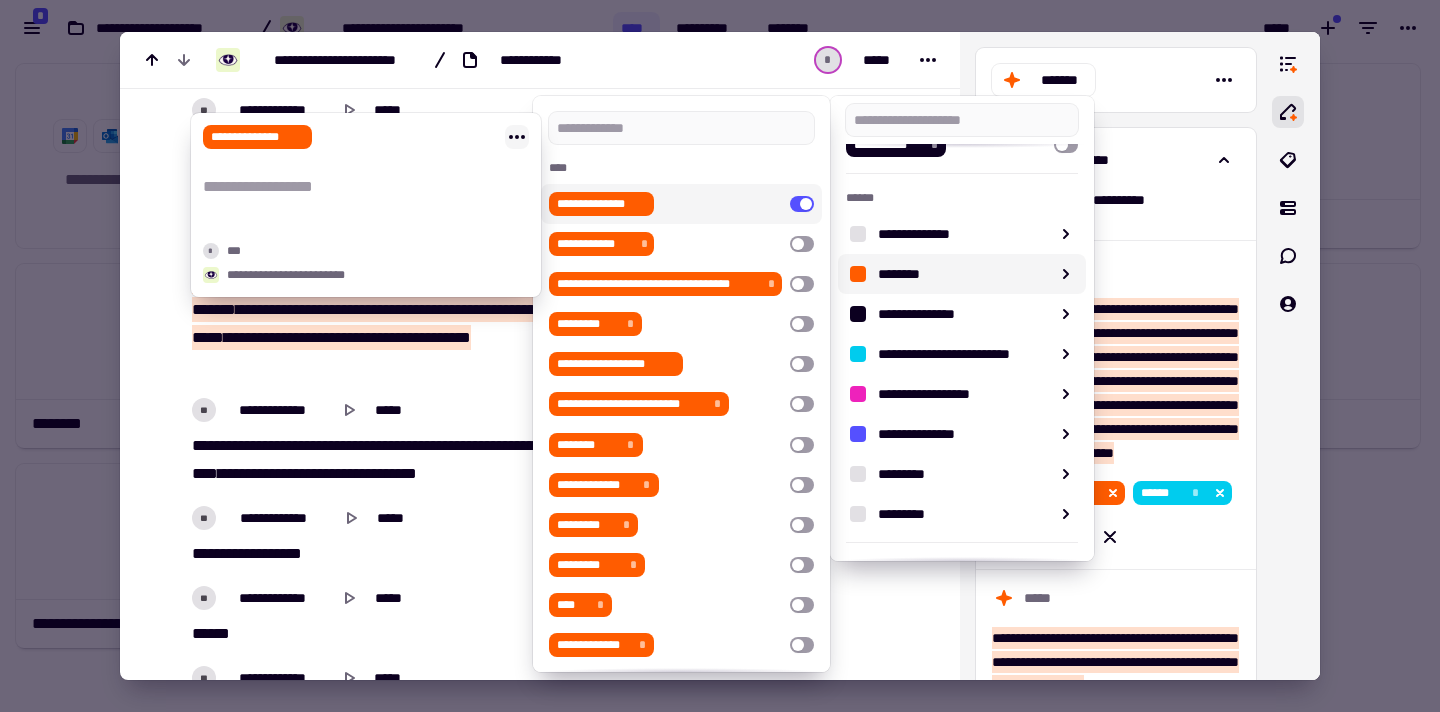 click 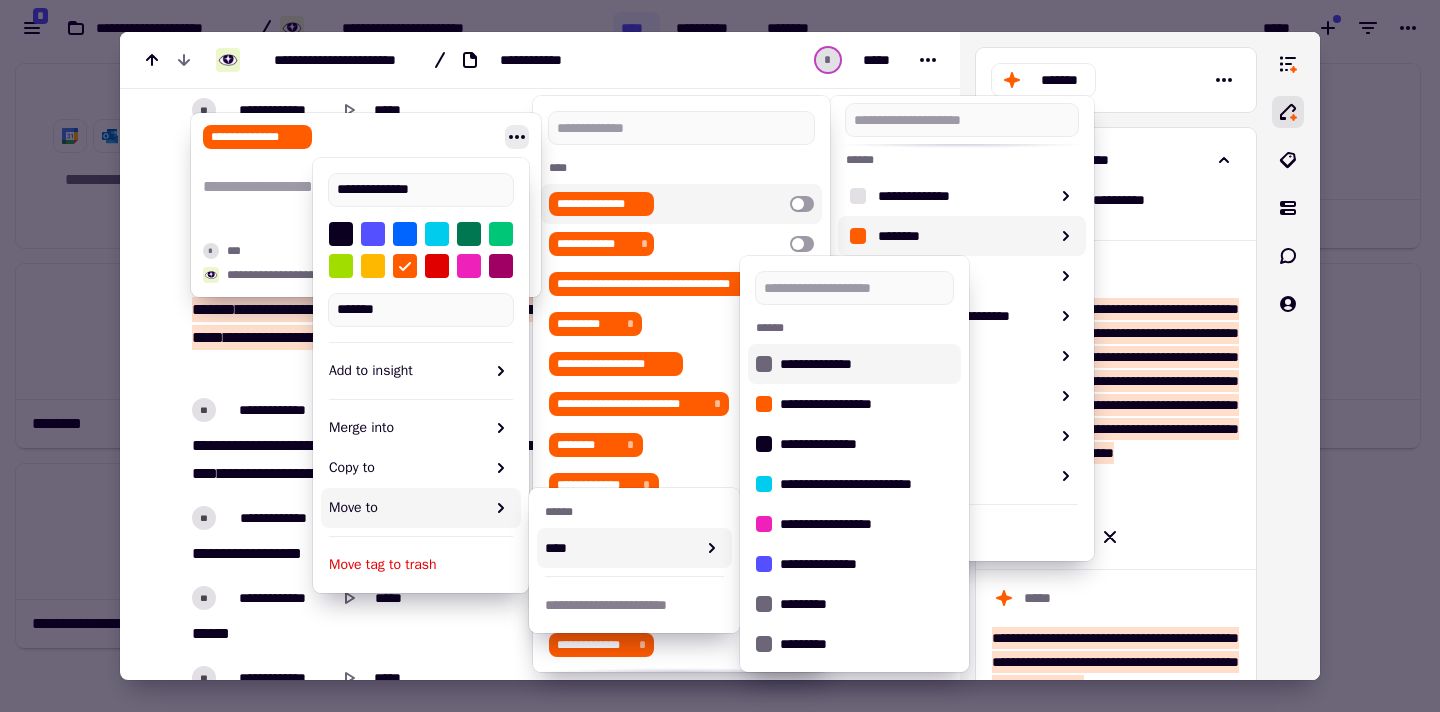click on "**********" at bounding box center [866, 364] 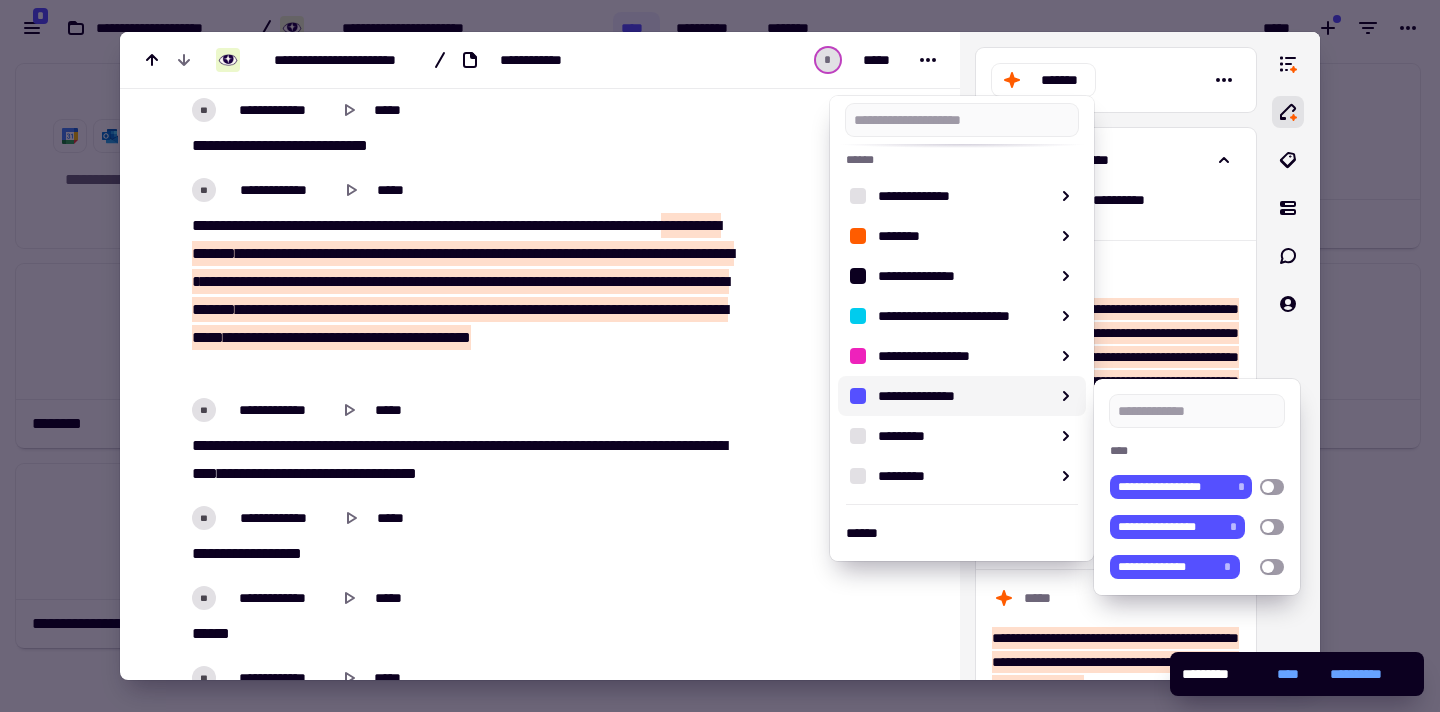 click at bounding box center [720, 356] 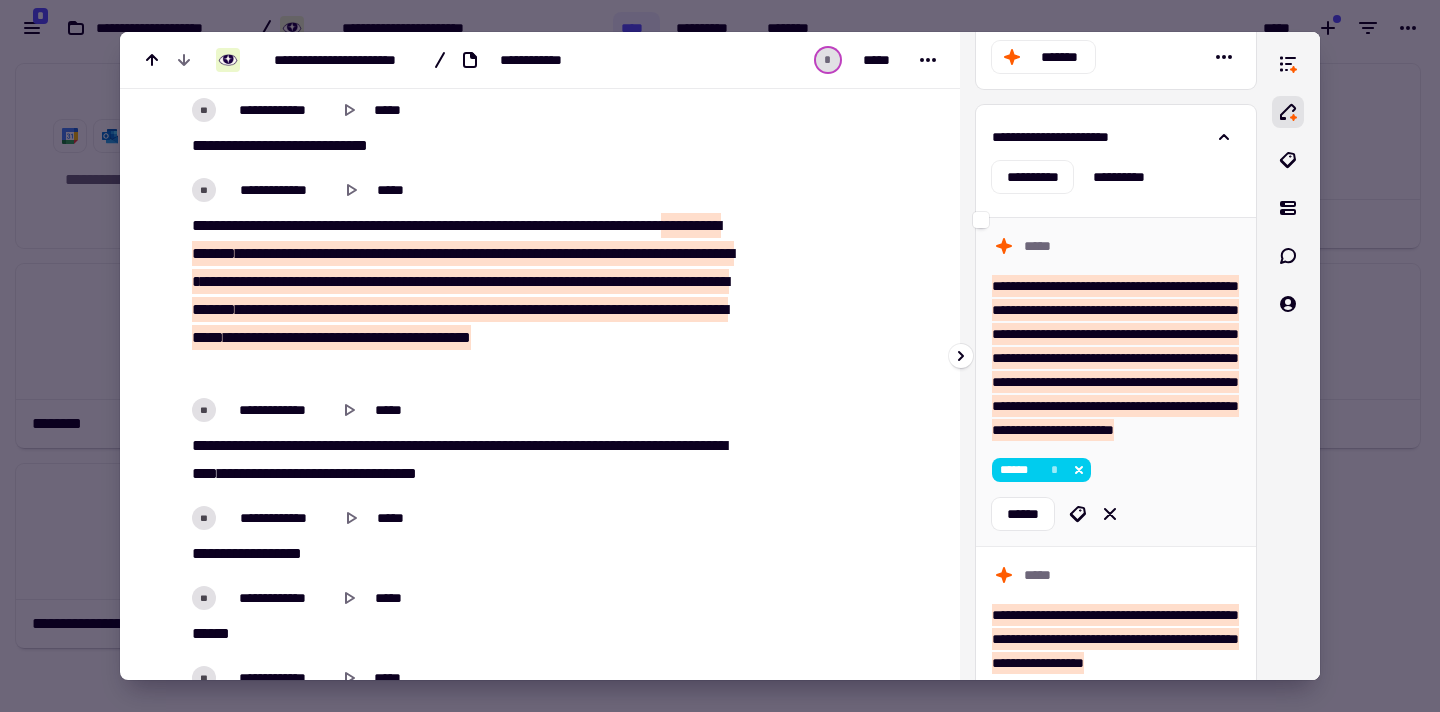 scroll, scrollTop: 27, scrollLeft: 0, axis: vertical 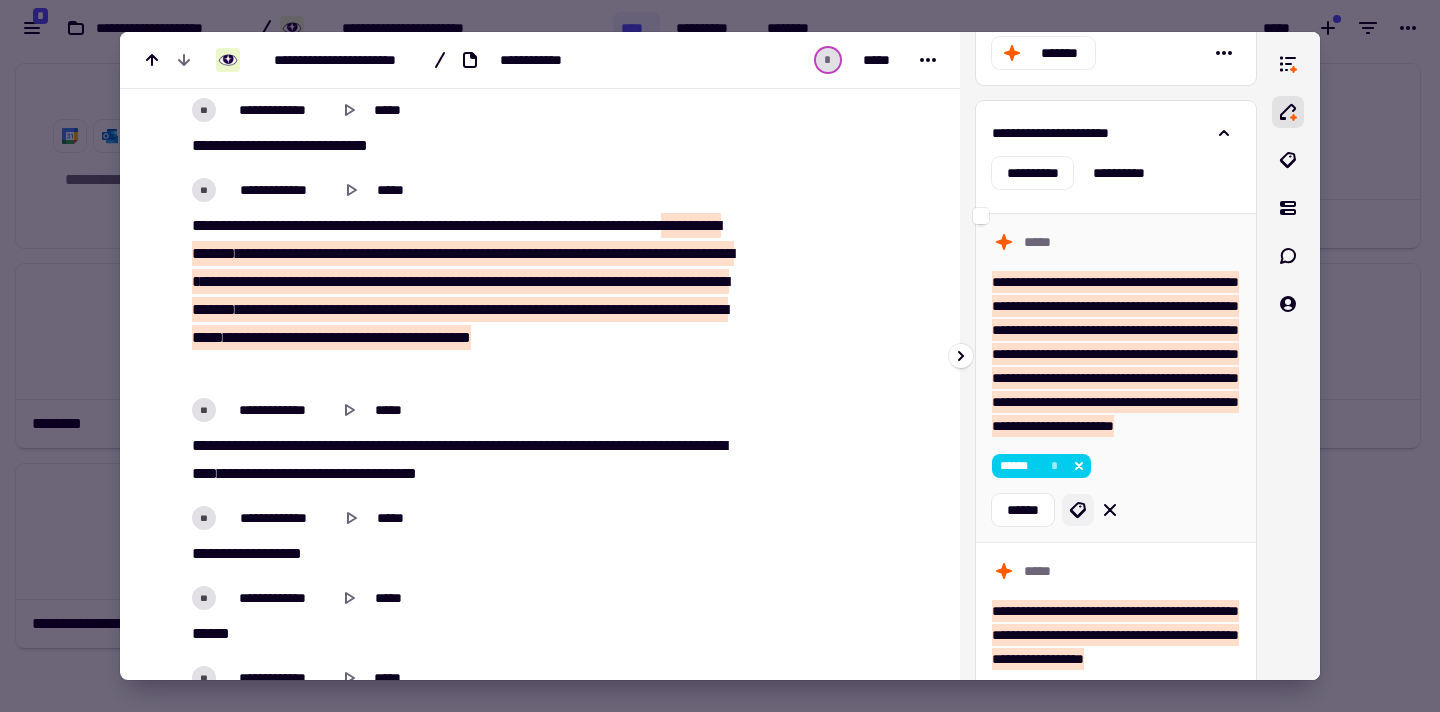 click 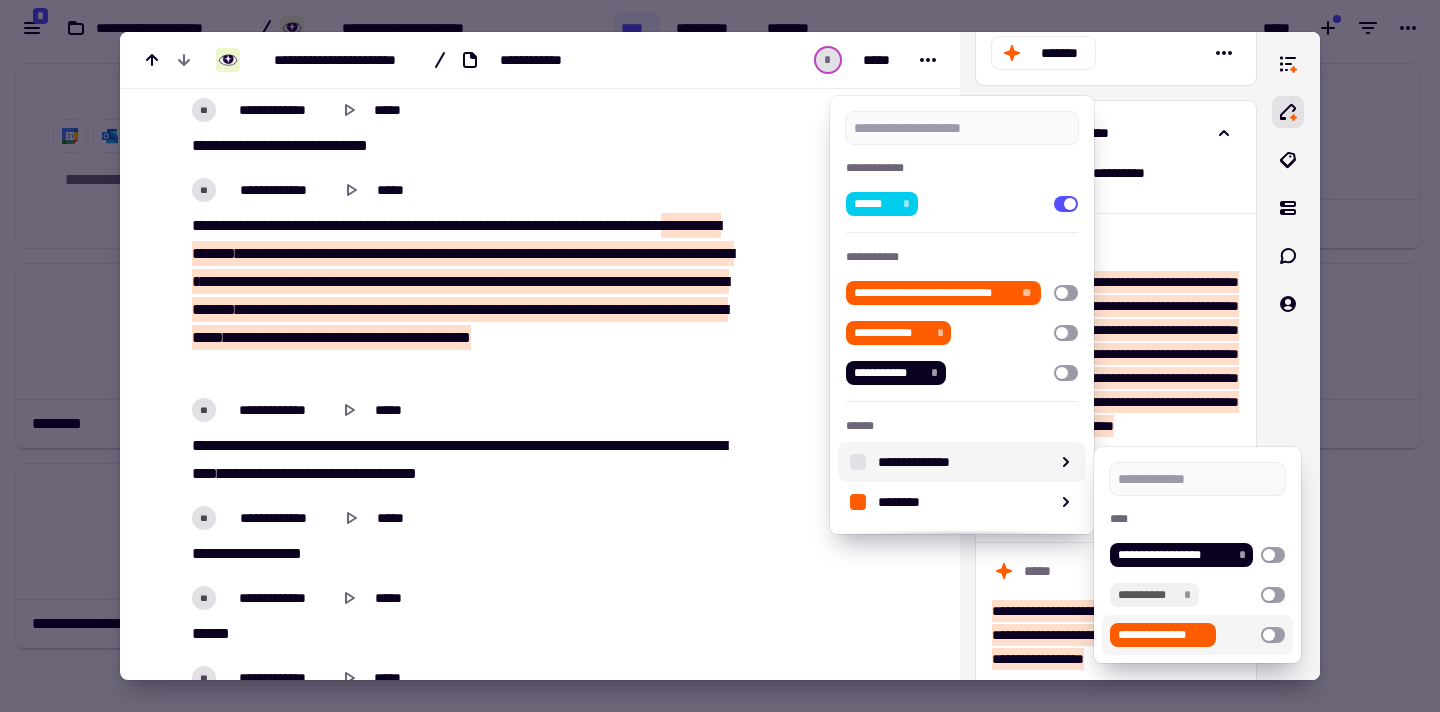 click at bounding box center (1273, 635) 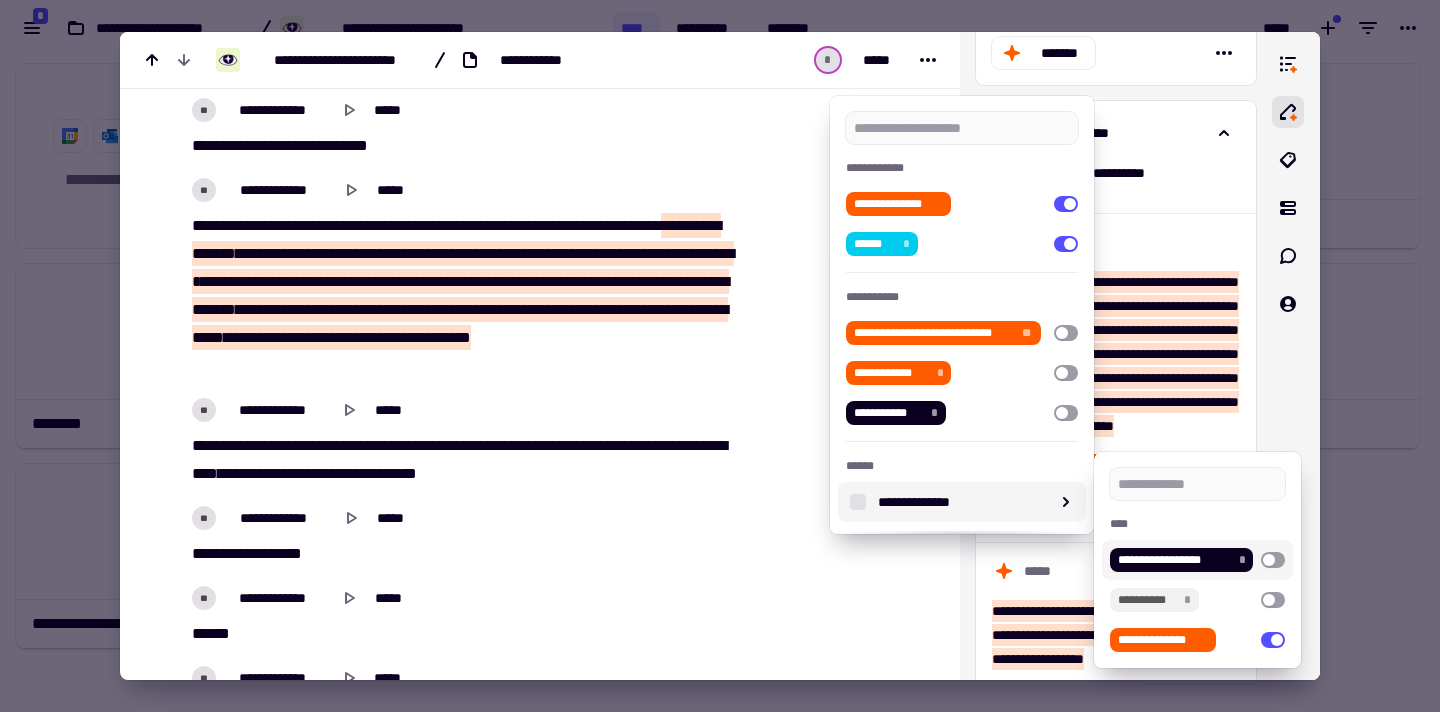 click at bounding box center [720, 356] 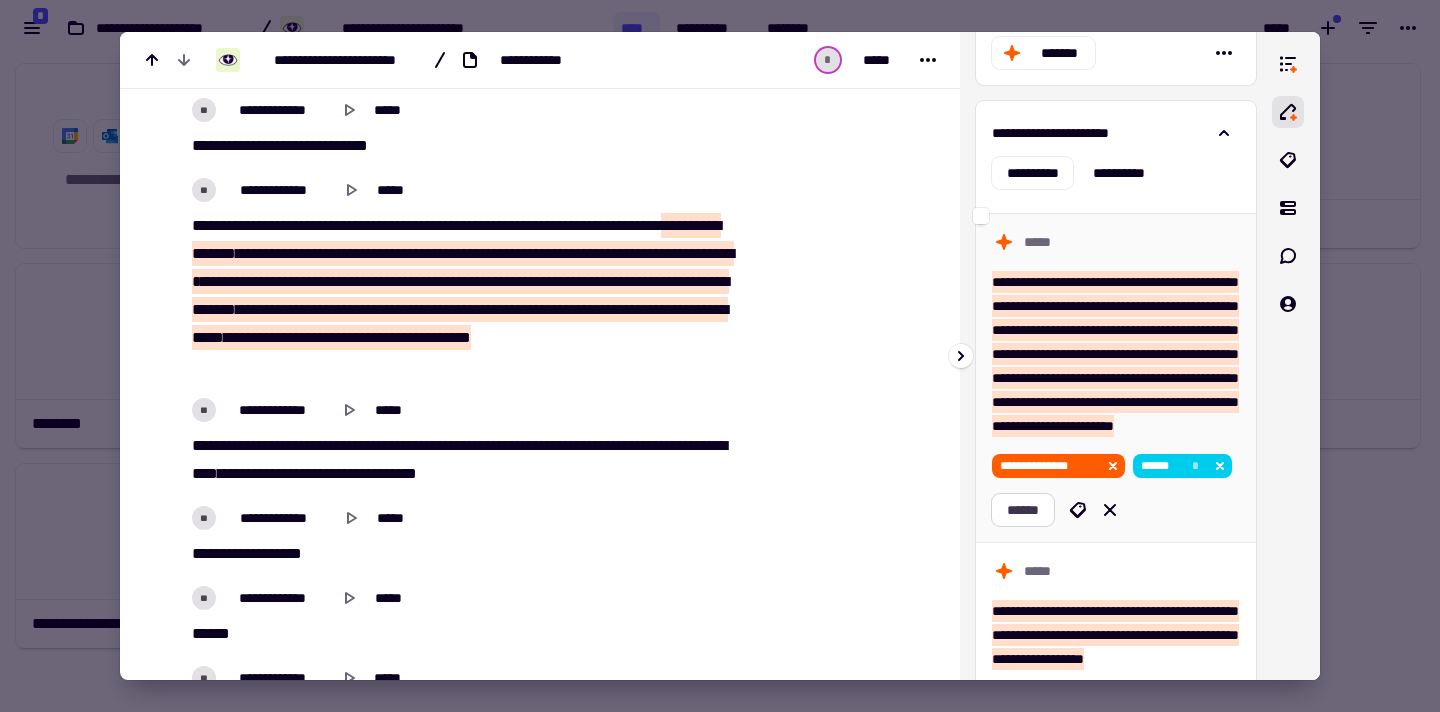 click on "******" 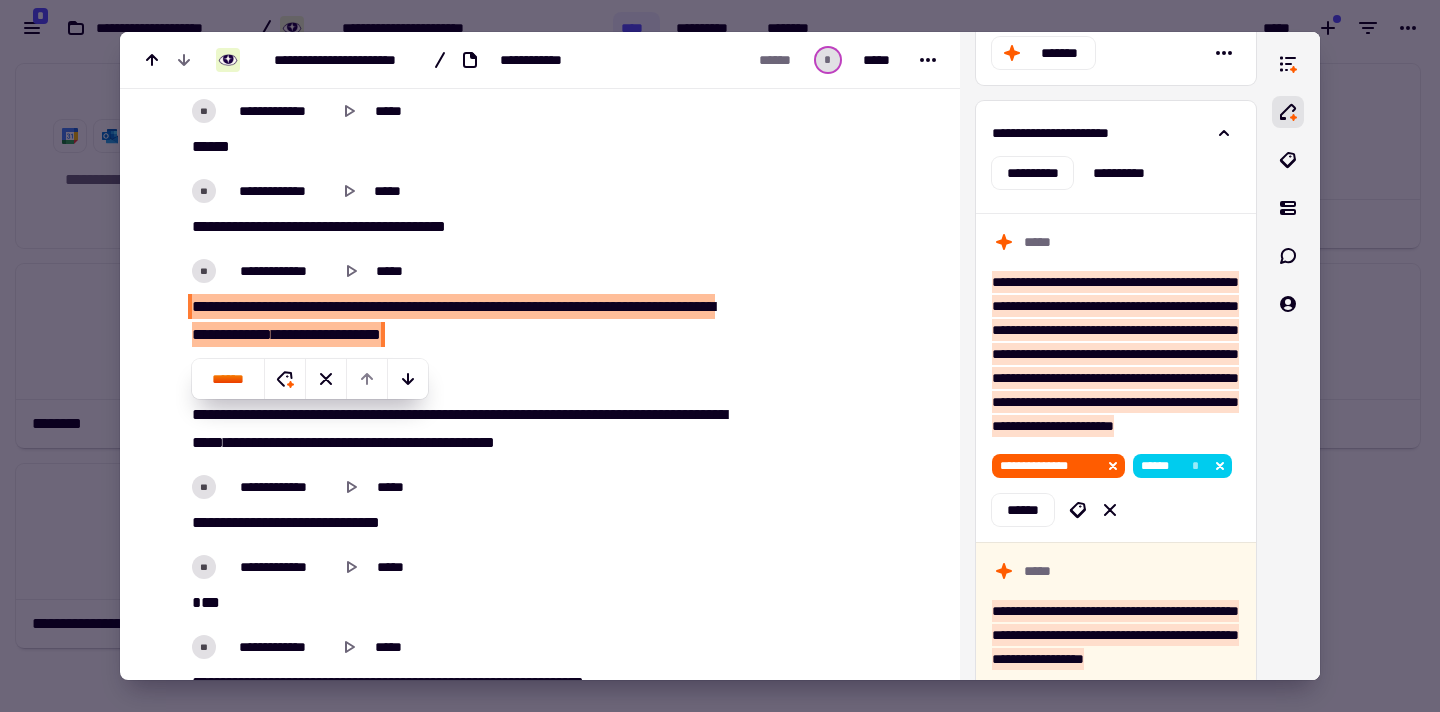 scroll, scrollTop: 10251, scrollLeft: 0, axis: vertical 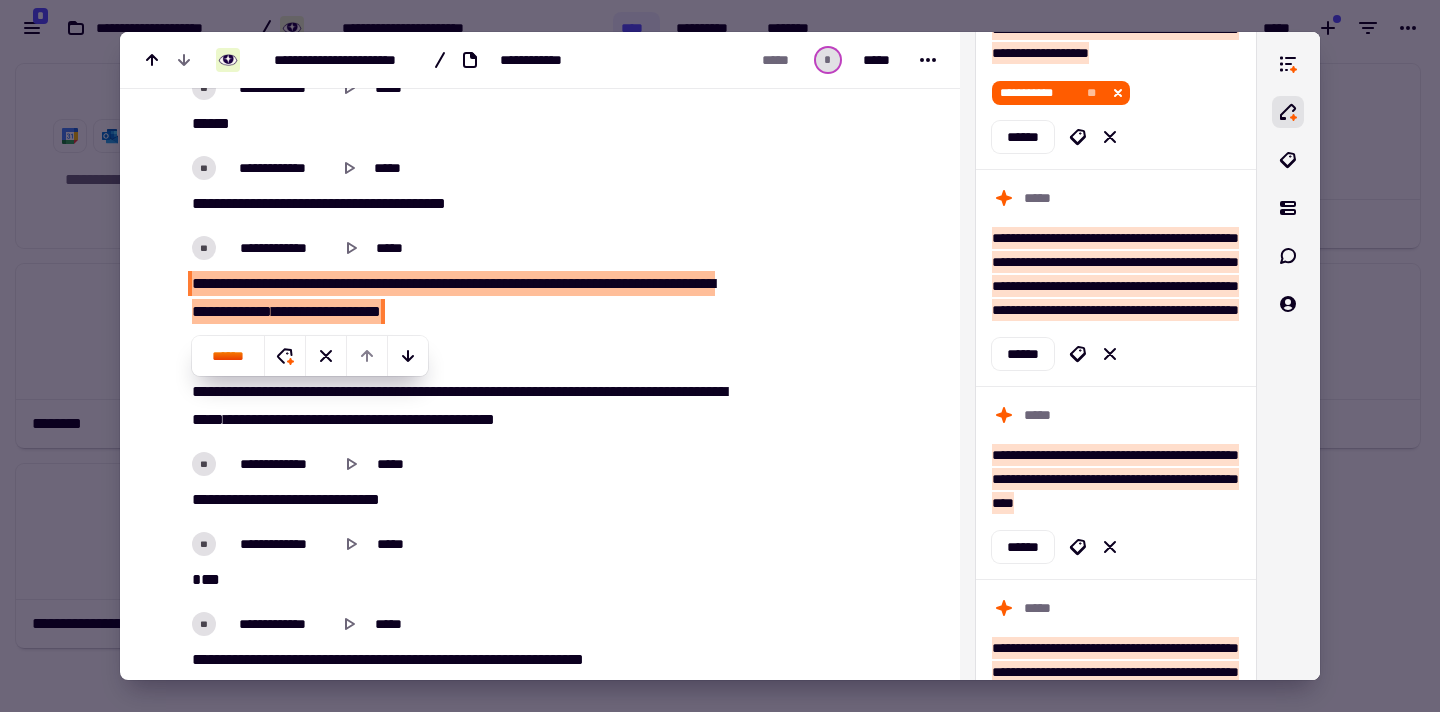 click on "****" at bounding box center (493, 283) 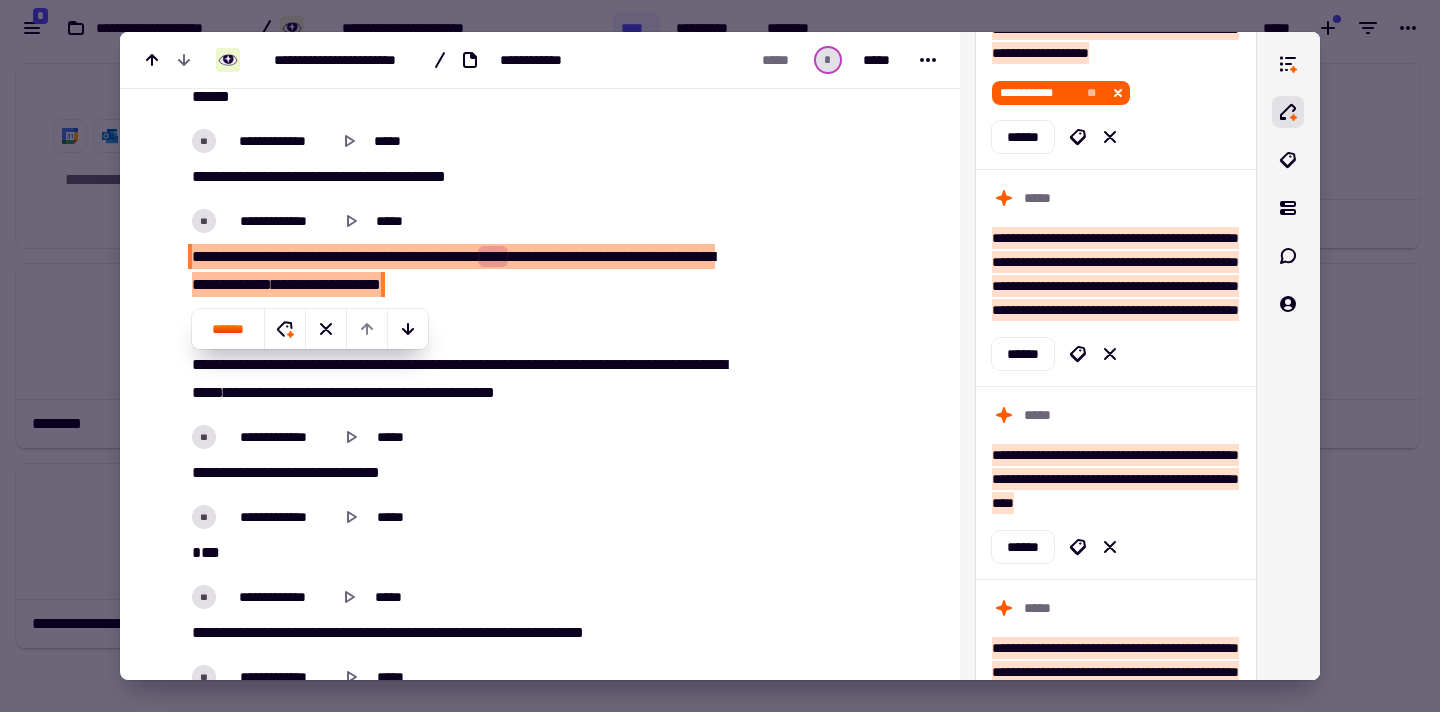 scroll, scrollTop: 10322, scrollLeft: 0, axis: vertical 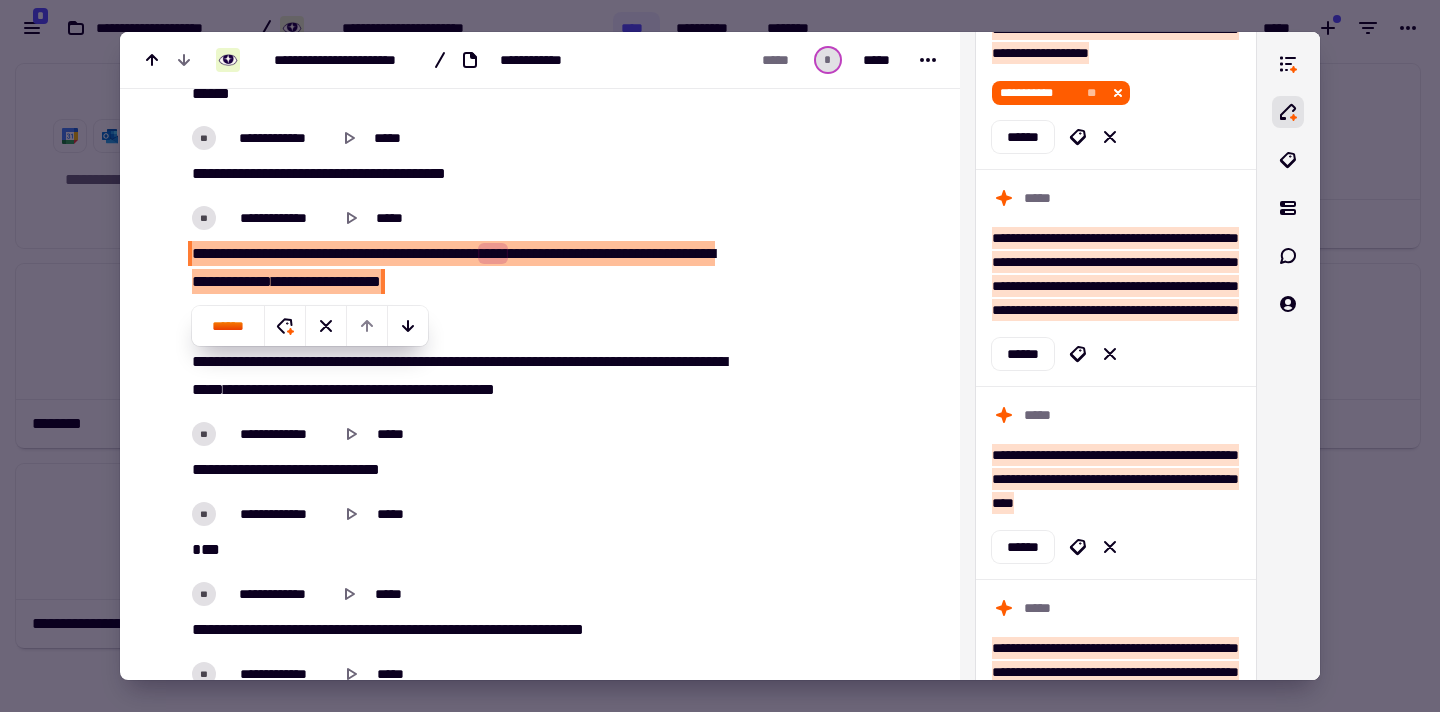 type on "******" 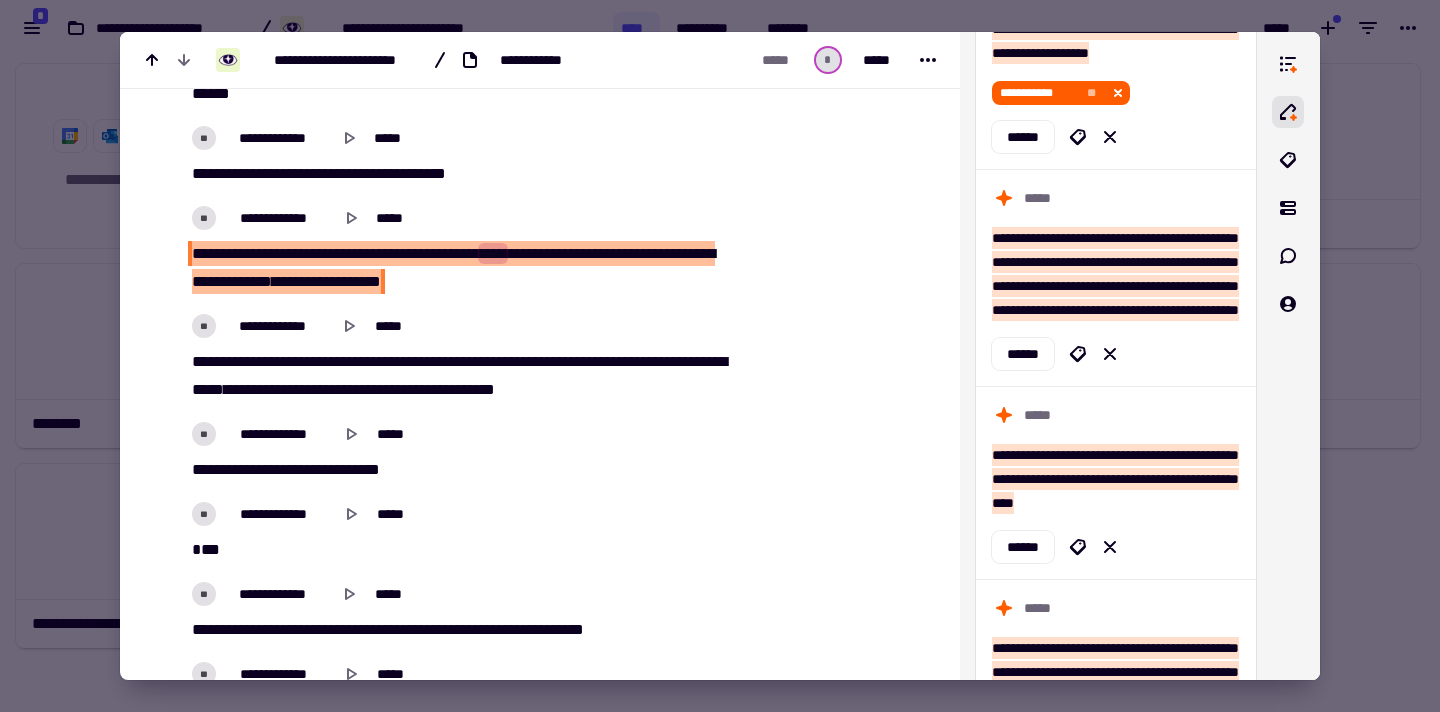 click at bounding box center (311, 281) 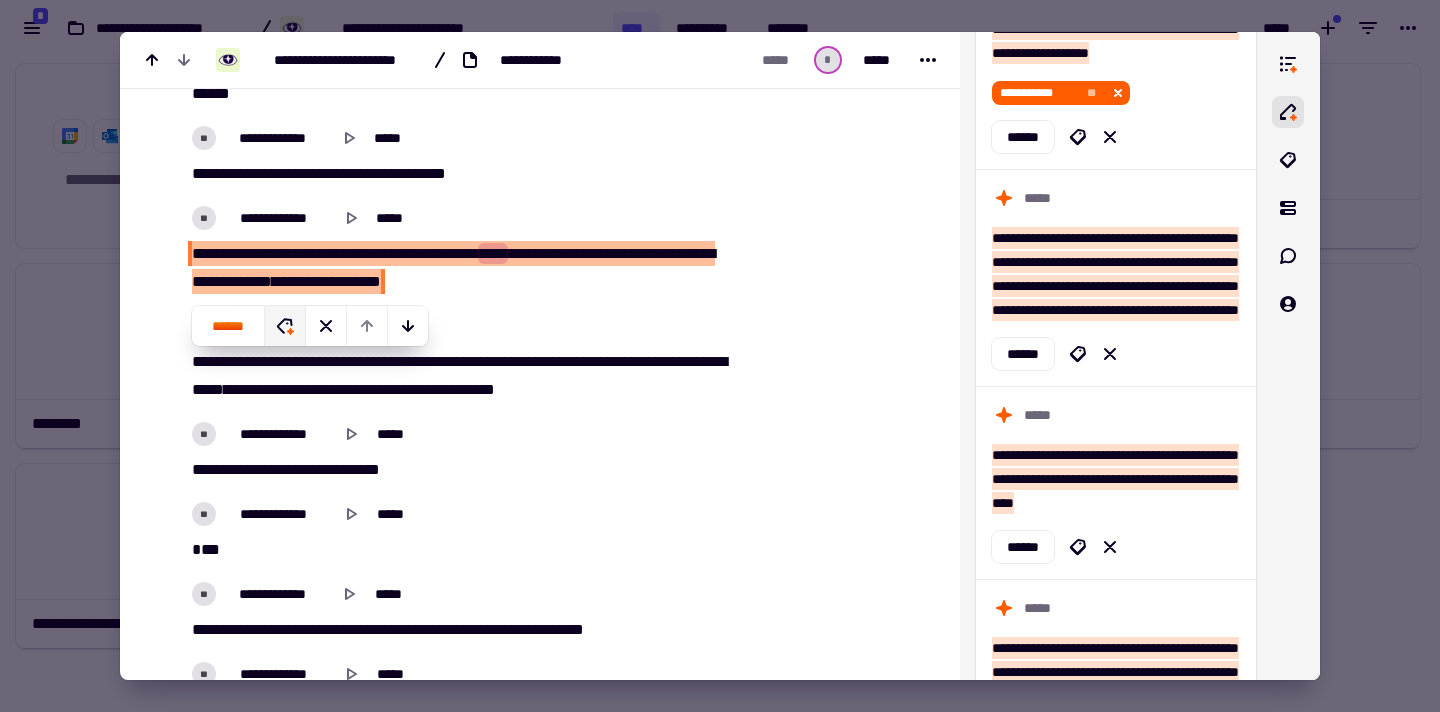 click 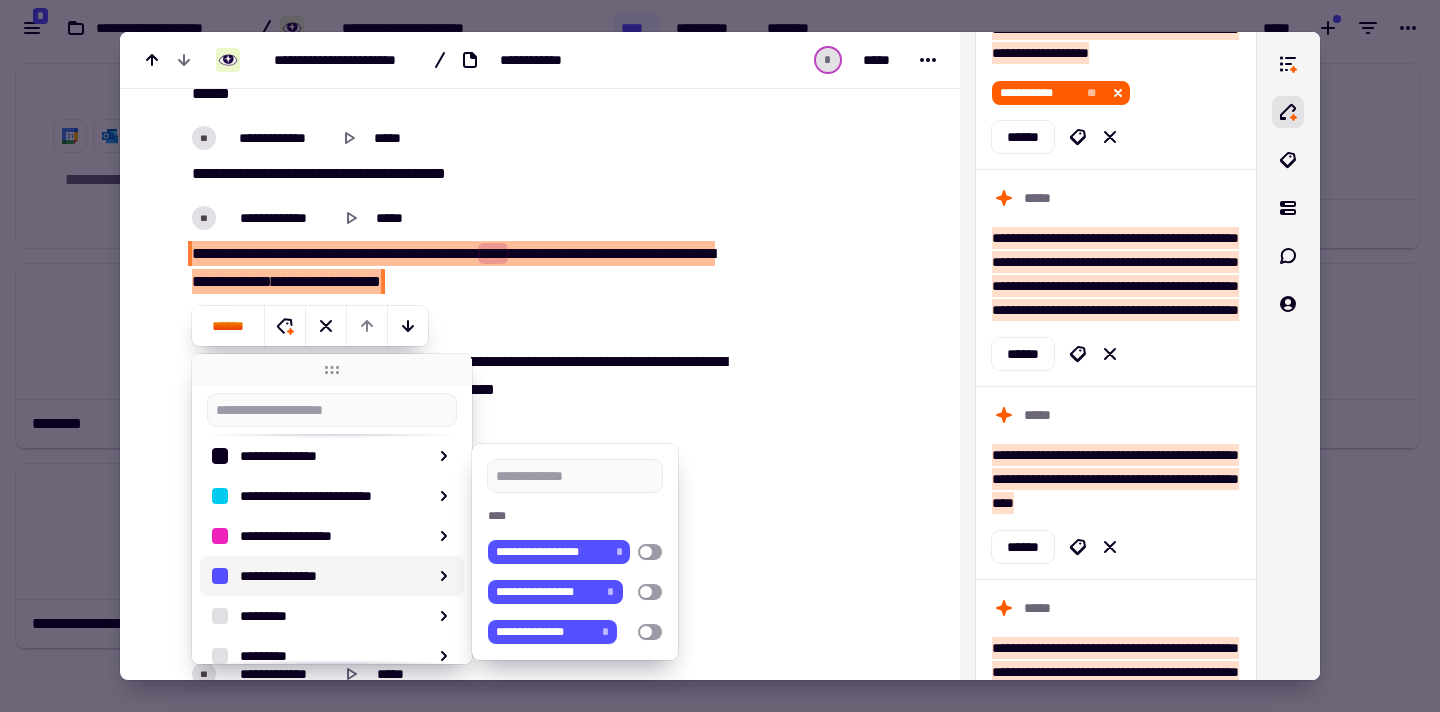 scroll, scrollTop: 428, scrollLeft: 0, axis: vertical 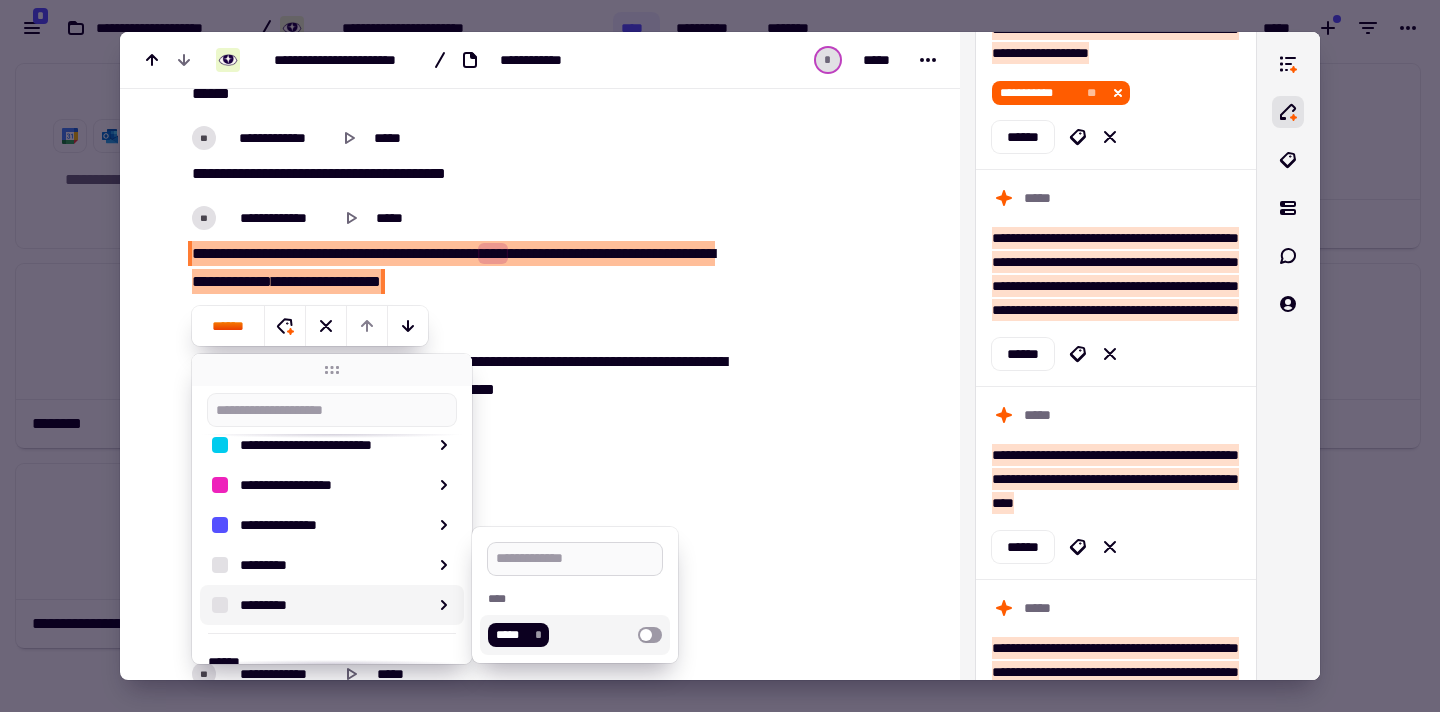 click at bounding box center (575, 559) 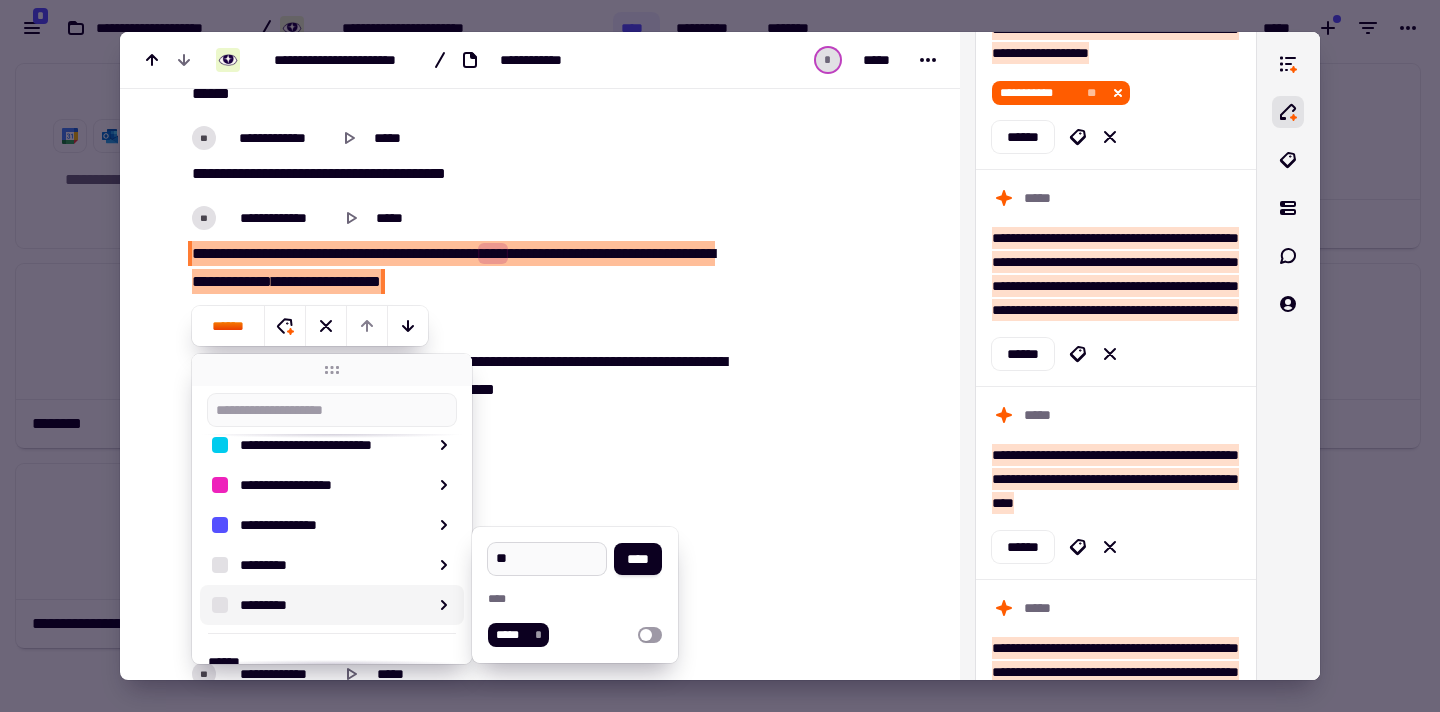 type on "*" 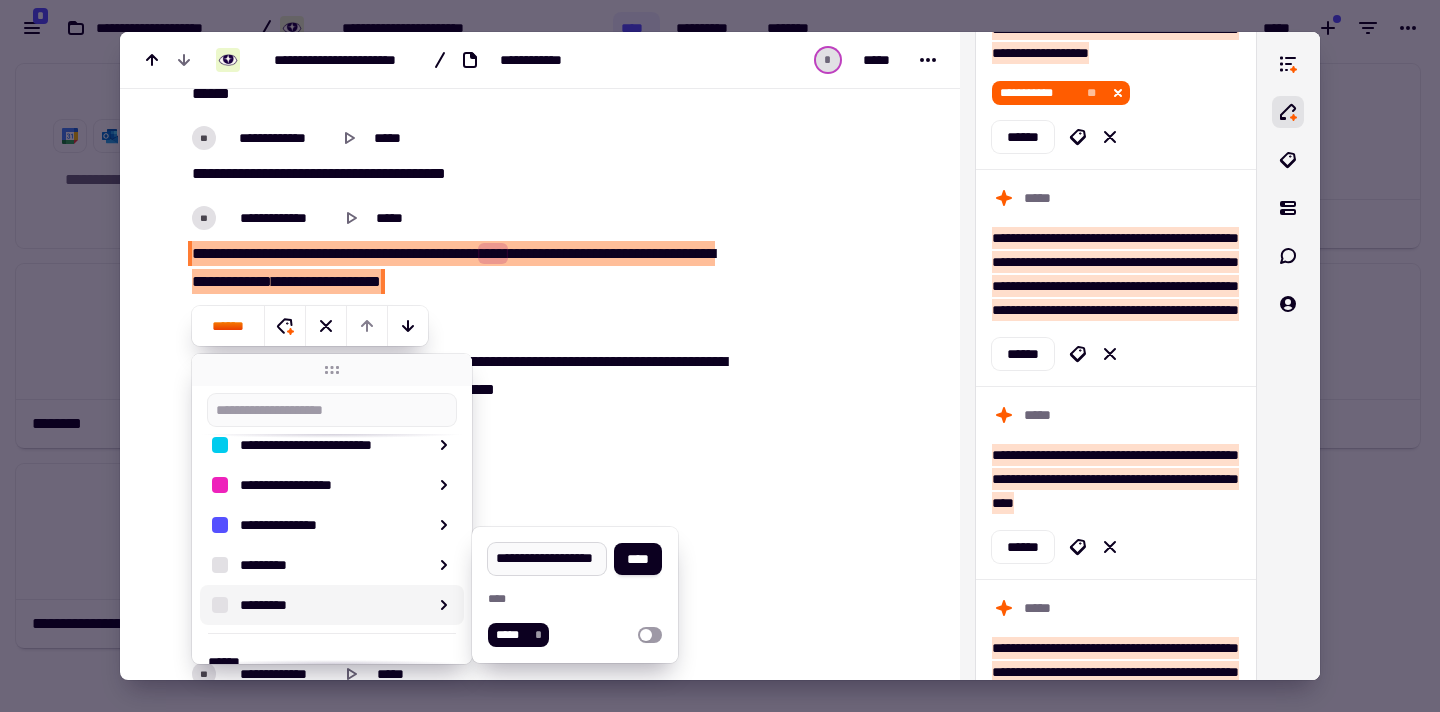 scroll, scrollTop: 0, scrollLeft: 25, axis: horizontal 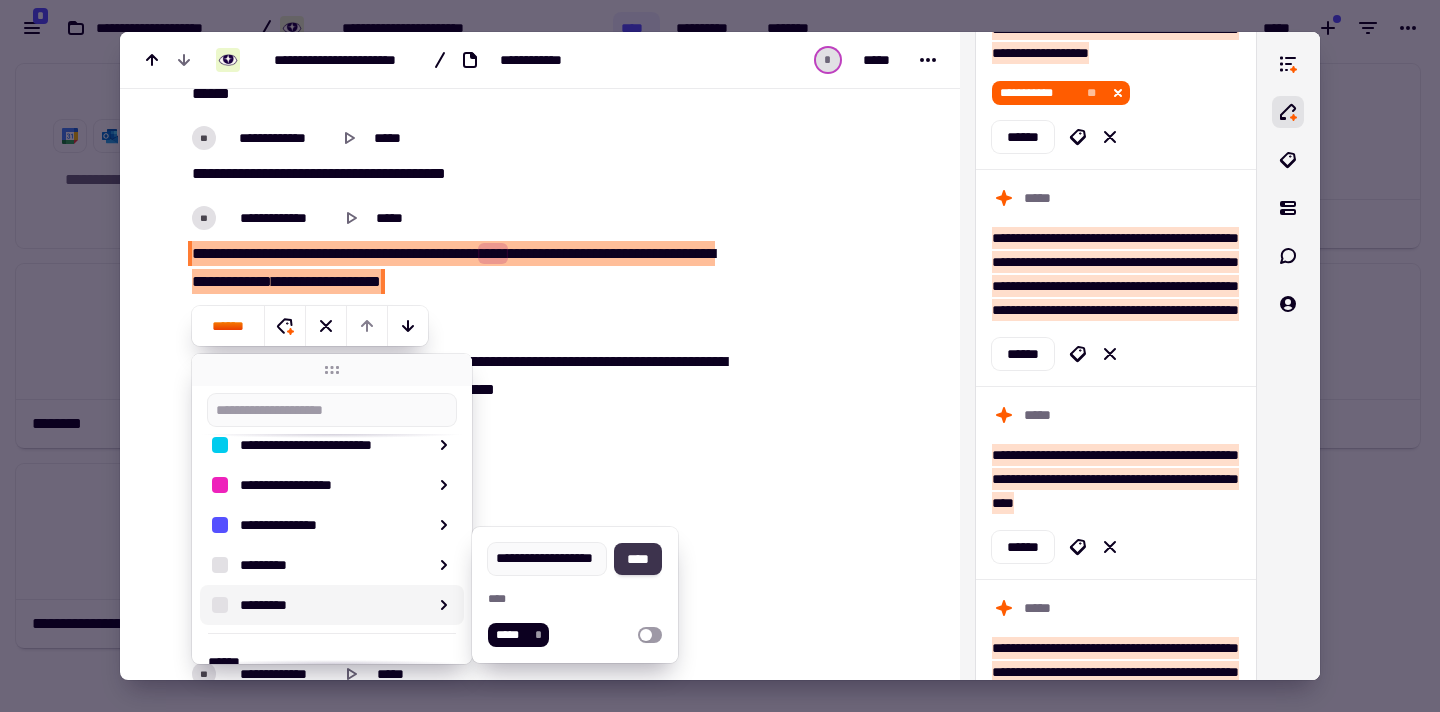 type on "**********" 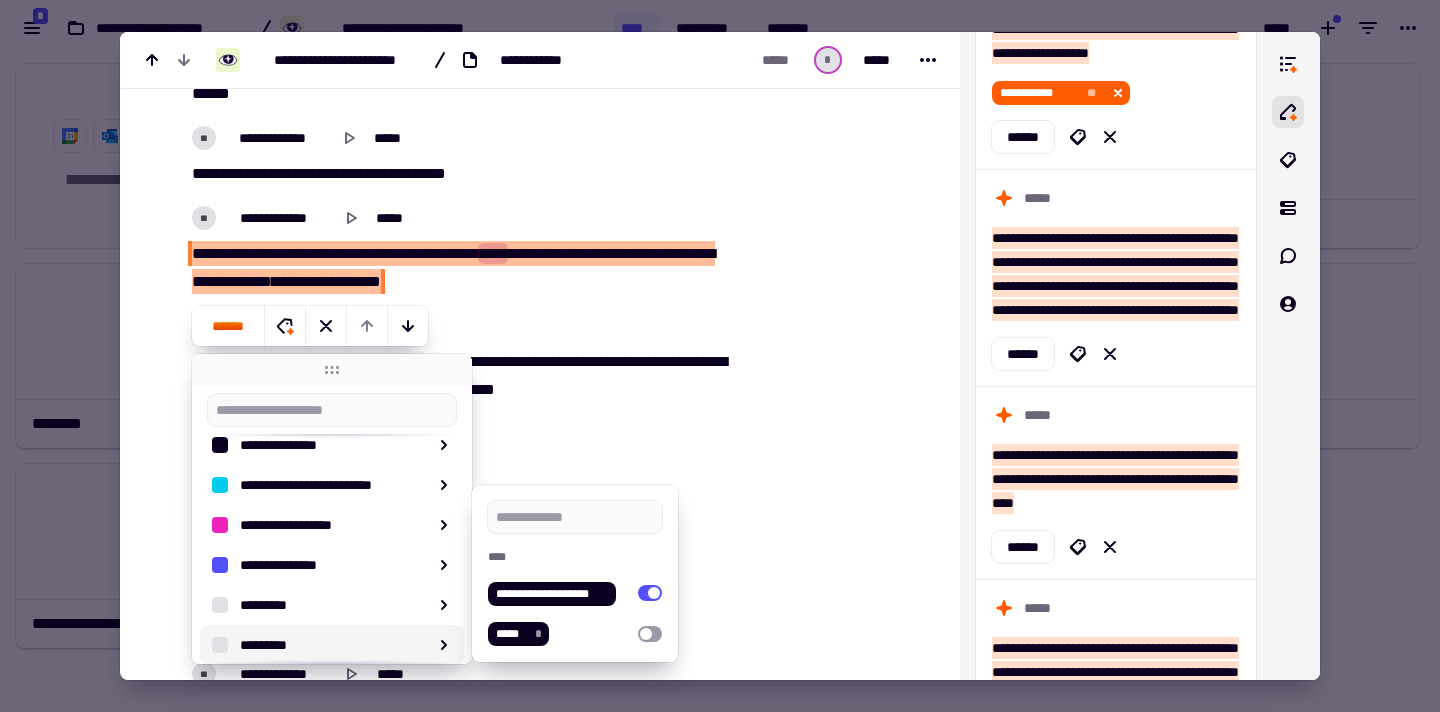 click at bounding box center [843, 2663] 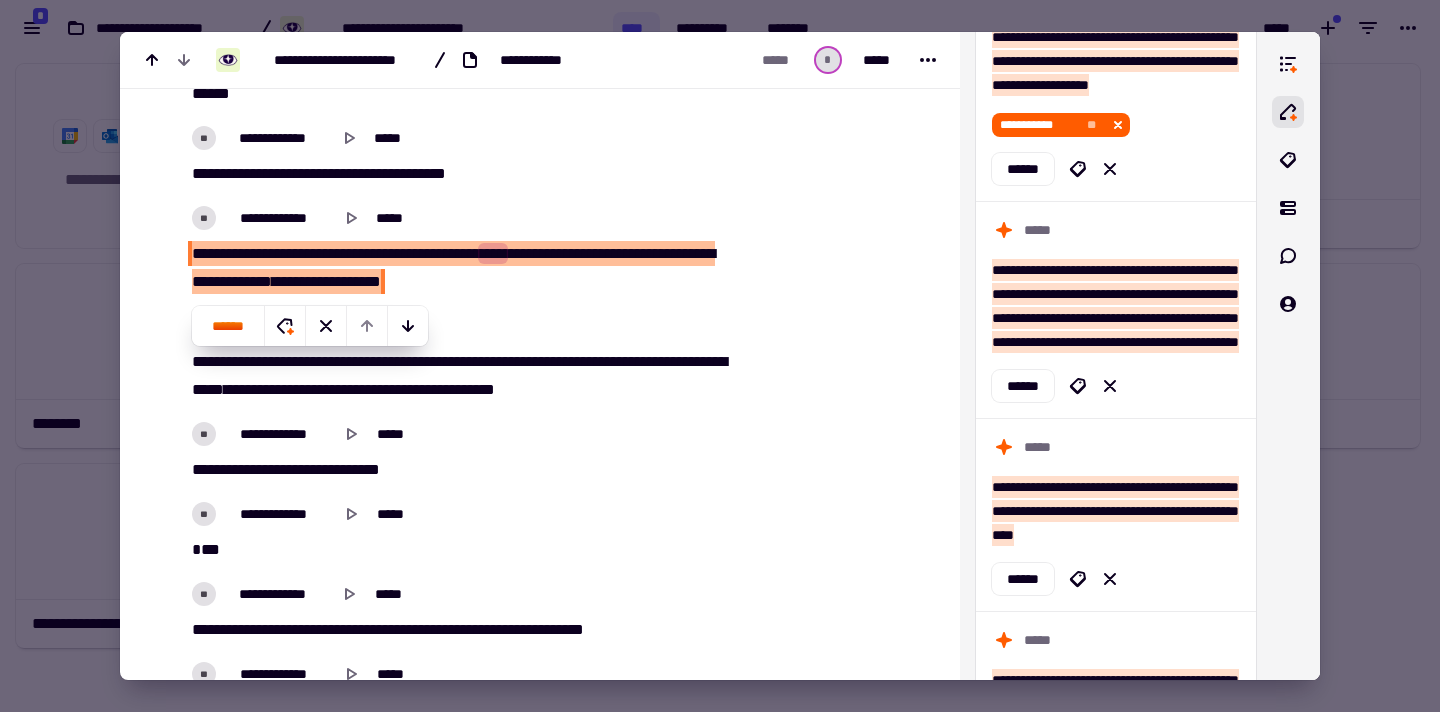 scroll, scrollTop: 617, scrollLeft: 0, axis: vertical 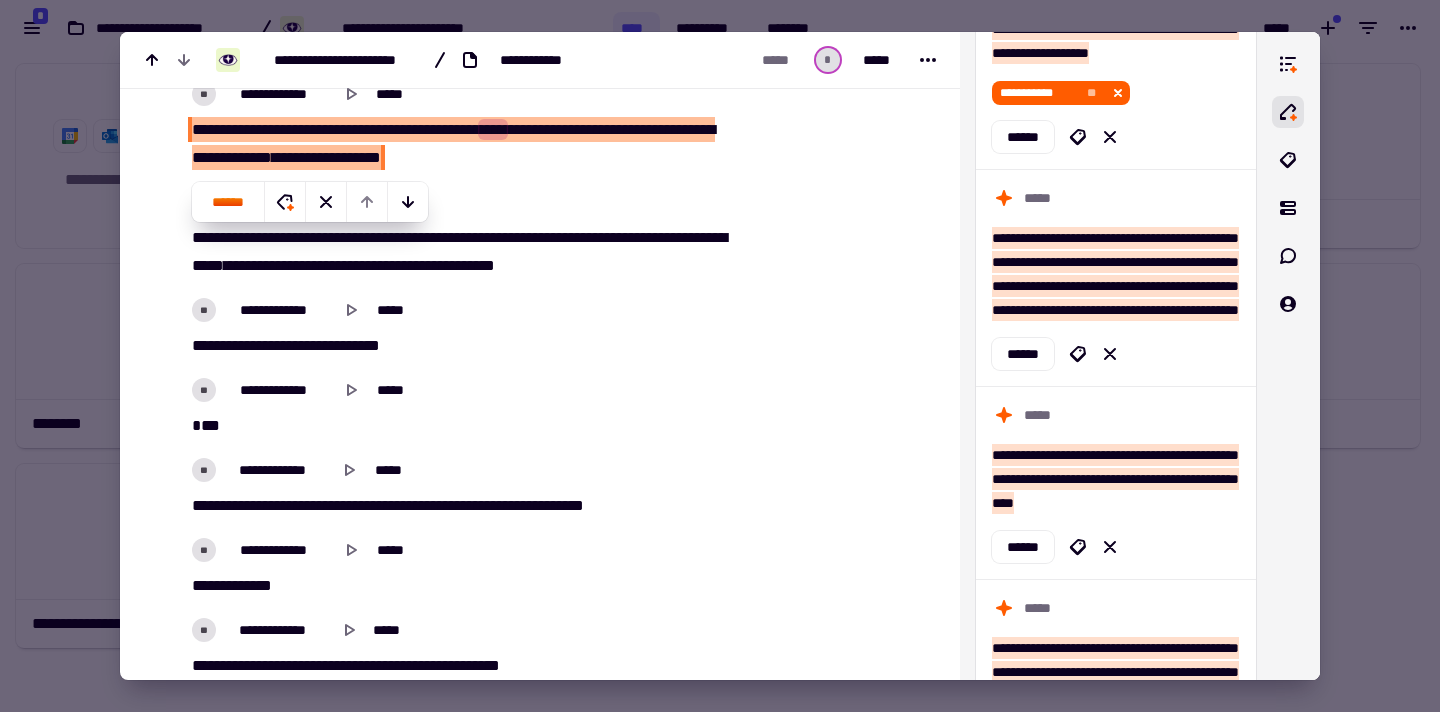 click on "**" at bounding box center [409, 129] 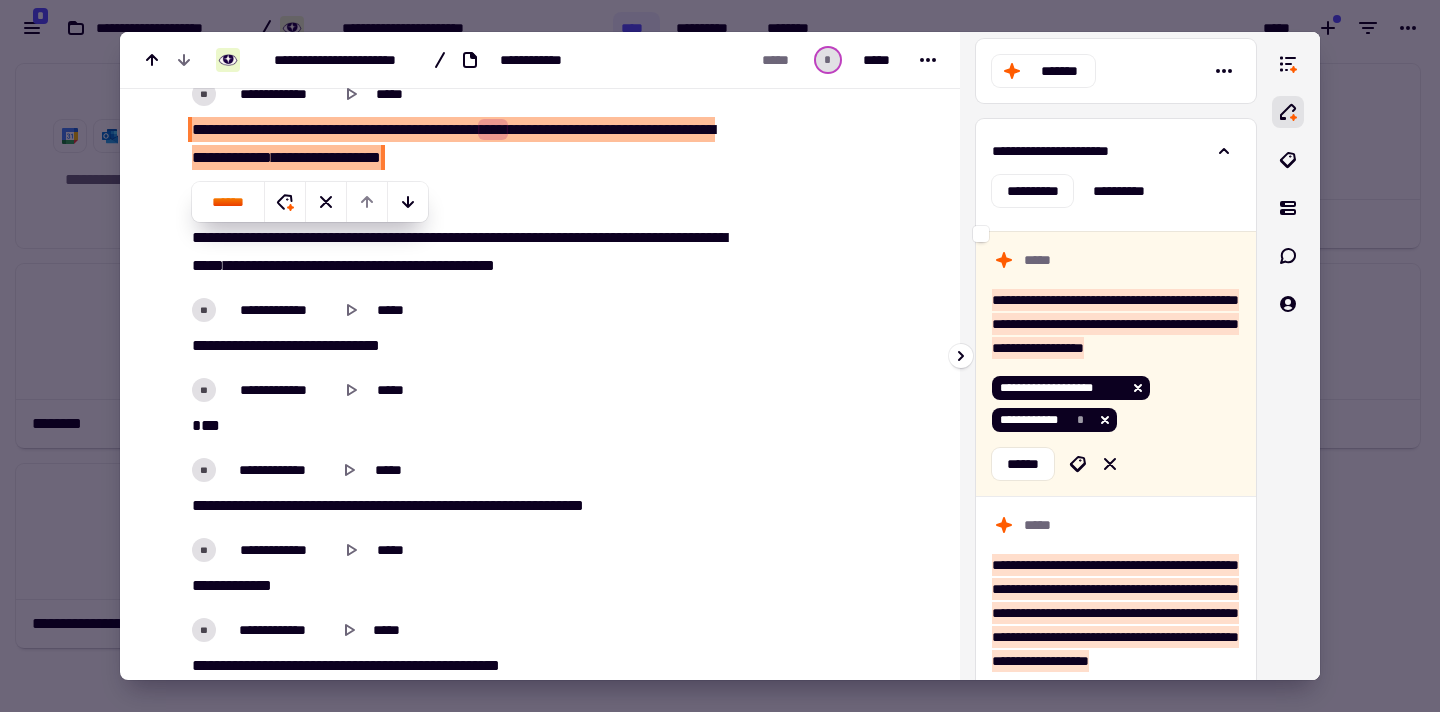 scroll, scrollTop: 0, scrollLeft: 0, axis: both 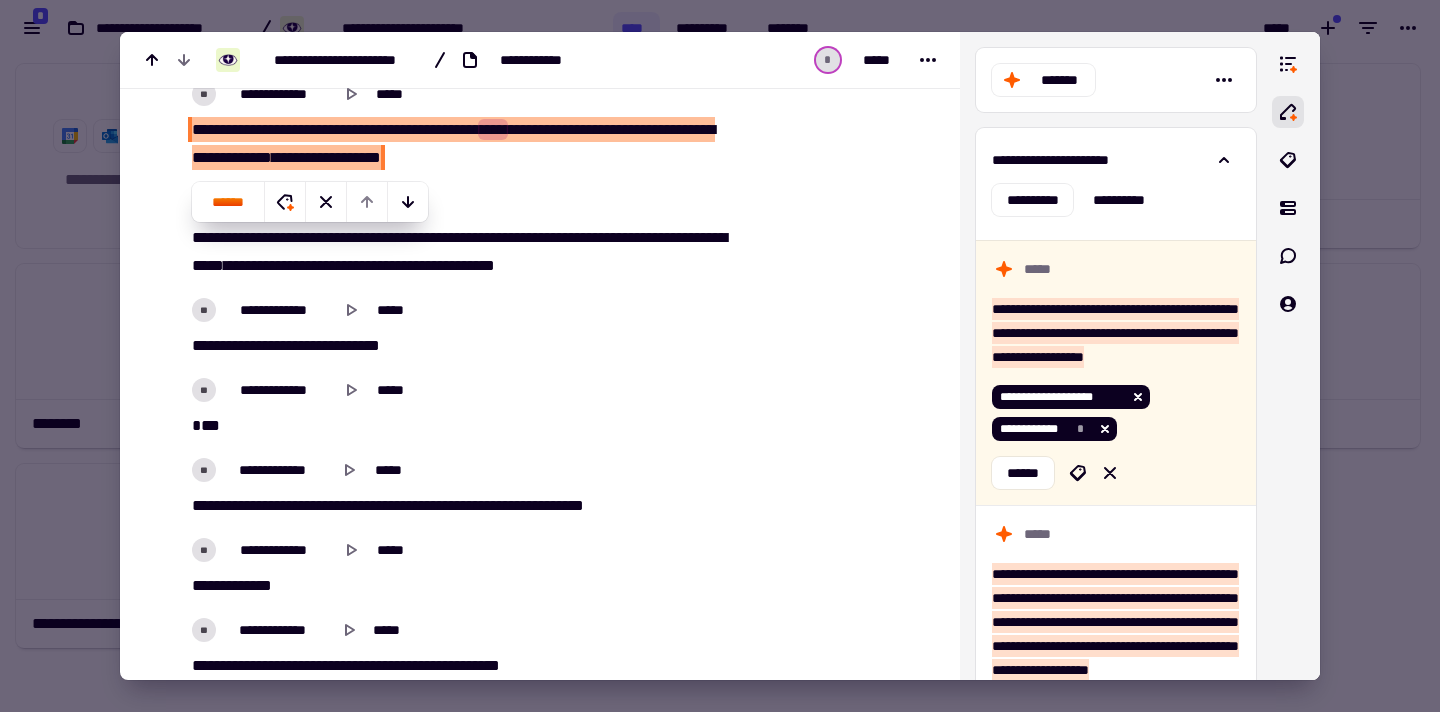 click on "*******" at bounding box center (335, 157) 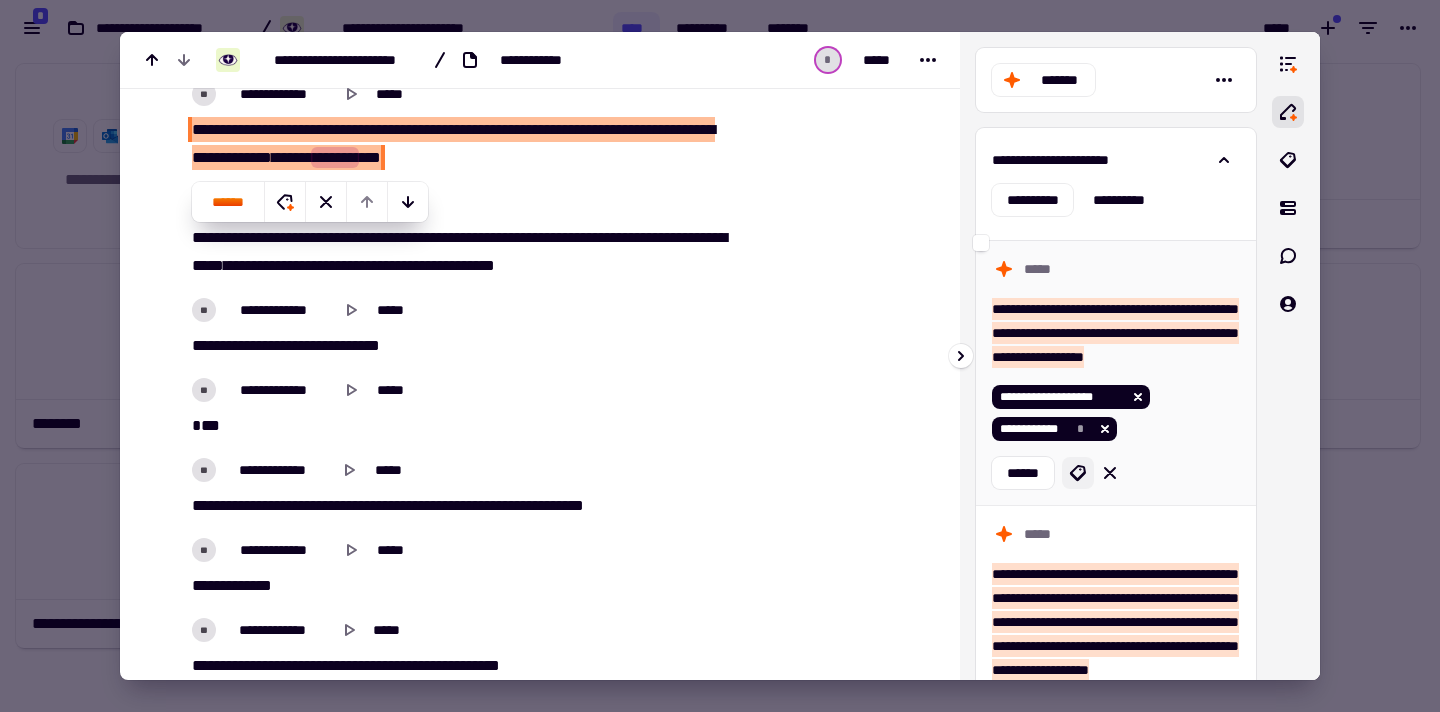 click 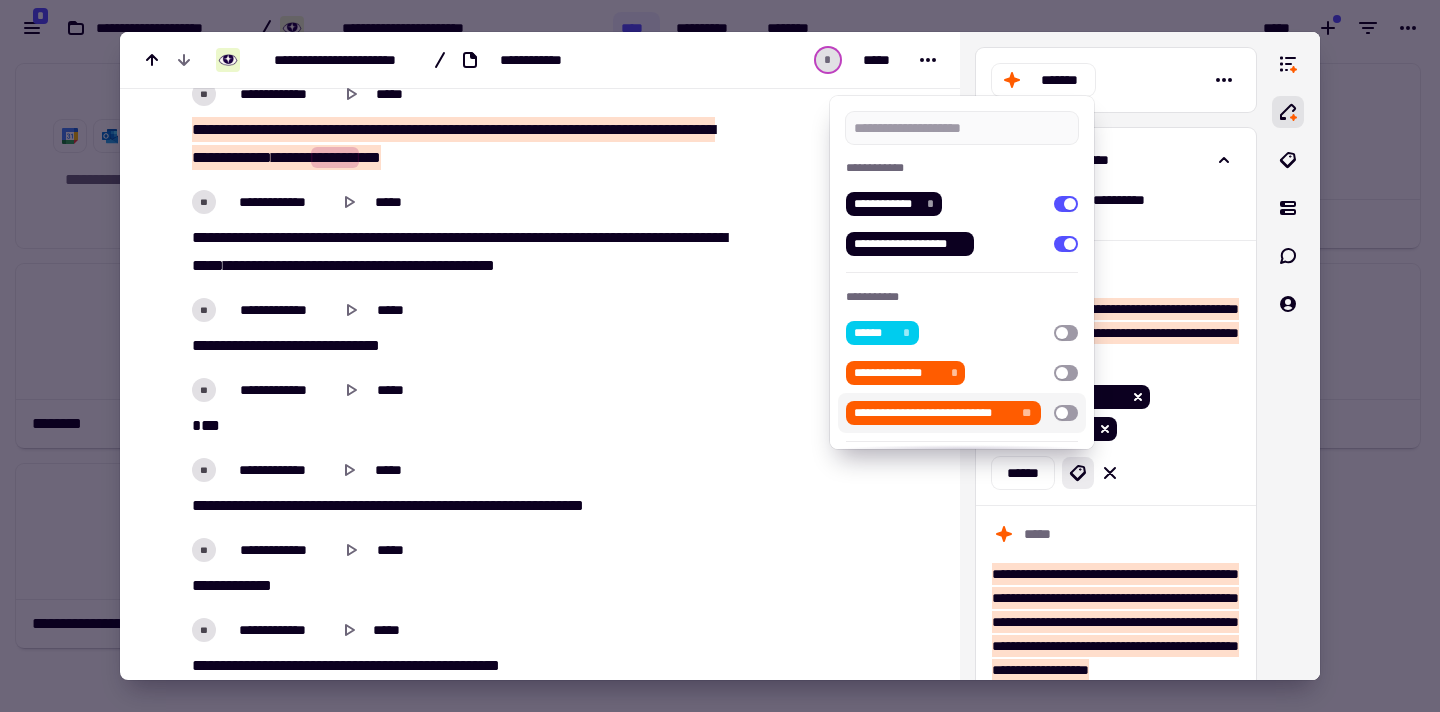 click at bounding box center (720, 356) 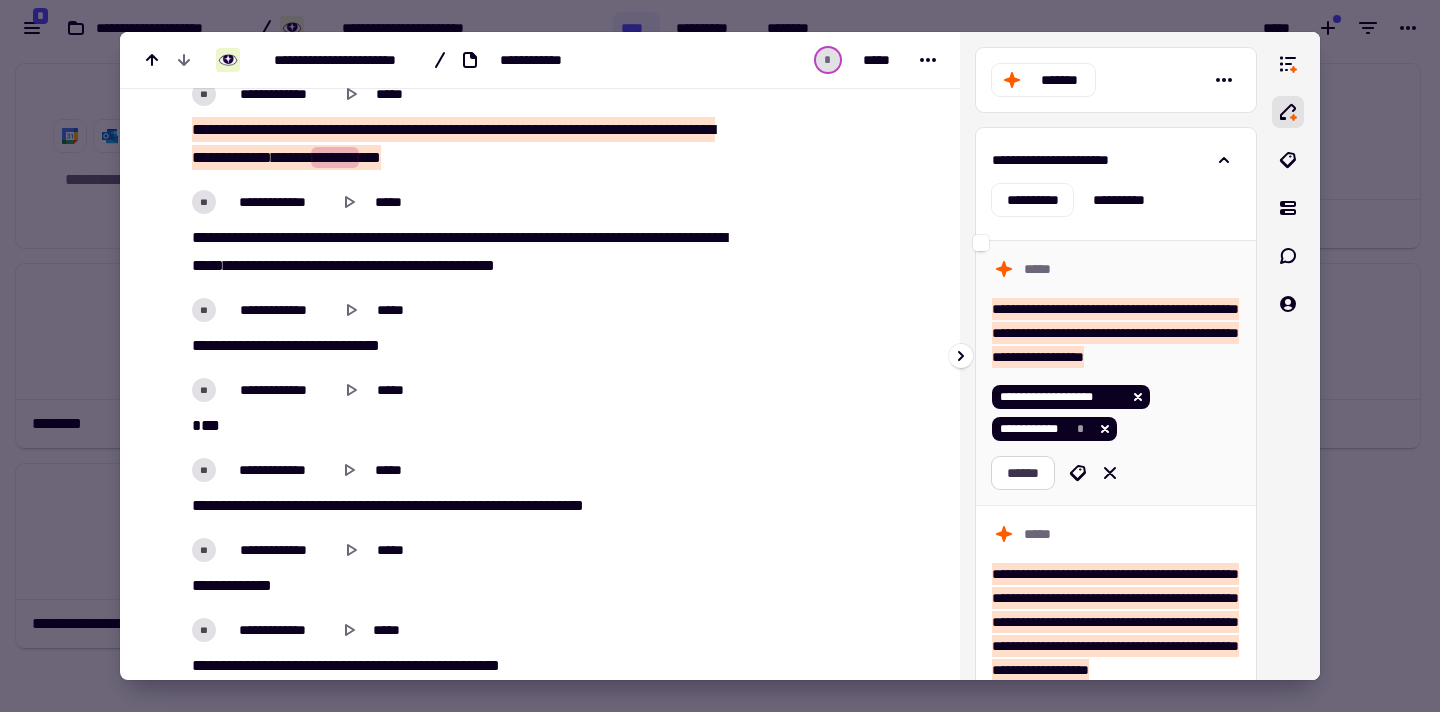 click on "******" 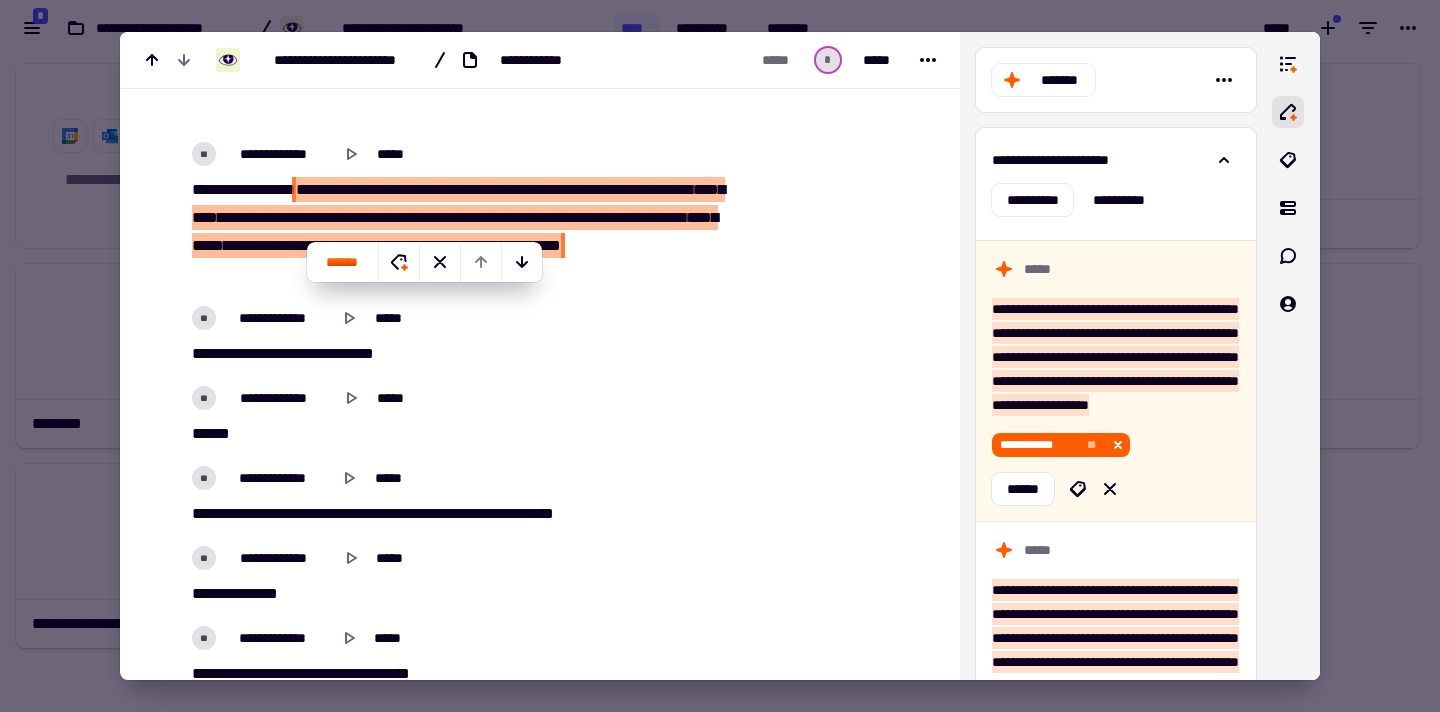 scroll, scrollTop: 11907, scrollLeft: 0, axis: vertical 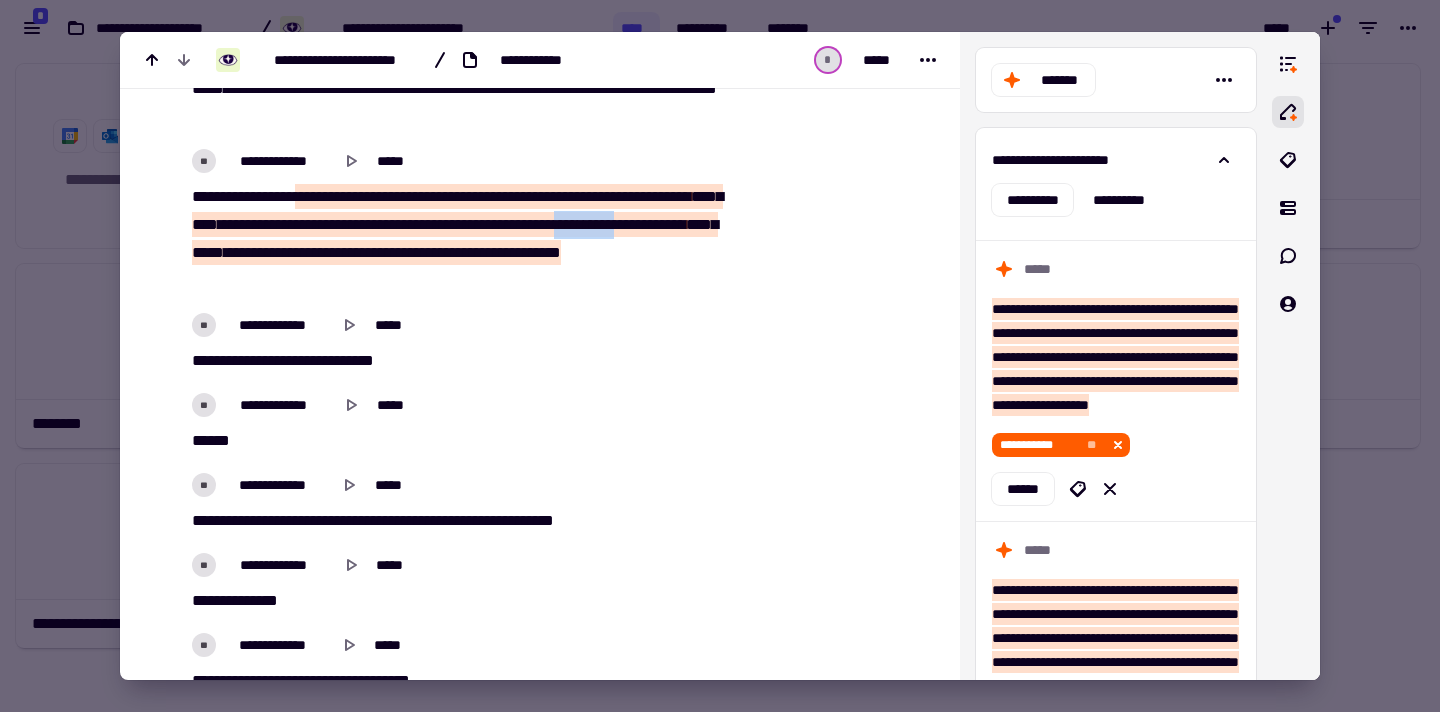 drag, startPoint x: 738, startPoint y: 330, endPoint x: 666, endPoint y: 329, distance: 72.00694 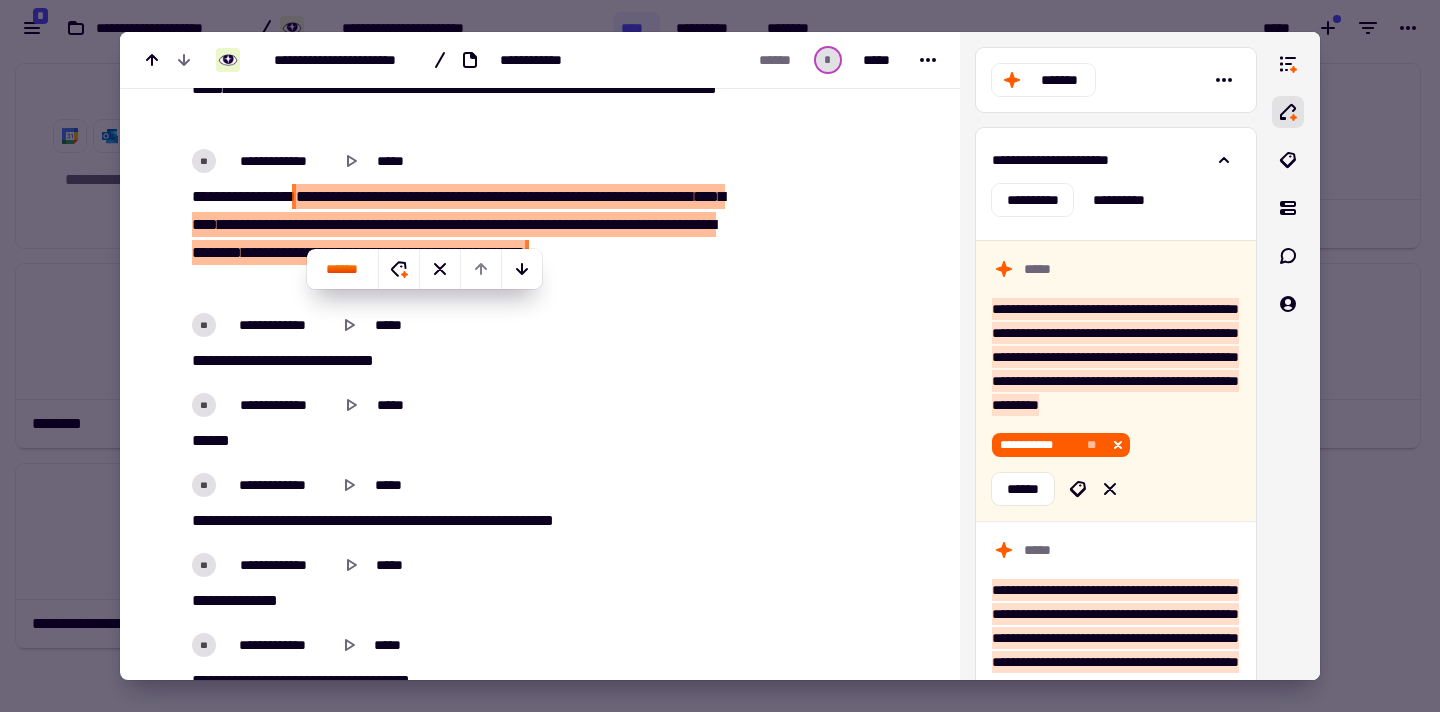 click on "******" at bounding box center (404, 252) 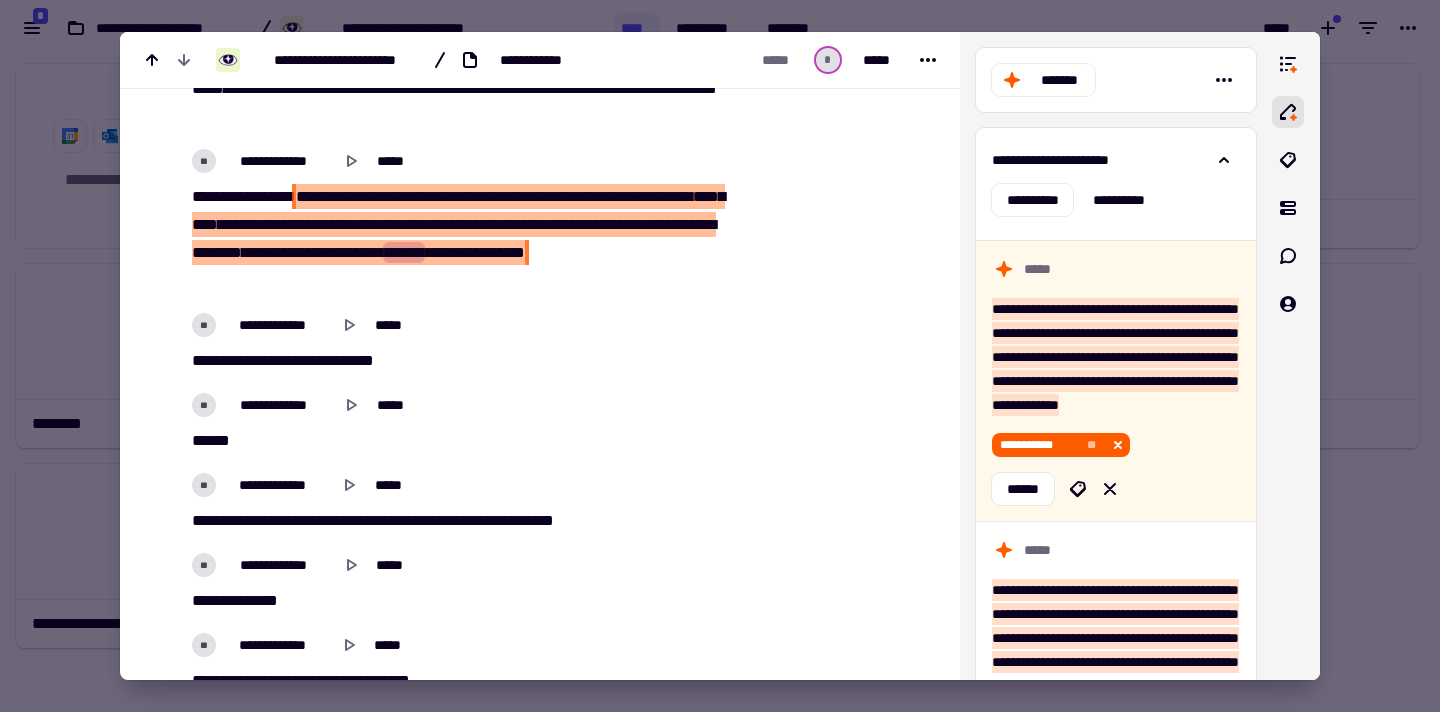 click on "****" at bounding box center (458, 224) 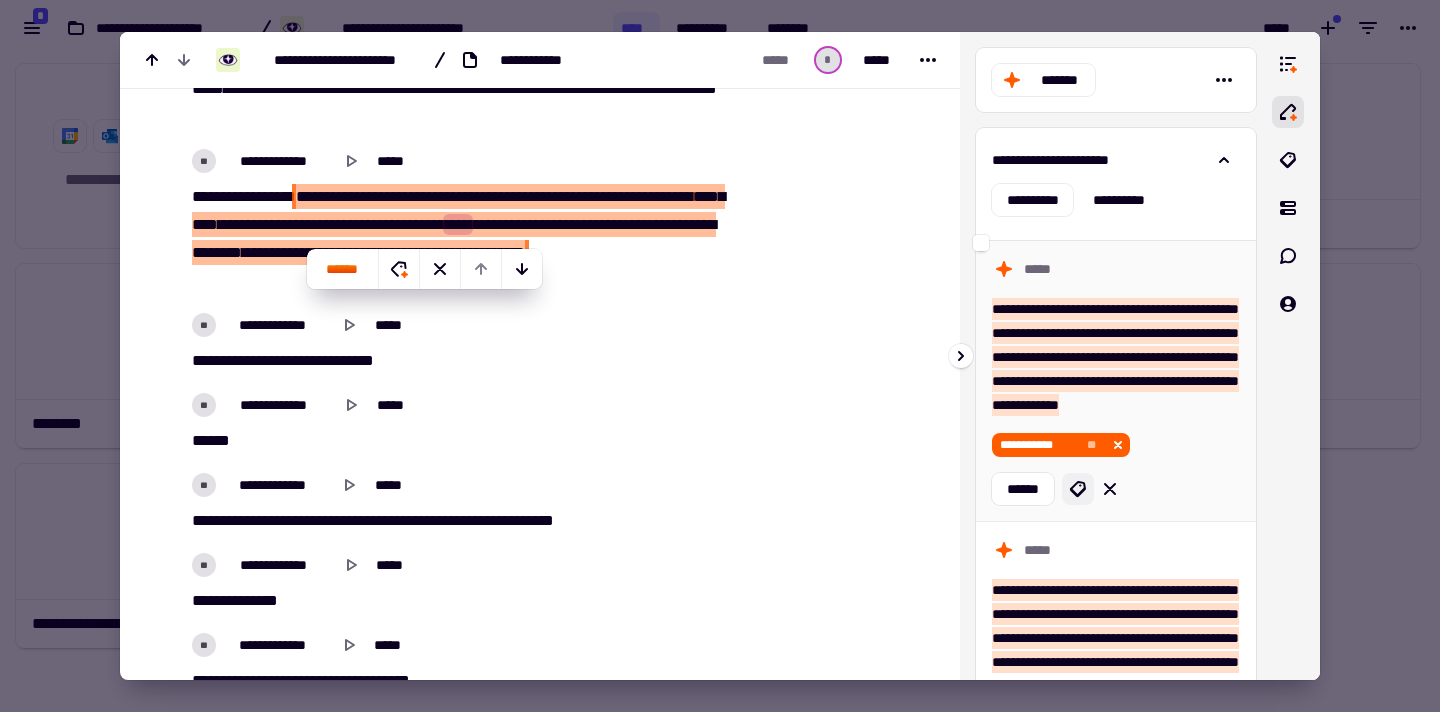 click 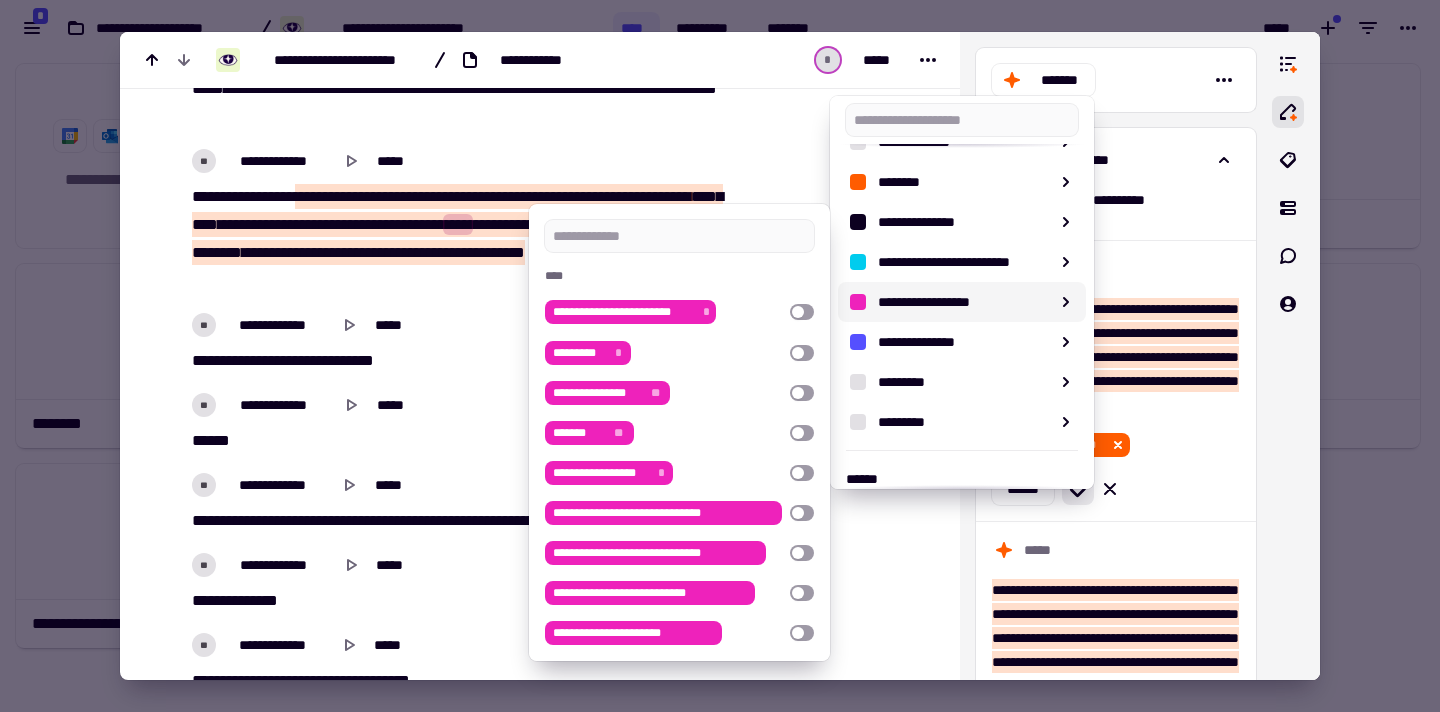 scroll, scrollTop: 321, scrollLeft: 0, axis: vertical 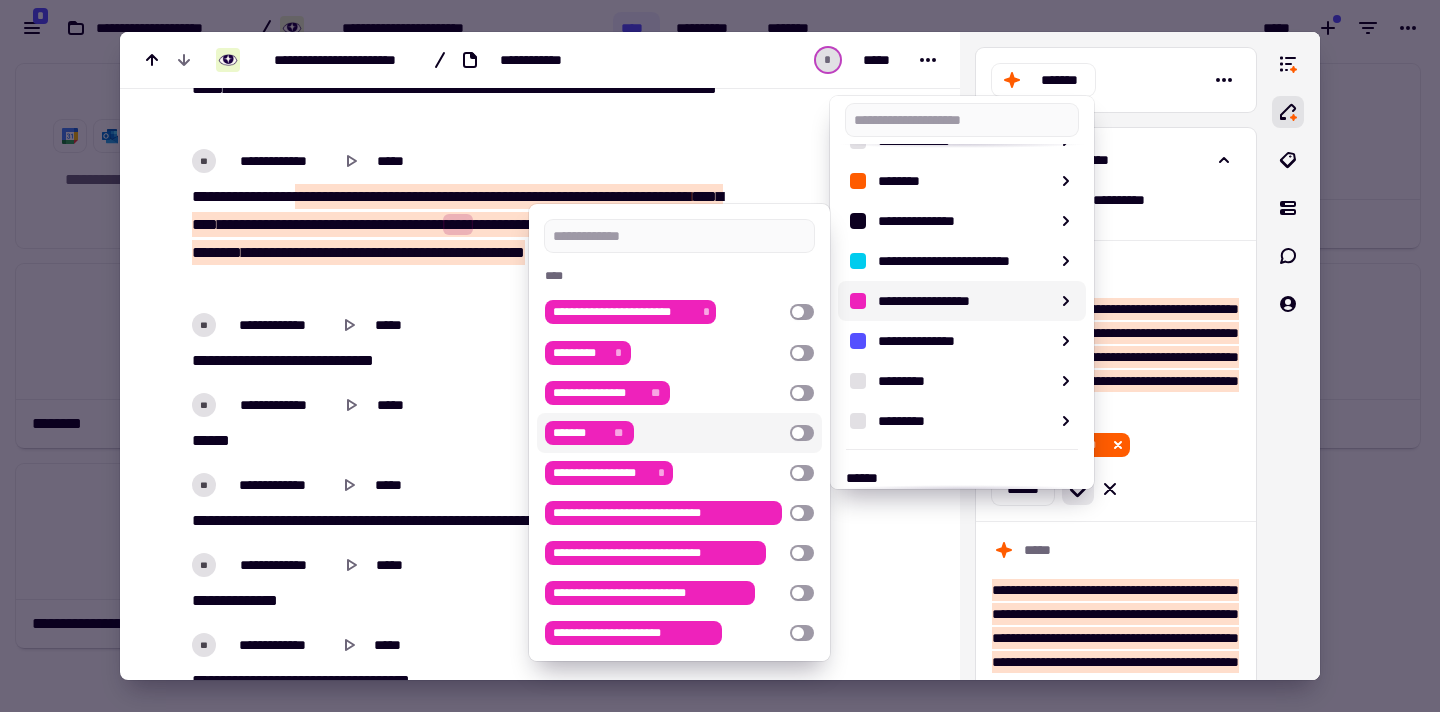 click at bounding box center (802, 433) 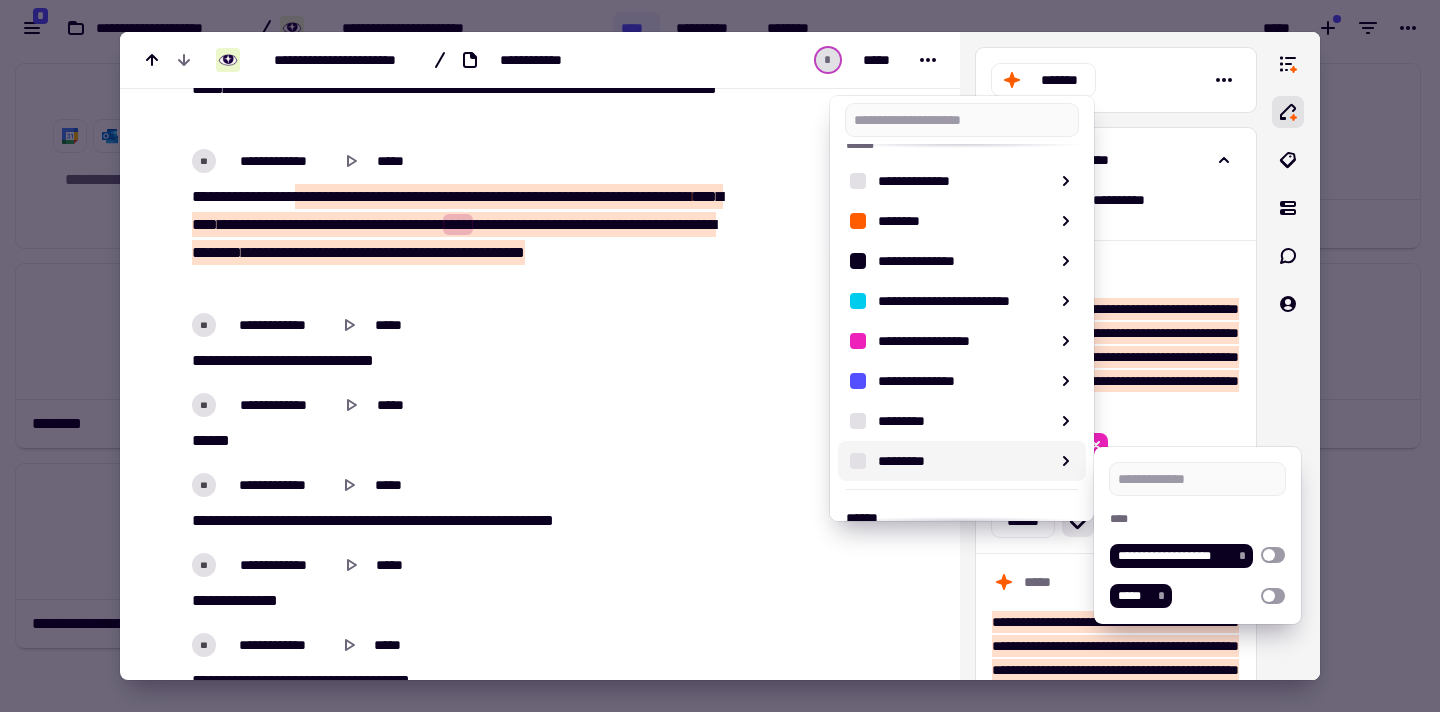 click on "**********" at bounding box center [1197, 535] 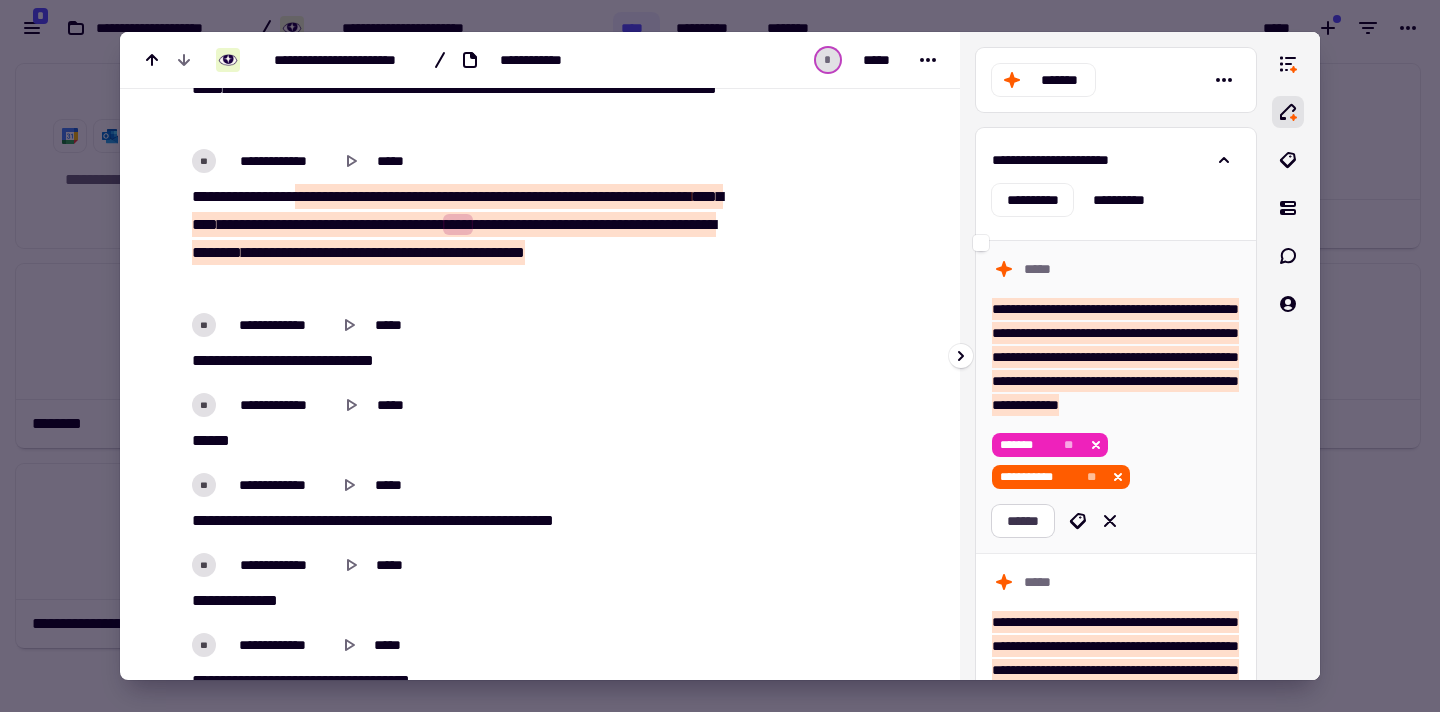 click on "******" 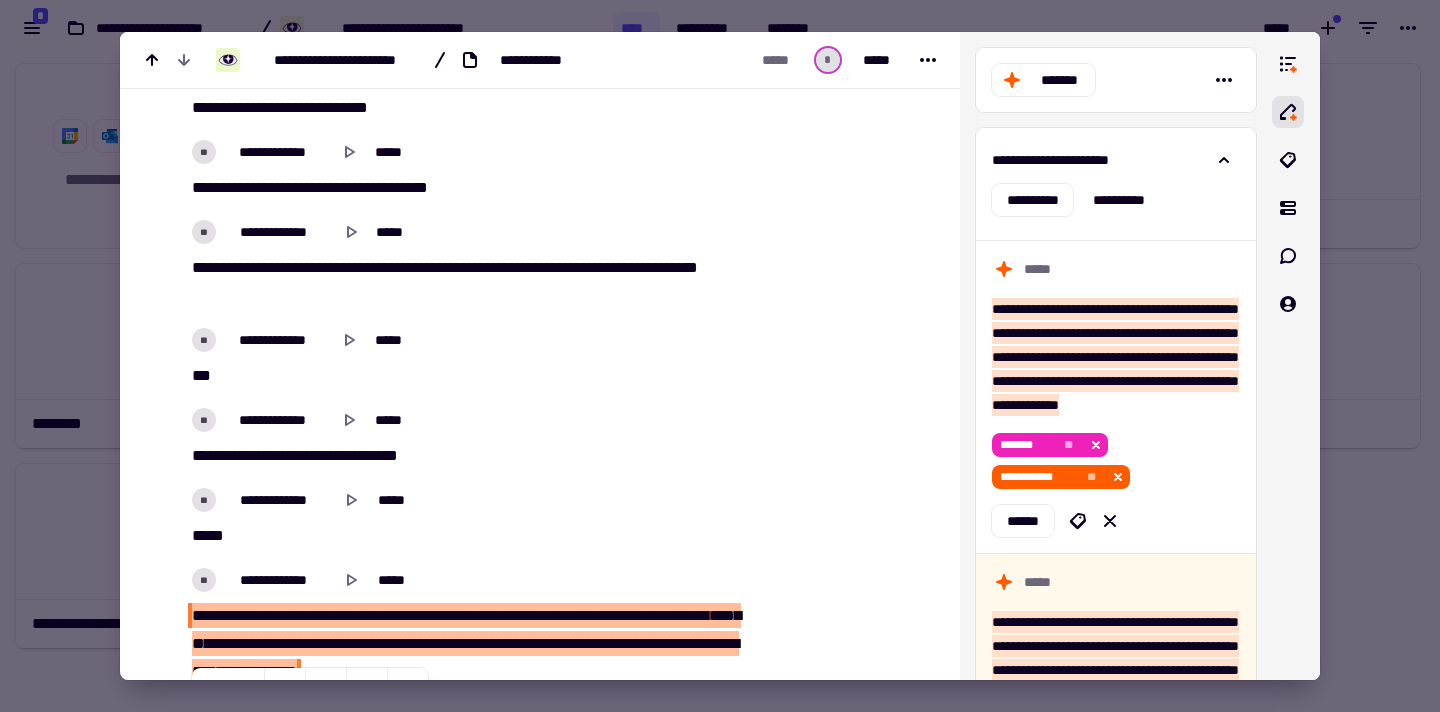scroll, scrollTop: 12753, scrollLeft: 0, axis: vertical 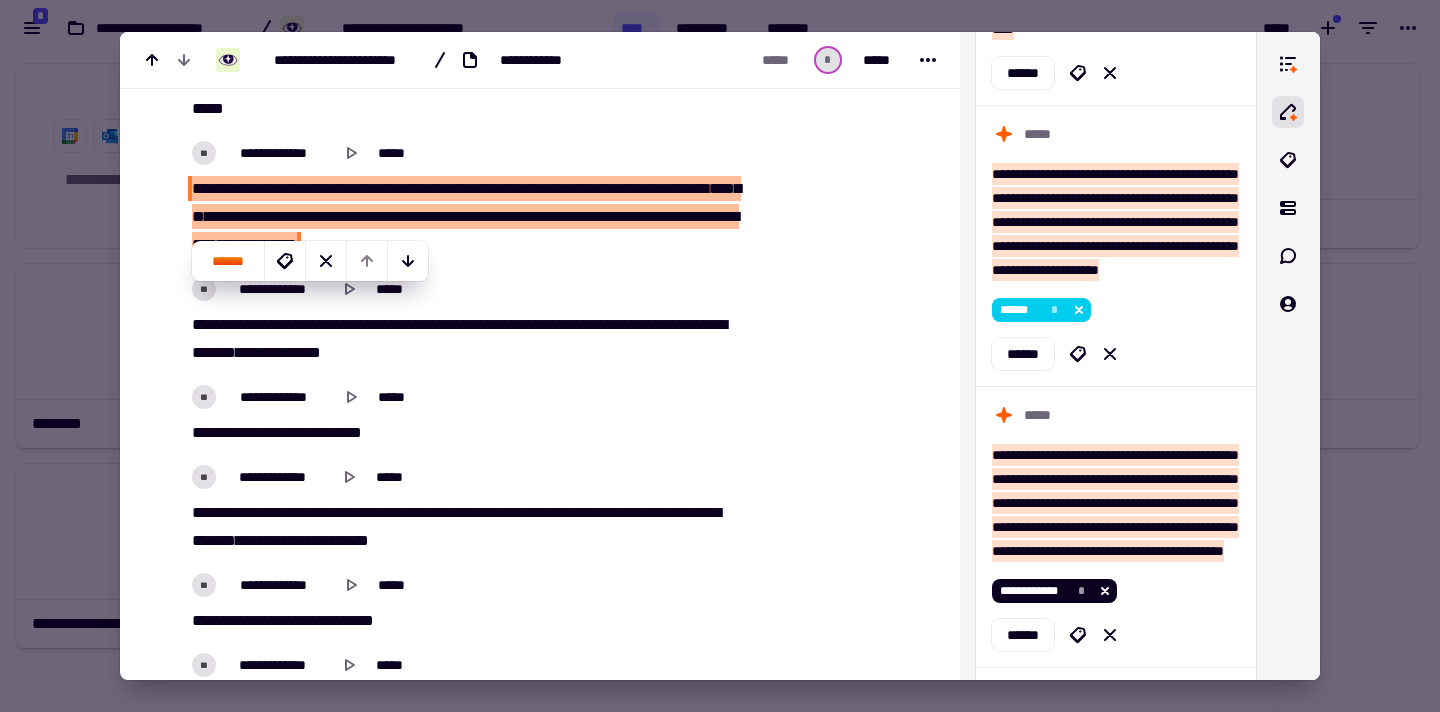 click on "*********" at bounding box center [586, 188] 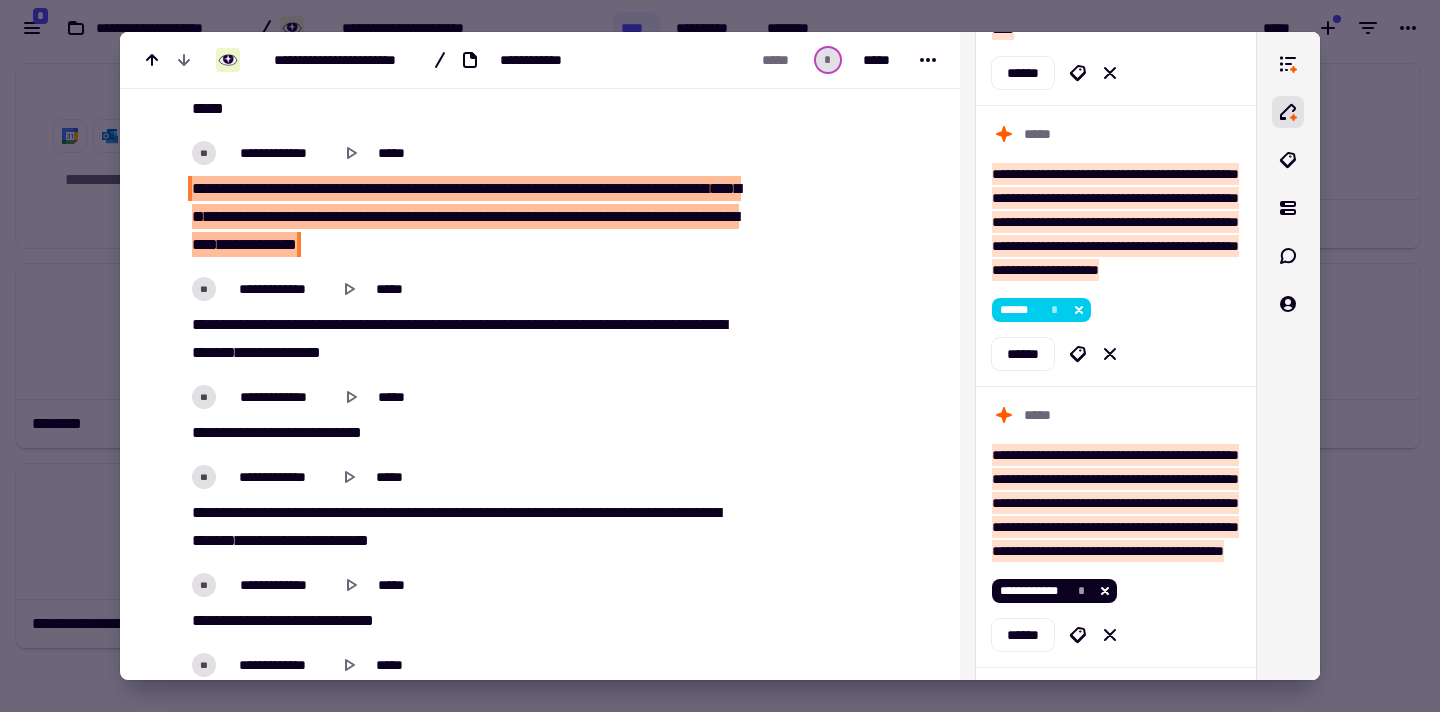 type on "*******" 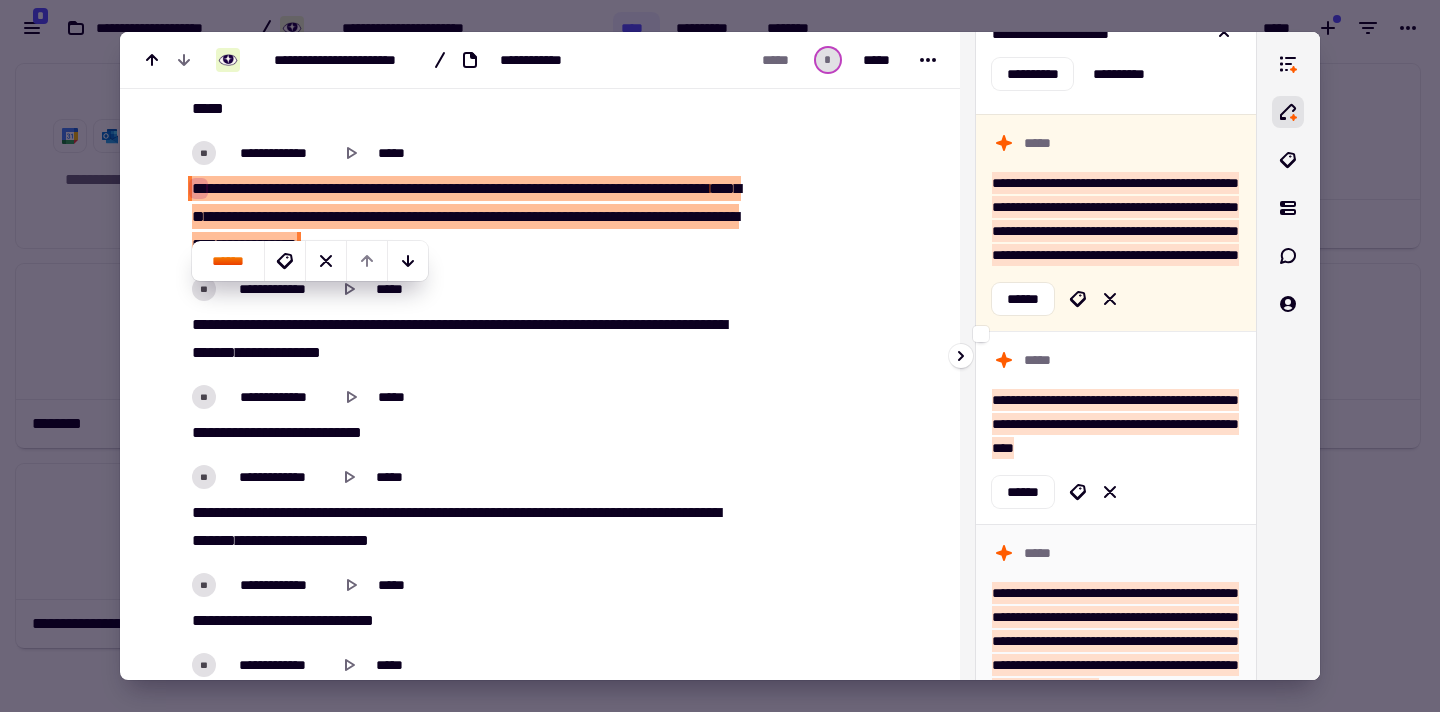 scroll, scrollTop: 0, scrollLeft: 0, axis: both 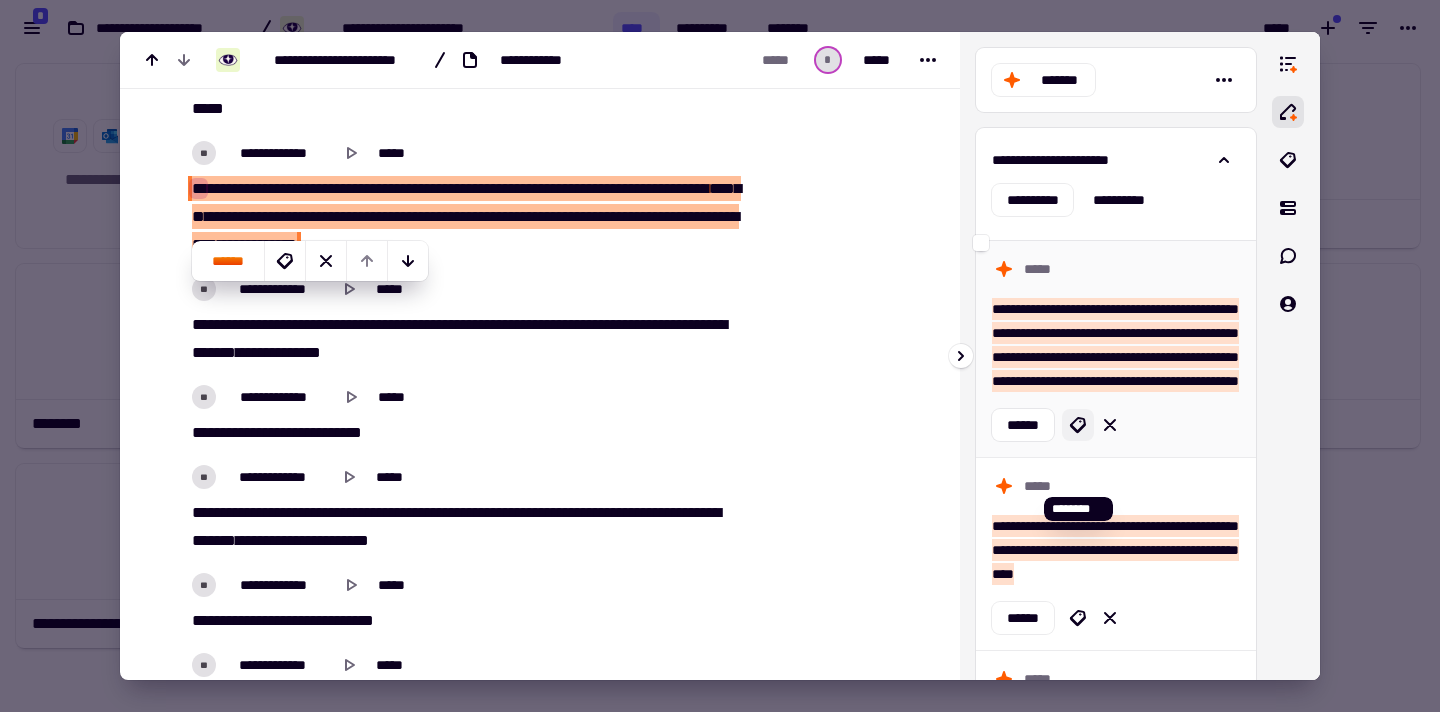 click 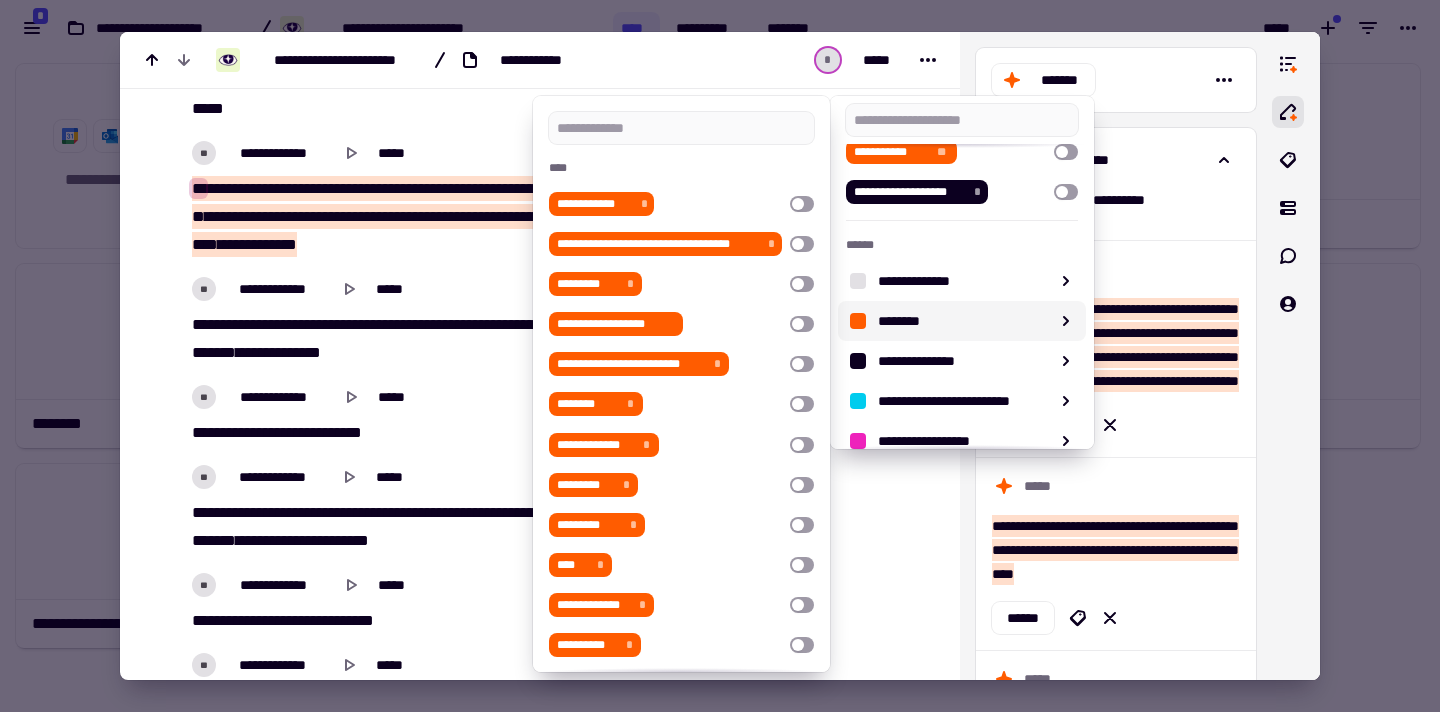 scroll, scrollTop: 126, scrollLeft: 0, axis: vertical 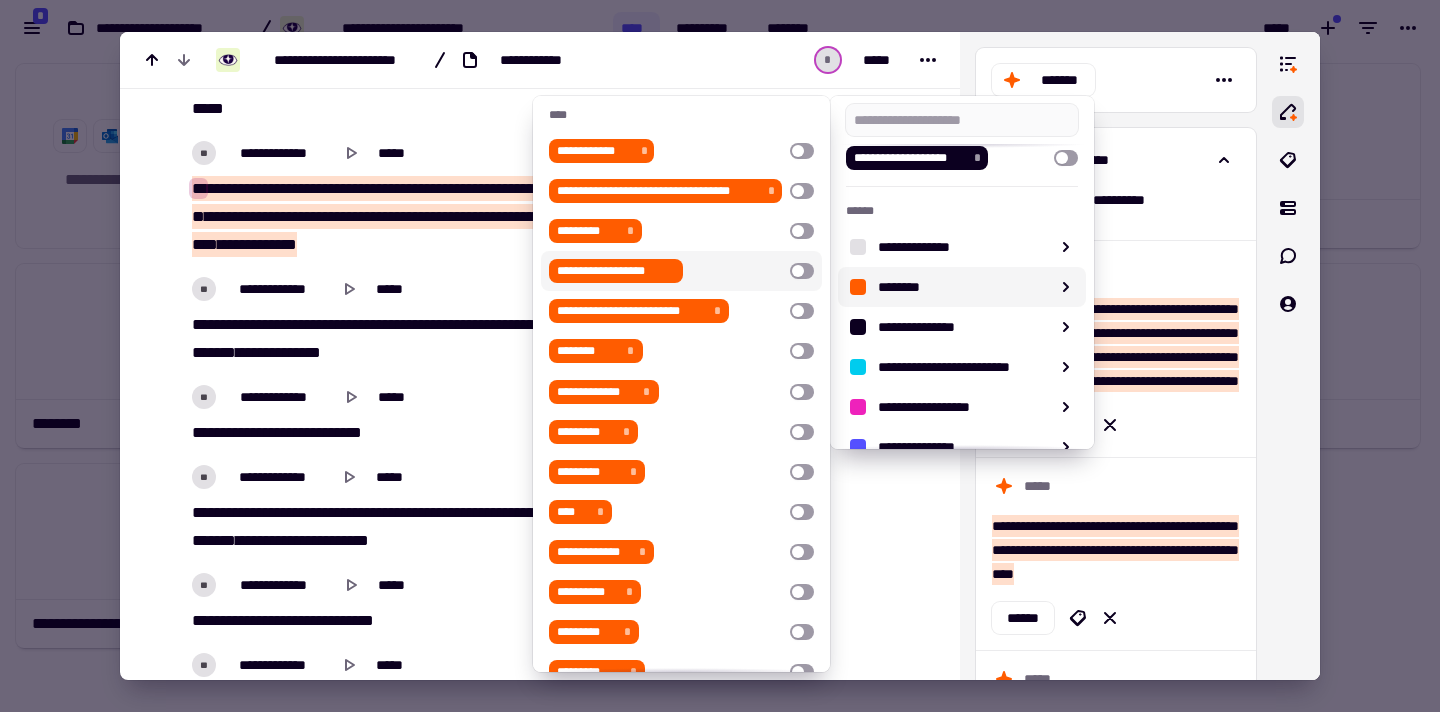 click on "**********" at bounding box center [616, 271] 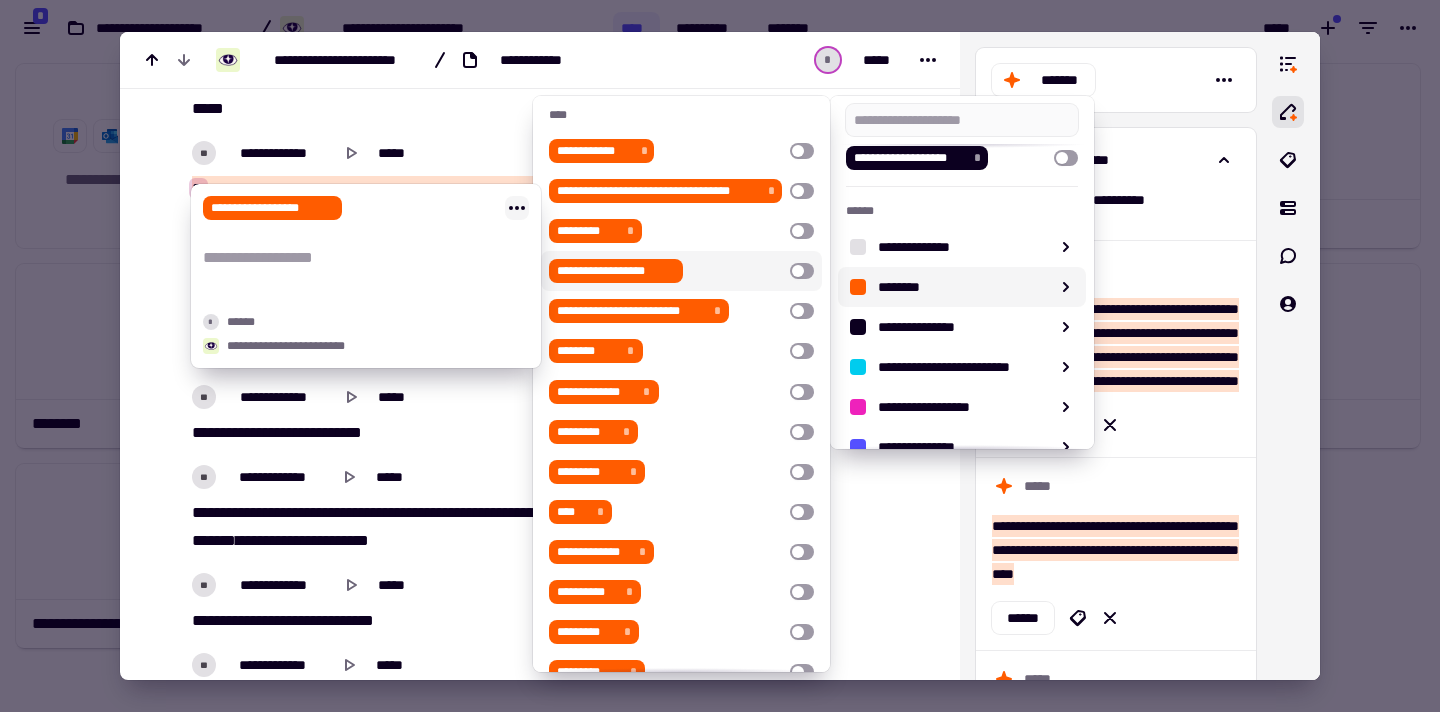 click 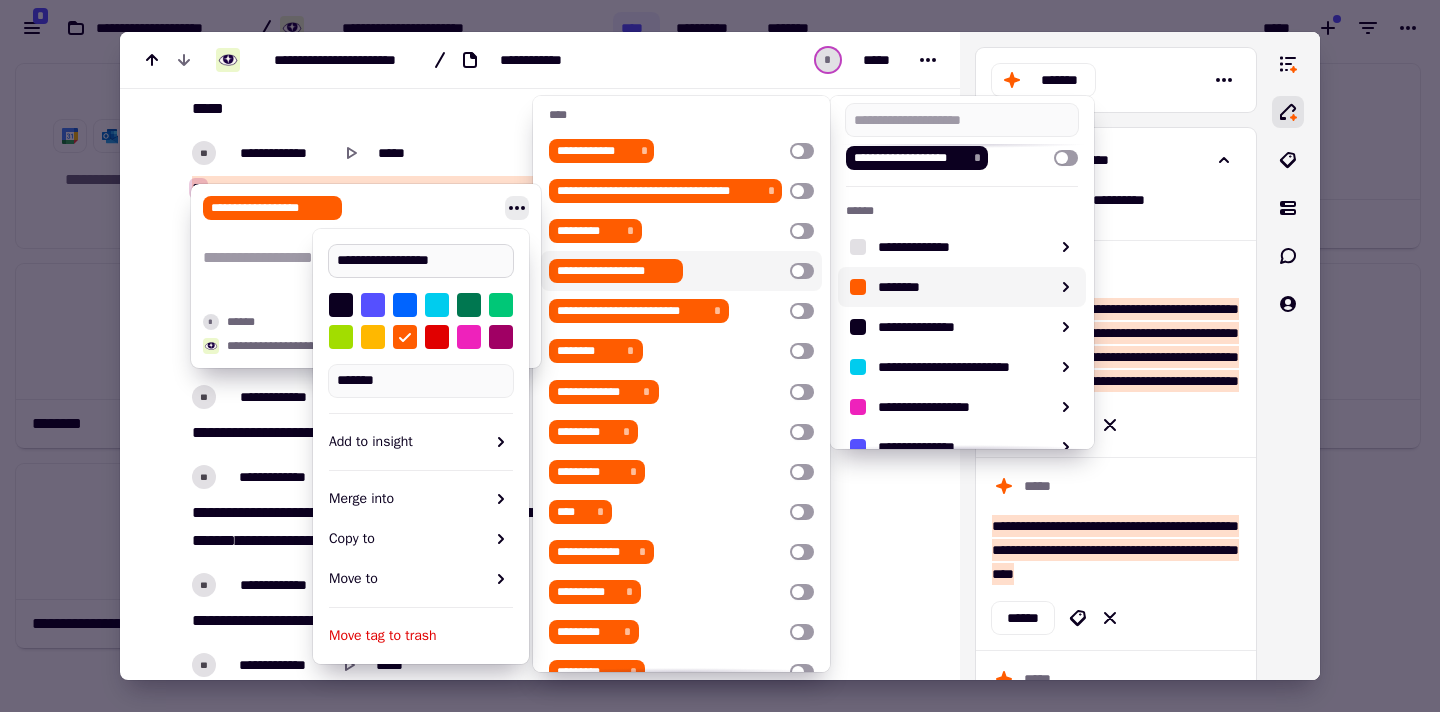 click on "**********" at bounding box center [421, 261] 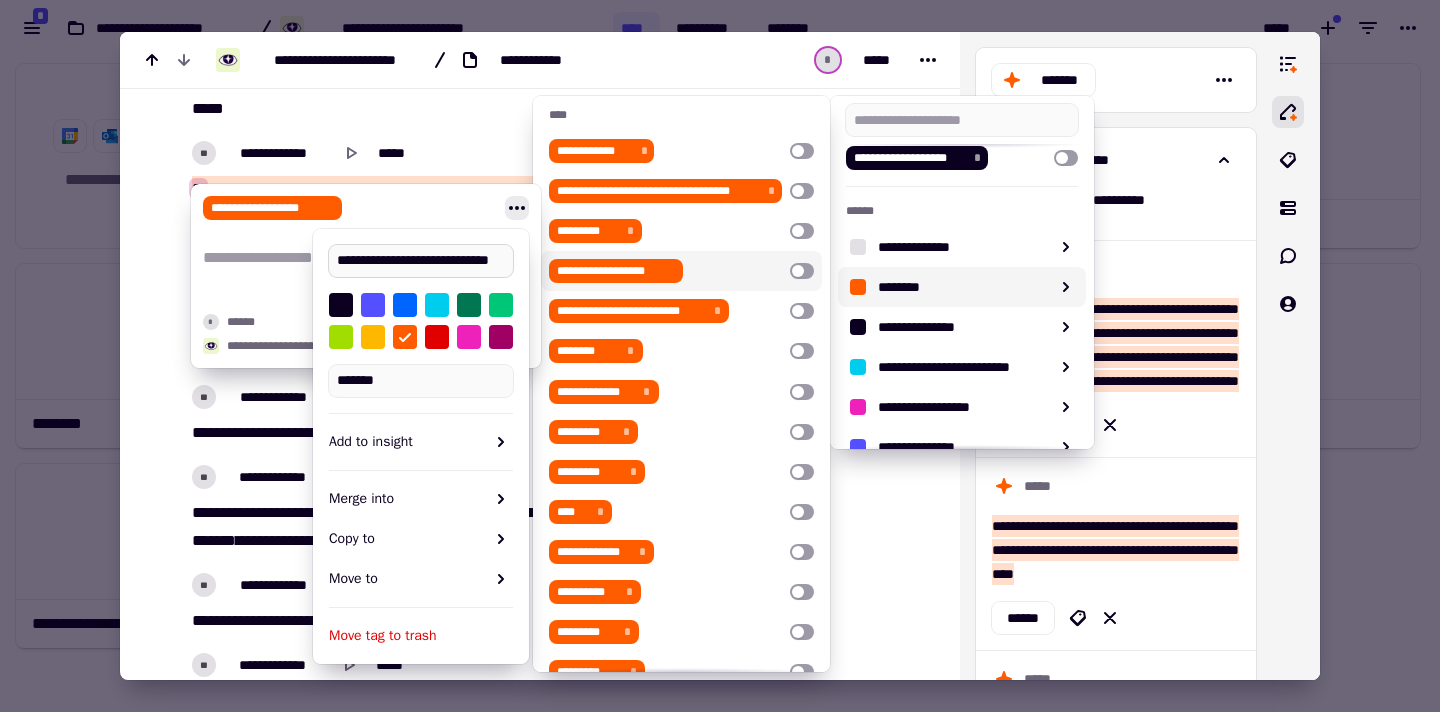 scroll, scrollTop: 0, scrollLeft: 47, axis: horizontal 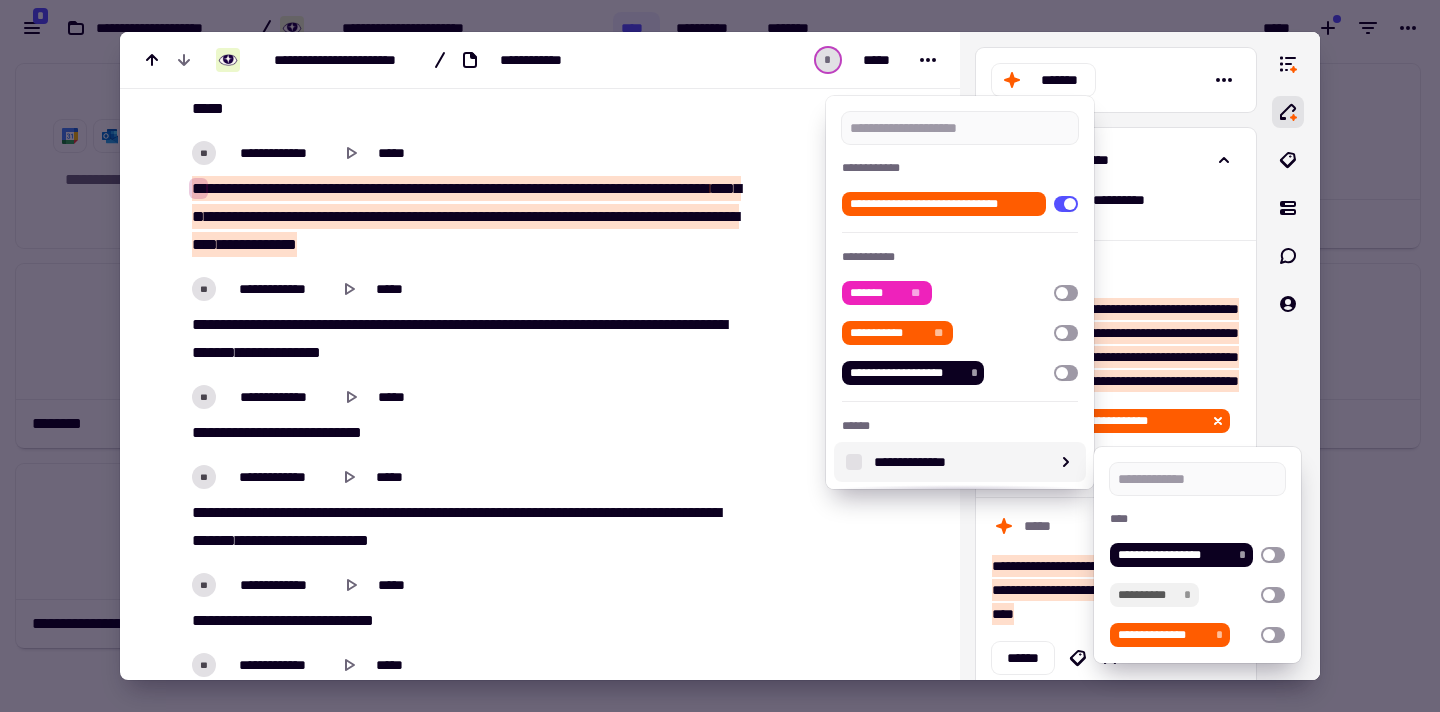 click at bounding box center (720, 356) 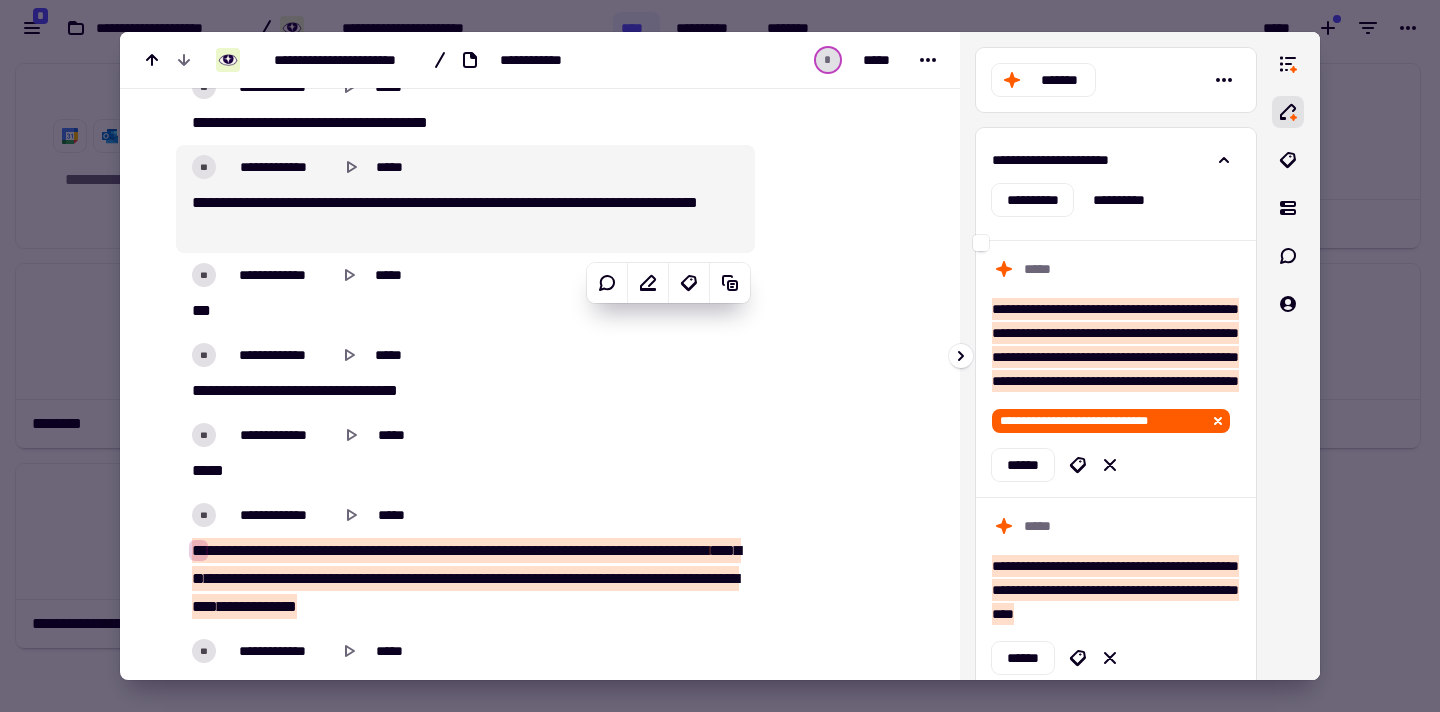 scroll, scrollTop: 12714, scrollLeft: 0, axis: vertical 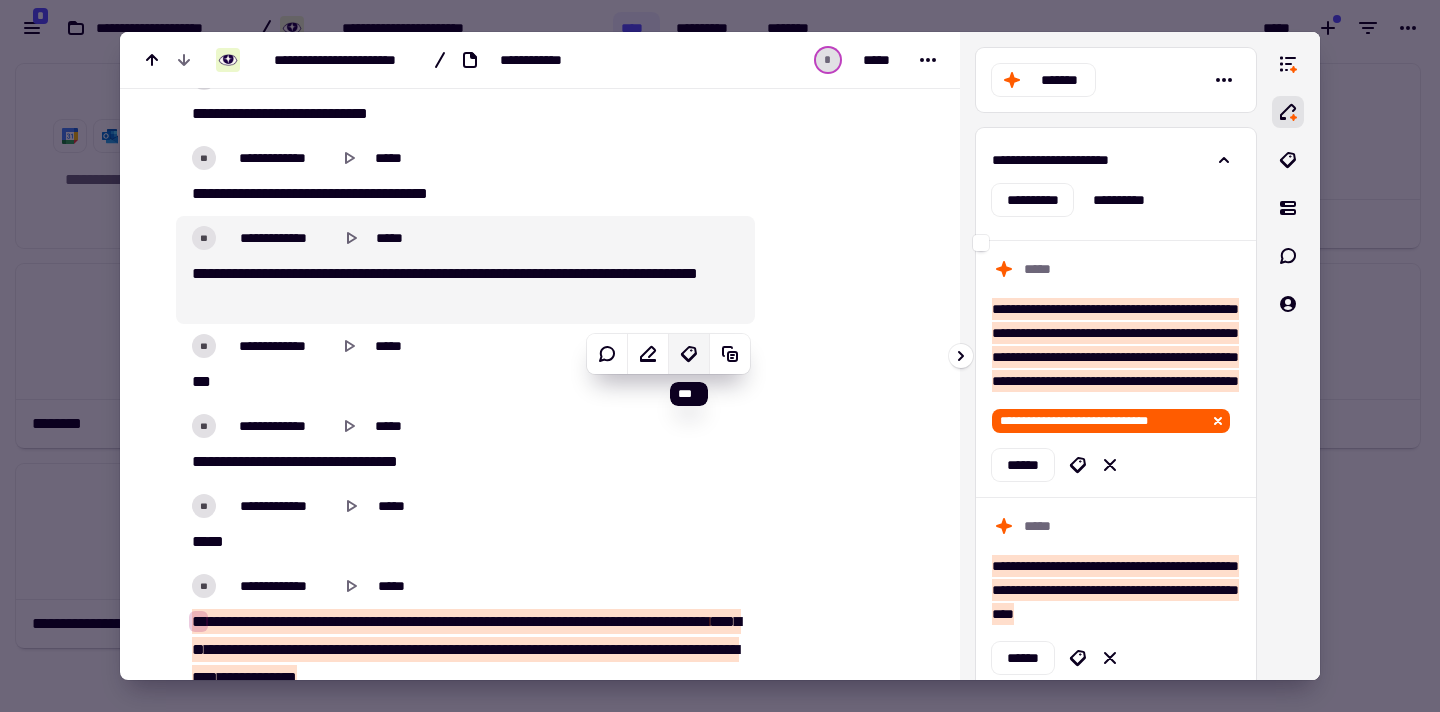 click 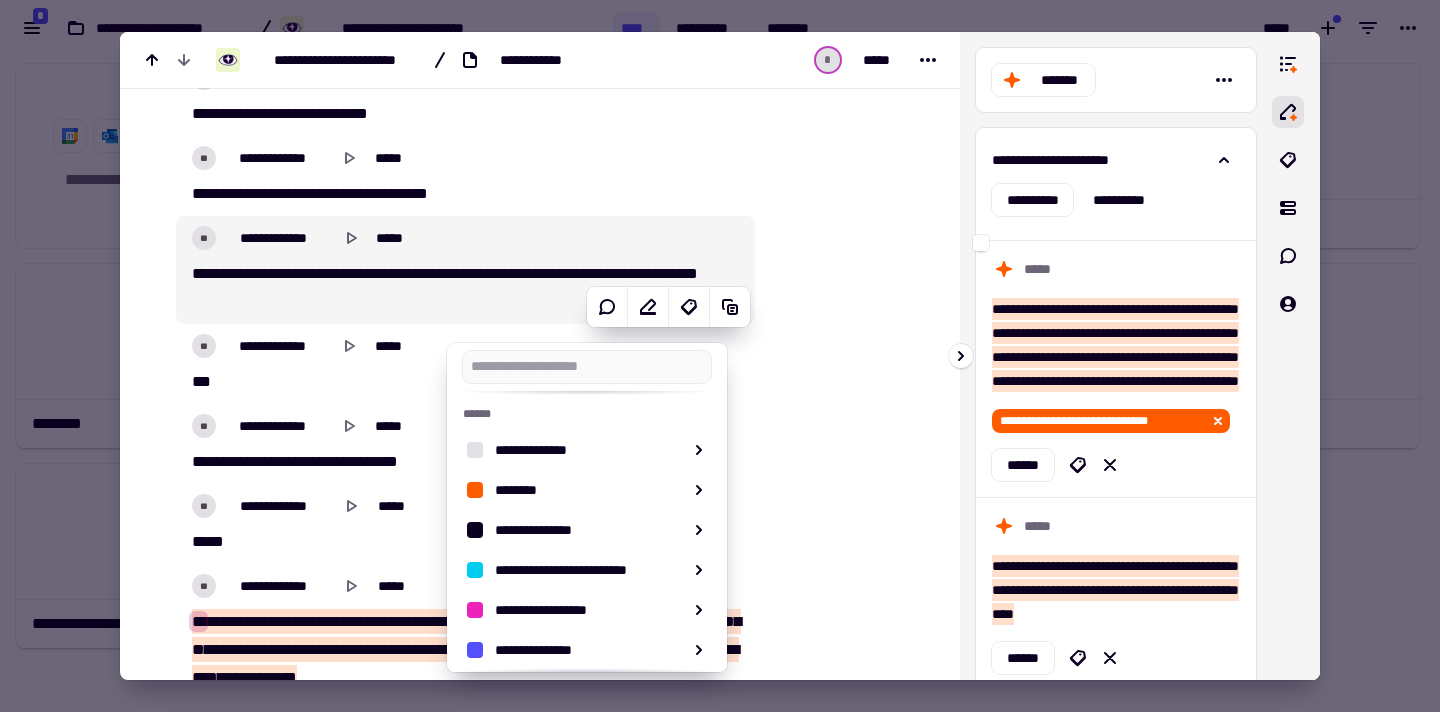 scroll, scrollTop: 172, scrollLeft: 0, axis: vertical 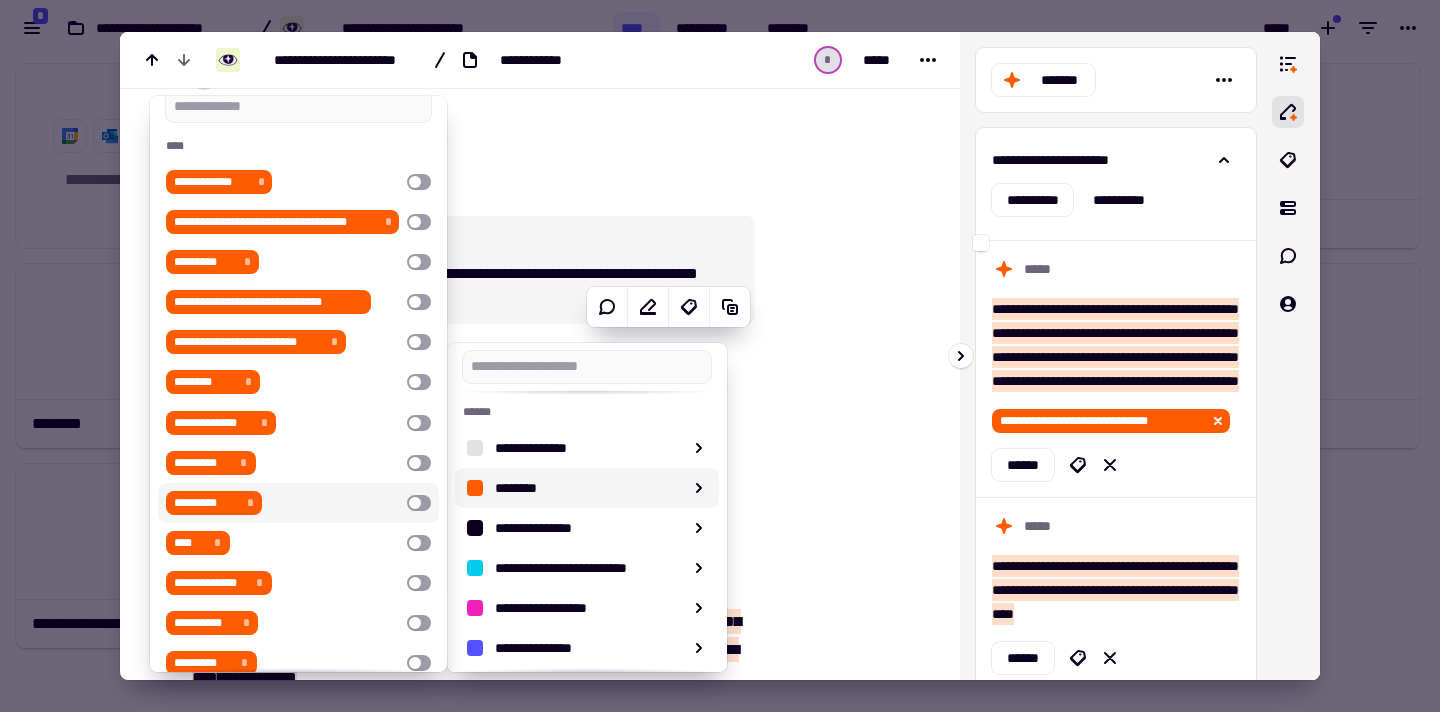 click at bounding box center (419, 503) 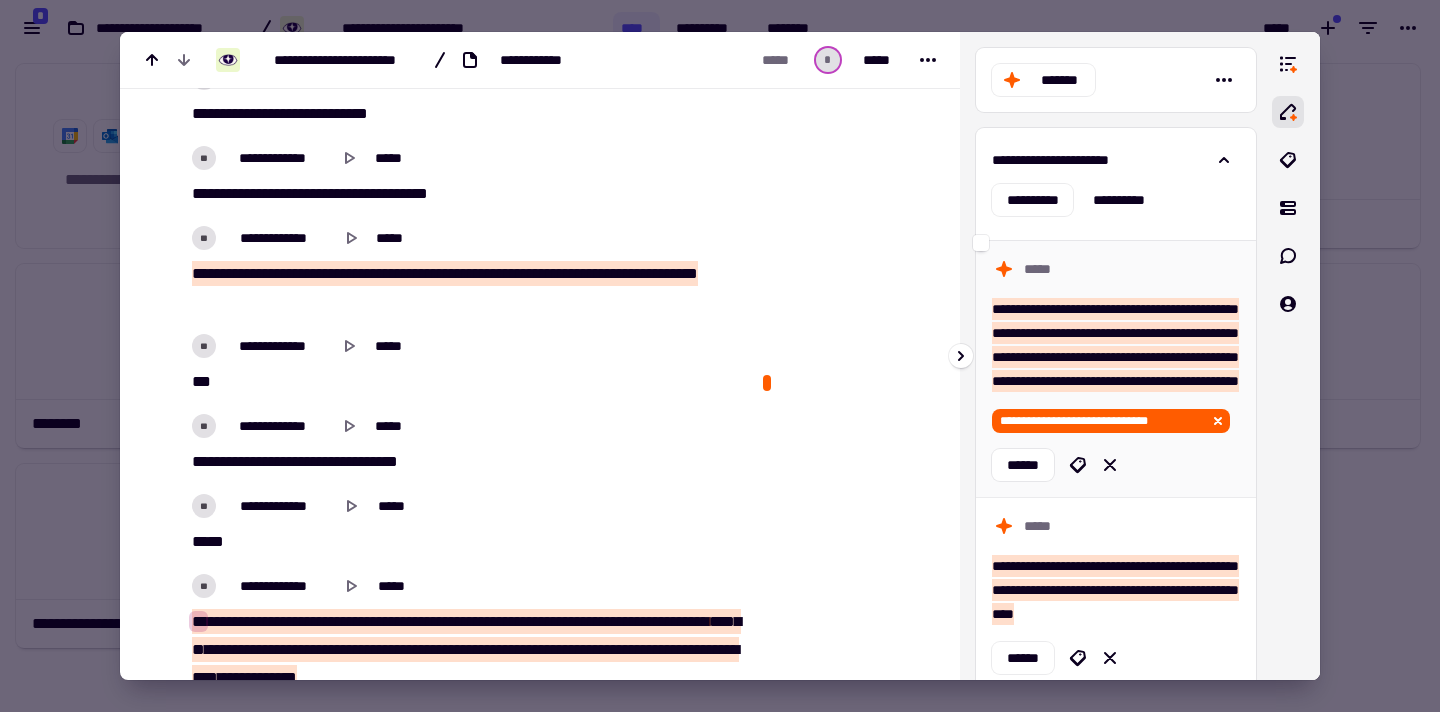 scroll, scrollTop: 6, scrollLeft: 0, axis: vertical 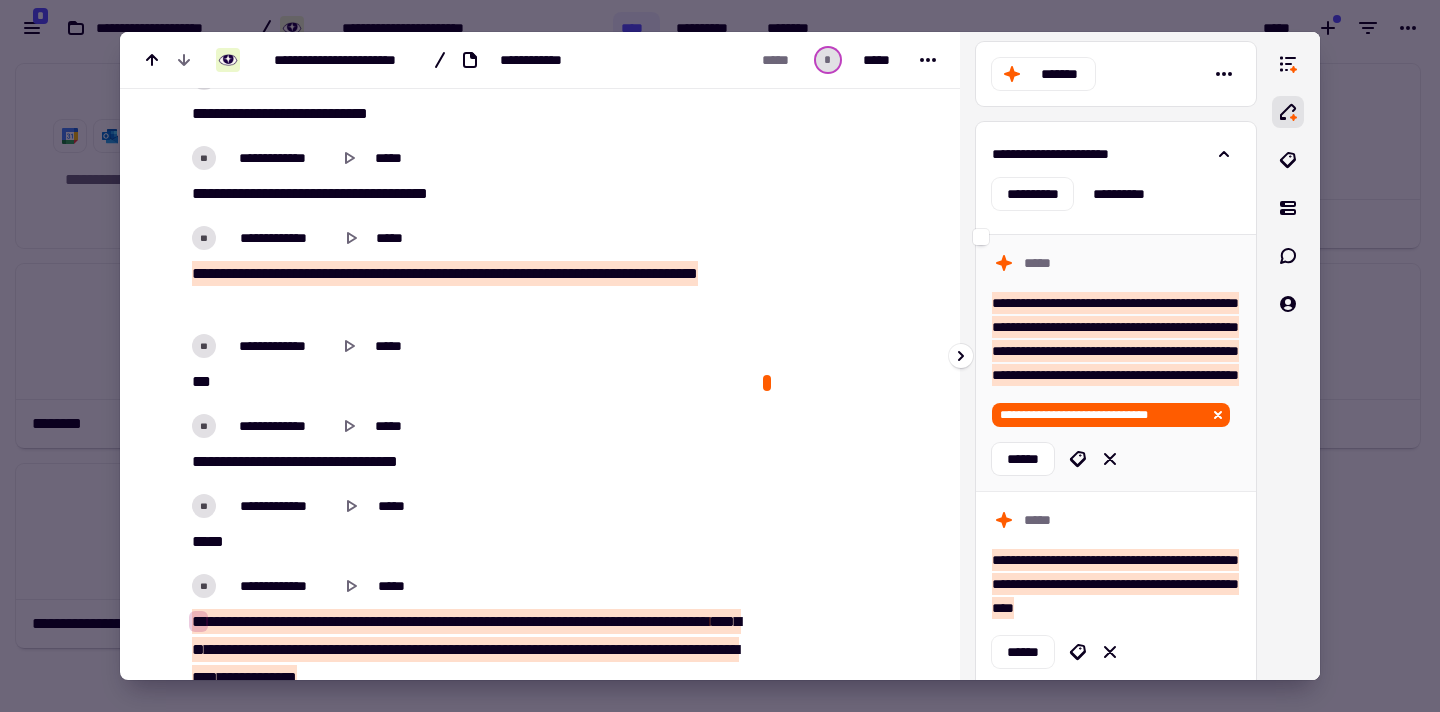 click on "**********" at bounding box center (1115, 339) 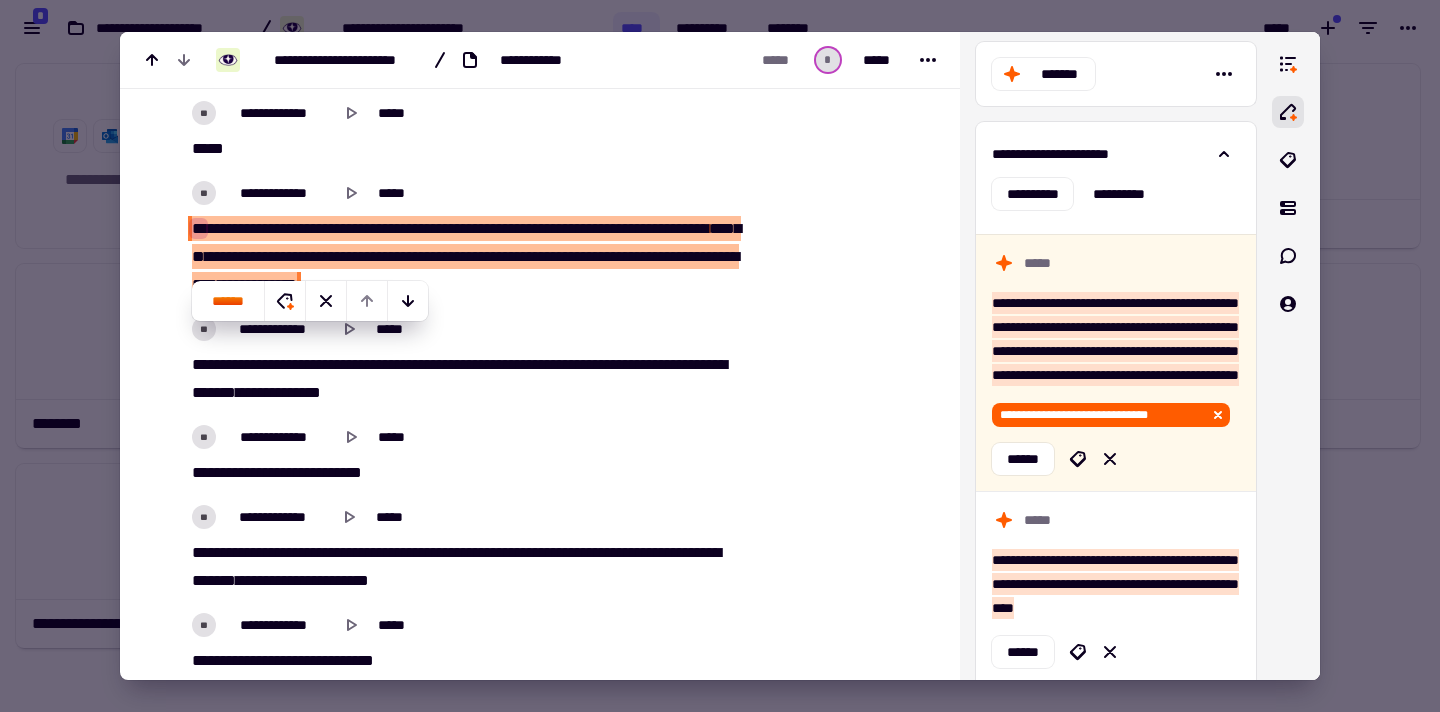 scroll, scrollTop: 13108, scrollLeft: 0, axis: vertical 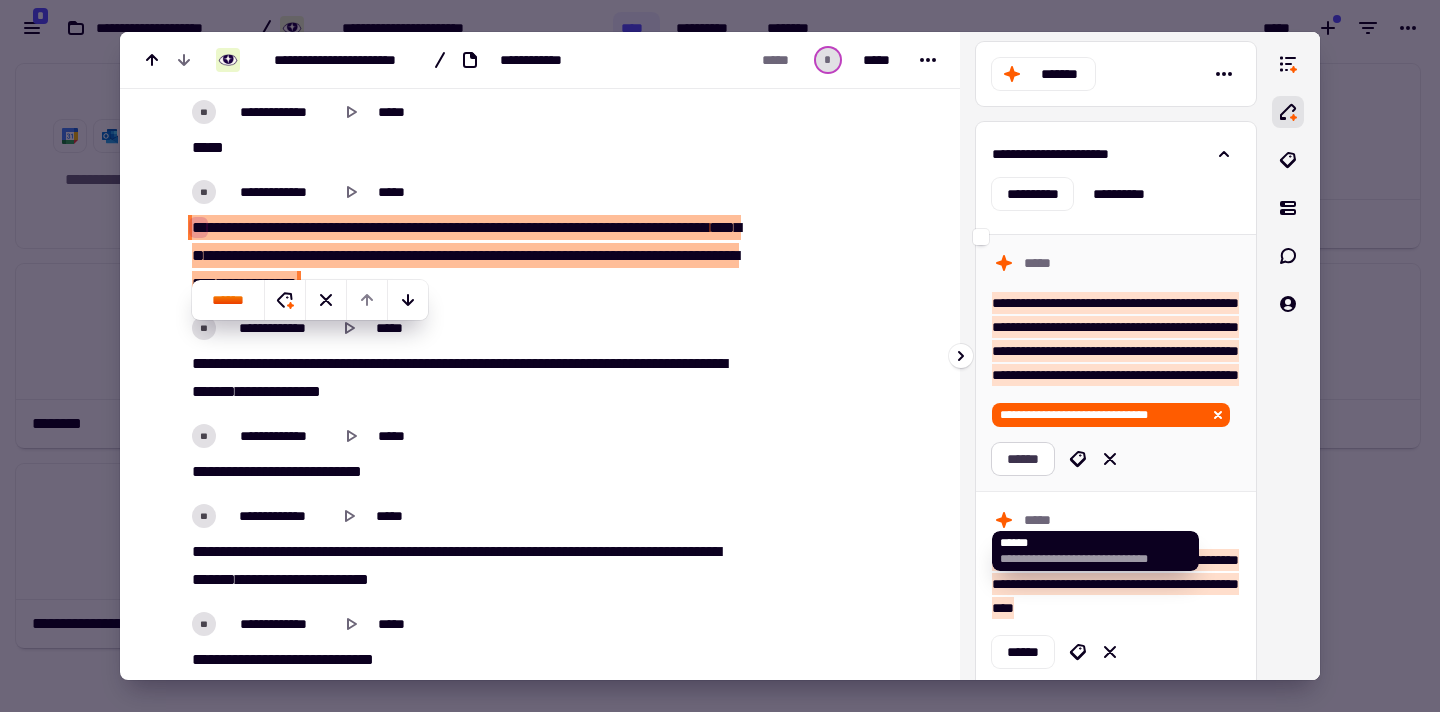 click on "******" 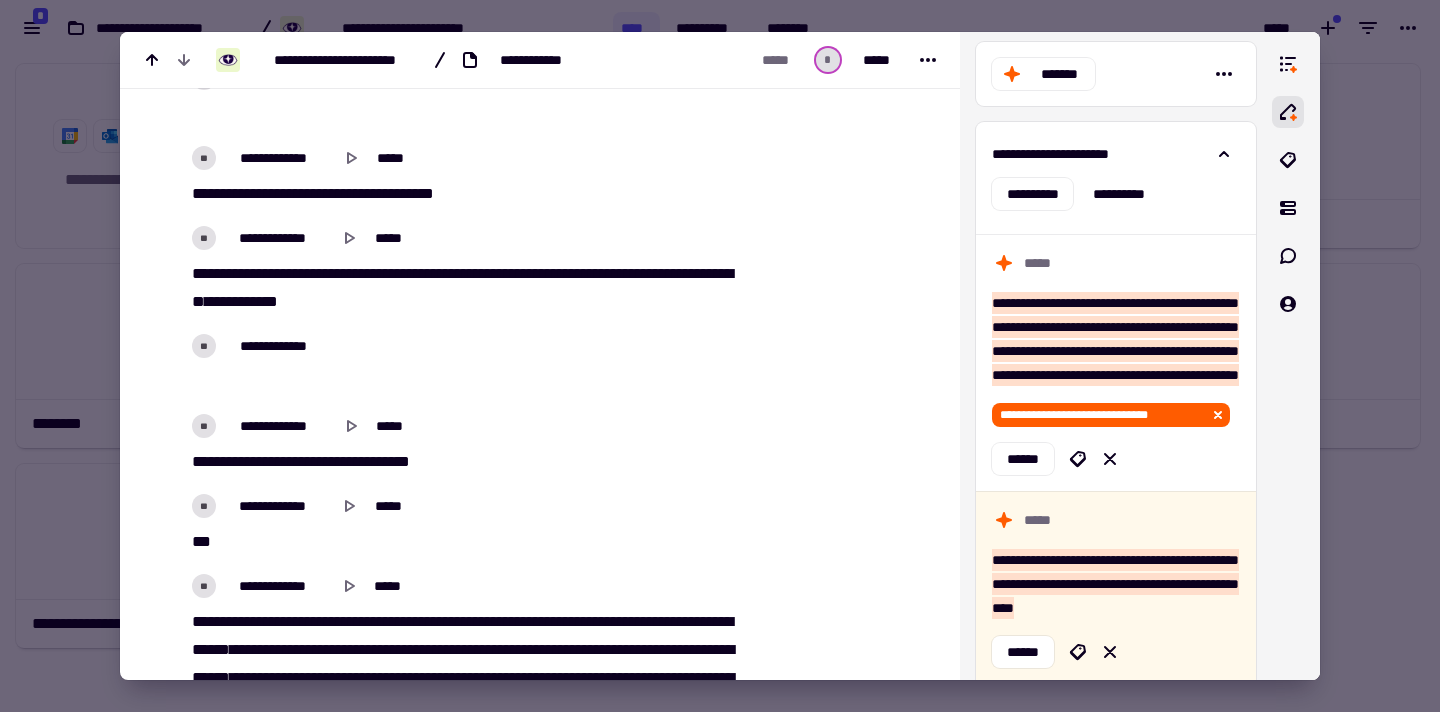 scroll, scrollTop: 13621, scrollLeft: 0, axis: vertical 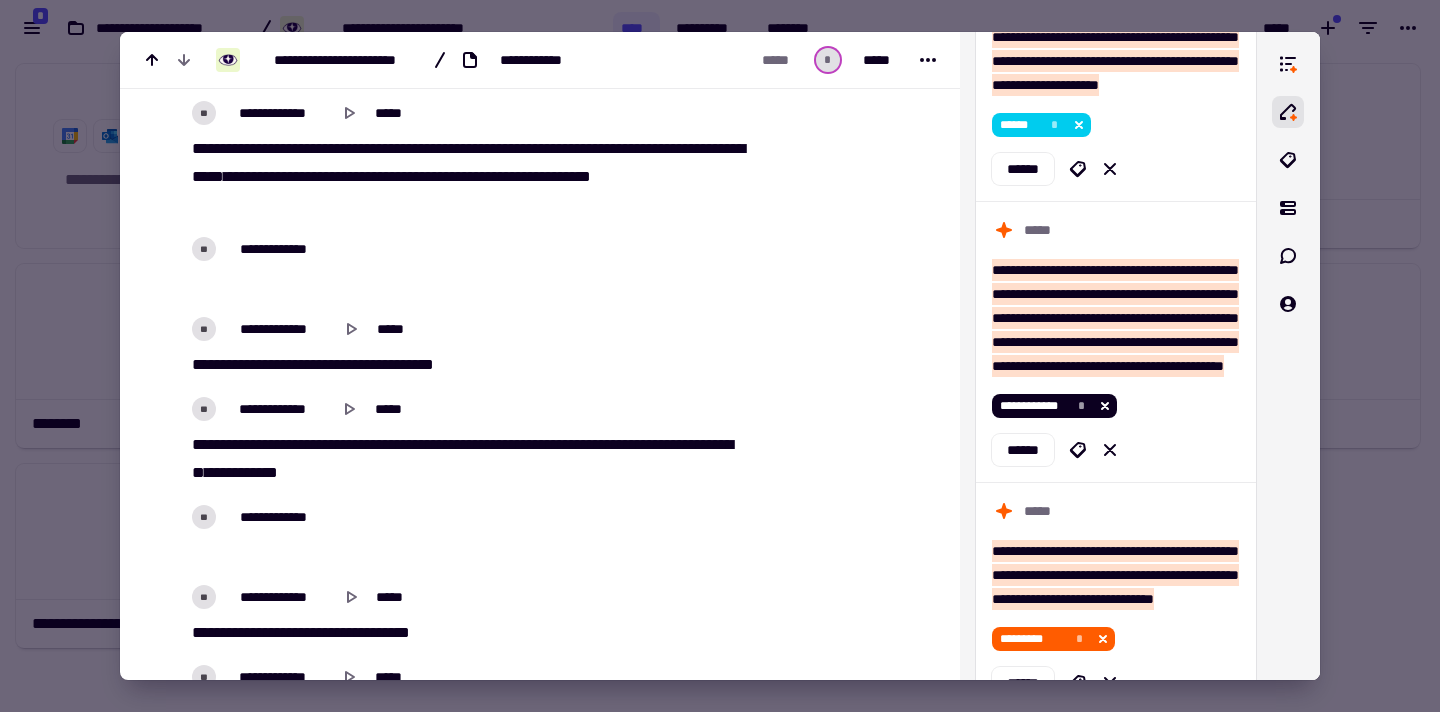 click on "*** * **   ***   ****   ****   ***   *****   ****   ** * ********   *****   ***   *****   ***   ***   **   **   **   ***   ****   *****   *******   **   ******* * ***   ****   *****   ****   **   *****   *******   ** *" at bounding box center (465, 177) 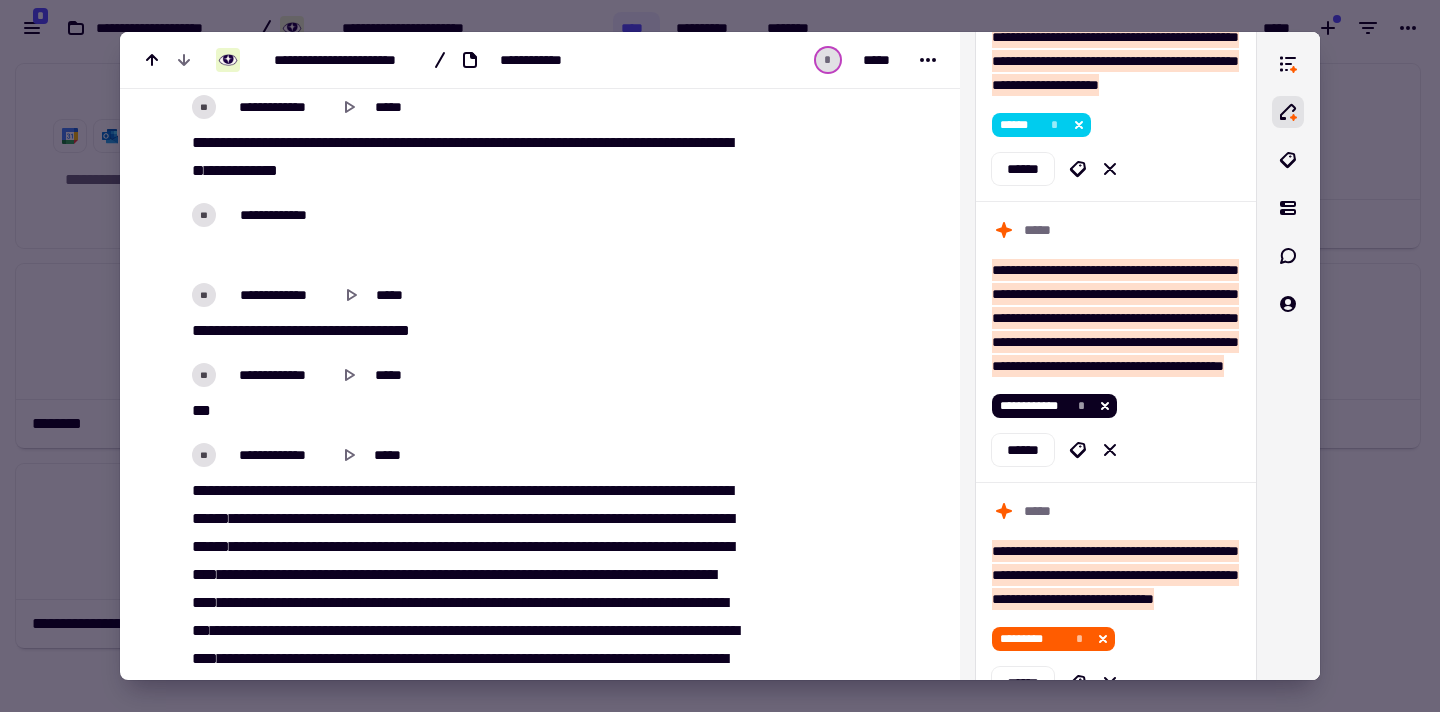 scroll, scrollTop: 14151, scrollLeft: 0, axis: vertical 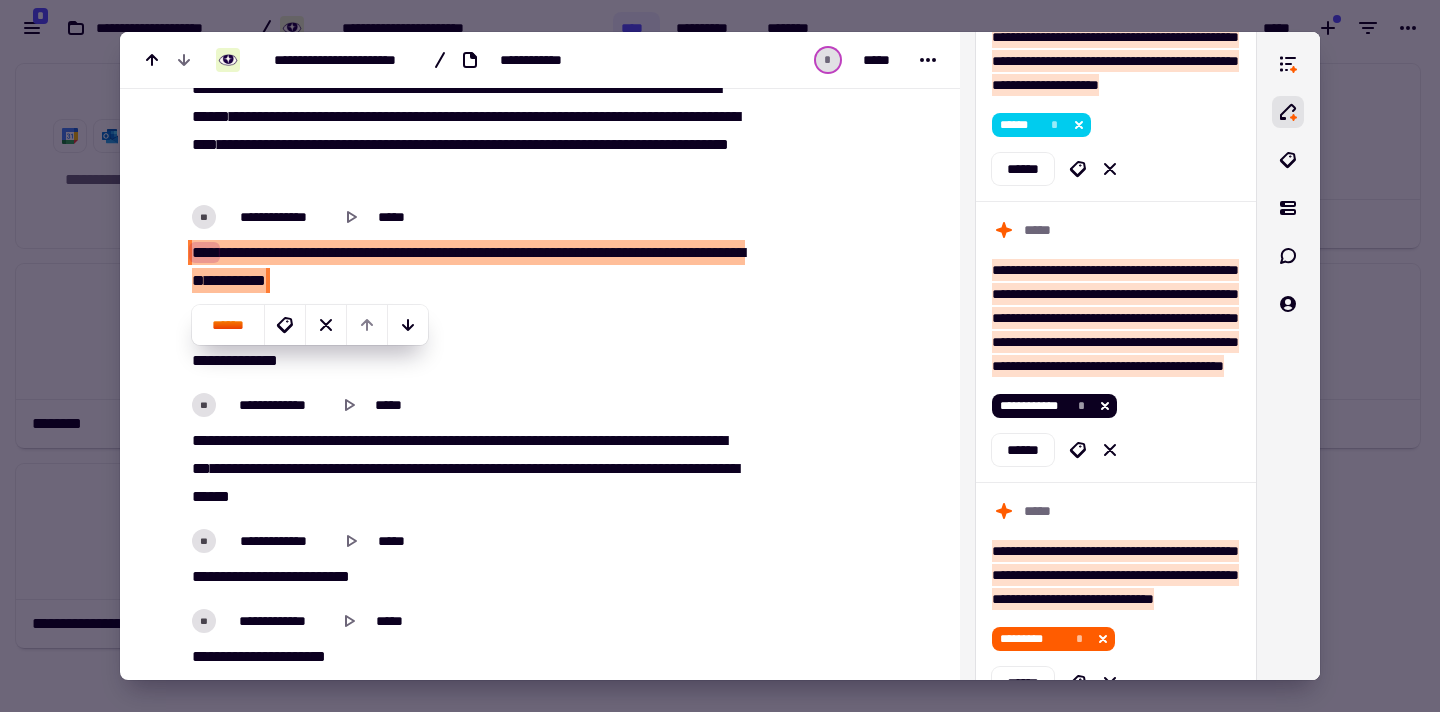 click on "********" at bounding box center (583, 252) 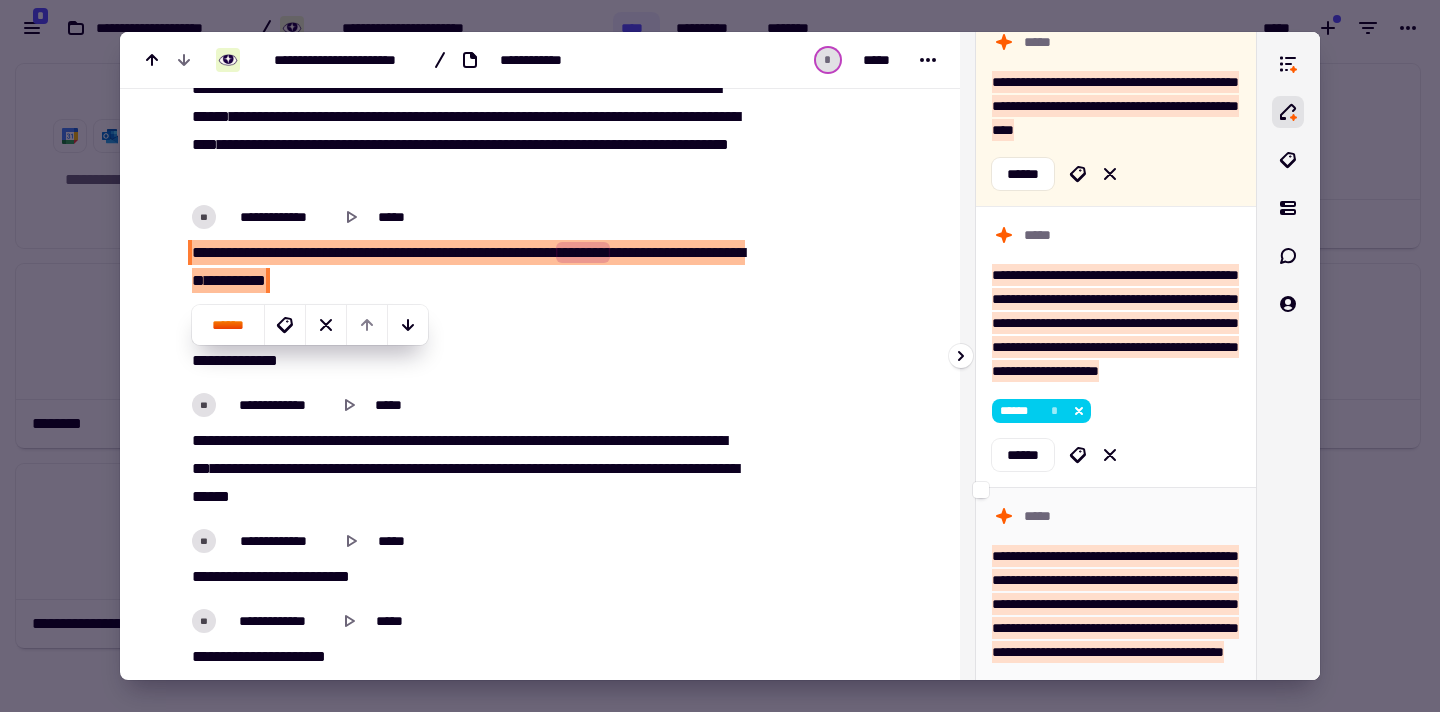 scroll, scrollTop: 0, scrollLeft: 0, axis: both 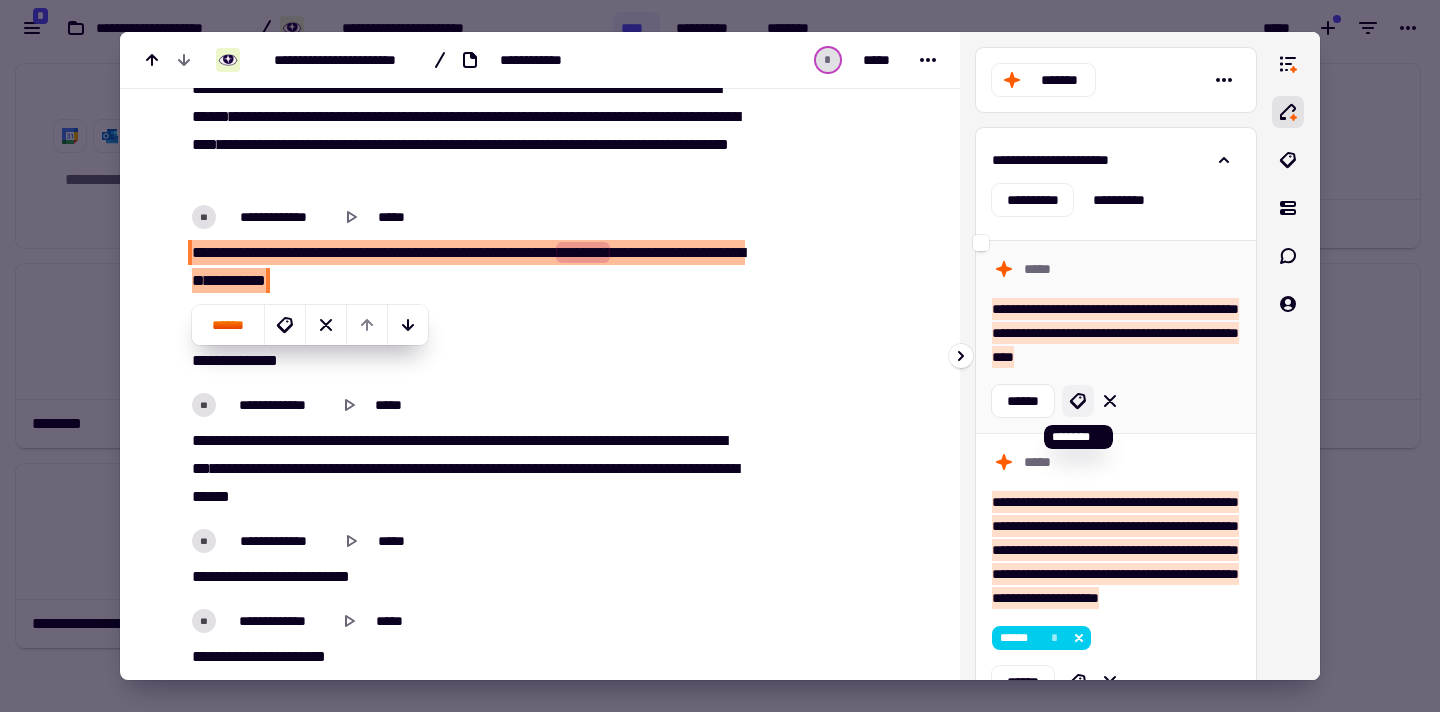 click 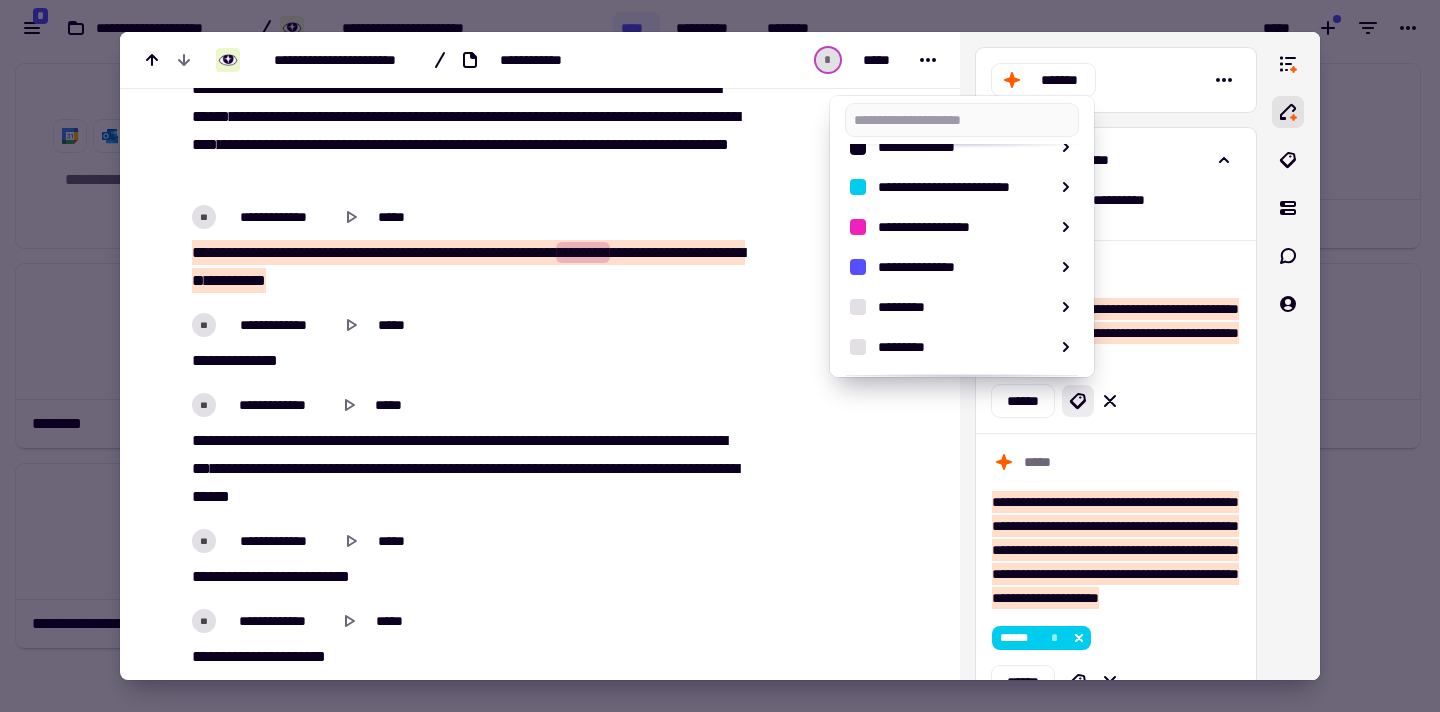 scroll, scrollTop: 358, scrollLeft: 0, axis: vertical 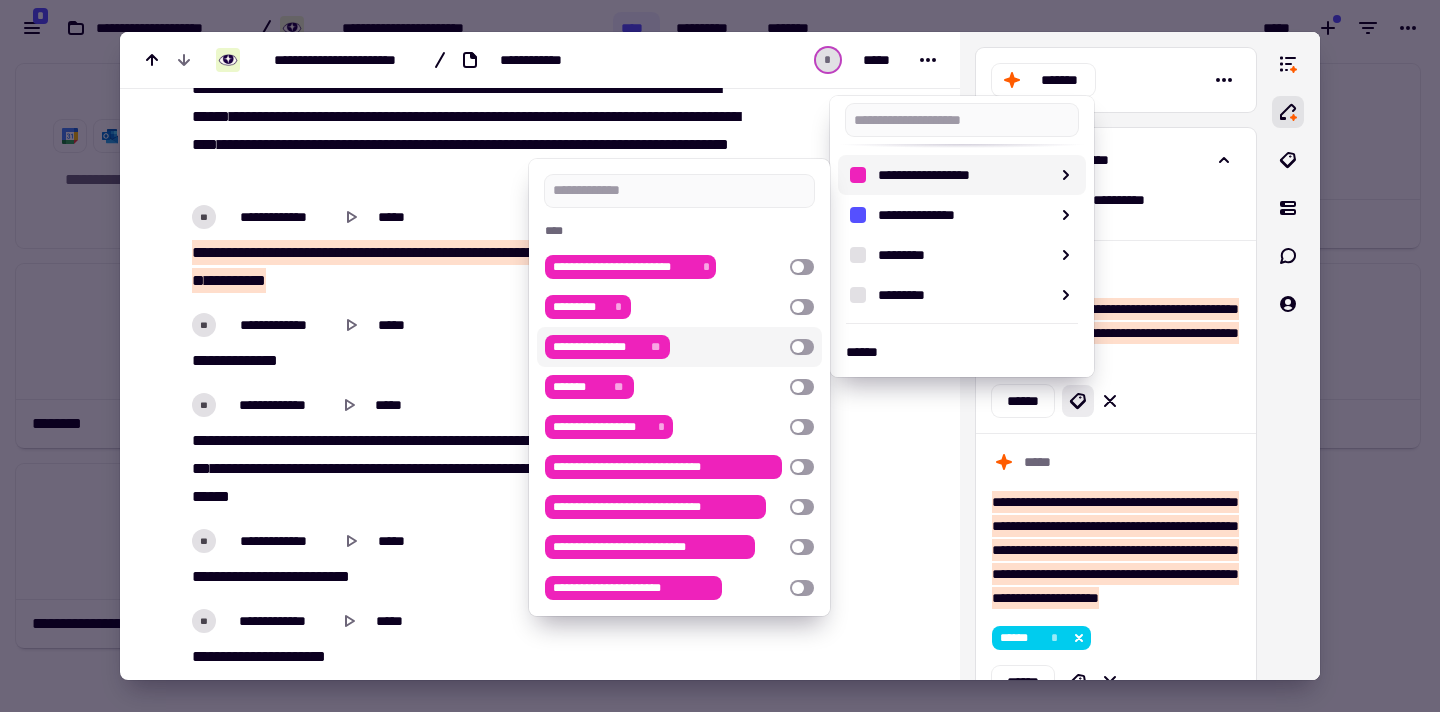 click at bounding box center [802, 347] 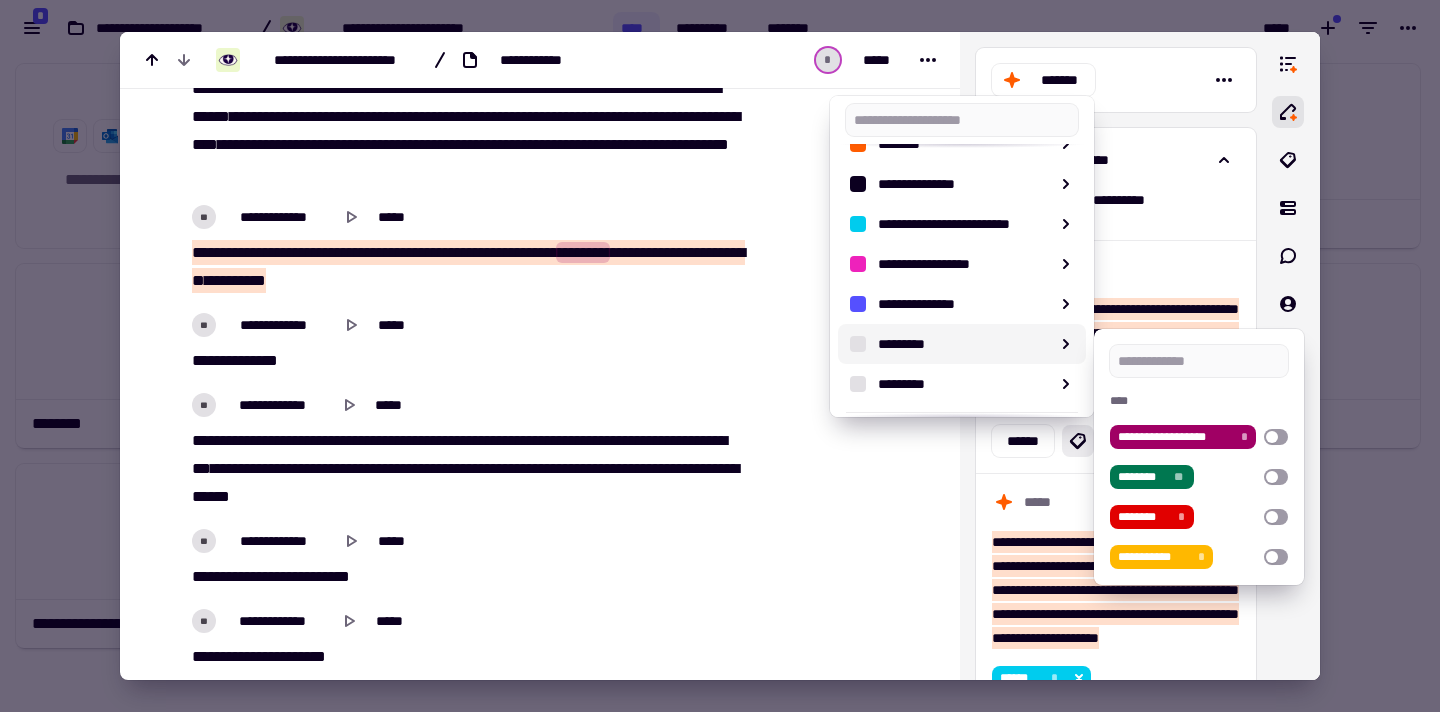 click at bounding box center [720, 356] 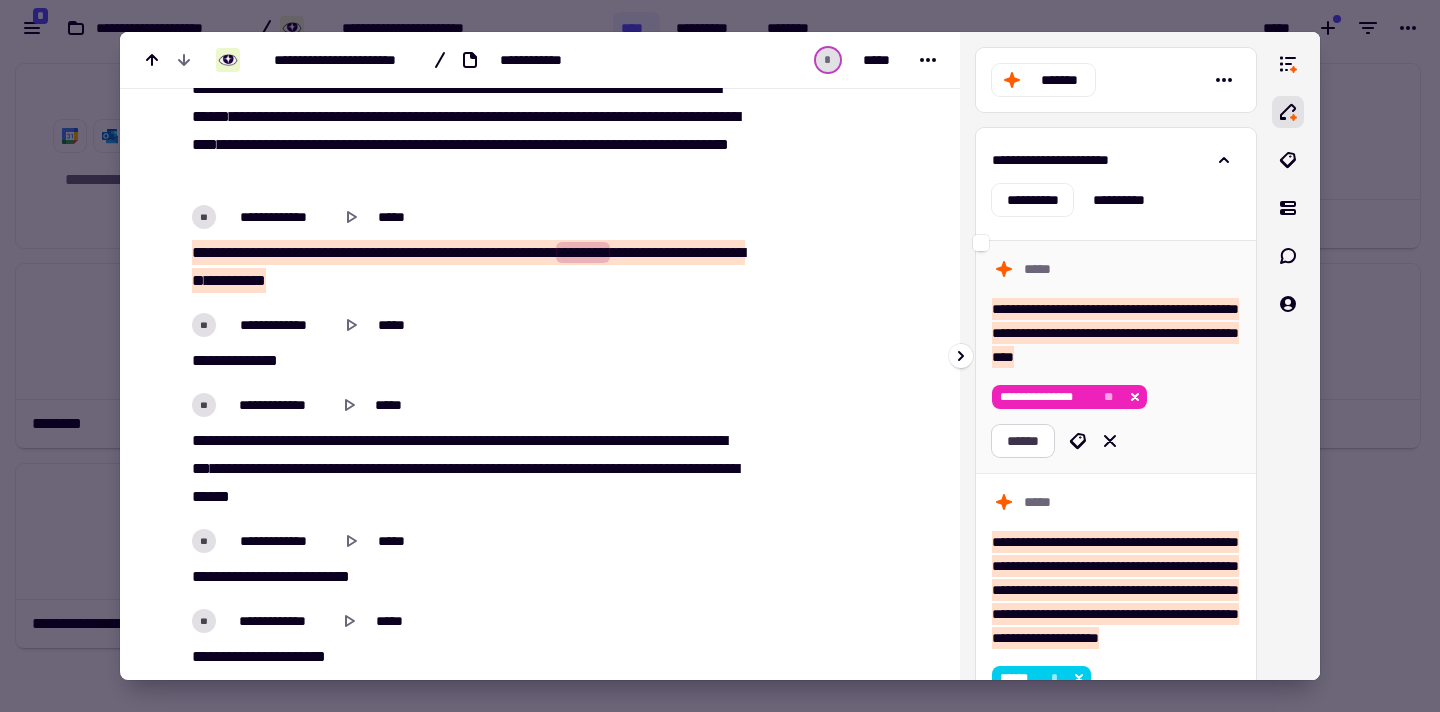 click on "******" 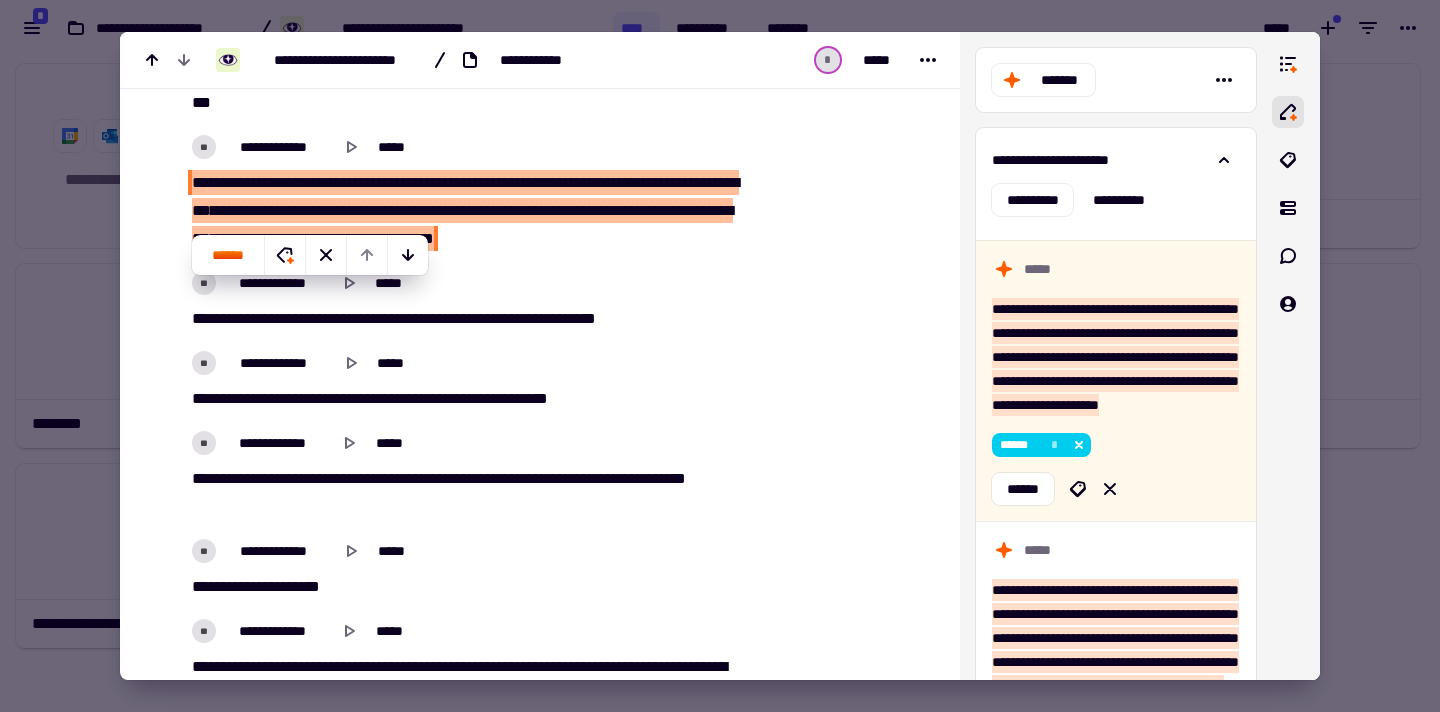 scroll, scrollTop: 17295, scrollLeft: 0, axis: vertical 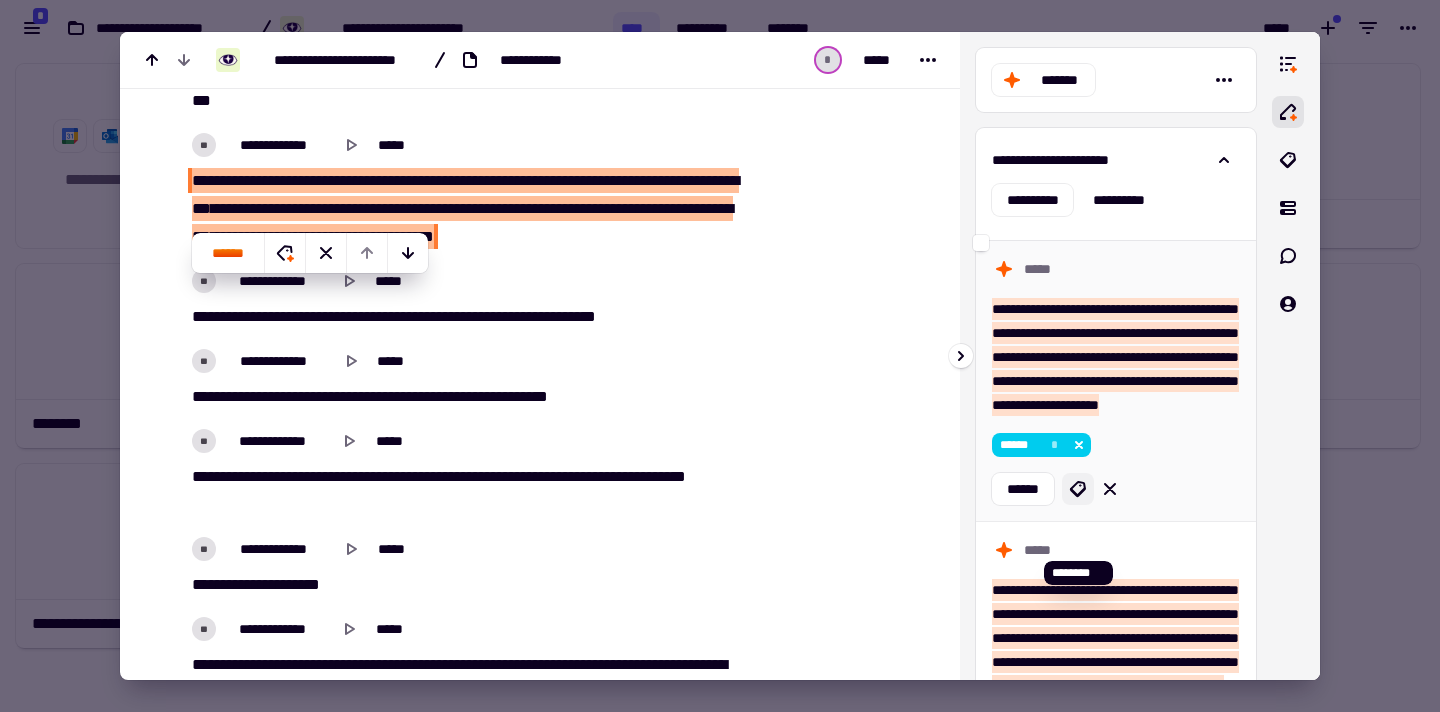 click 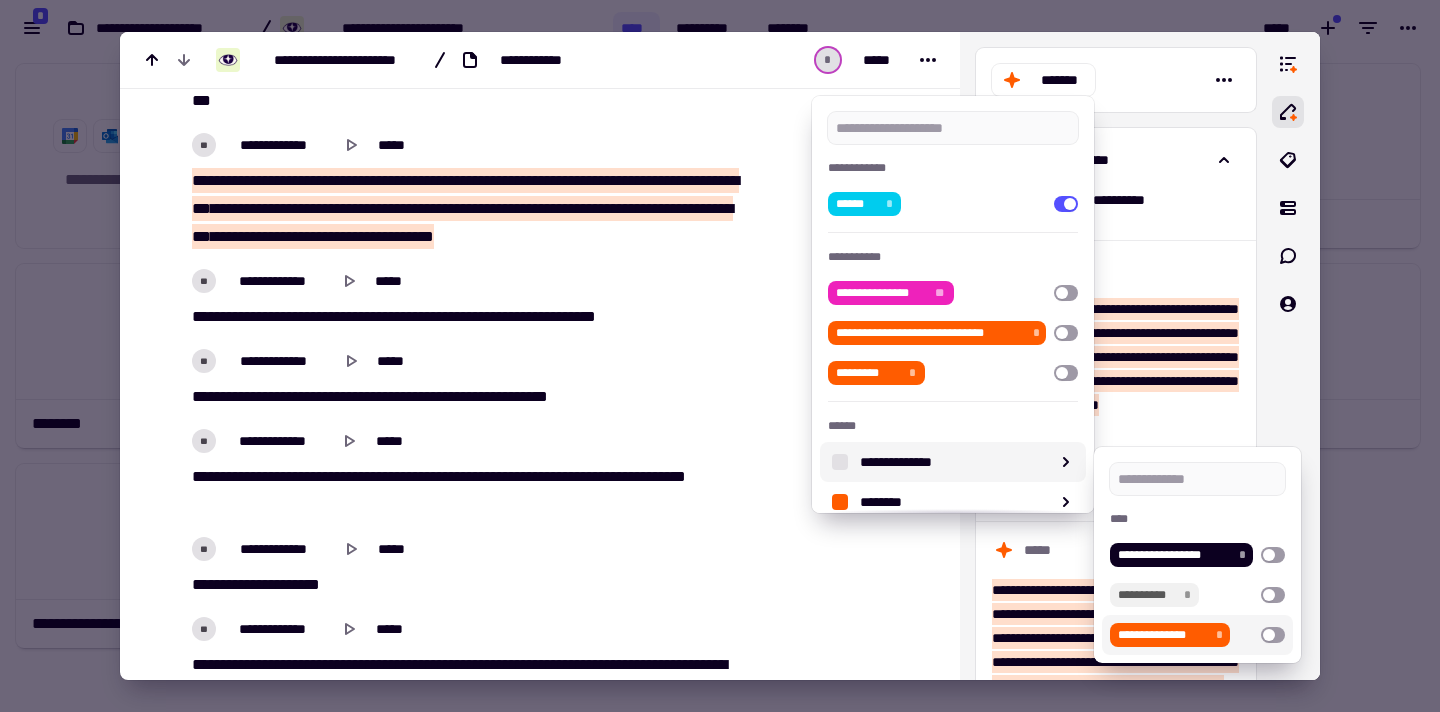 click at bounding box center (1273, 635) 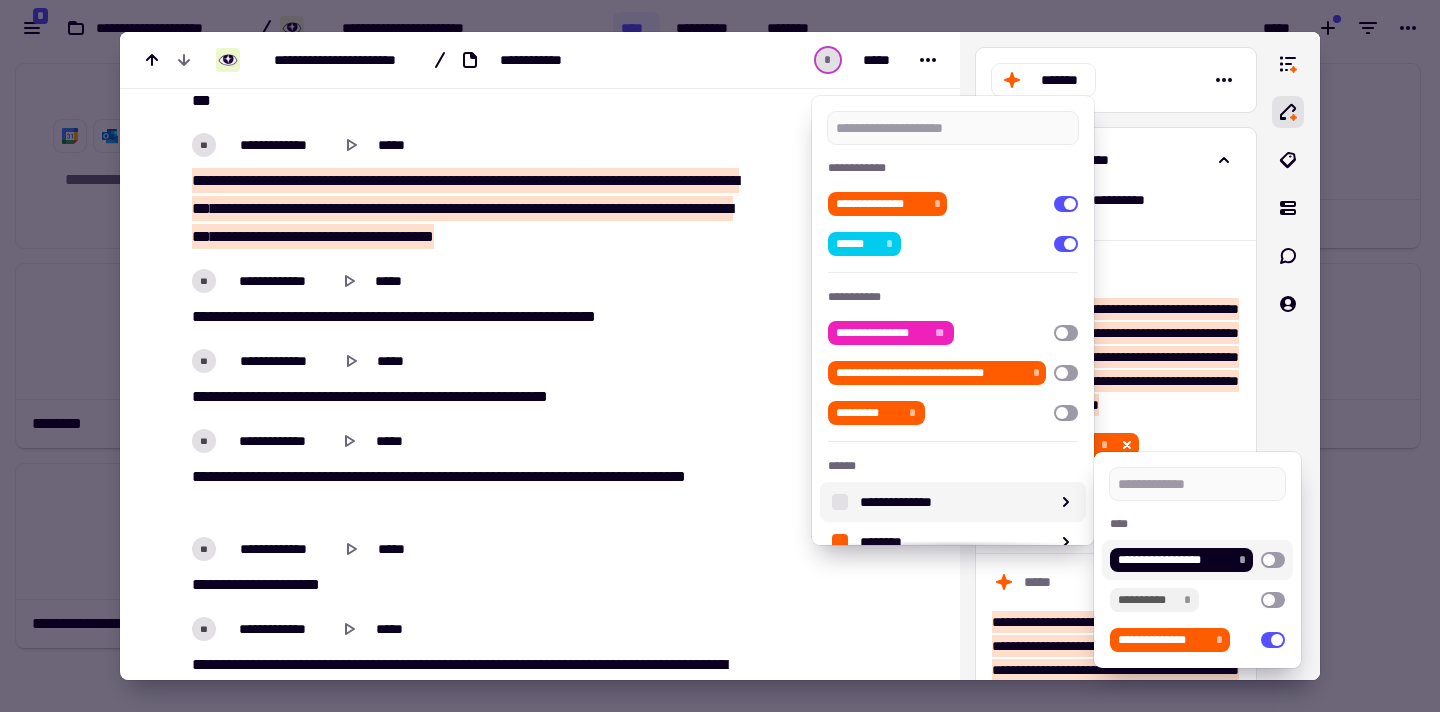 click at bounding box center (720, 356) 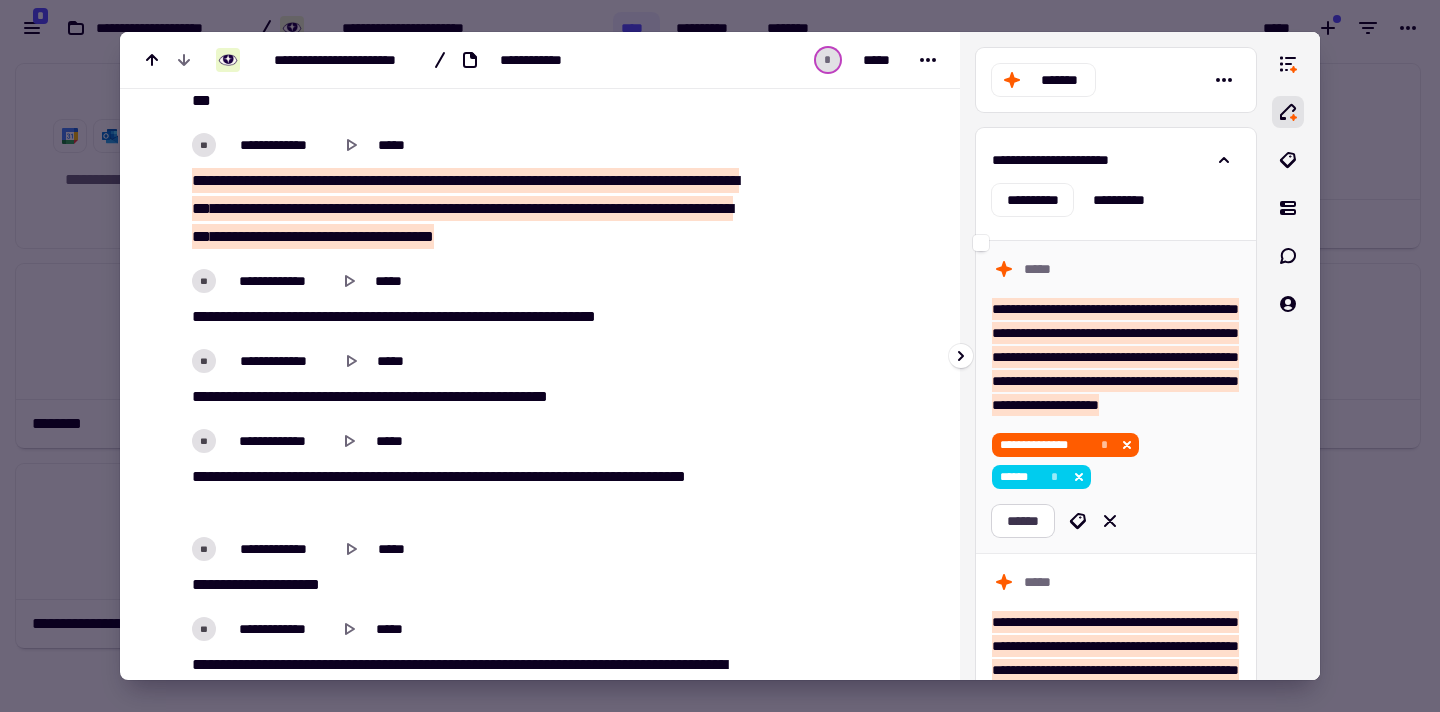 click on "******" 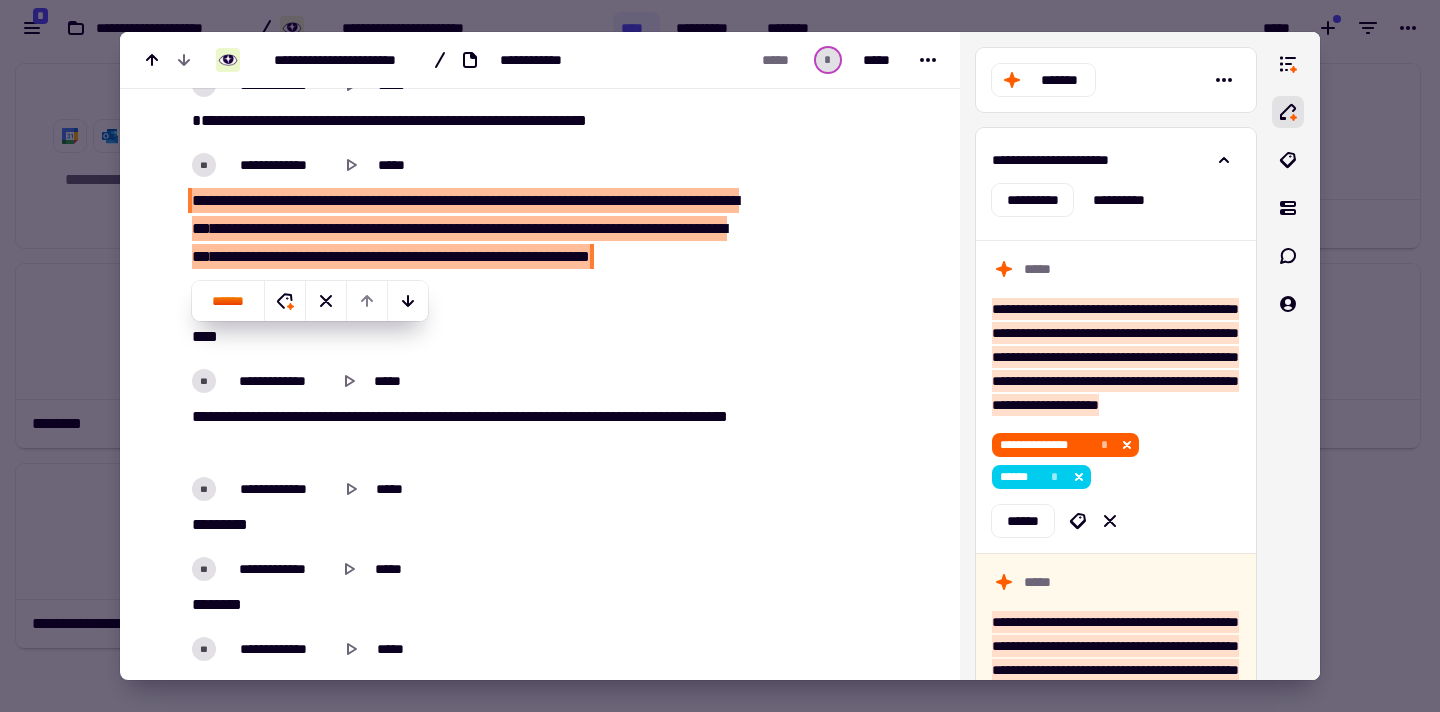 scroll, scrollTop: 17949, scrollLeft: 0, axis: vertical 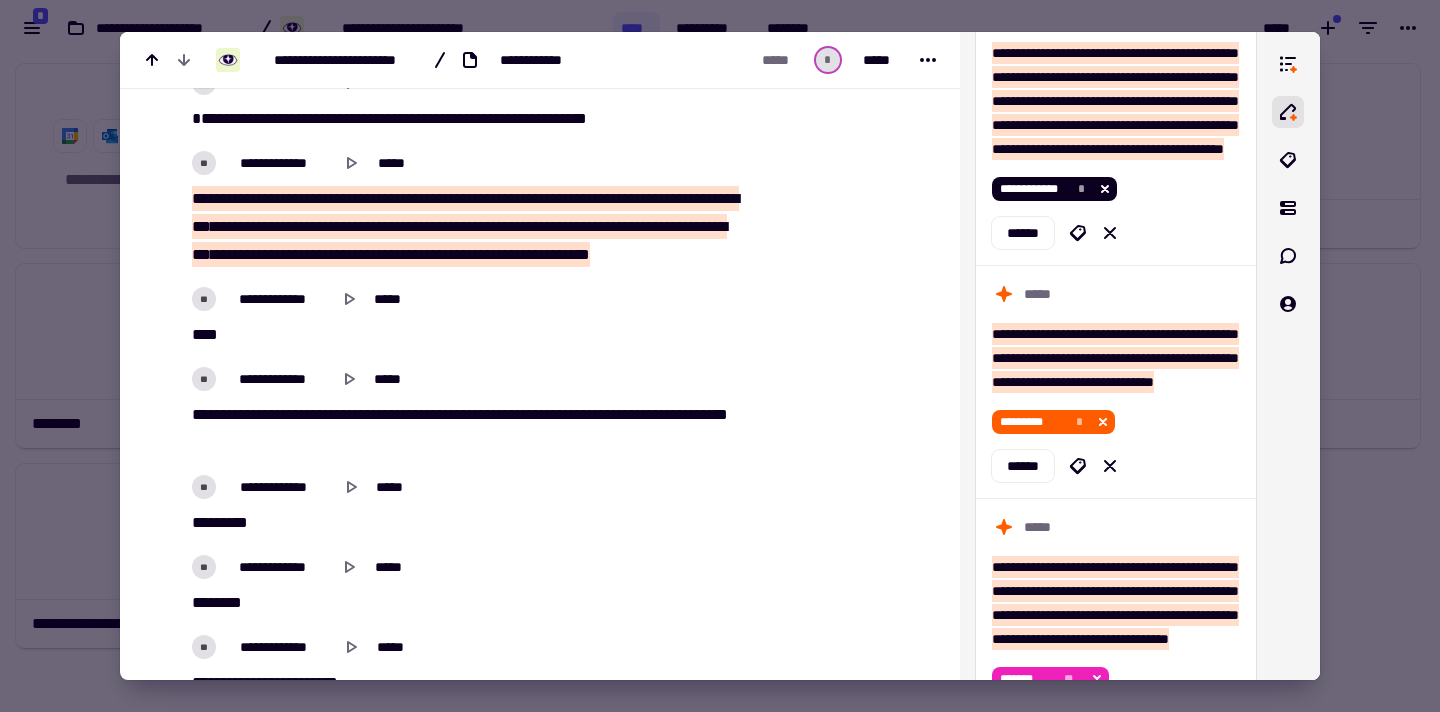 click on "******" at bounding box center [508, 118] 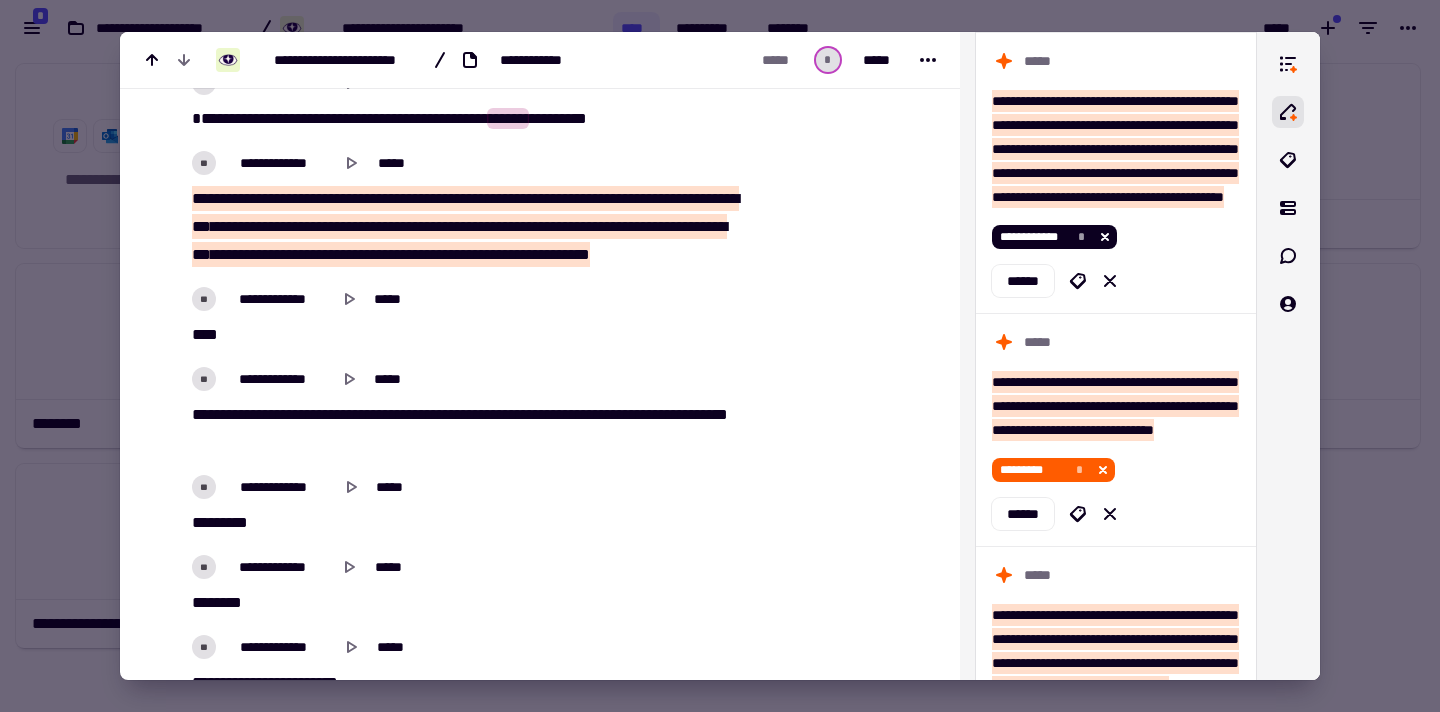 click on "*****" at bounding box center (469, 118) 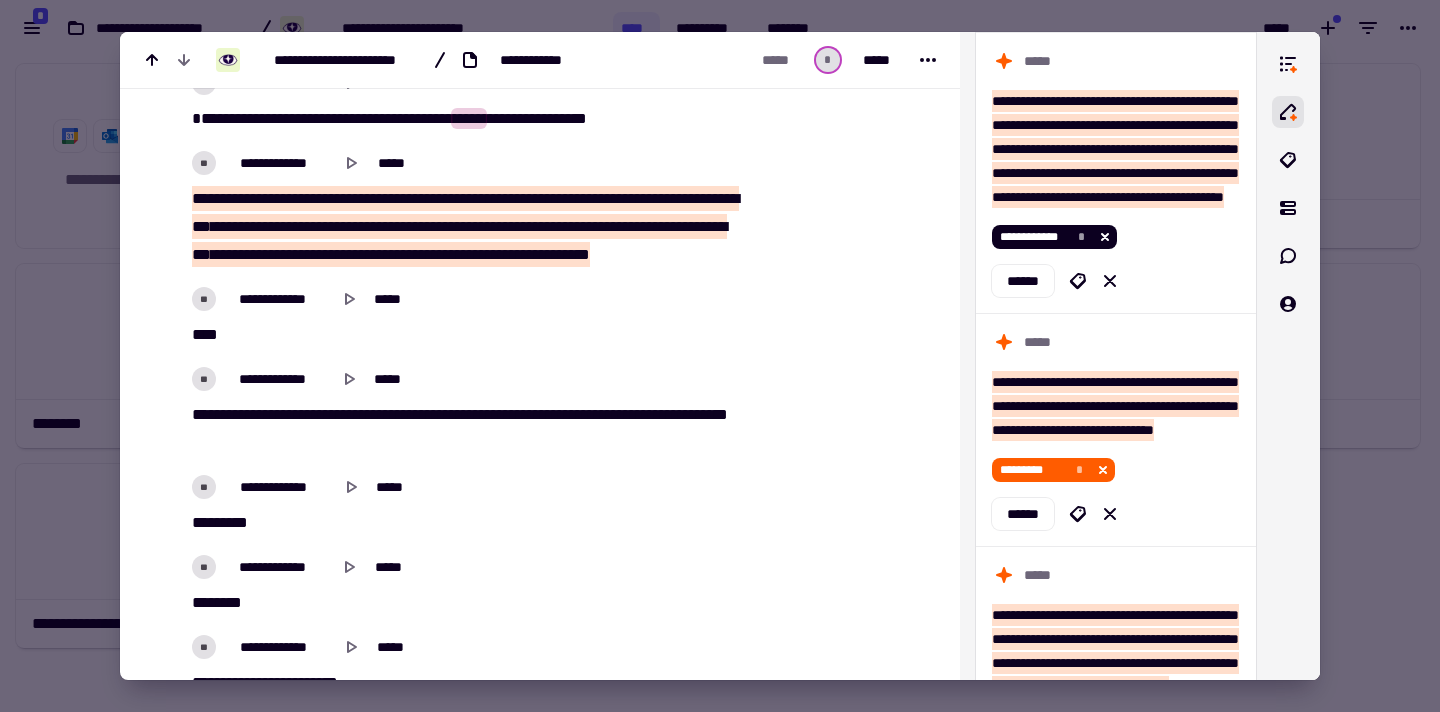 click on "******" at bounding box center [508, 118] 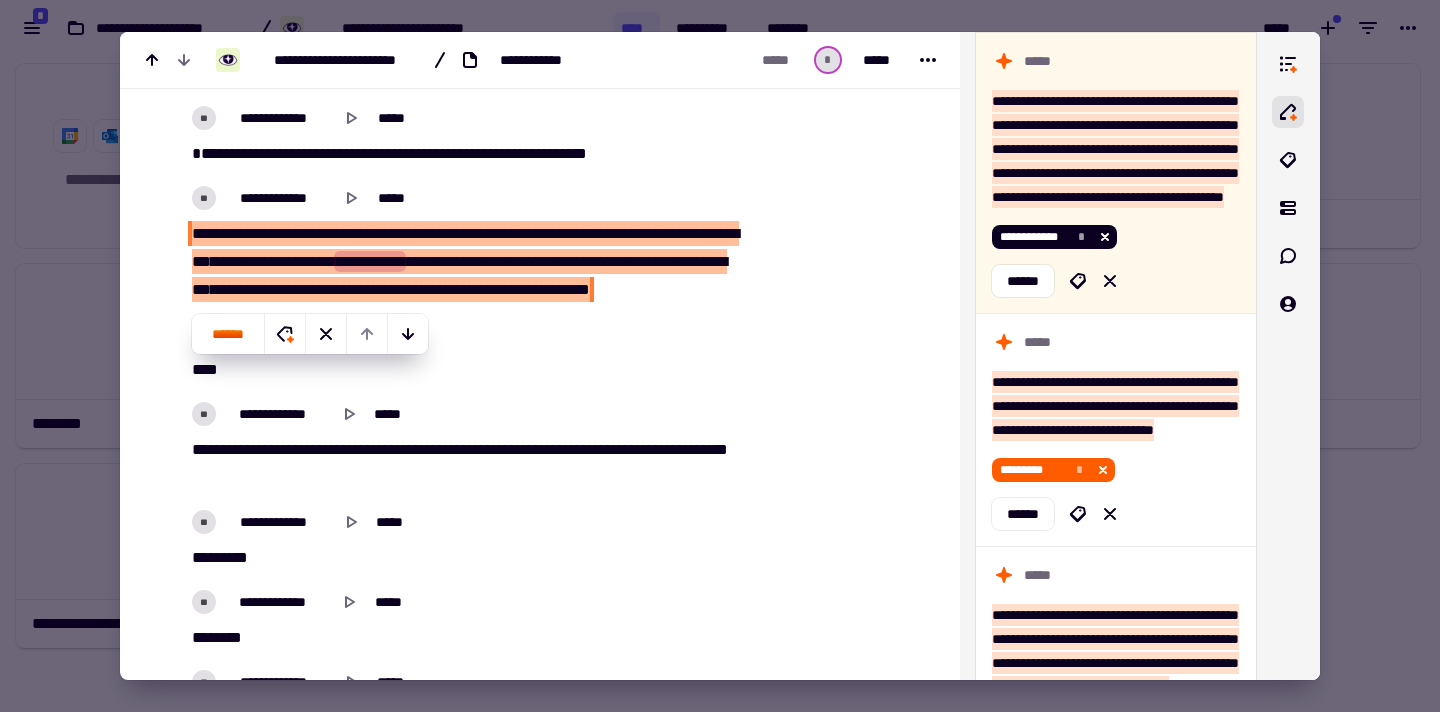 scroll, scrollTop: 17910, scrollLeft: 0, axis: vertical 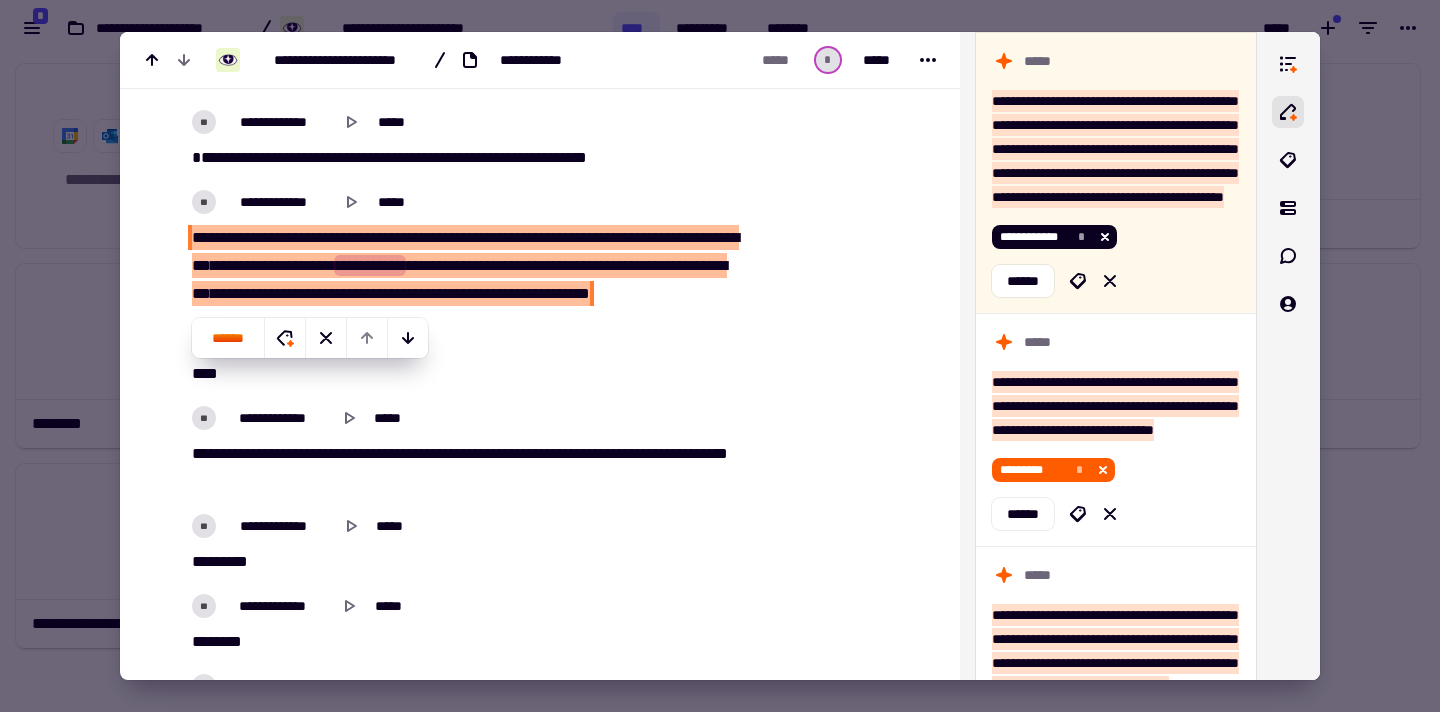 click on "**********" at bounding box center (465, 266) 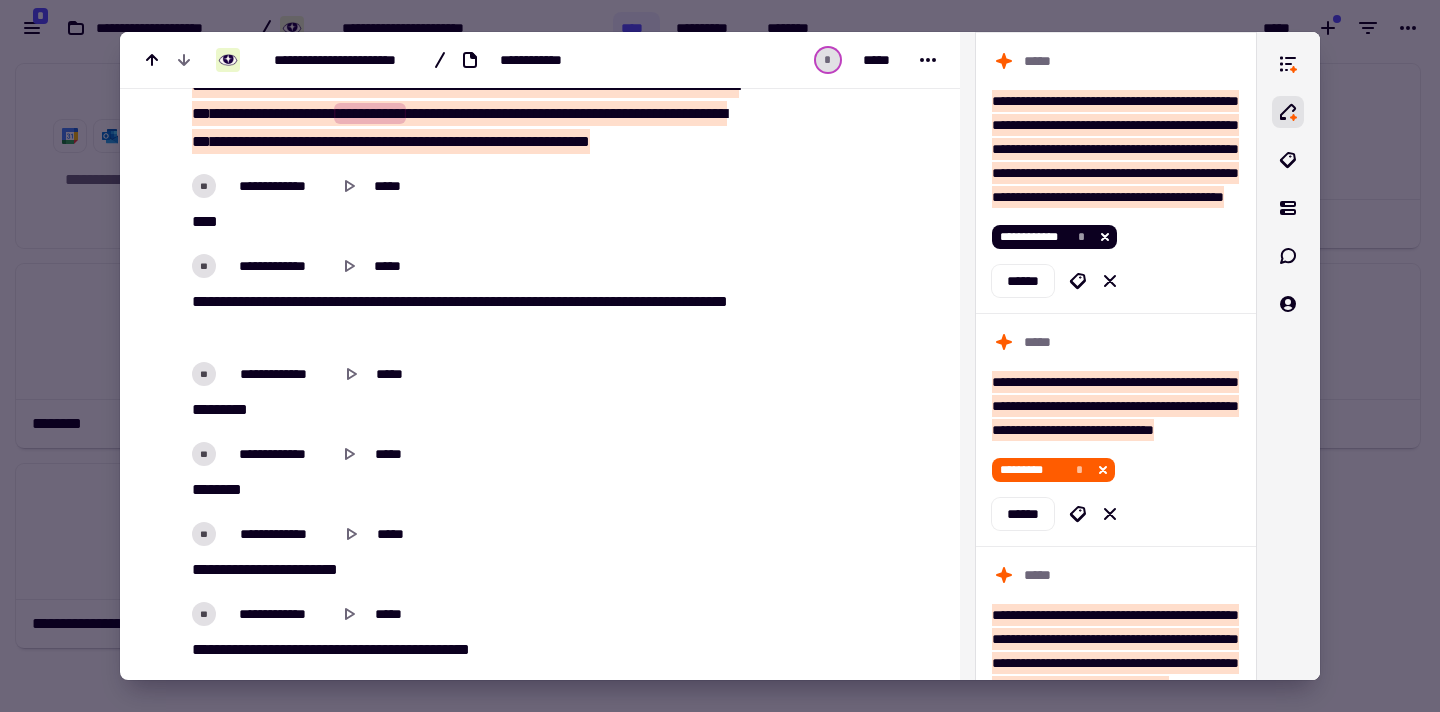 scroll, scrollTop: 18077, scrollLeft: 0, axis: vertical 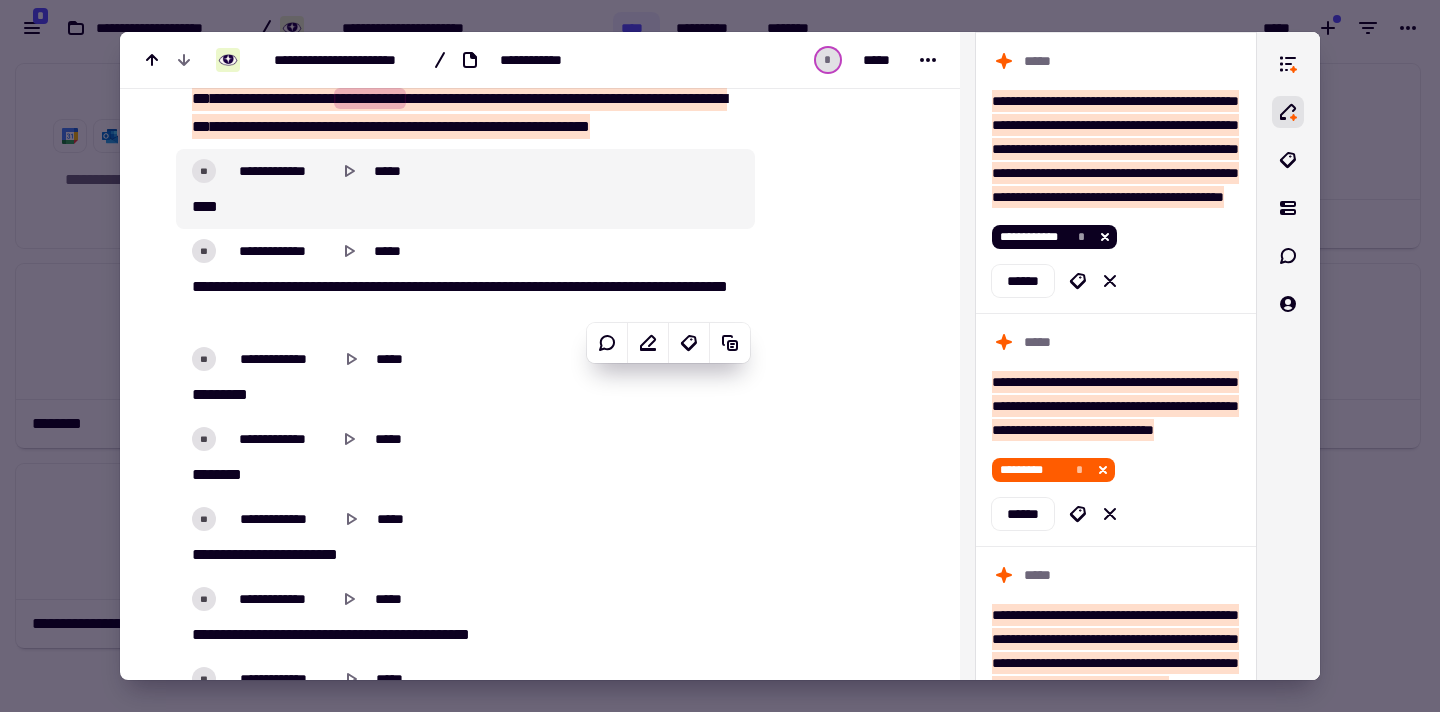 drag, startPoint x: 1109, startPoint y: 326, endPoint x: 741, endPoint y: 383, distance: 372.38824 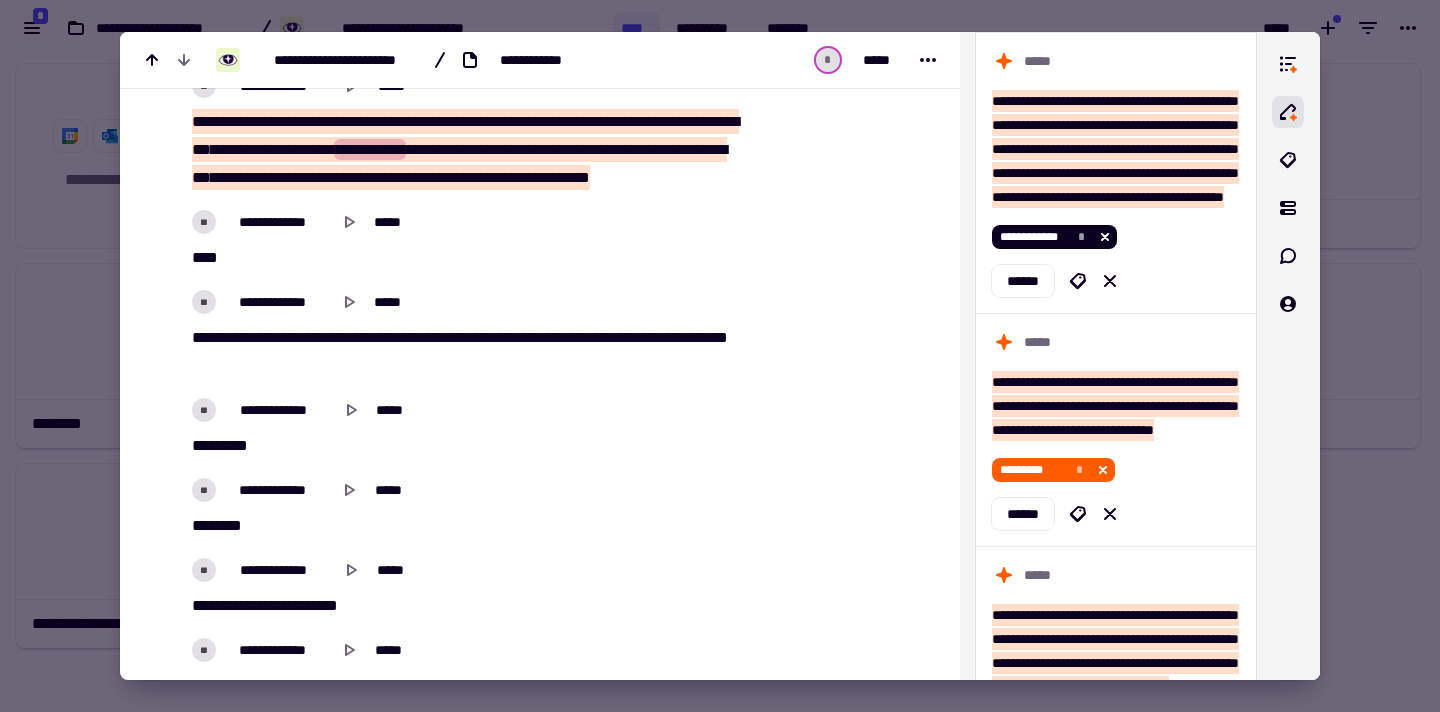 scroll, scrollTop: 18021, scrollLeft: 0, axis: vertical 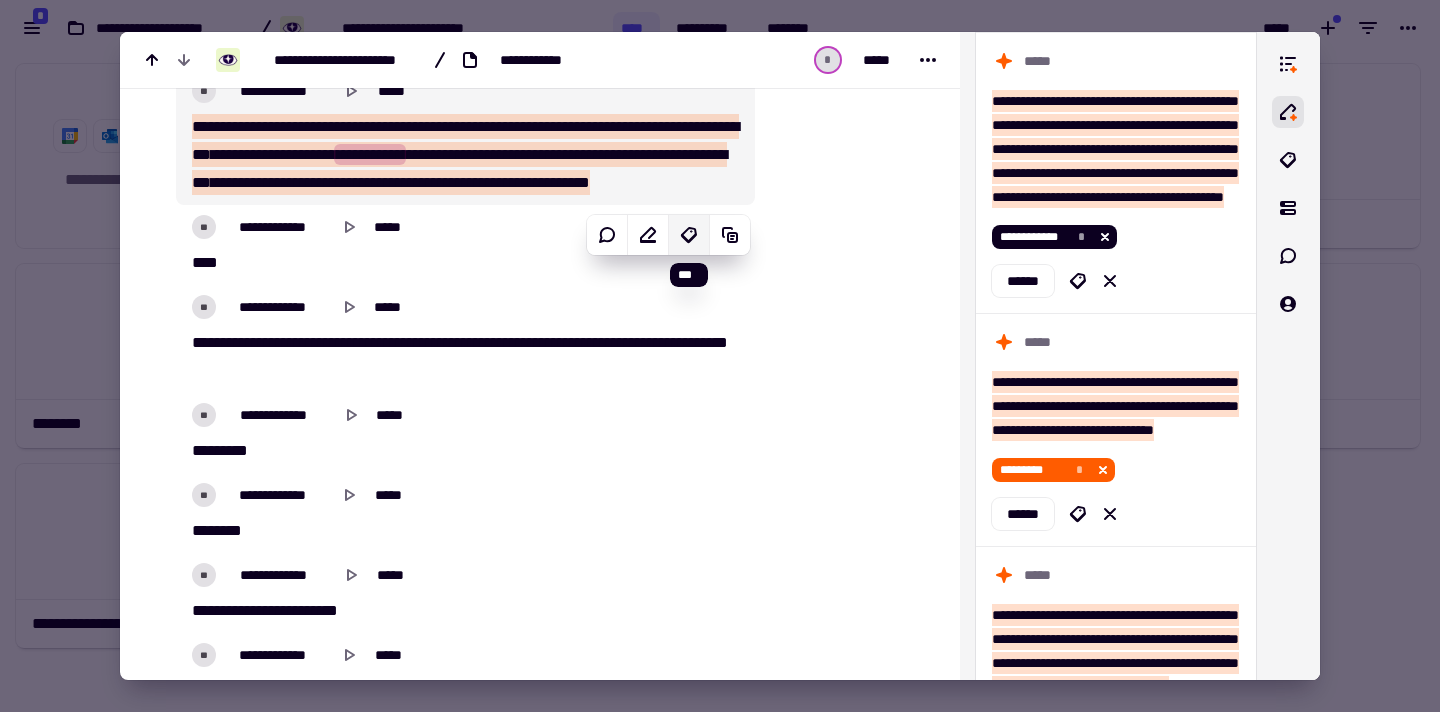 click 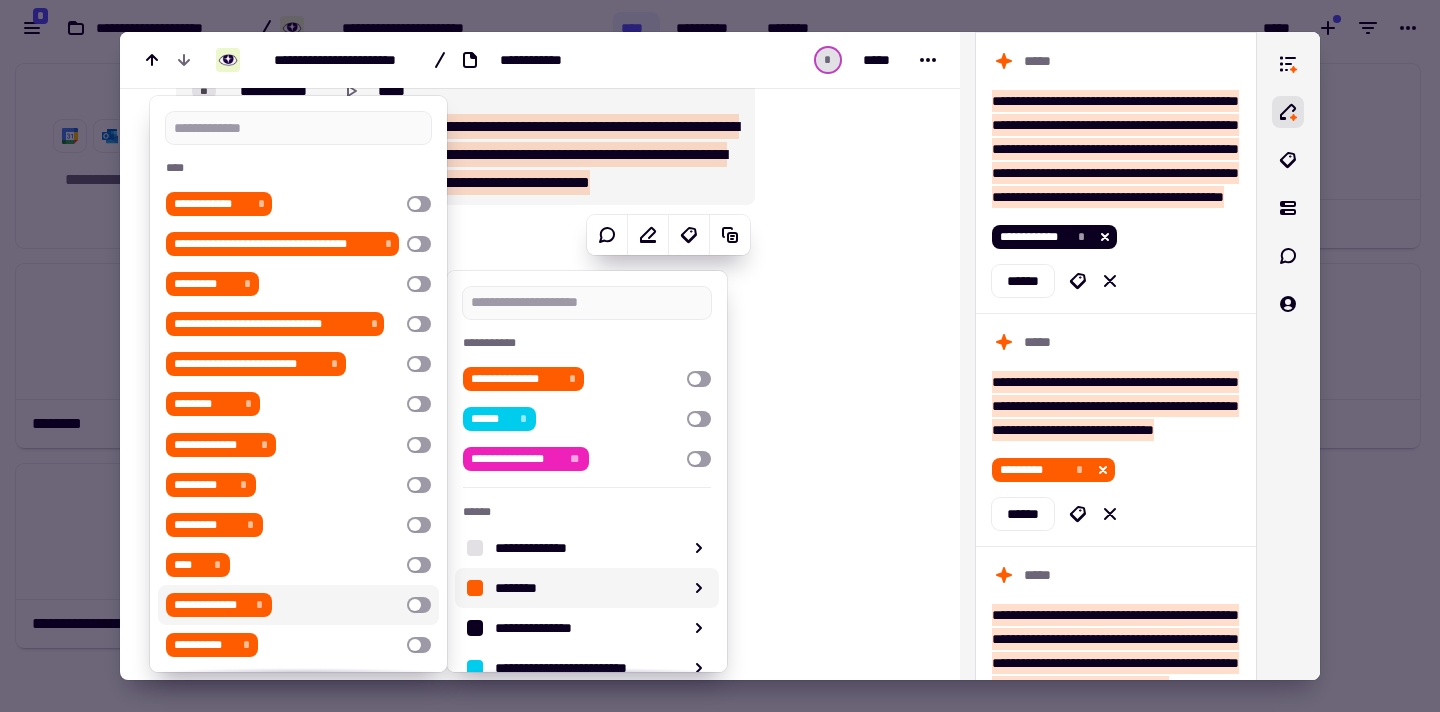 click at bounding box center (419, 605) 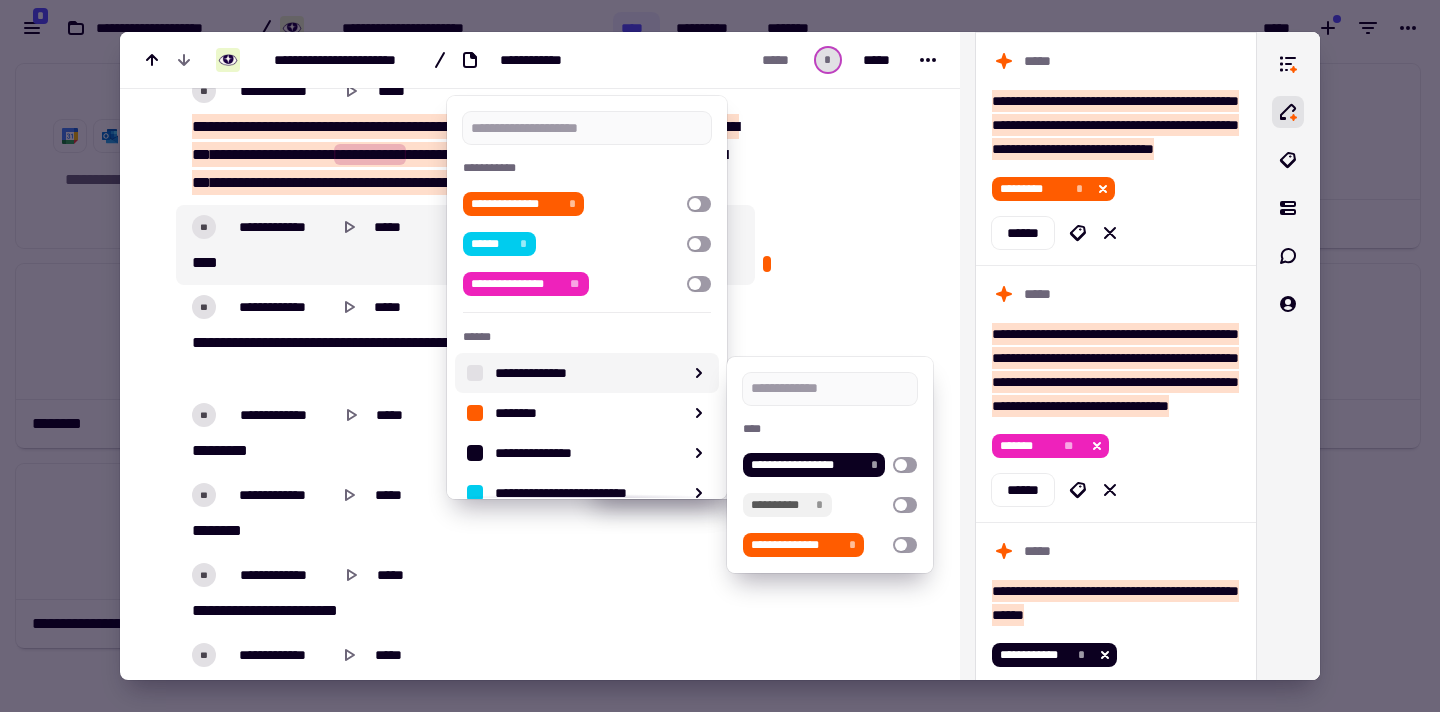 scroll, scrollTop: 0, scrollLeft: 0, axis: both 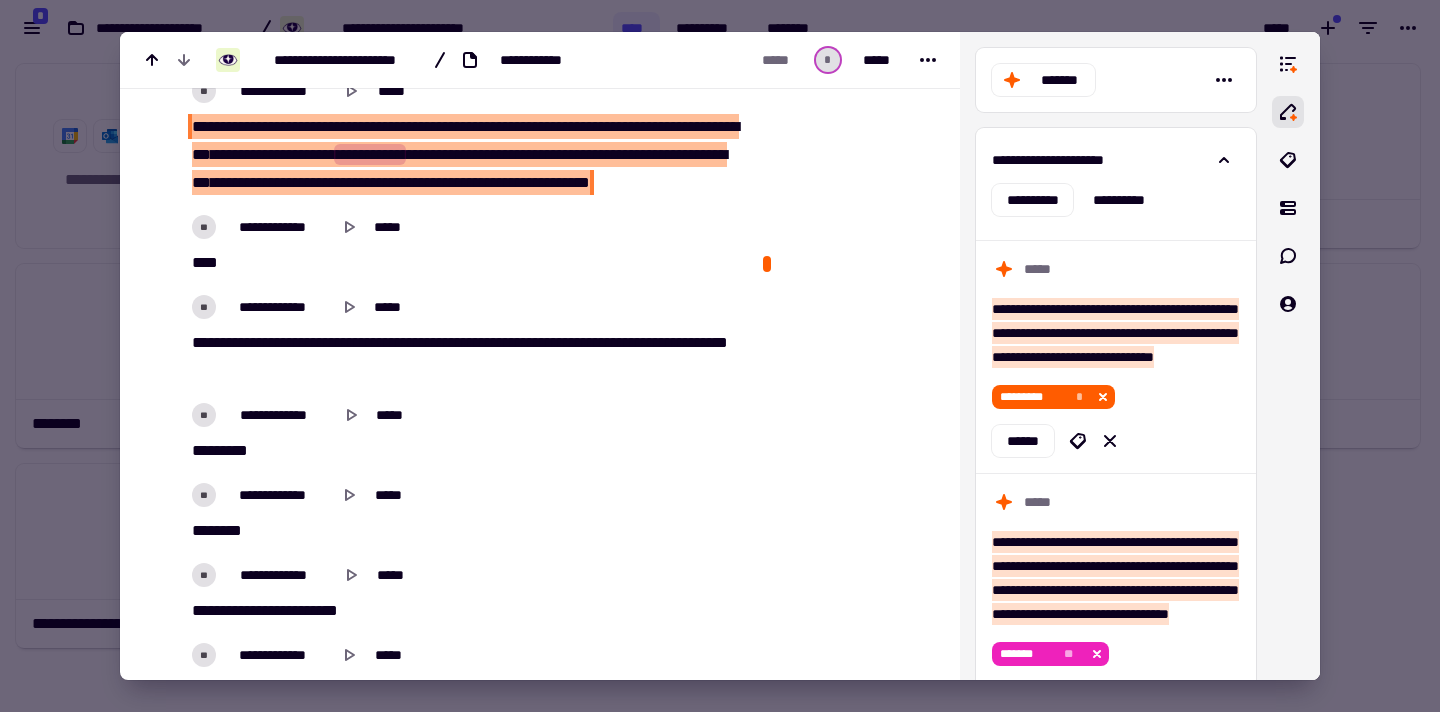 click on "****" at bounding box center [511, 154] 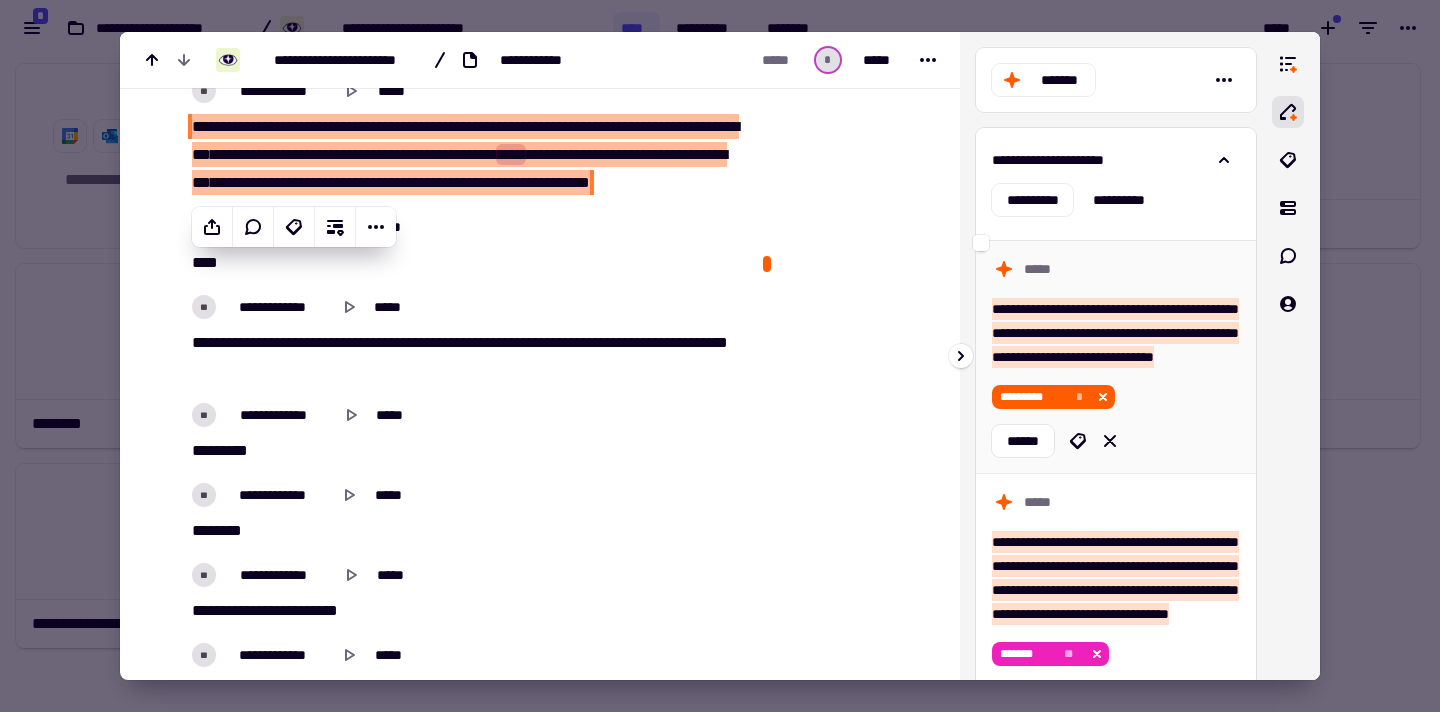 scroll, scrollTop: 34, scrollLeft: 0, axis: vertical 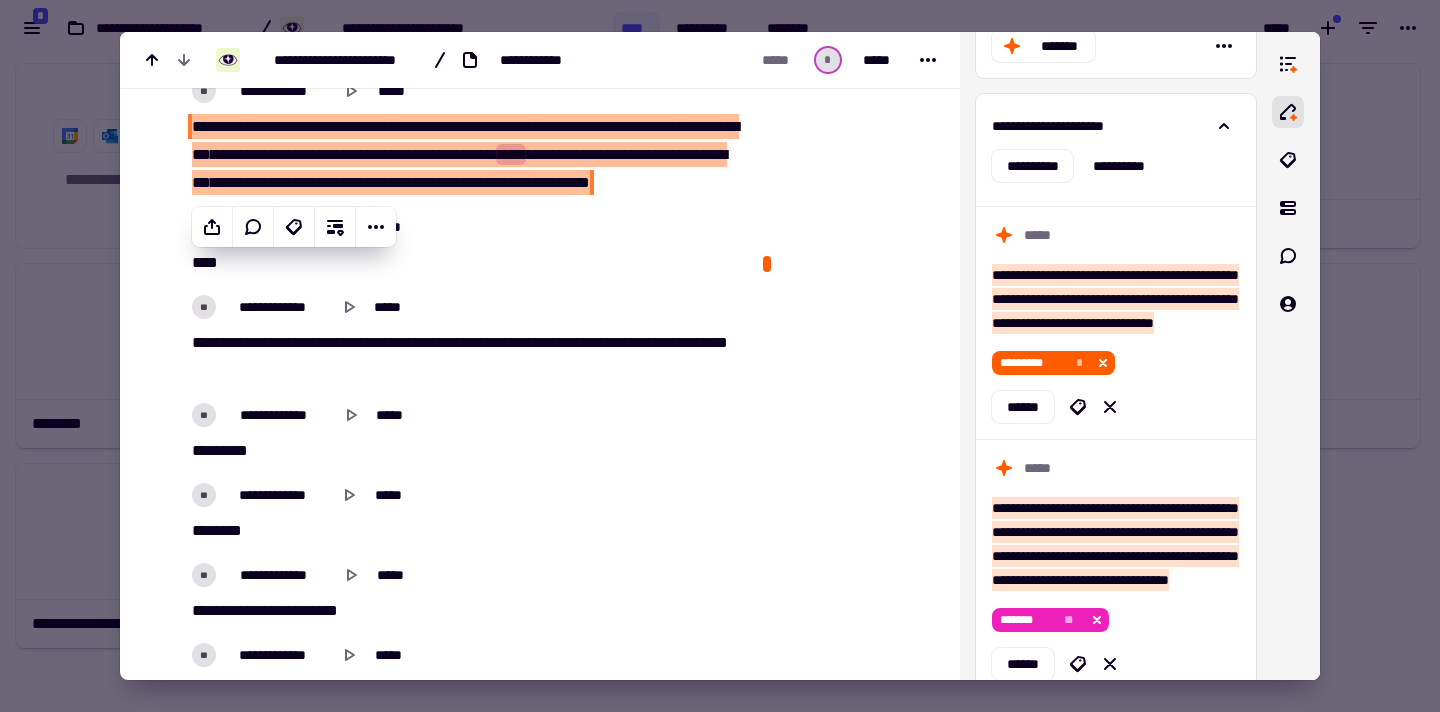 click on "**********" at bounding box center (421, 182) 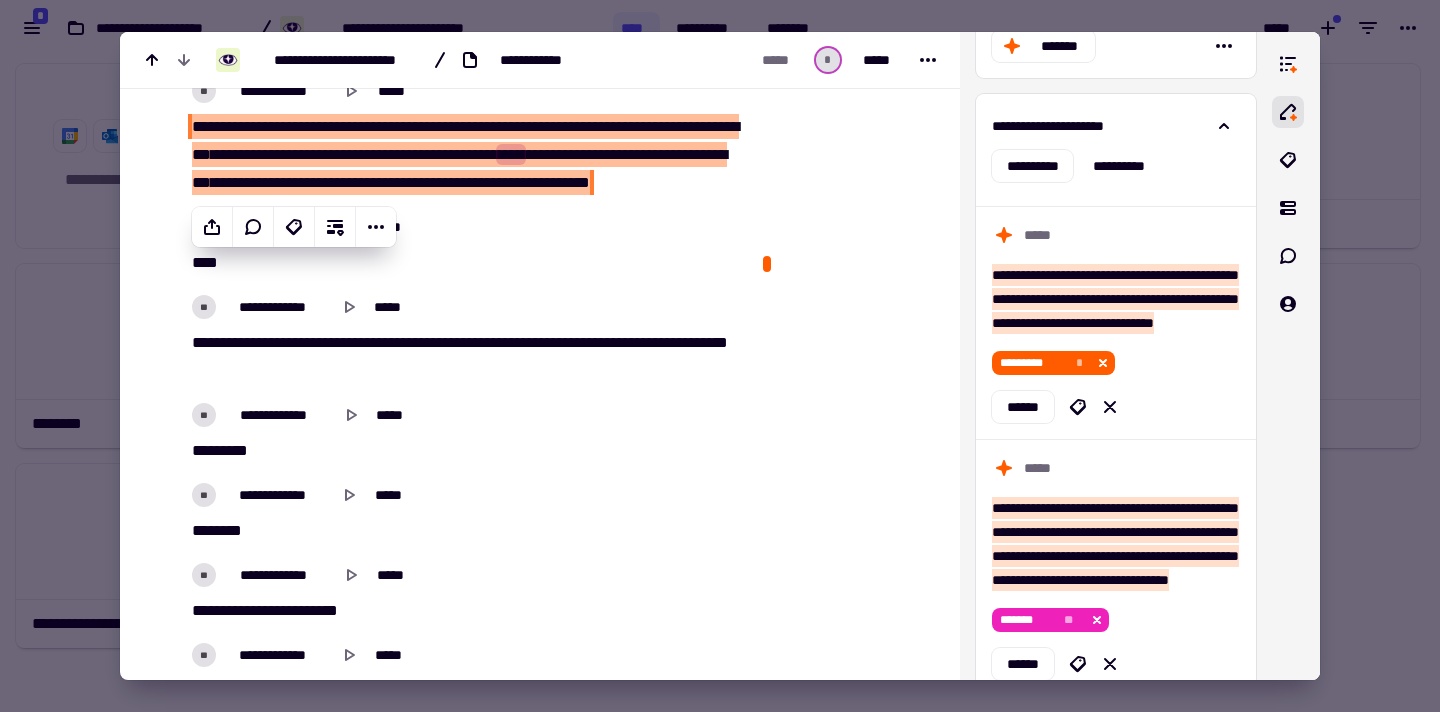 click on "**********" at bounding box center [465, 227] 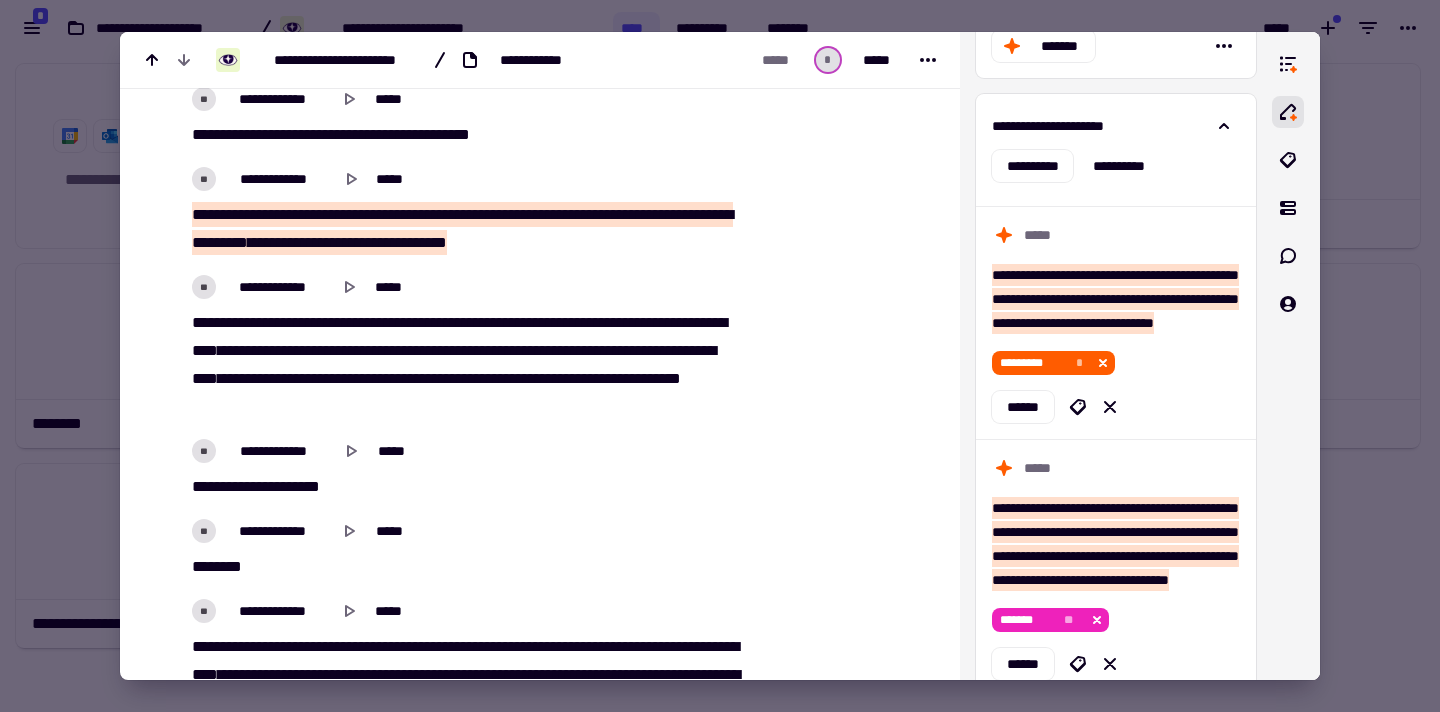 scroll, scrollTop: 18582, scrollLeft: 0, axis: vertical 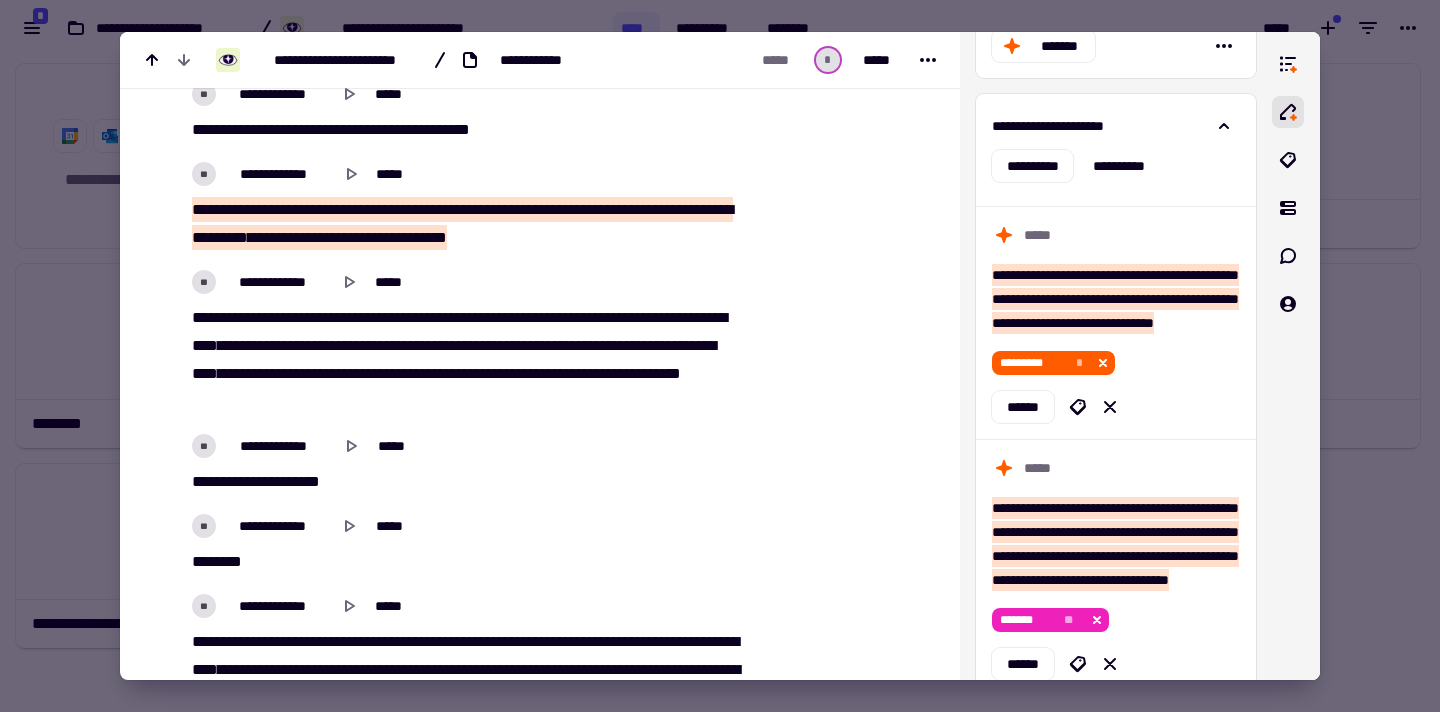click at bounding box center [550, 209] 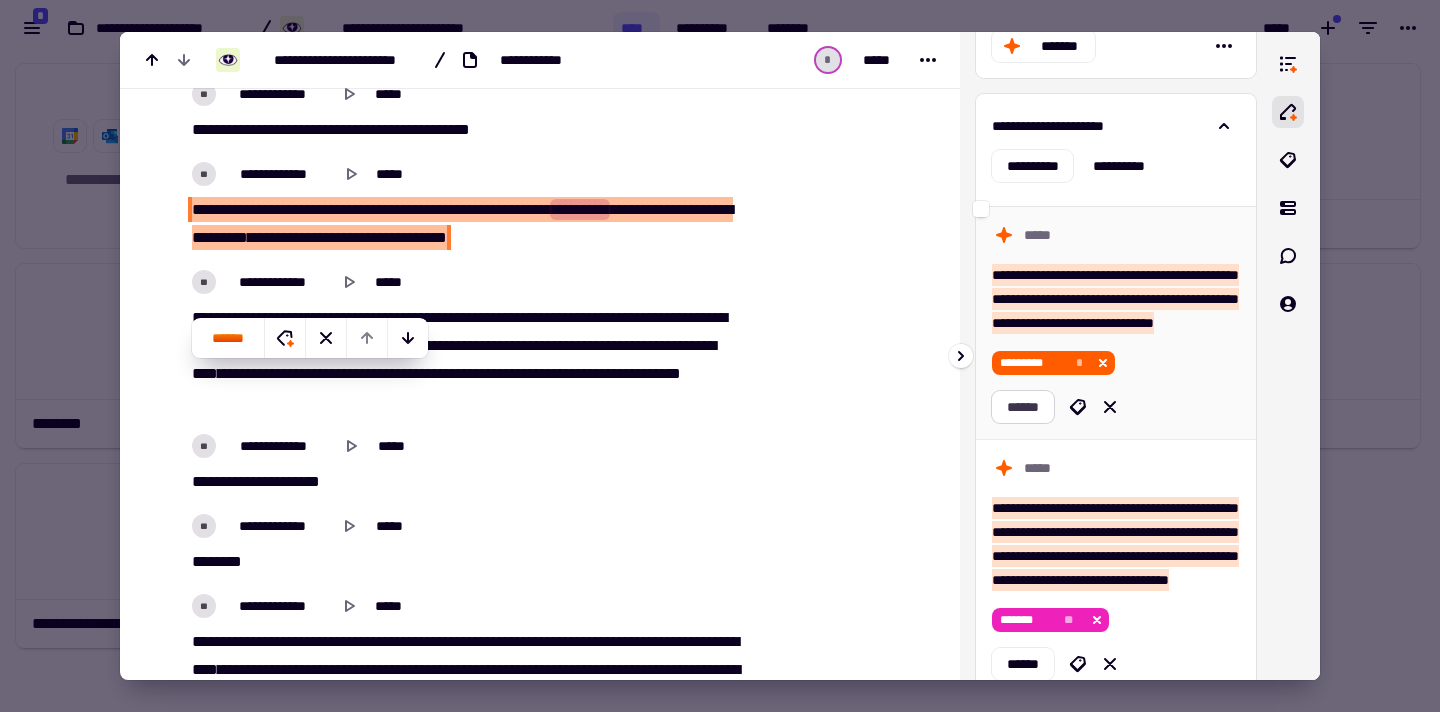 click on "******" 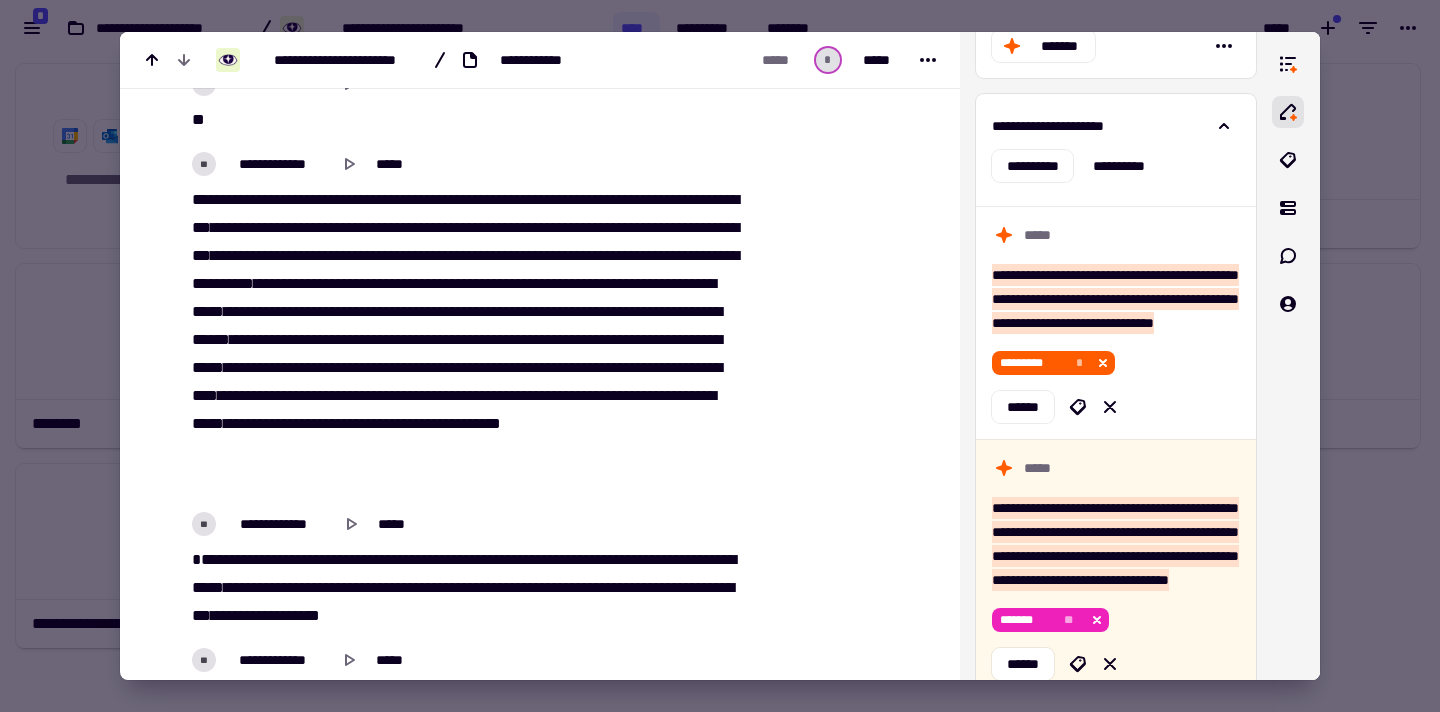 scroll, scrollTop: 19563, scrollLeft: 0, axis: vertical 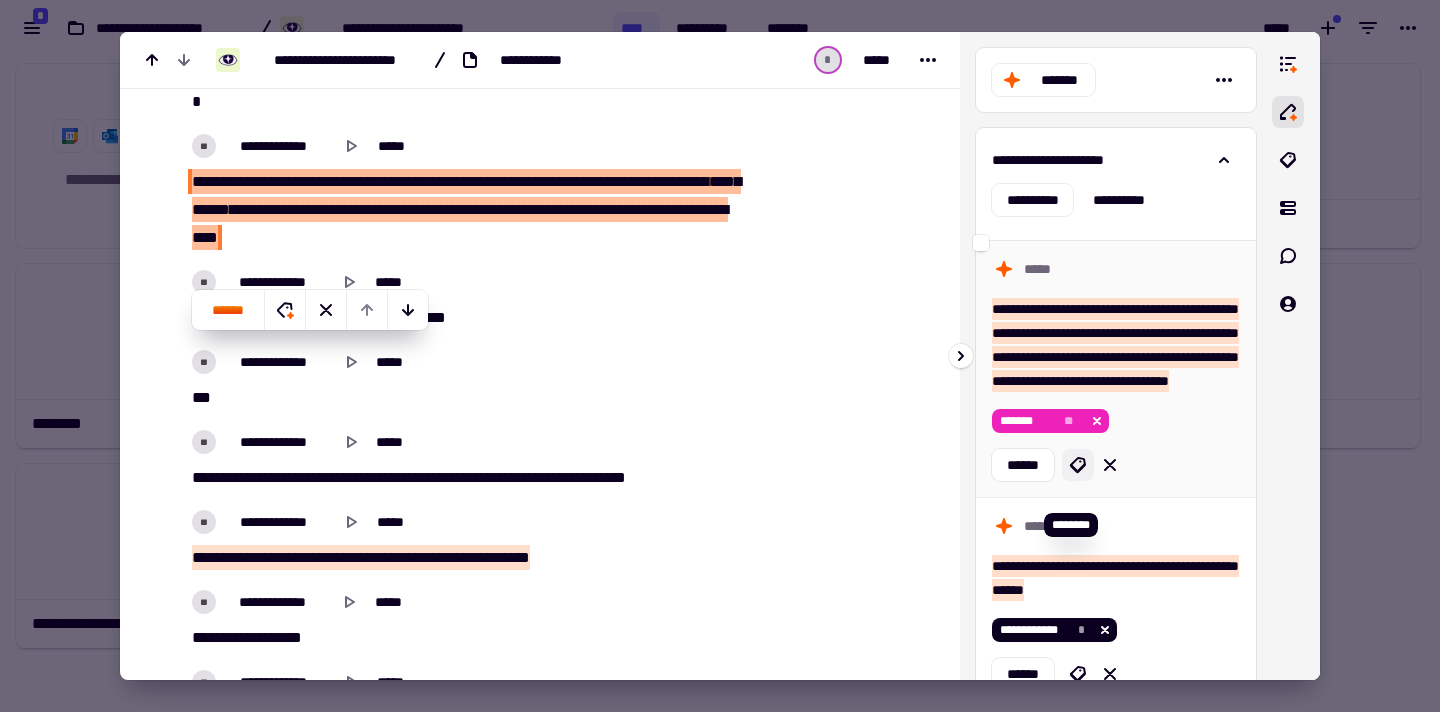 click 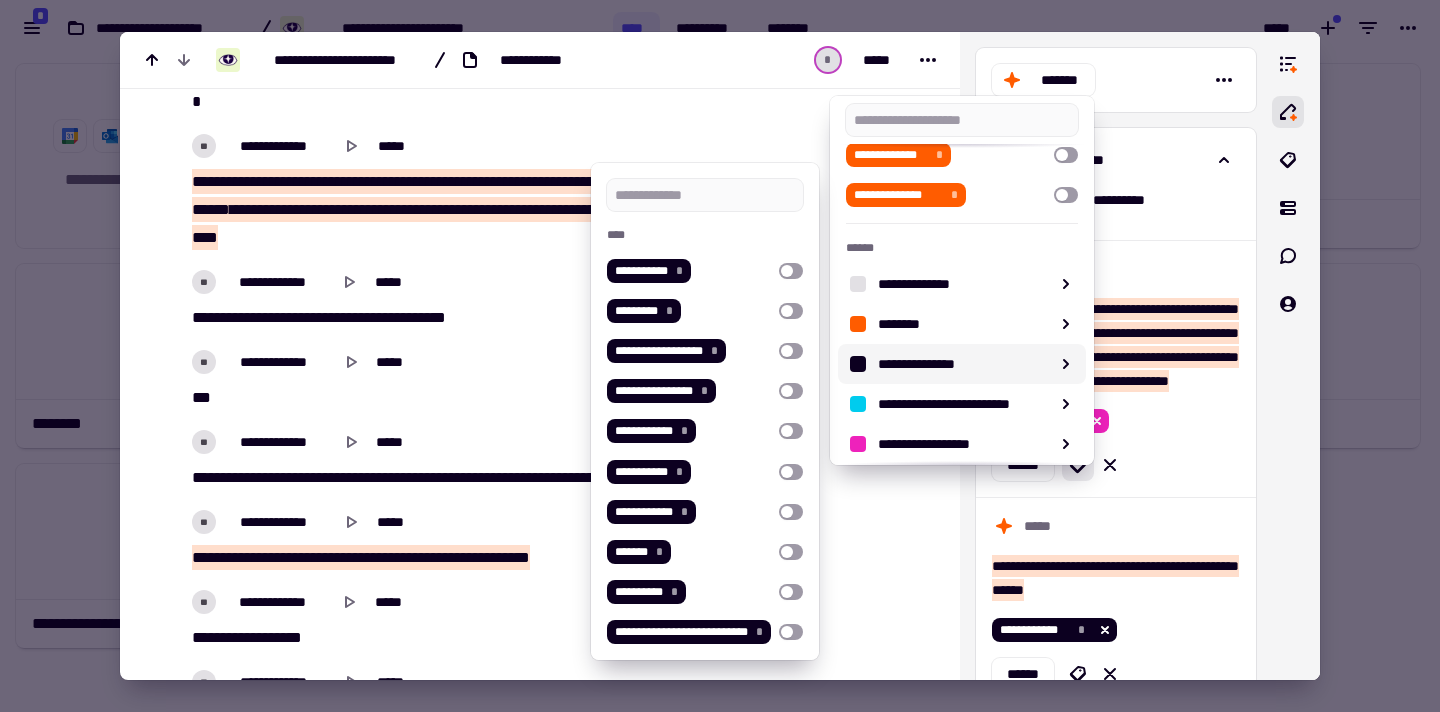 scroll, scrollTop: 184, scrollLeft: 0, axis: vertical 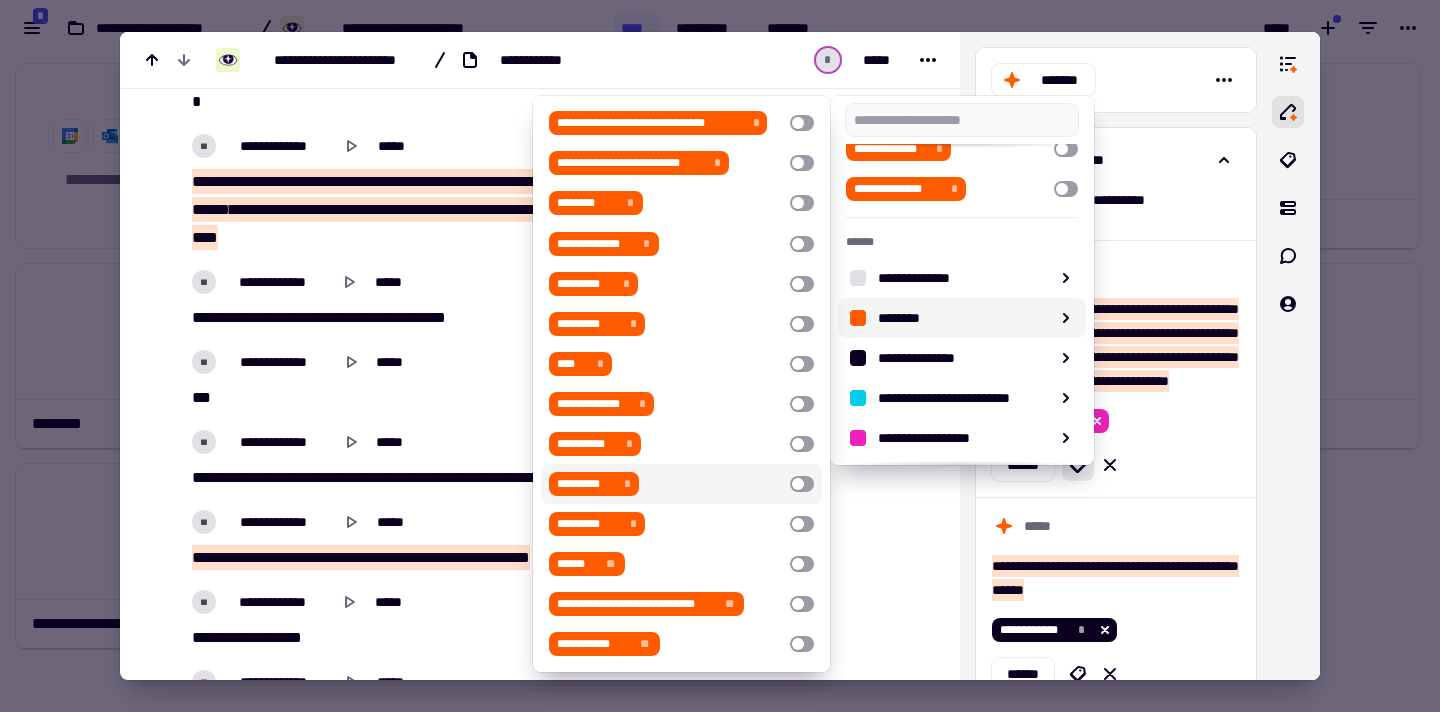 click at bounding box center [802, 484] 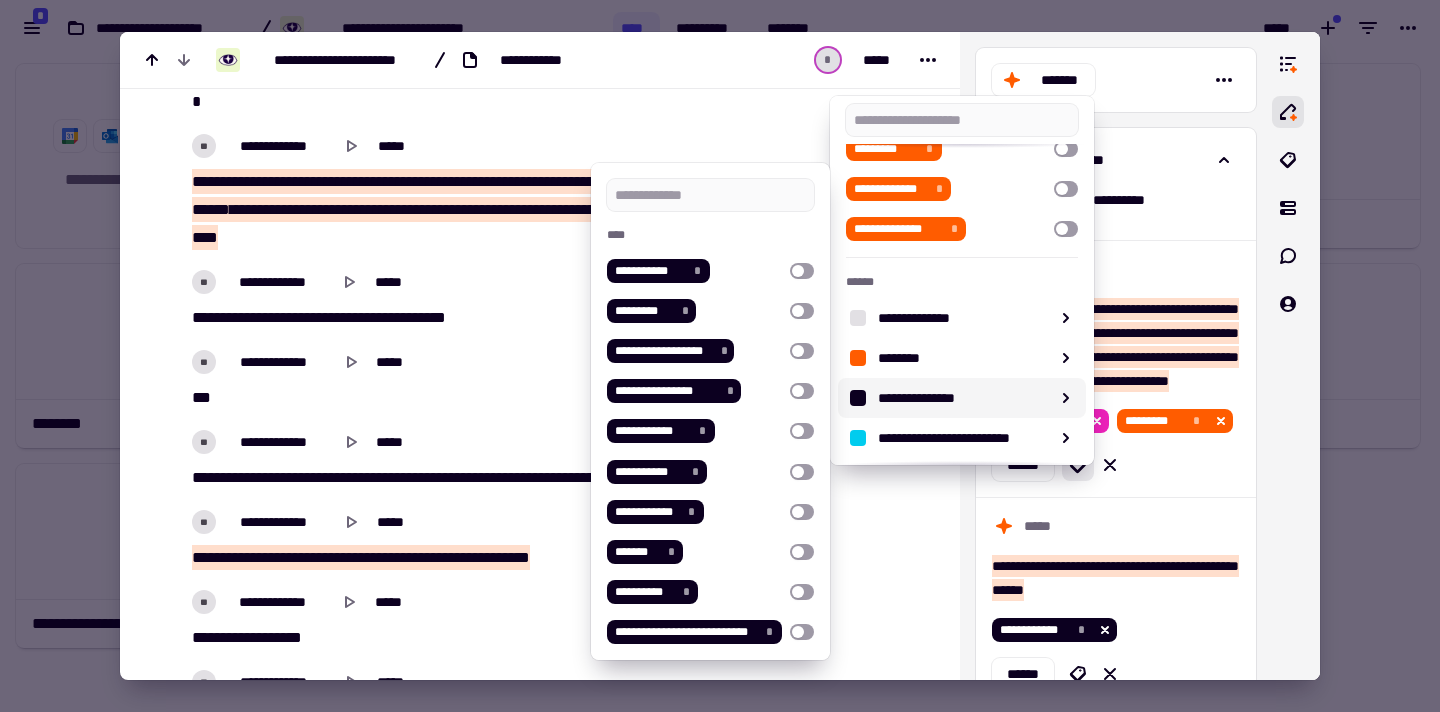 click at bounding box center [720, 356] 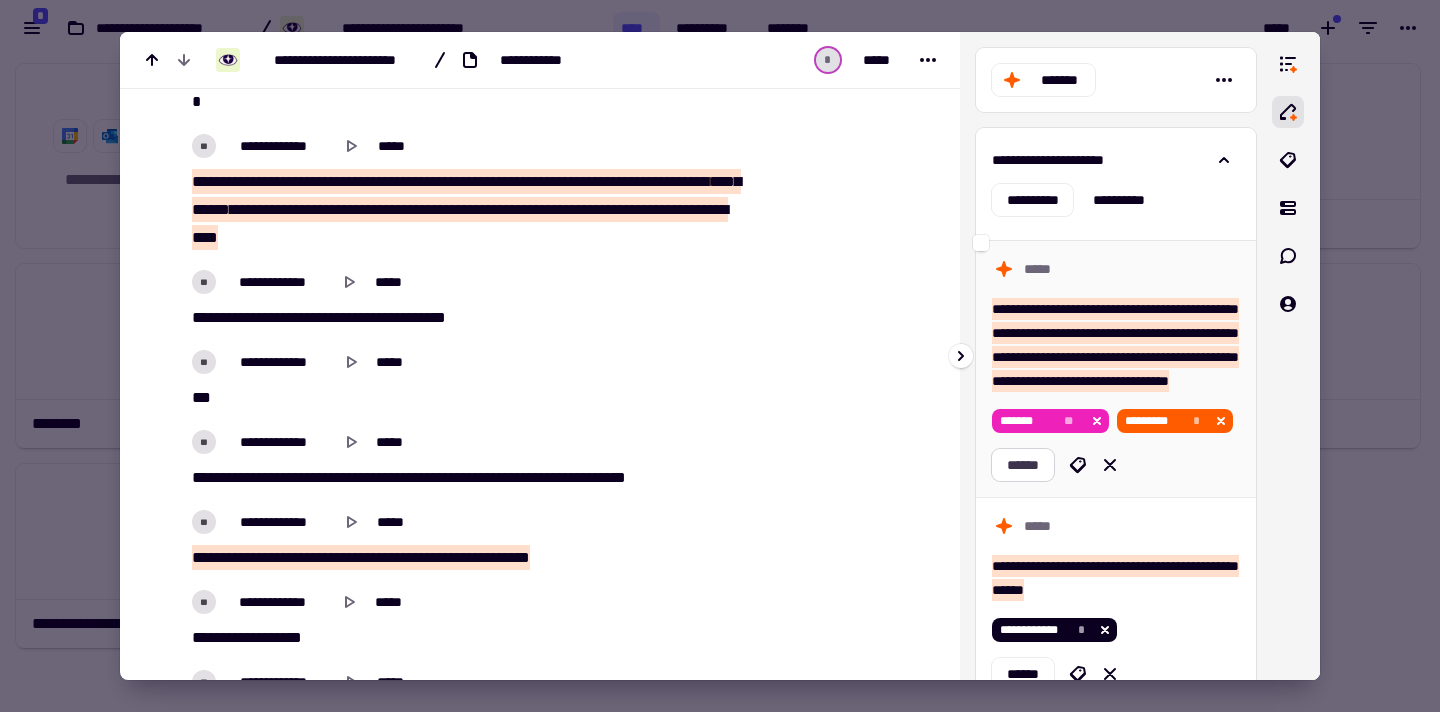 click on "******" 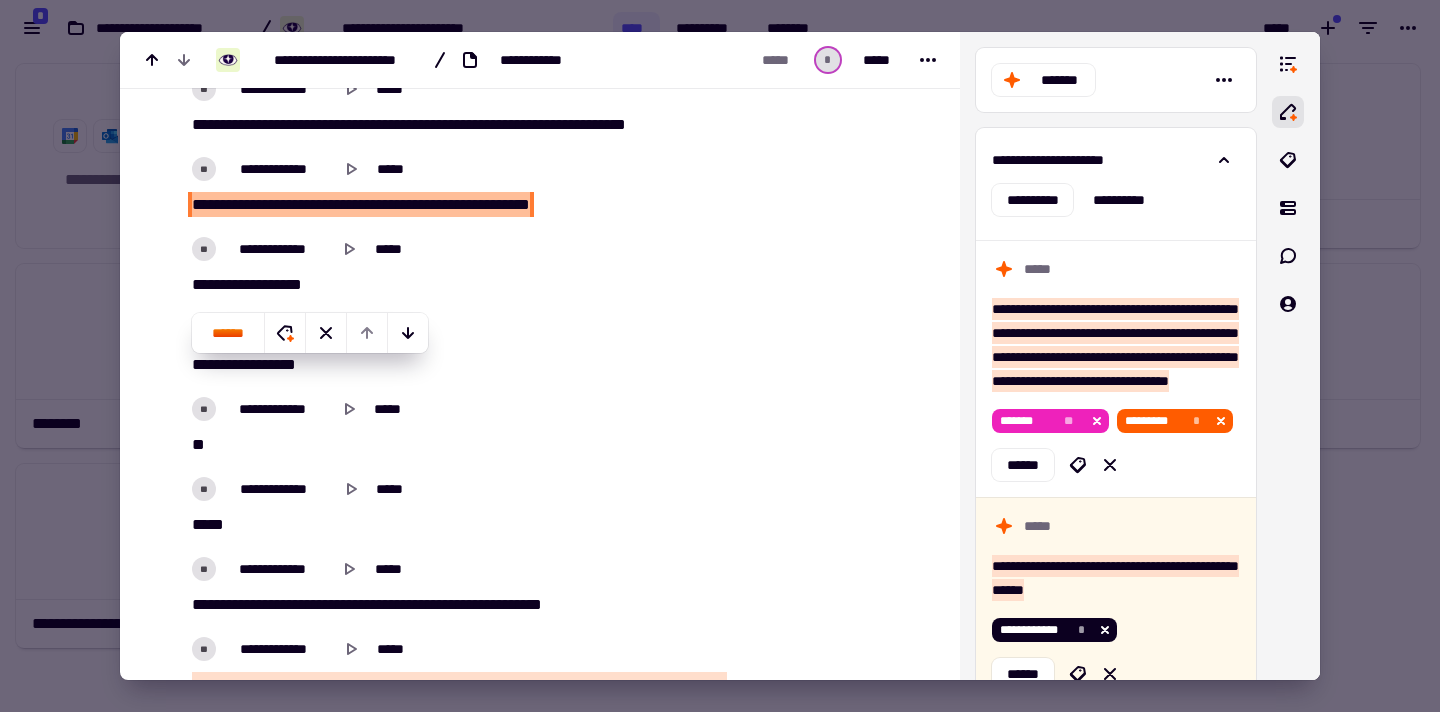 scroll, scrollTop: 21204, scrollLeft: 0, axis: vertical 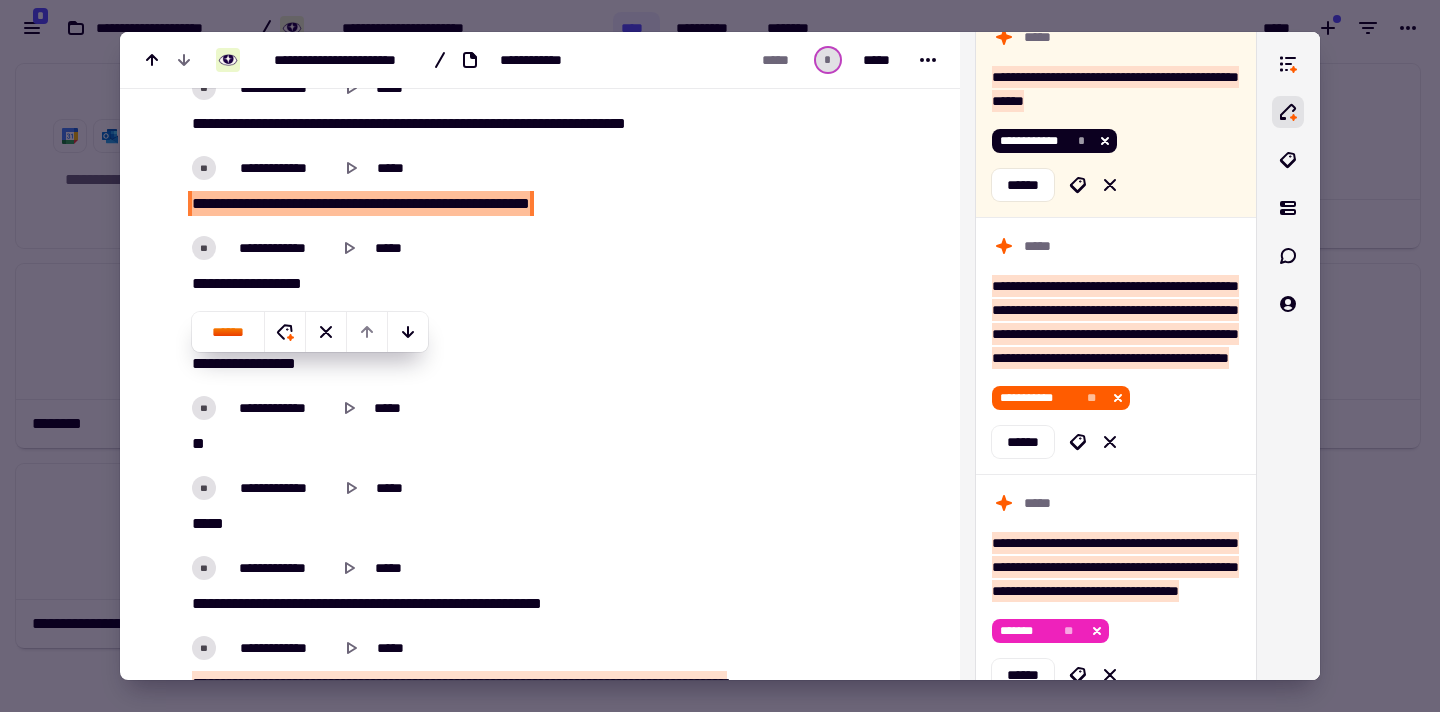 click on "*******" at bounding box center (505, 203) 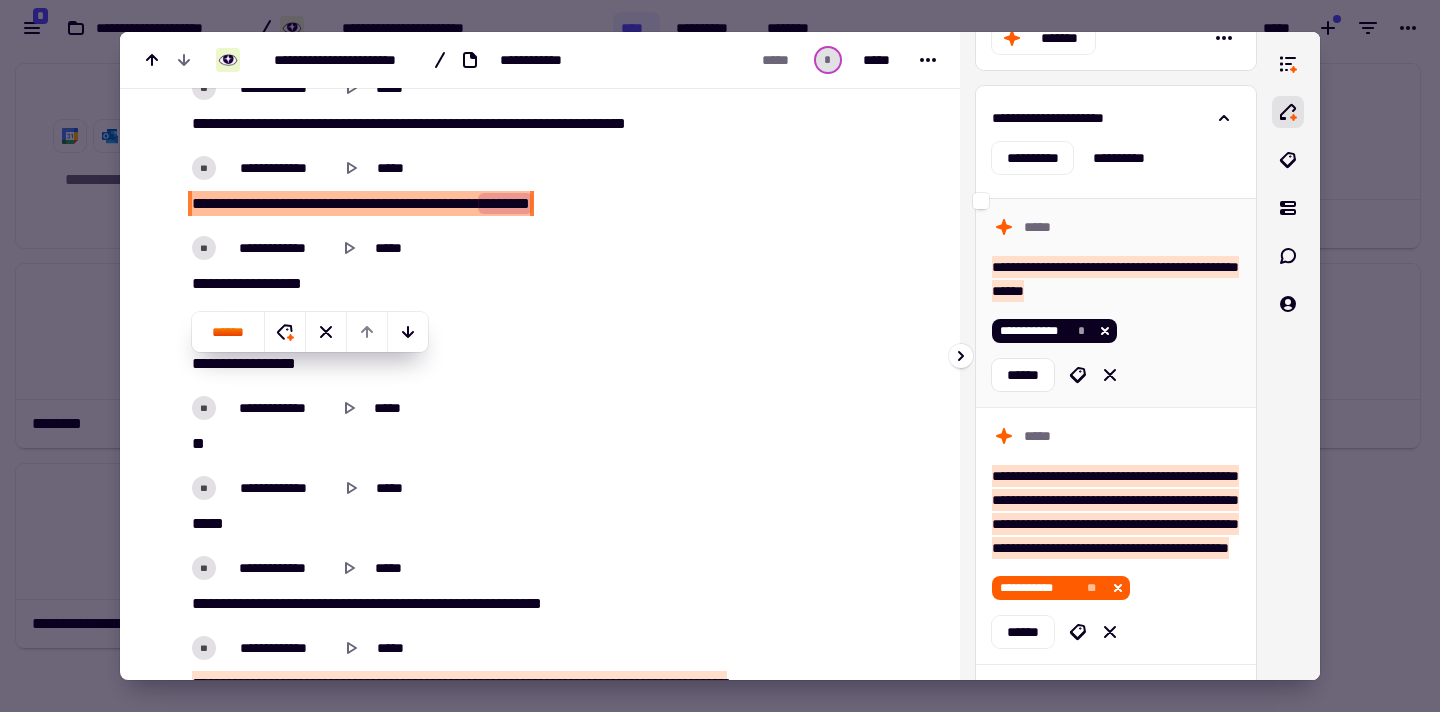 scroll, scrollTop: 39, scrollLeft: 0, axis: vertical 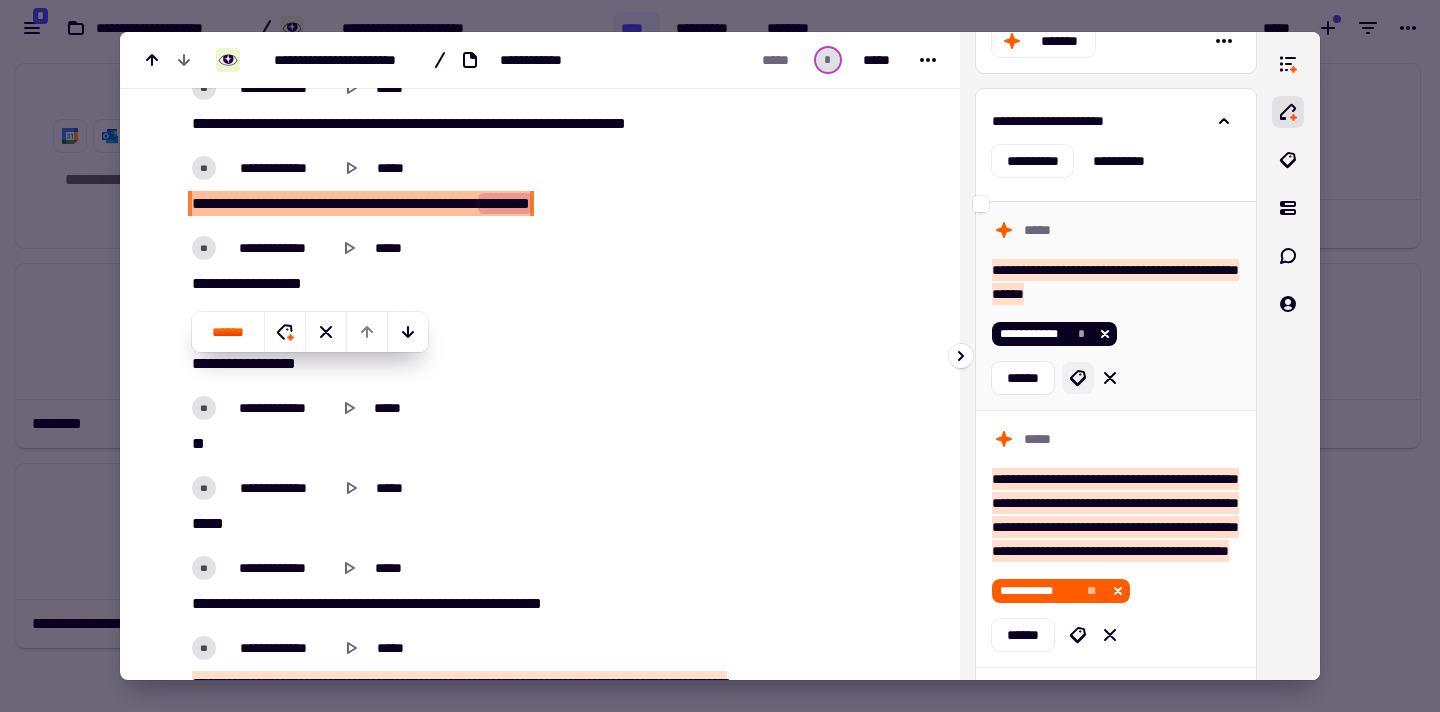 click 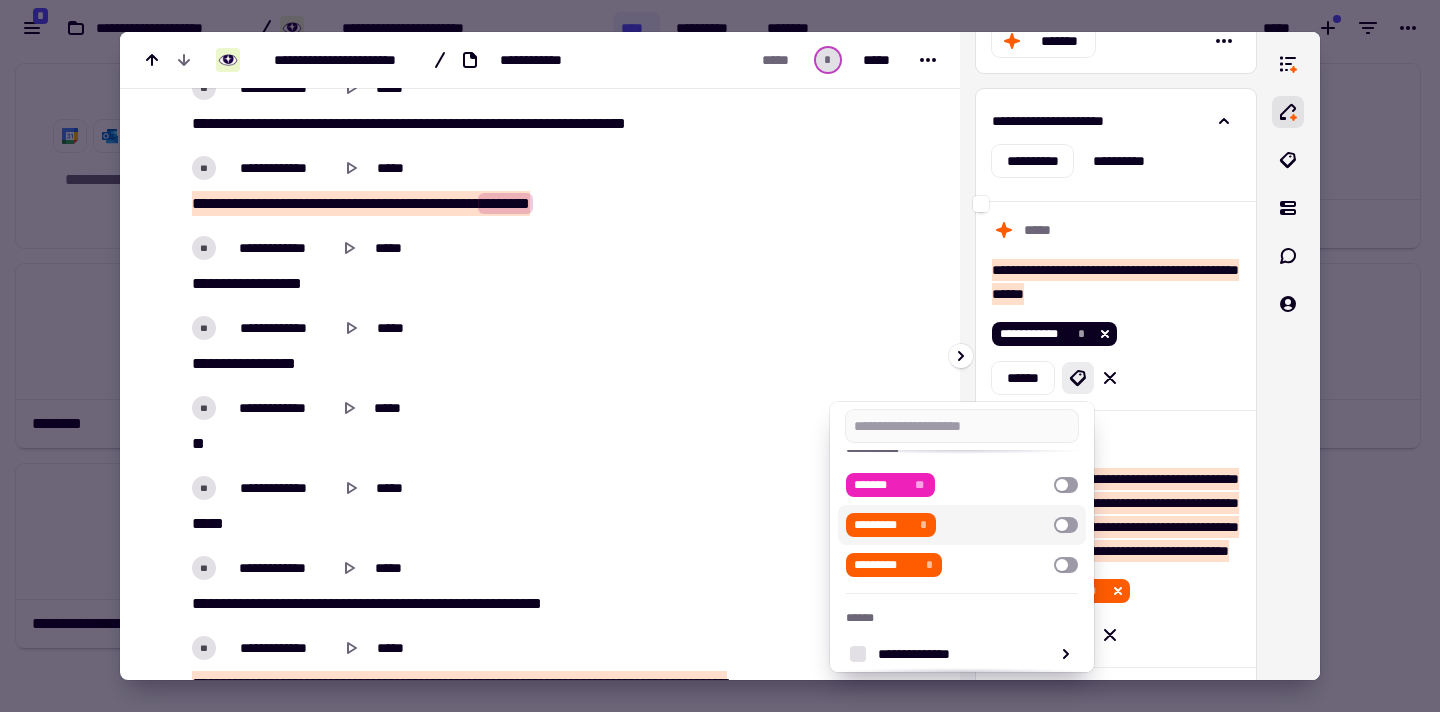 scroll, scrollTop: 94, scrollLeft: 0, axis: vertical 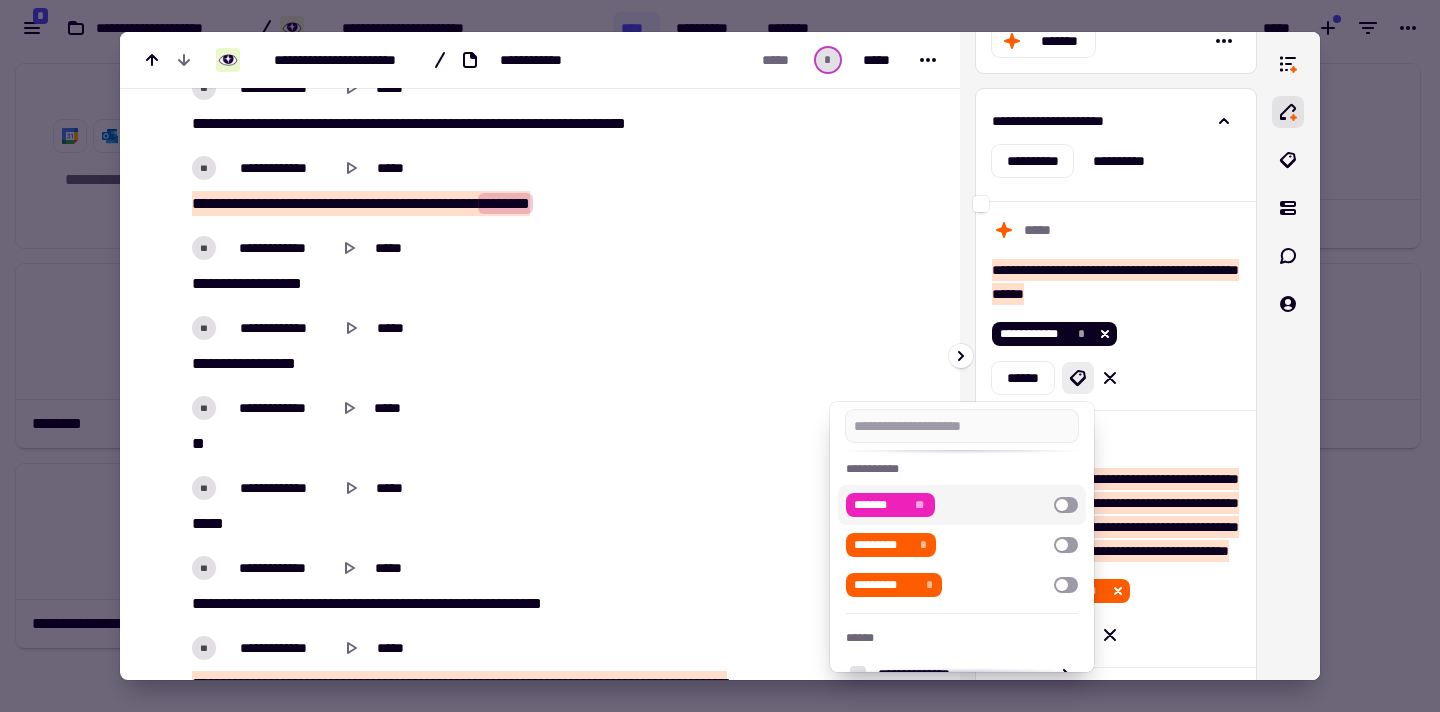 click at bounding box center (720, 356) 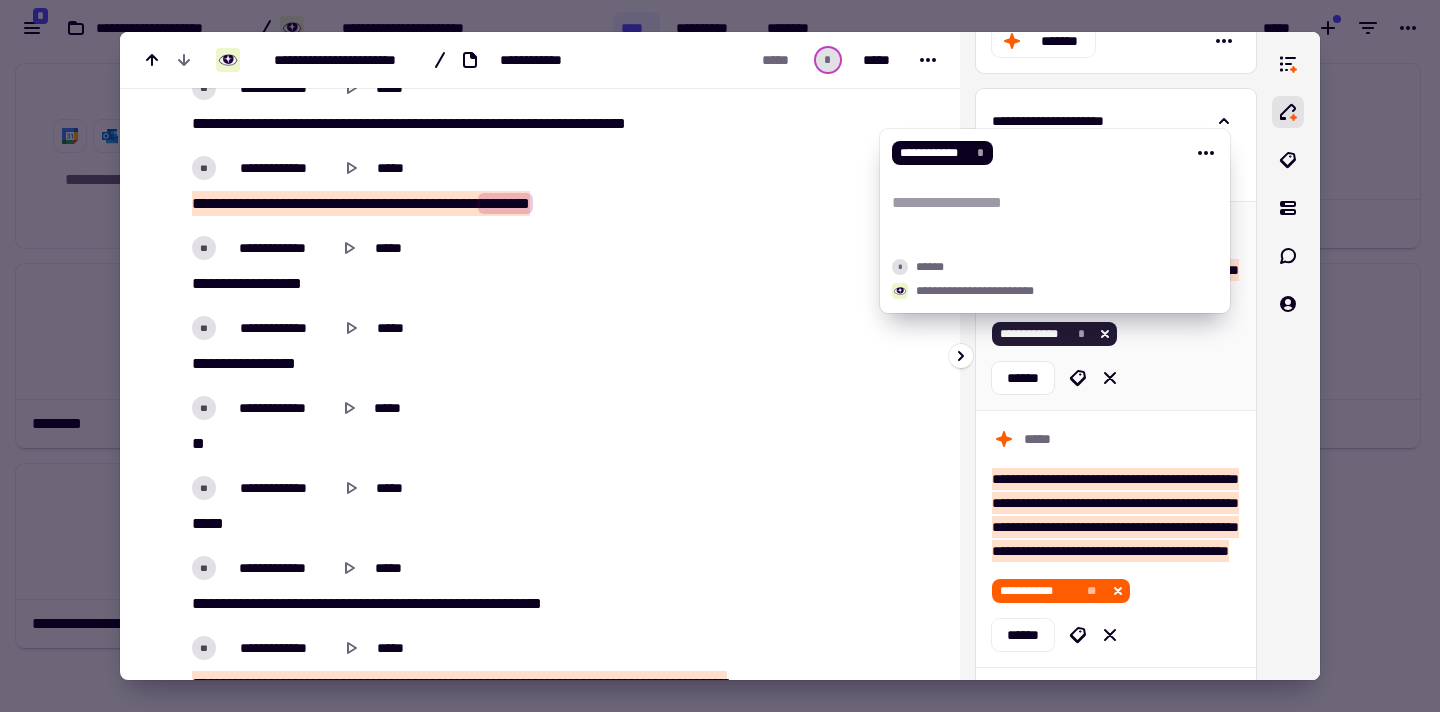 click 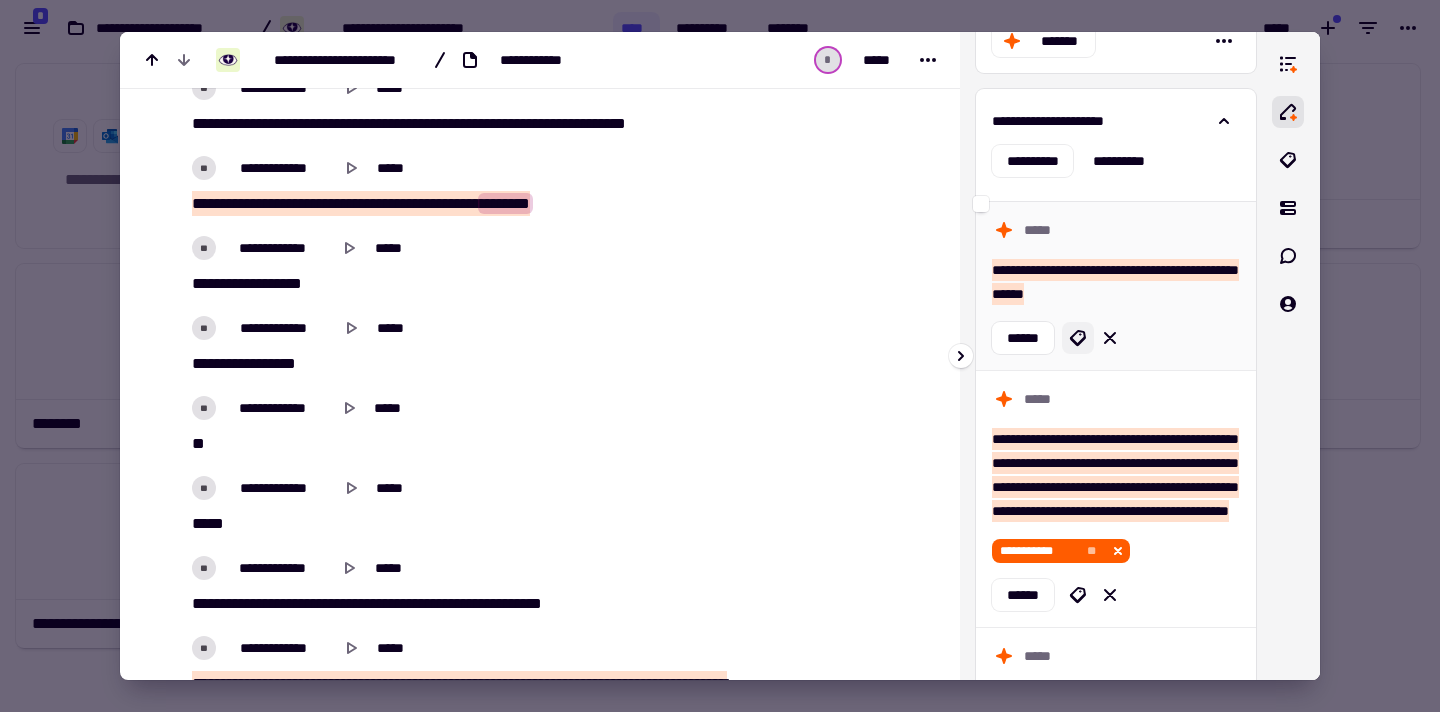 click 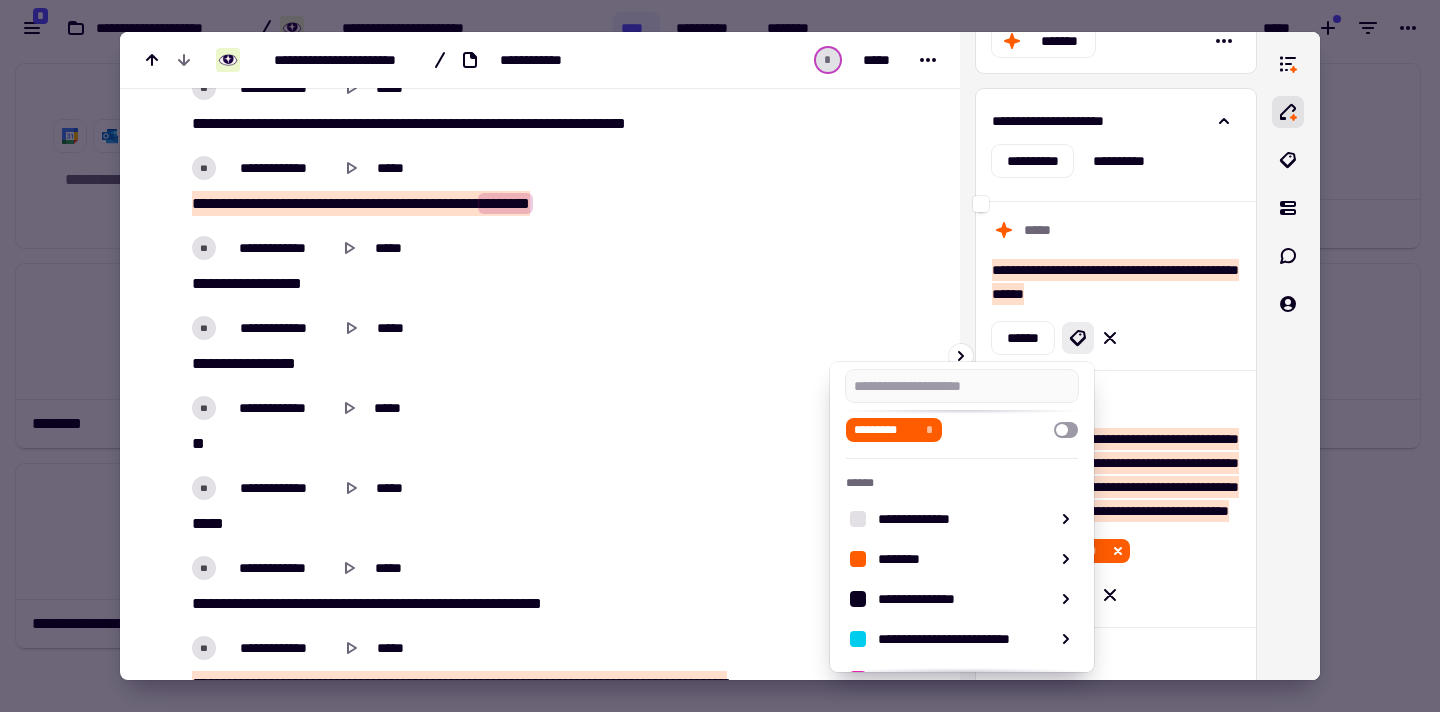 scroll, scrollTop: 159, scrollLeft: 0, axis: vertical 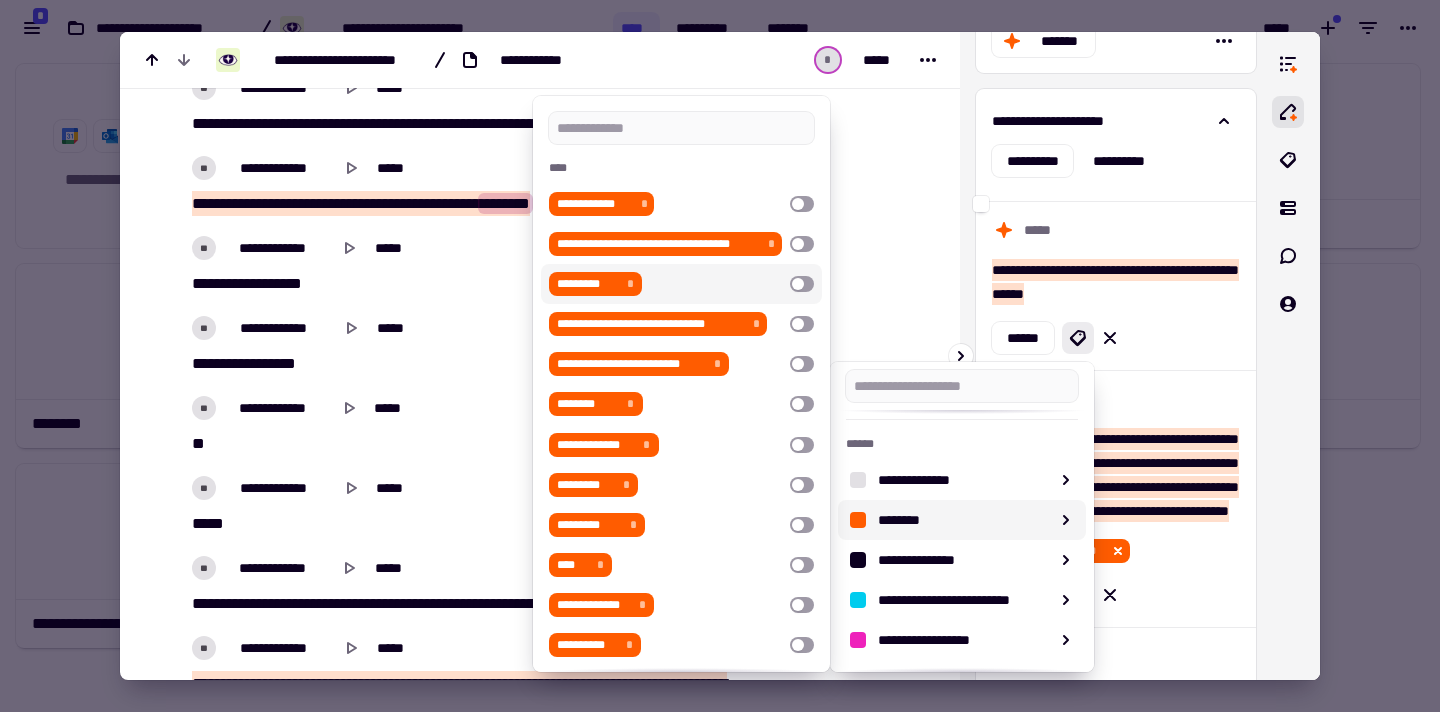 click at bounding box center [802, 284] 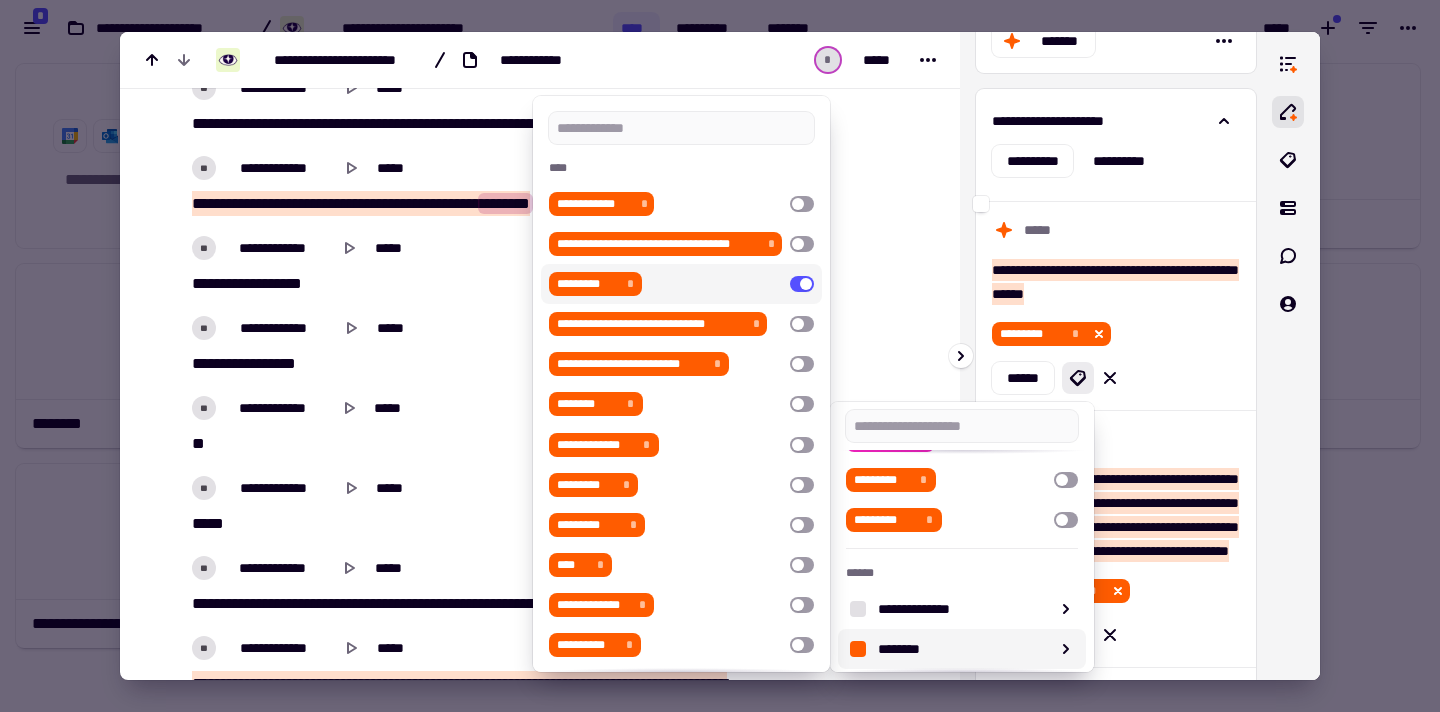 click at bounding box center [720, 356] 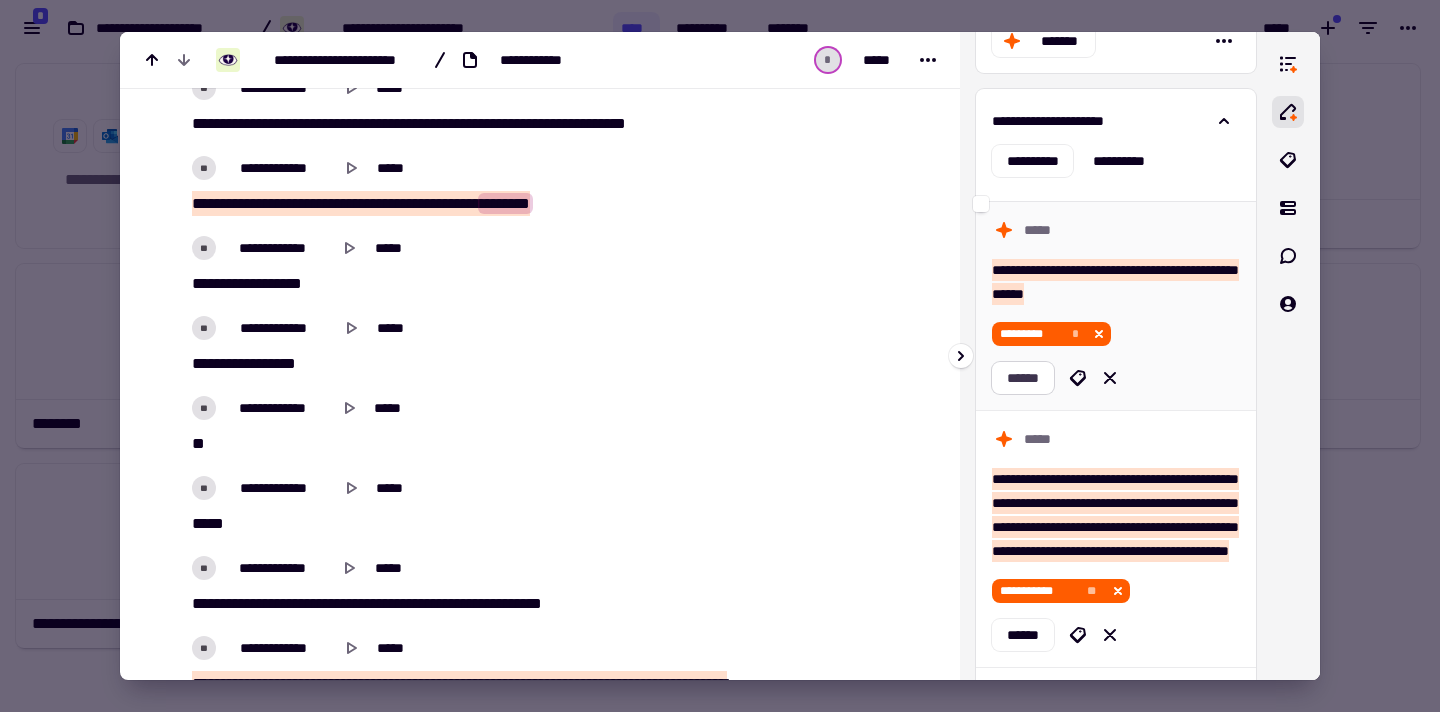 click on "******" 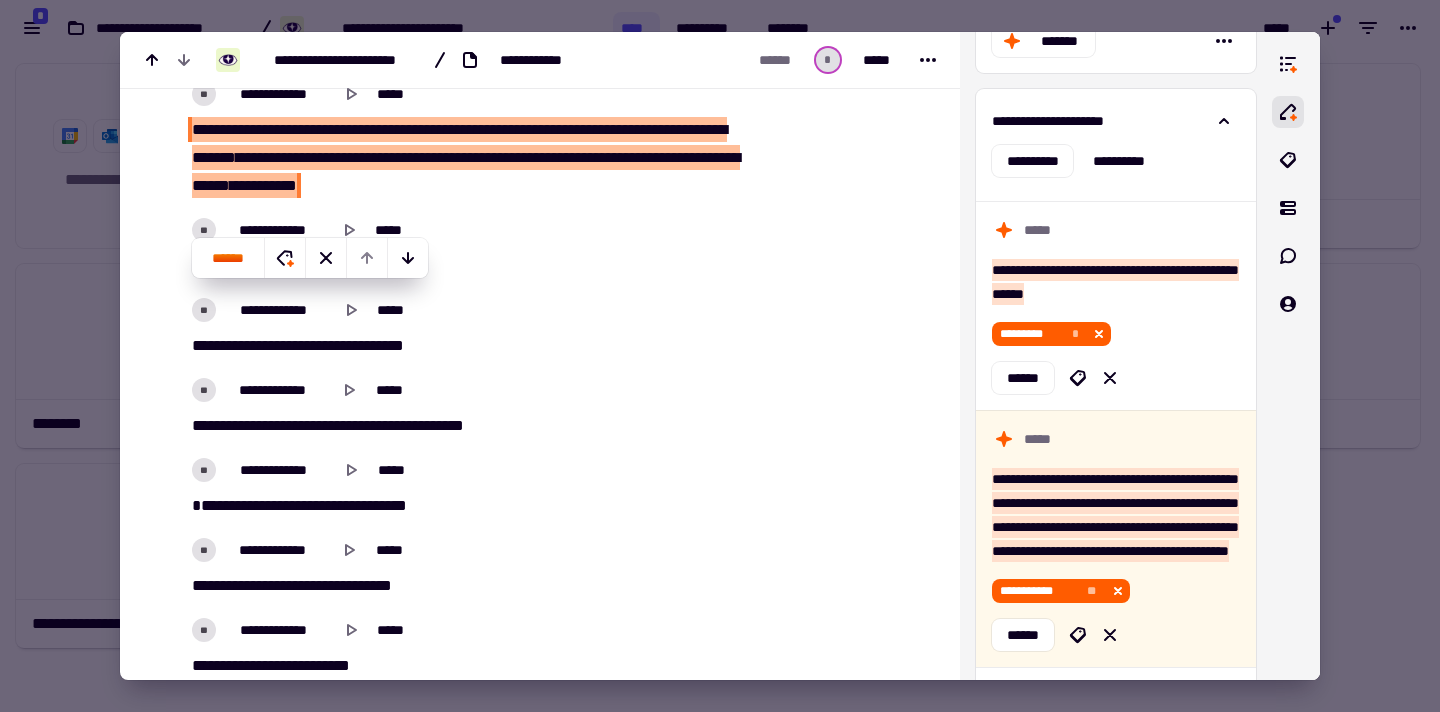 scroll, scrollTop: 21765, scrollLeft: 0, axis: vertical 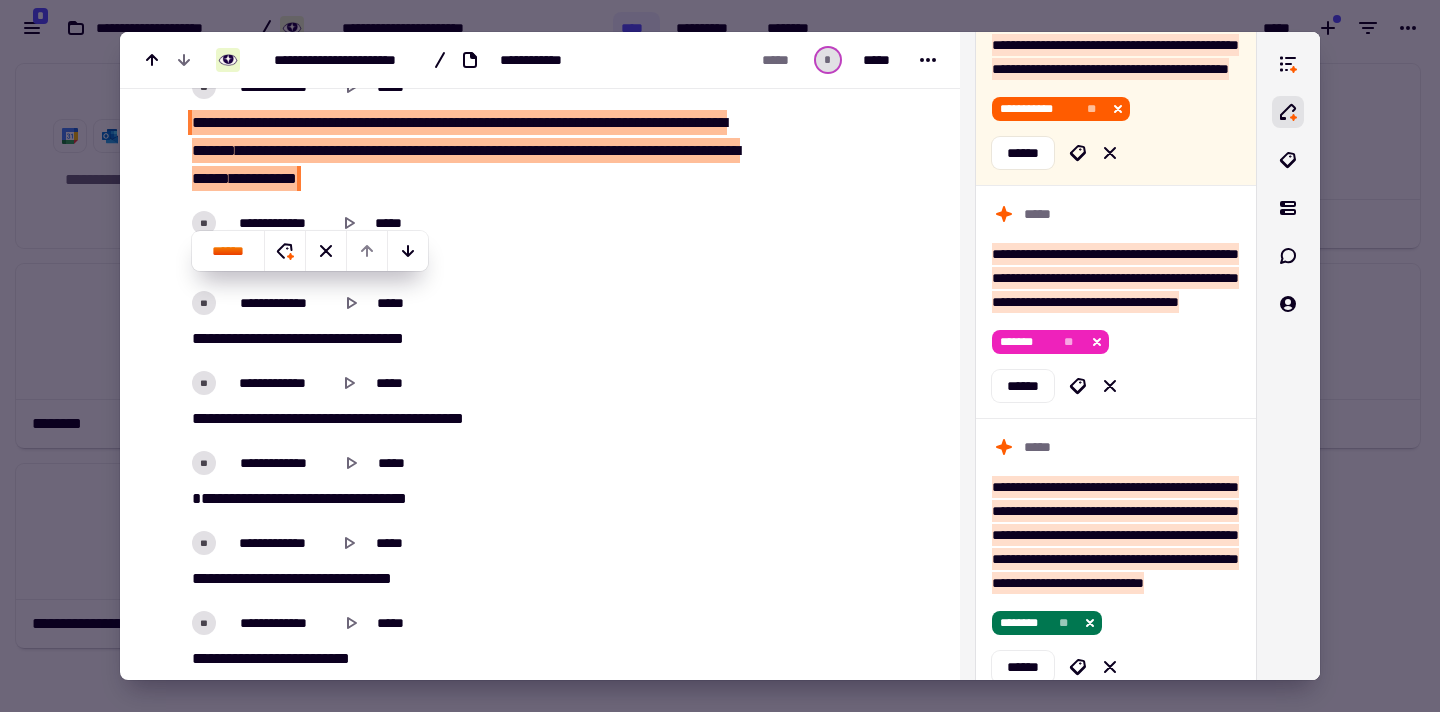 click on "***" at bounding box center (251, 178) 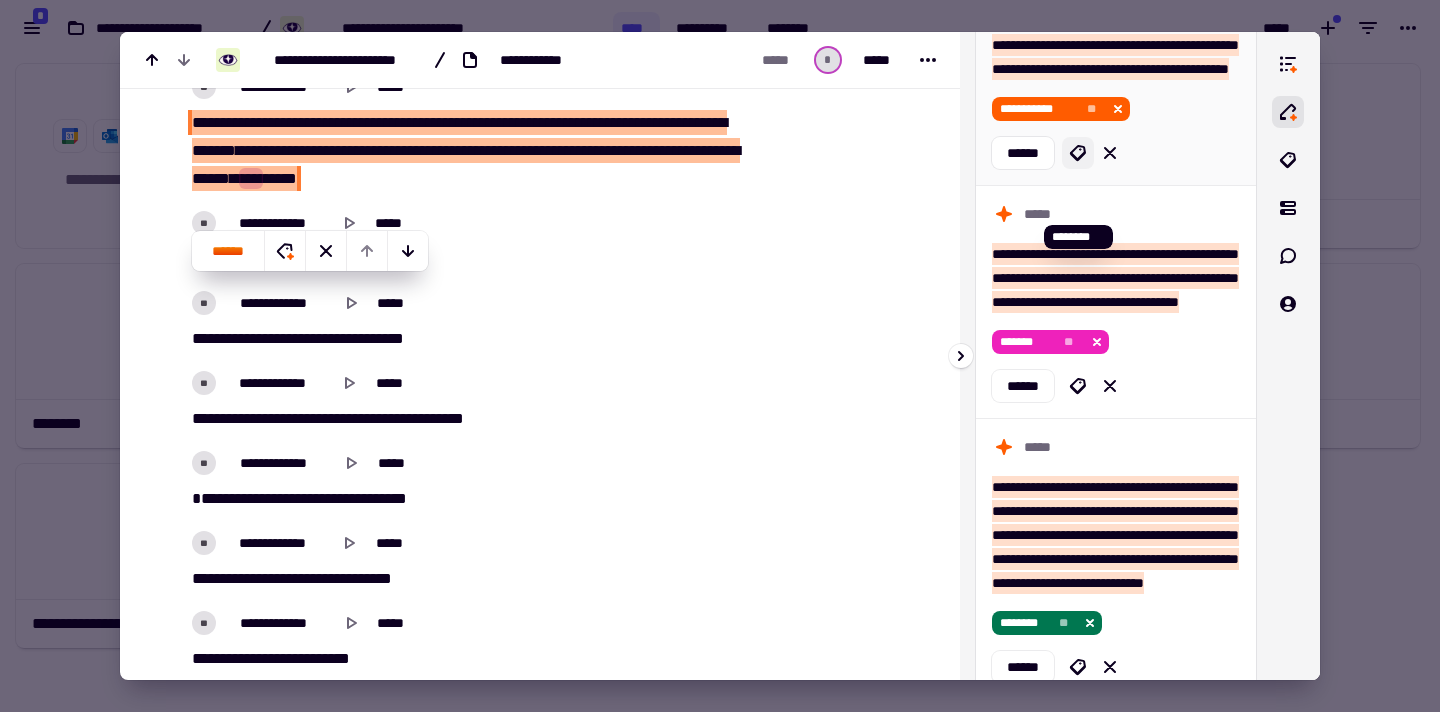 click 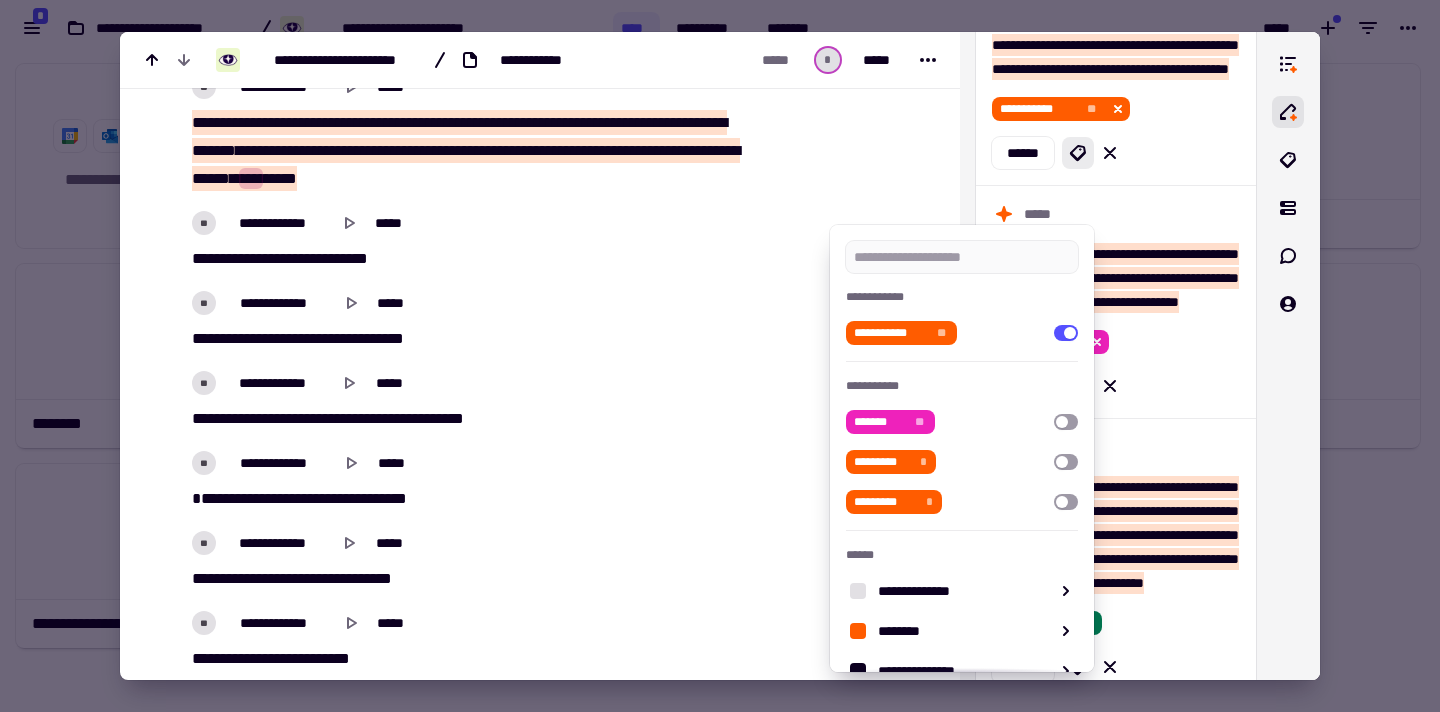 click at bounding box center (720, 356) 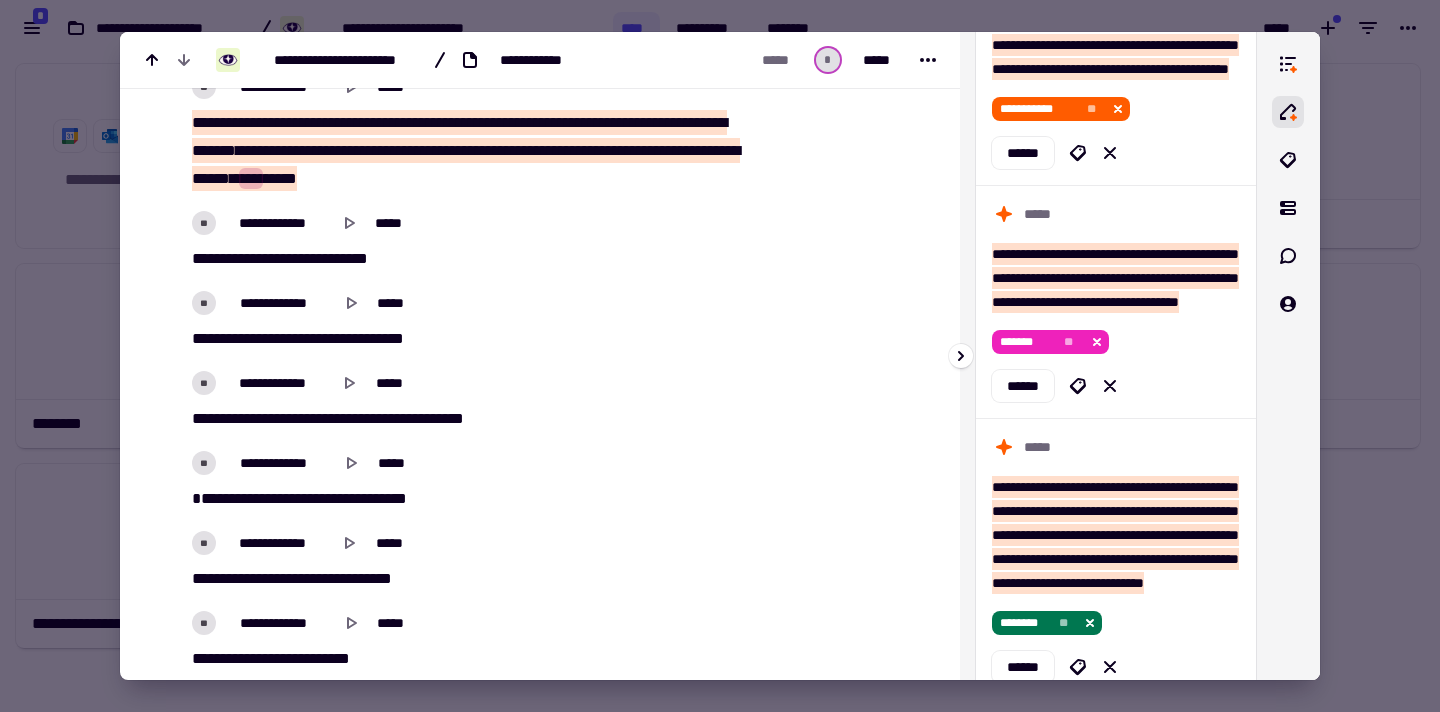 click 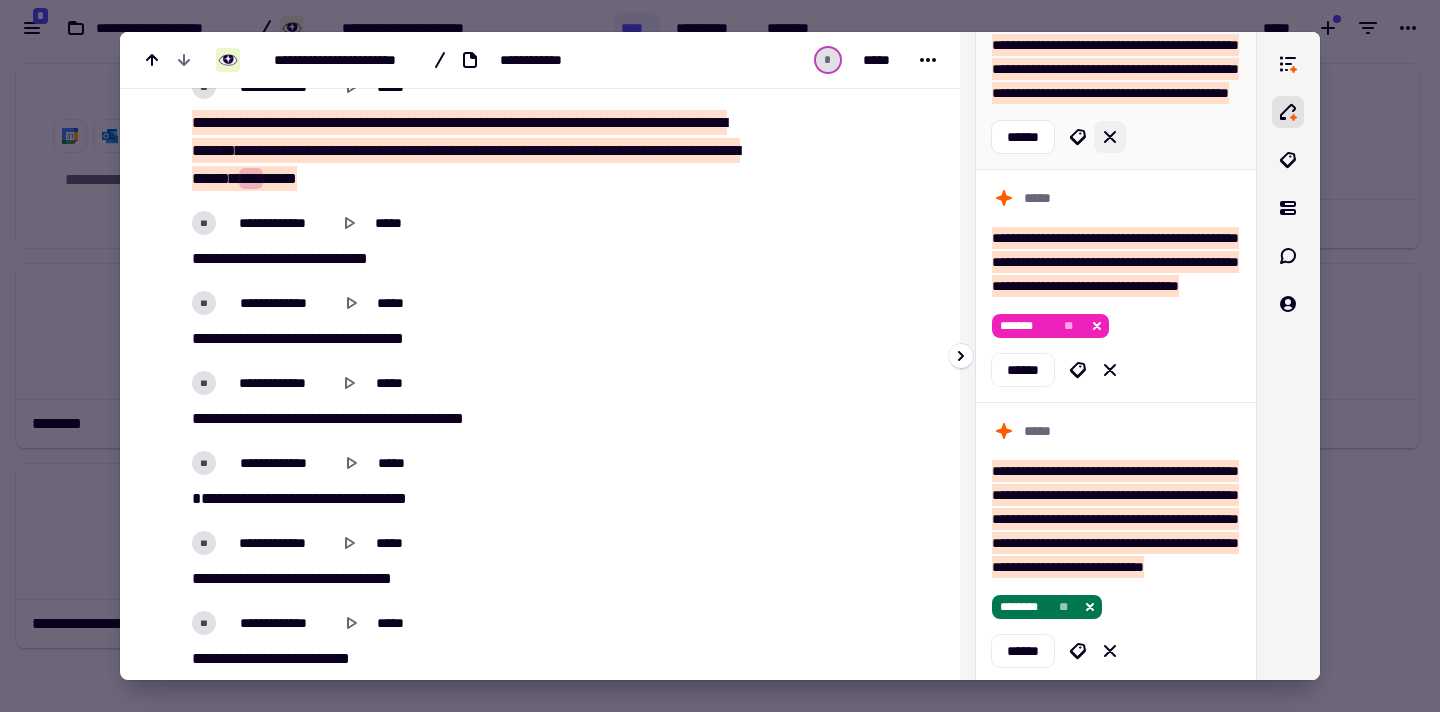 scroll, scrollTop: 285, scrollLeft: 0, axis: vertical 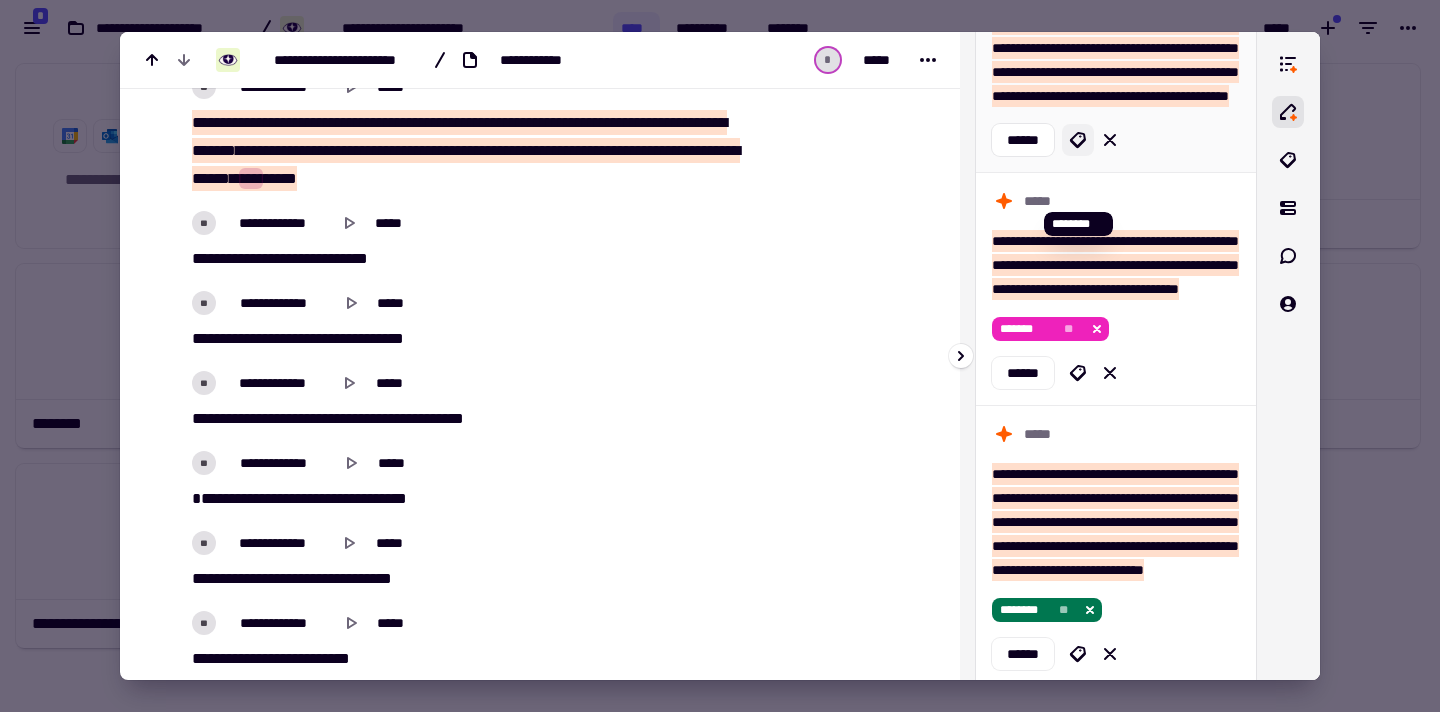 click 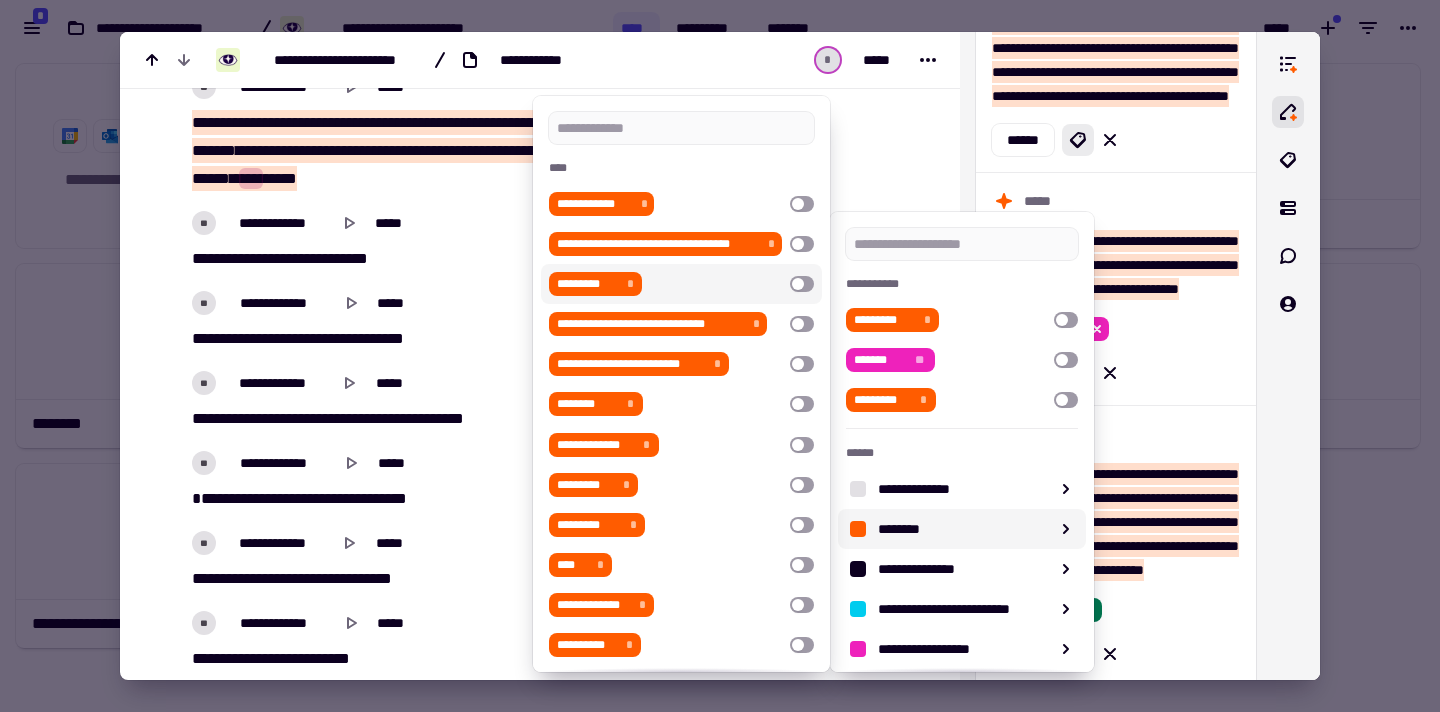 click at bounding box center (802, 284) 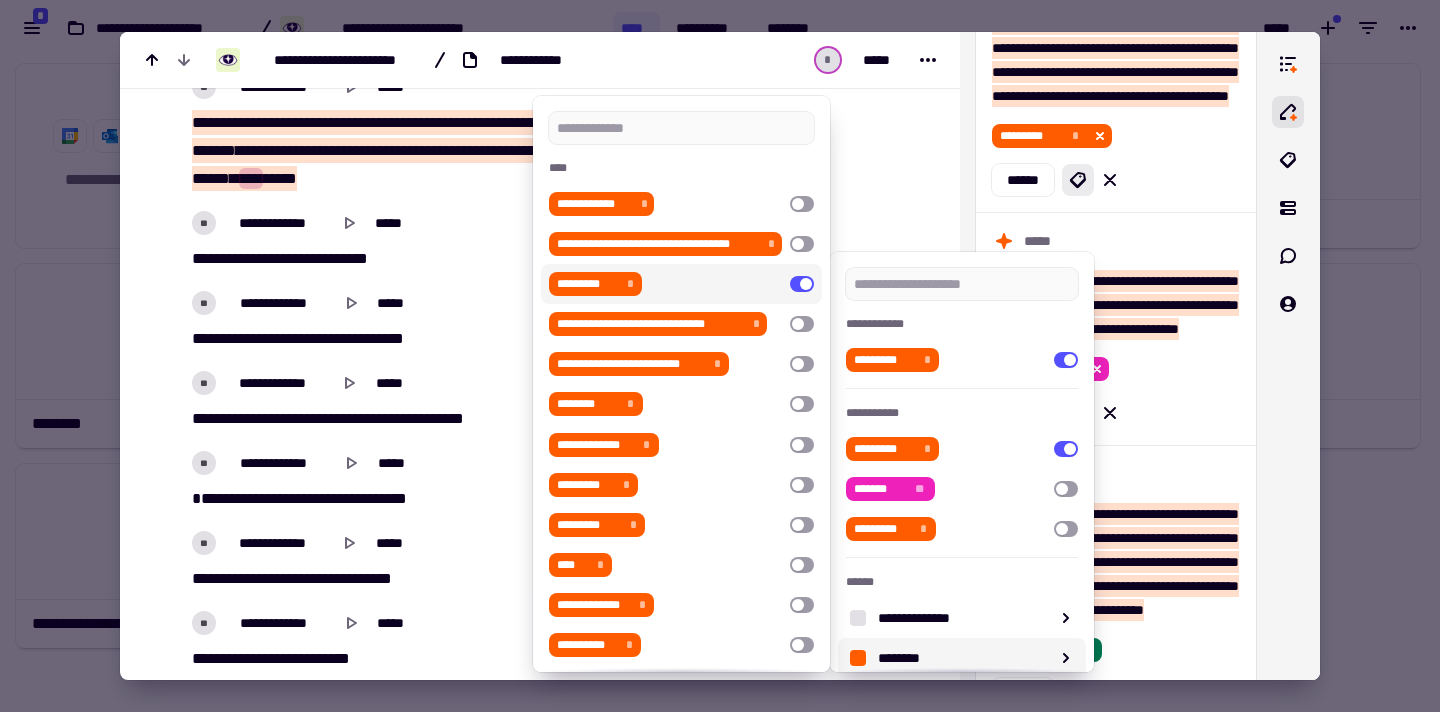 click at bounding box center [720, 356] 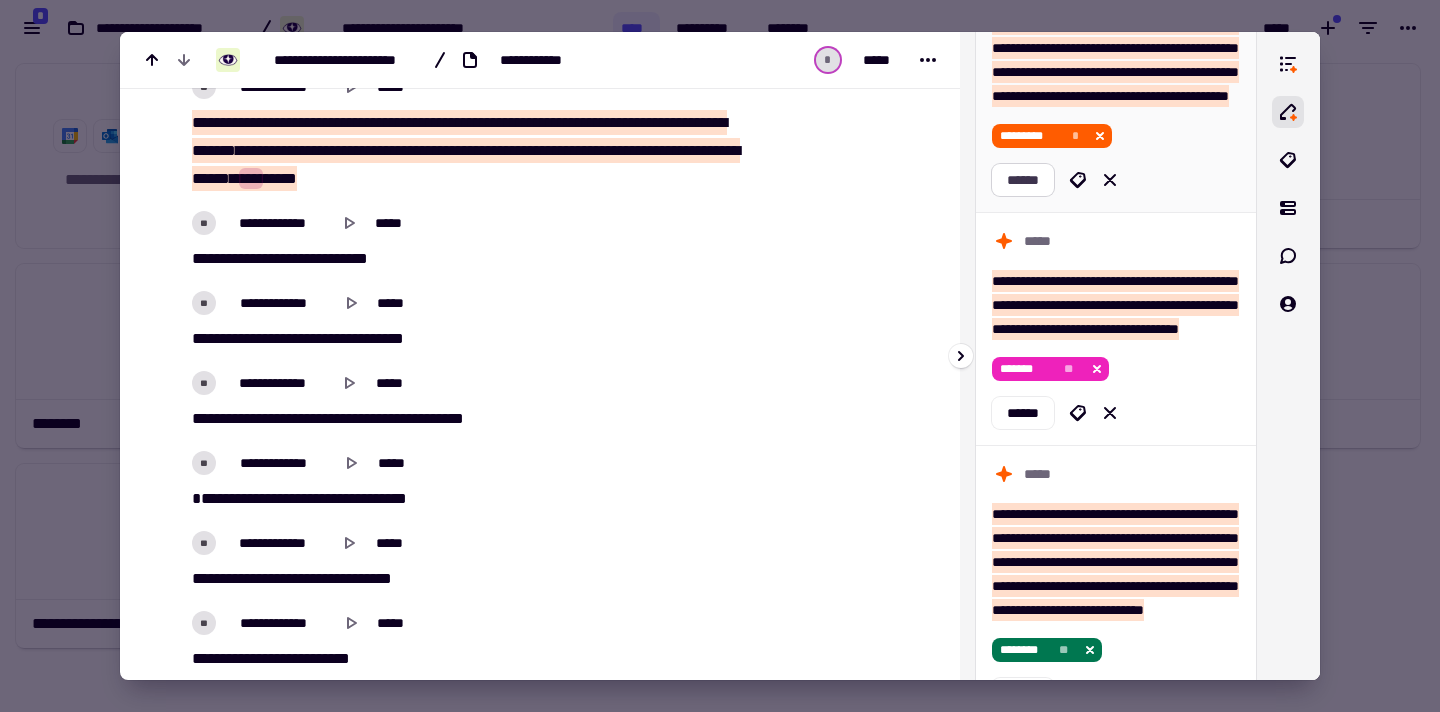 click on "******" 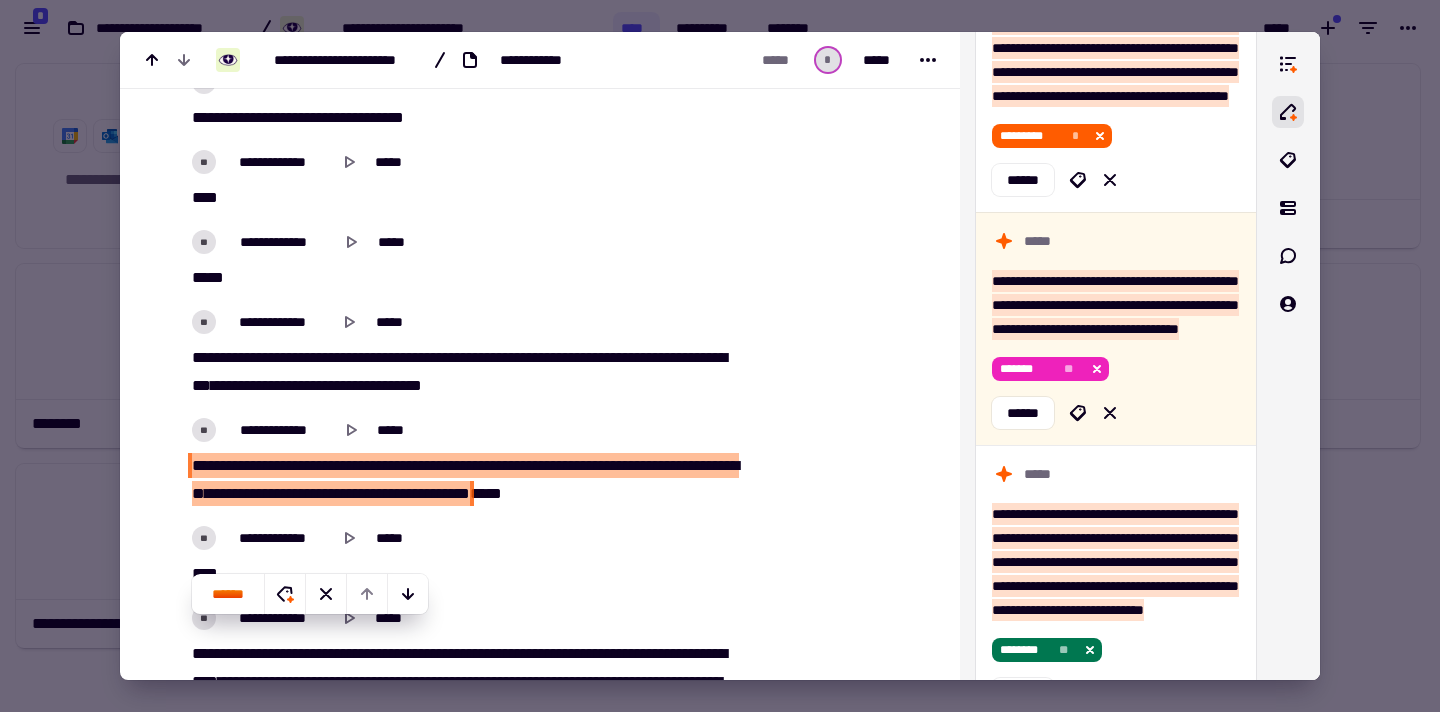 scroll, scrollTop: 22756, scrollLeft: 0, axis: vertical 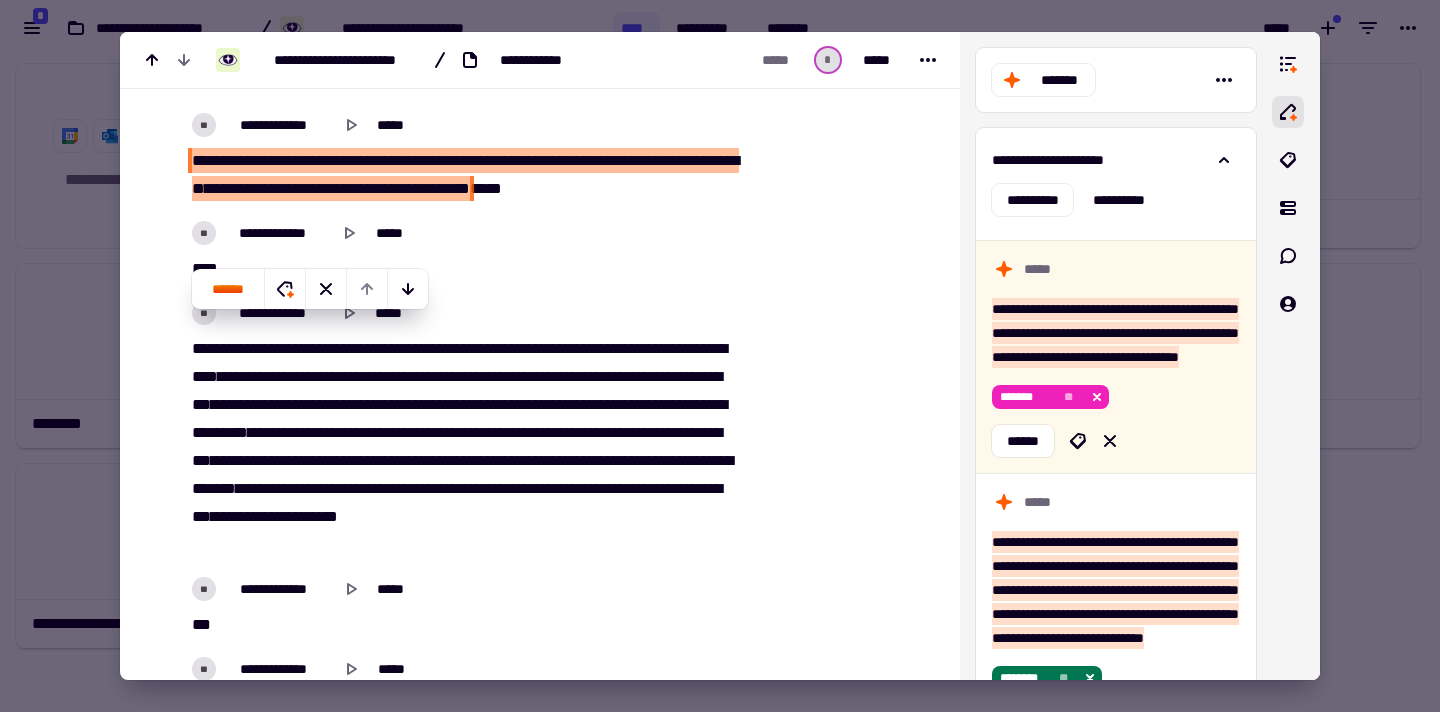 click on "**" at bounding box center (463, 188) 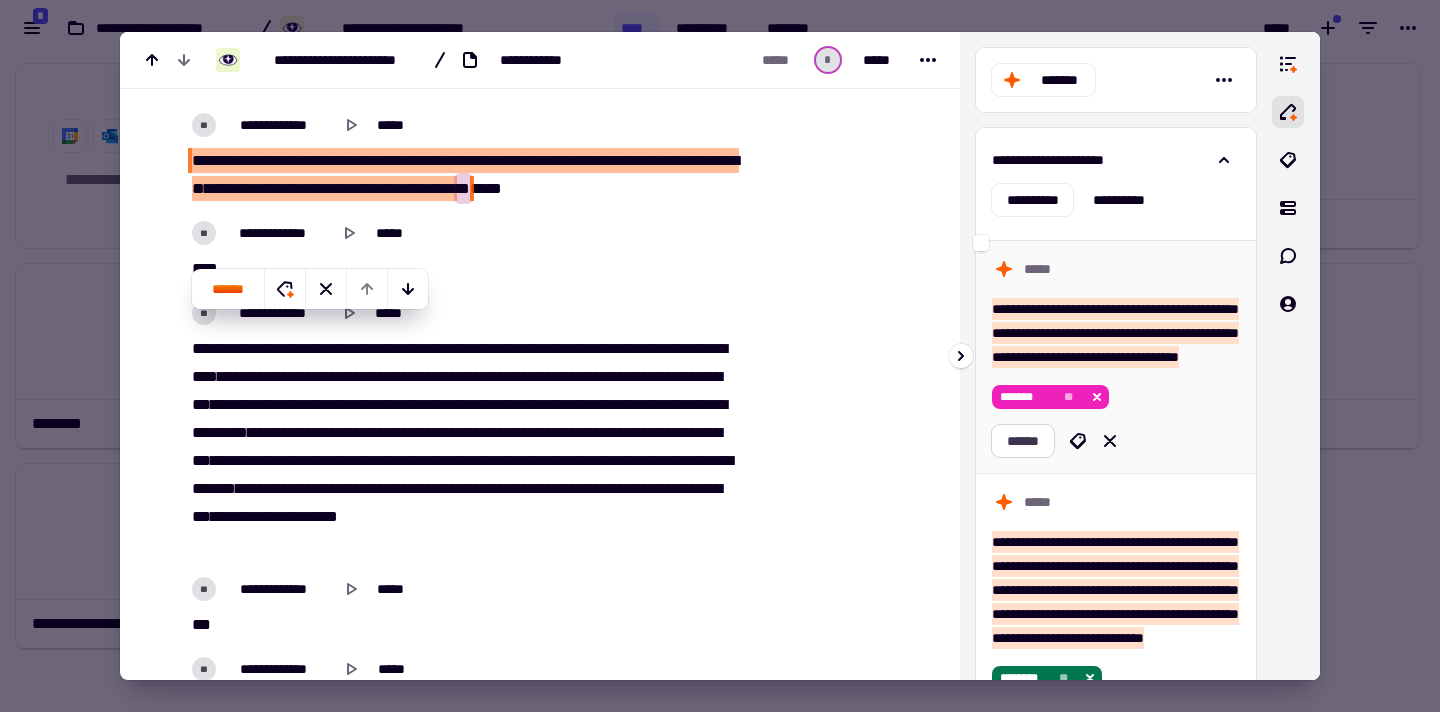 click on "******" 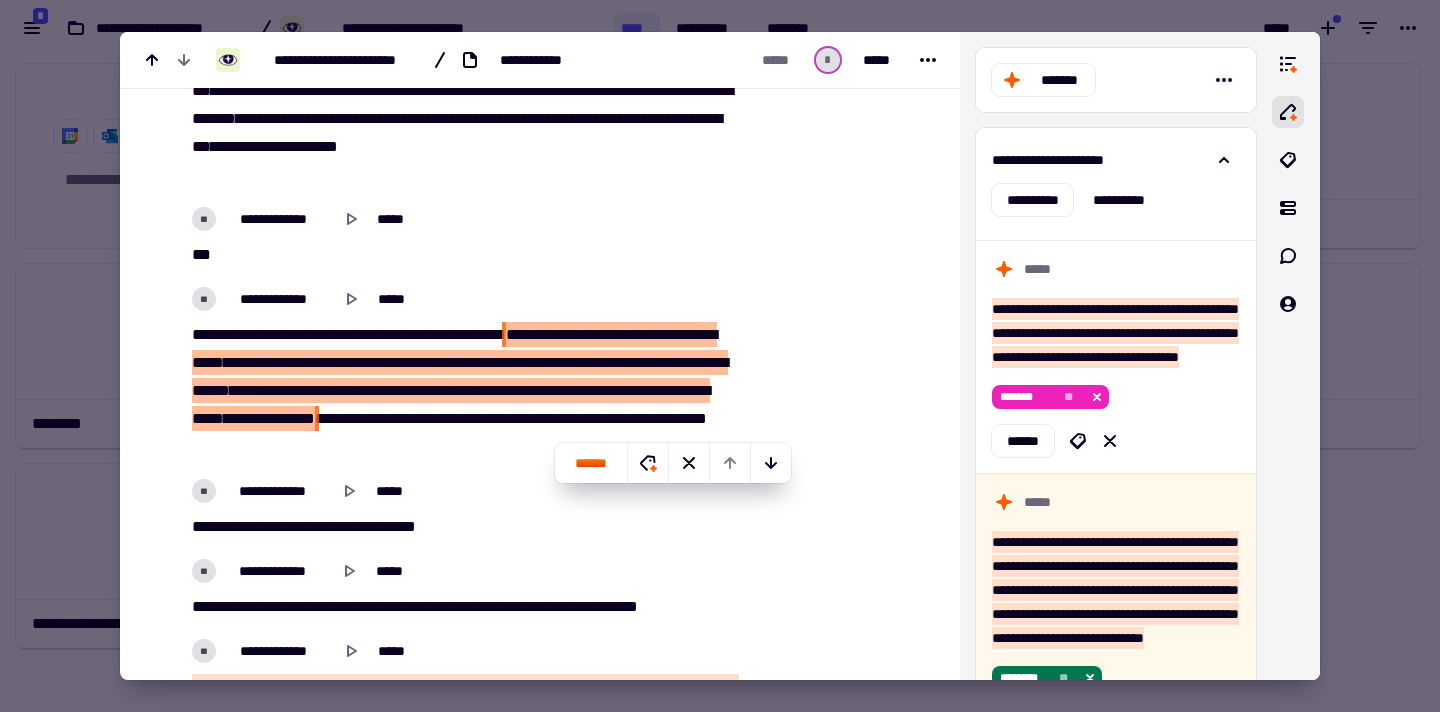 scroll, scrollTop: 23425, scrollLeft: 0, axis: vertical 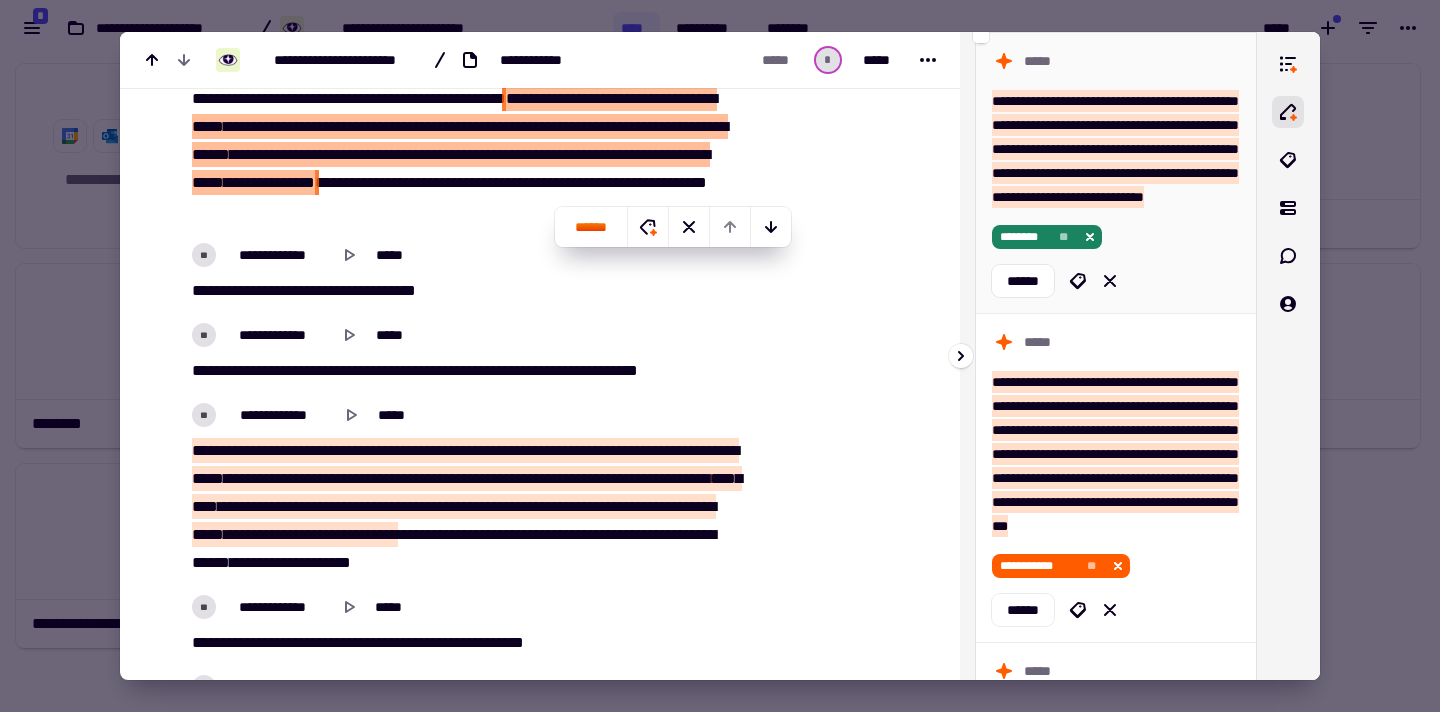 click 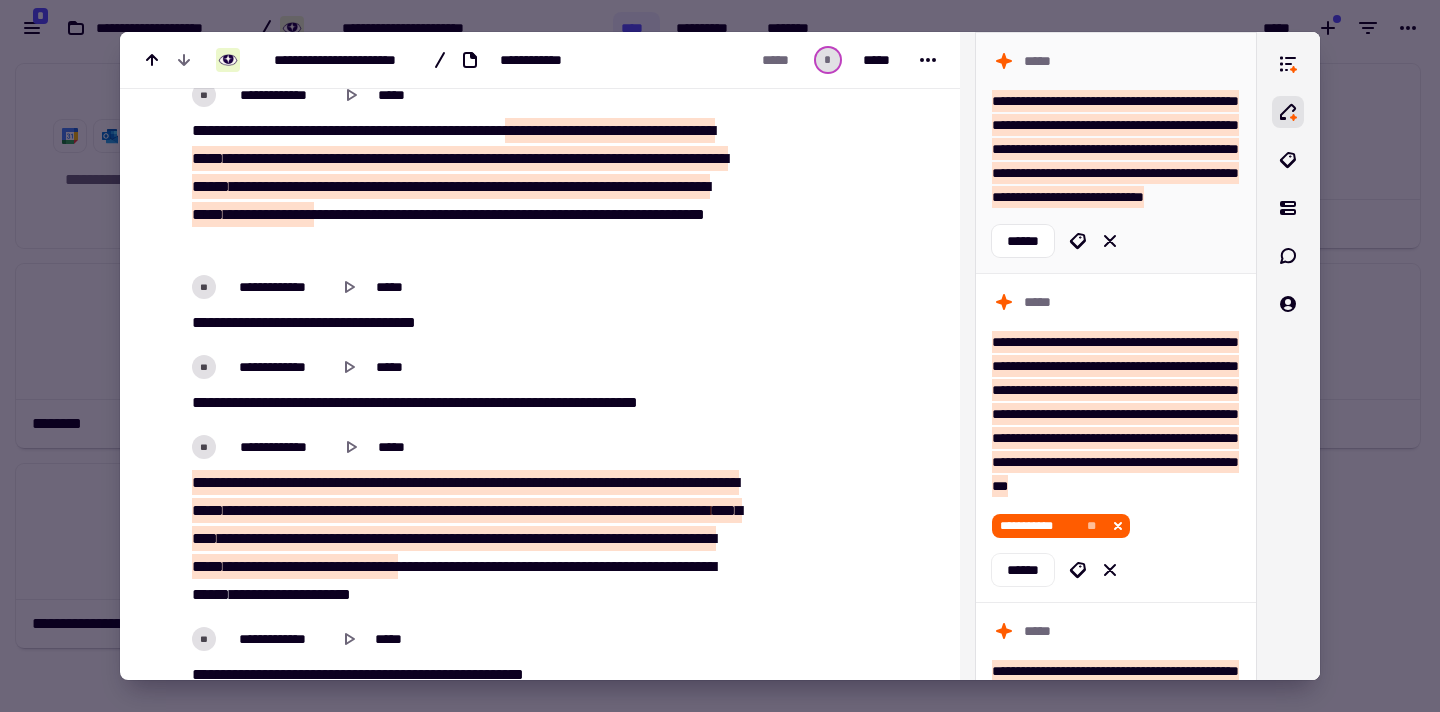 scroll, scrollTop: 23457, scrollLeft: 0, axis: vertical 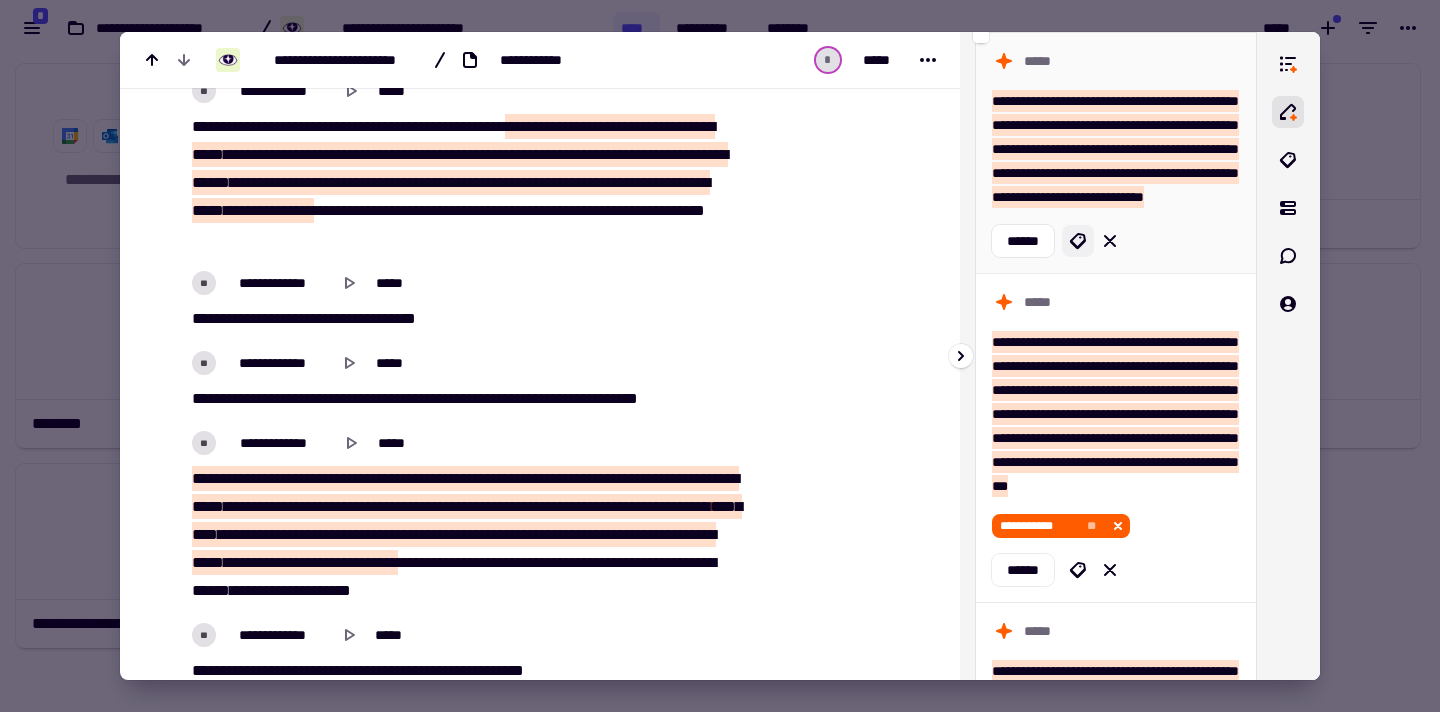 click 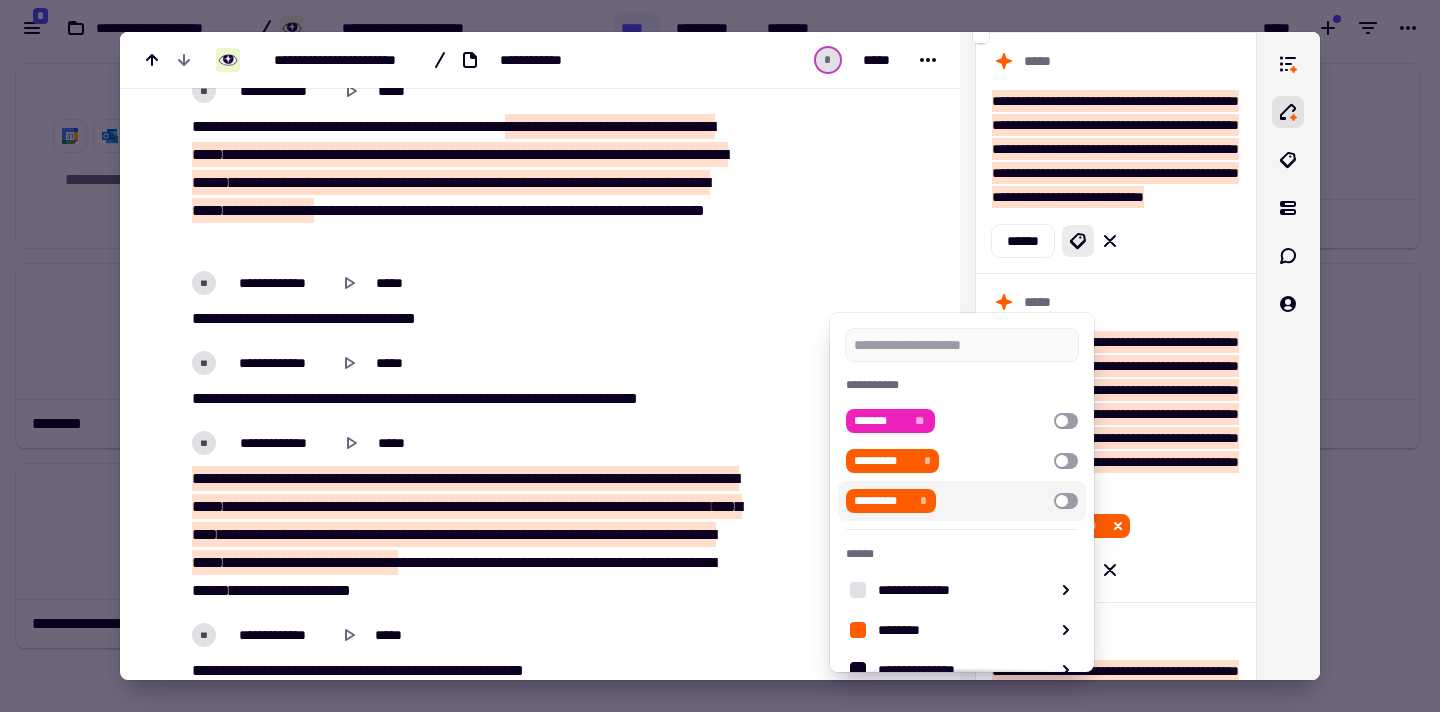 scroll, scrollTop: 71, scrollLeft: 0, axis: vertical 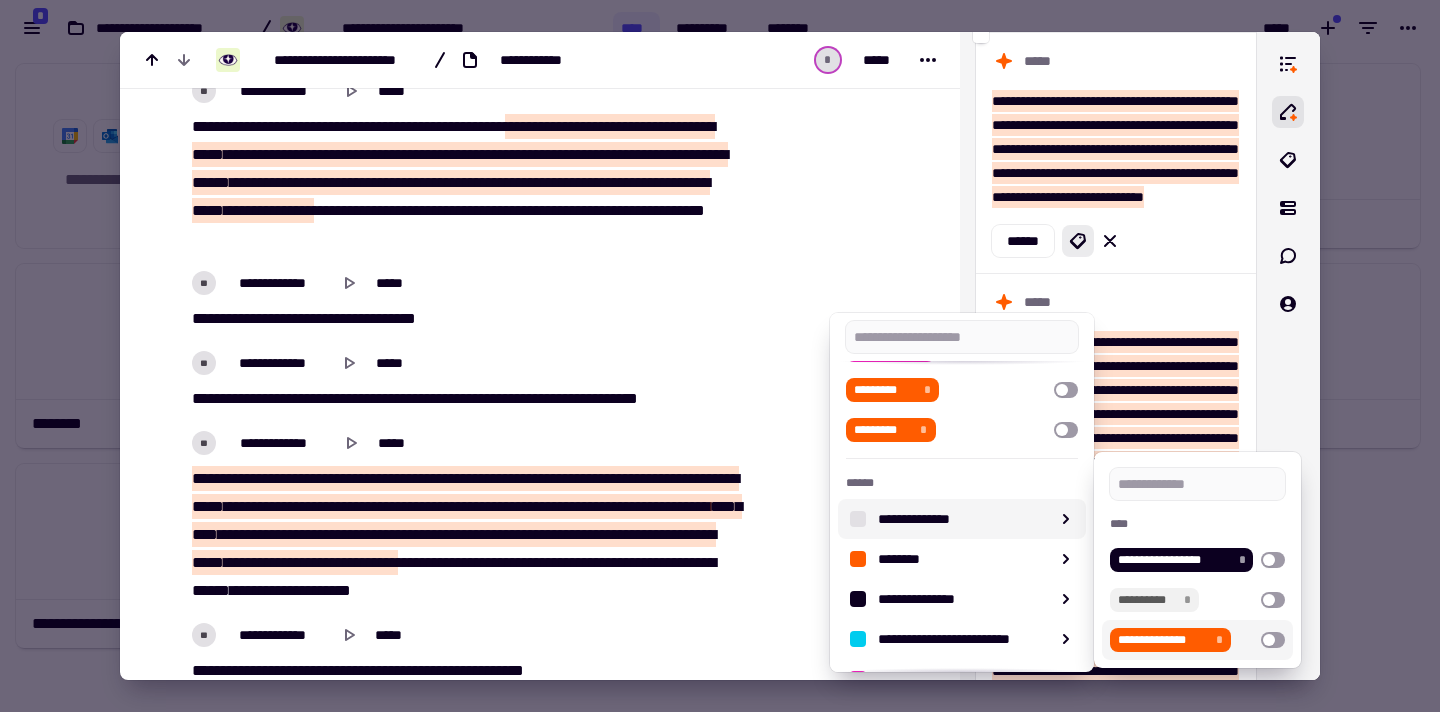 click at bounding box center (1273, 640) 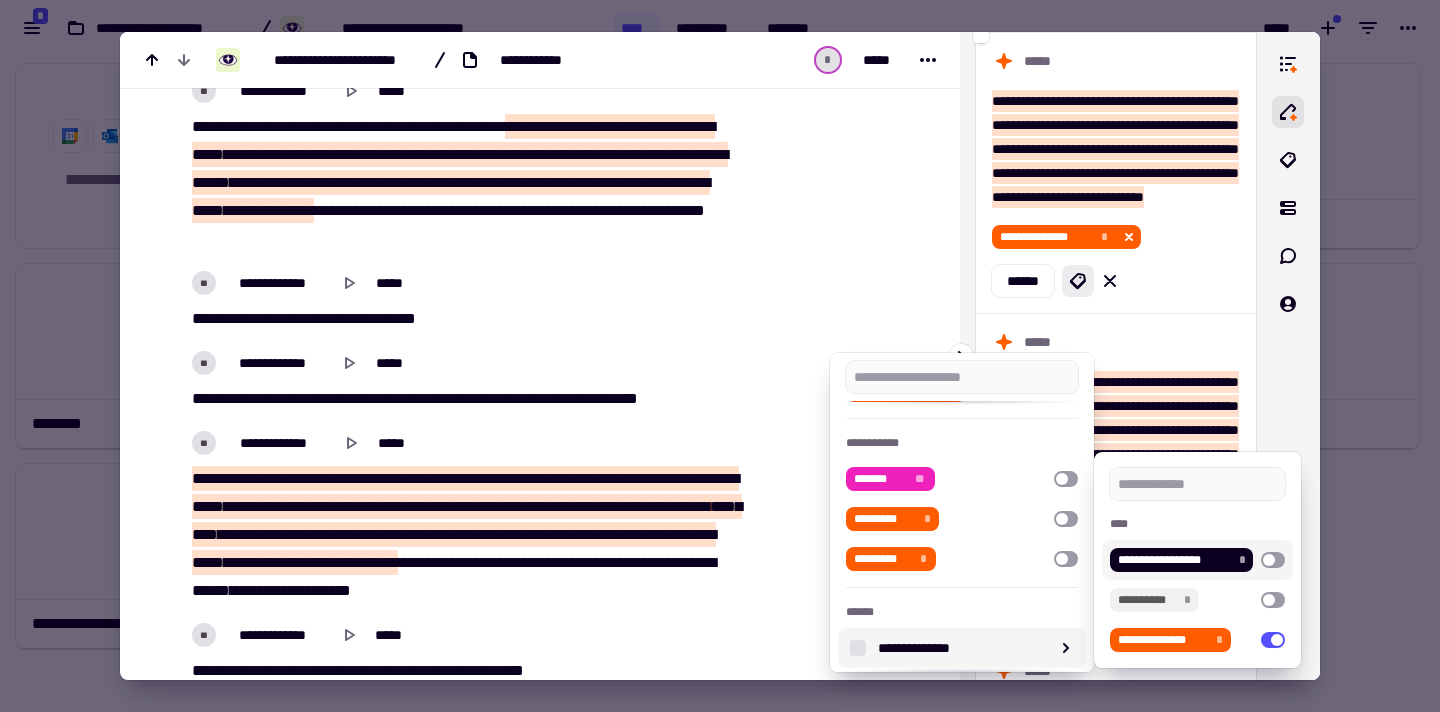click at bounding box center (720, 356) 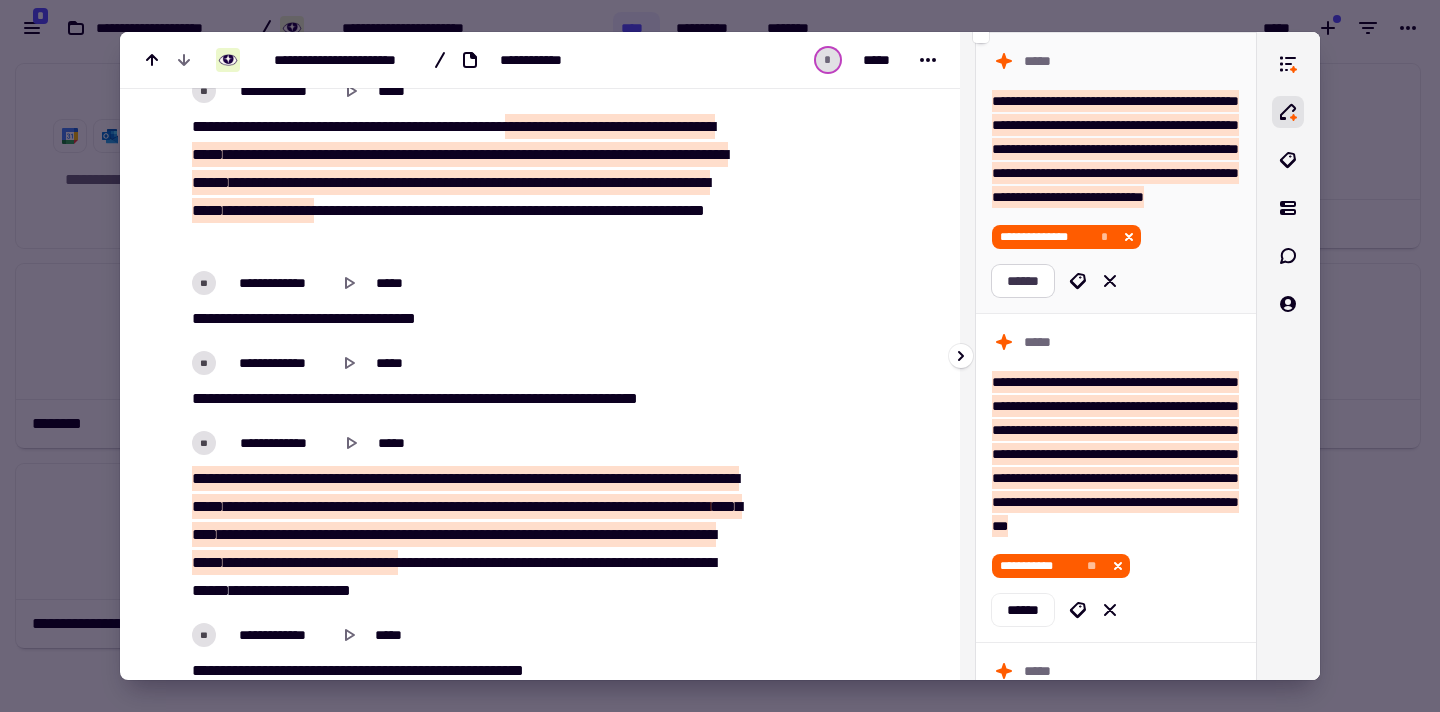 click on "******" 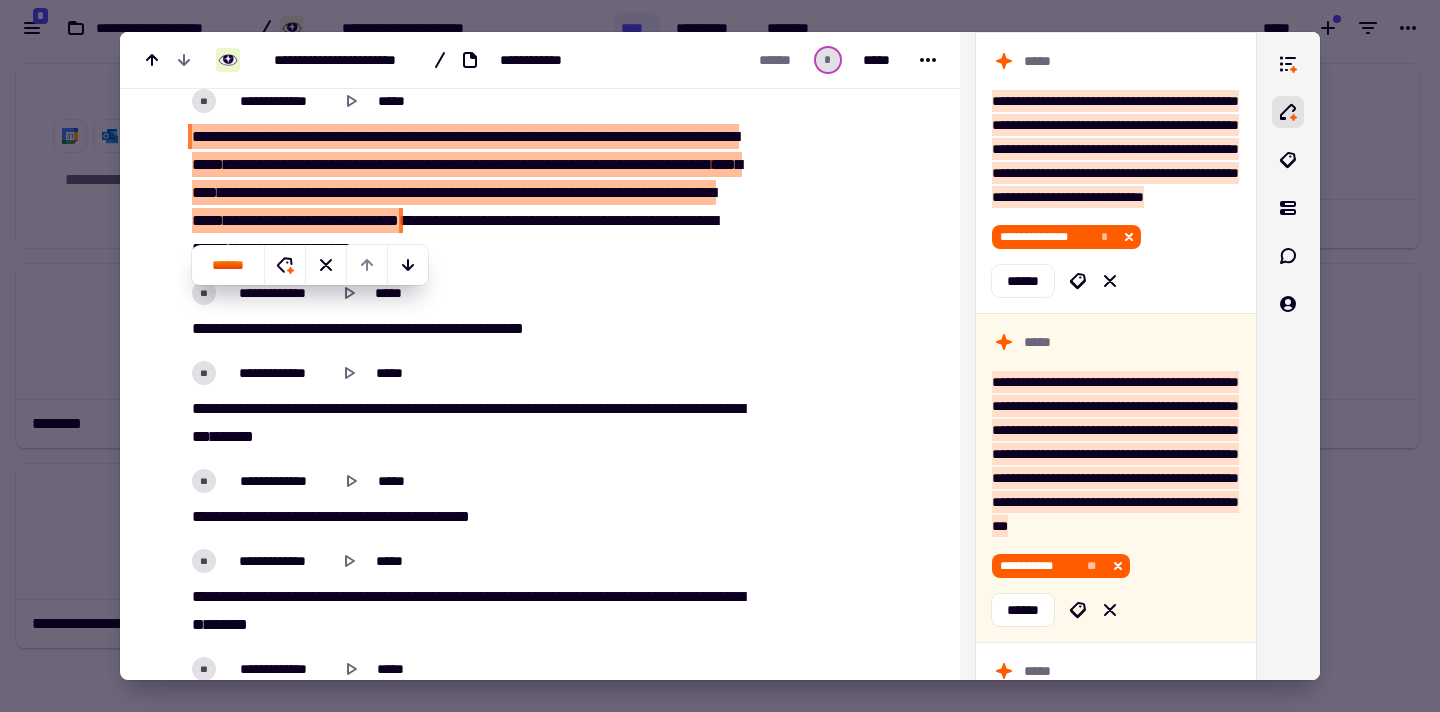 scroll, scrollTop: 23806, scrollLeft: 0, axis: vertical 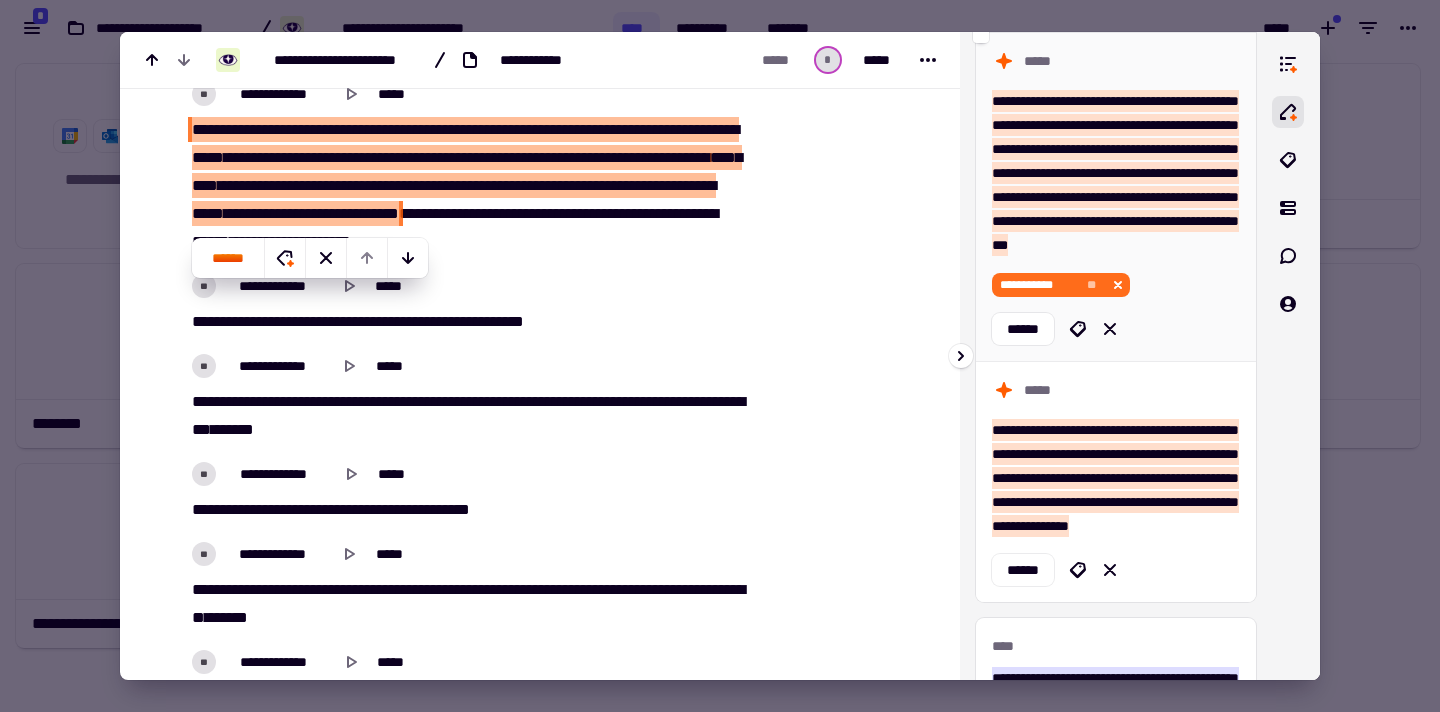 click 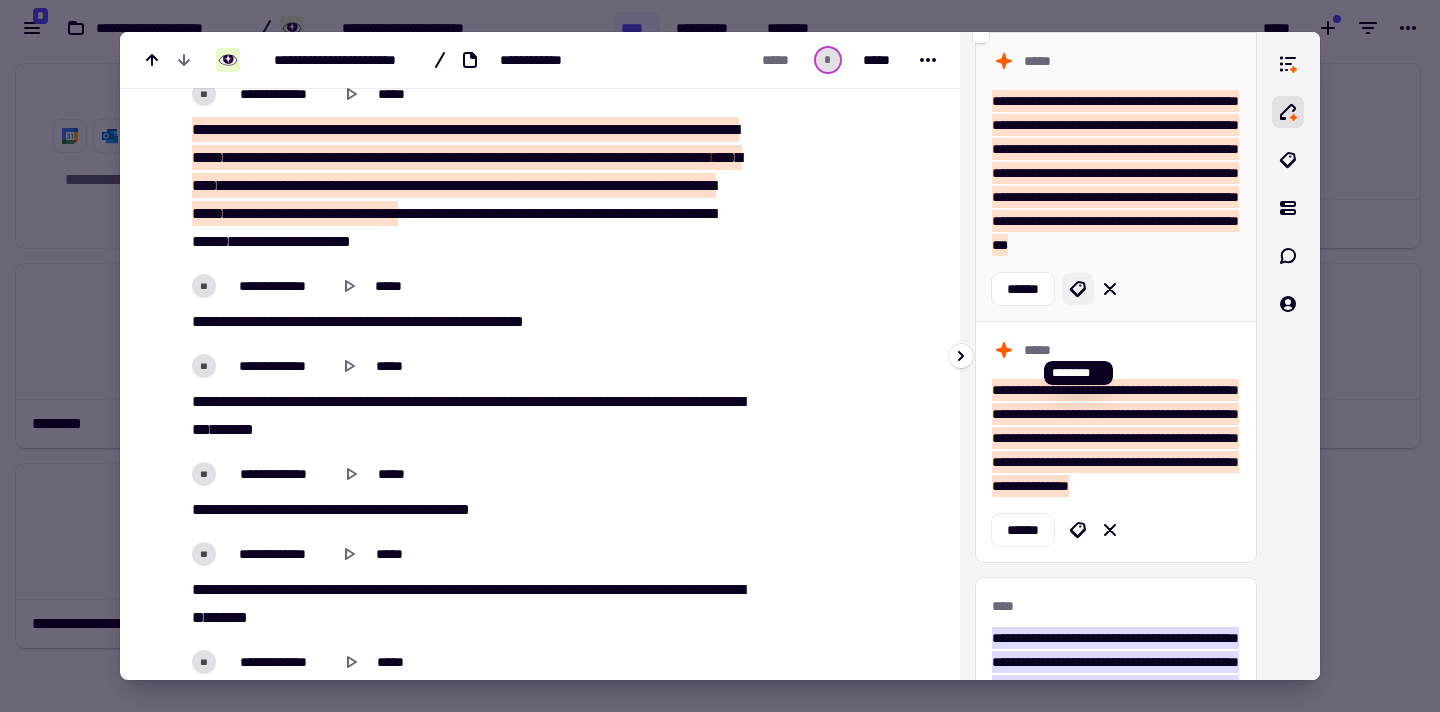 click 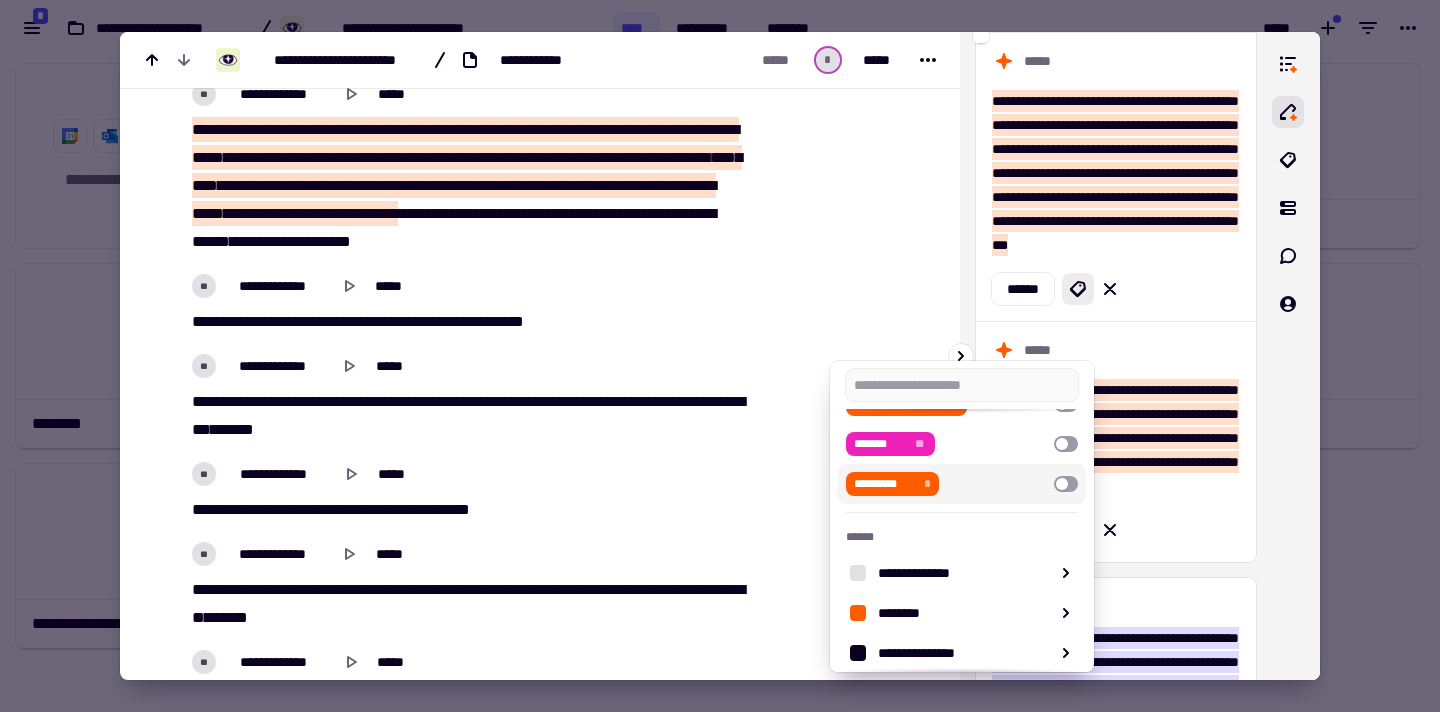scroll, scrollTop: 66, scrollLeft: 0, axis: vertical 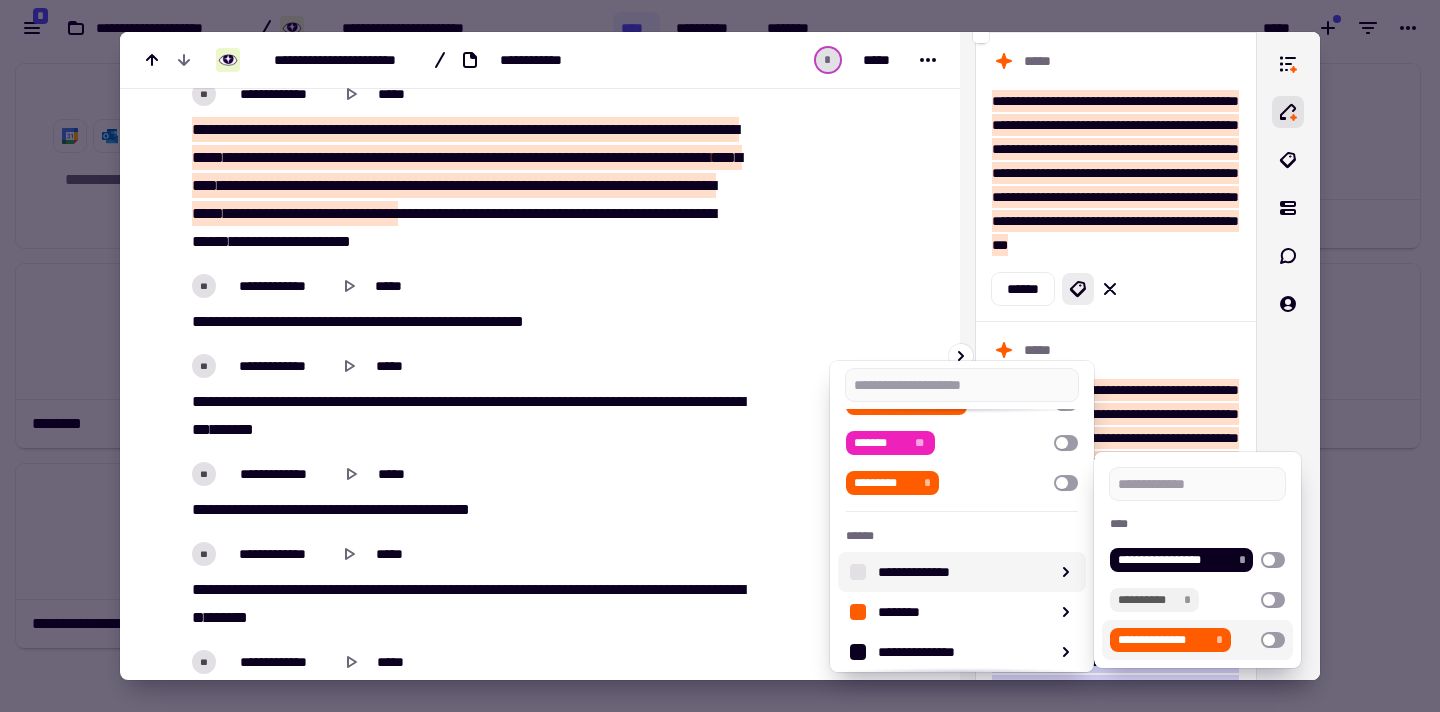 click at bounding box center (1273, 640) 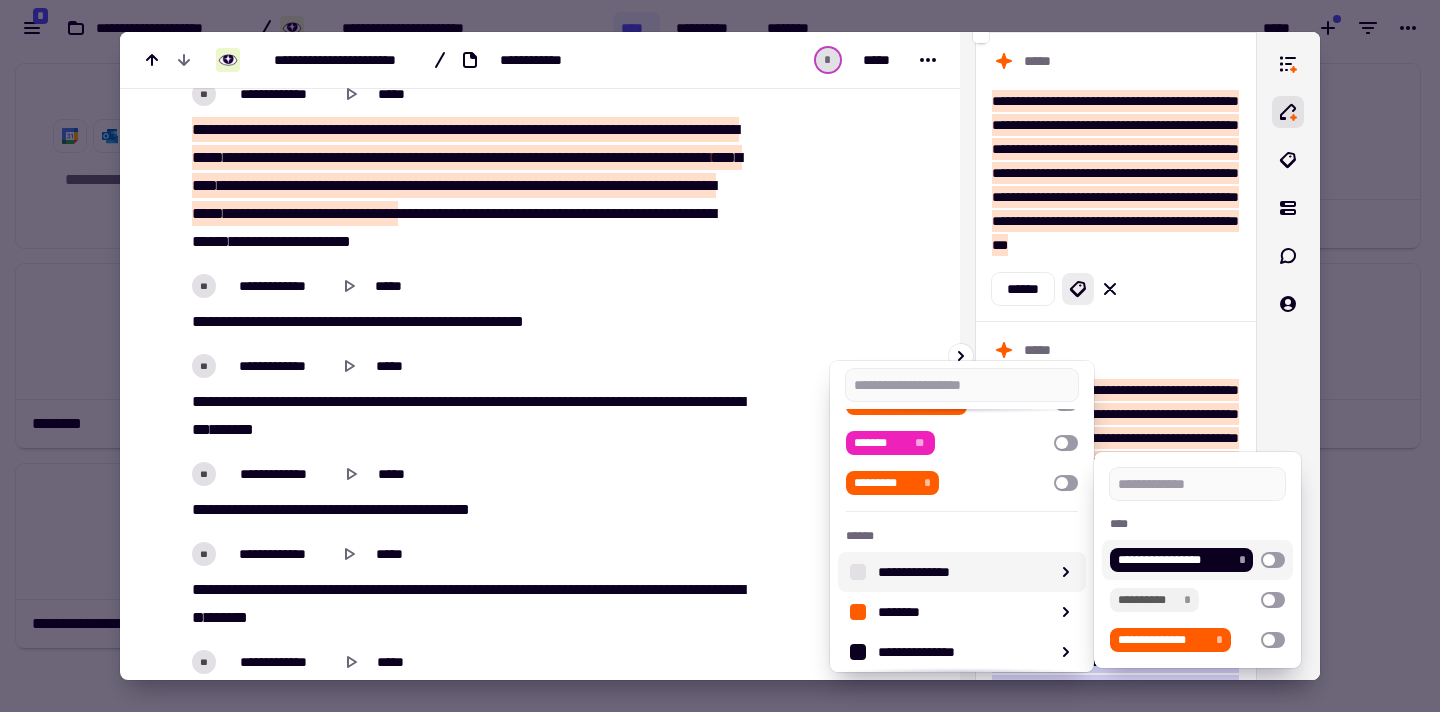 click at bounding box center (720, 356) 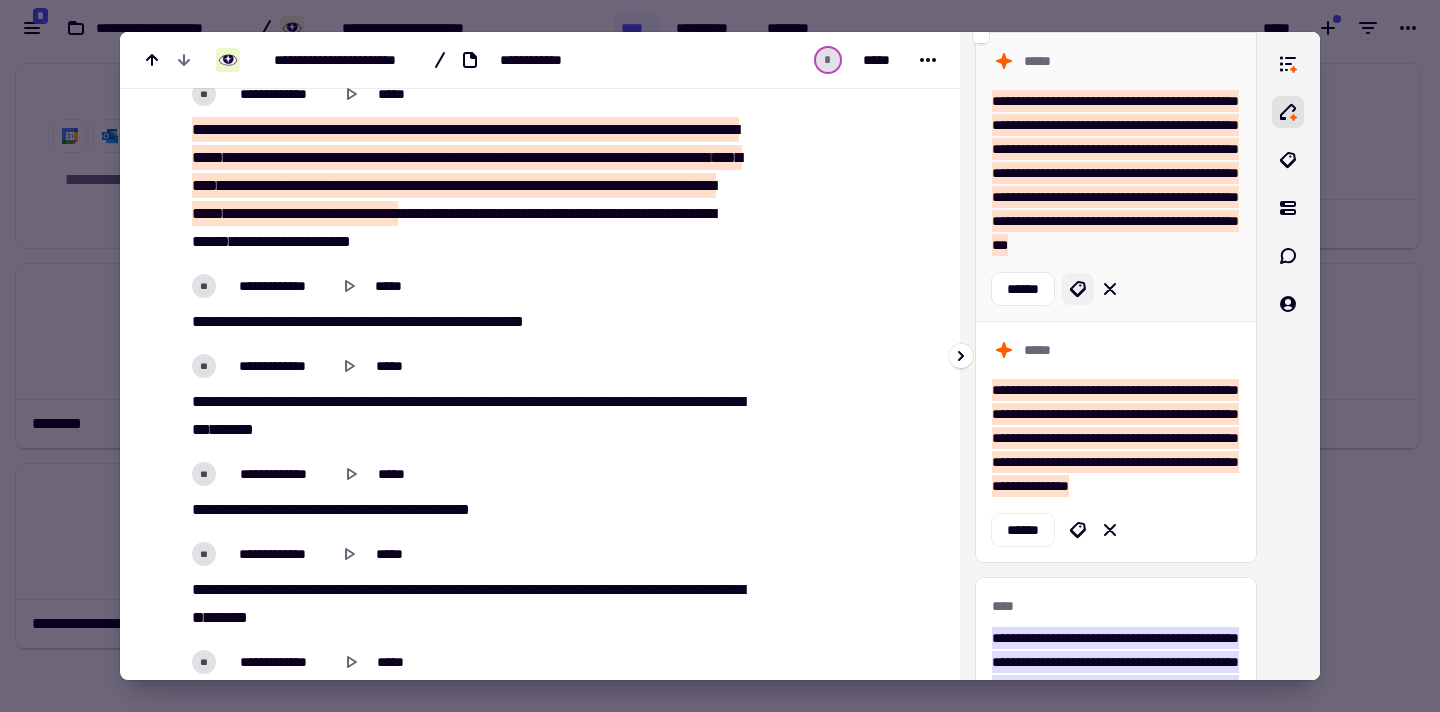 click 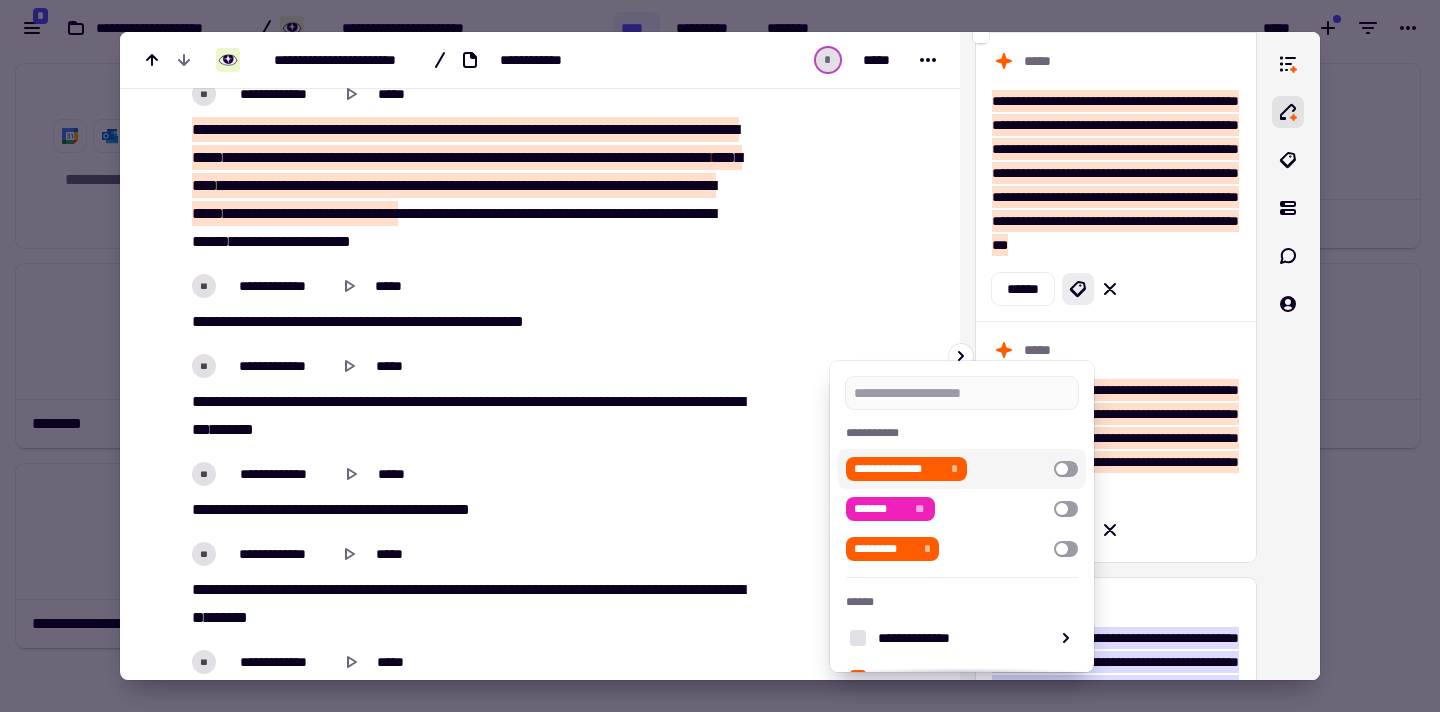 click at bounding box center [1066, 469] 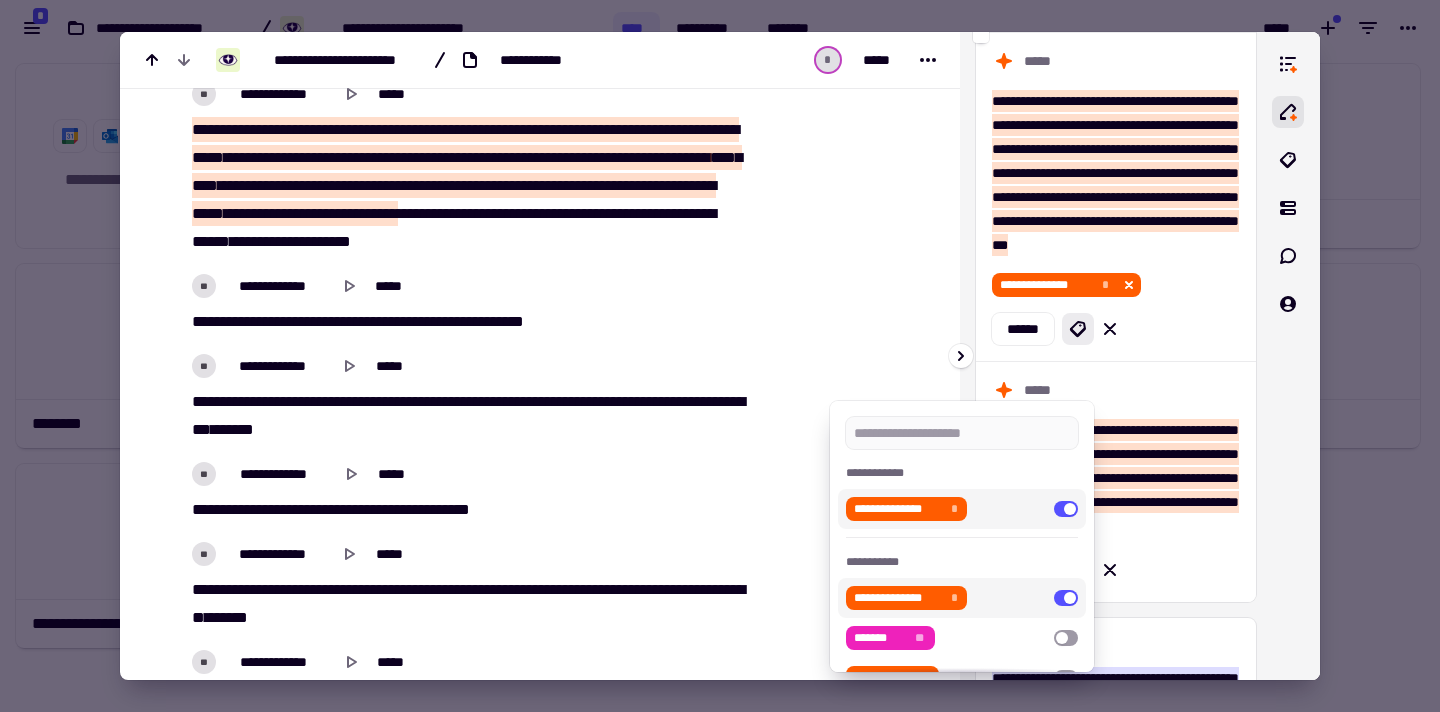 click at bounding box center [720, 356] 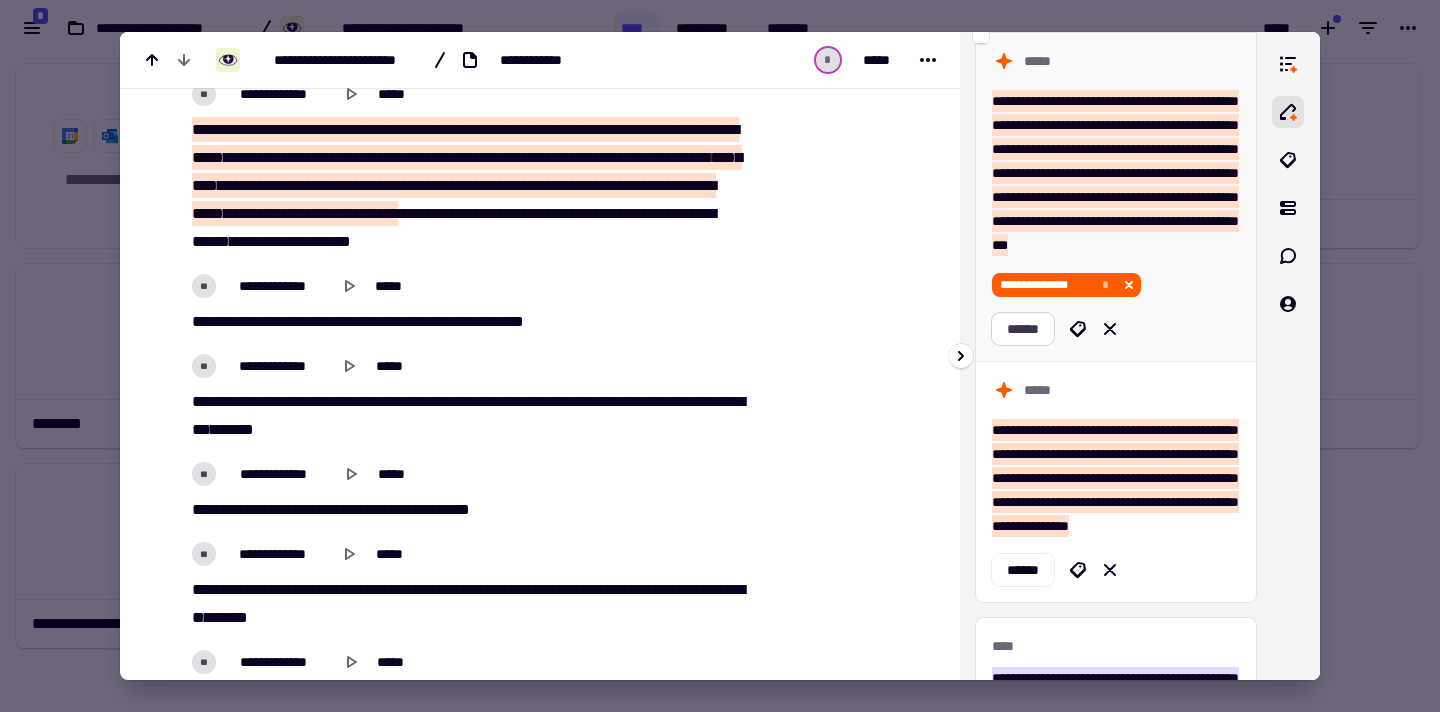 click on "******" 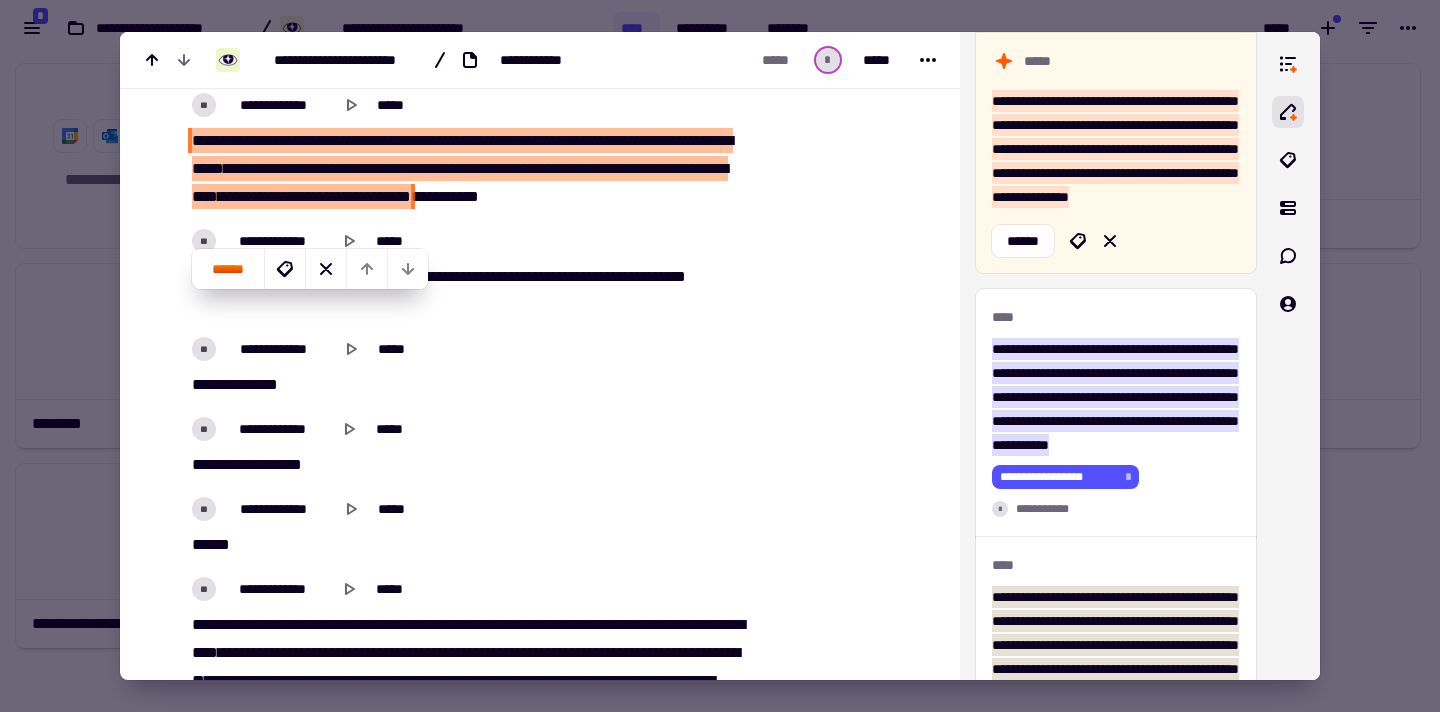 scroll, scrollTop: 24377, scrollLeft: 0, axis: vertical 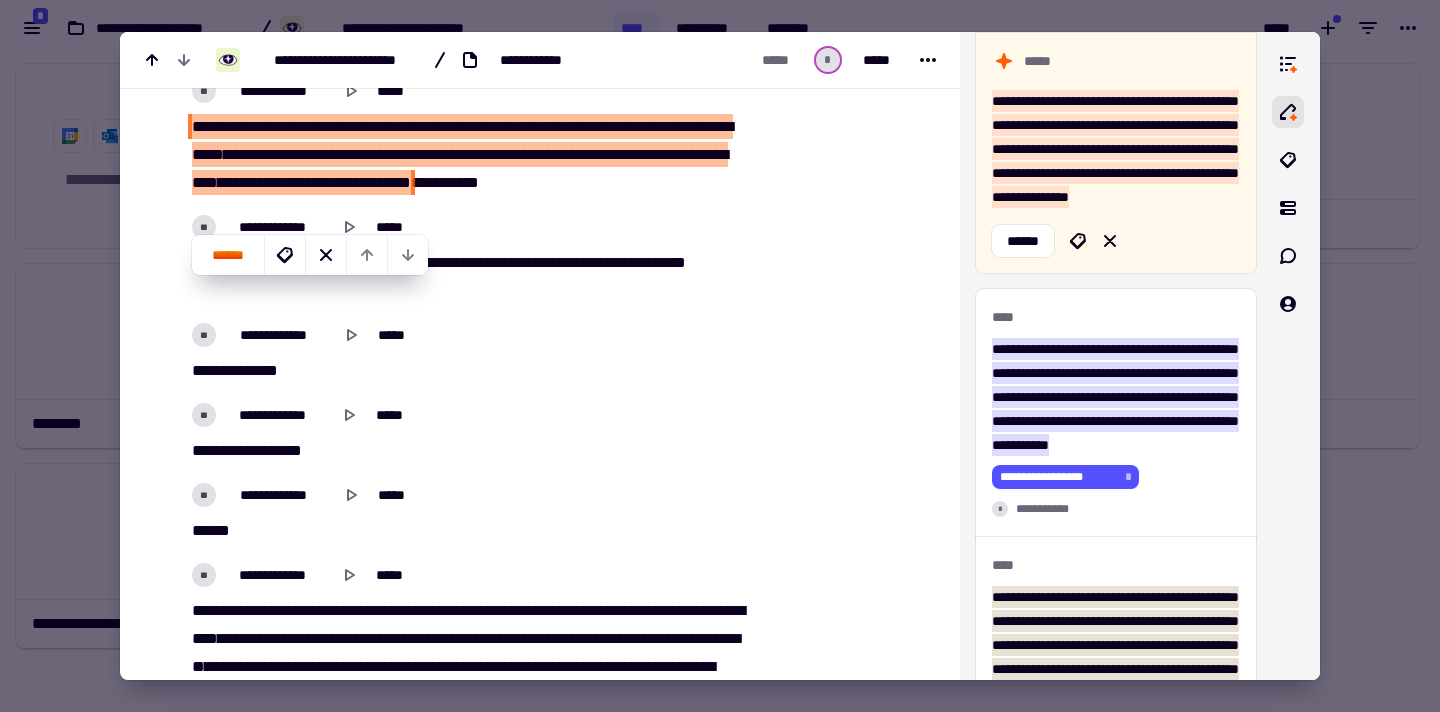click on "****" at bounding box center [518, 154] 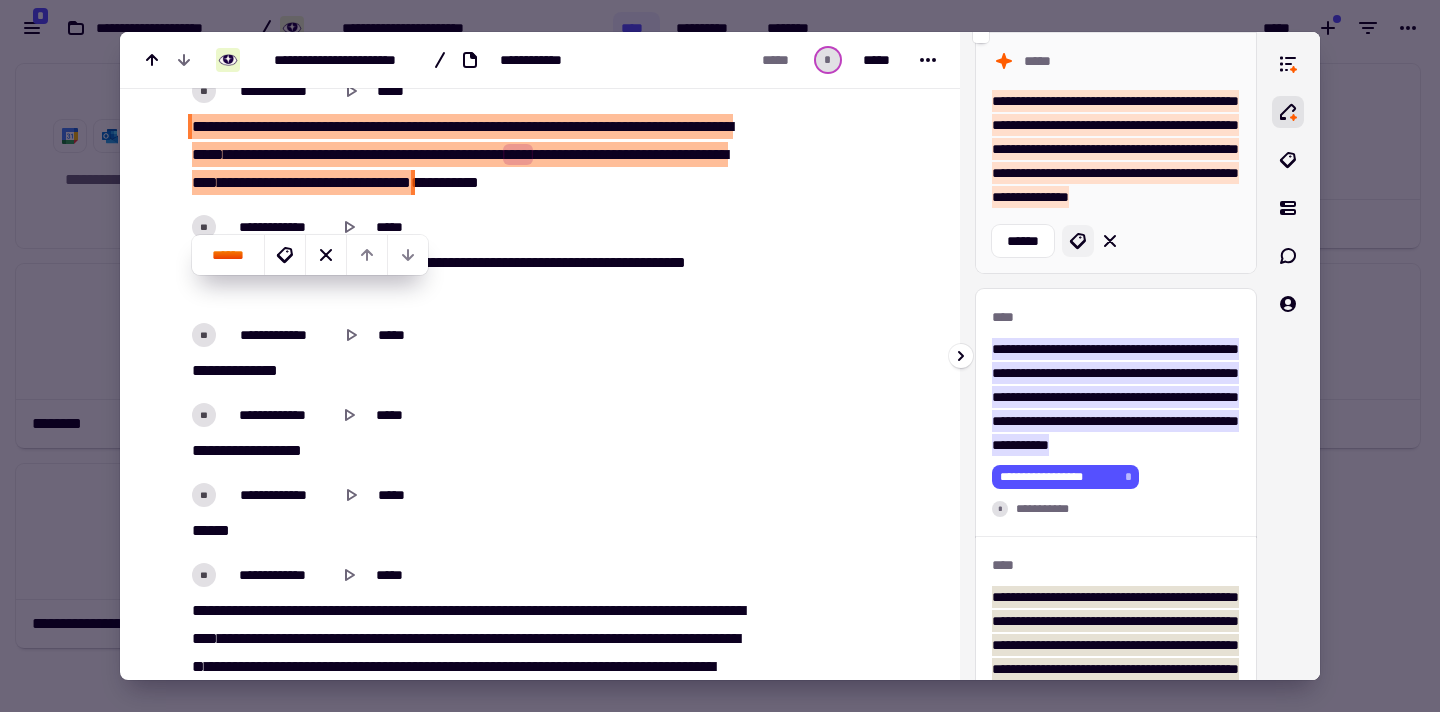 click 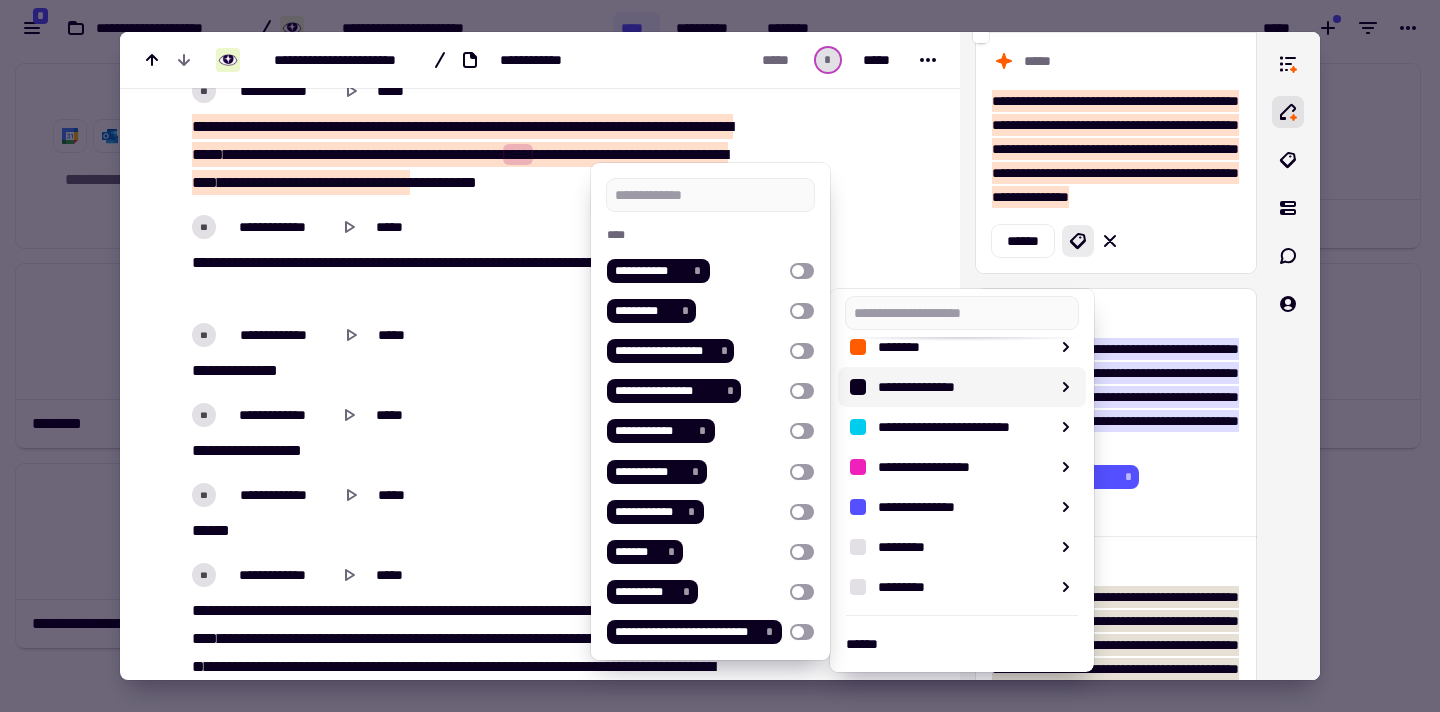 scroll, scrollTop: 263, scrollLeft: 0, axis: vertical 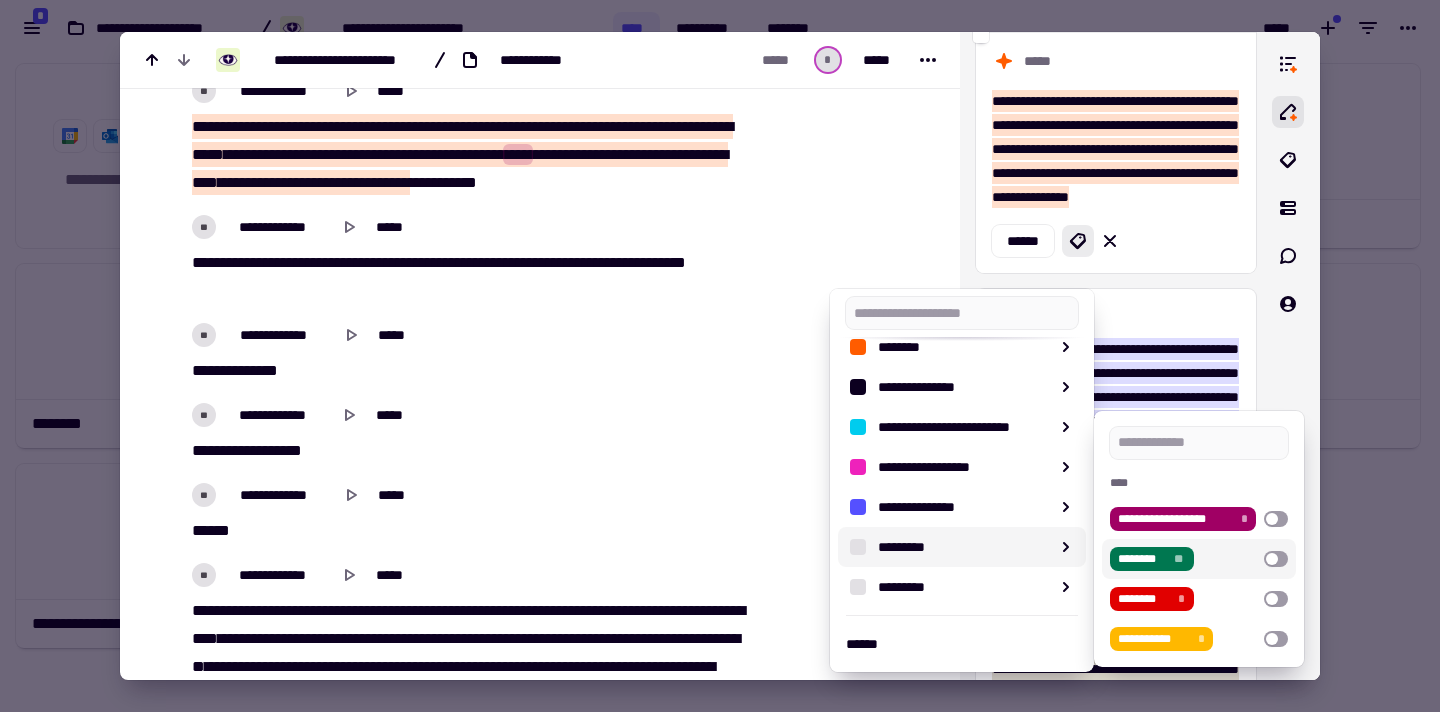 click at bounding box center (1276, 559) 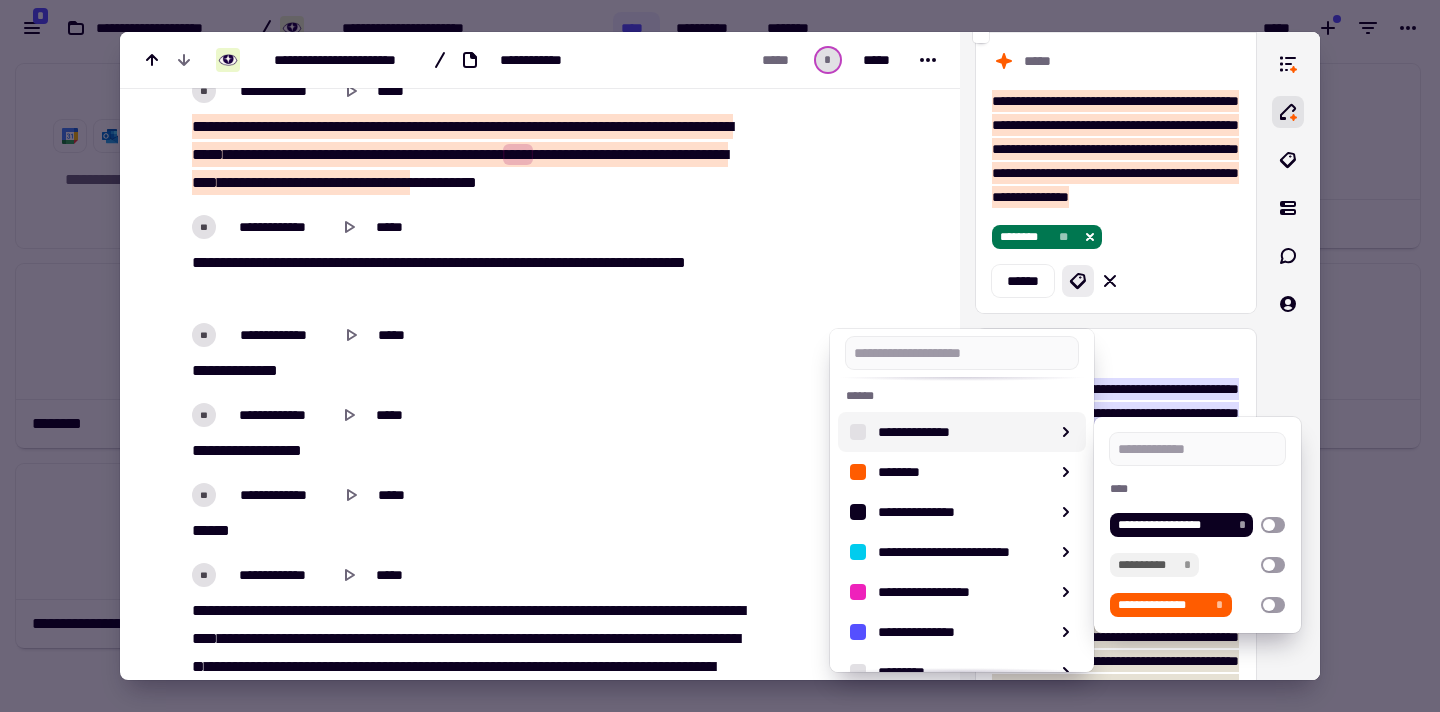 click at bounding box center [720, 356] 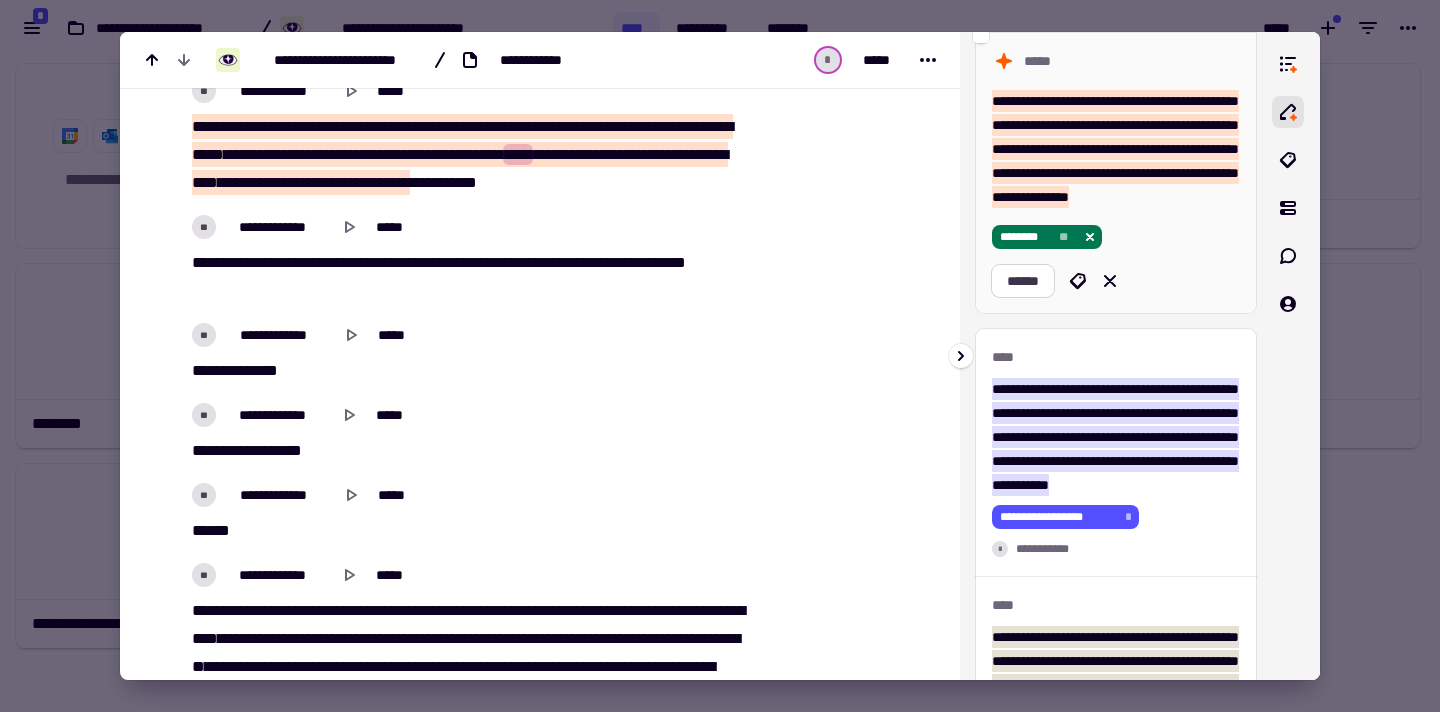 click on "******" 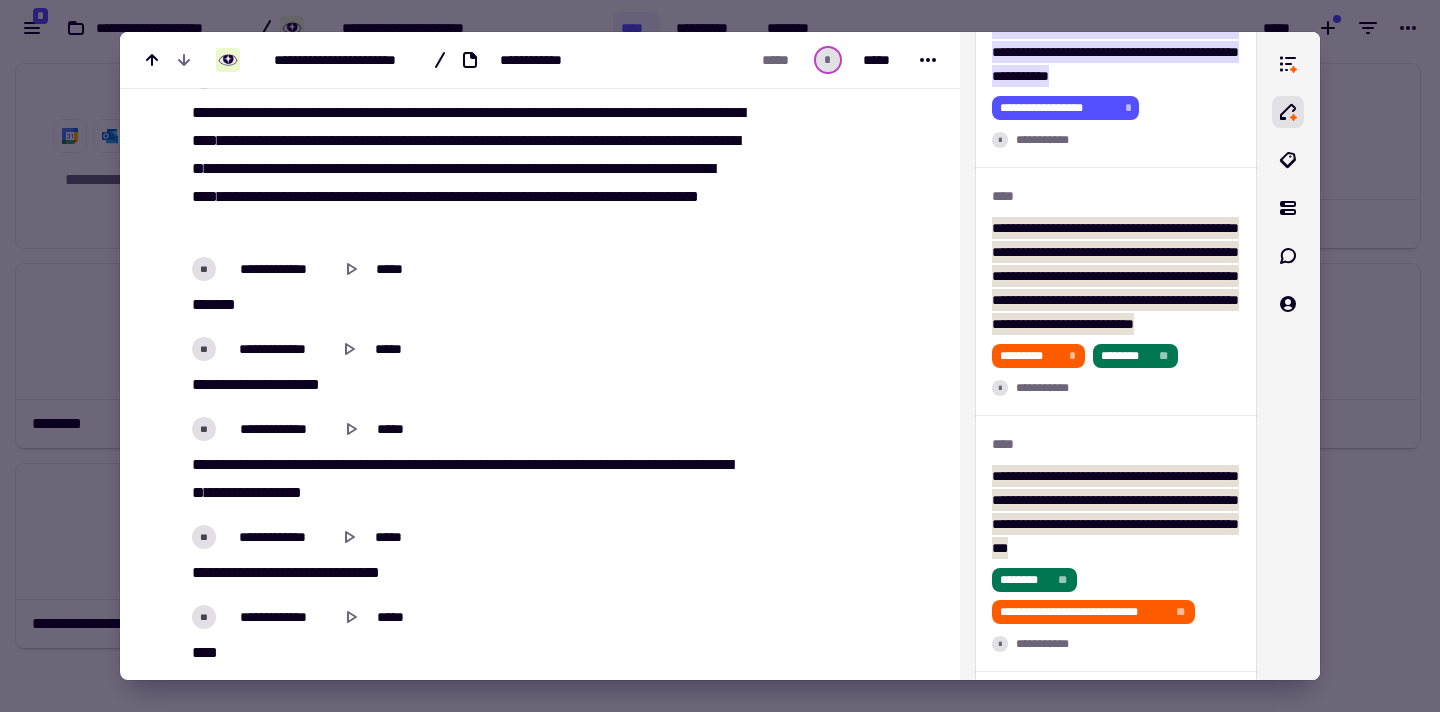 scroll, scrollTop: 24878, scrollLeft: 0, axis: vertical 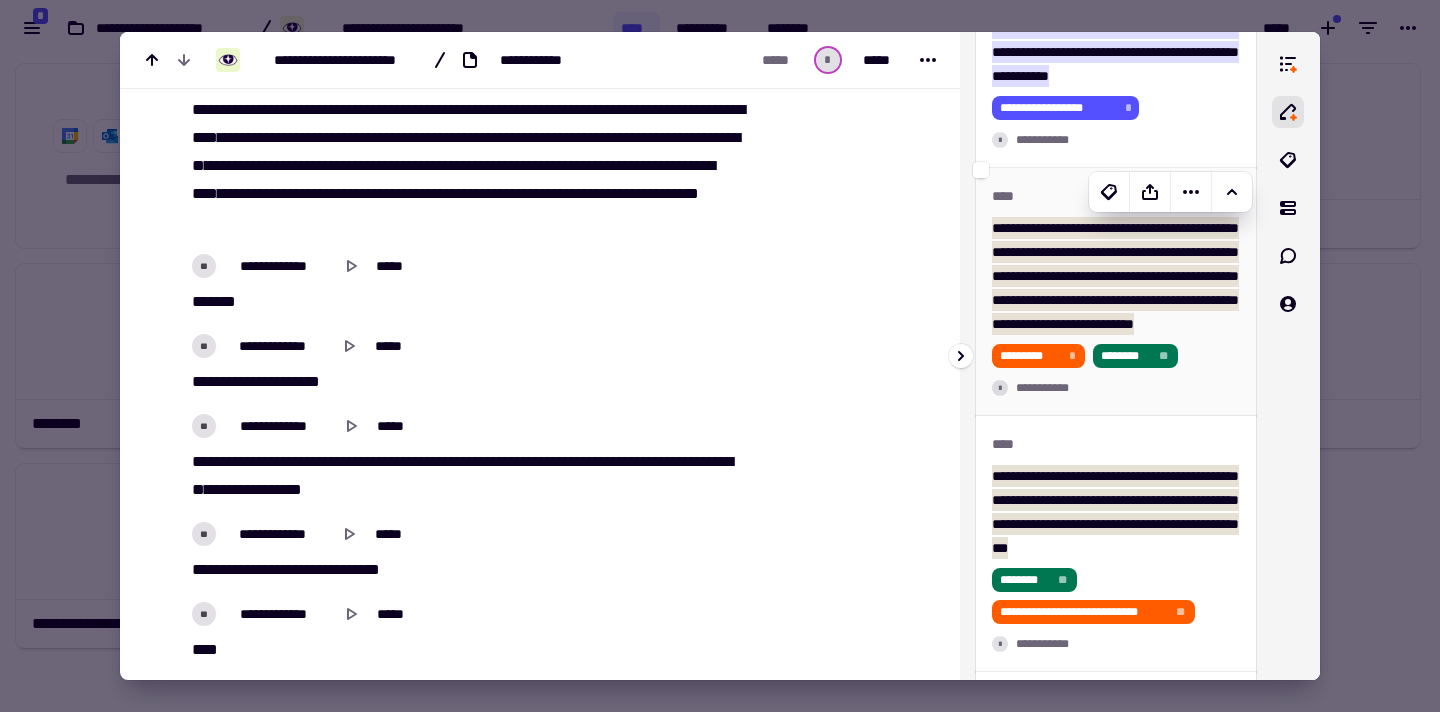 click on "**********" at bounding box center [1115, 276] 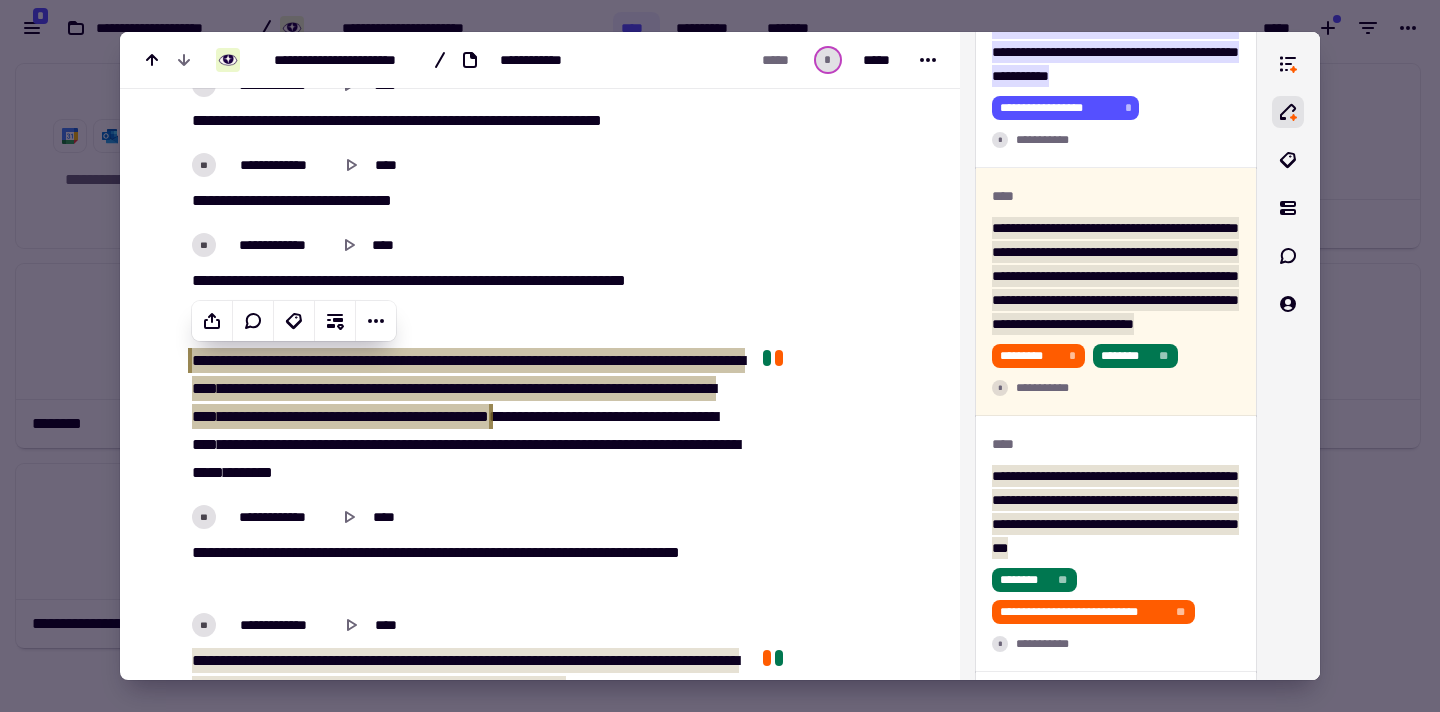 scroll, scrollTop: 1197, scrollLeft: 0, axis: vertical 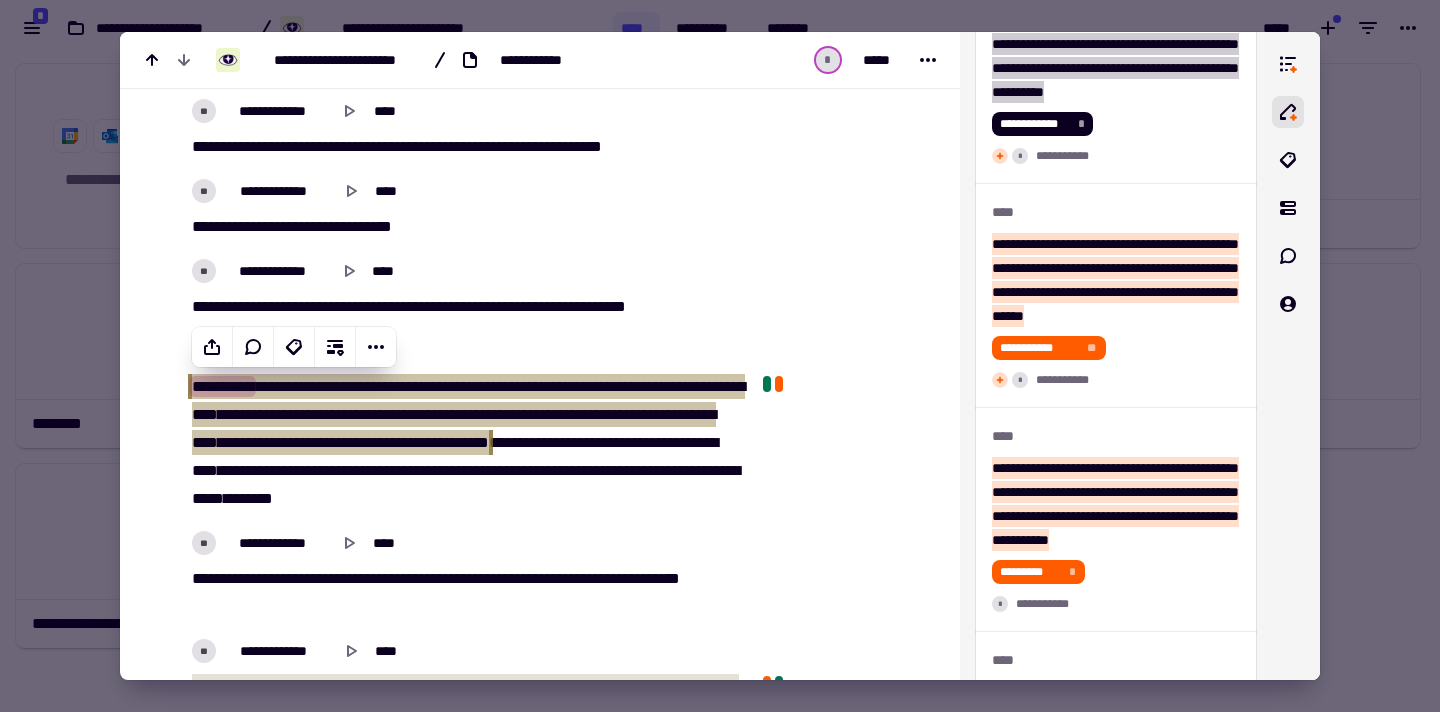 click on "**********" at bounding box center [465, 443] 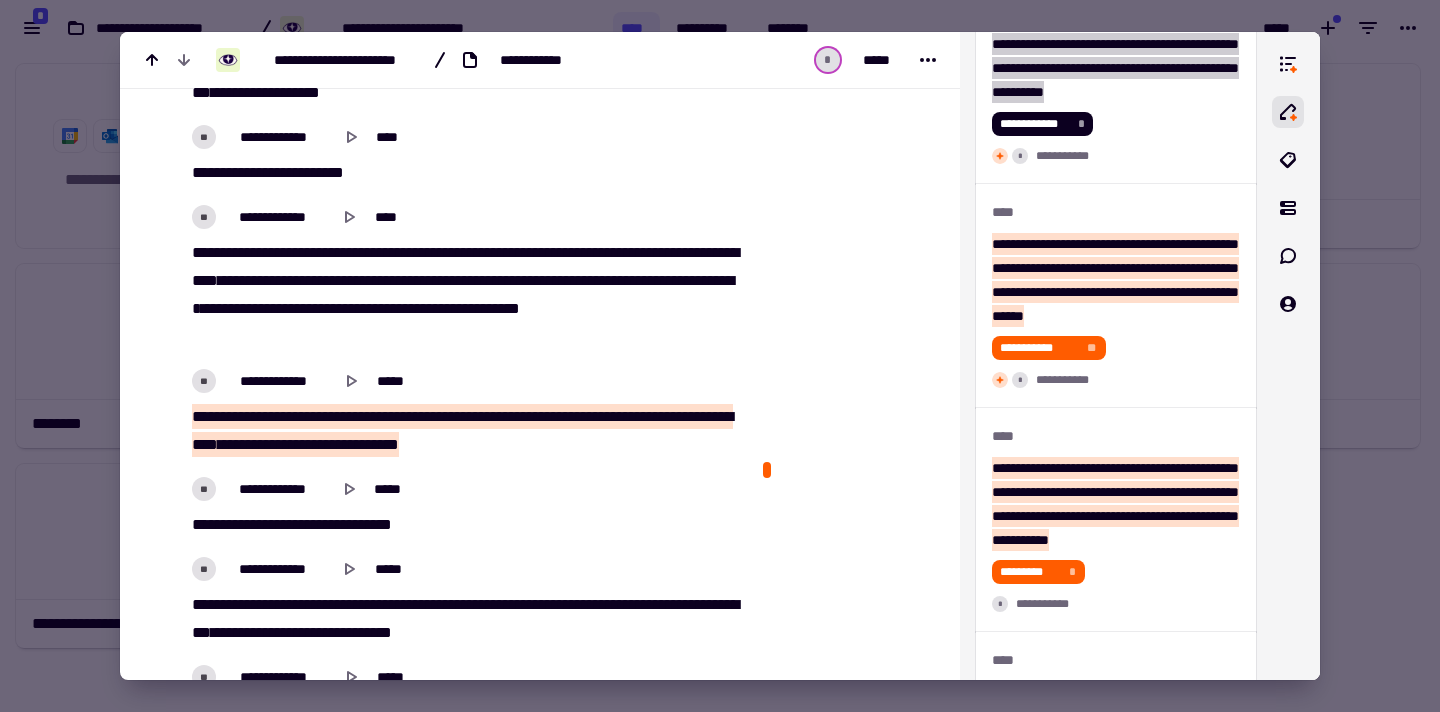 scroll, scrollTop: 7063, scrollLeft: 0, axis: vertical 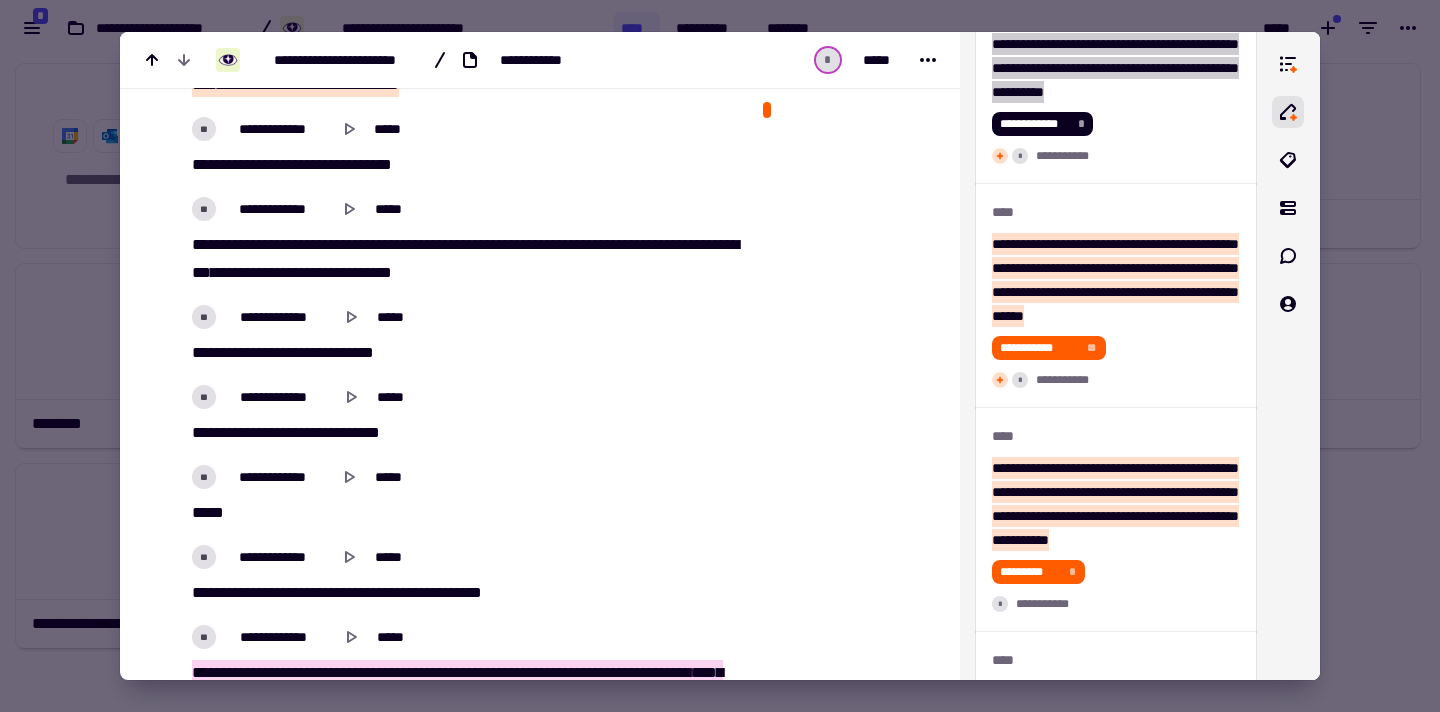 type on "*****" 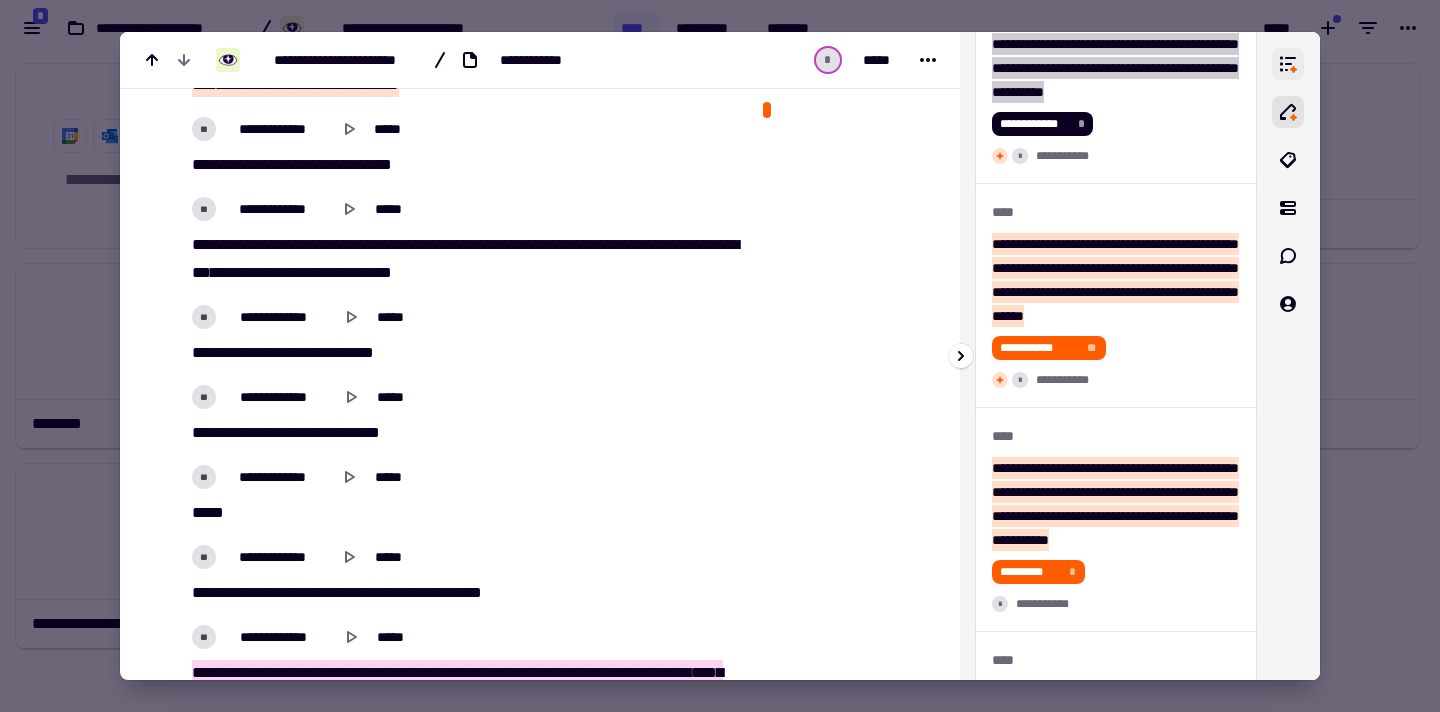 click 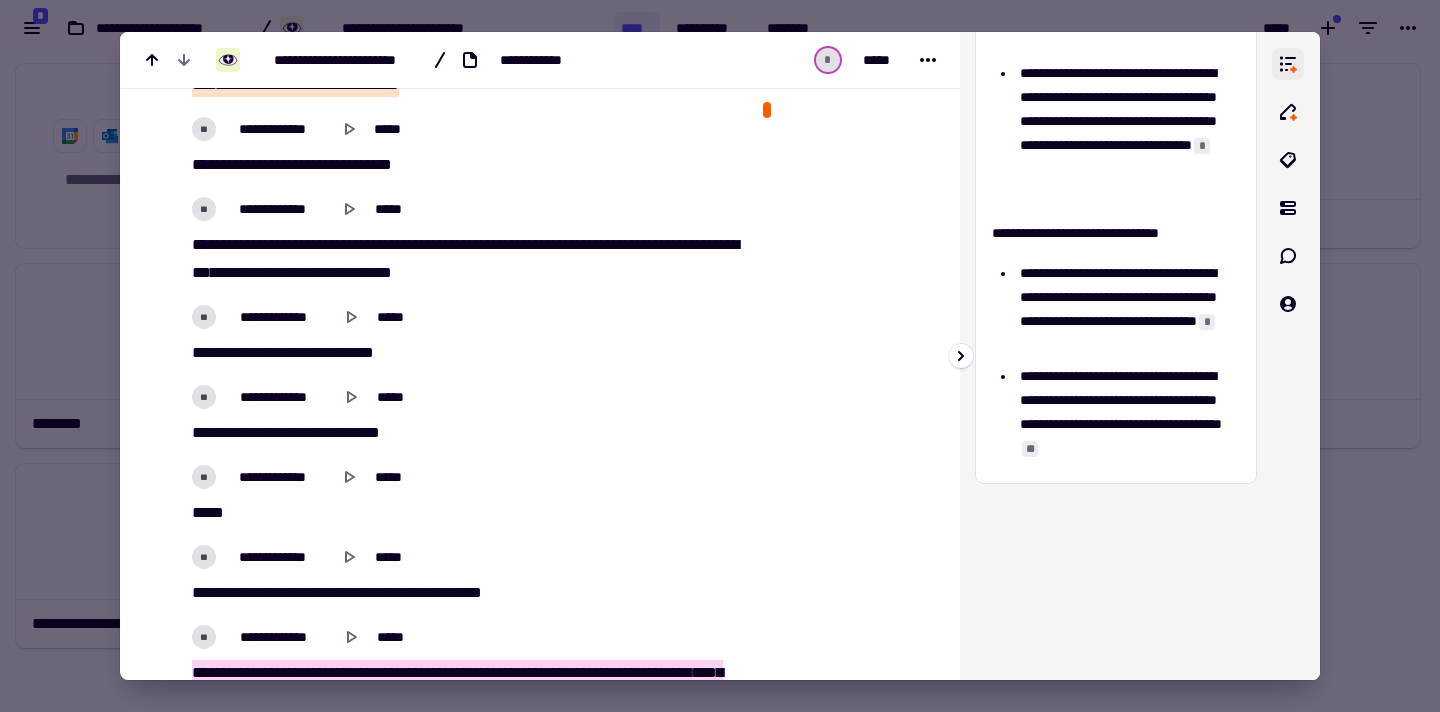 click 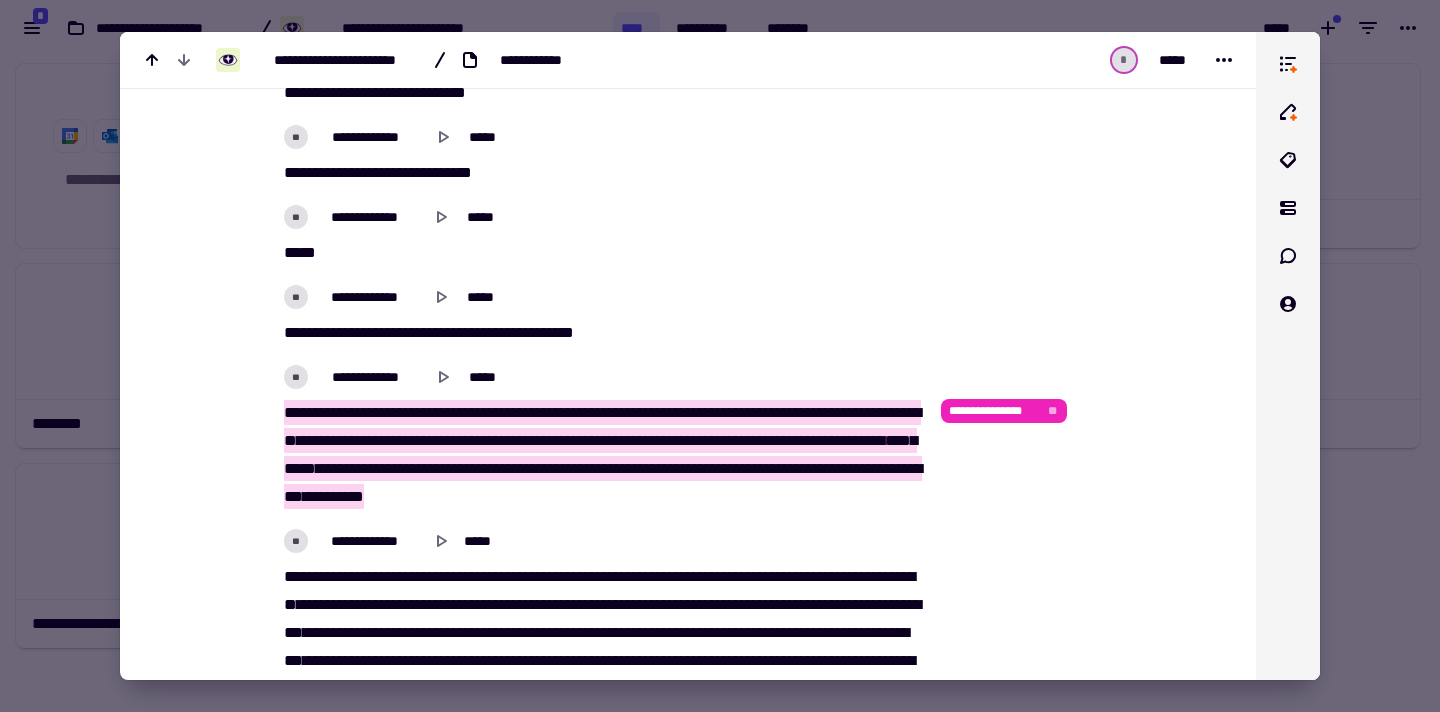 click at bounding box center (720, 356) 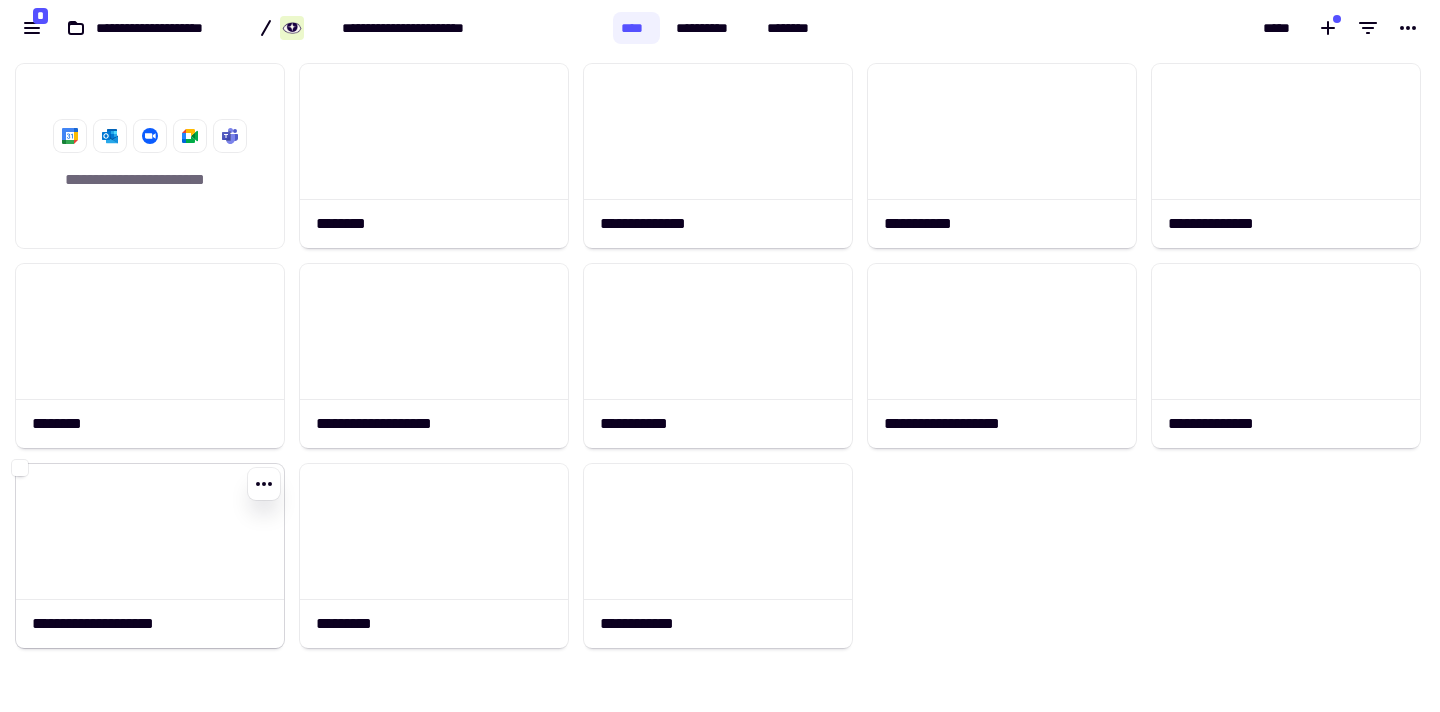 click on "**********" 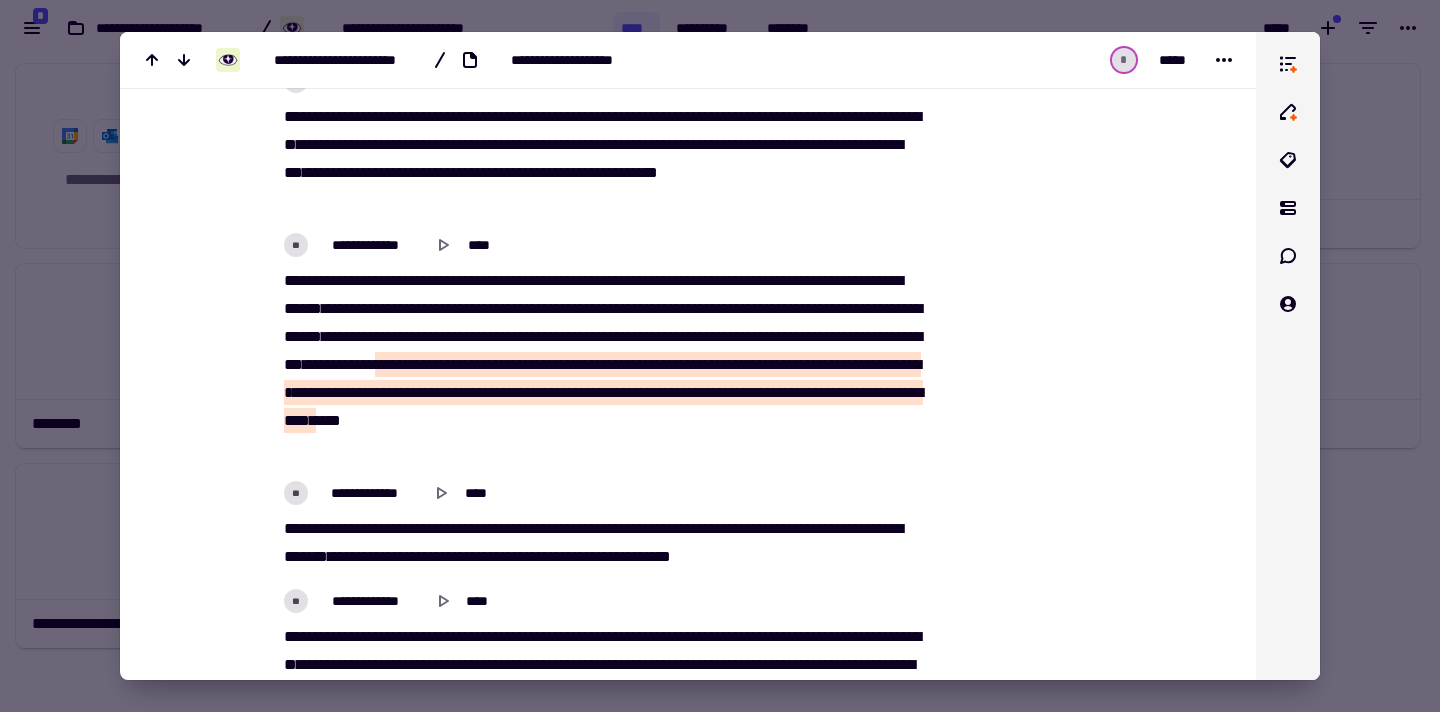 scroll, scrollTop: 828, scrollLeft: 0, axis: vertical 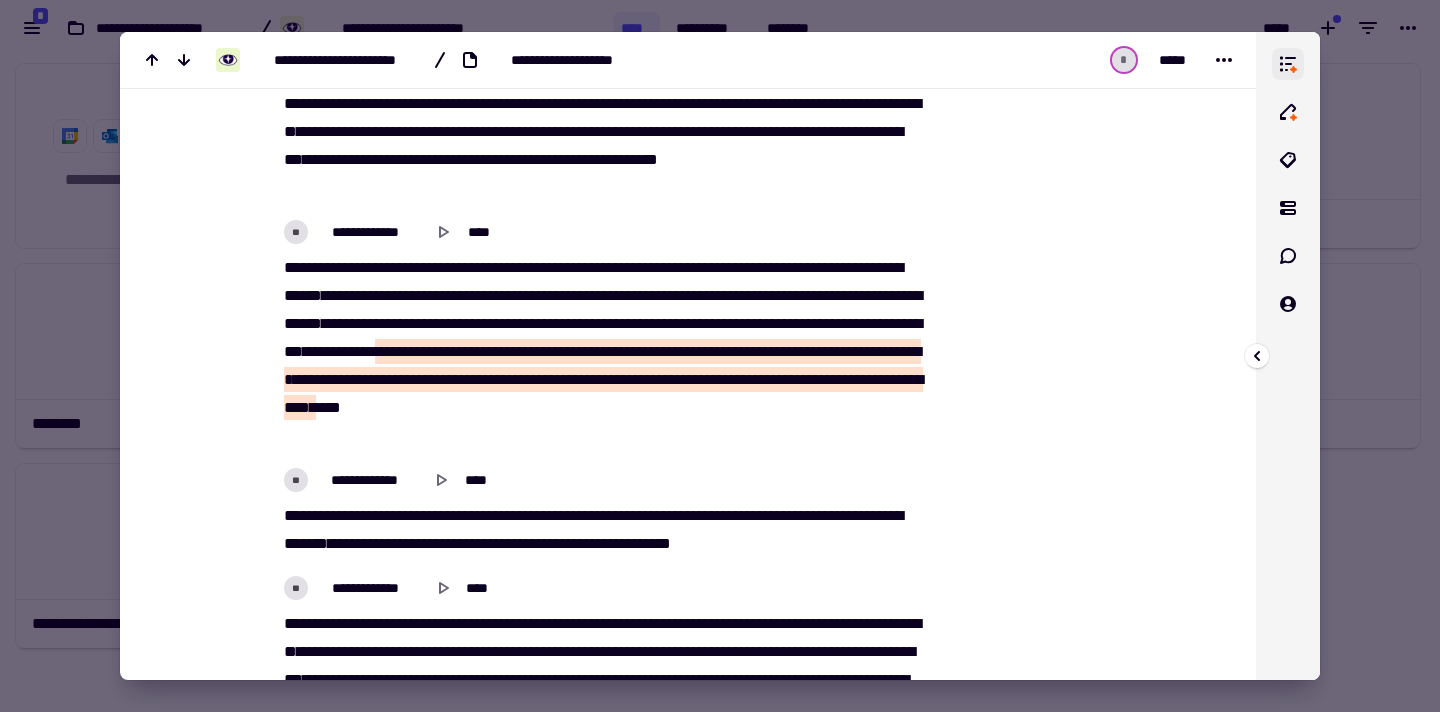 click 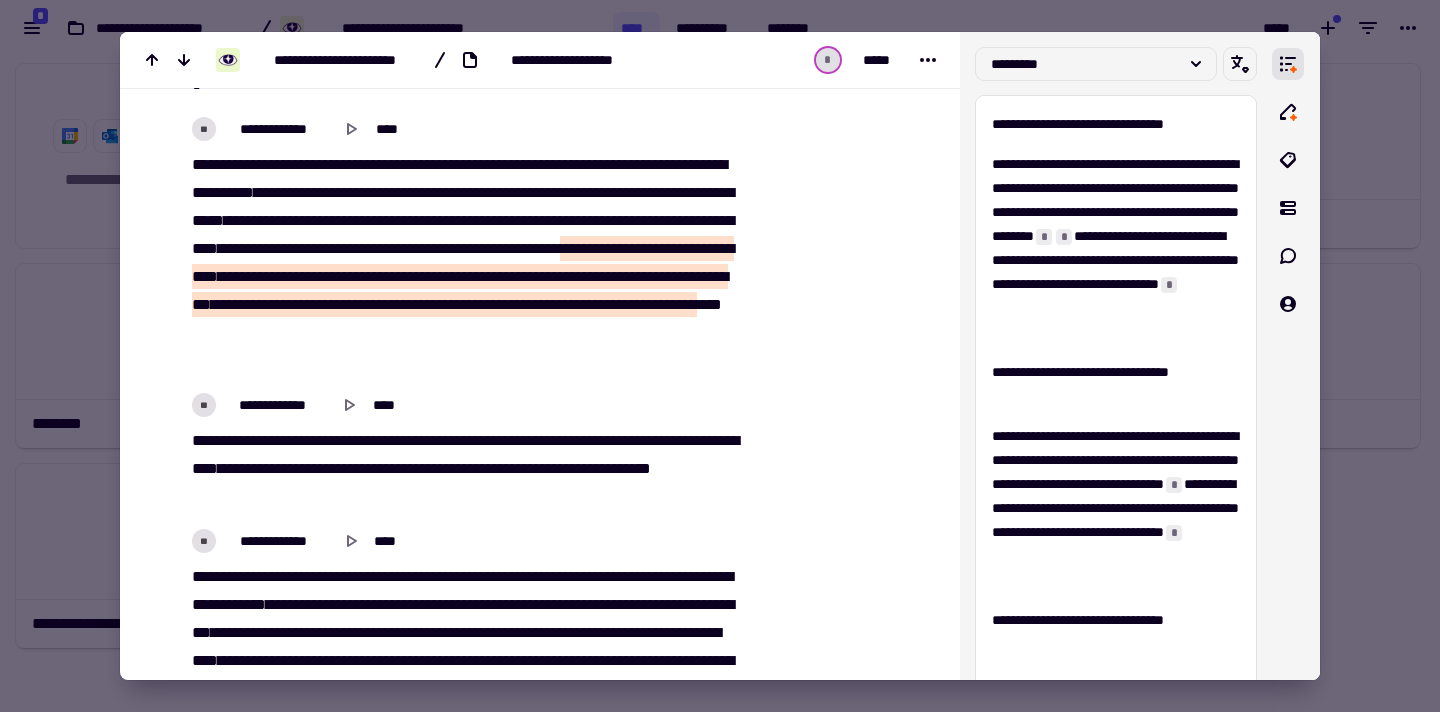 scroll, scrollTop: 892, scrollLeft: 0, axis: vertical 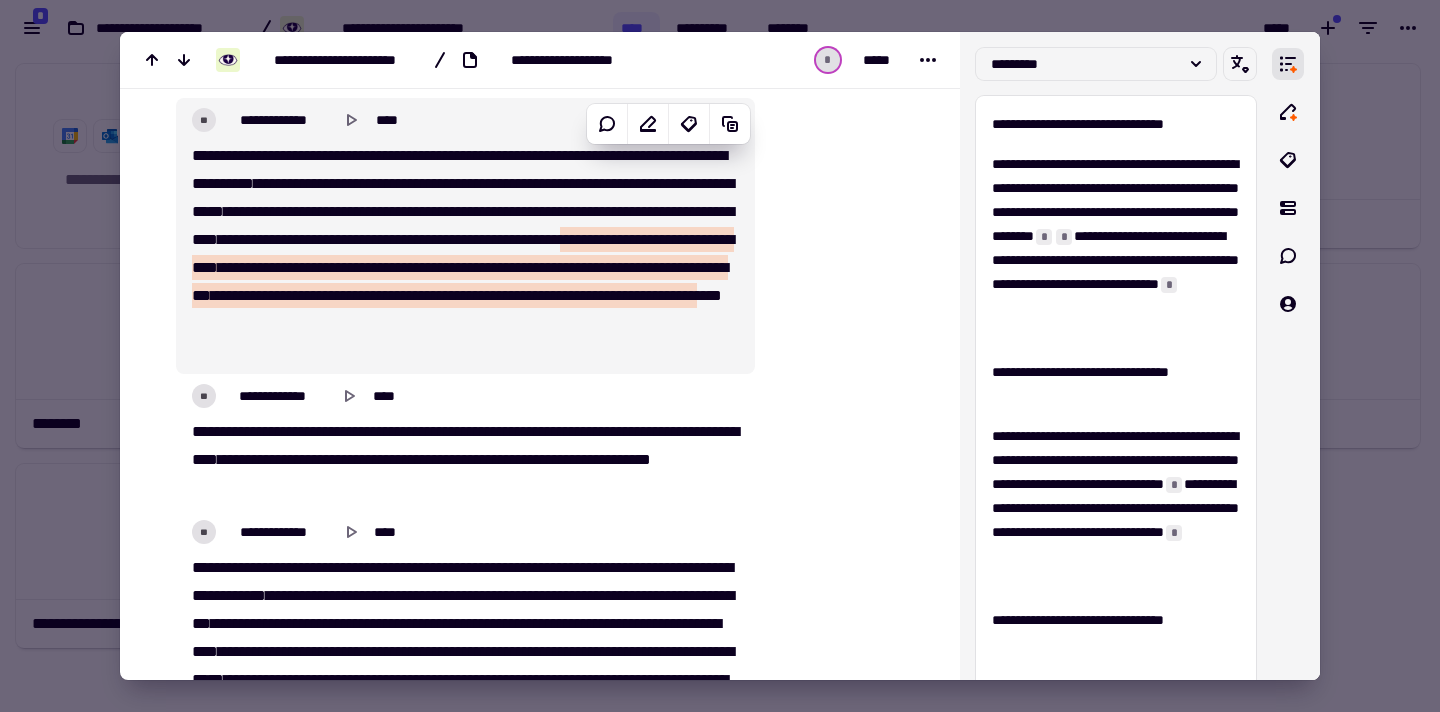 click on "**********" at bounding box center (689, 267) 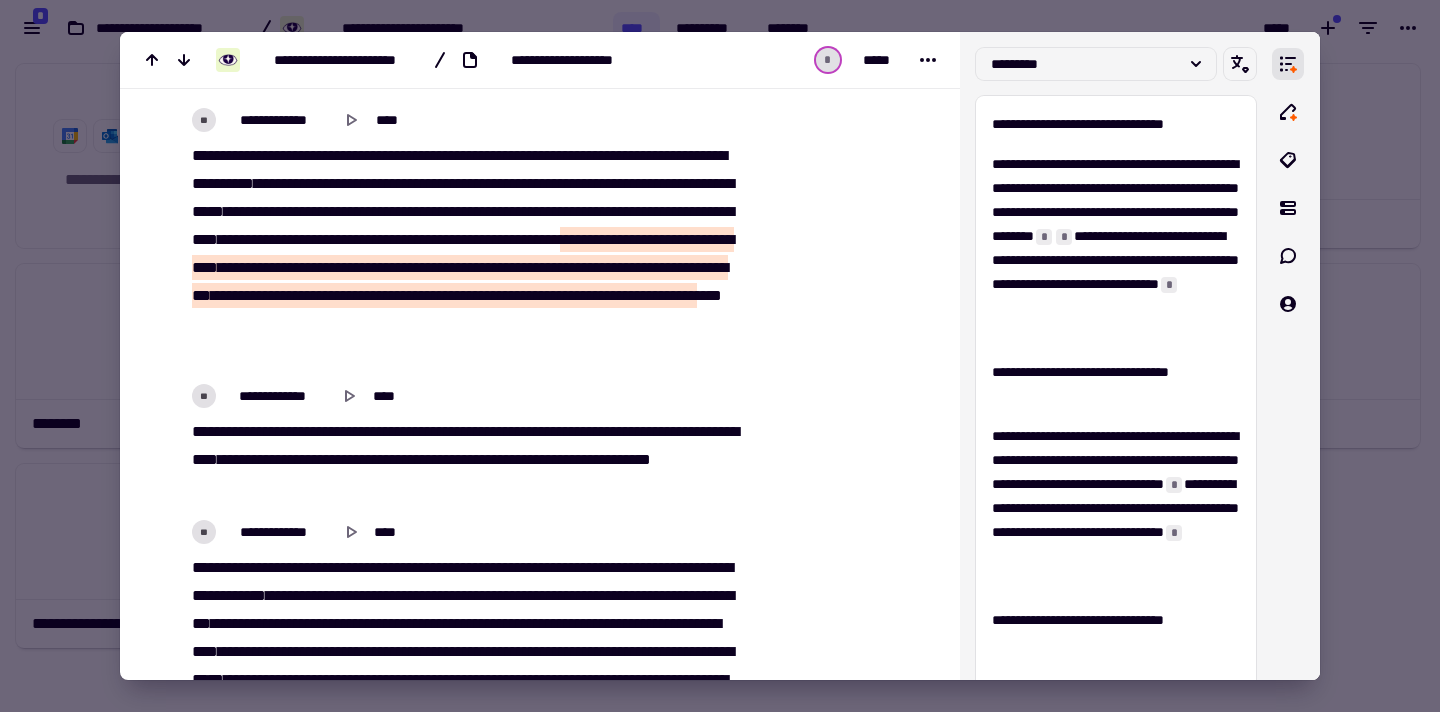 click on "****" at bounding box center (565, 295) 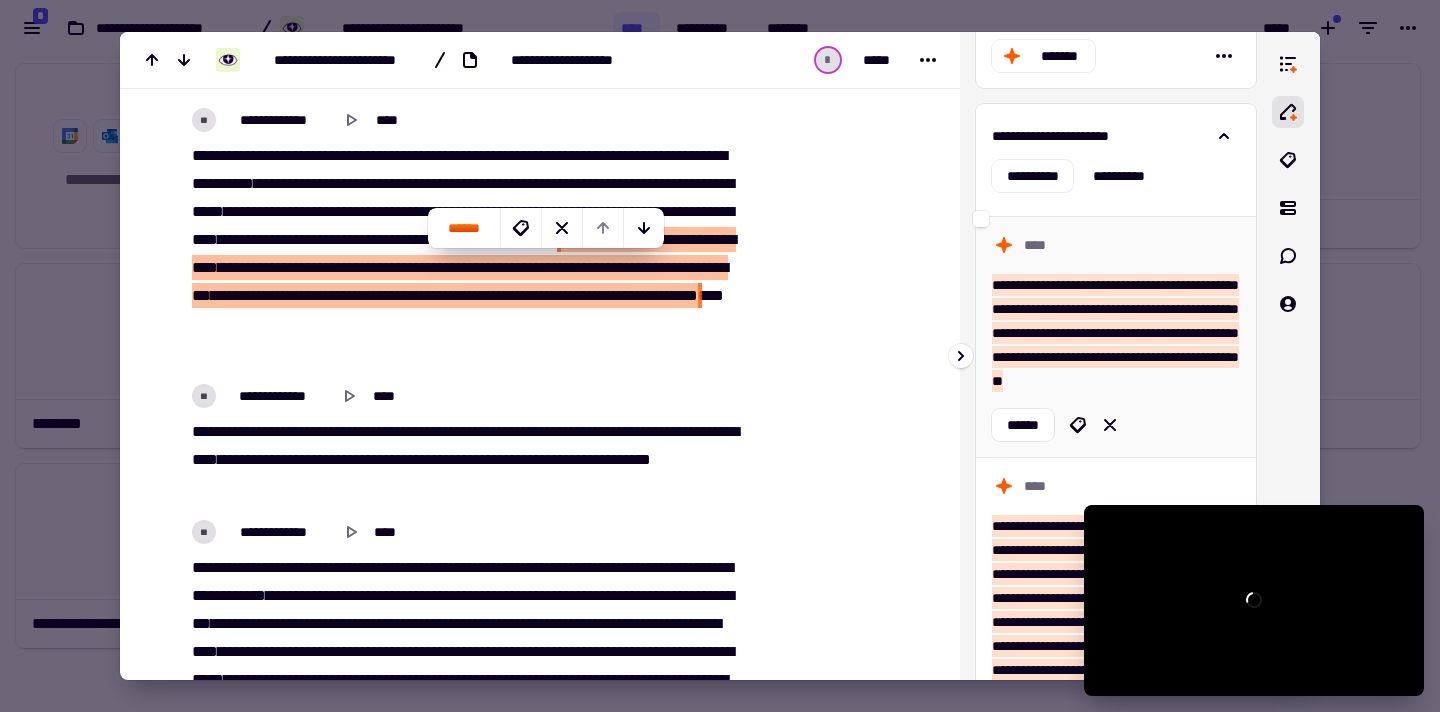 scroll, scrollTop: 26, scrollLeft: 0, axis: vertical 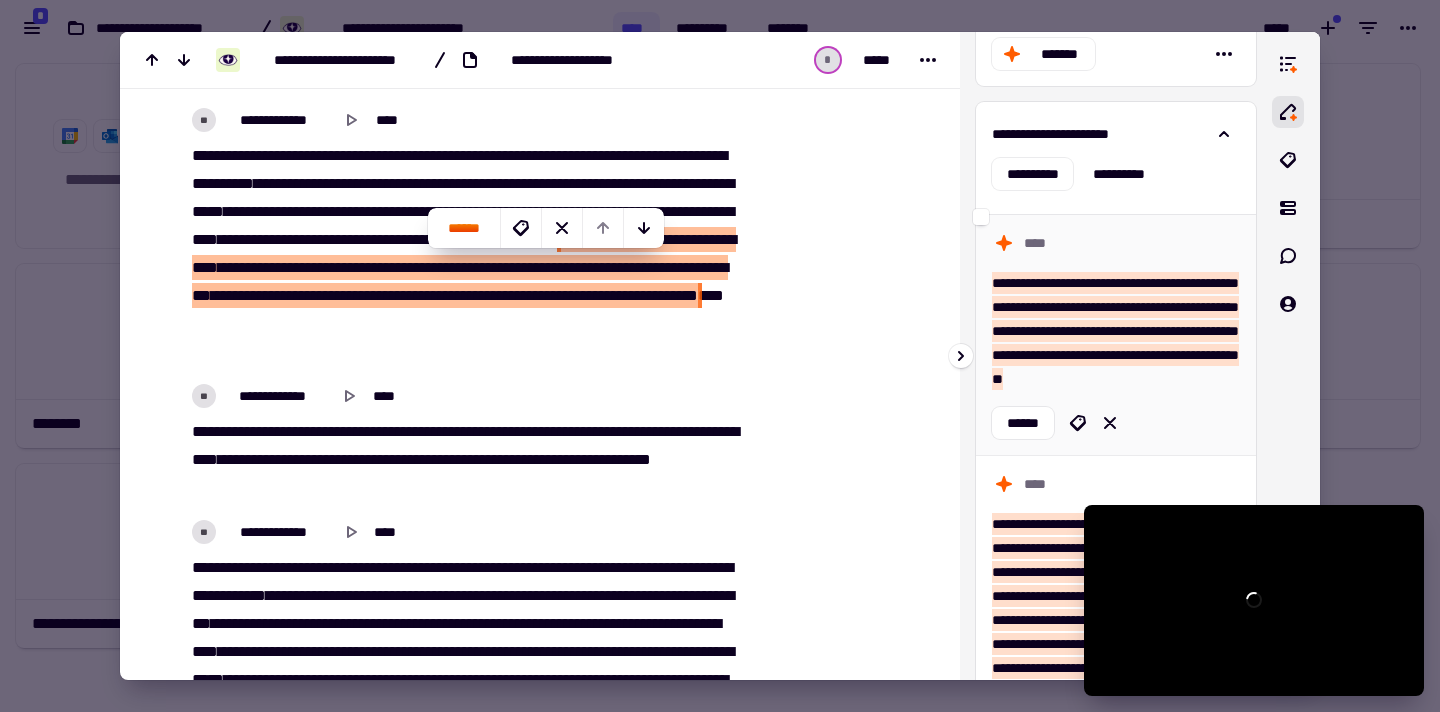 type on "*****" 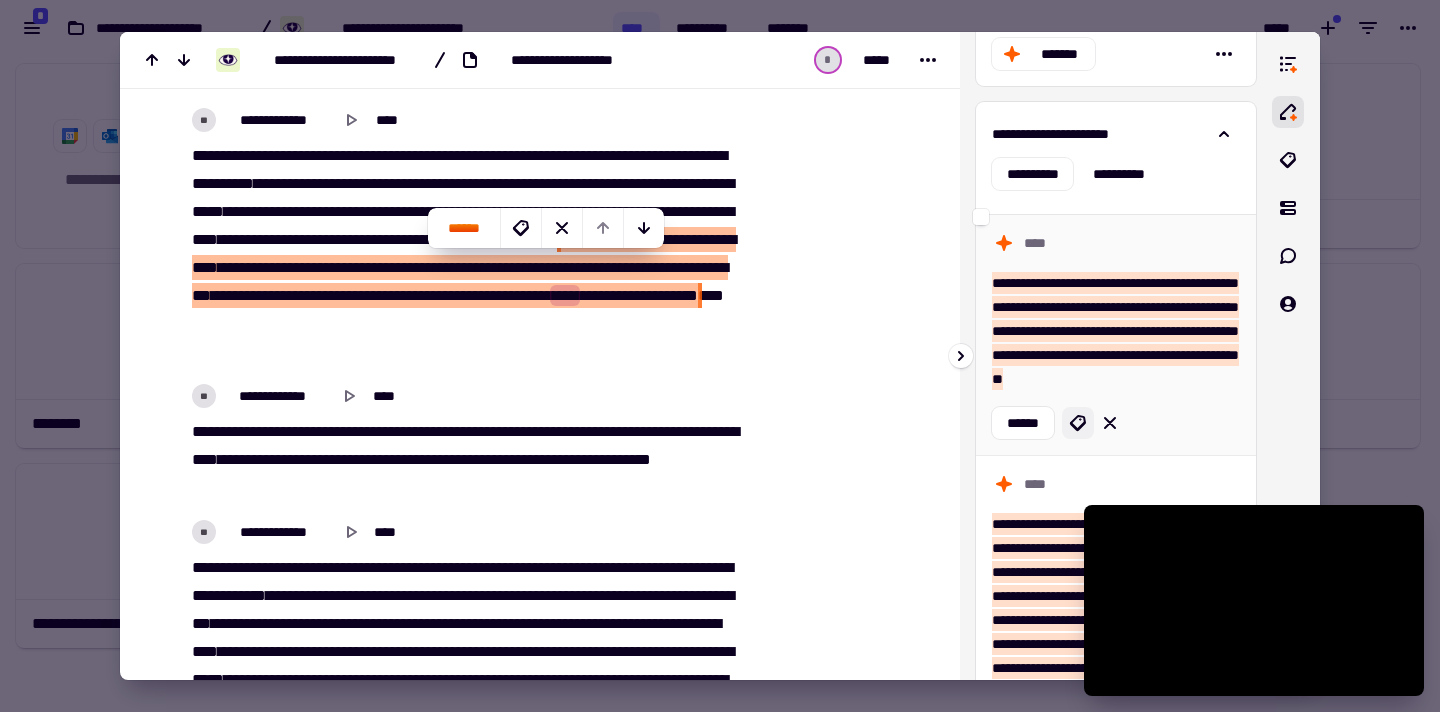 click 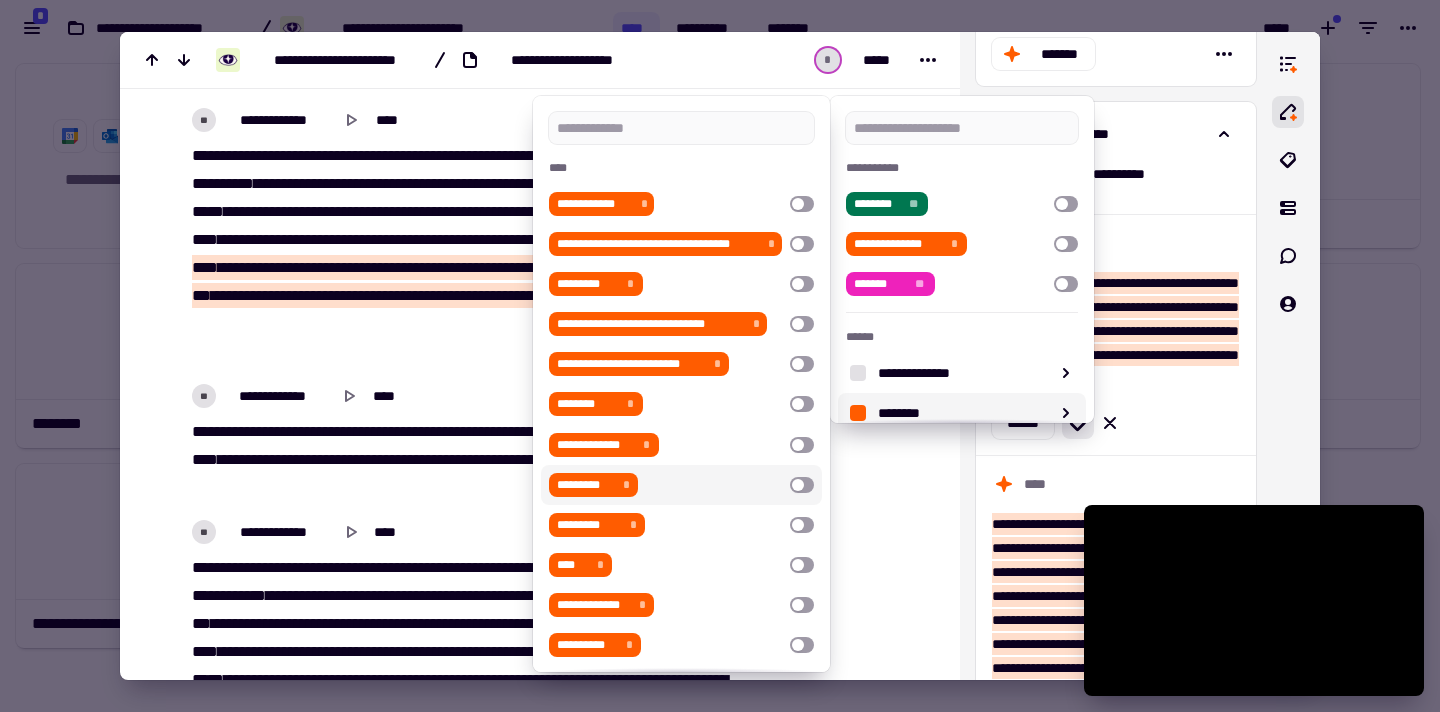 click at bounding box center [720, 356] 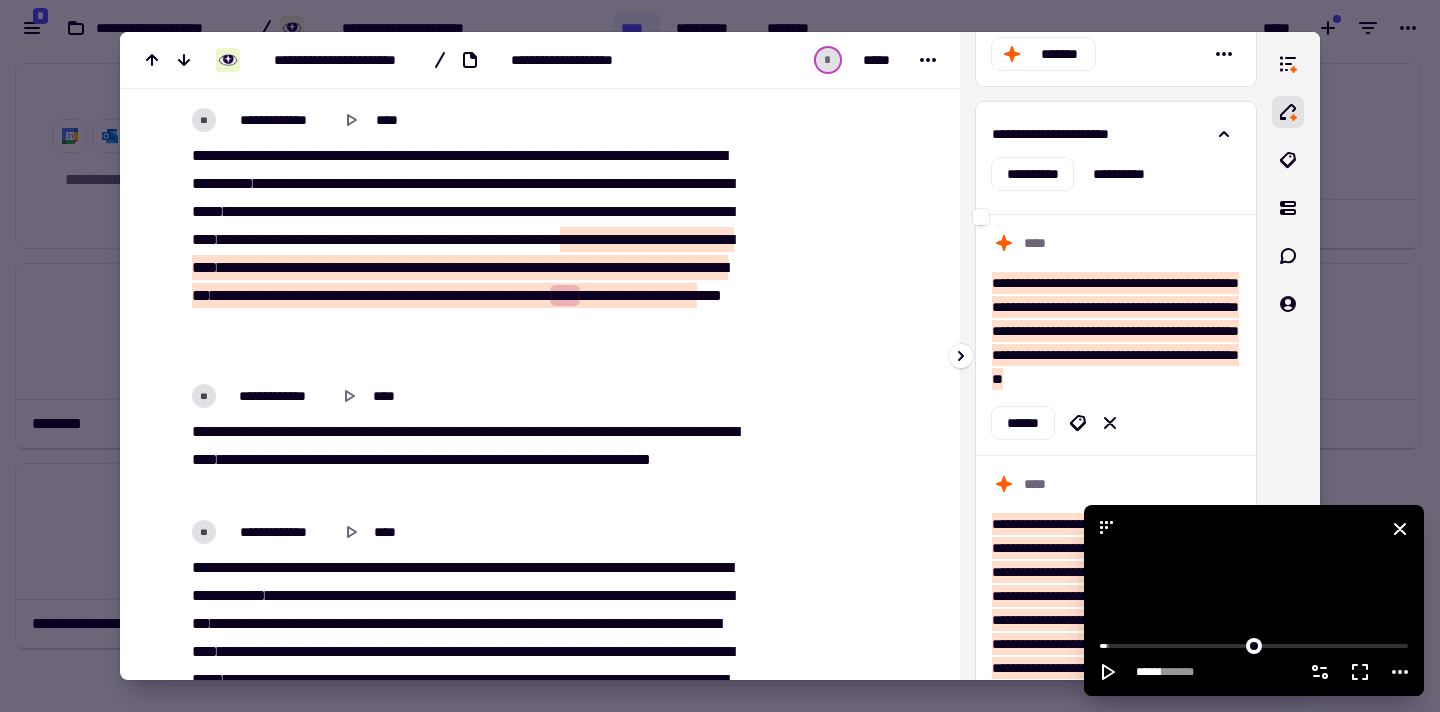 click 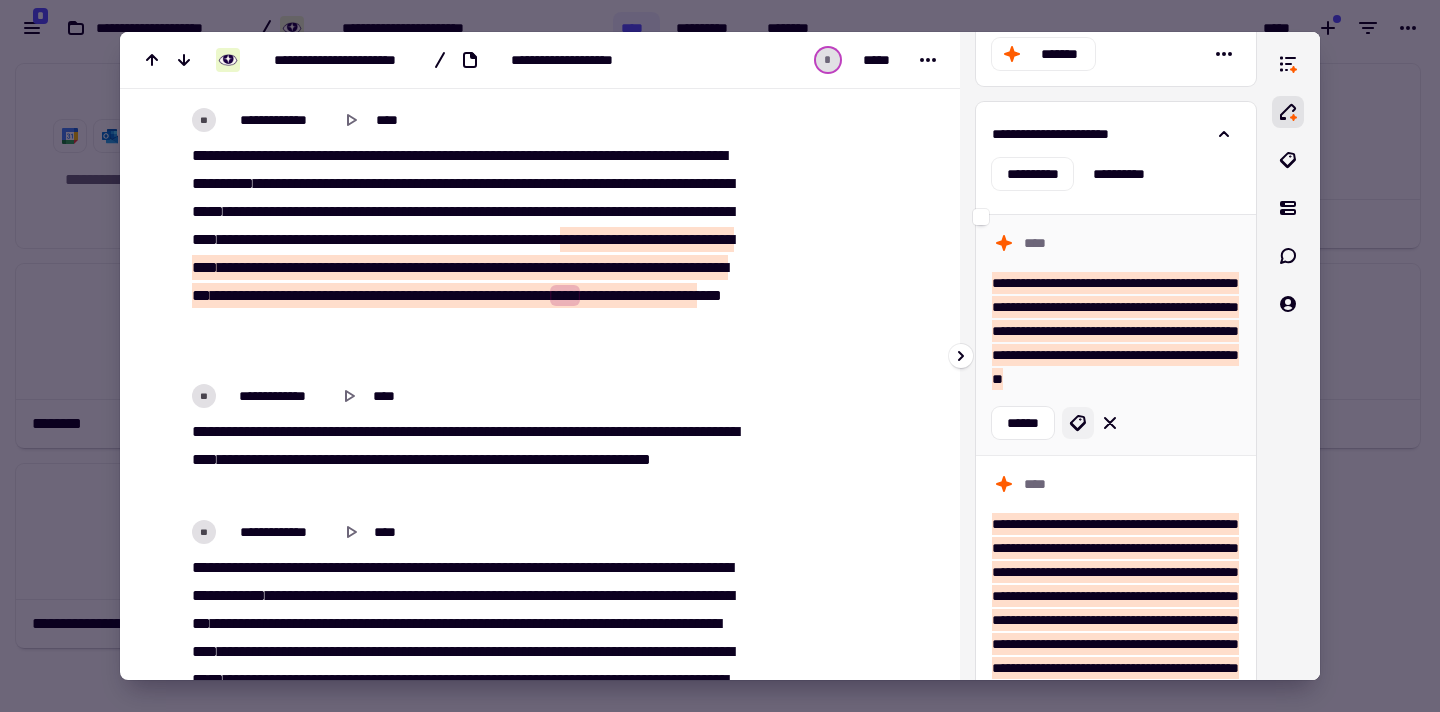 click 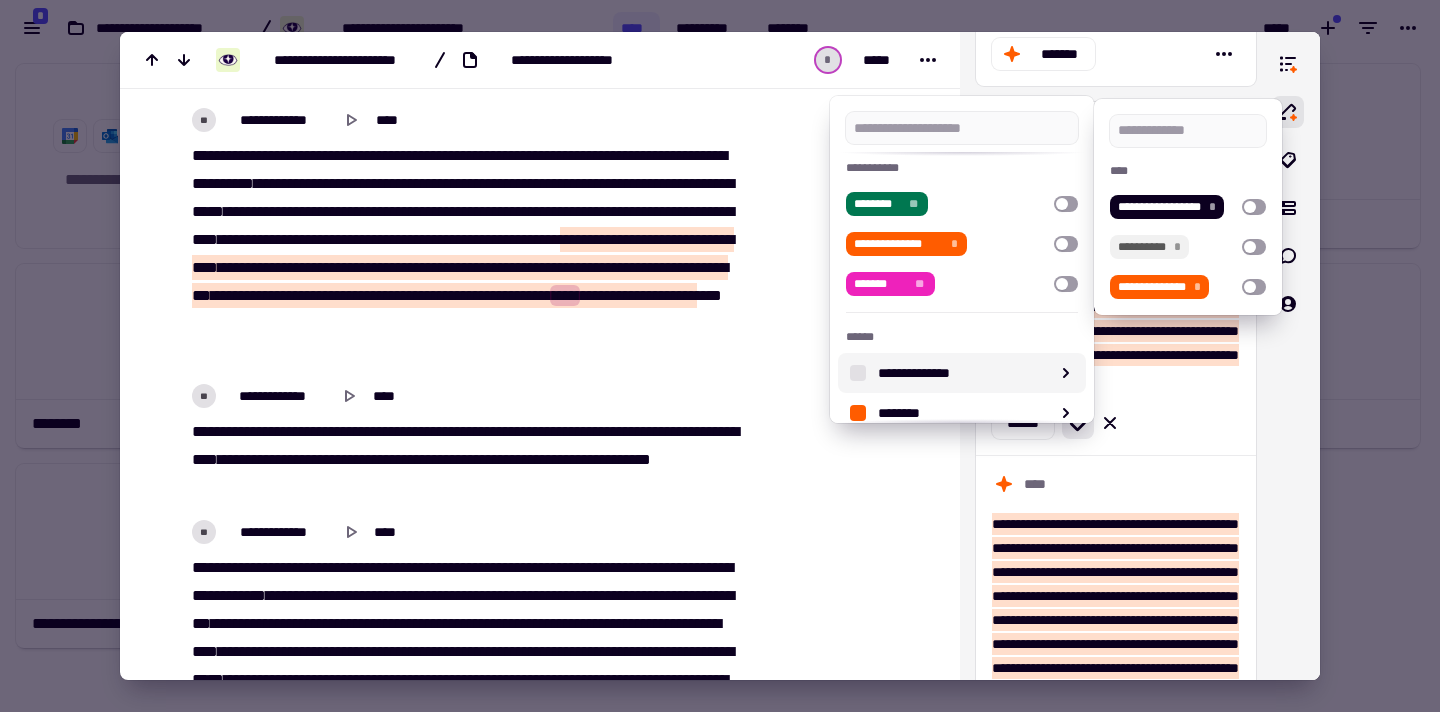 scroll, scrollTop: 319, scrollLeft: 0, axis: vertical 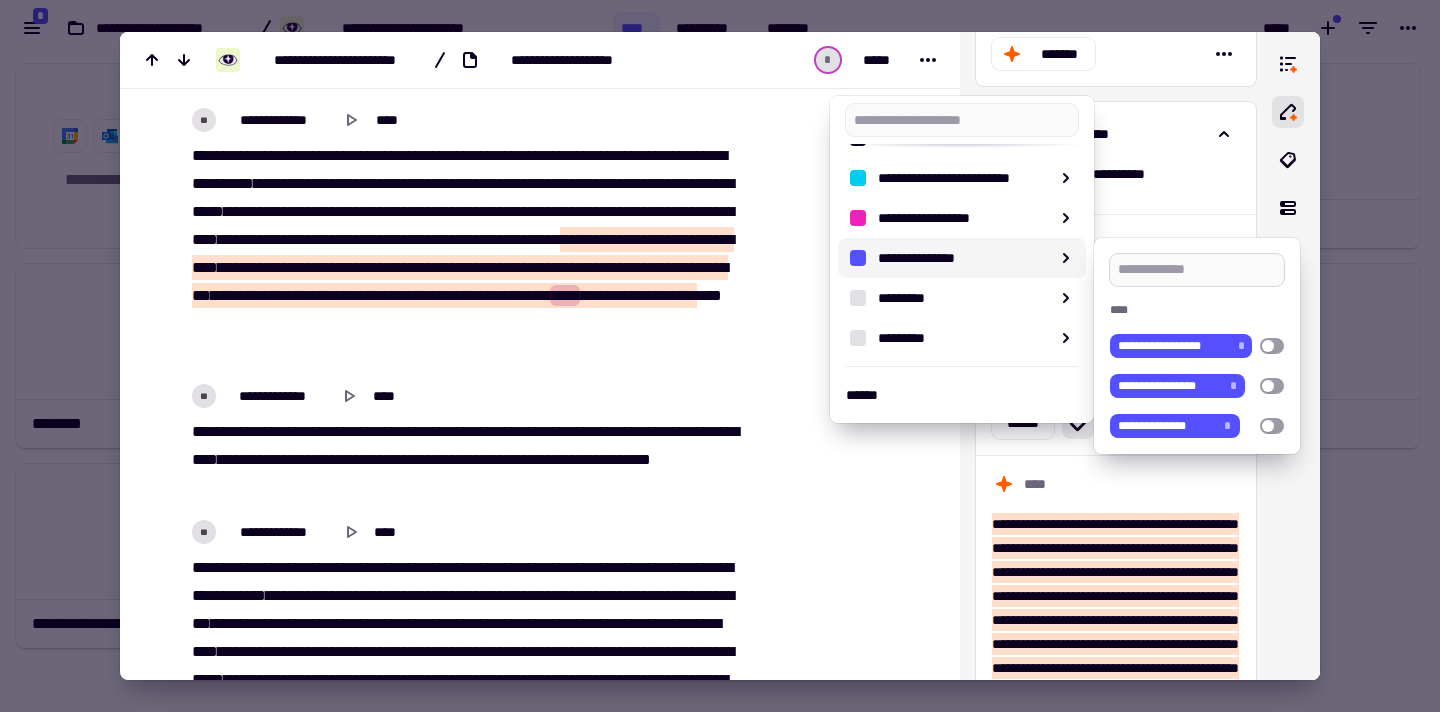 click at bounding box center [1197, 270] 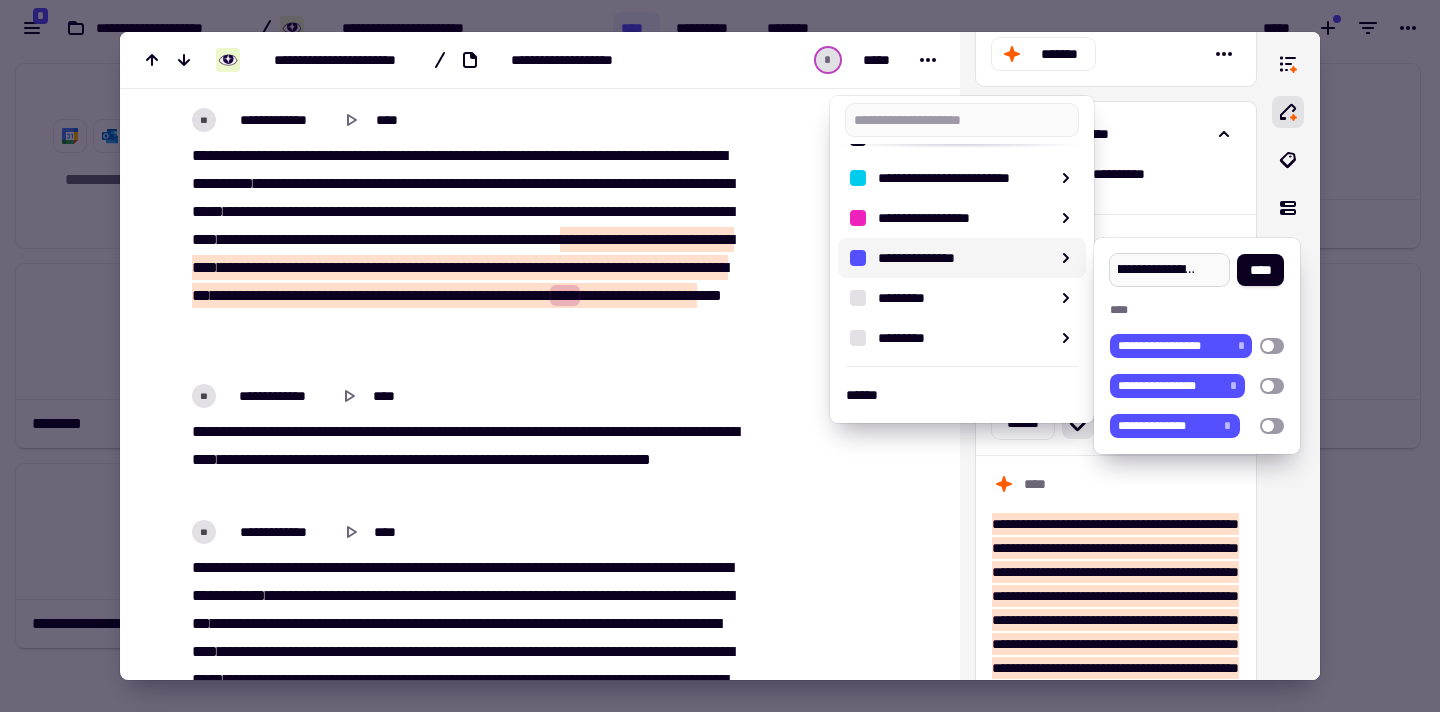 scroll, scrollTop: 0, scrollLeft: 86, axis: horizontal 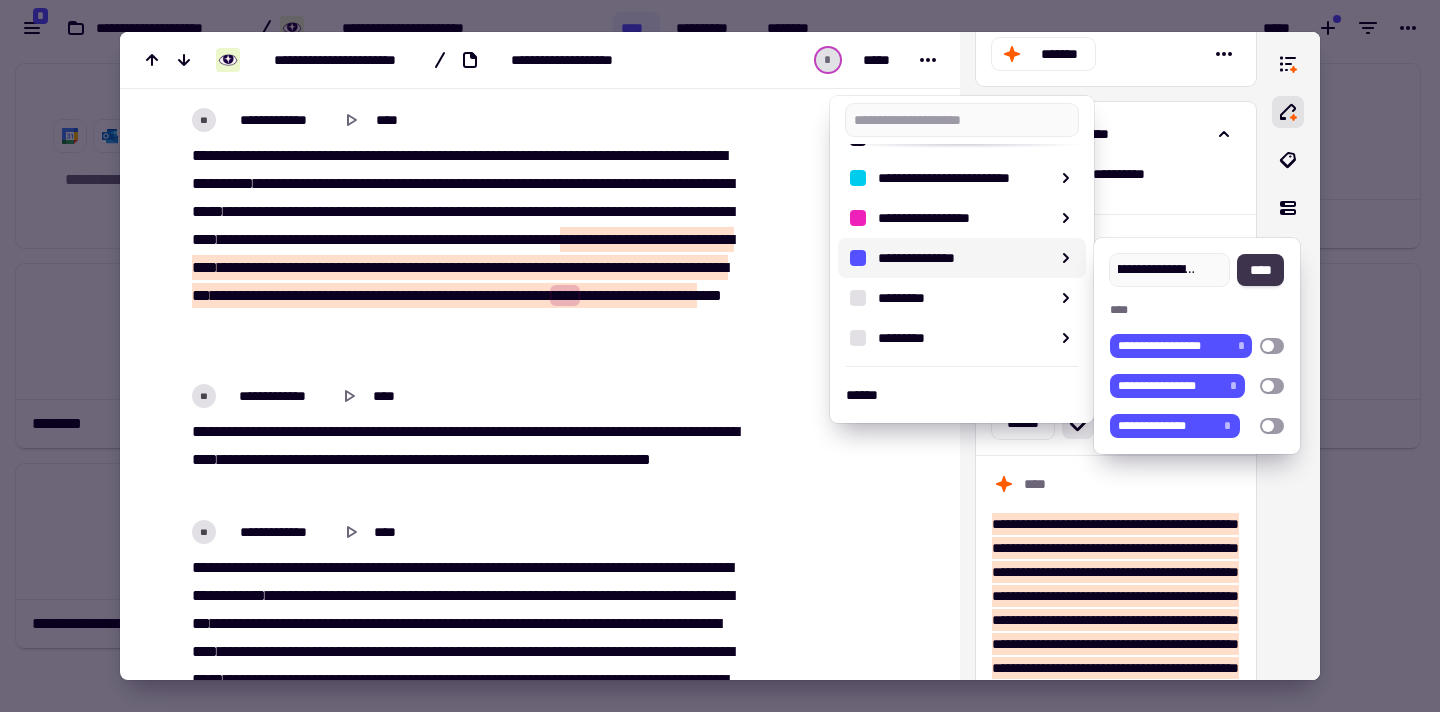 type on "**********" 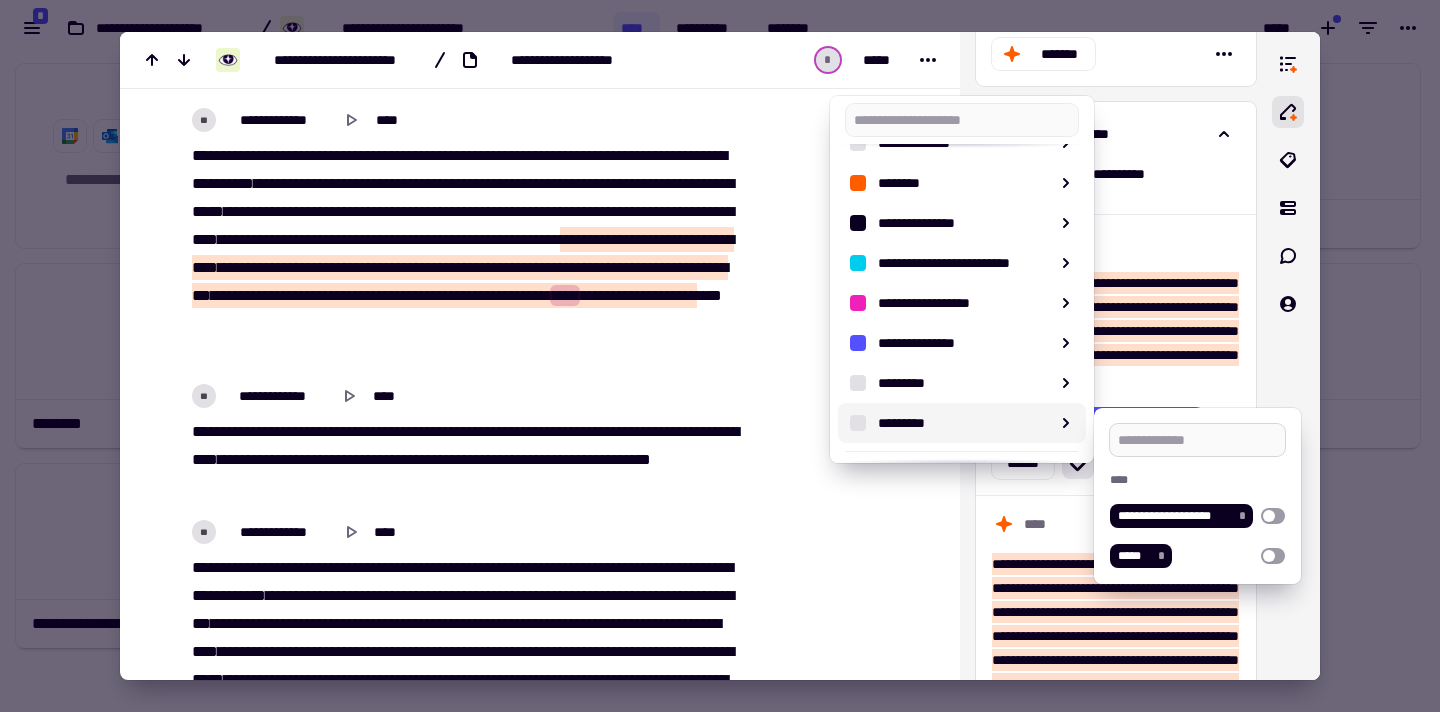 click at bounding box center [1197, 440] 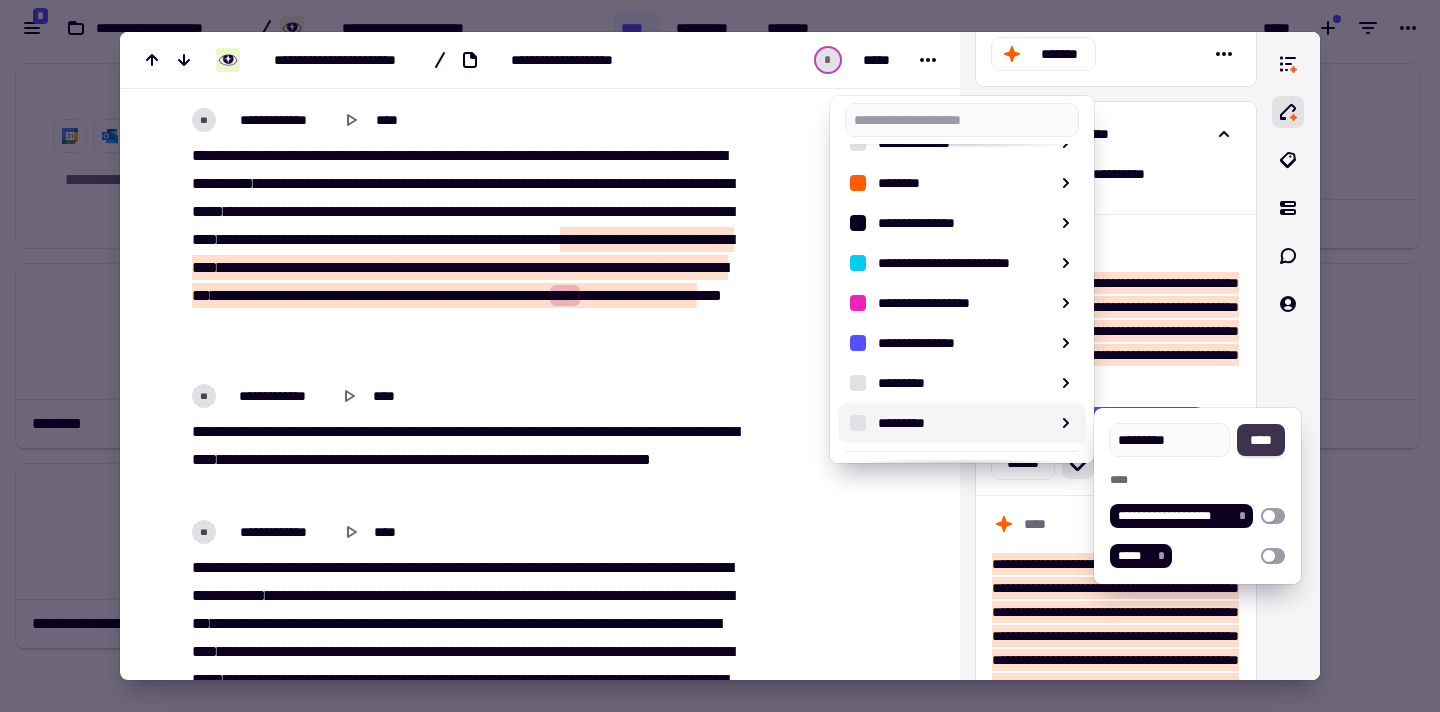type on "*********" 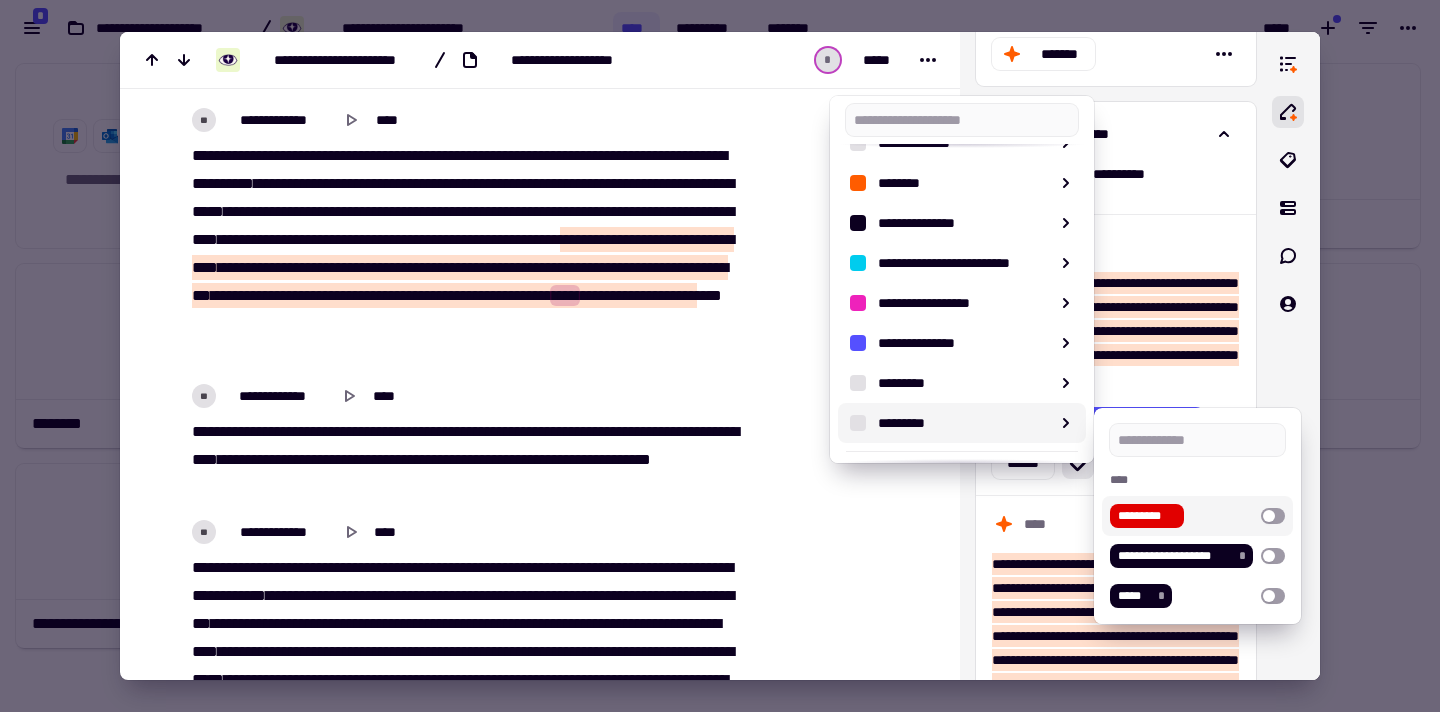 click on "**********" at bounding box center (1197, 516) 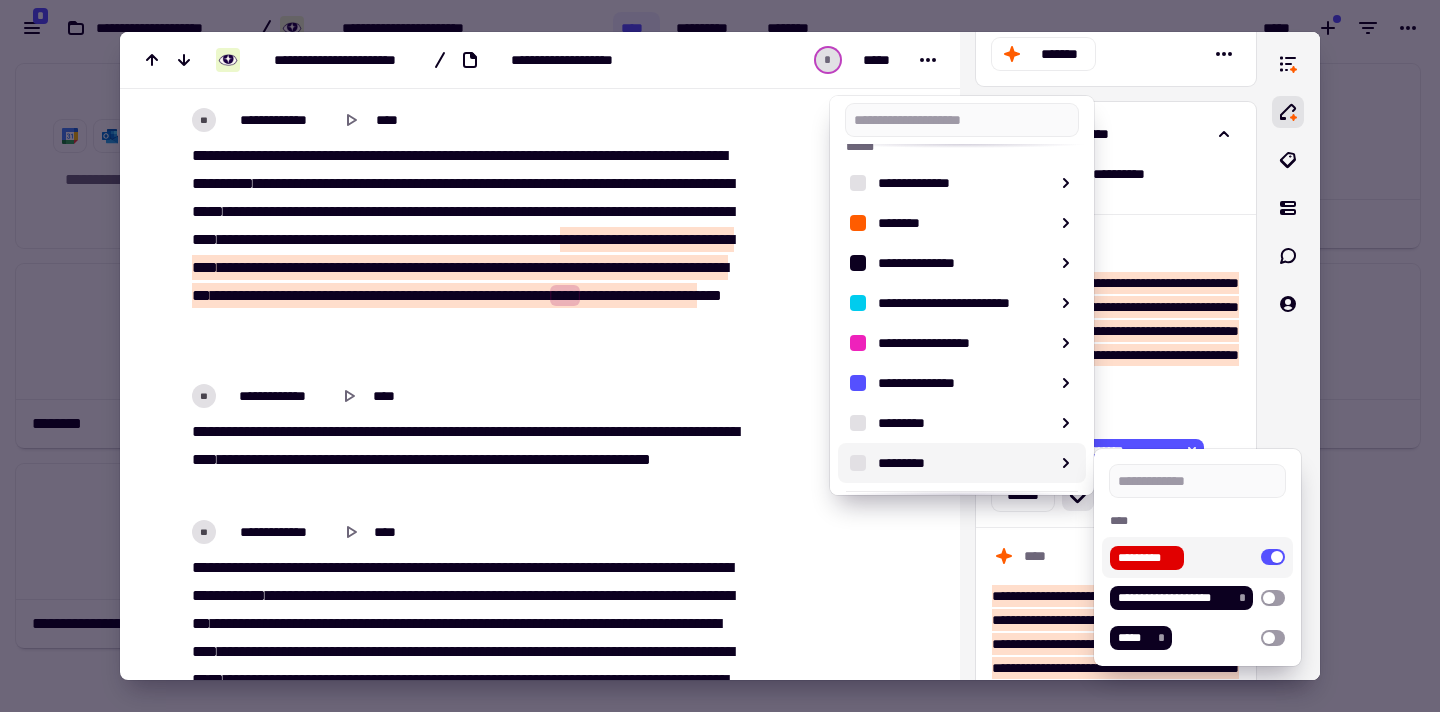 click at bounding box center [720, 356] 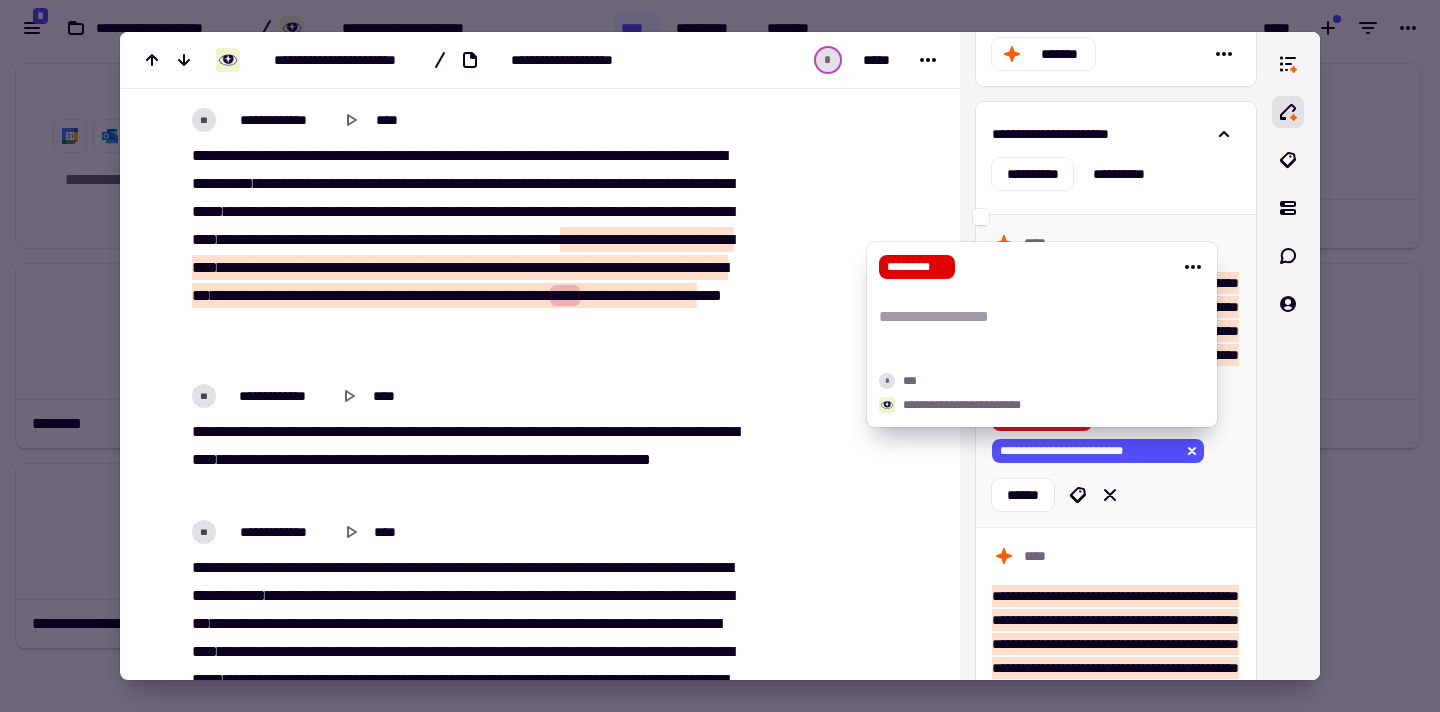 click on "*********" at bounding box center (1030, 419) 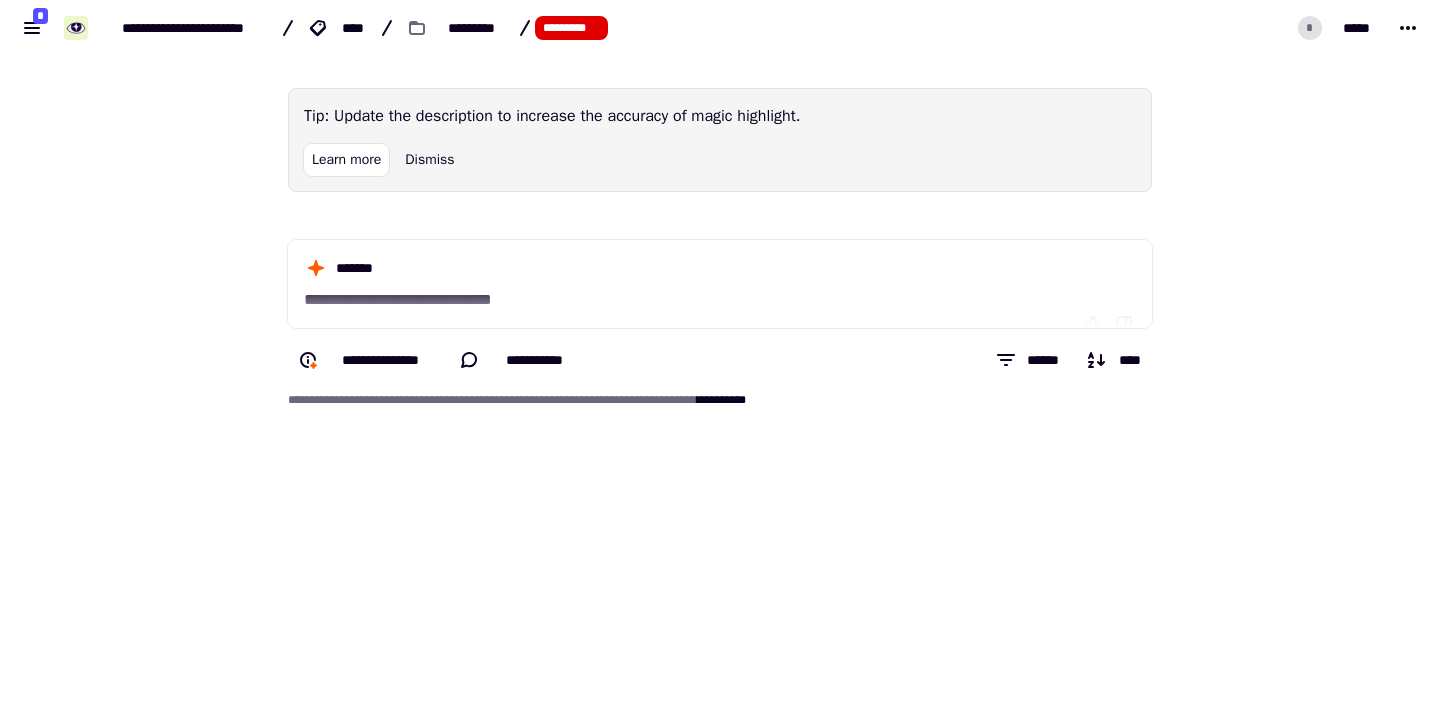 scroll, scrollTop: 0, scrollLeft: 0, axis: both 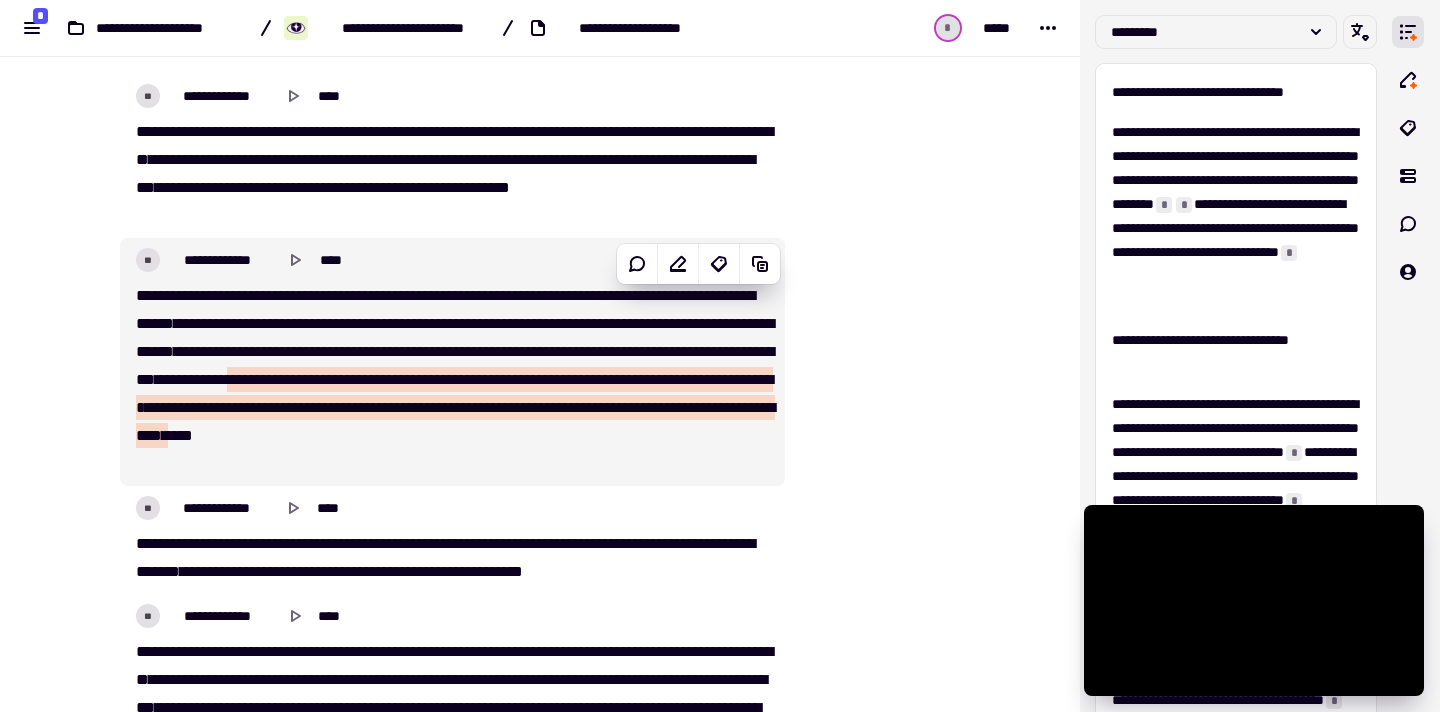 click at bounding box center [190, 407] 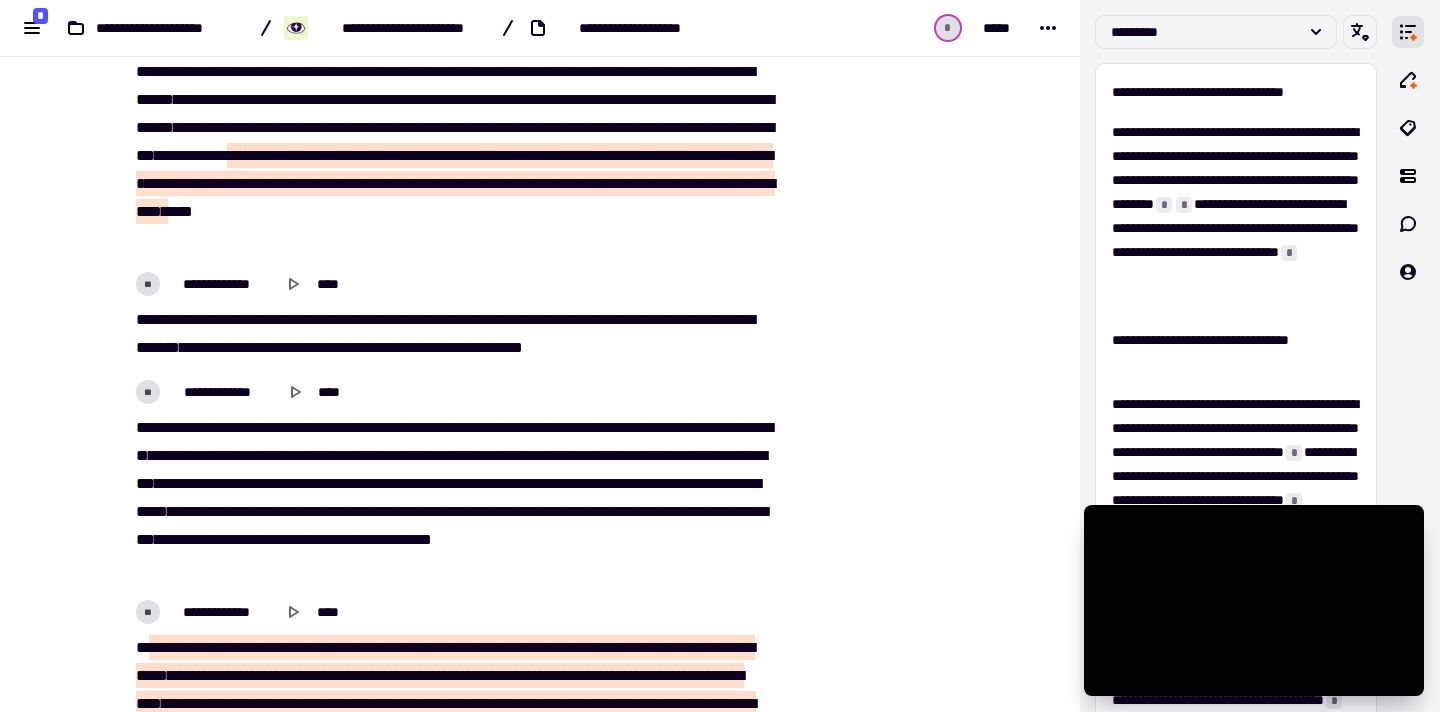 scroll, scrollTop: 1110, scrollLeft: 0, axis: vertical 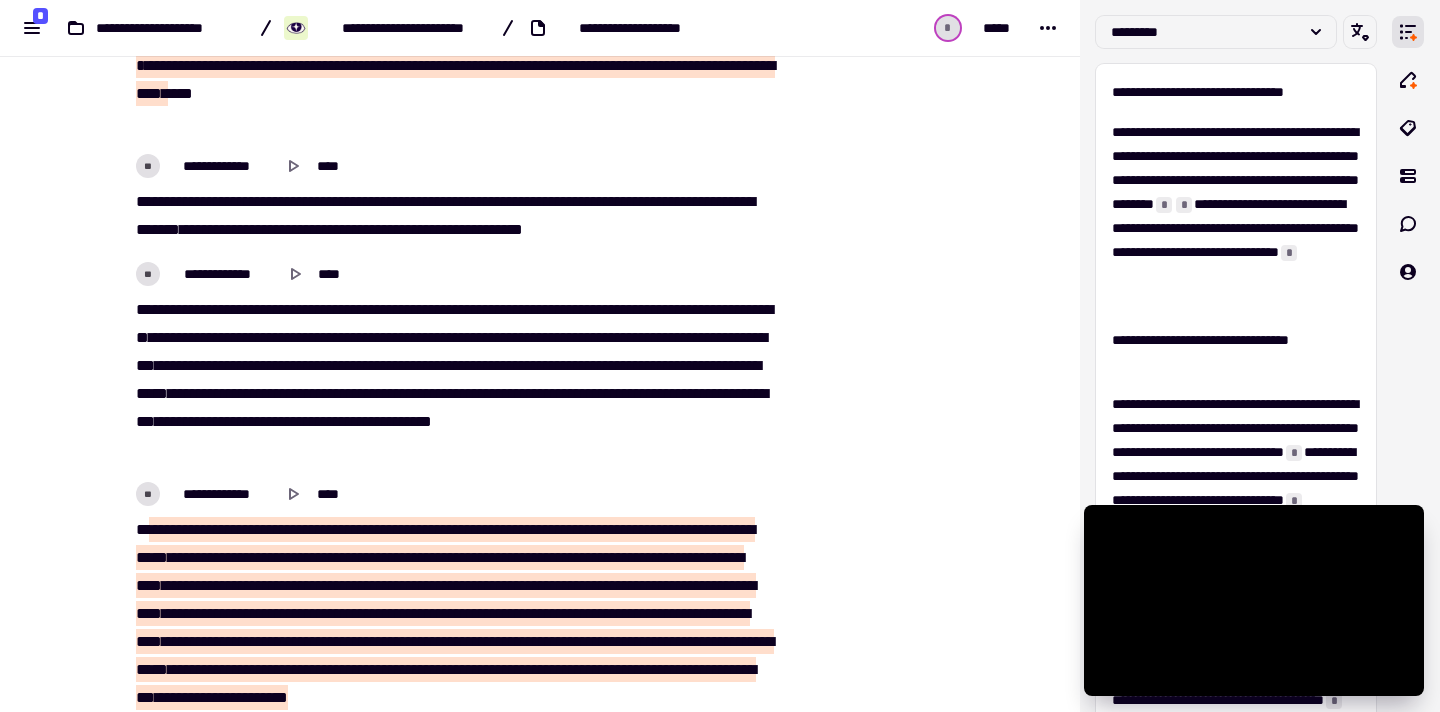 click on "**" at bounding box center (294, 613) 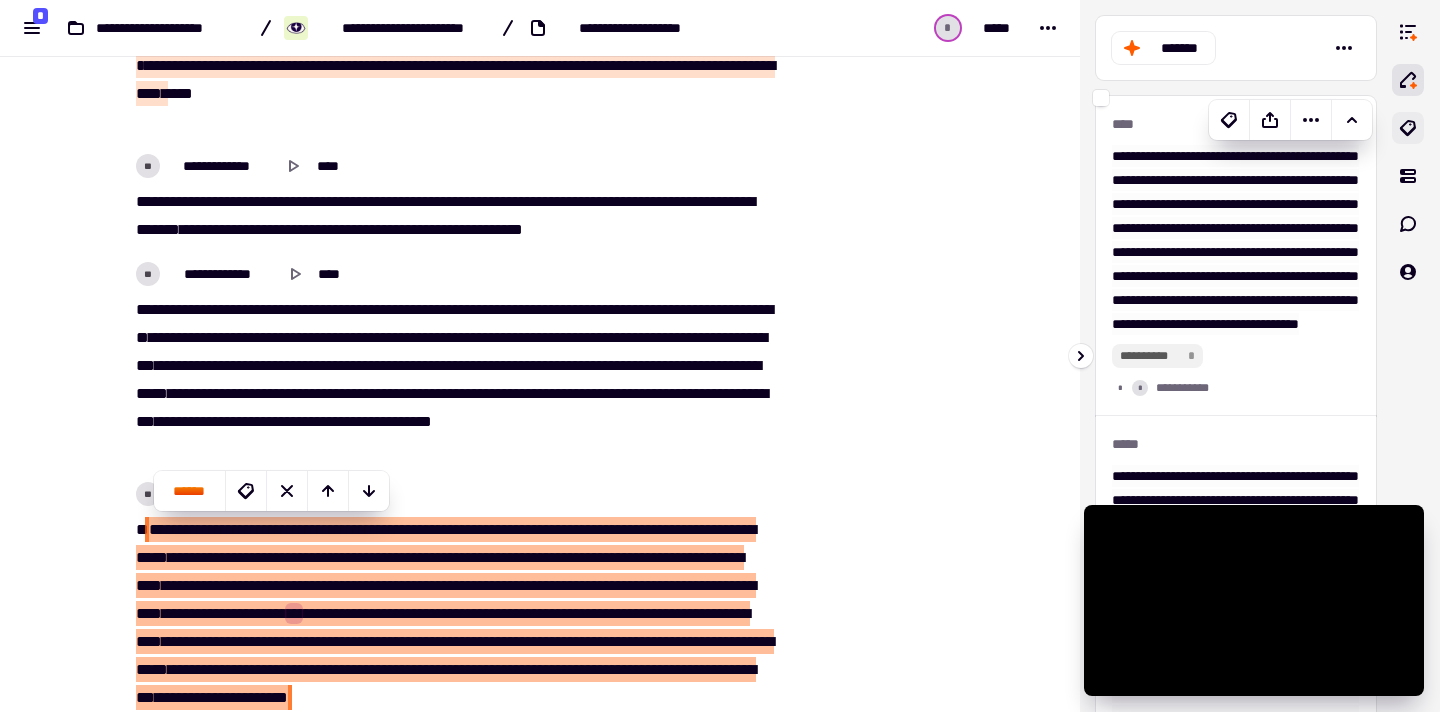 type on "******" 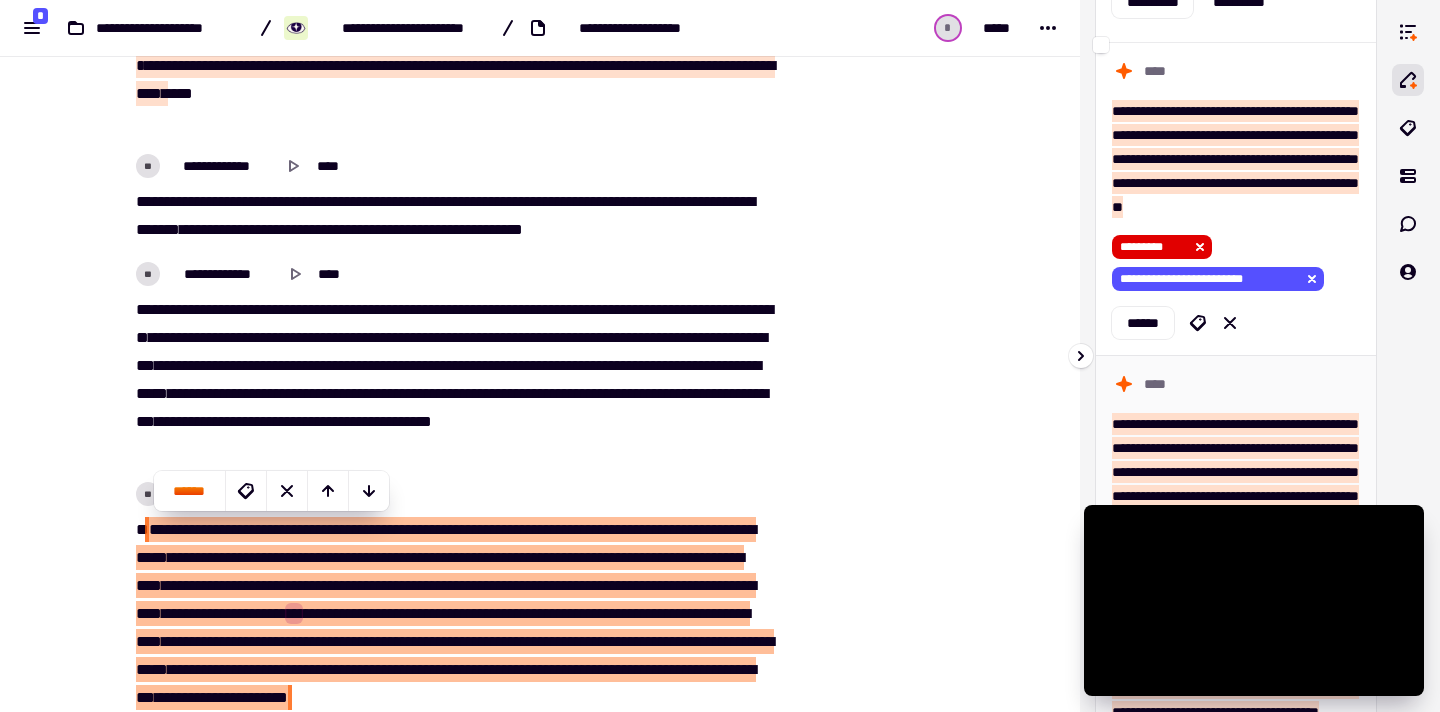 scroll, scrollTop: 195, scrollLeft: 0, axis: vertical 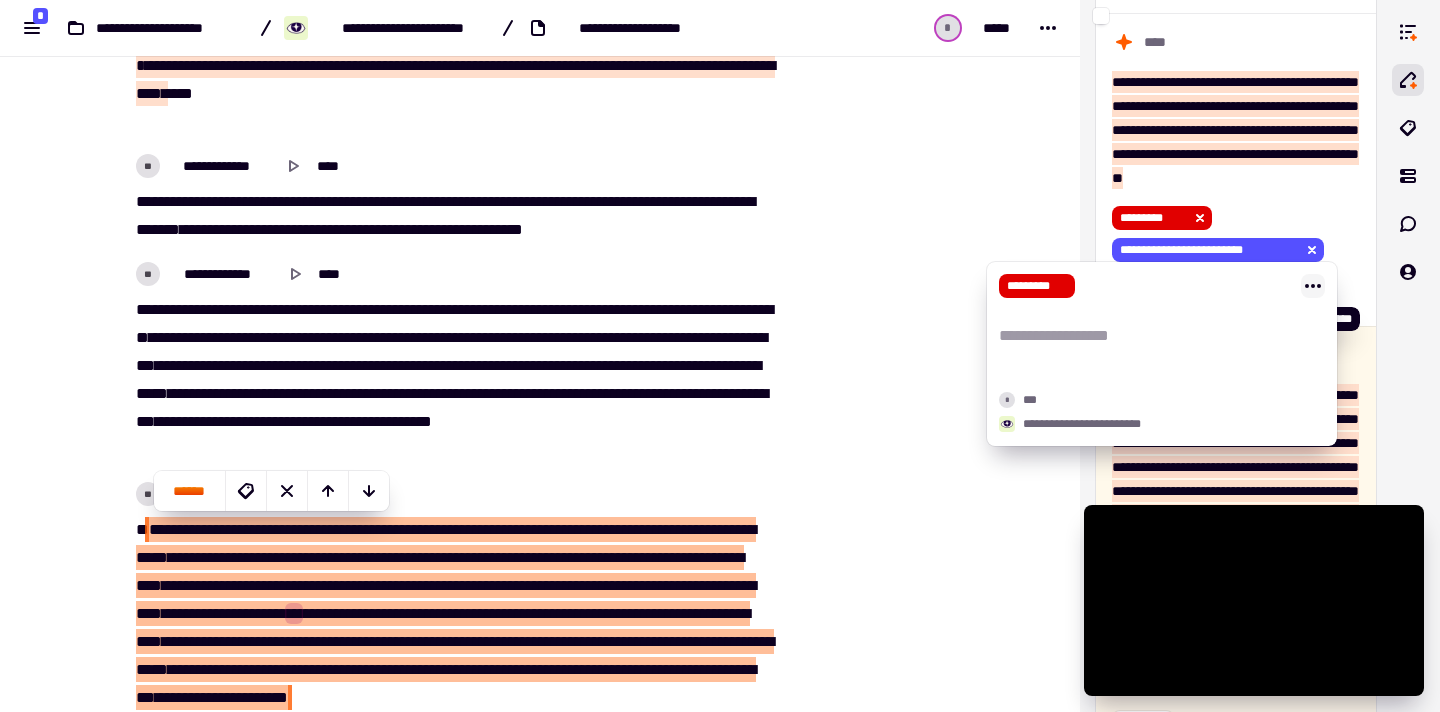 click 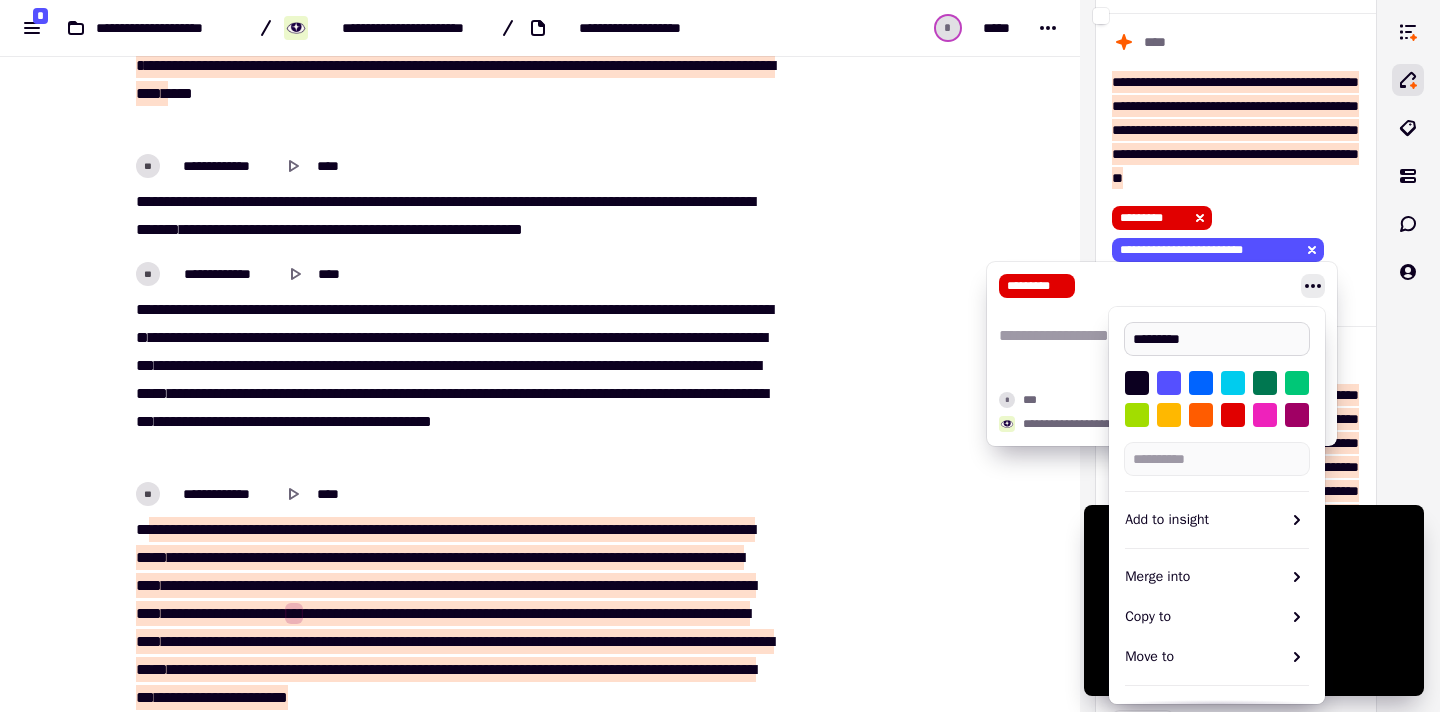 click on "*********" at bounding box center [1217, 339] 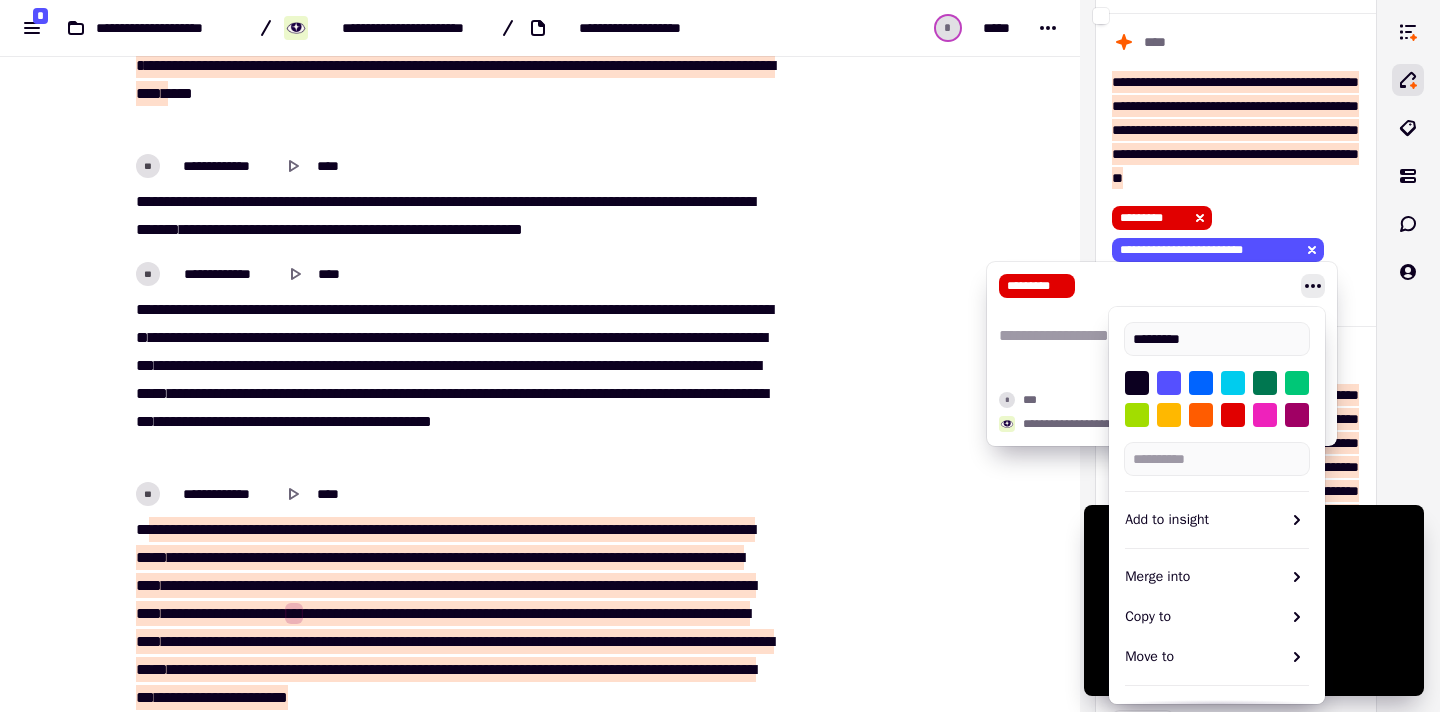 drag, startPoint x: 1209, startPoint y: 336, endPoint x: 1023, endPoint y: 328, distance: 186.17197 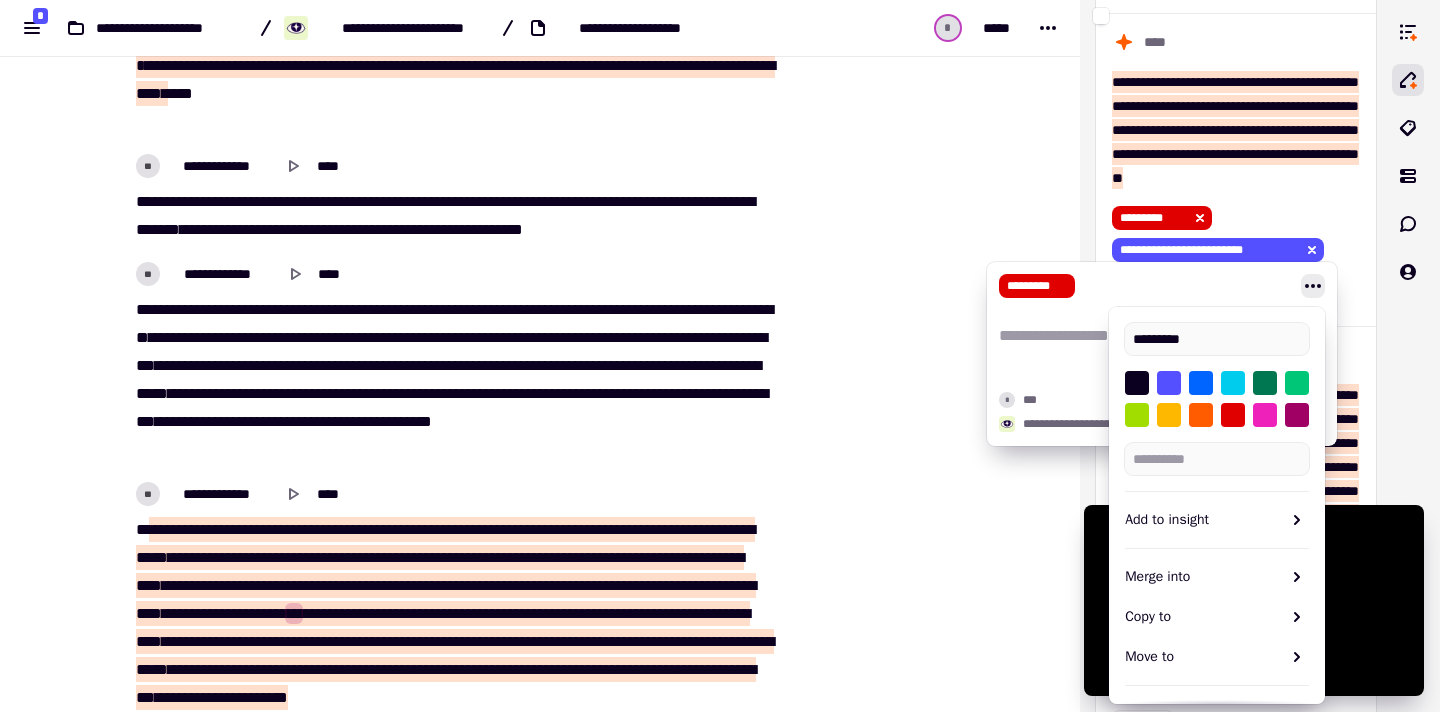click on "**********" at bounding box center (720, 712) 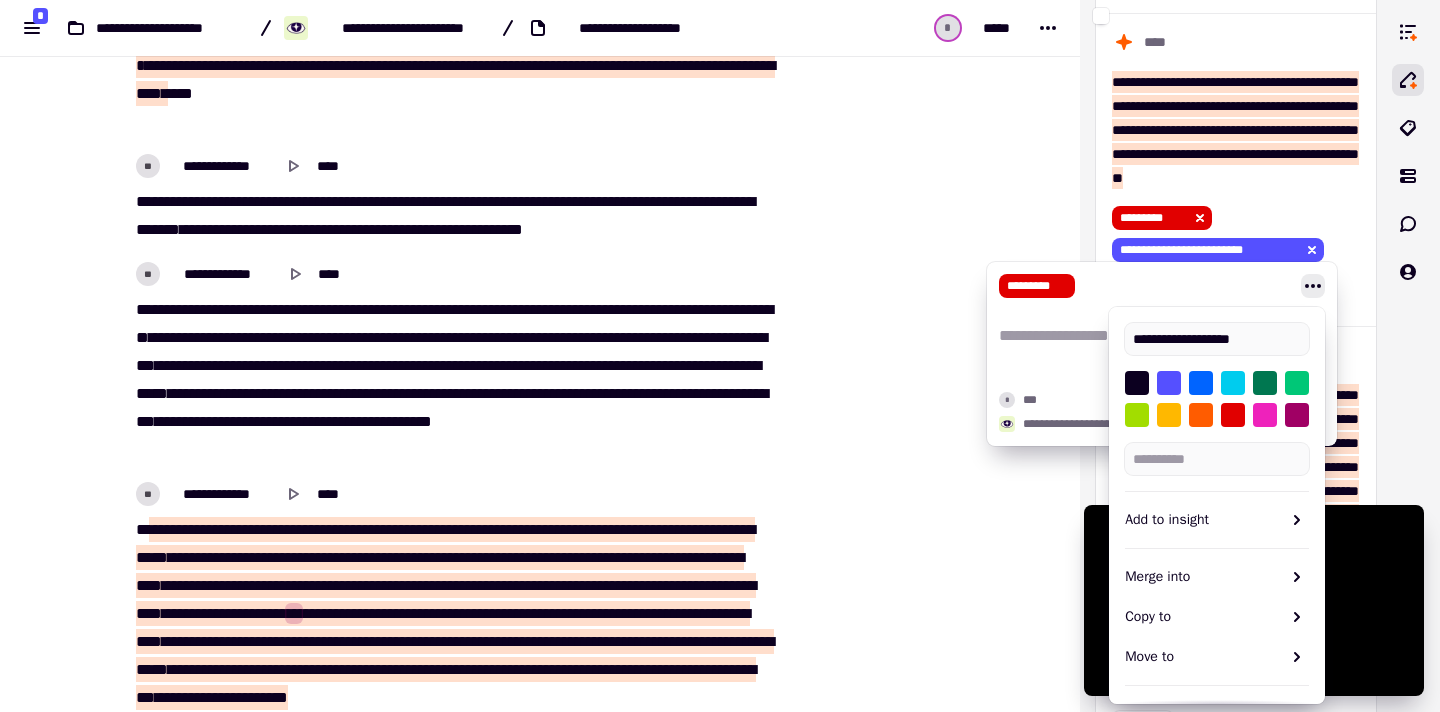 type on "**********" 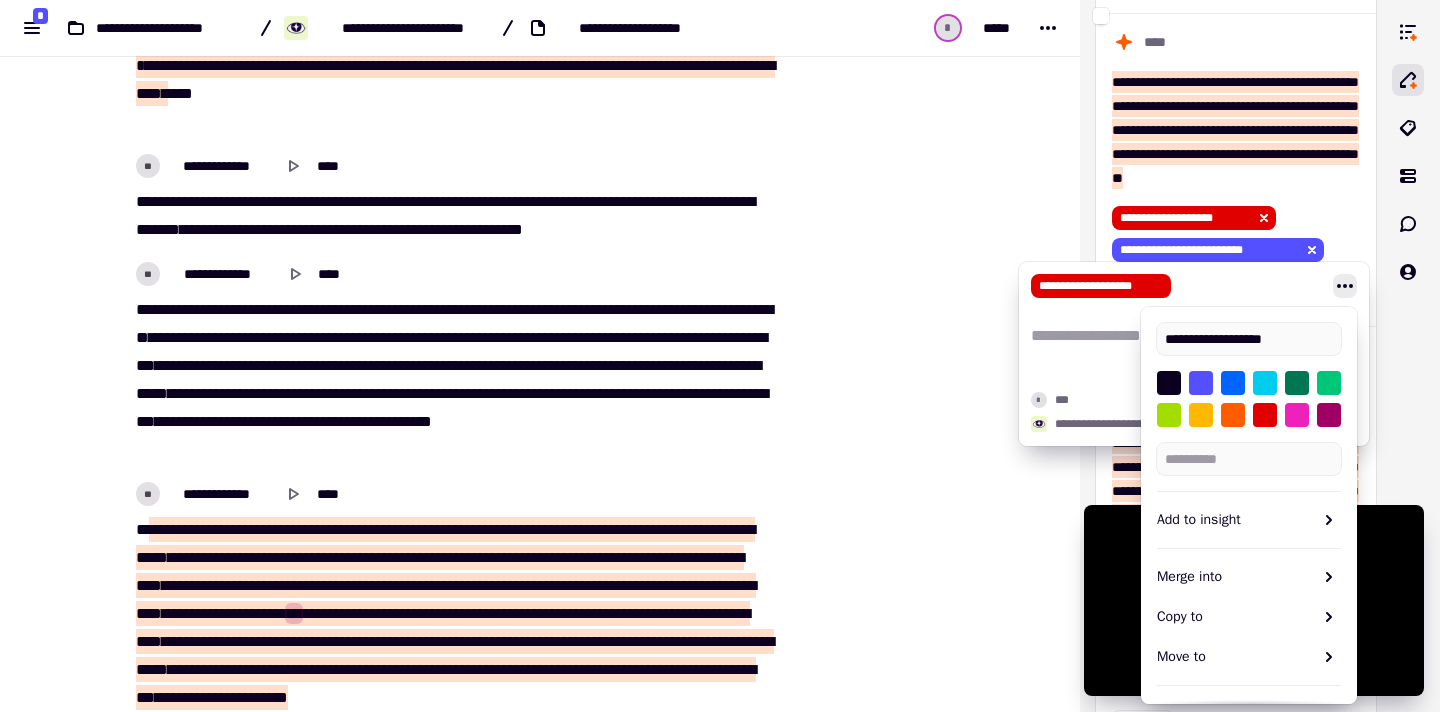click on "**********" at bounding box center (1178, 286) 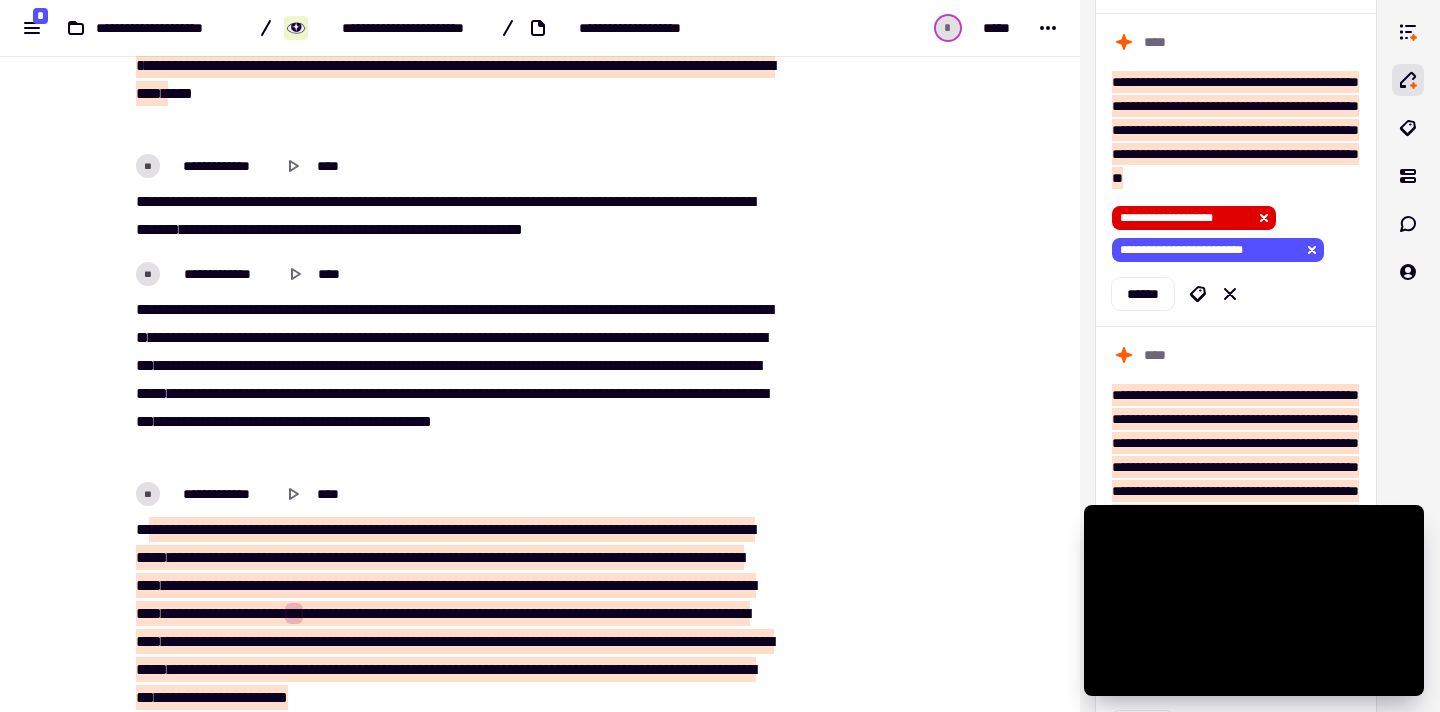 click on "**********" at bounding box center (540, 13392) 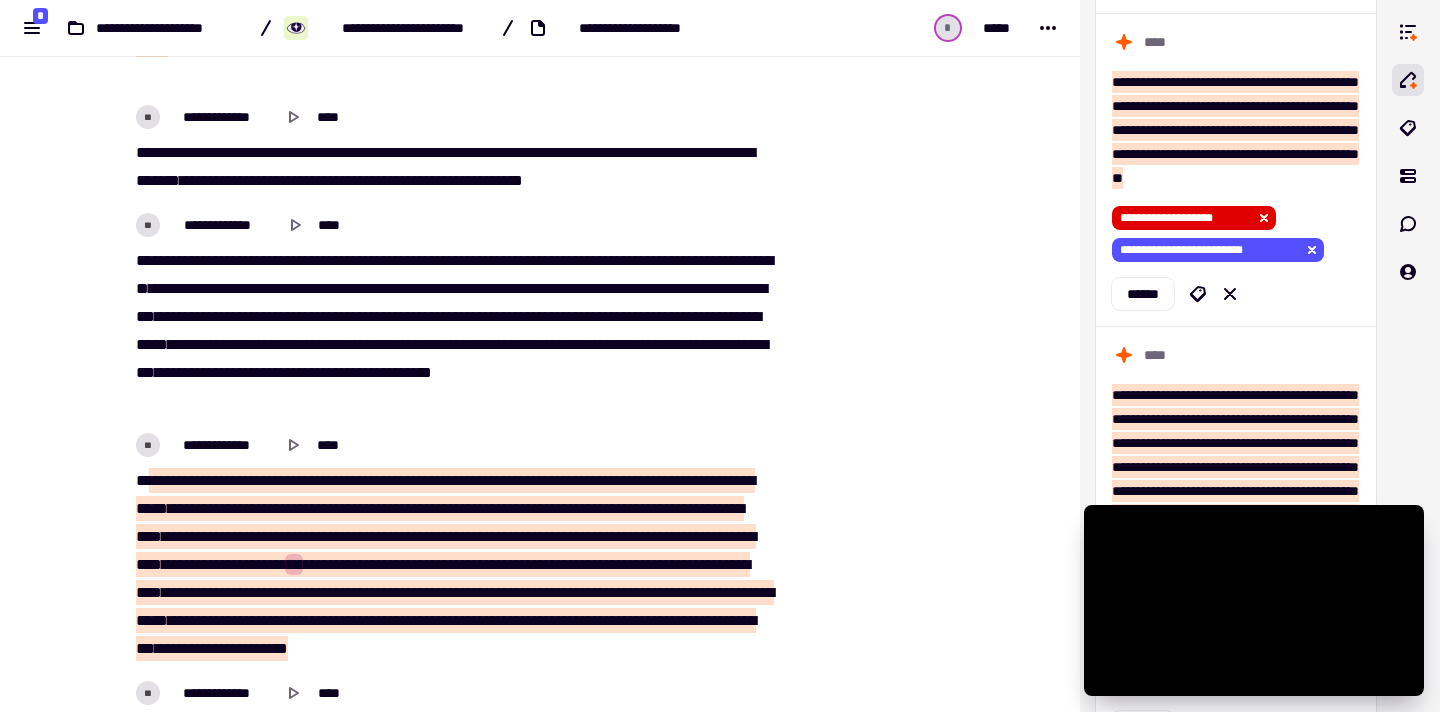 scroll, scrollTop: 1177, scrollLeft: 0, axis: vertical 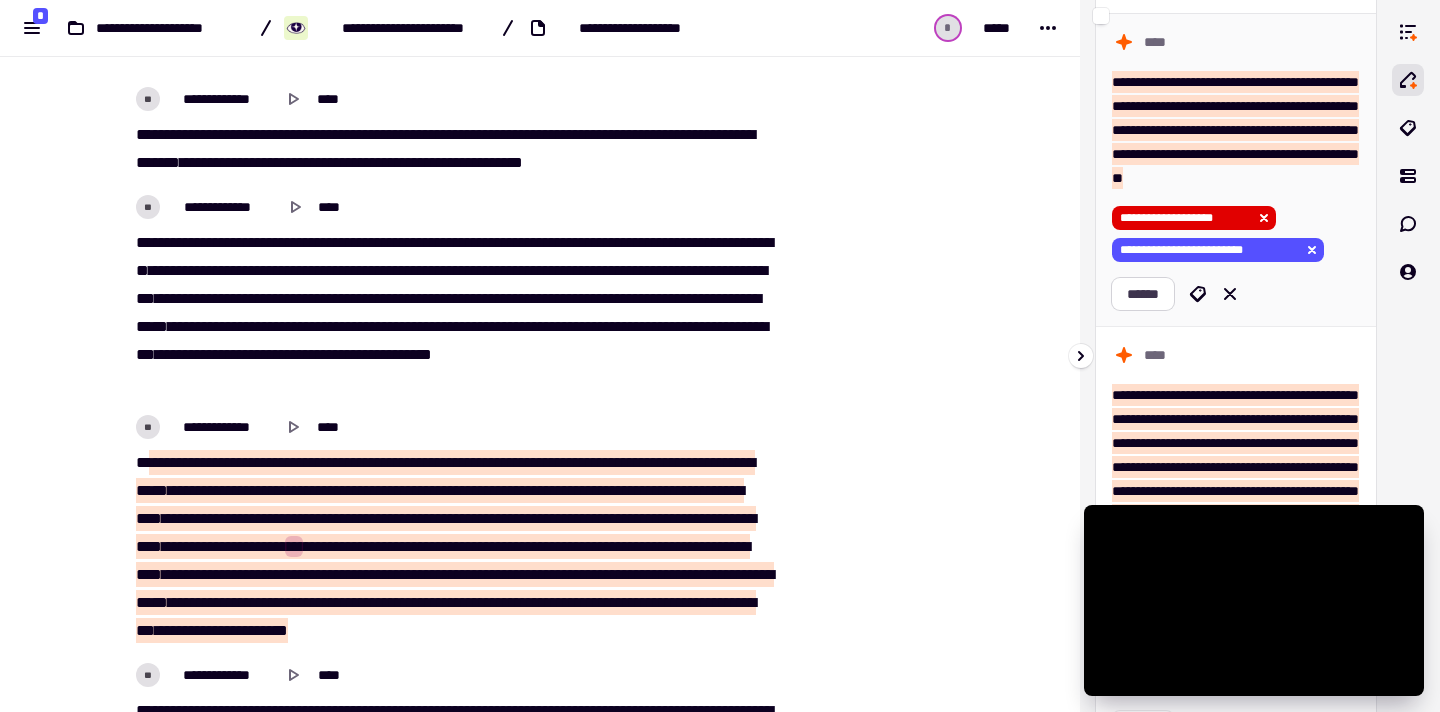 click on "******" 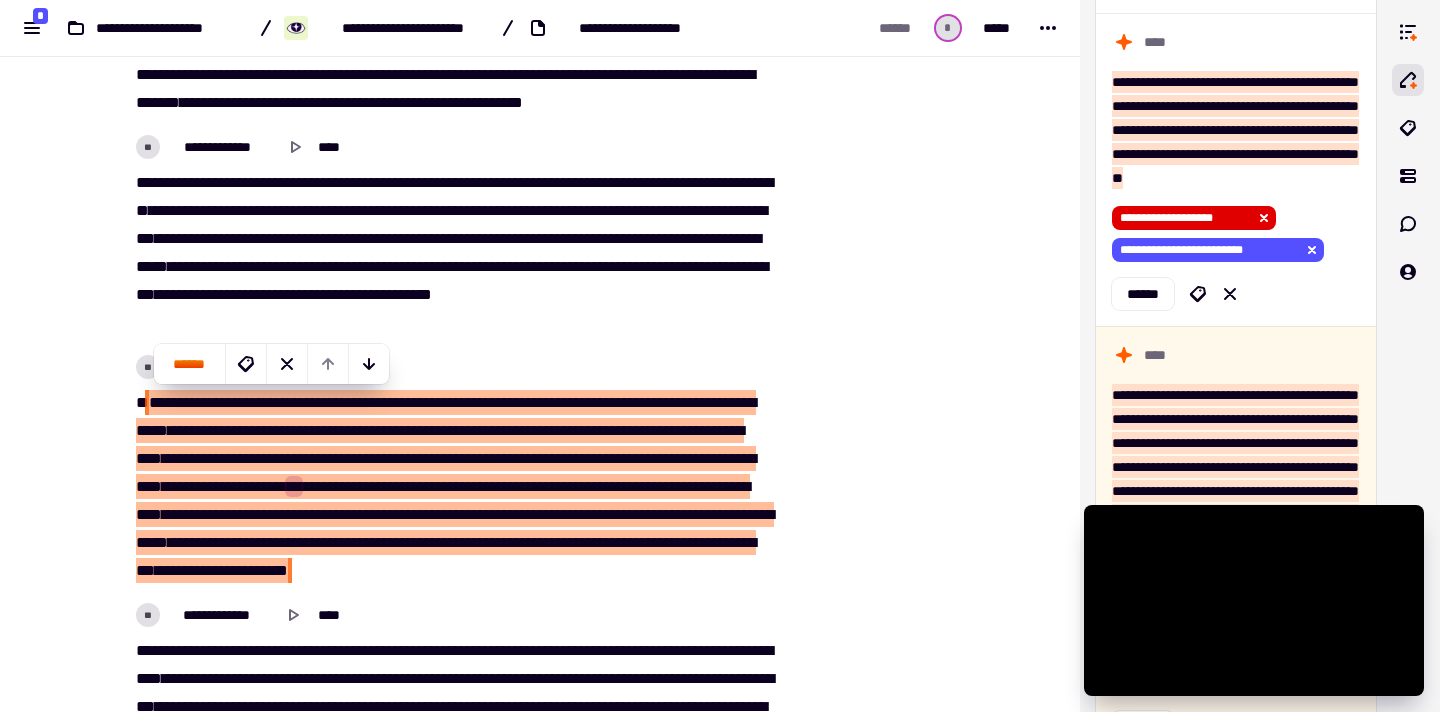 scroll, scrollTop: 1238, scrollLeft: 0, axis: vertical 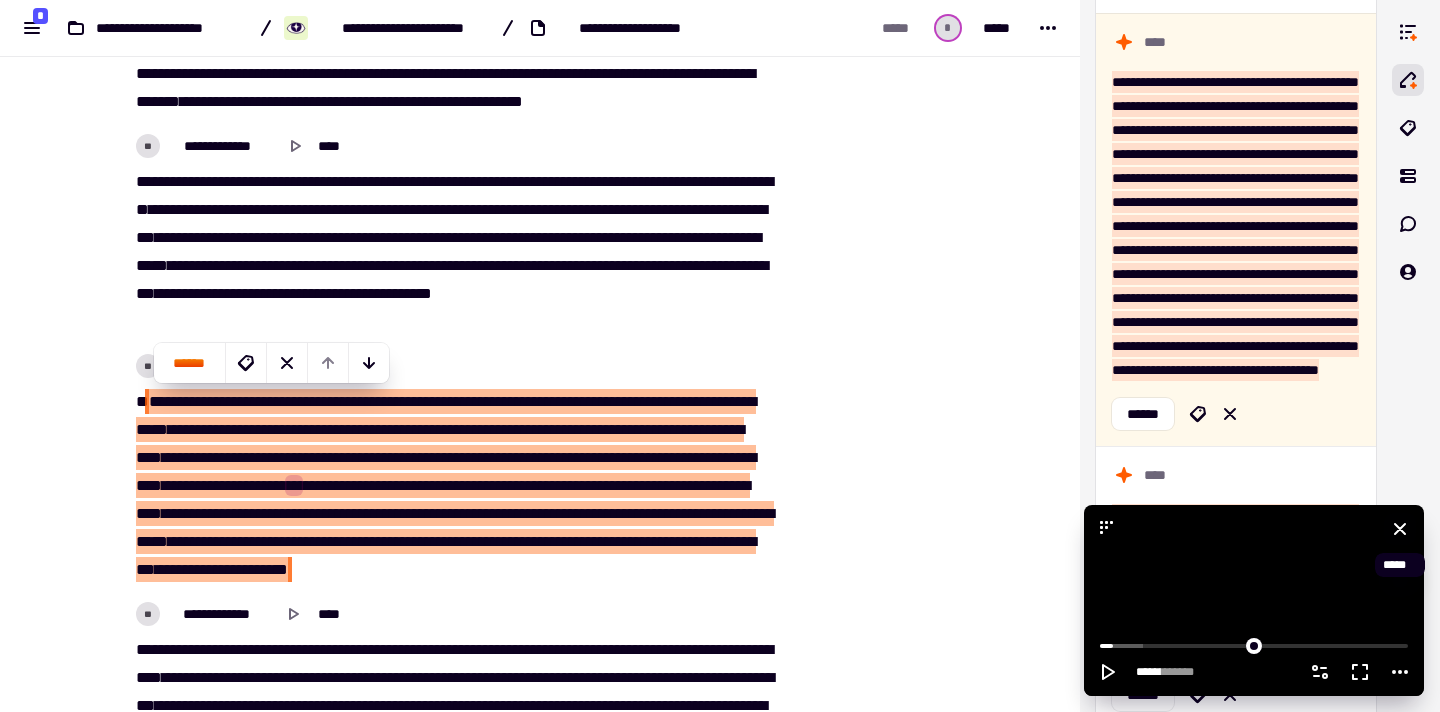 click 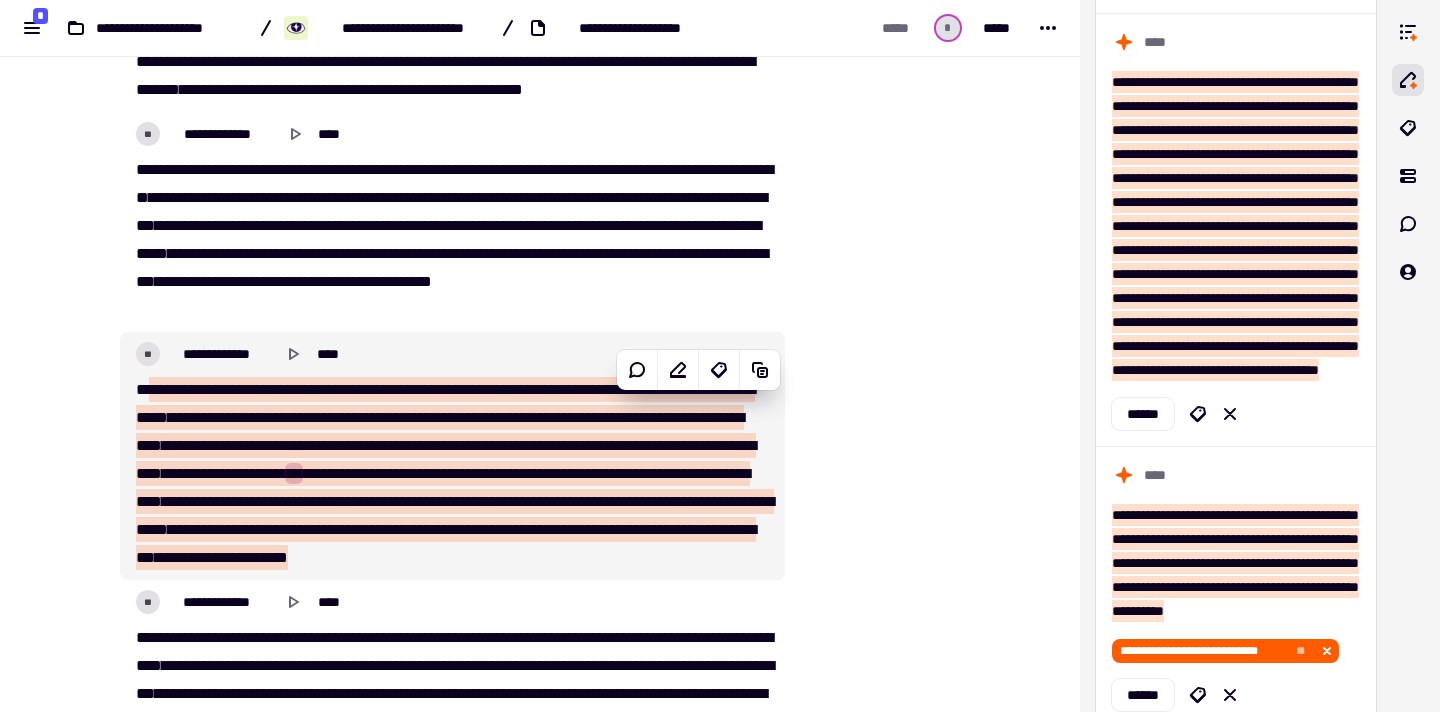 scroll, scrollTop: 1267, scrollLeft: 0, axis: vertical 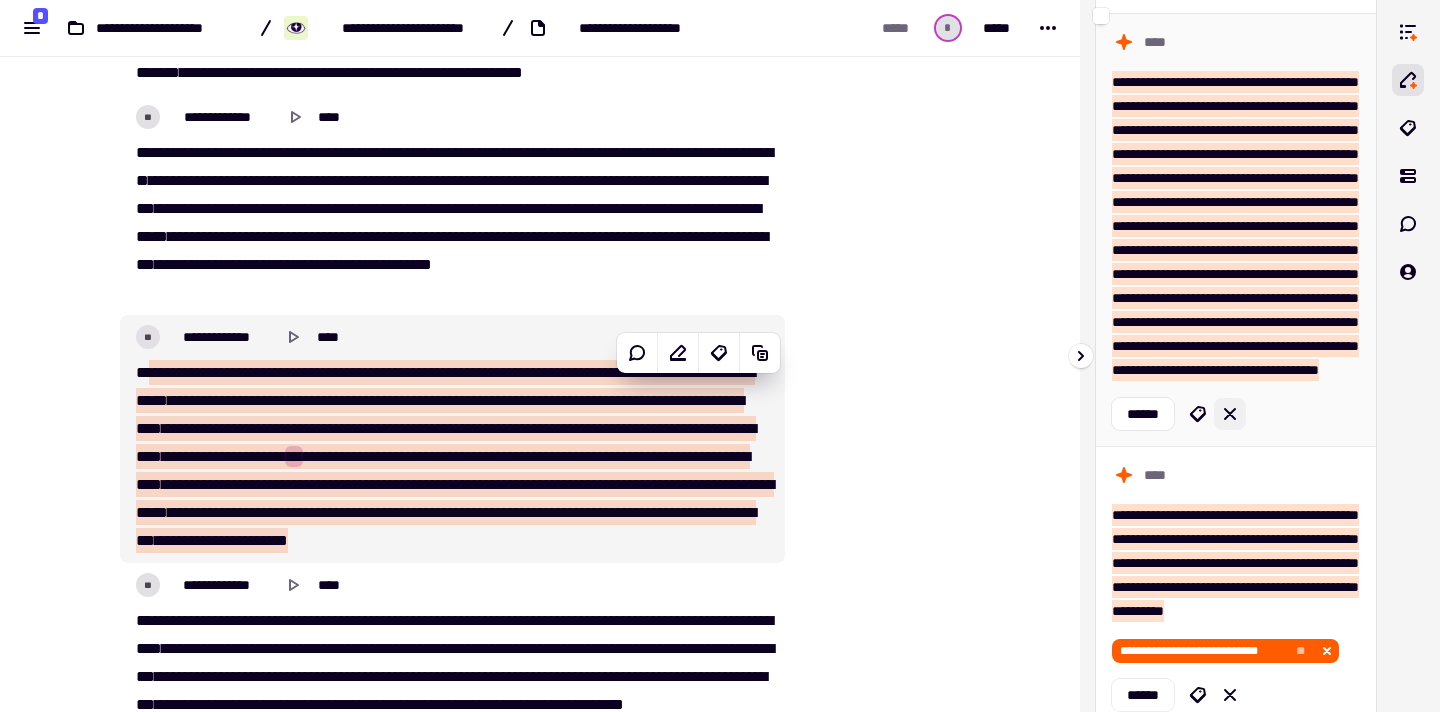 click 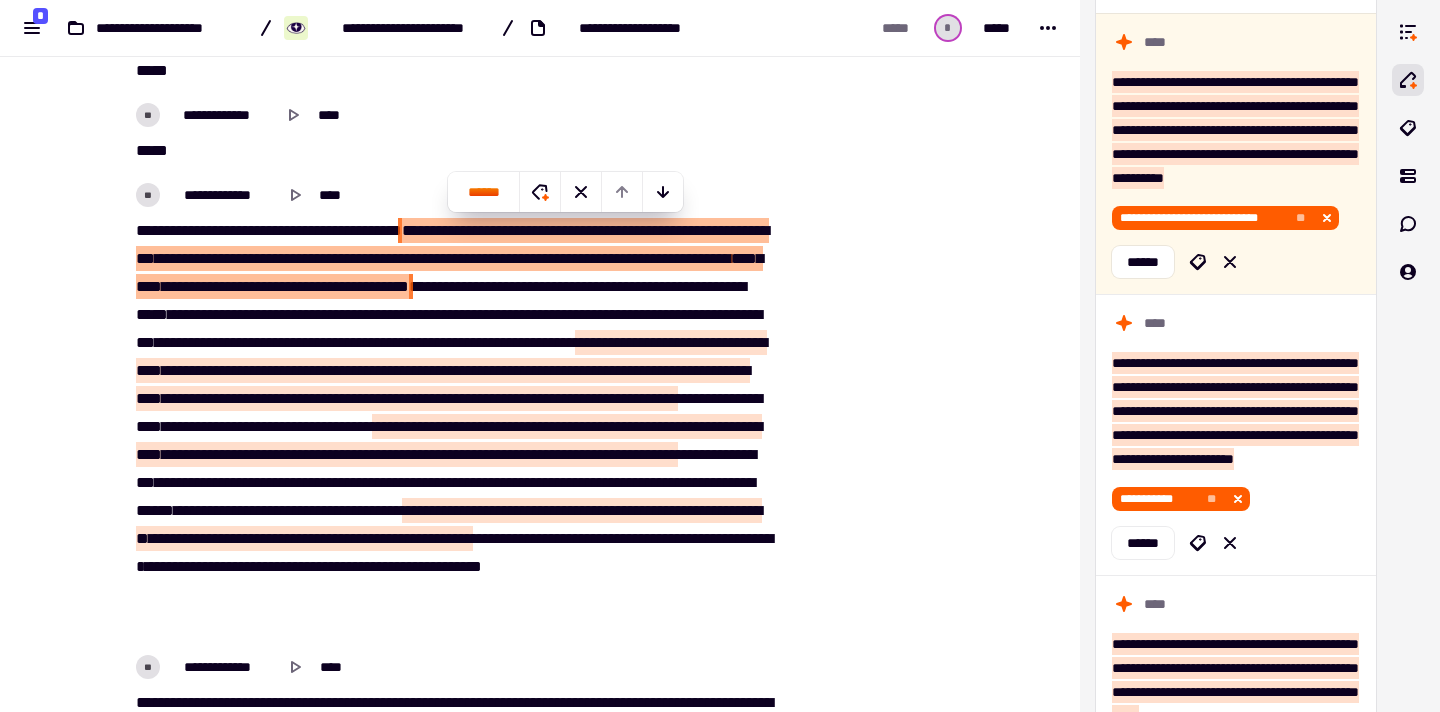 scroll, scrollTop: 2042, scrollLeft: 0, axis: vertical 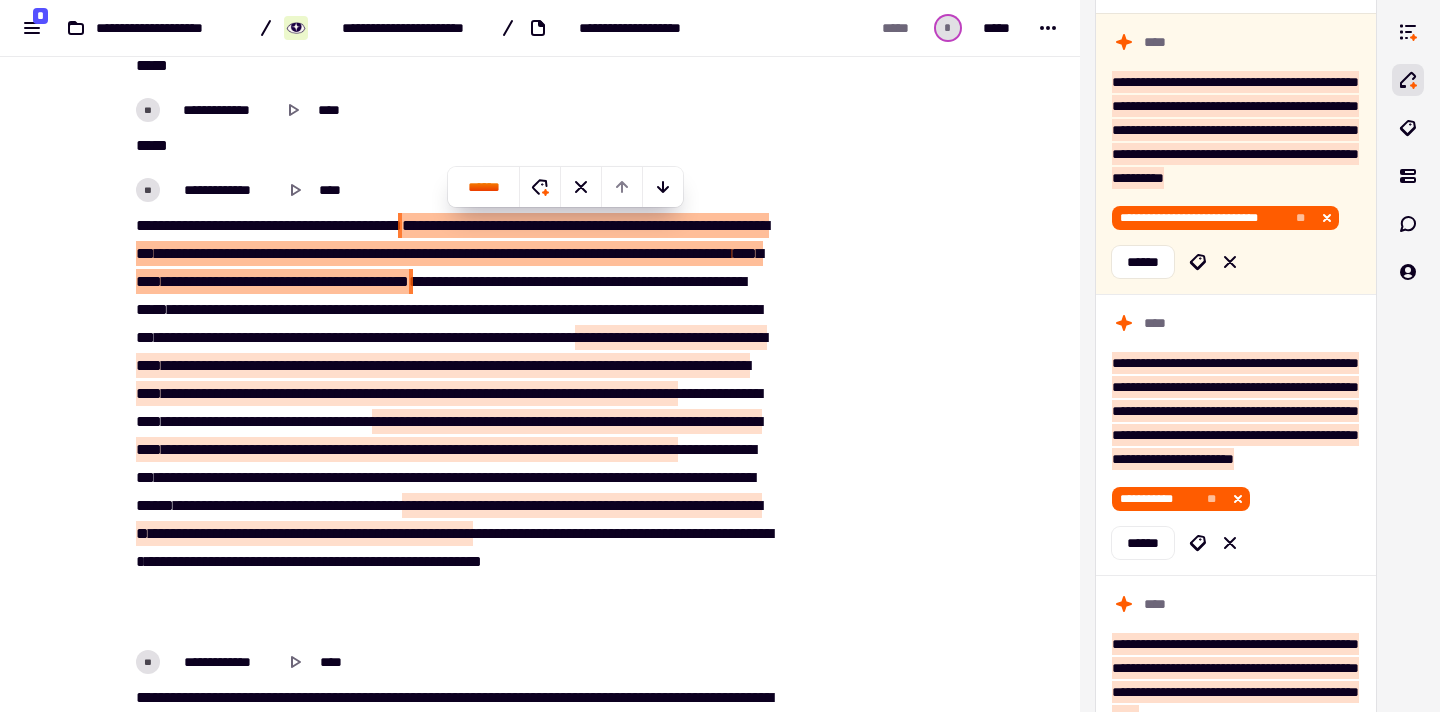 click on "*****" at bounding box center [482, 253] 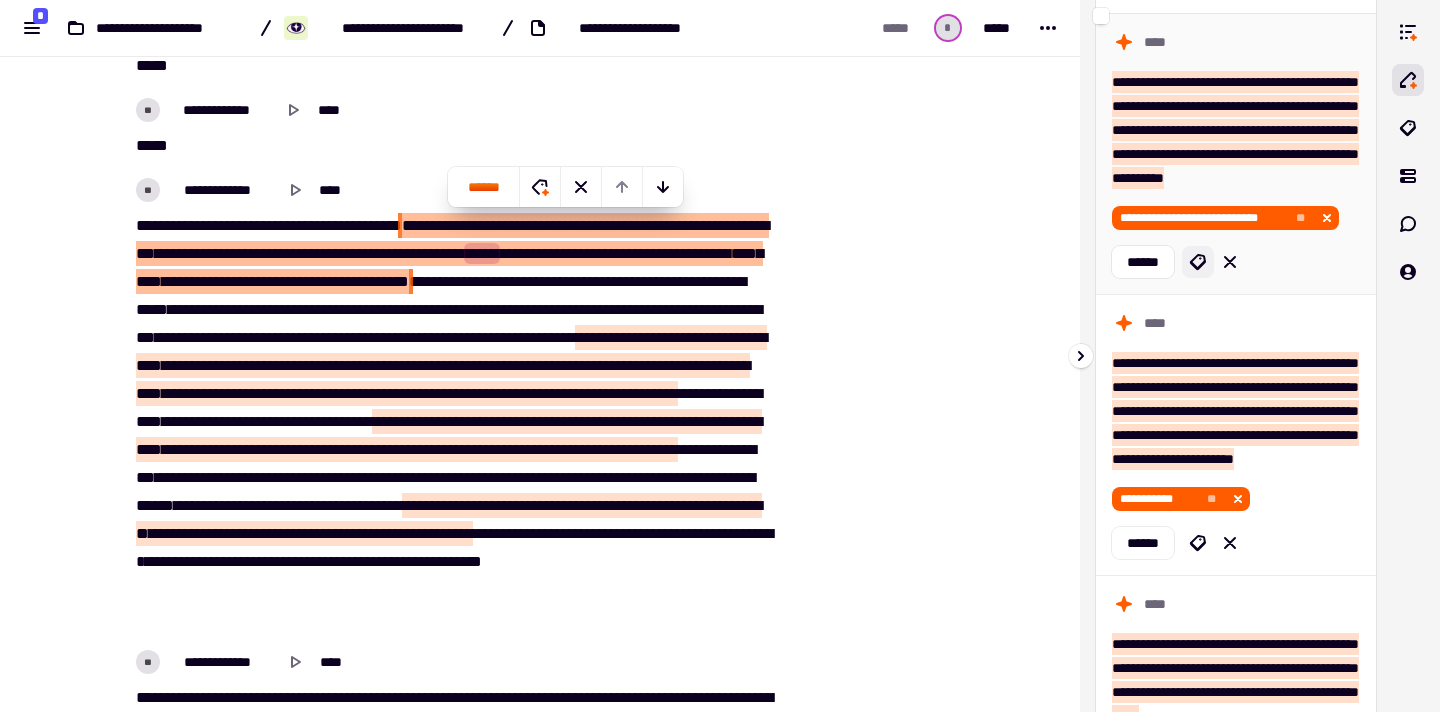 click 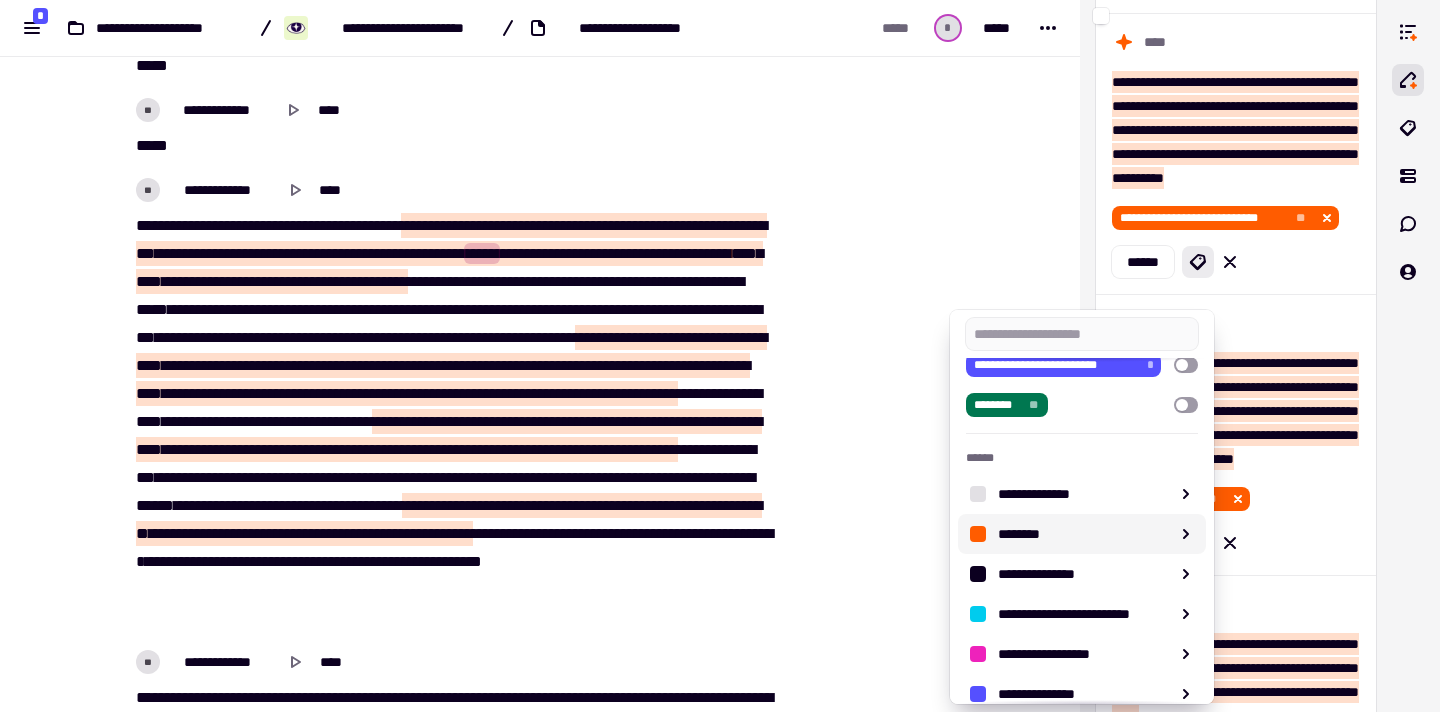 scroll, scrollTop: 186, scrollLeft: 0, axis: vertical 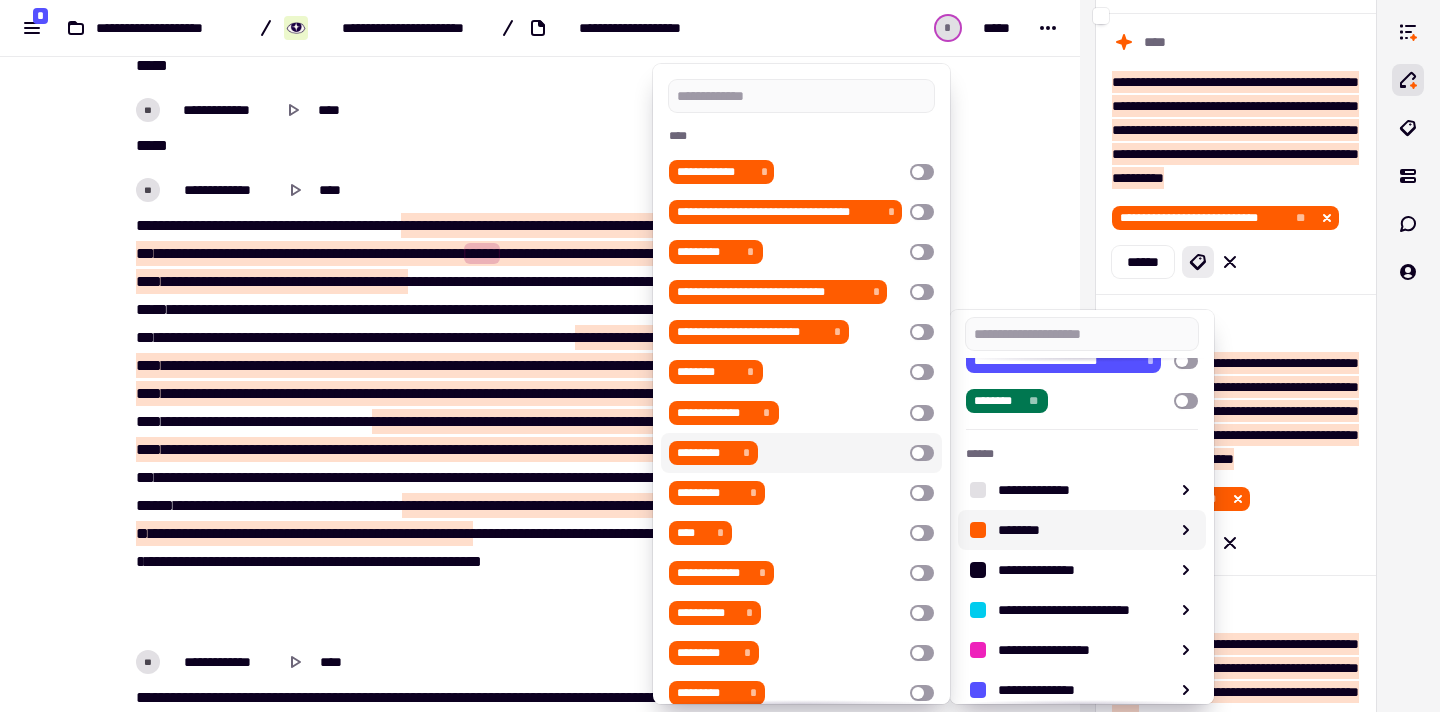 click at bounding box center (922, 453) 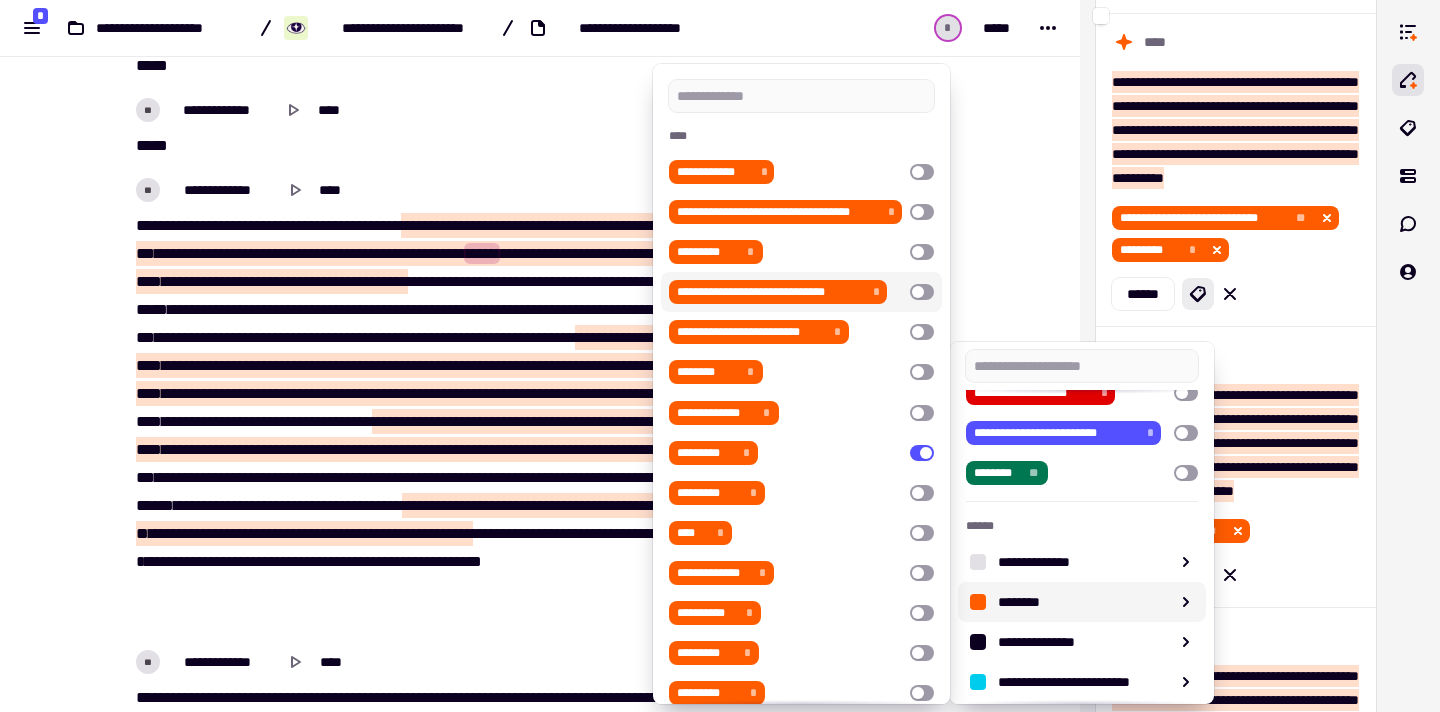 click at bounding box center [720, 356] 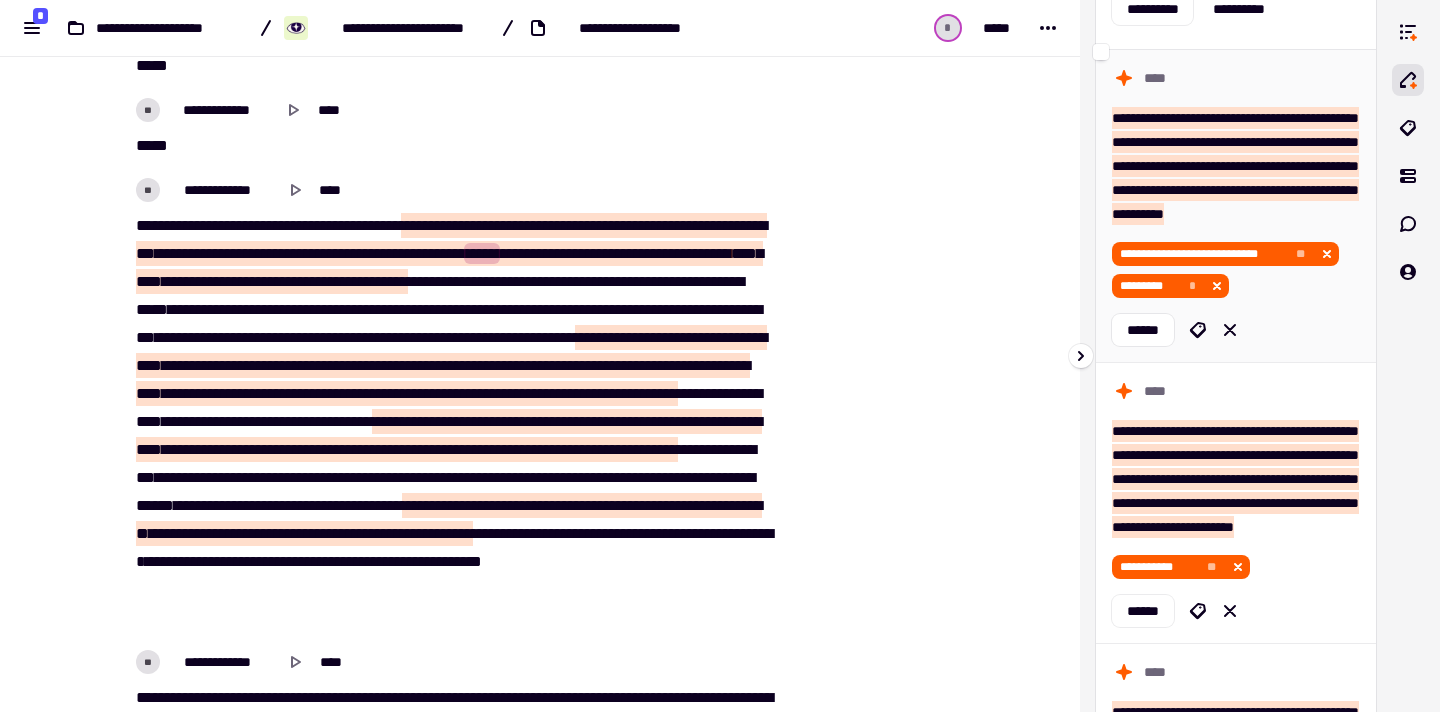scroll, scrollTop: 157, scrollLeft: 0, axis: vertical 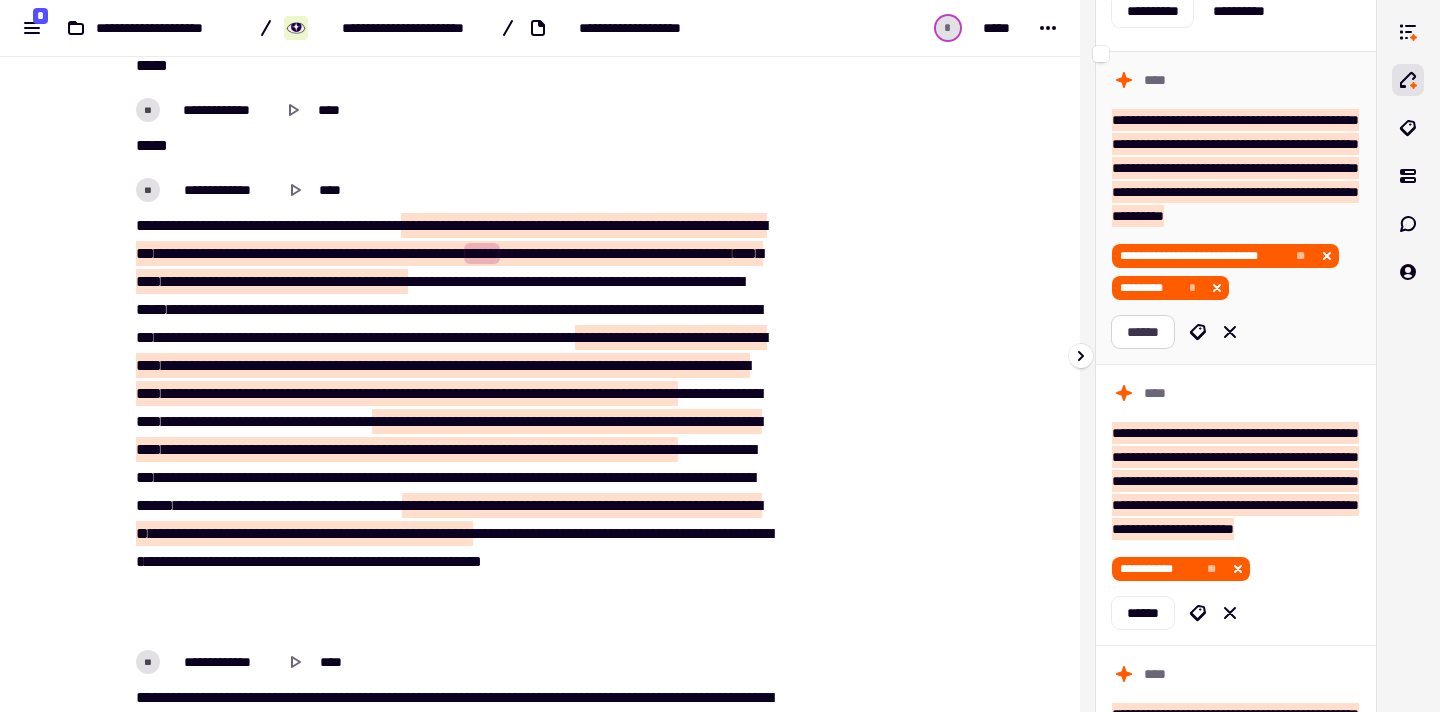 click on "******" 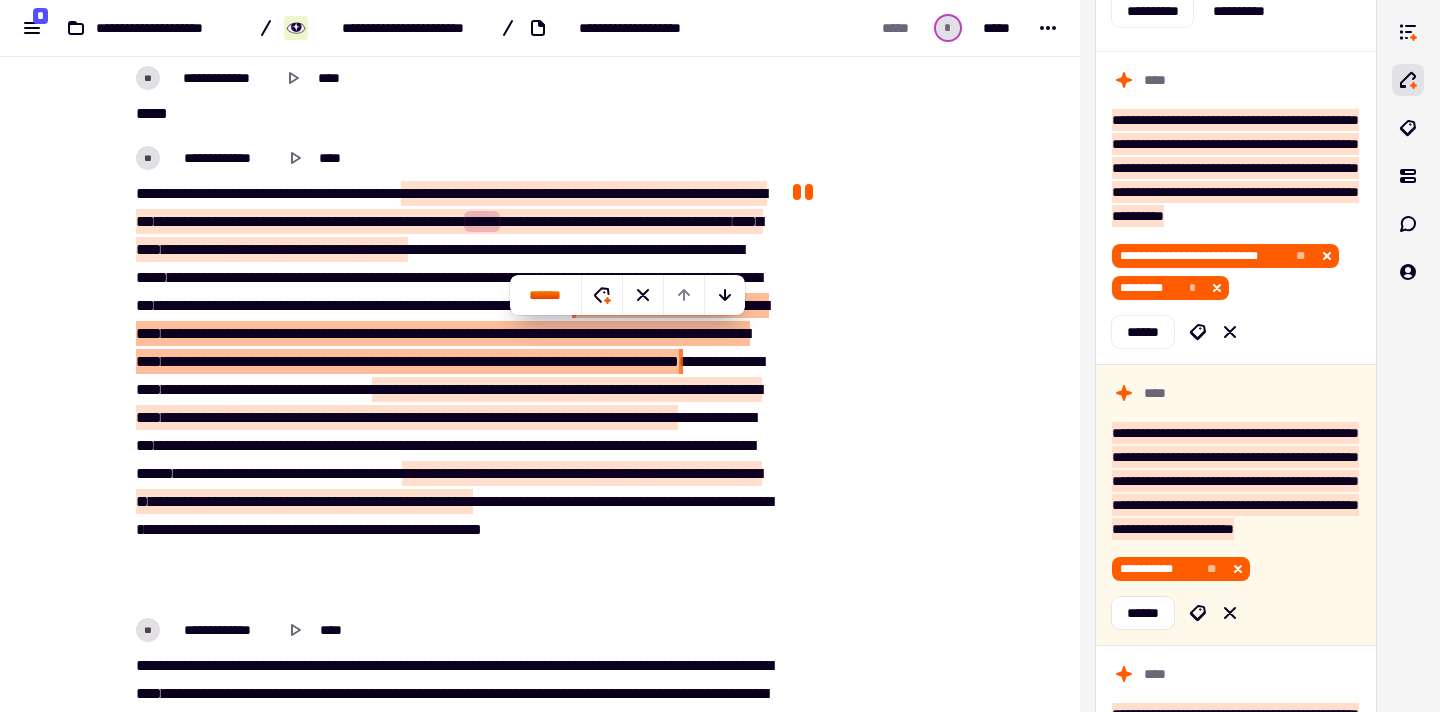 scroll, scrollTop: 2088, scrollLeft: 0, axis: vertical 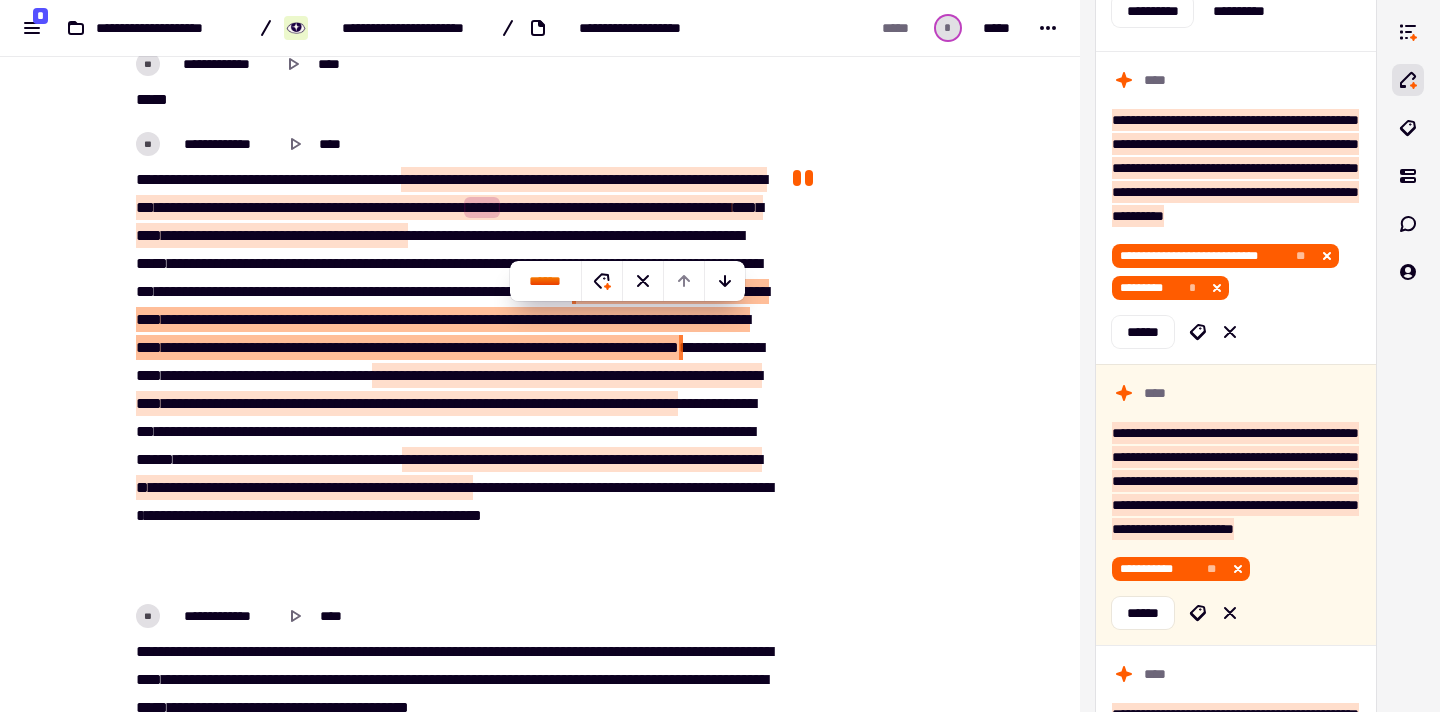 click on "******" at bounding box center [642, 319] 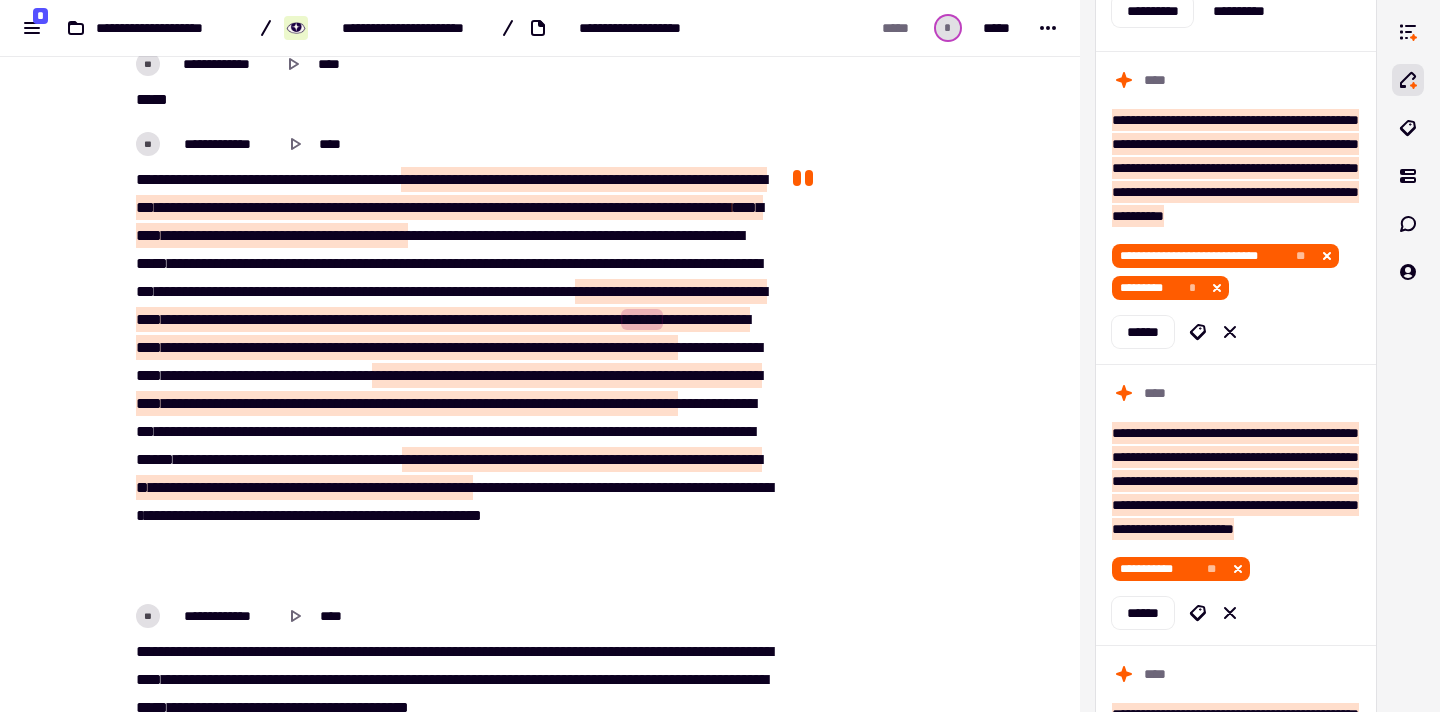 click on "**********" at bounding box center [452, 376] 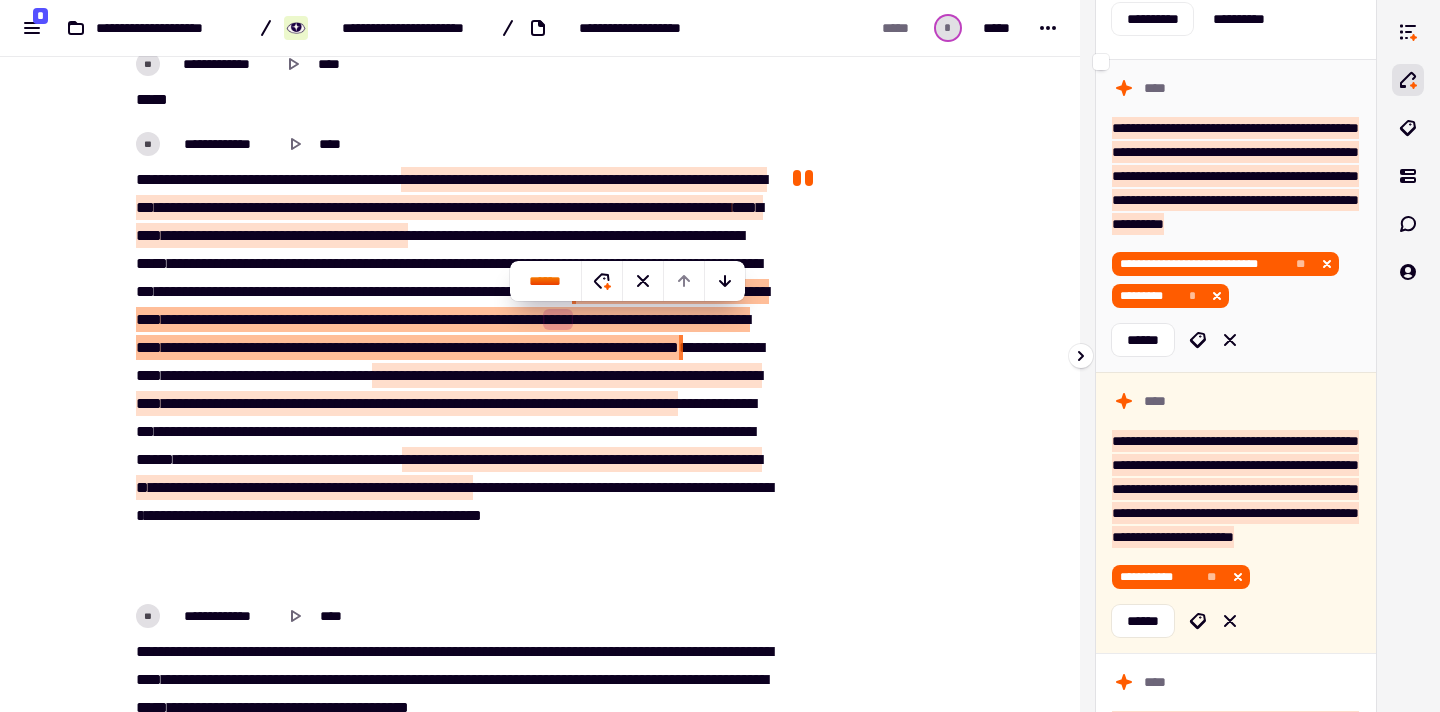 scroll, scrollTop: 256, scrollLeft: 0, axis: vertical 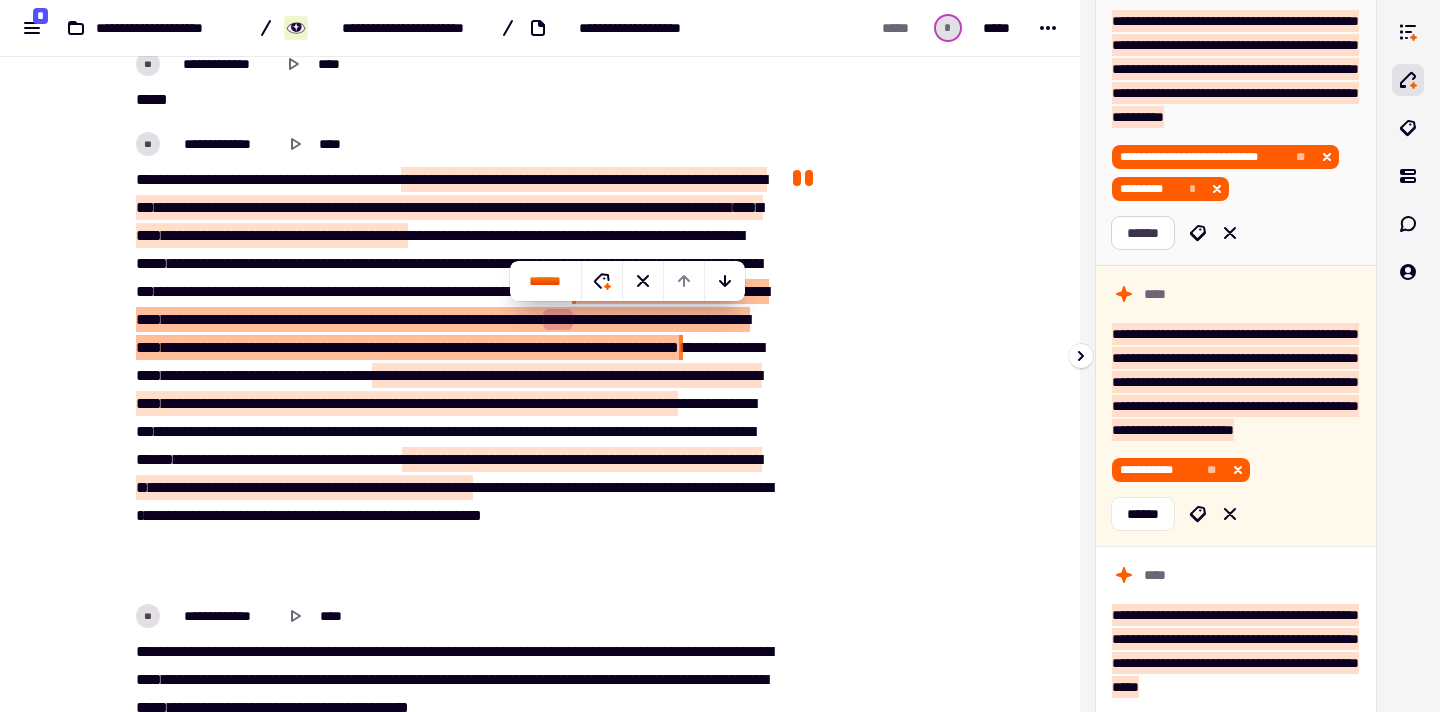 click on "******" 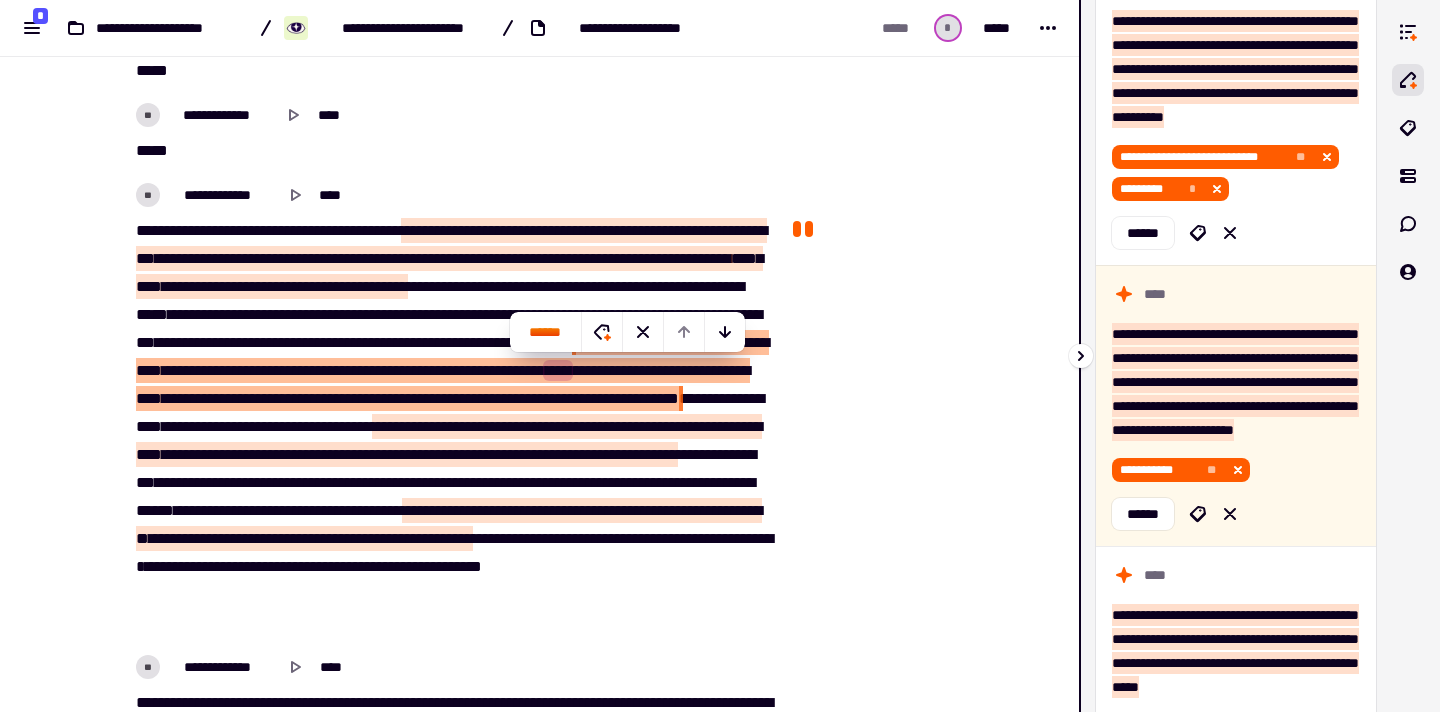 scroll, scrollTop: 2036, scrollLeft: 0, axis: vertical 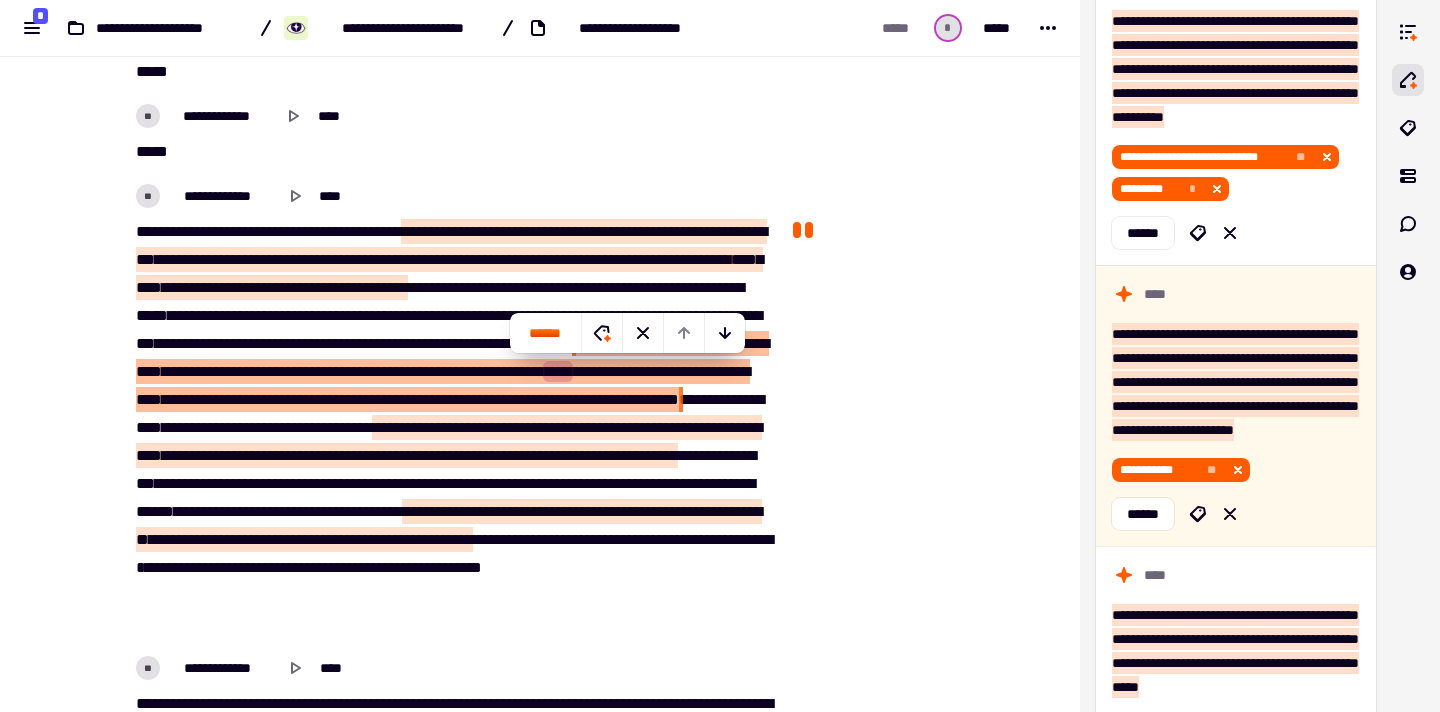 click at bounding box center [888, 350] 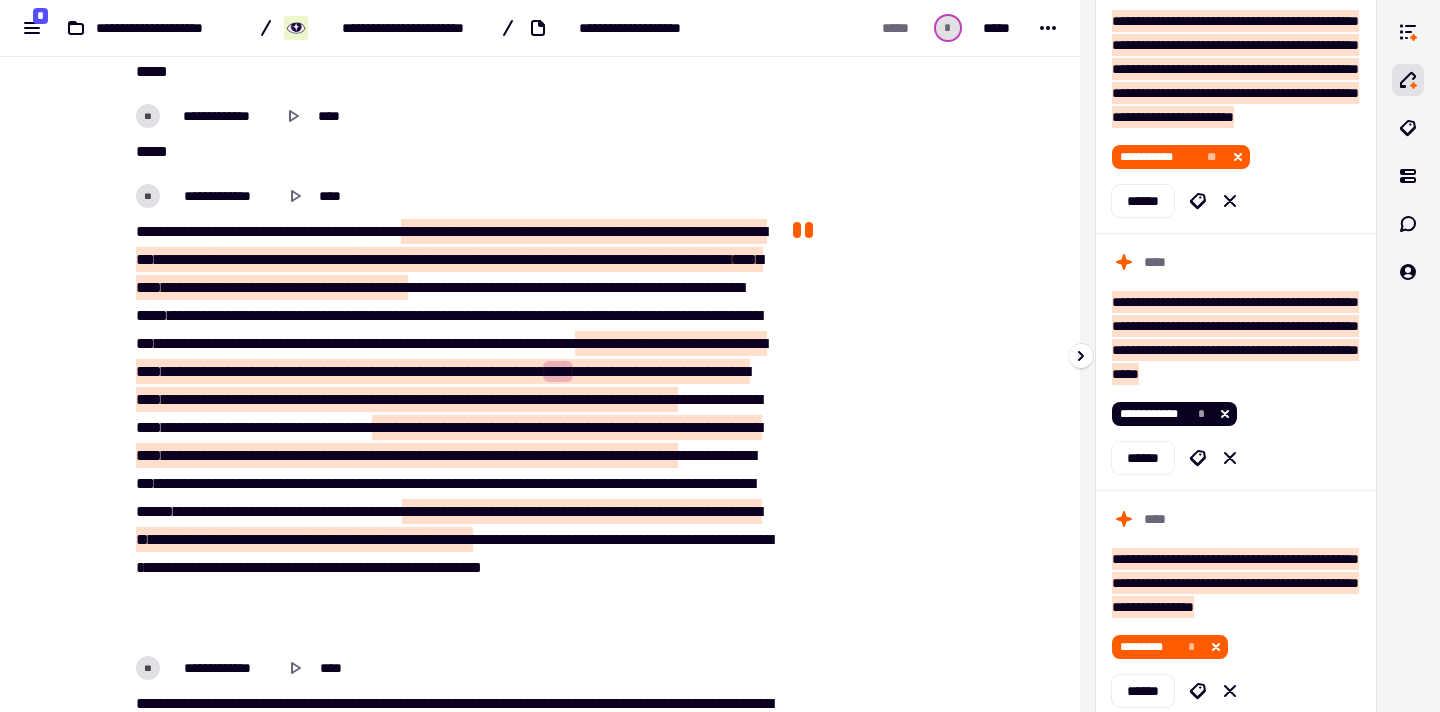 scroll, scrollTop: 0, scrollLeft: 0, axis: both 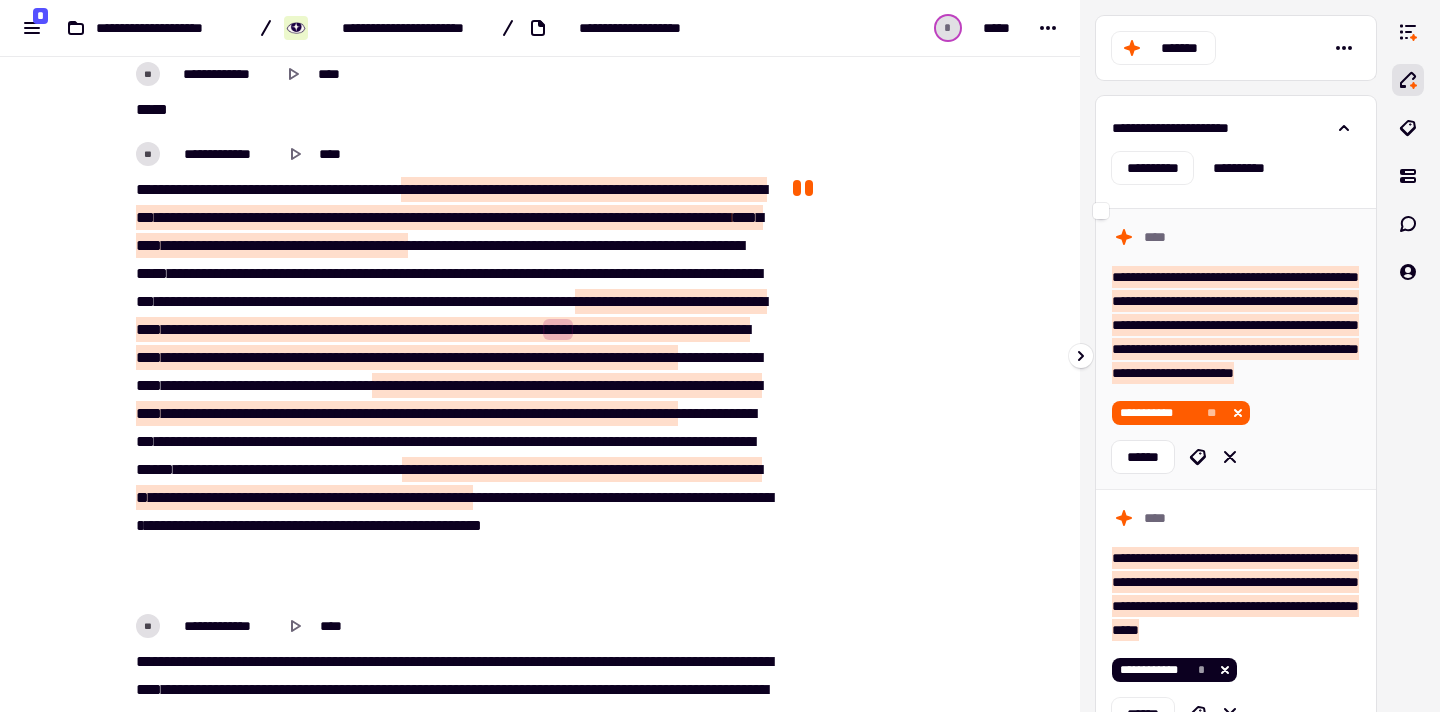 click on "**********" at bounding box center [1235, 325] 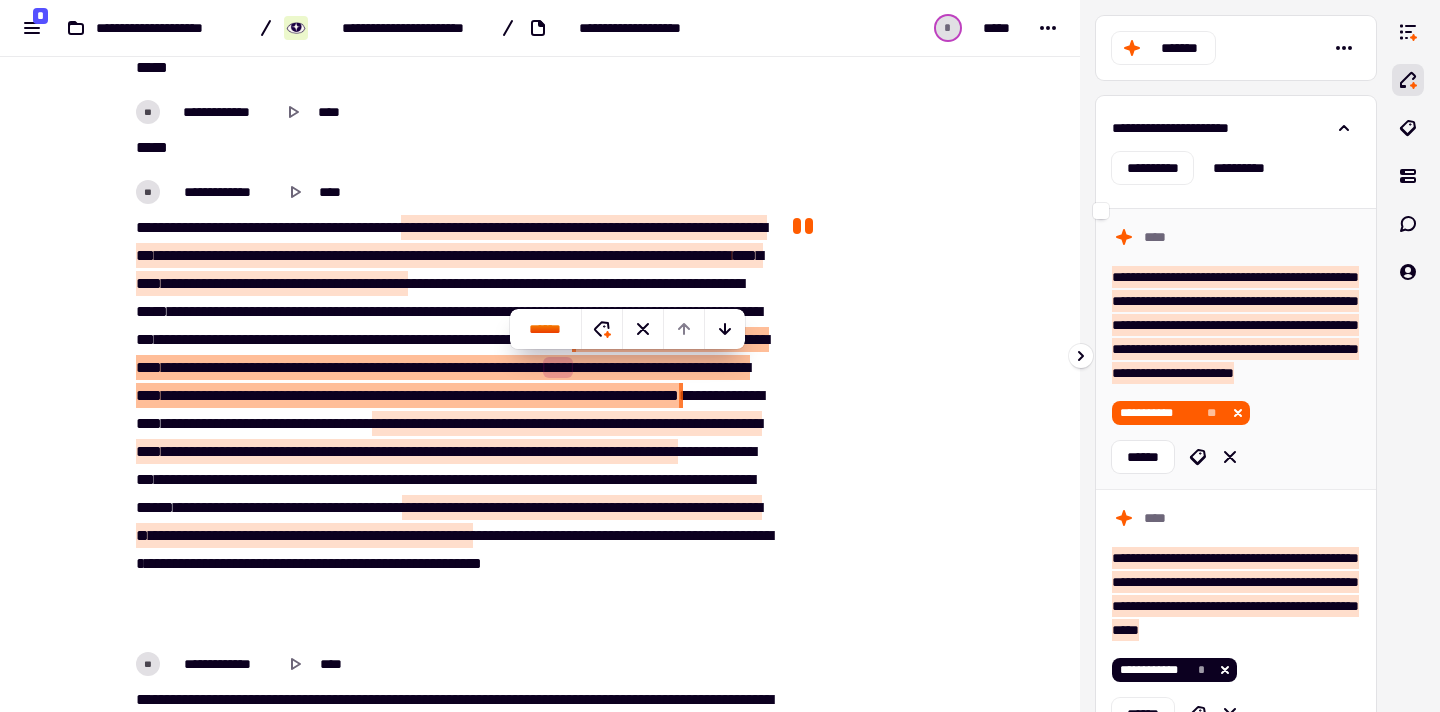 scroll, scrollTop: 2036, scrollLeft: 0, axis: vertical 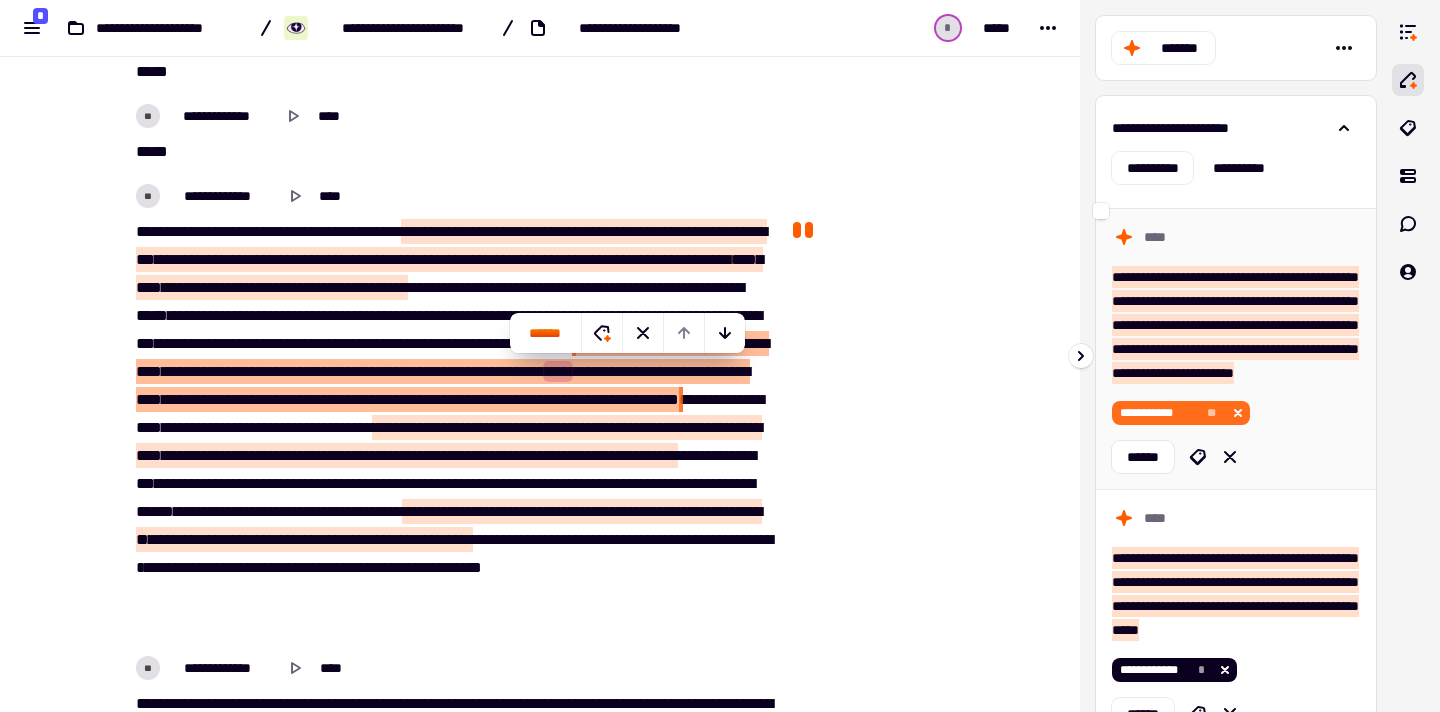 click 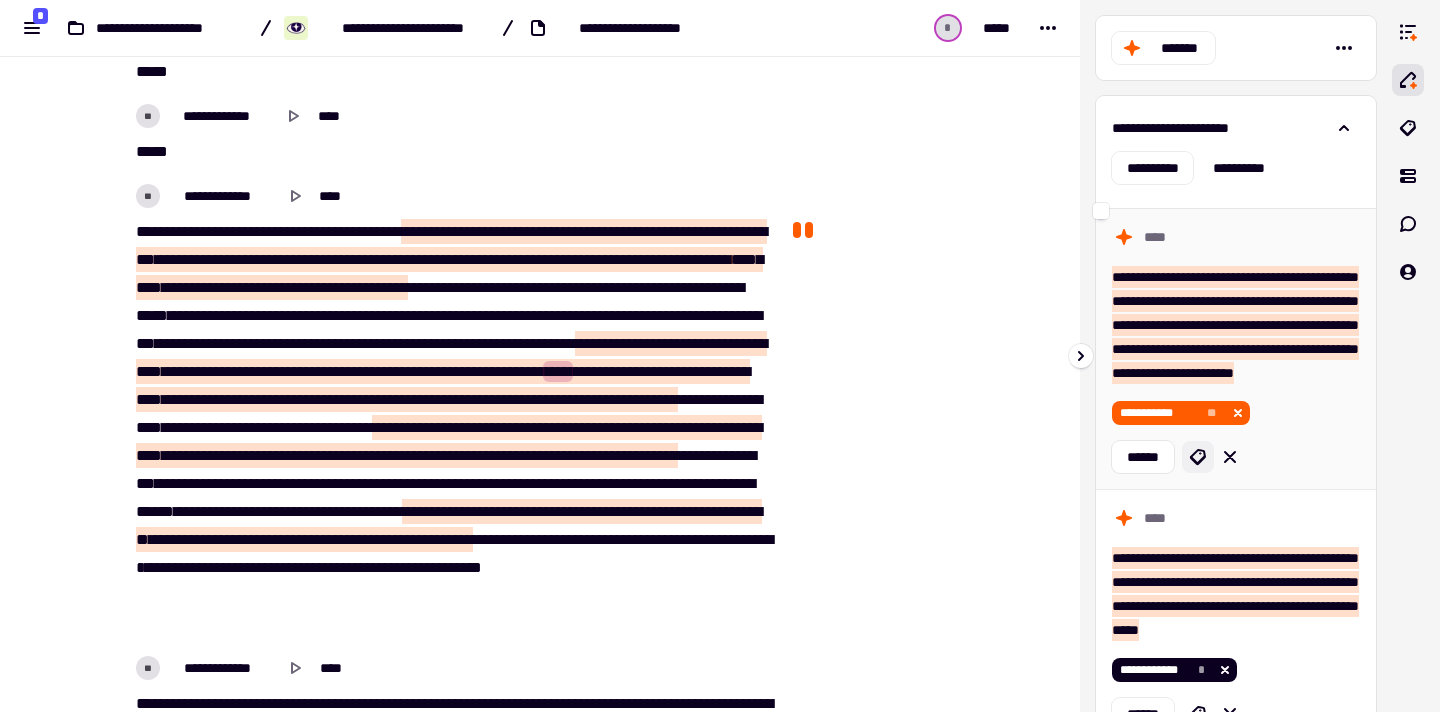 click 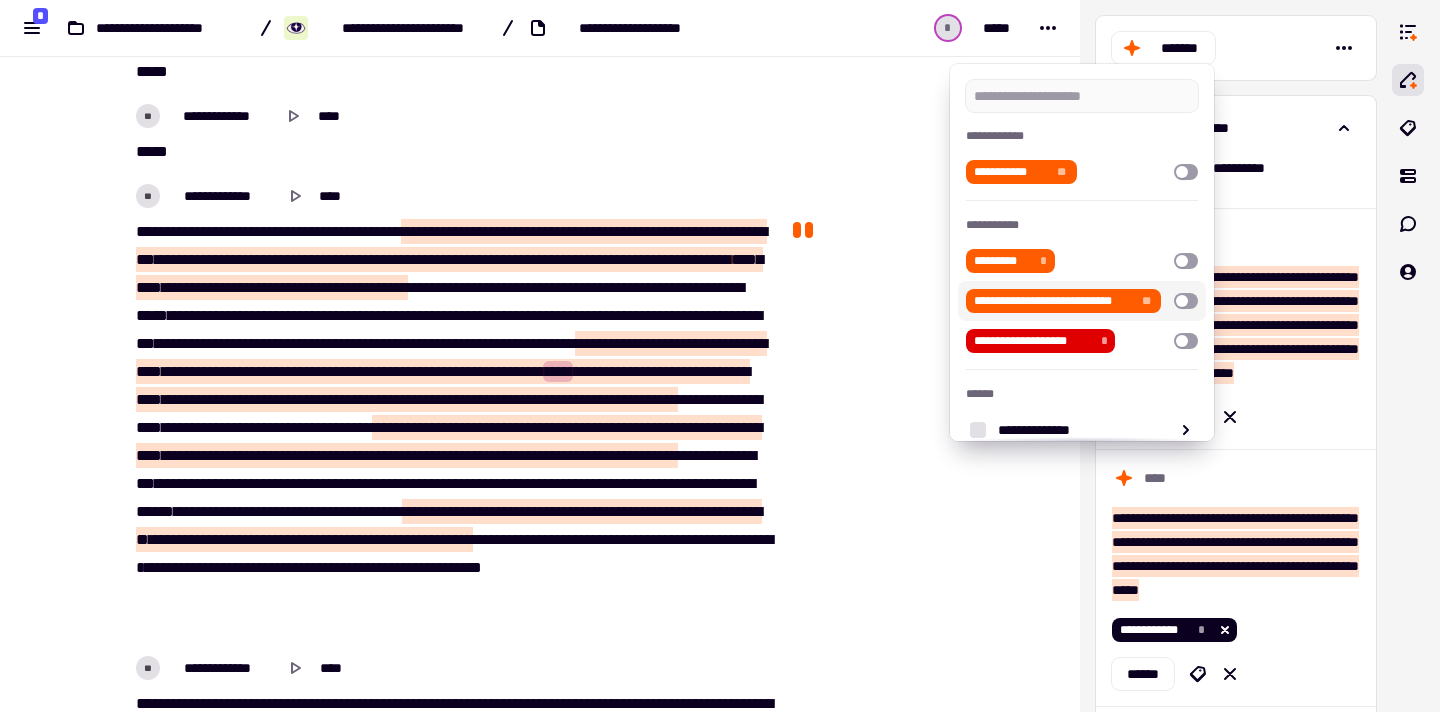 click at bounding box center (1186, 301) 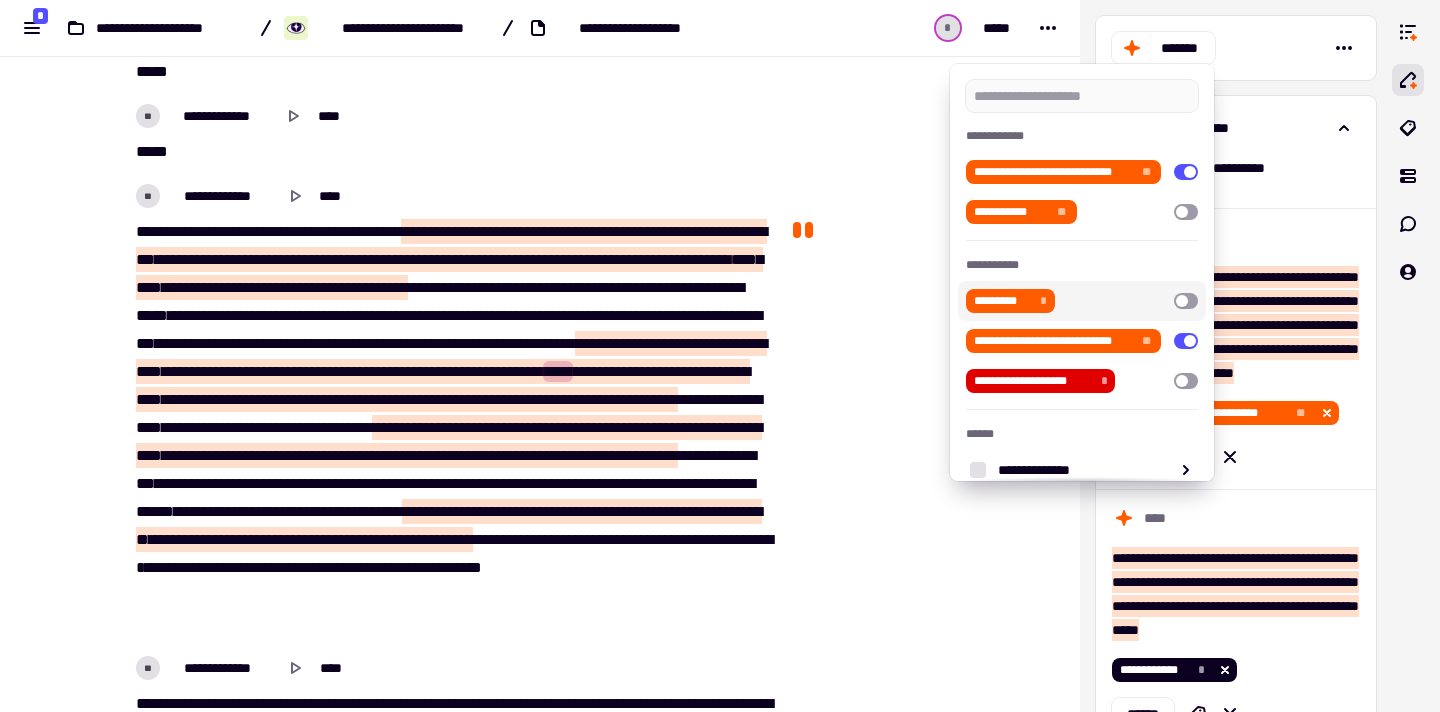 click at bounding box center (720, 356) 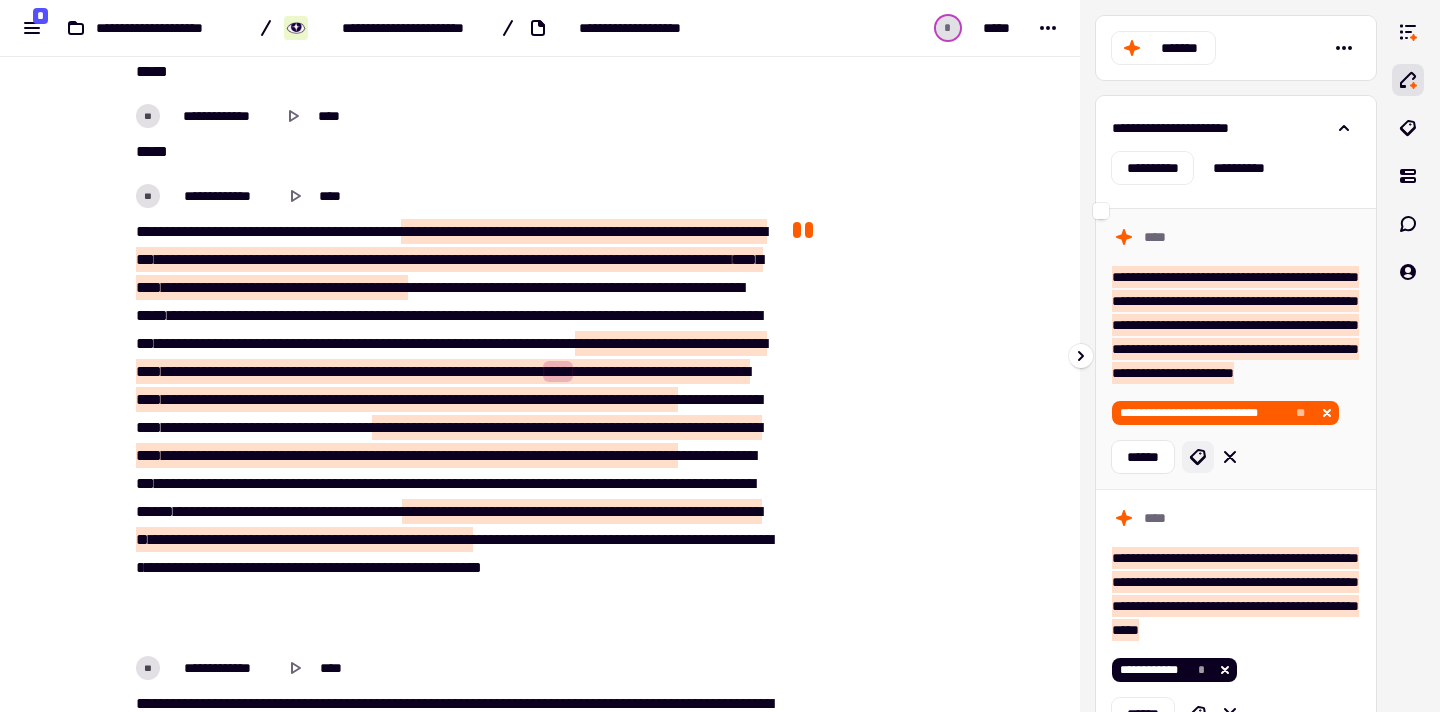 click 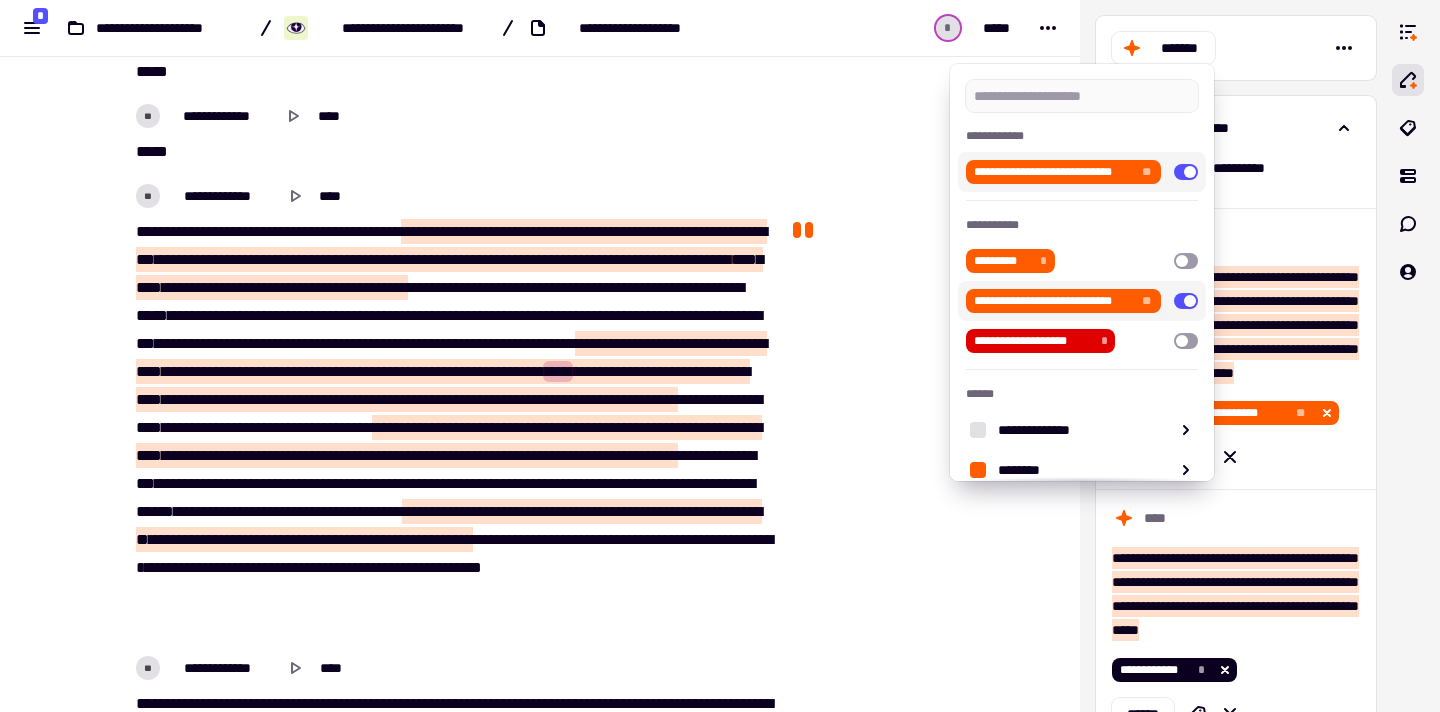 scroll, scrollTop: 319, scrollLeft: 0, axis: vertical 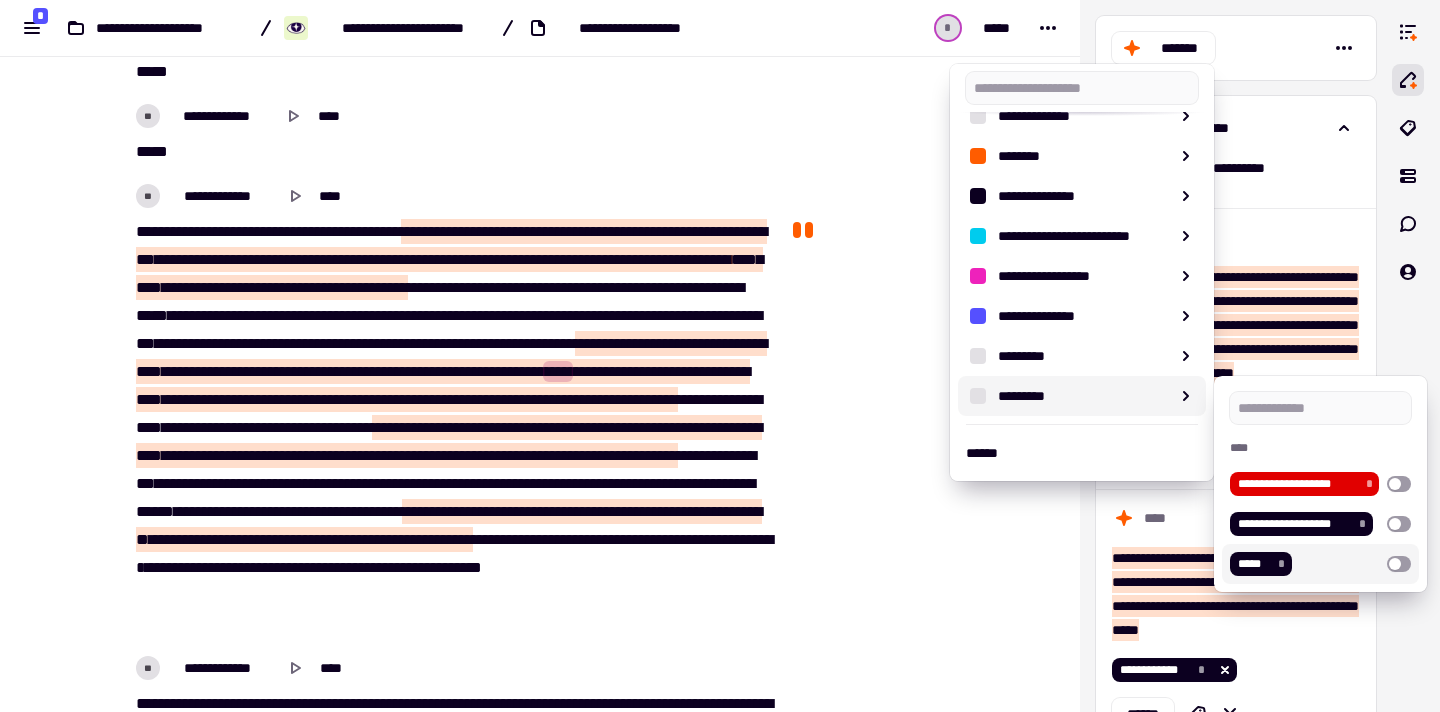 click at bounding box center [1399, 564] 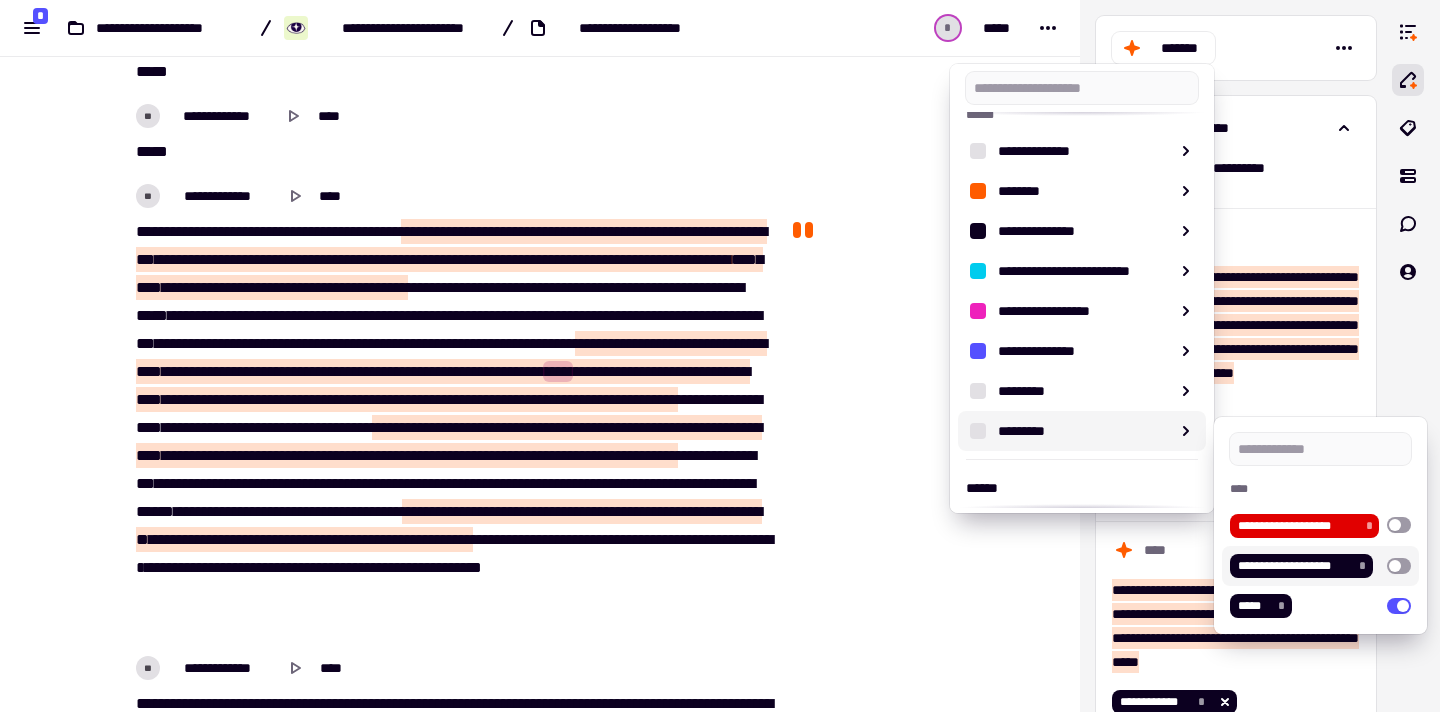click at bounding box center [720, 356] 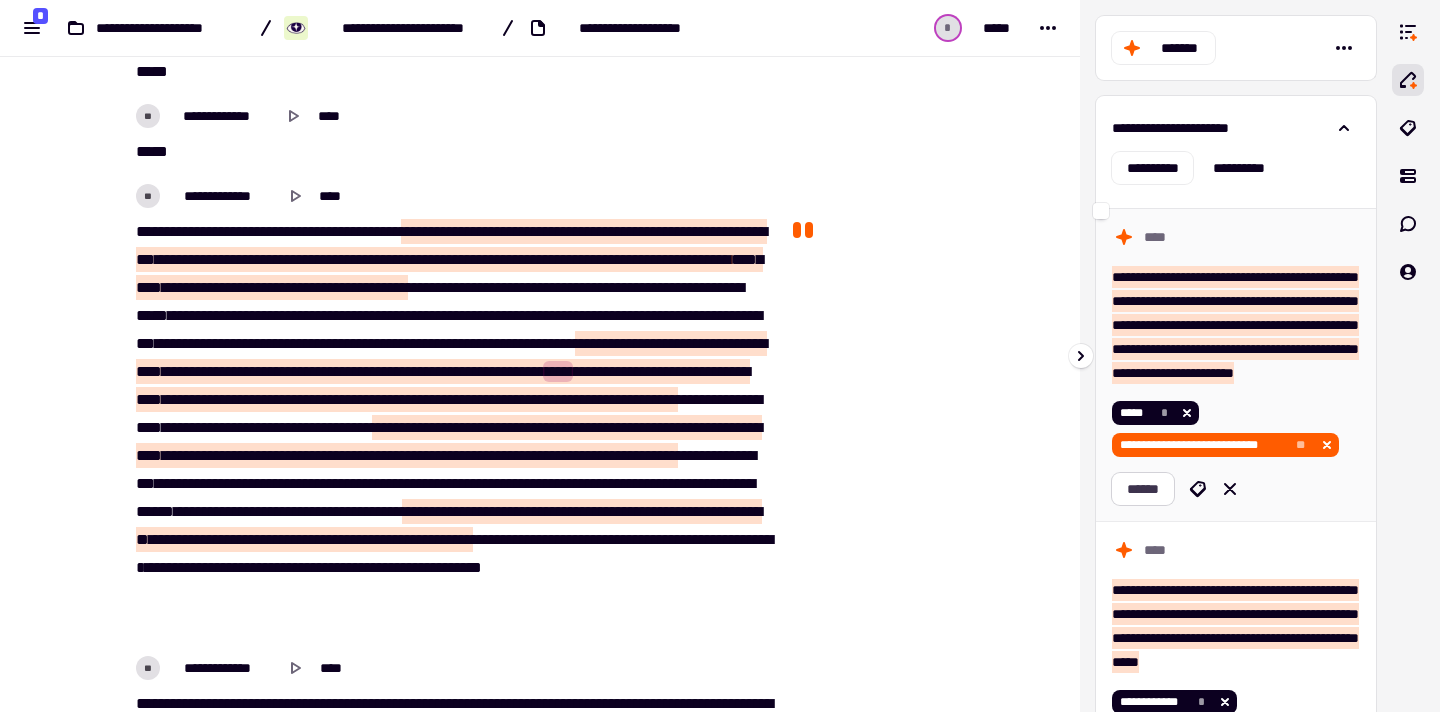 click on "******" 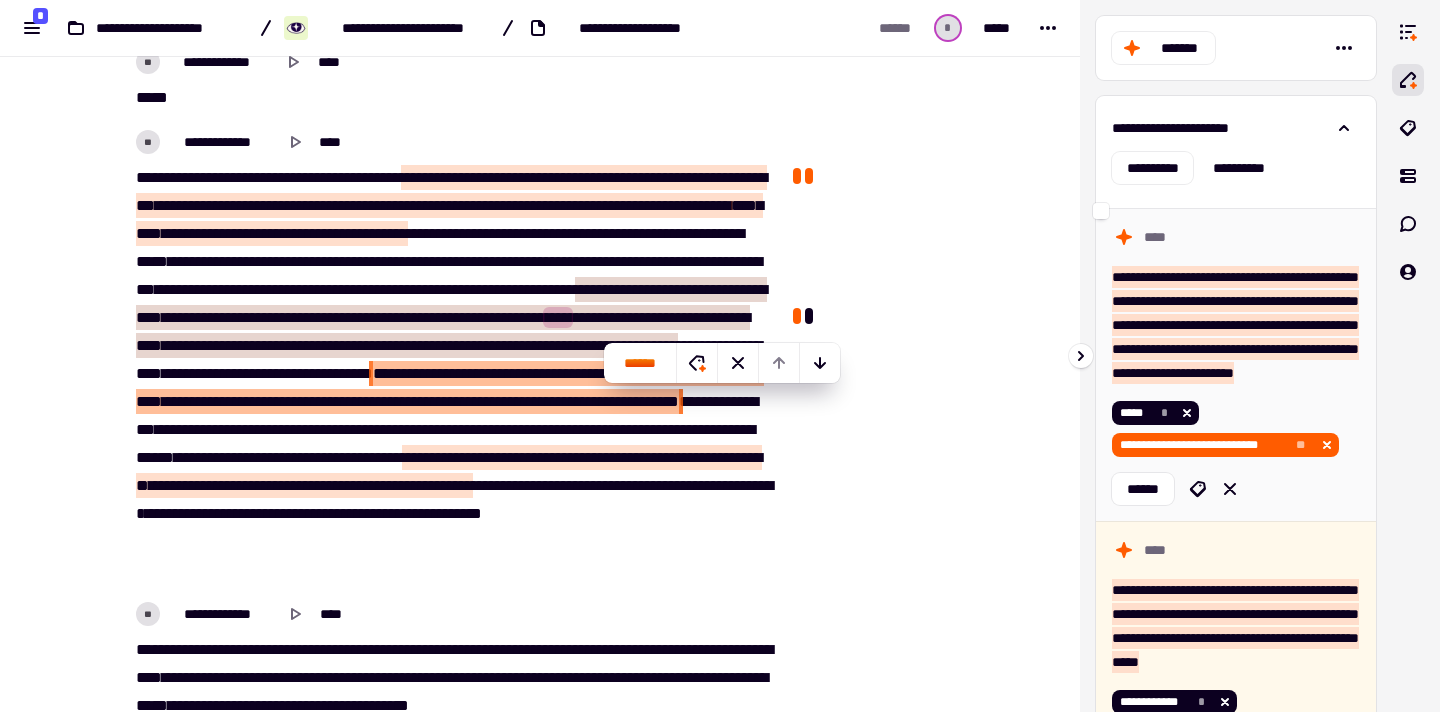 scroll, scrollTop: 2106, scrollLeft: 0, axis: vertical 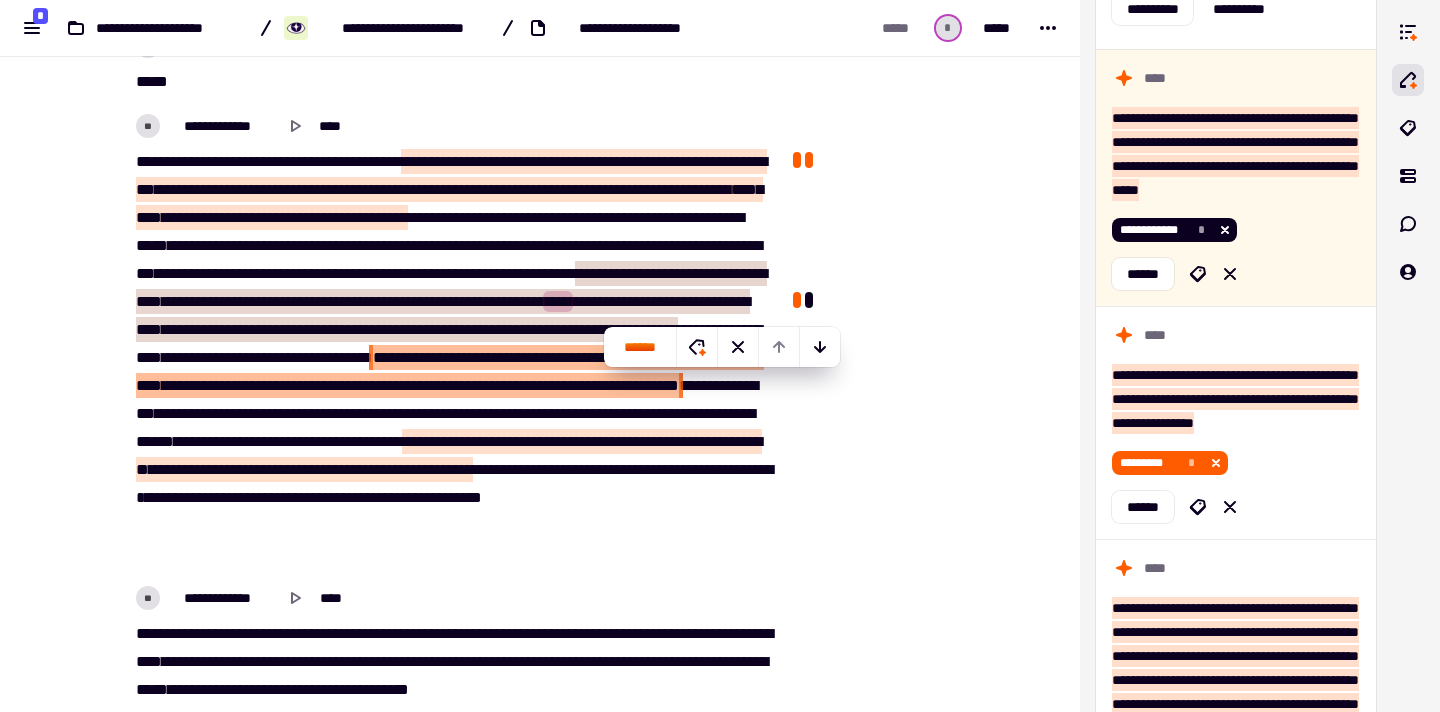 click on "**" at bounding box center [689, 273] 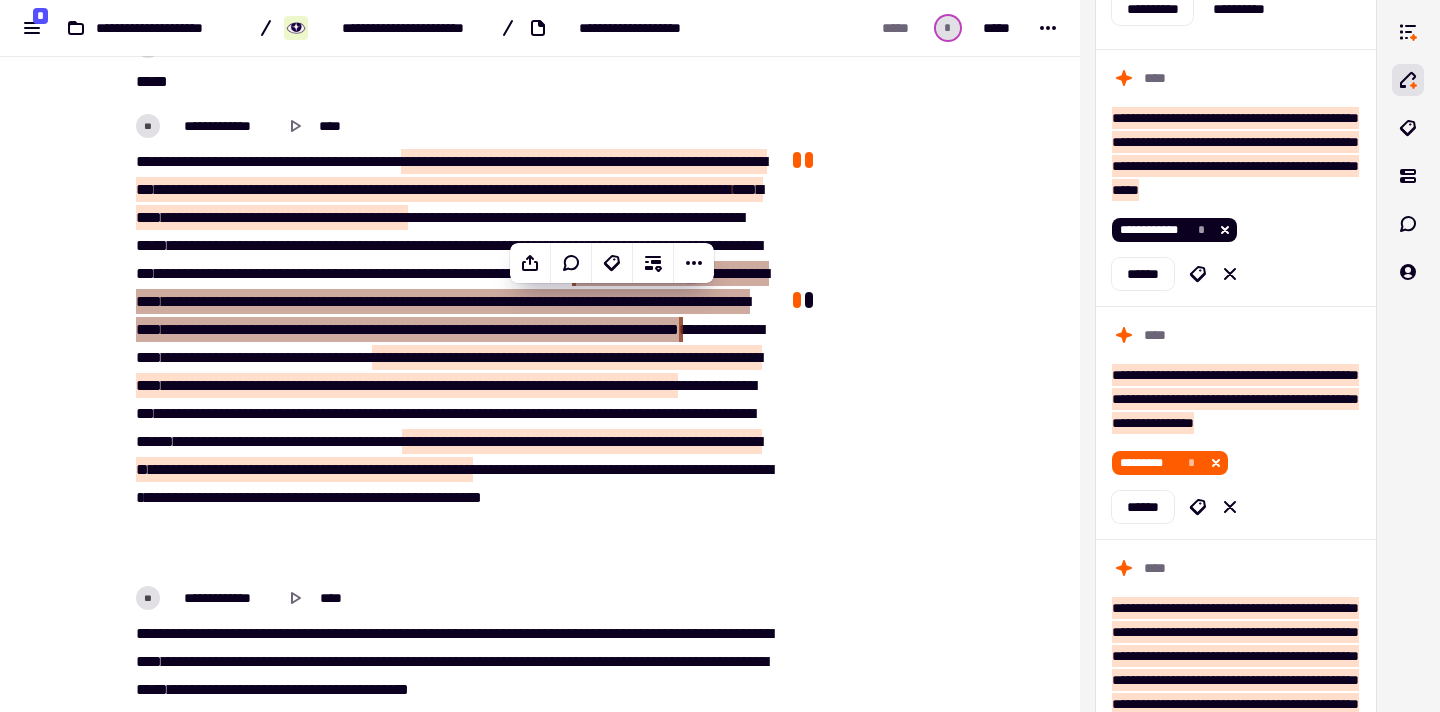click on "******" at bounding box center (450, 357) 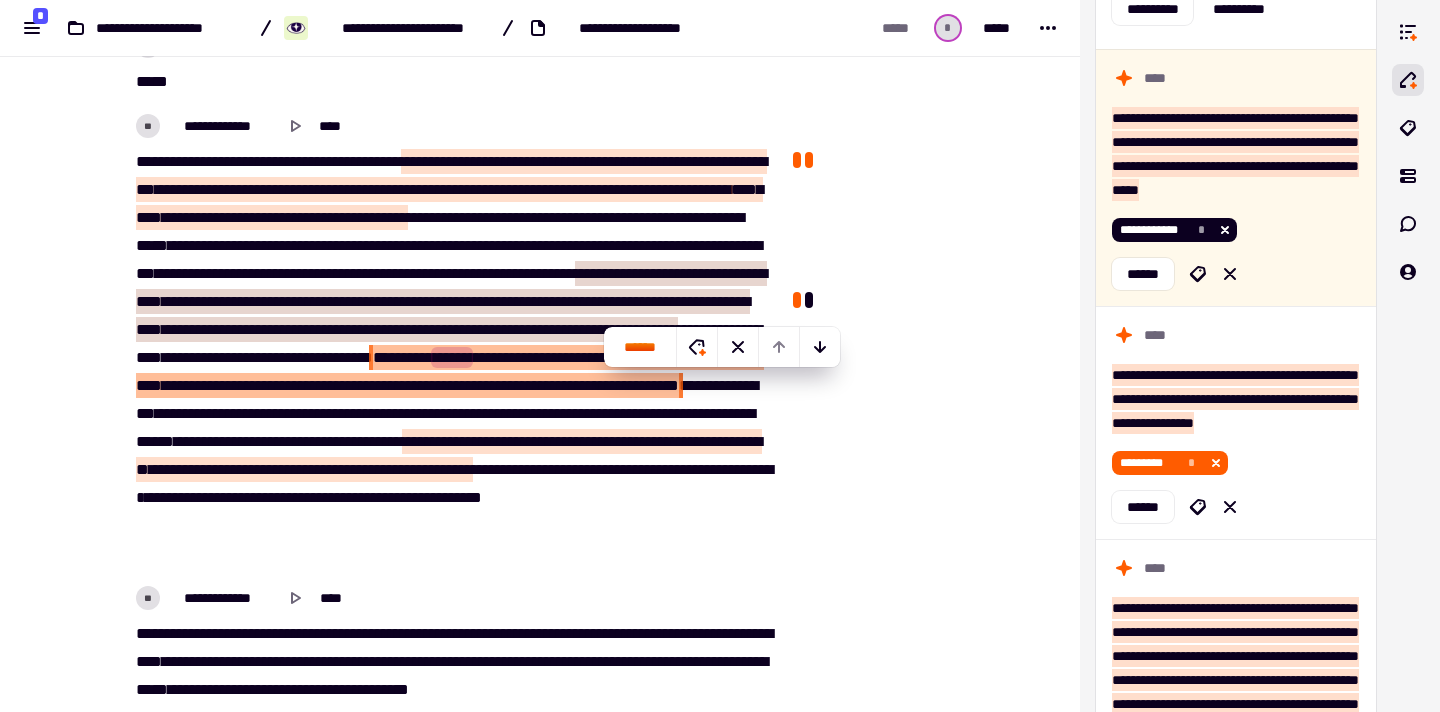 click on "******" at bounding box center [452, 357] 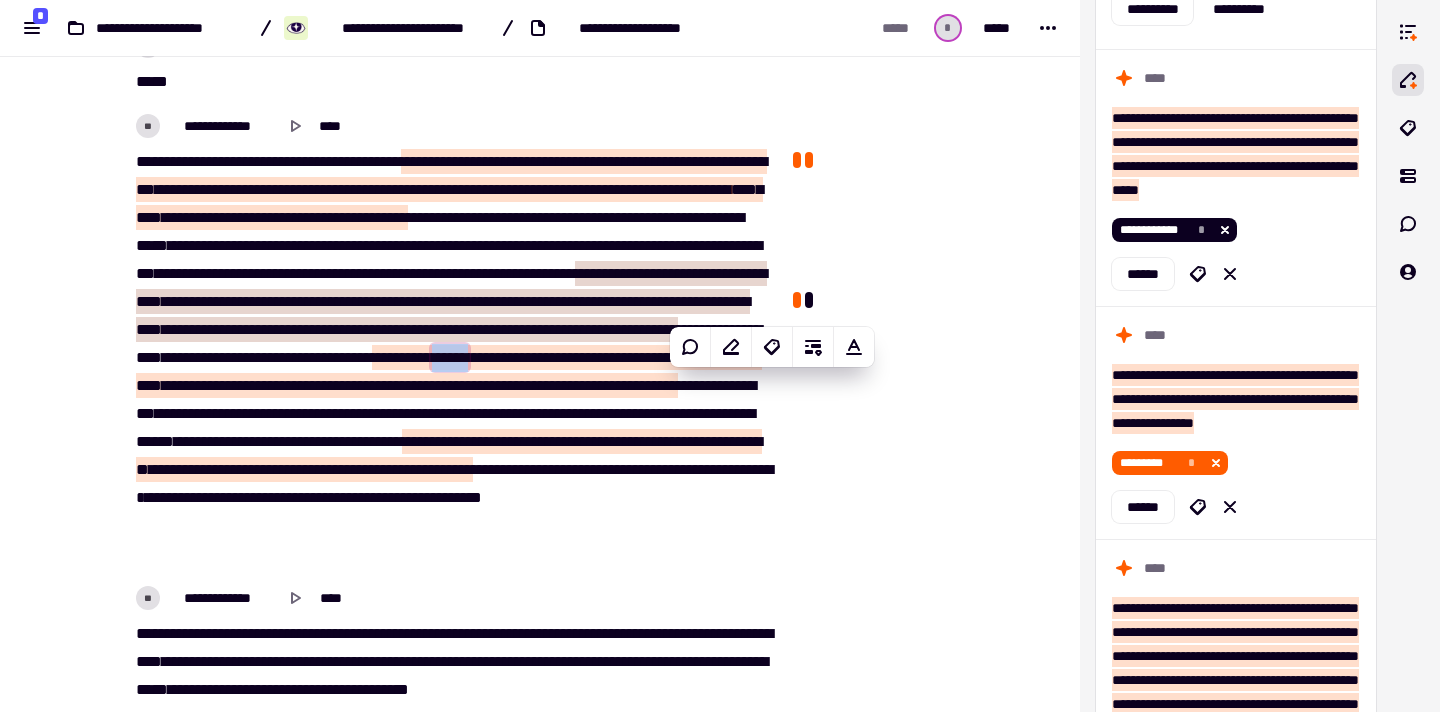 type on "******" 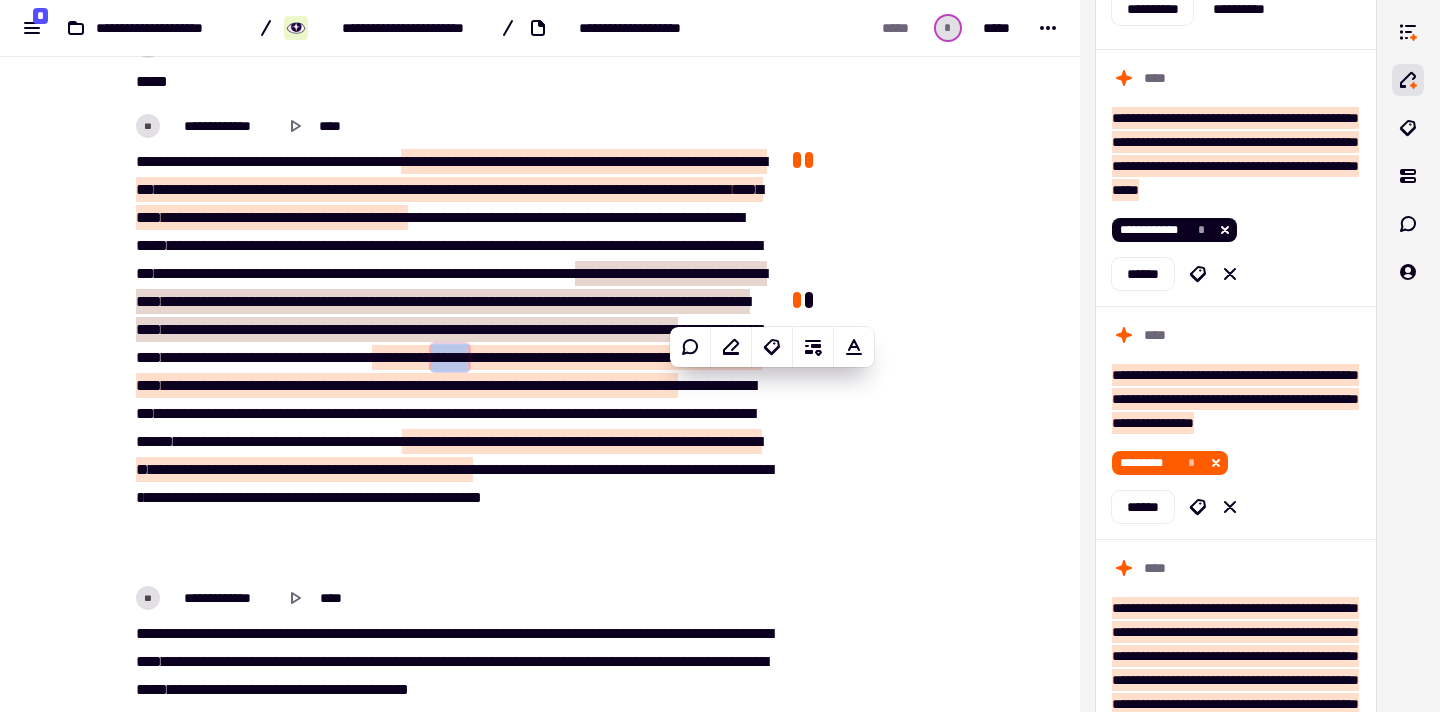 type 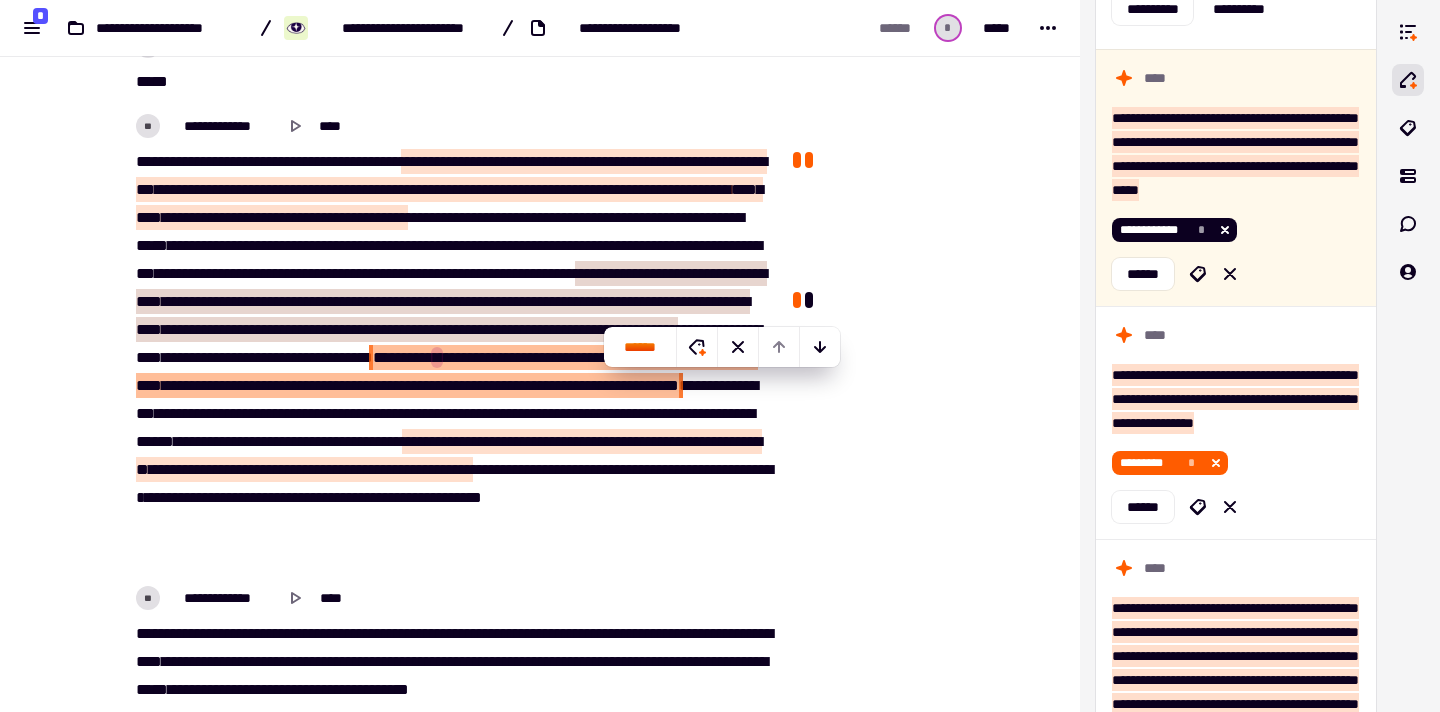 click on "**********" at bounding box center [452, 358] 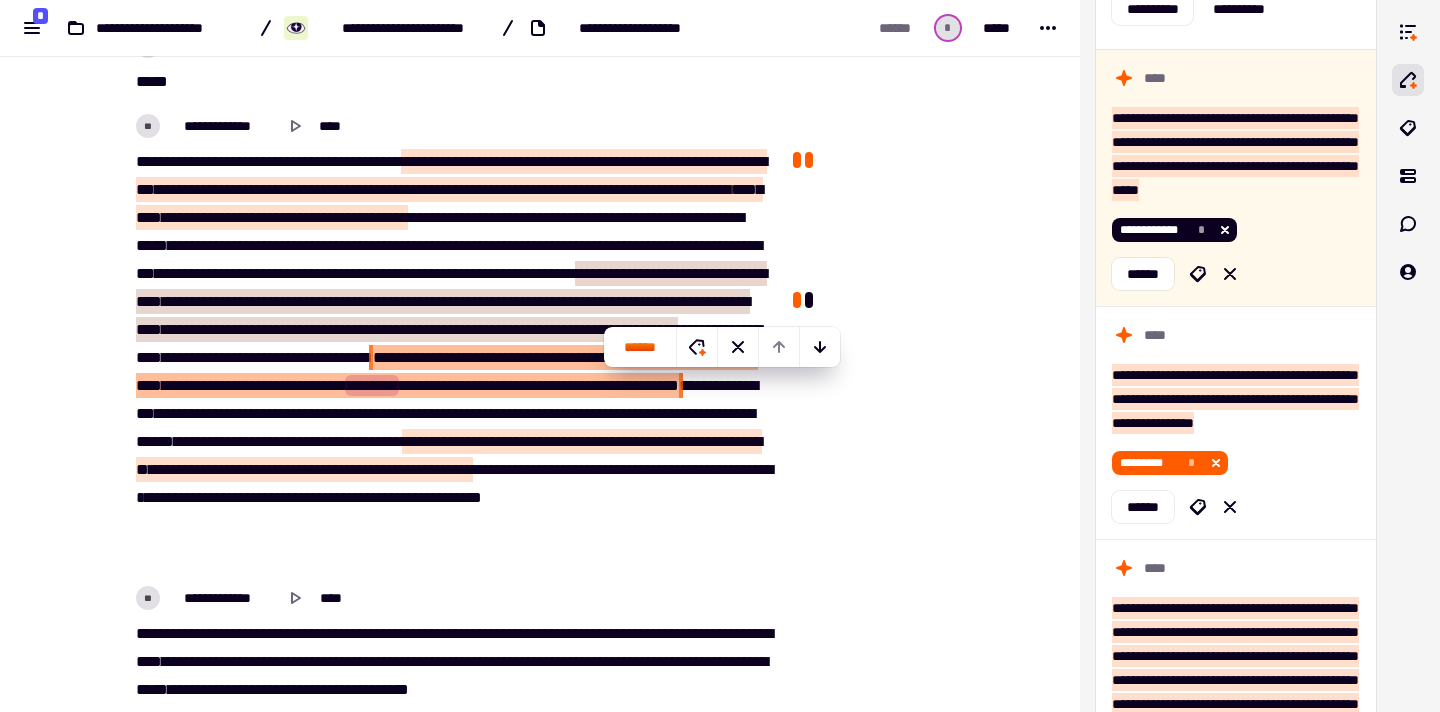 click on "**********" at bounding box center (452, 358) 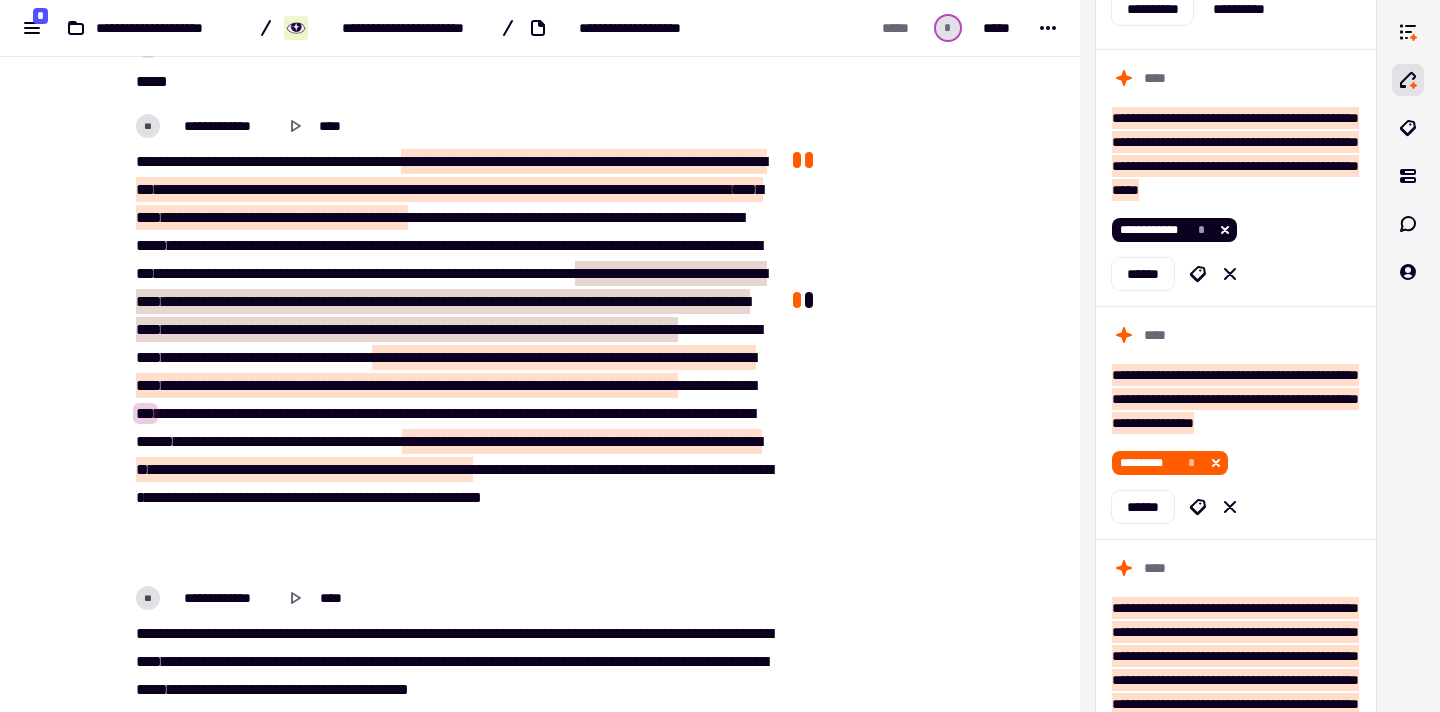 click on "**********" at bounding box center [270, 385] 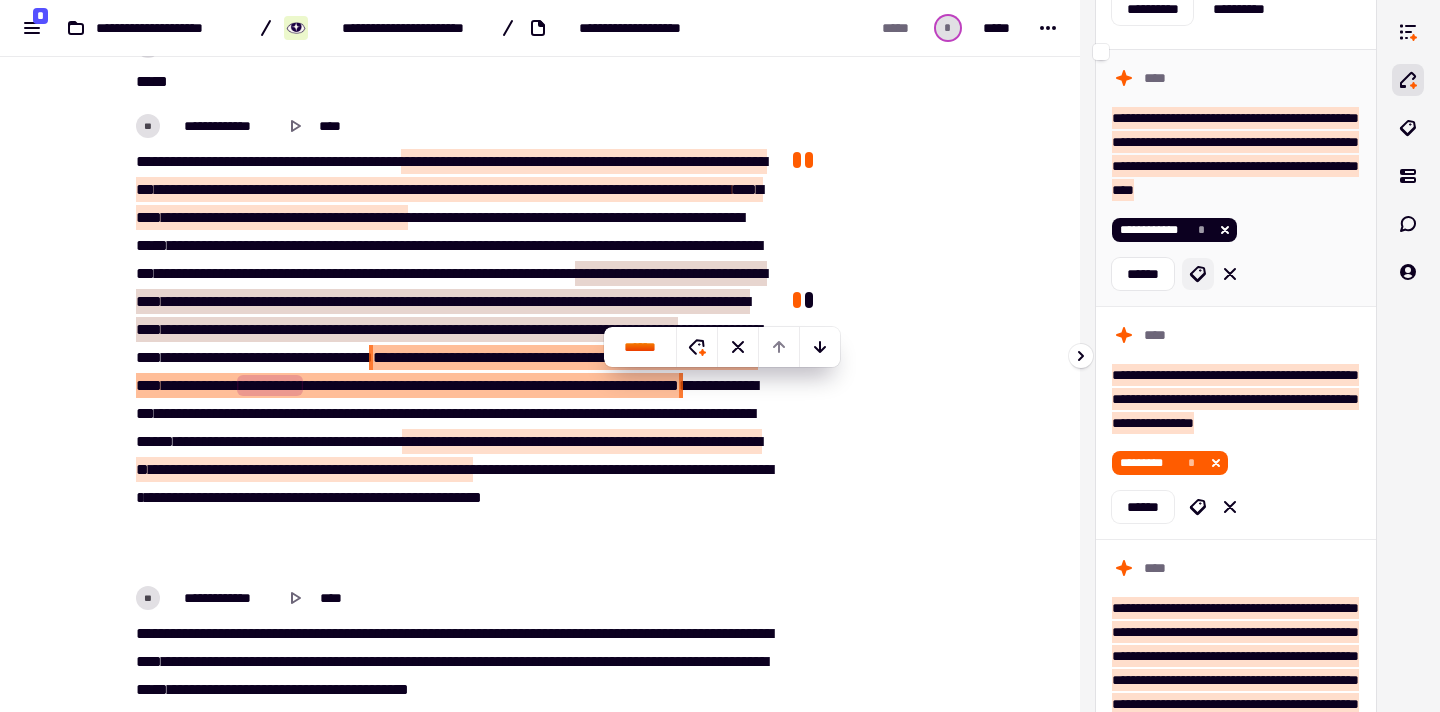 click 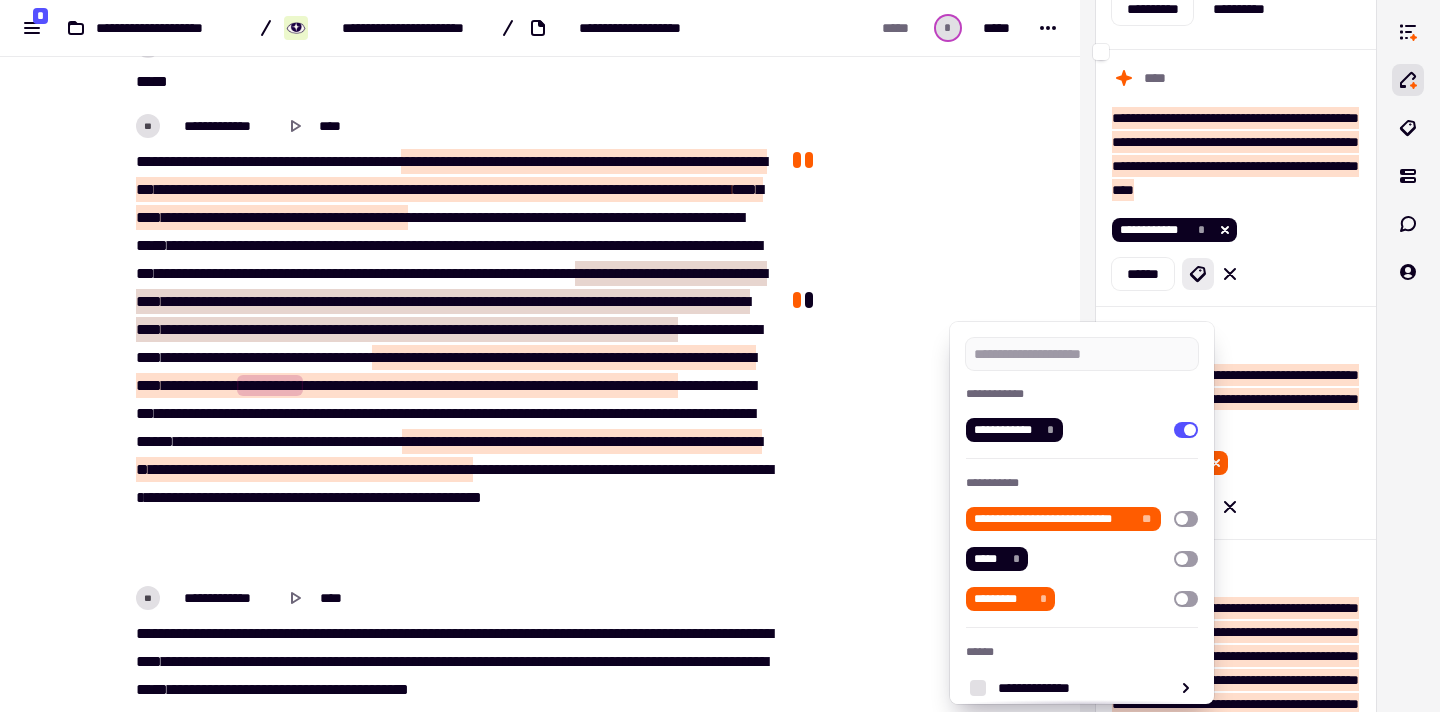 click at bounding box center [720, 356] 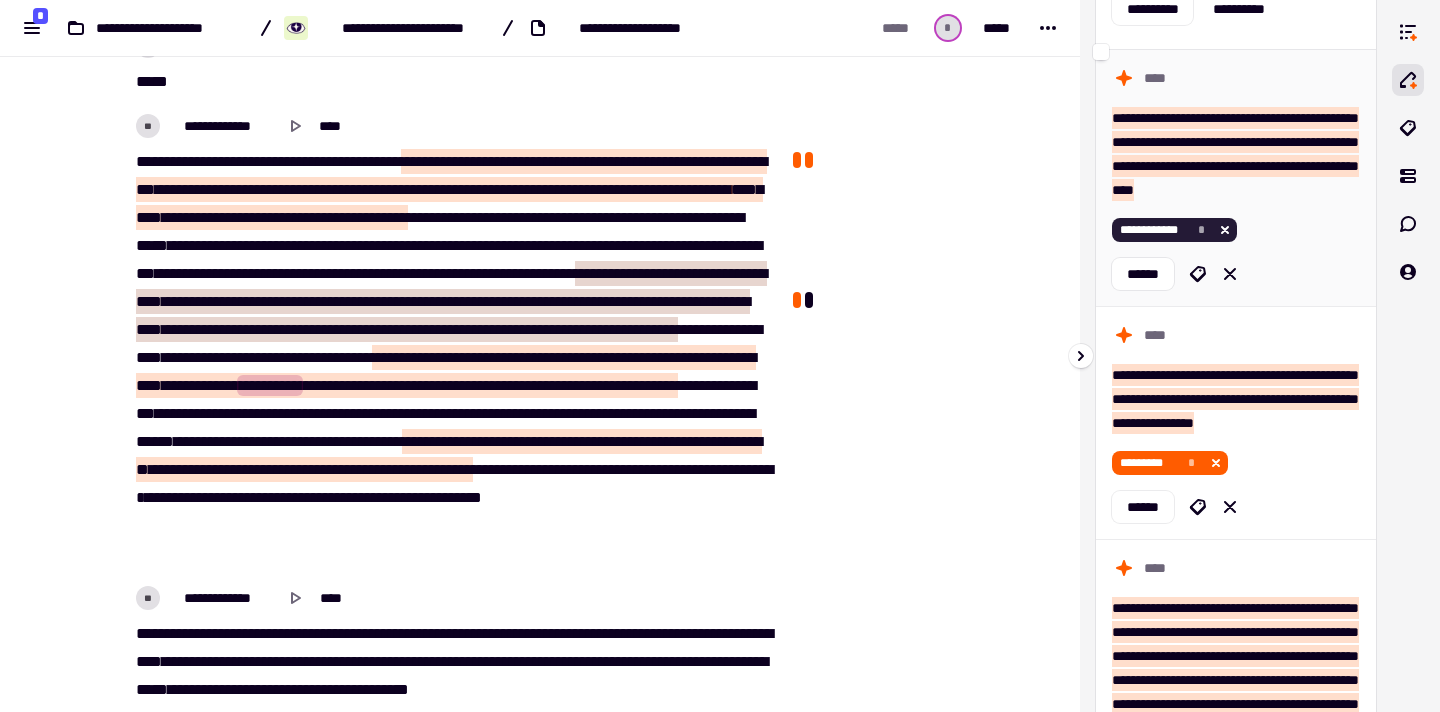 click 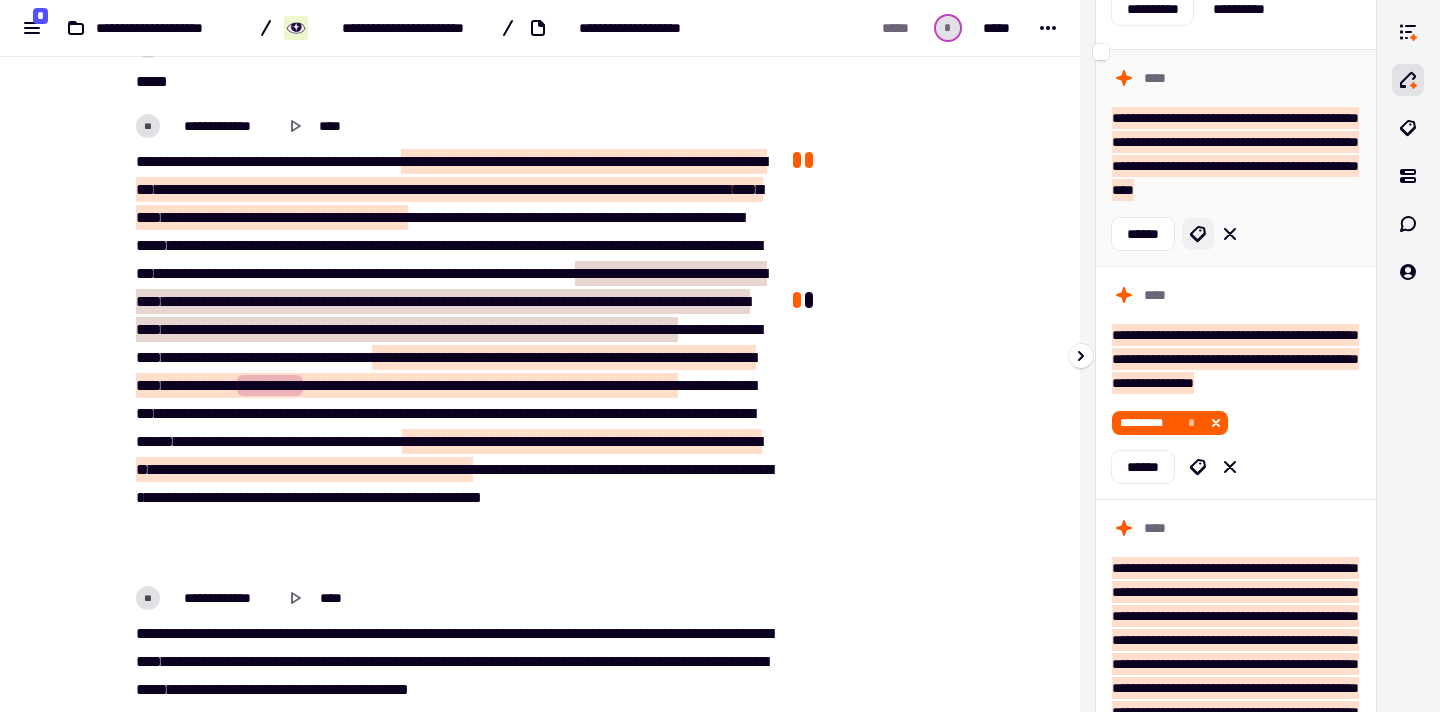 click 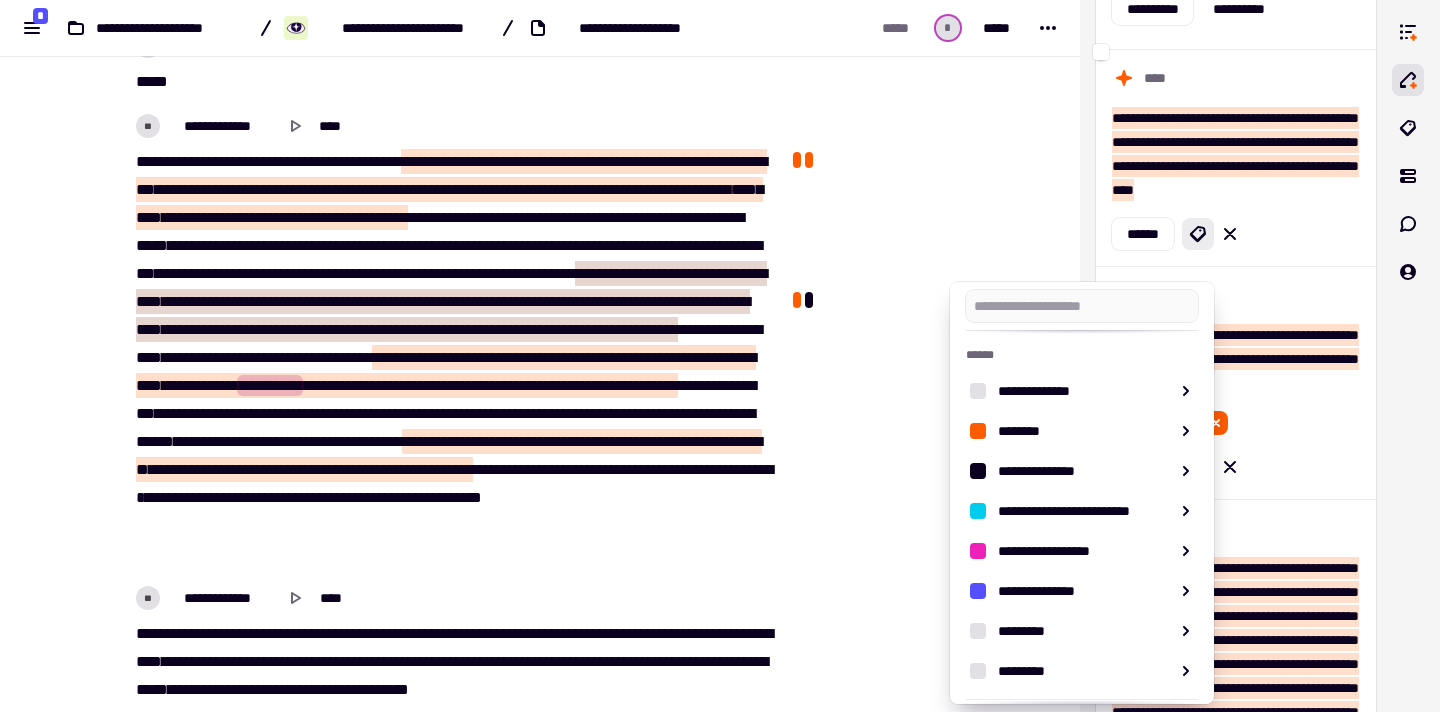 scroll, scrollTop: 174, scrollLeft: 0, axis: vertical 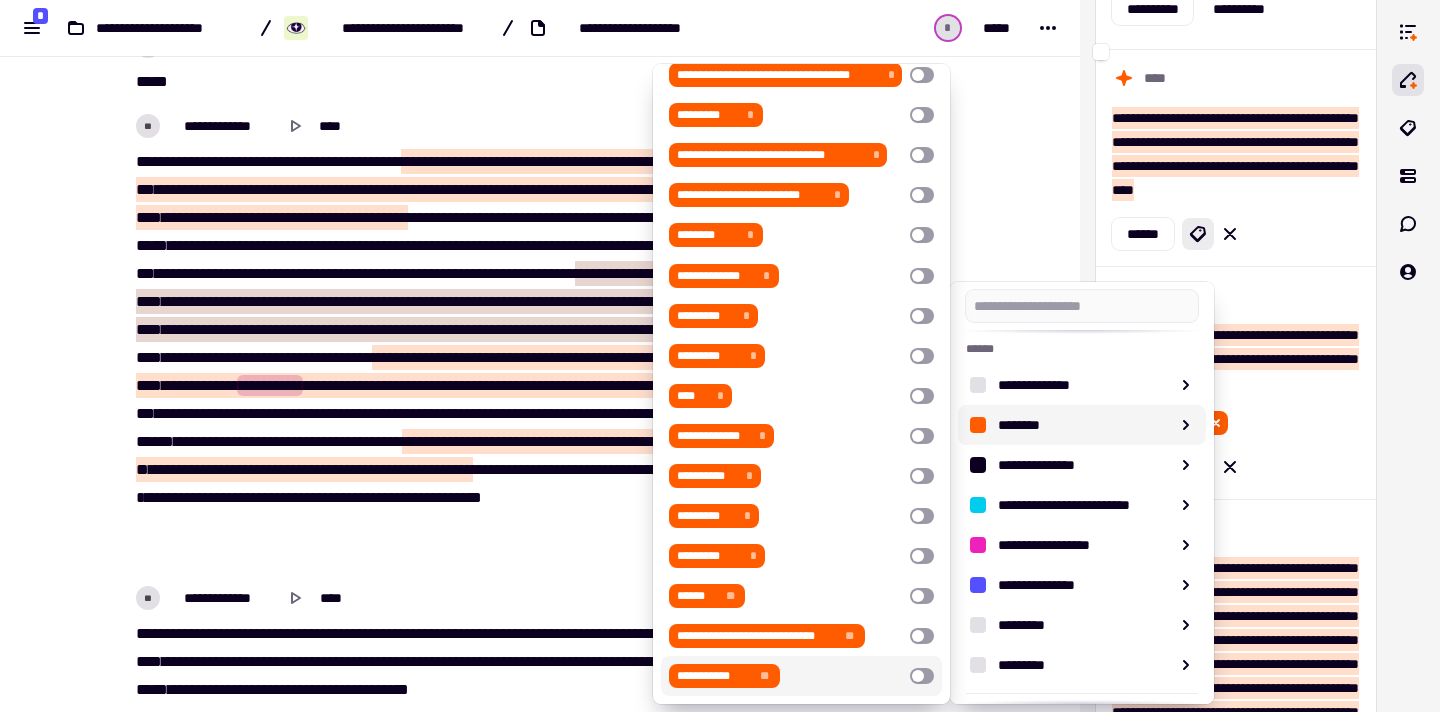 click at bounding box center (922, 676) 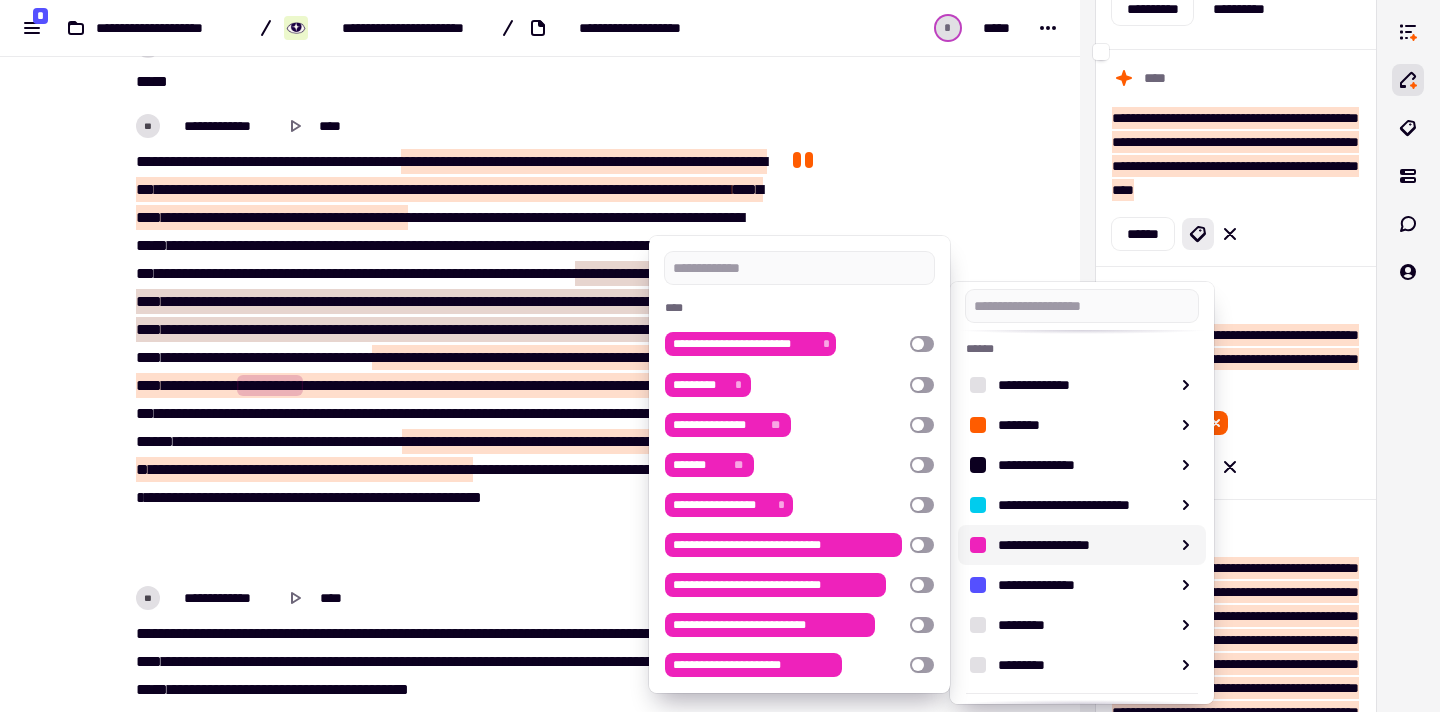 scroll, scrollTop: 205, scrollLeft: 0, axis: vertical 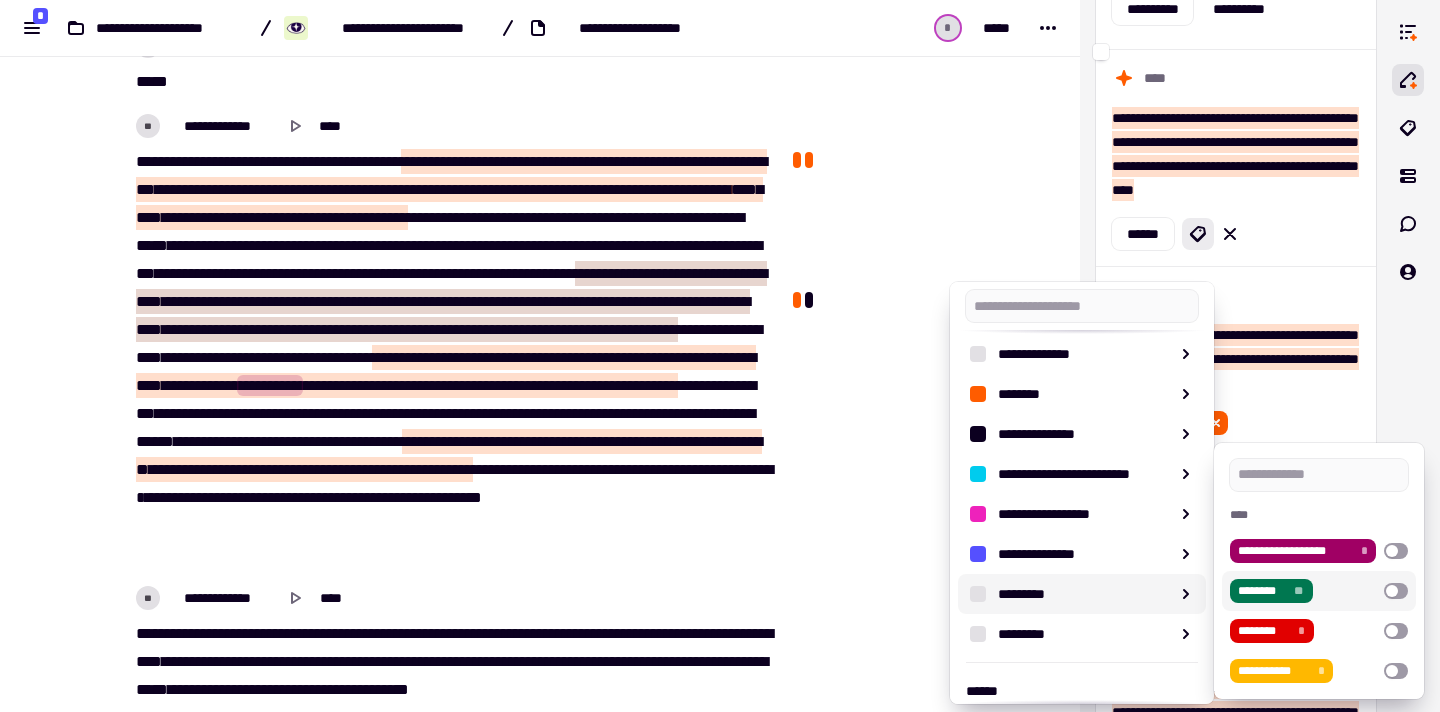 click at bounding box center [1396, 591] 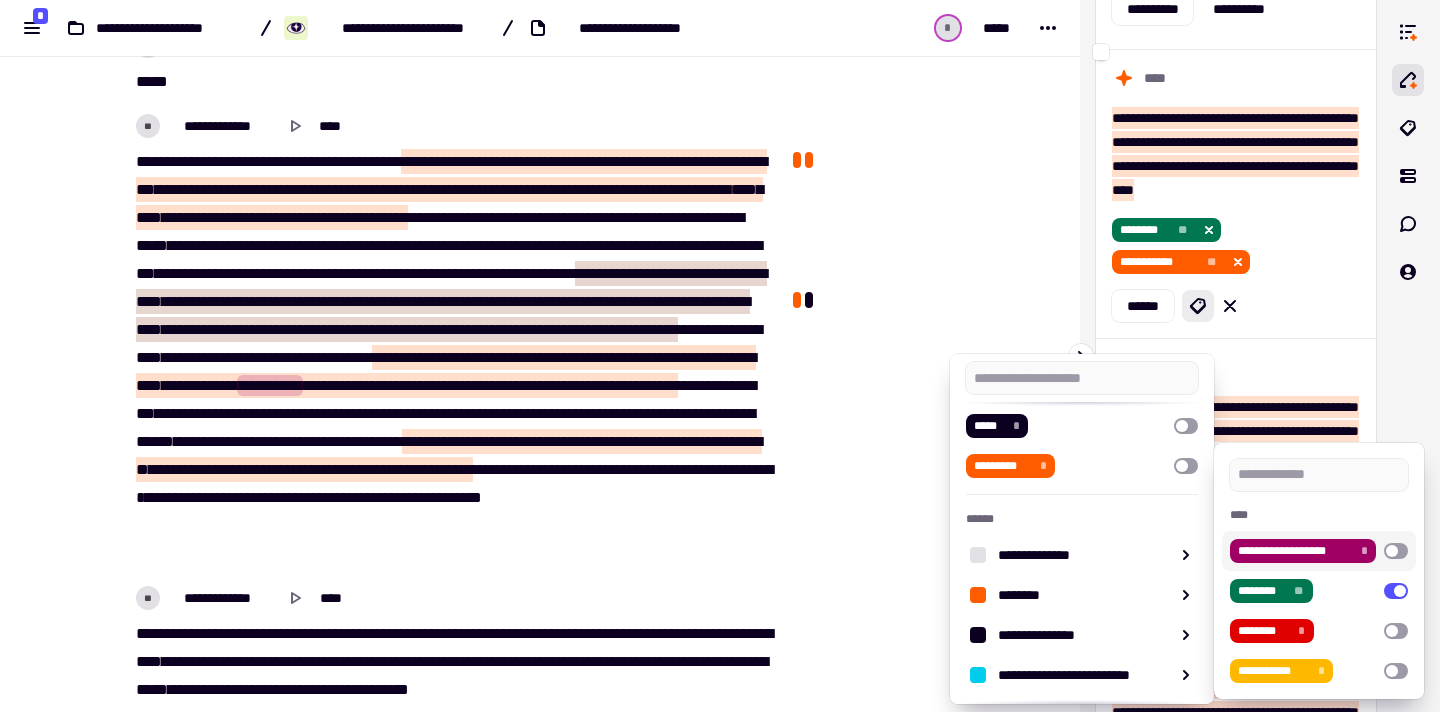 click at bounding box center (720, 356) 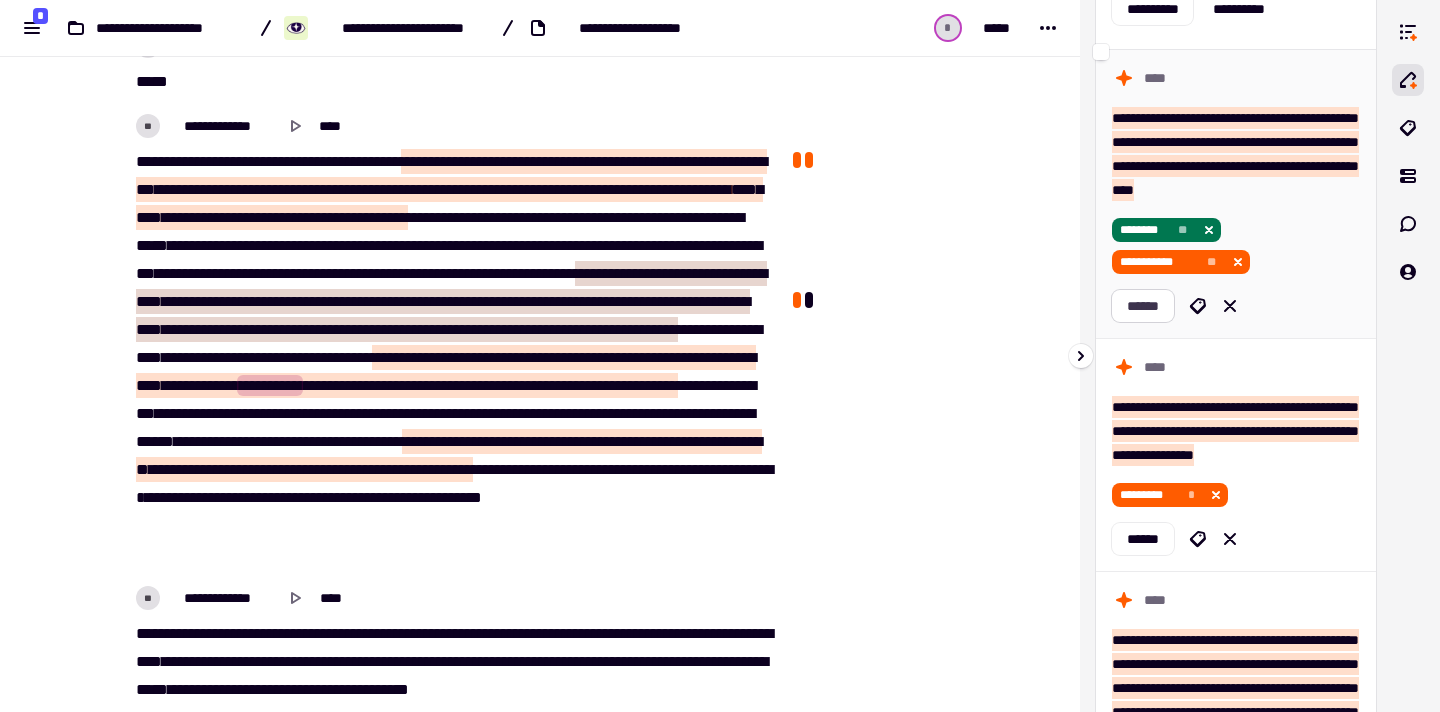 click on "******" 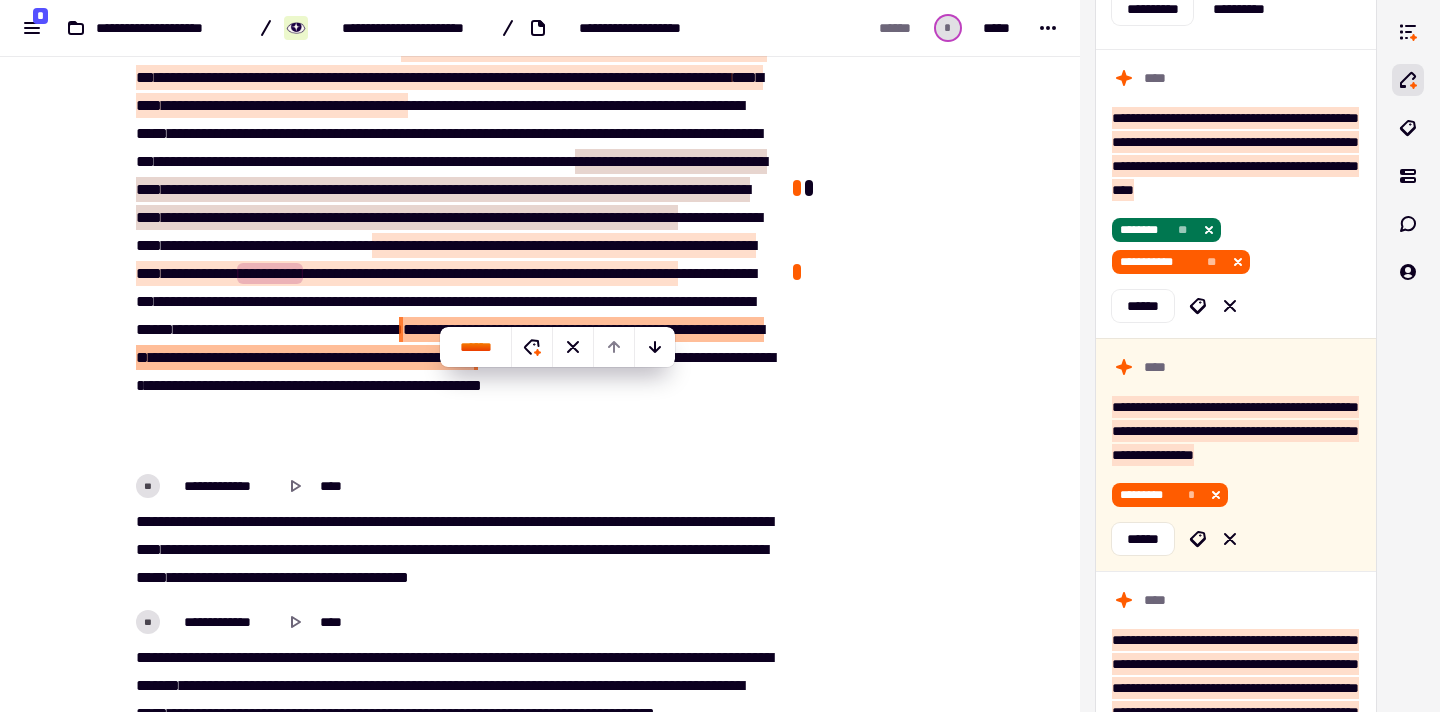 scroll, scrollTop: 2228, scrollLeft: 0, axis: vertical 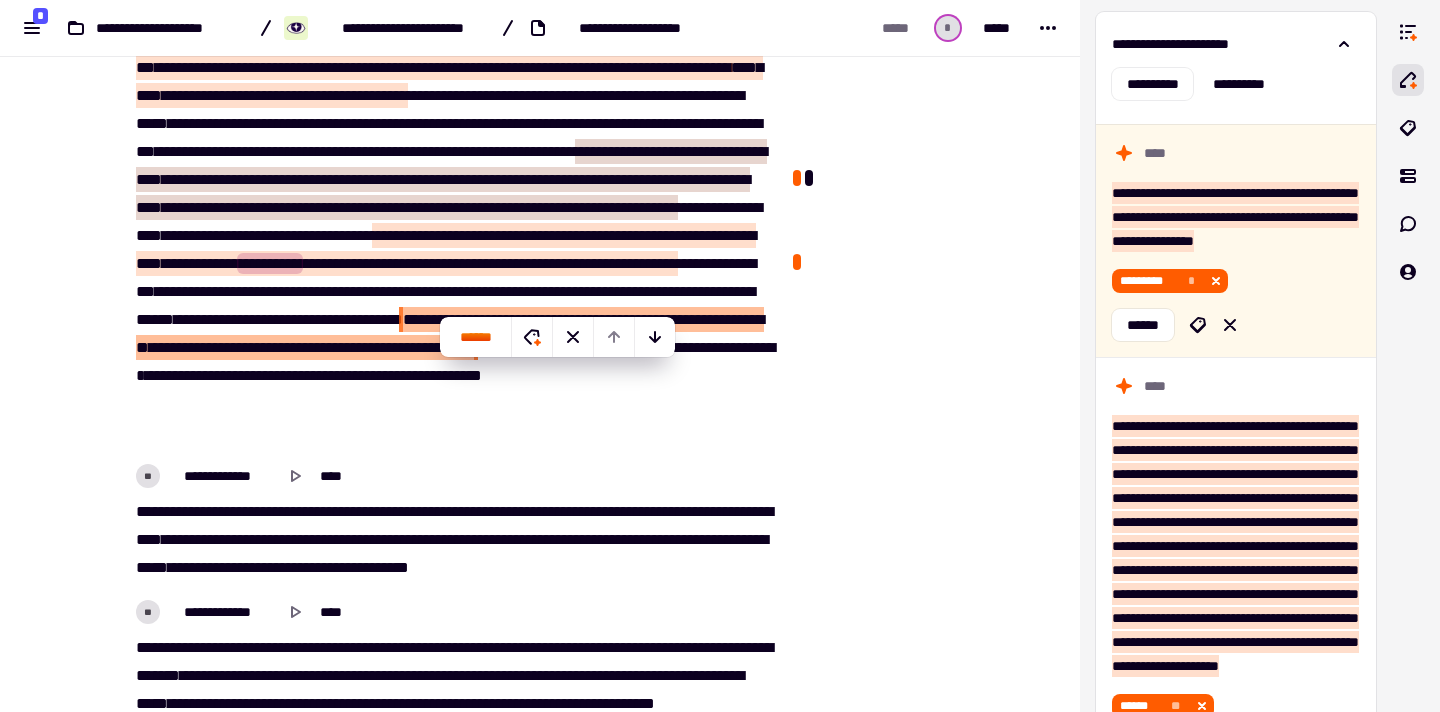 click 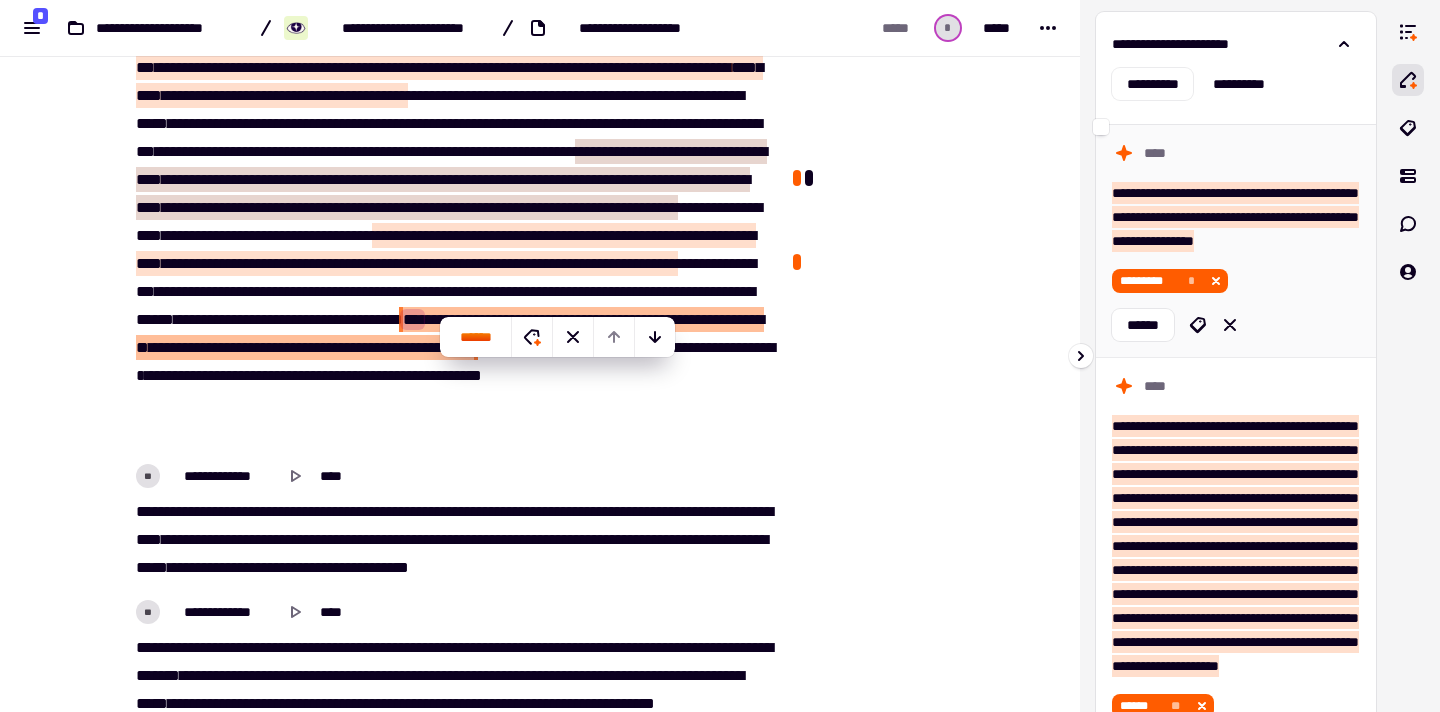 scroll, scrollTop: 0, scrollLeft: 0, axis: both 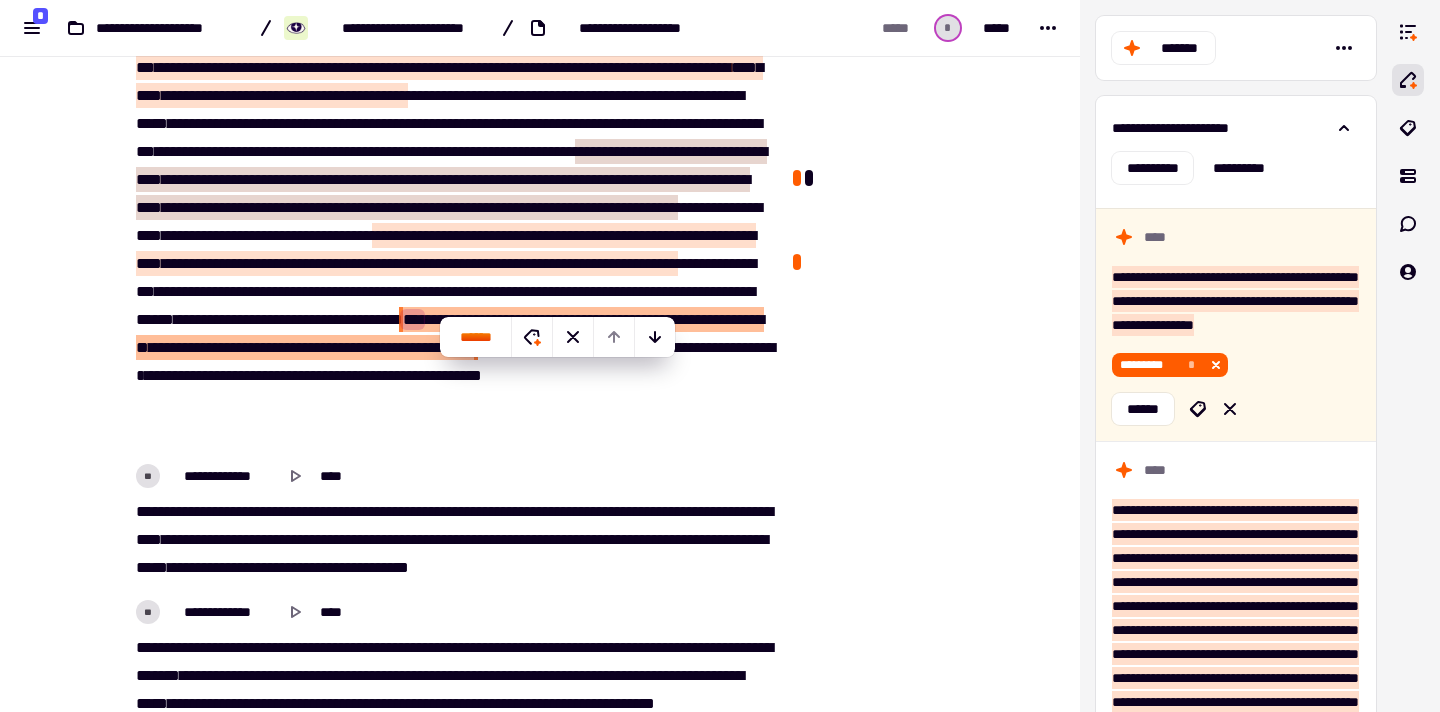 click on "**********" at bounding box center (549, 207) 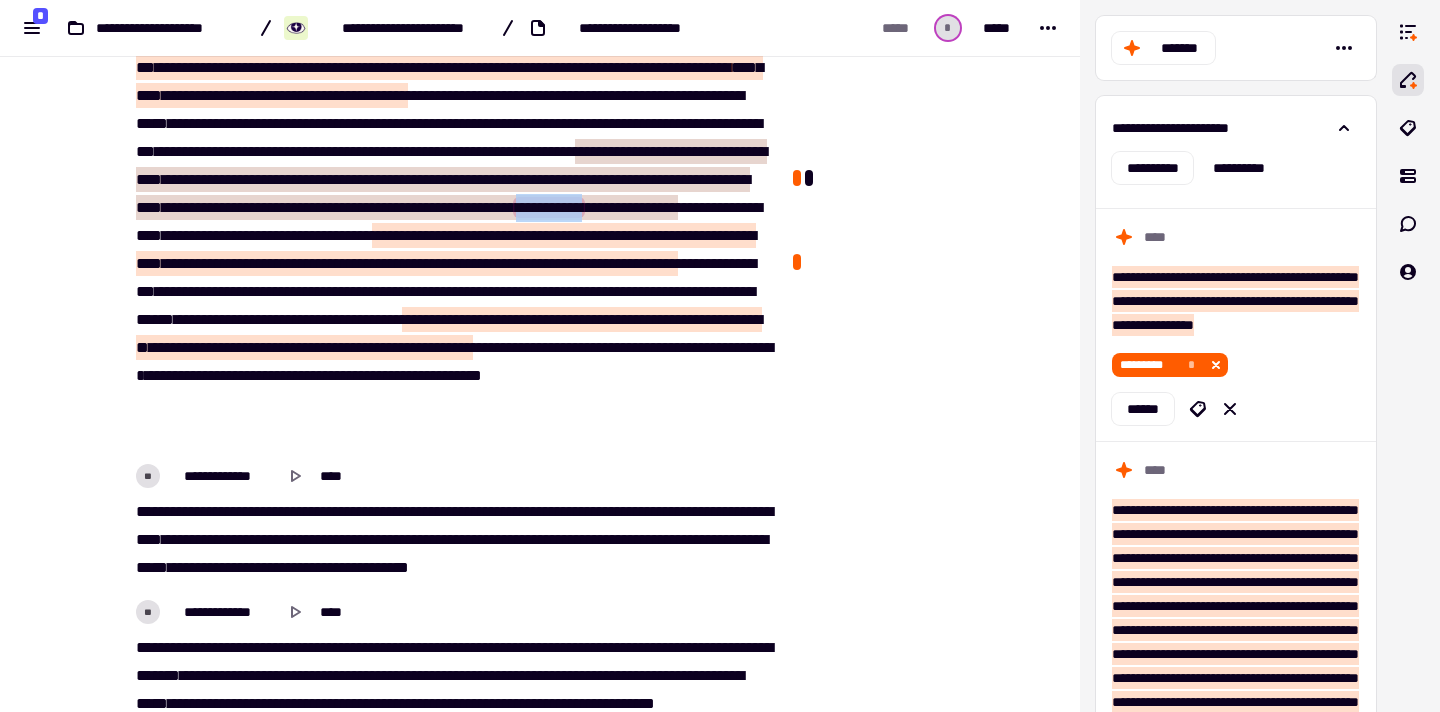 click on "*******" at bounding box center (722, 151) 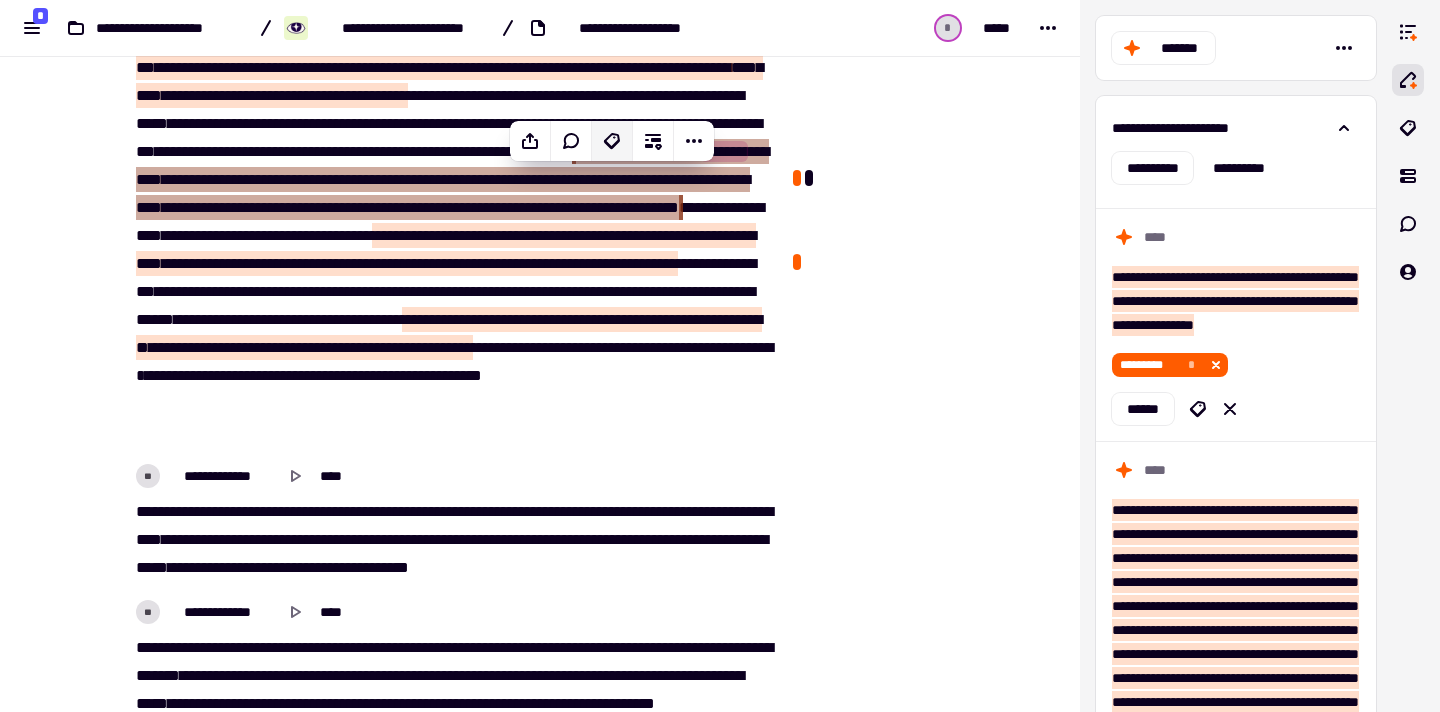 click 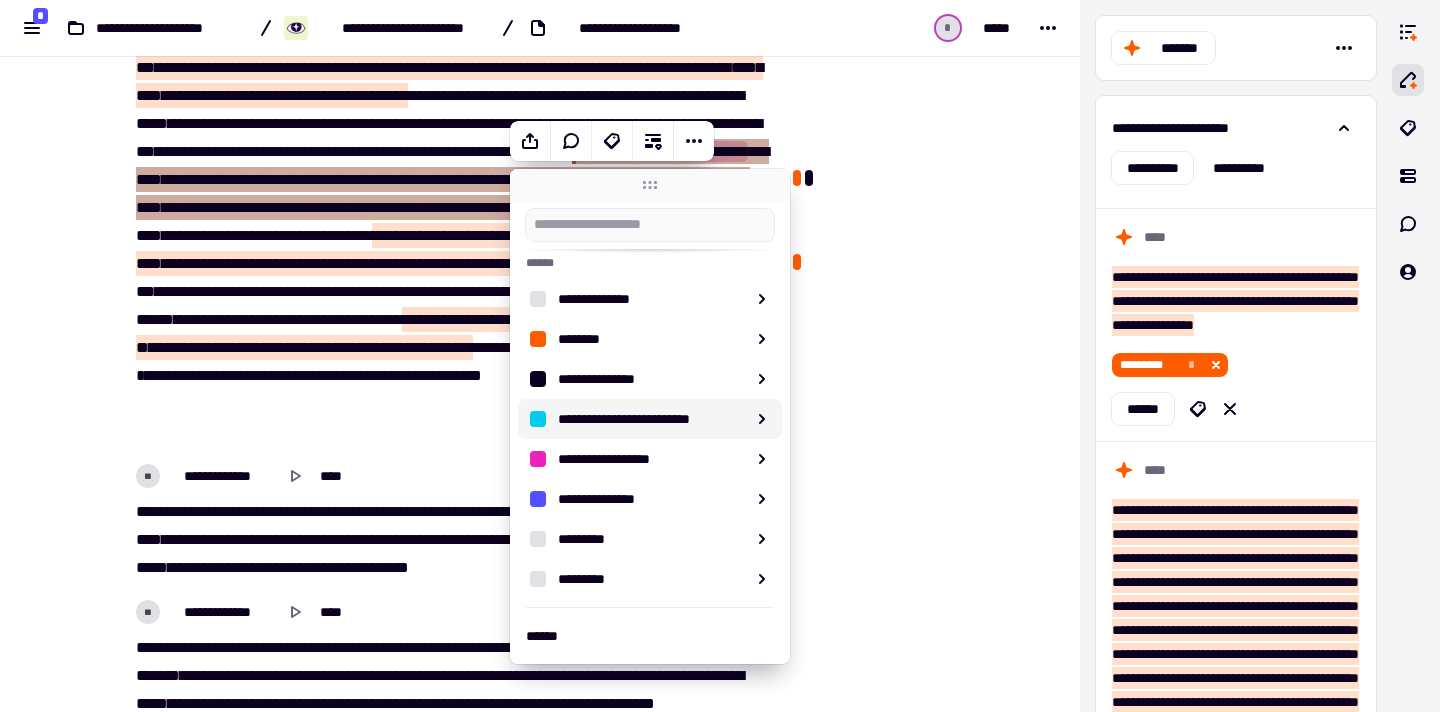 scroll, scrollTop: 314, scrollLeft: 0, axis: vertical 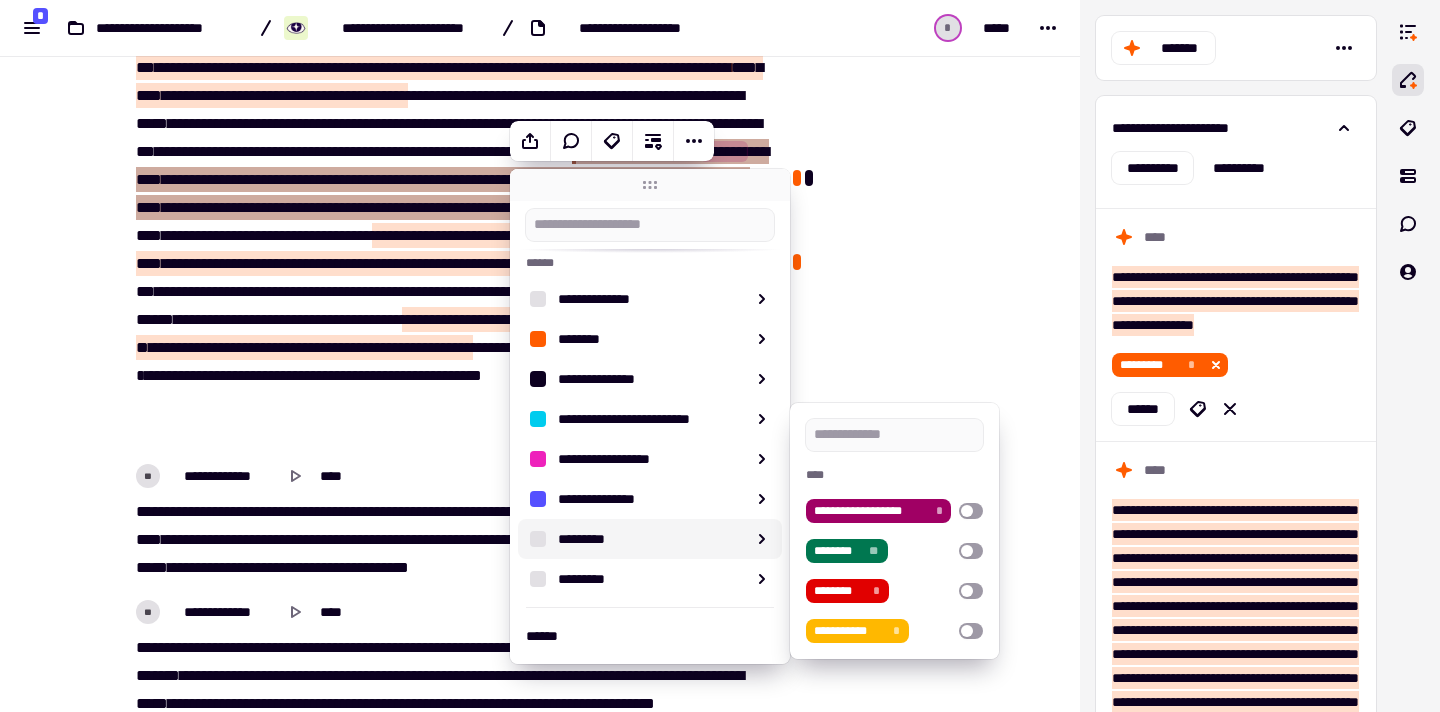 click at bounding box center [888, 158] 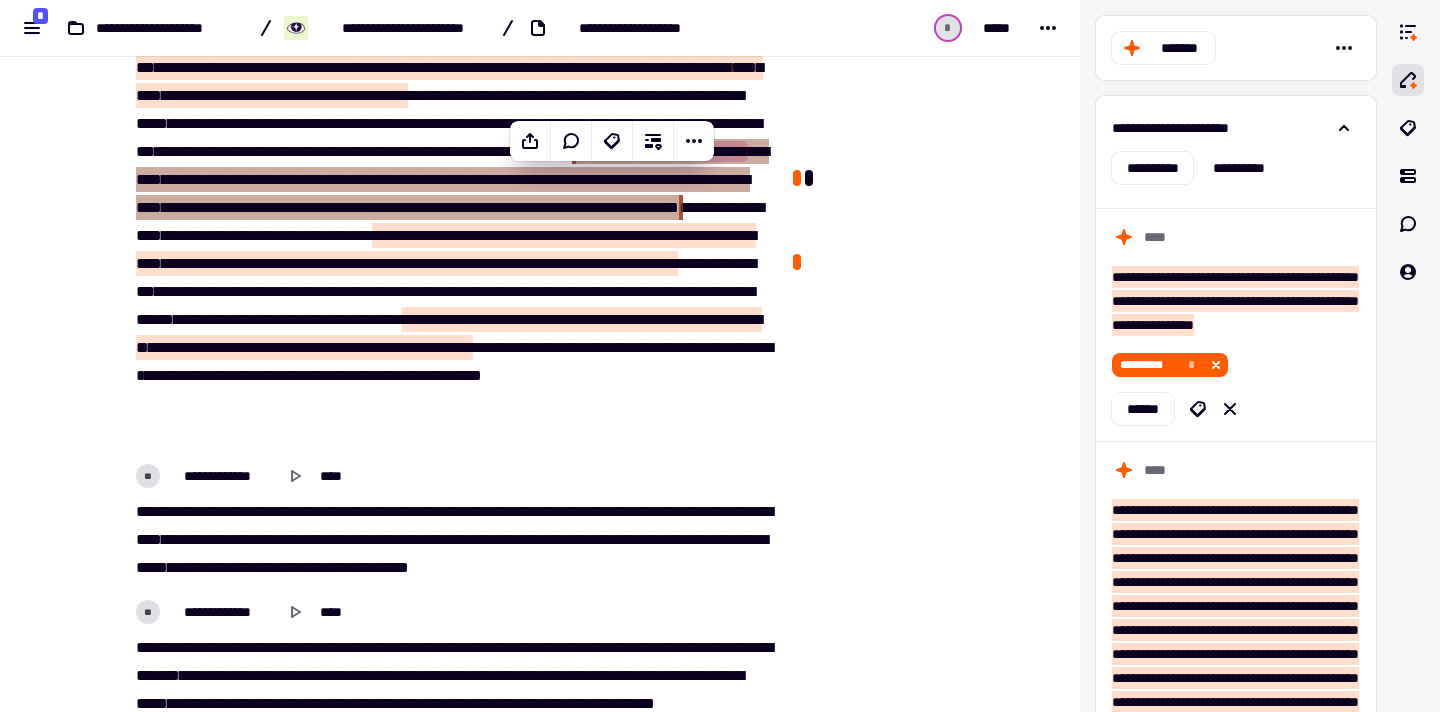 click at bounding box center (888, 158) 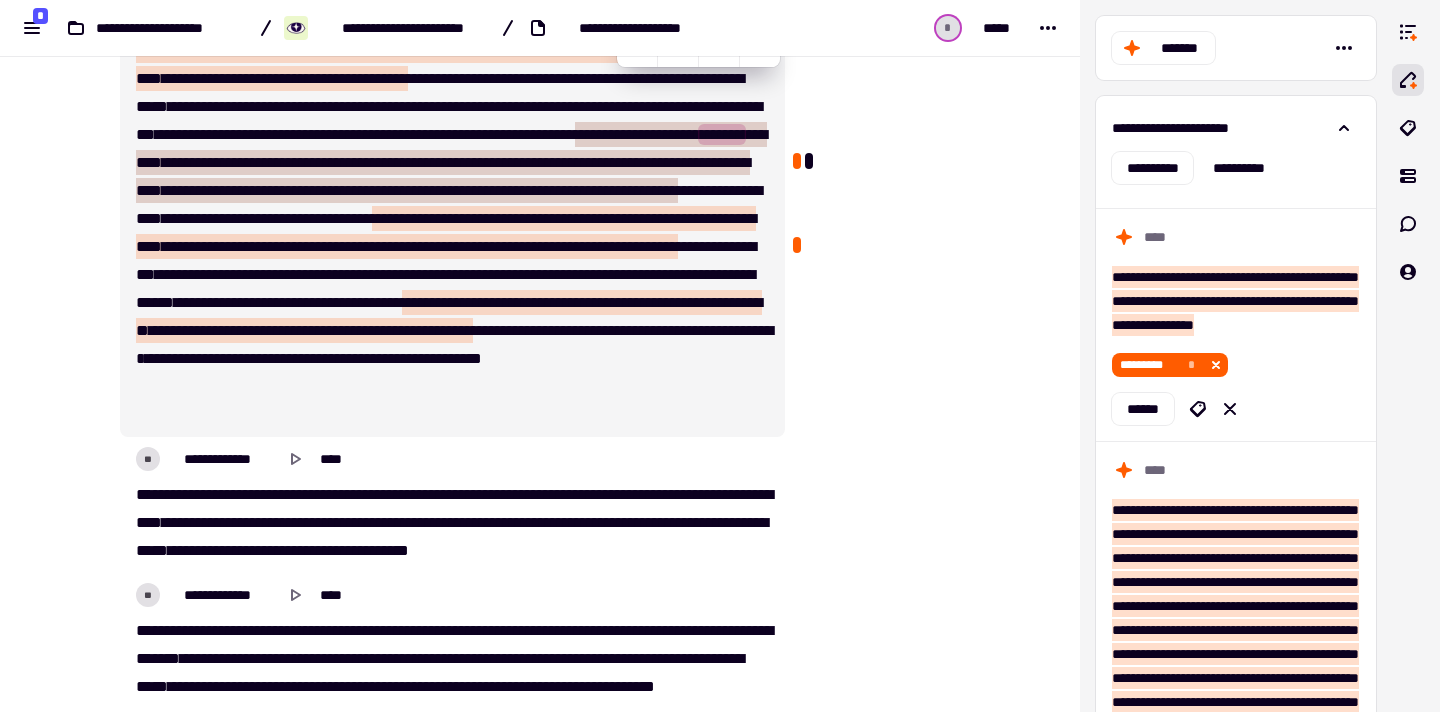 scroll, scrollTop: 2246, scrollLeft: 0, axis: vertical 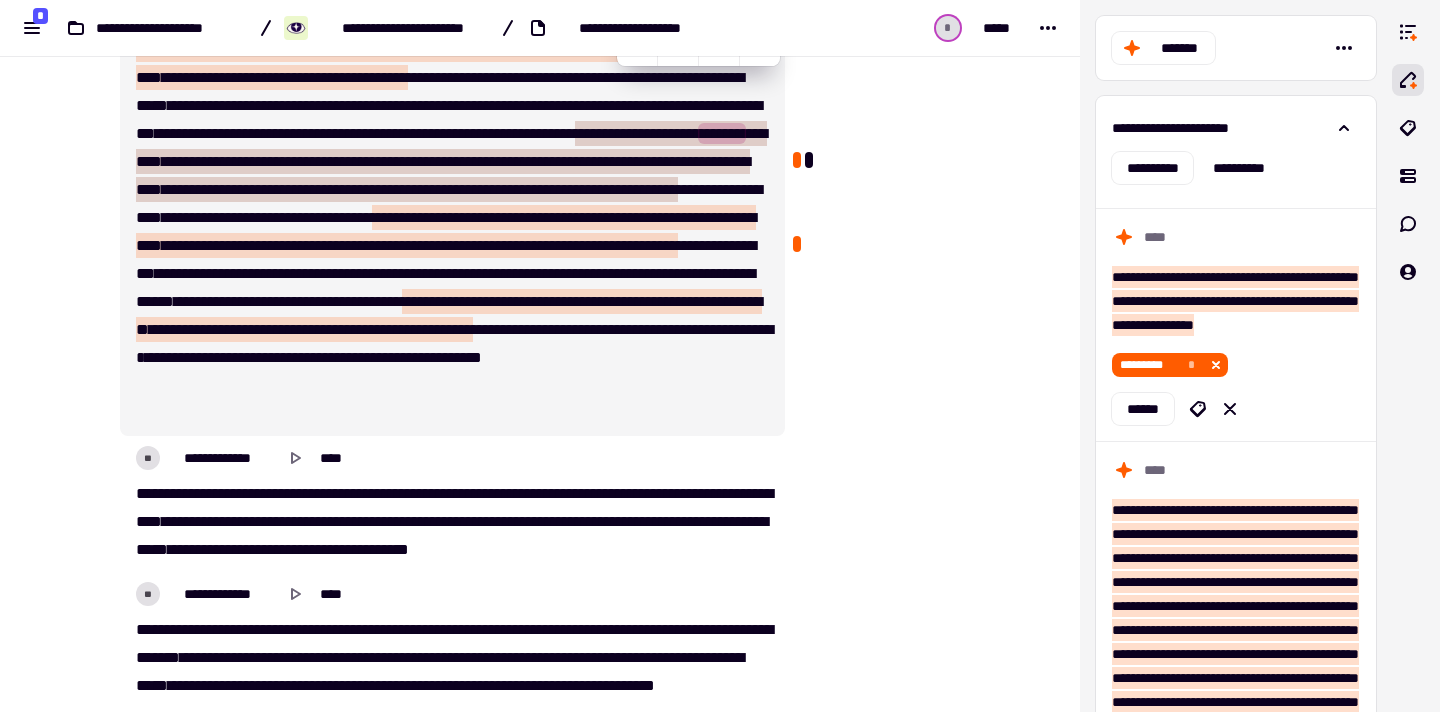 click on "**" at bounding box center [689, 133] 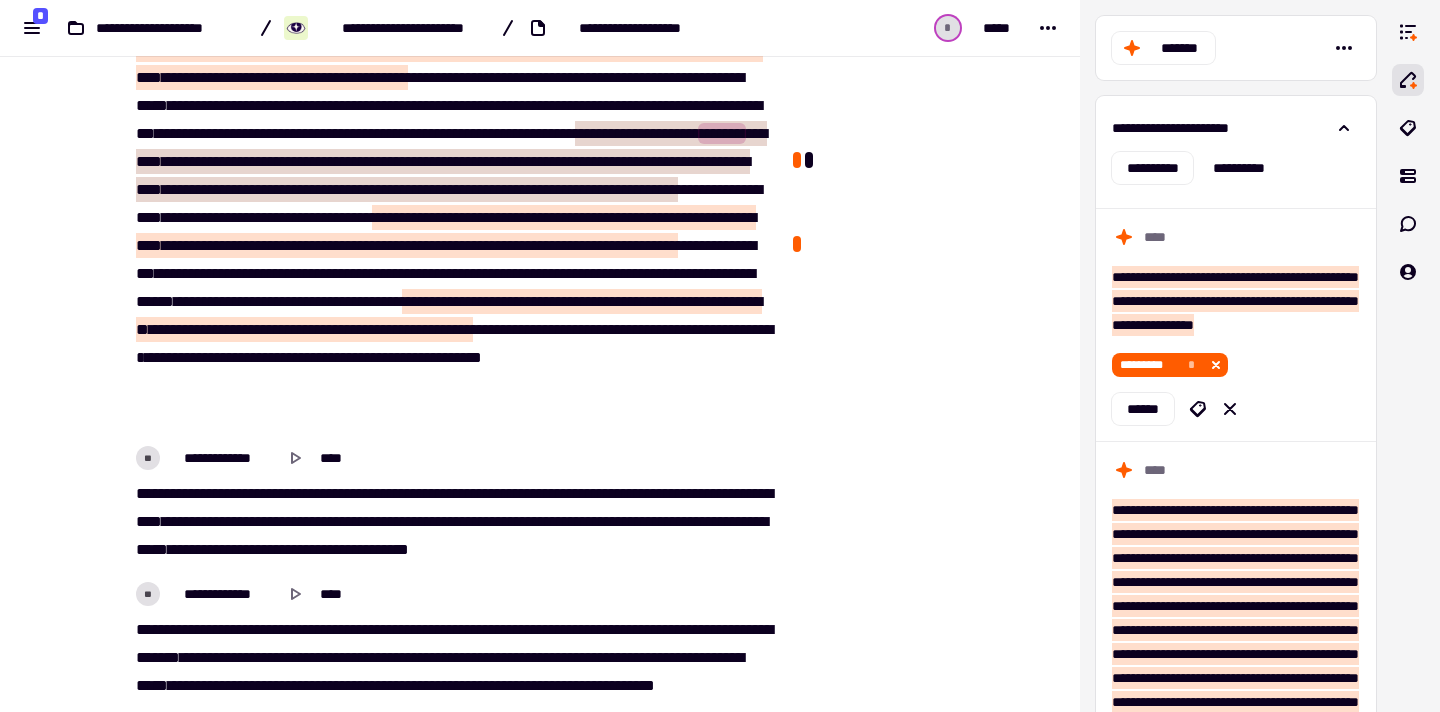 click on "****" at bounding box center [558, 161] 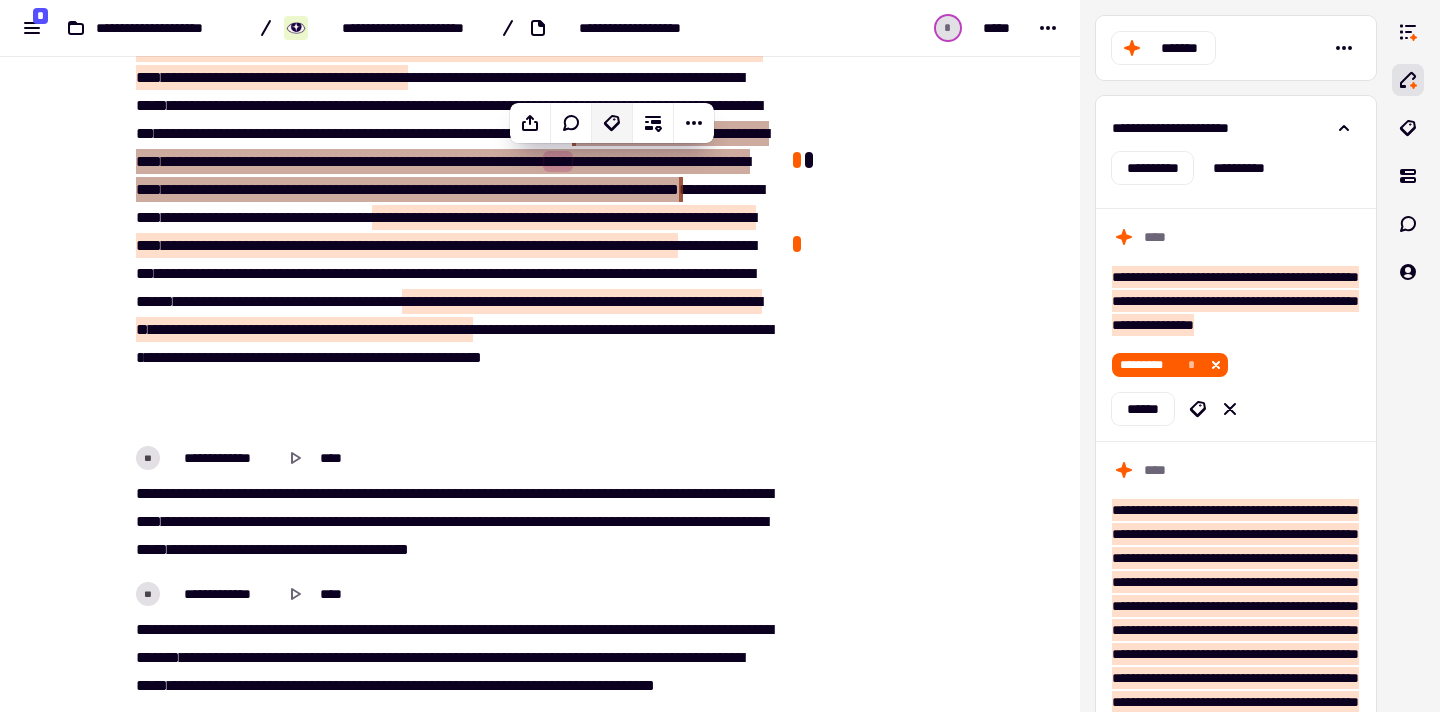 click 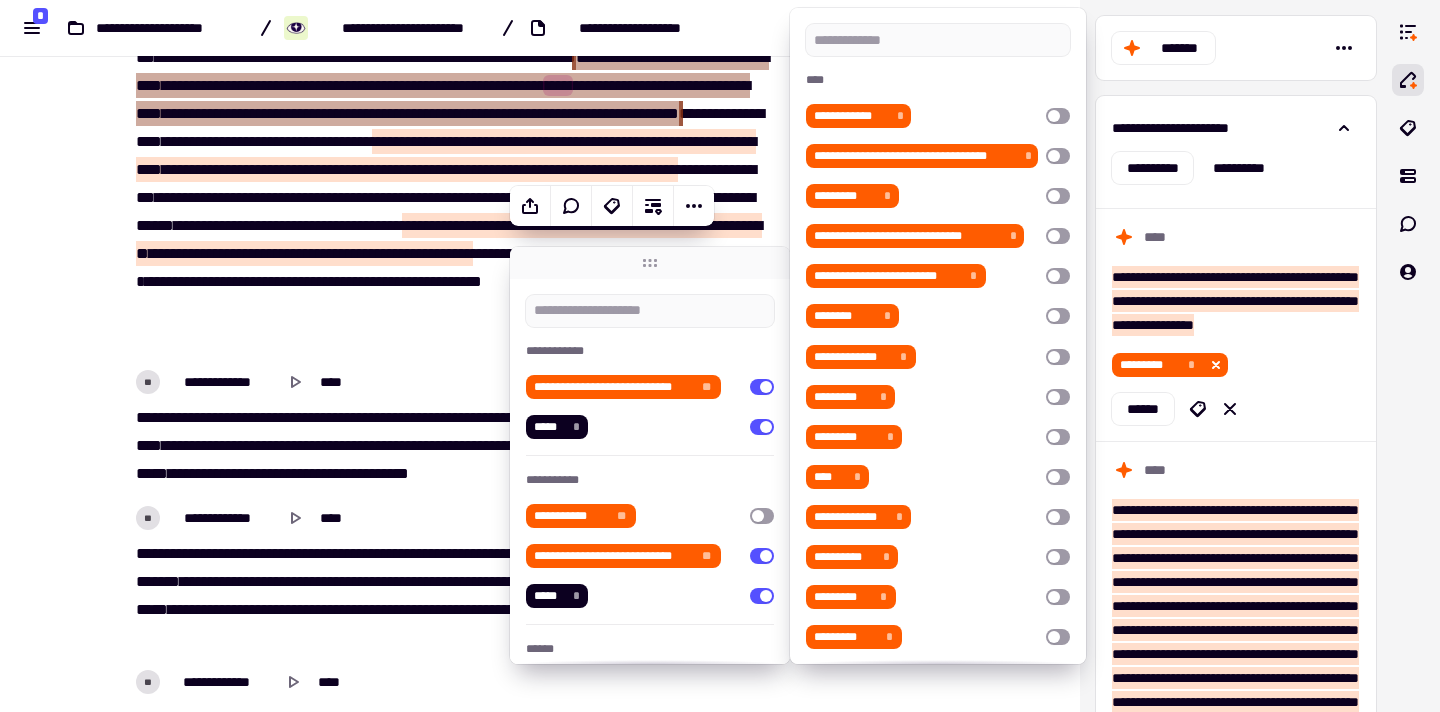 scroll, scrollTop: 2323, scrollLeft: 0, axis: vertical 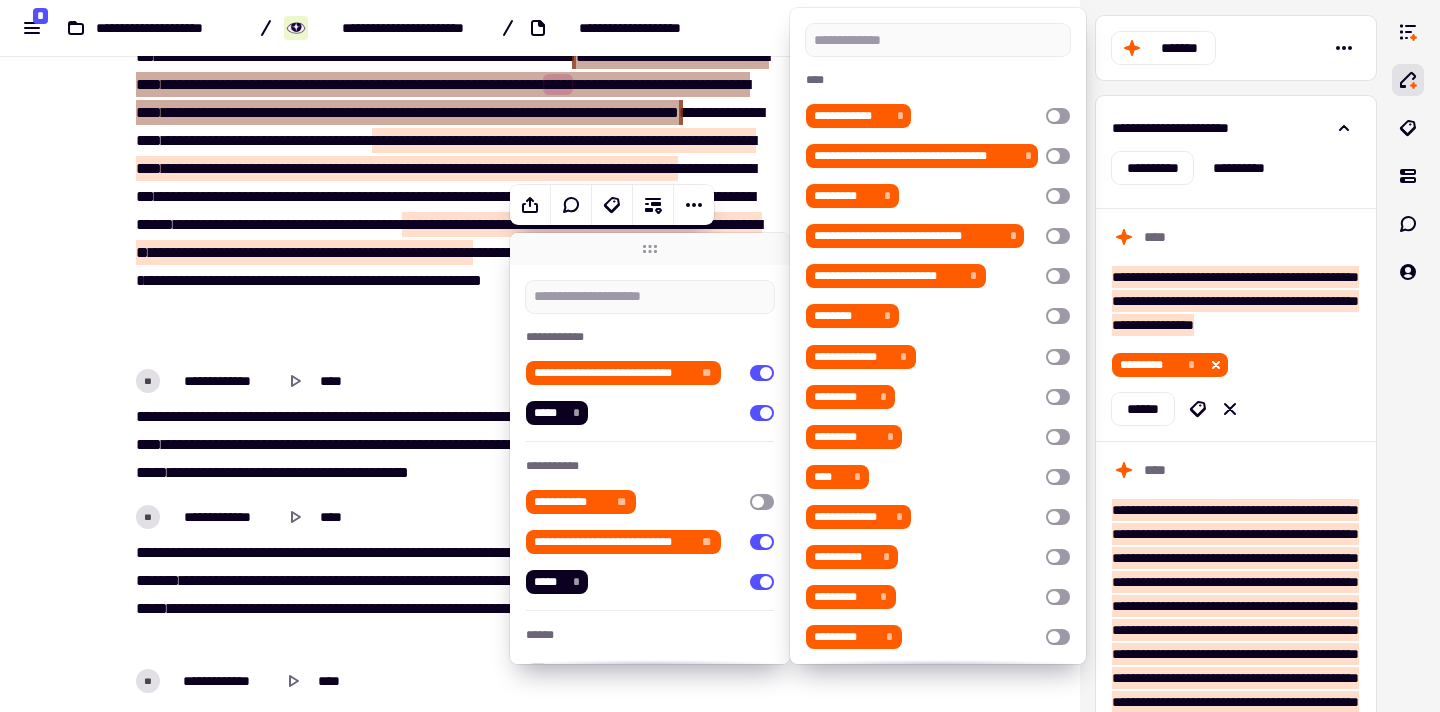 click on "**********" at bounding box center (452, 517) 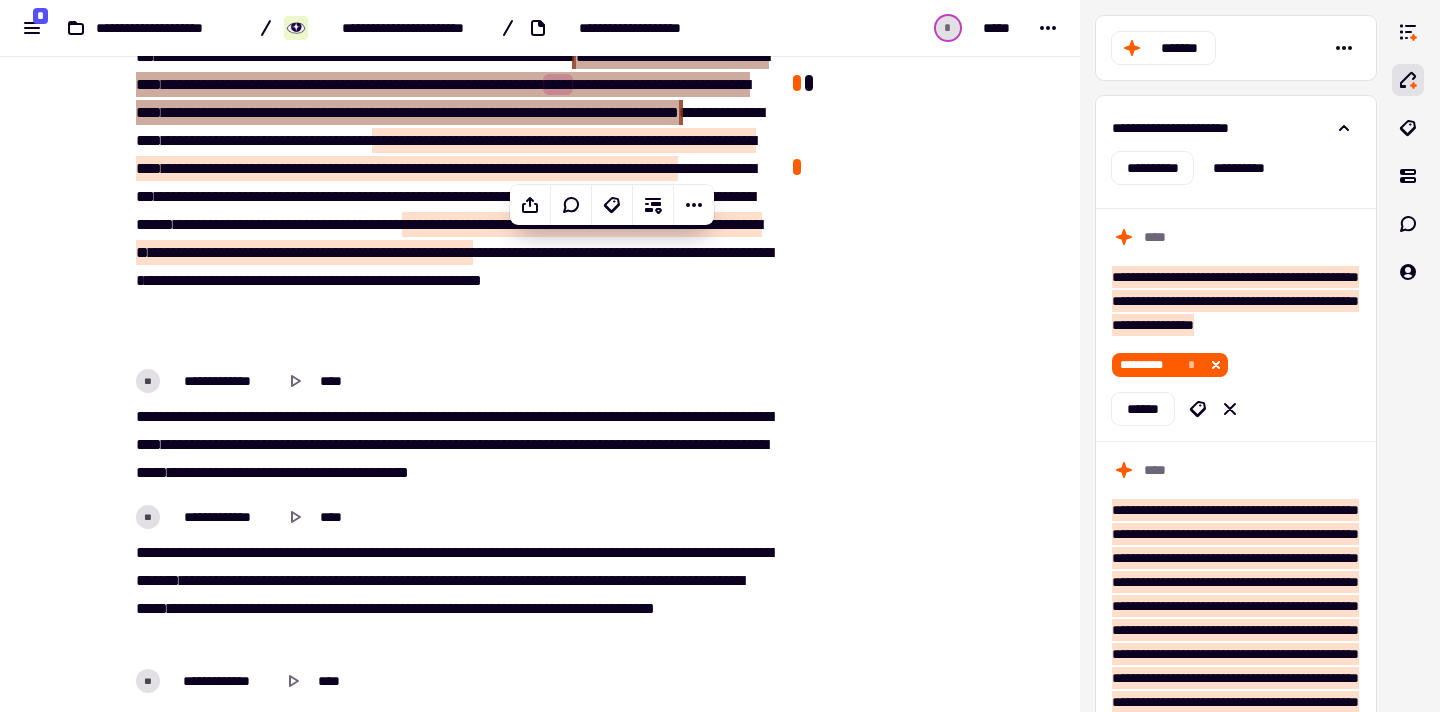 click on "*****" at bounding box center (669, 224) 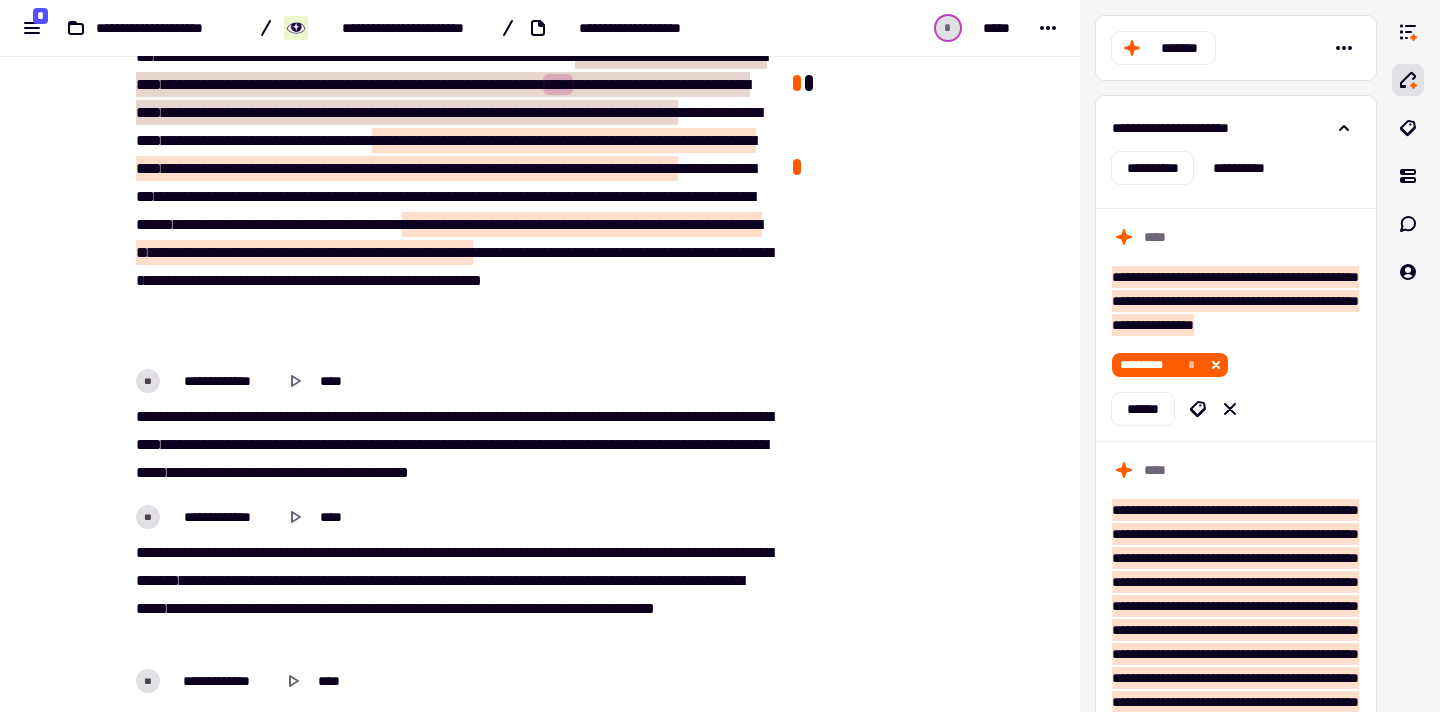 click on "***" at bounding box center (417, 140) 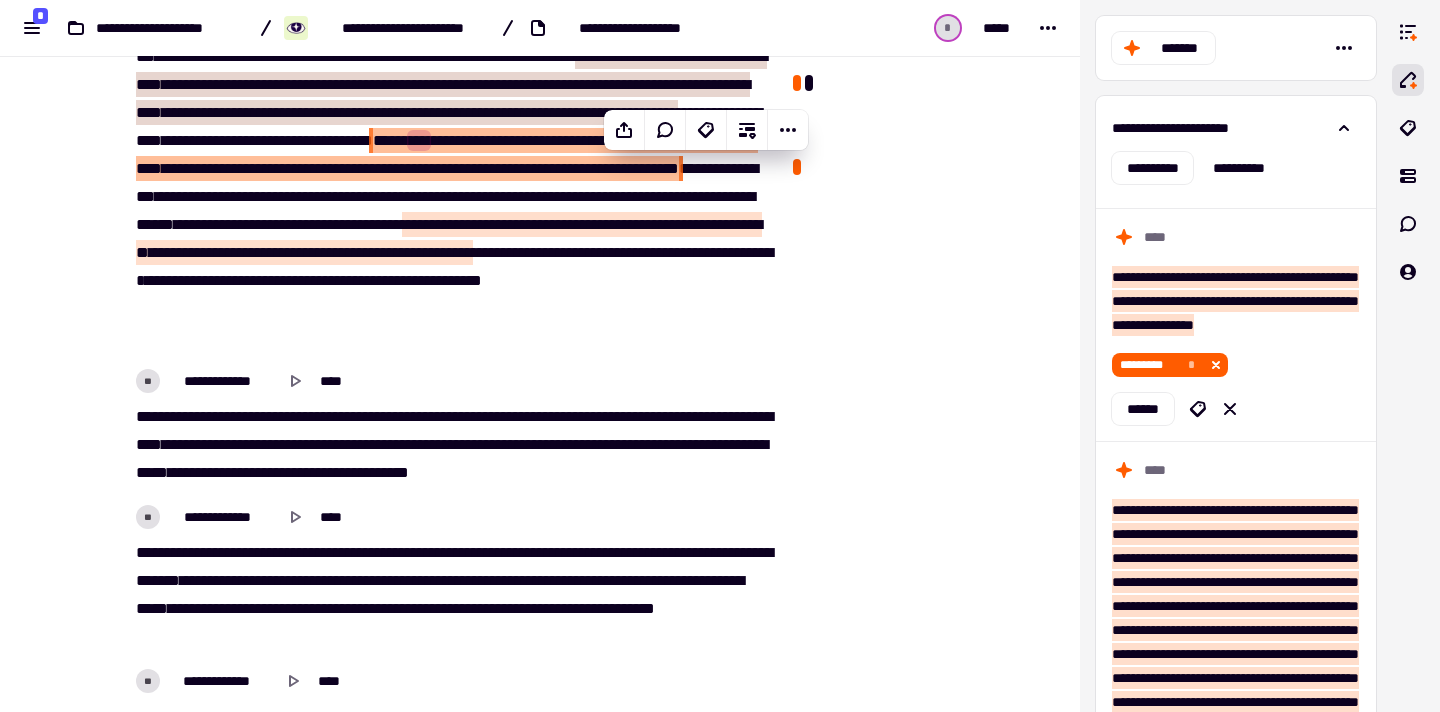 click on "**********" at bounding box center (564, 224) 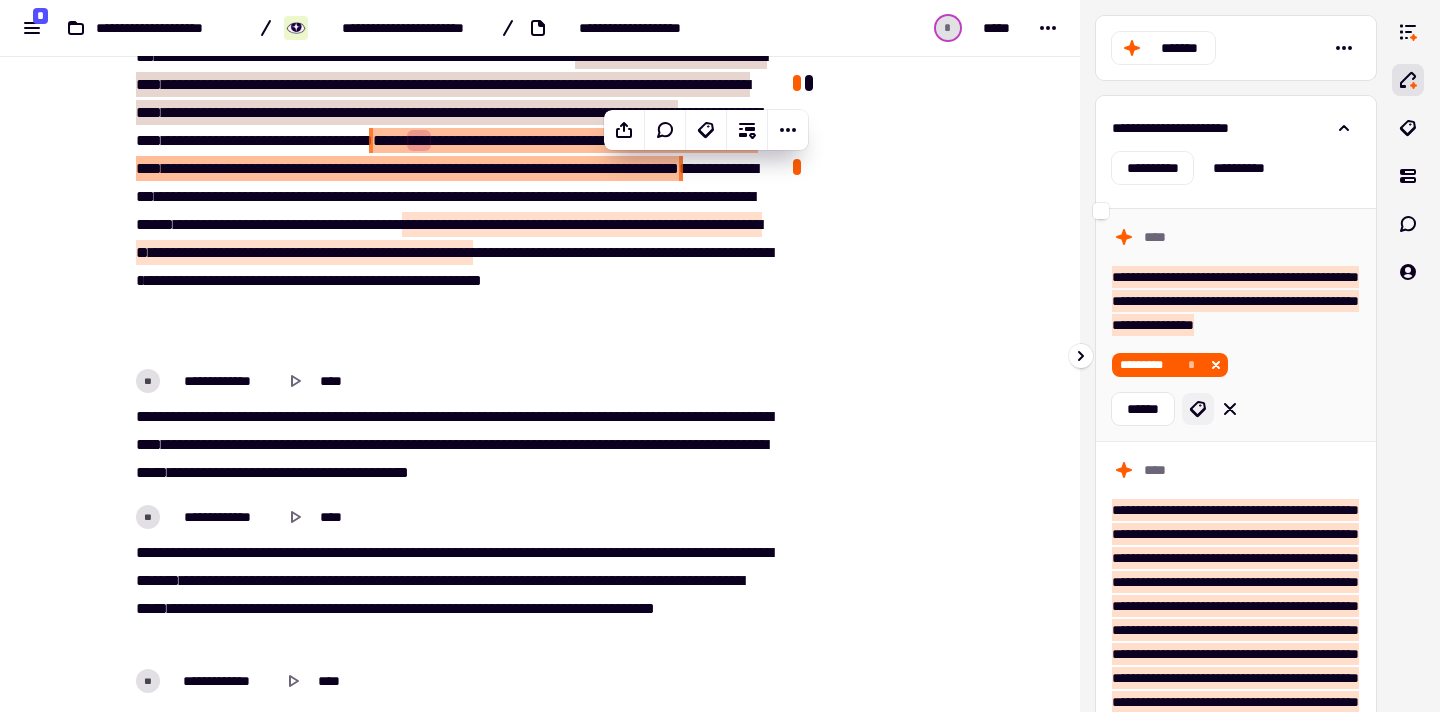 click 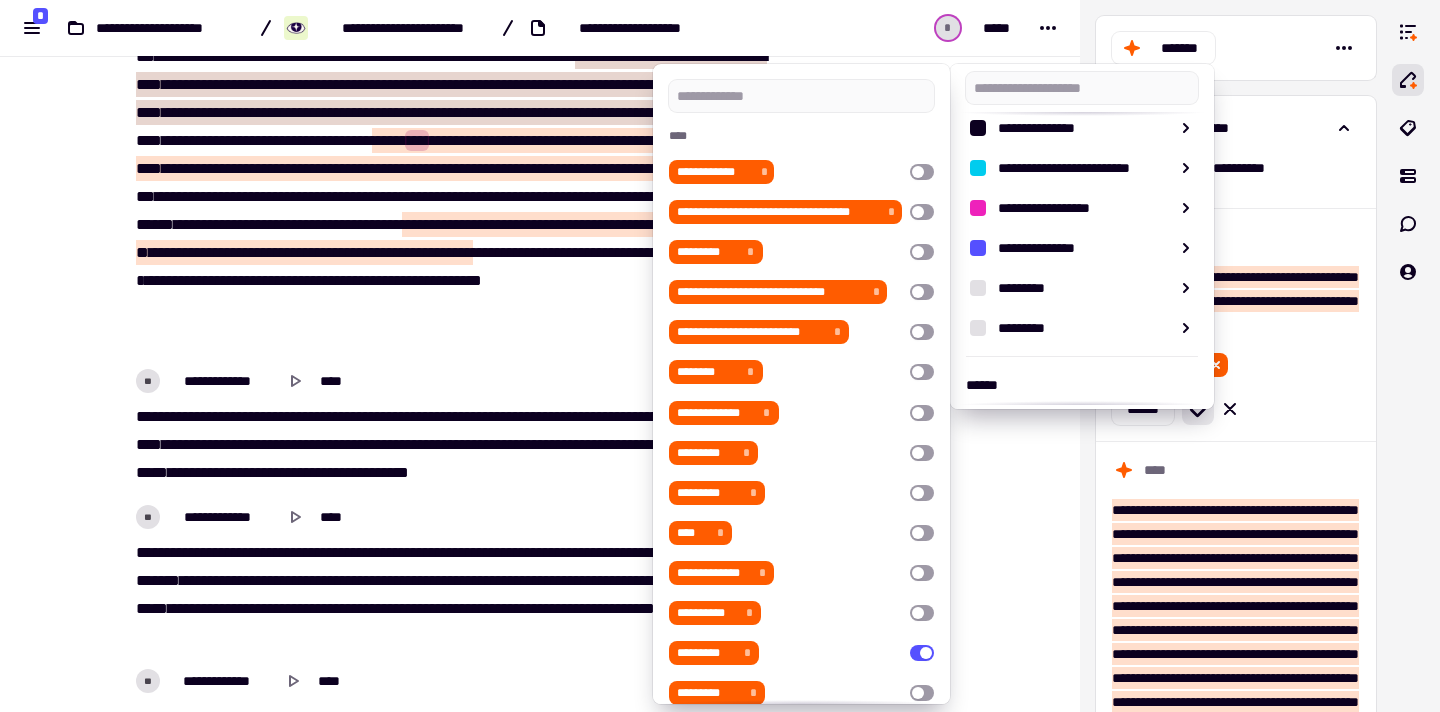 scroll, scrollTop: 391, scrollLeft: 0, axis: vertical 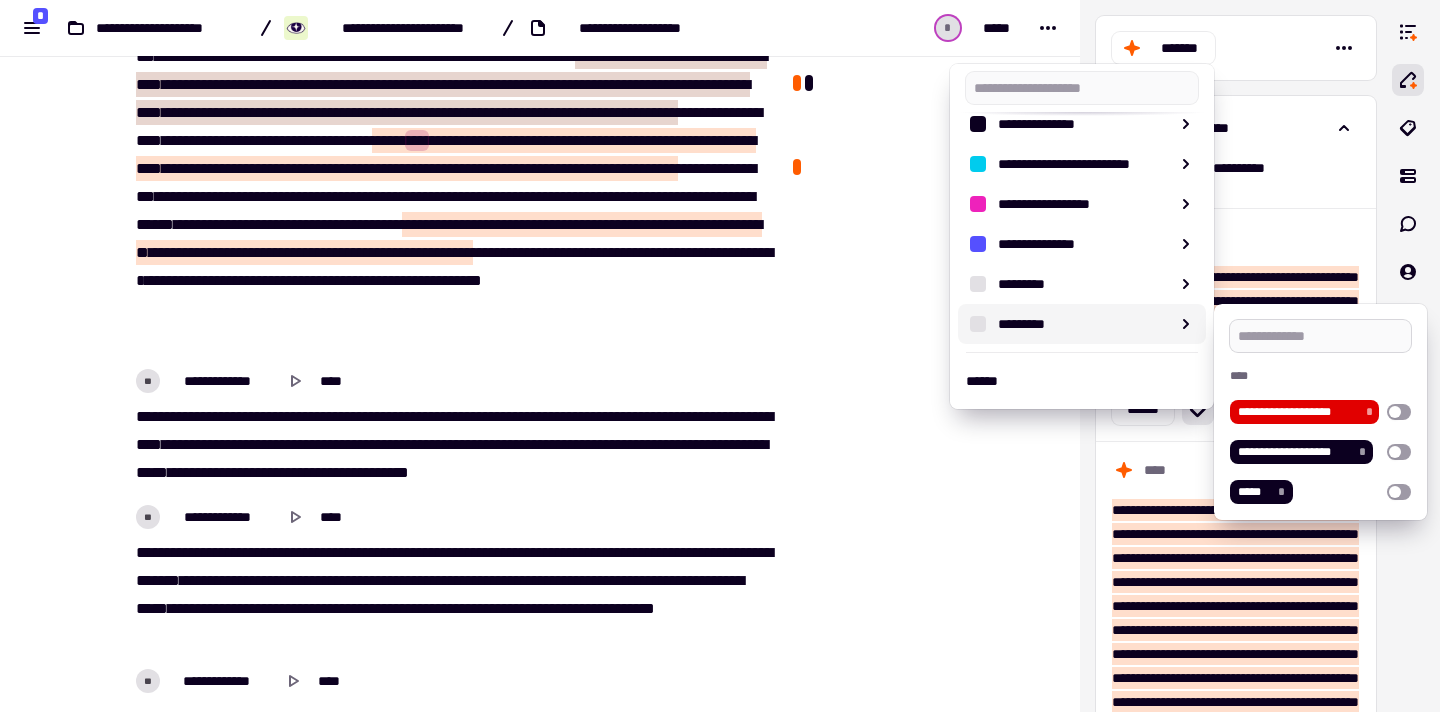 click at bounding box center [1320, 336] 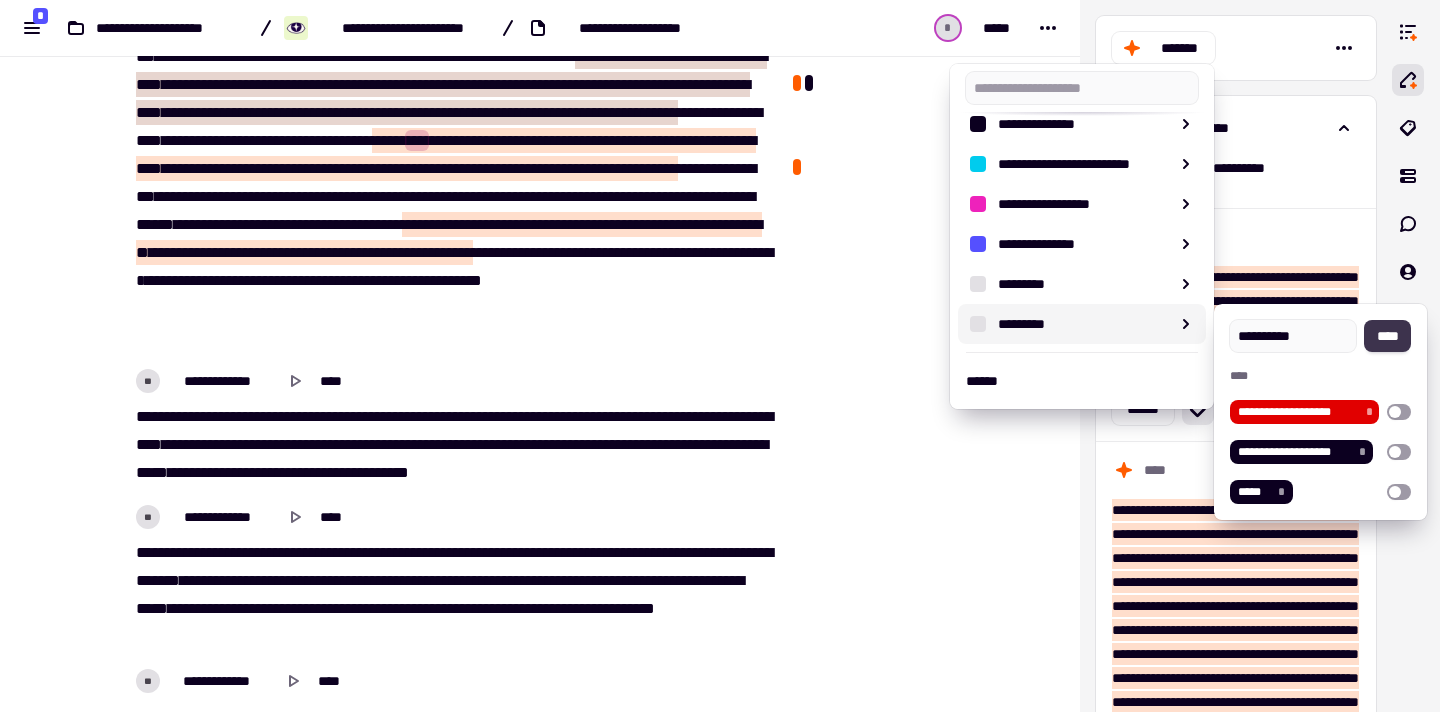 type on "**********" 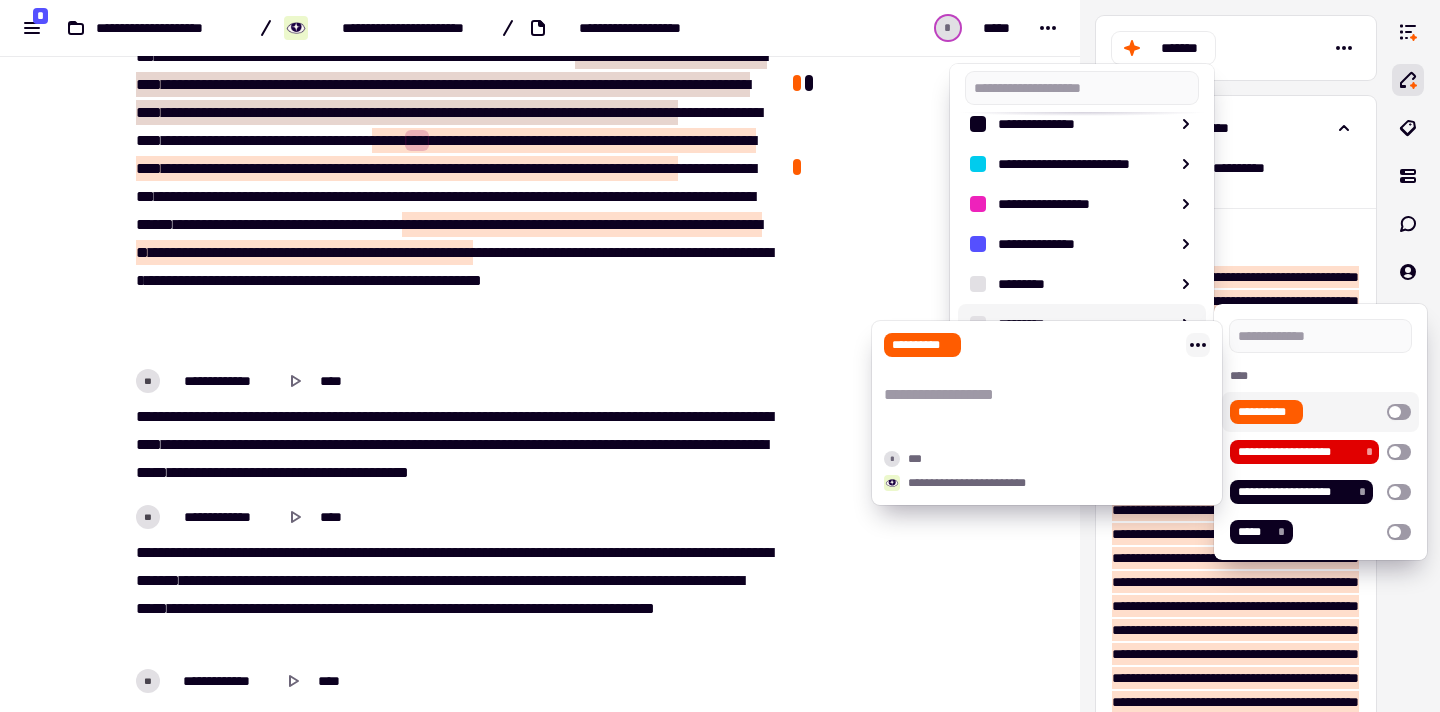 click 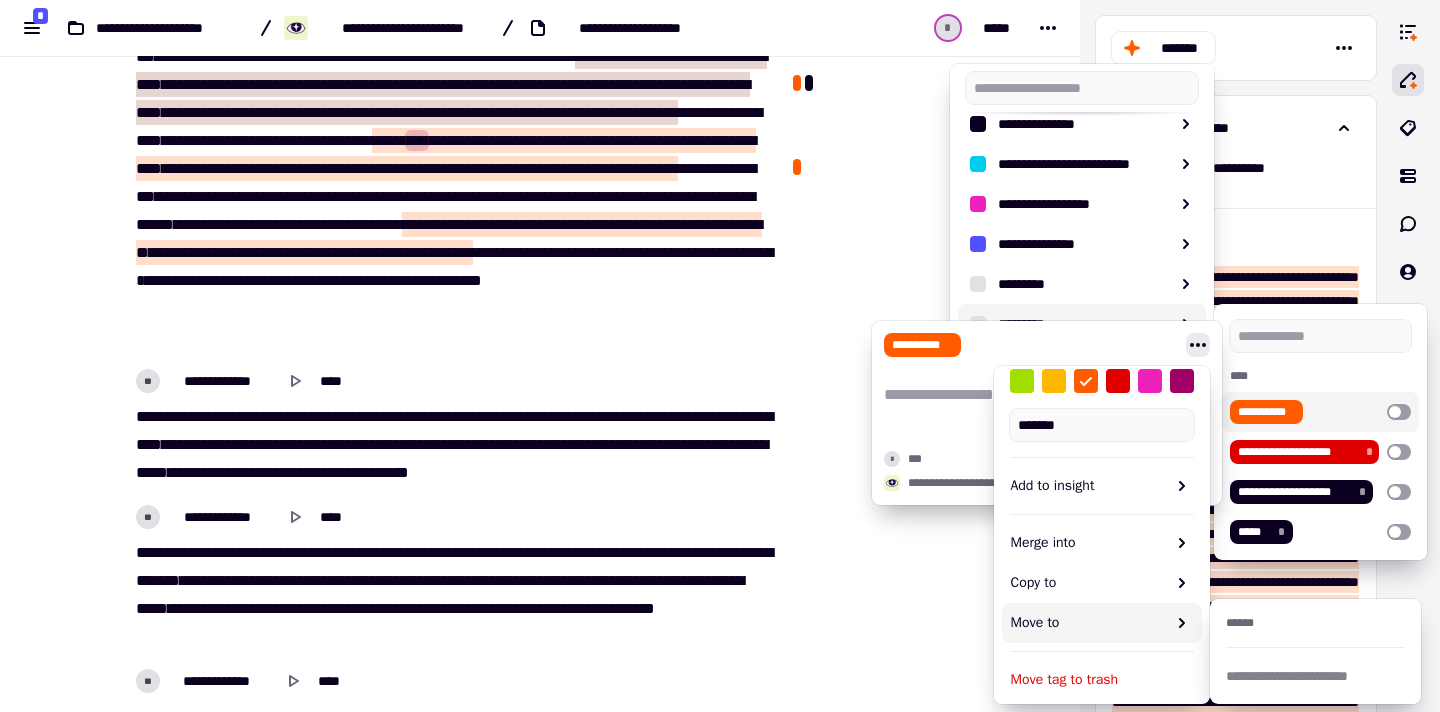 scroll, scrollTop: 97, scrollLeft: 0, axis: vertical 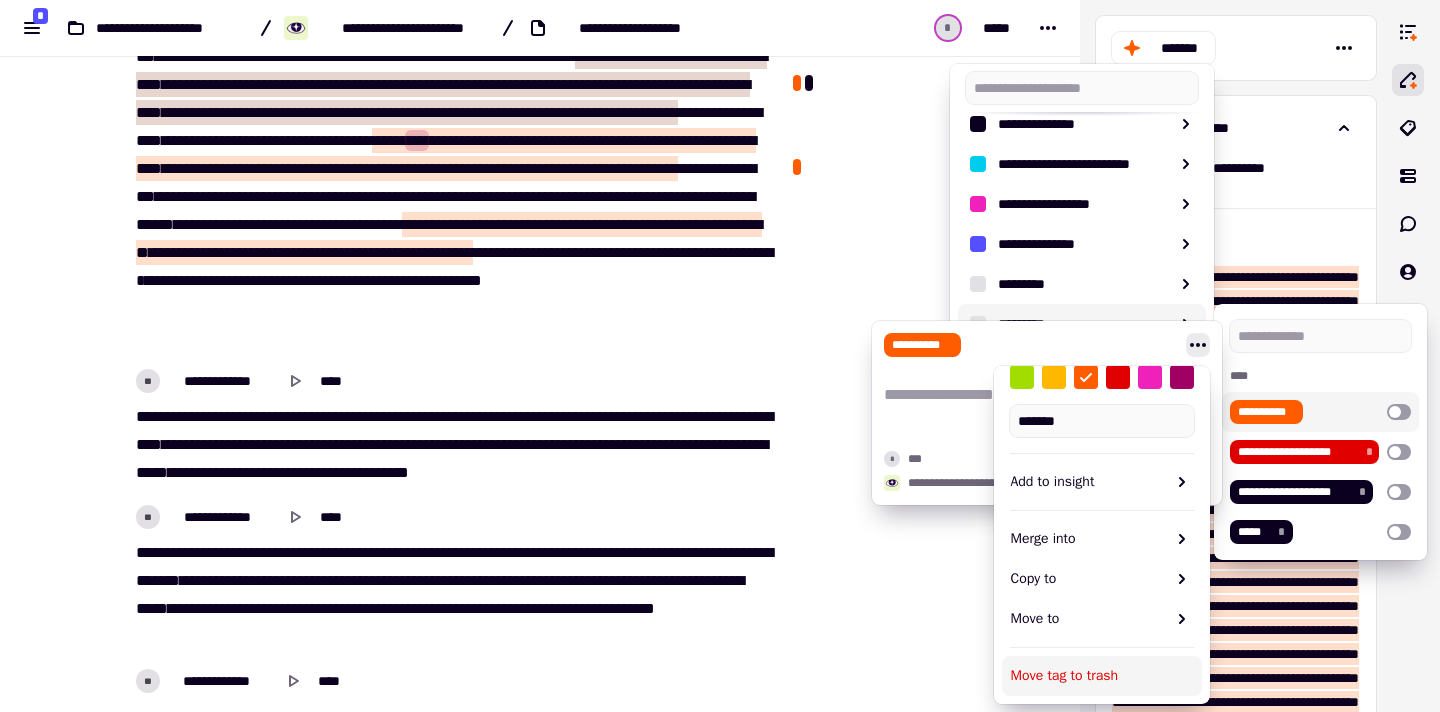 click on "Move tag to trash" at bounding box center [1102, 676] 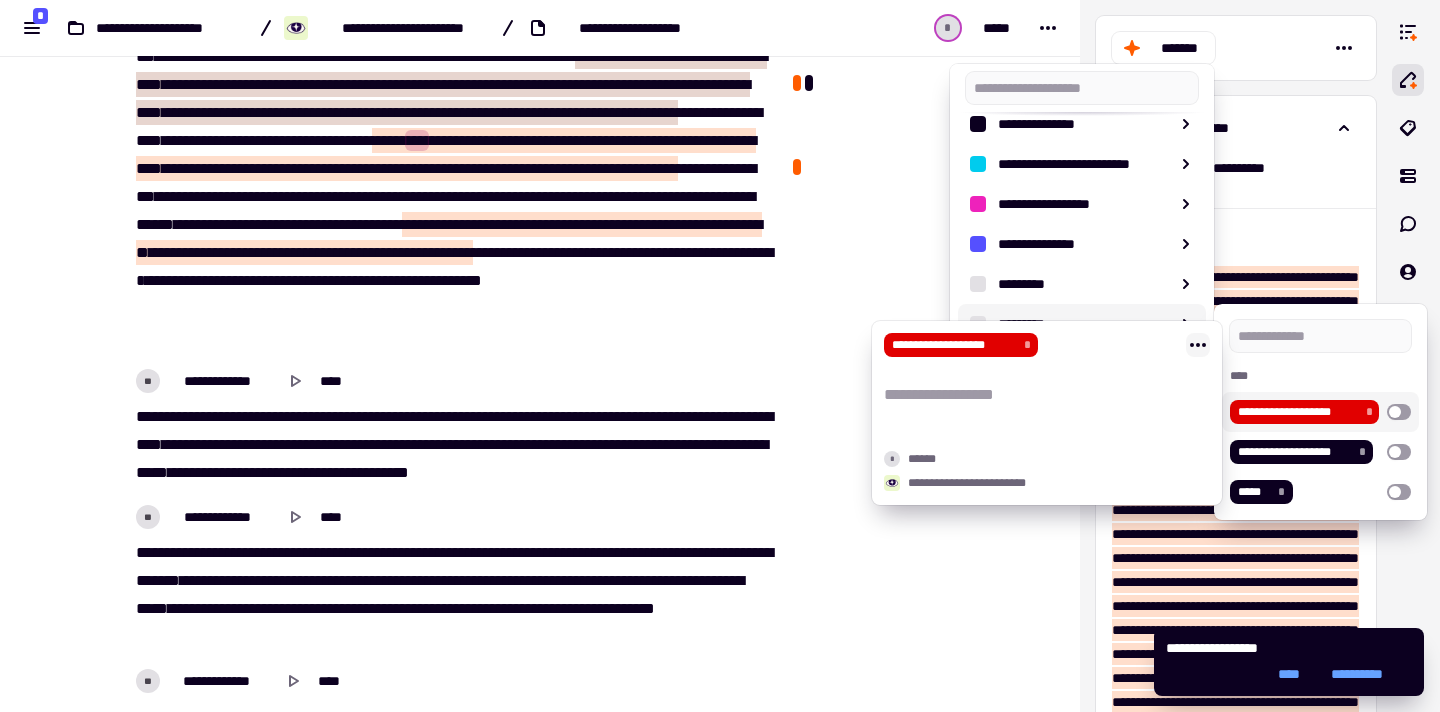 click 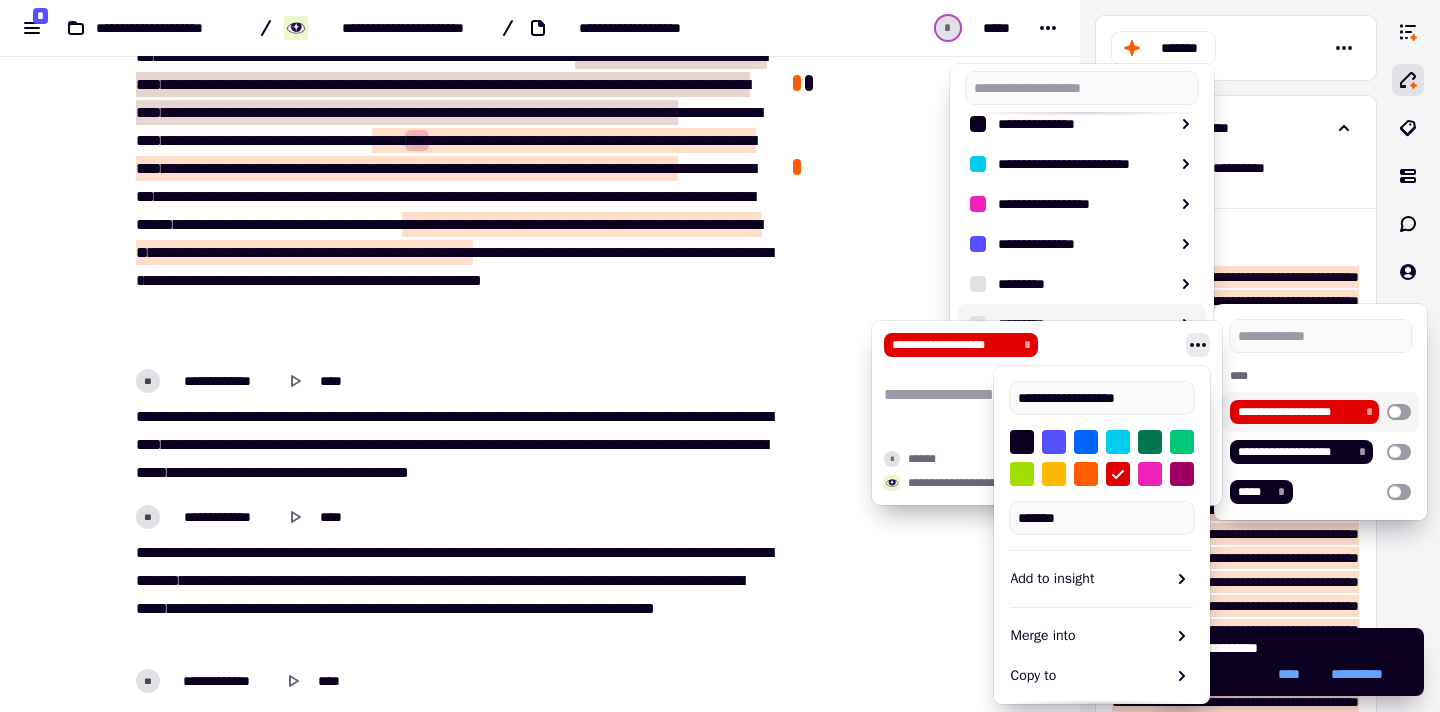 drag, startPoint x: 1161, startPoint y: 397, endPoint x: 937, endPoint y: 387, distance: 224.2231 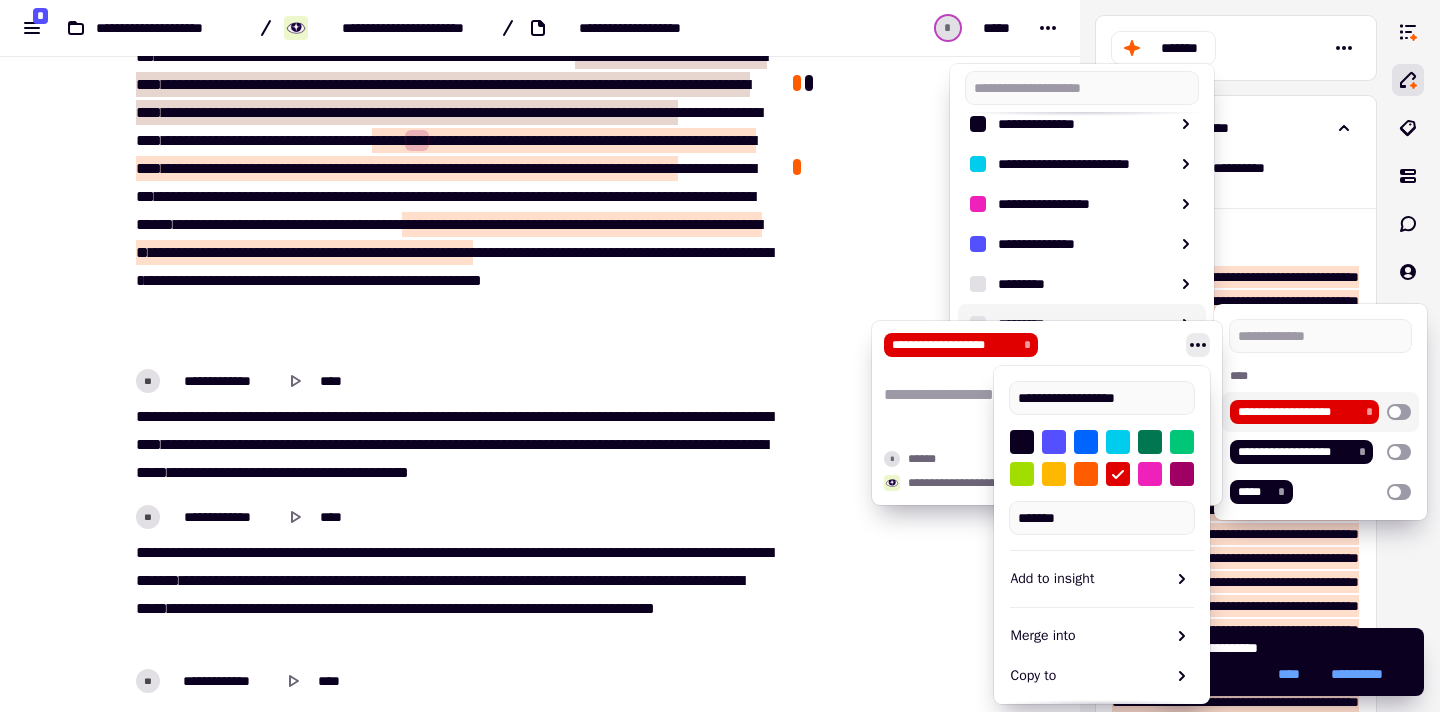 click on "**********" at bounding box center (720, 712) 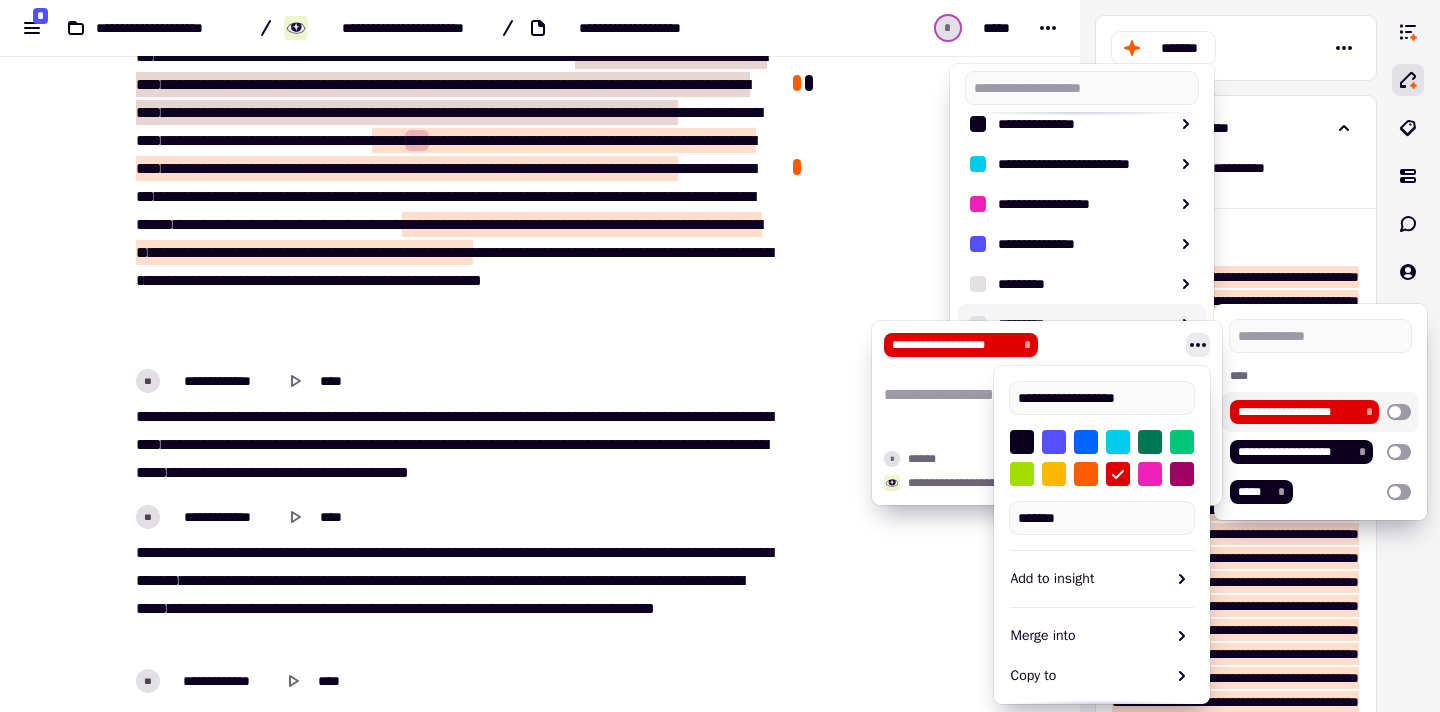 drag, startPoint x: 1088, startPoint y: 402, endPoint x: 994, endPoint y: 399, distance: 94.04786 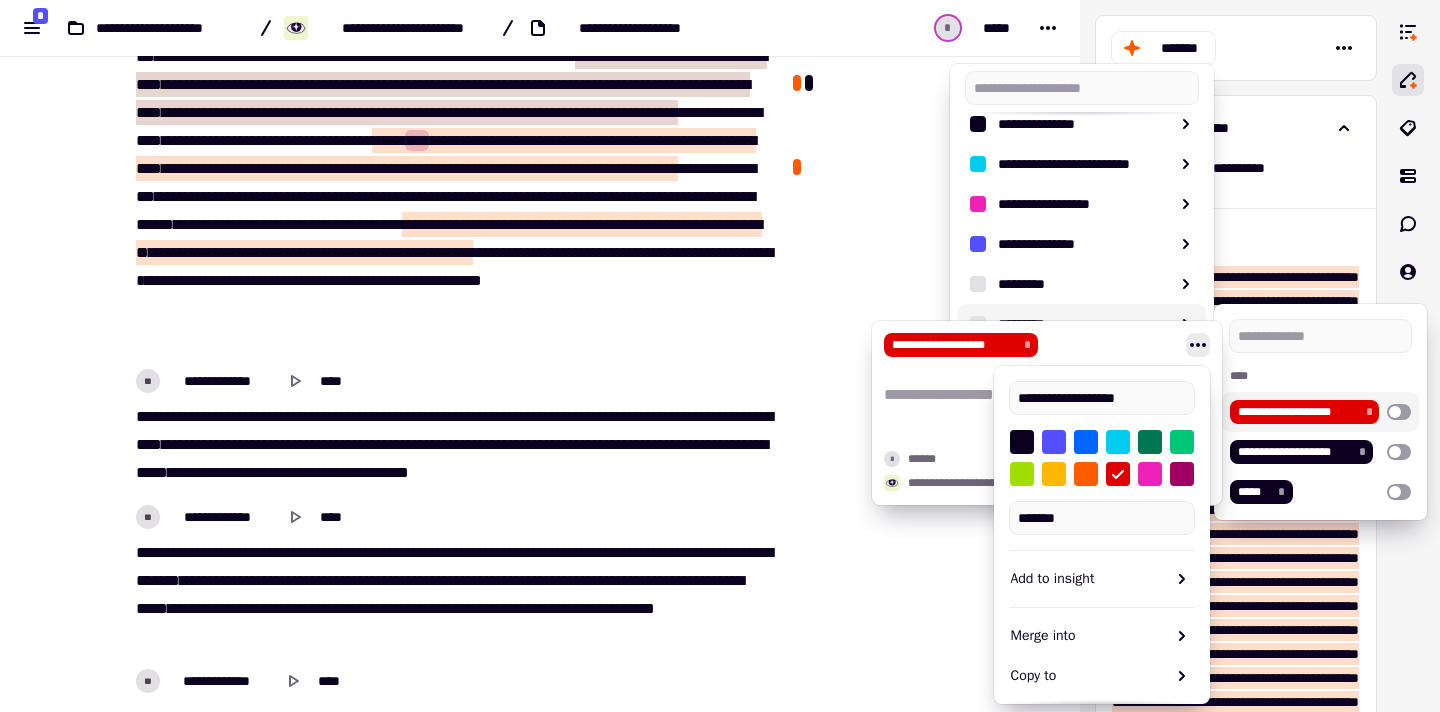 click on "**********" at bounding box center [1102, 583] 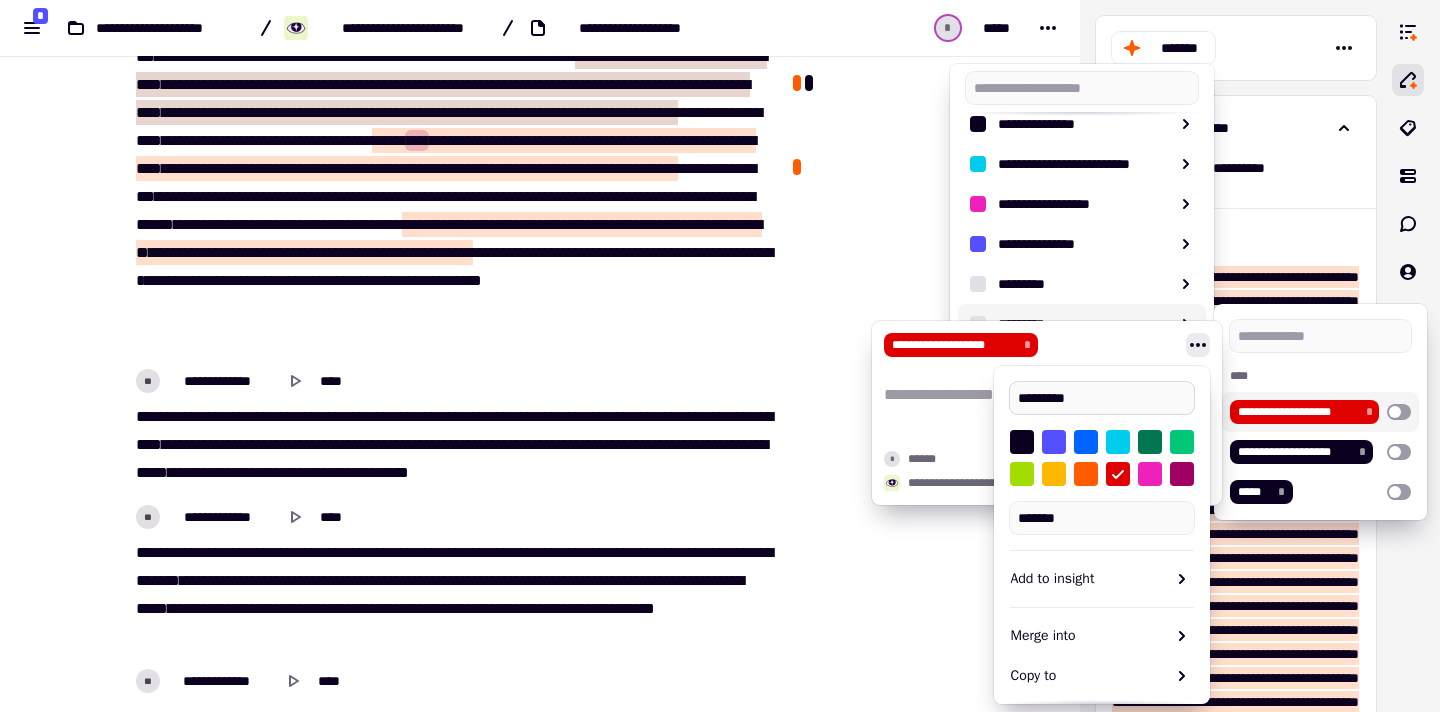 click on "*********" at bounding box center [1102, 398] 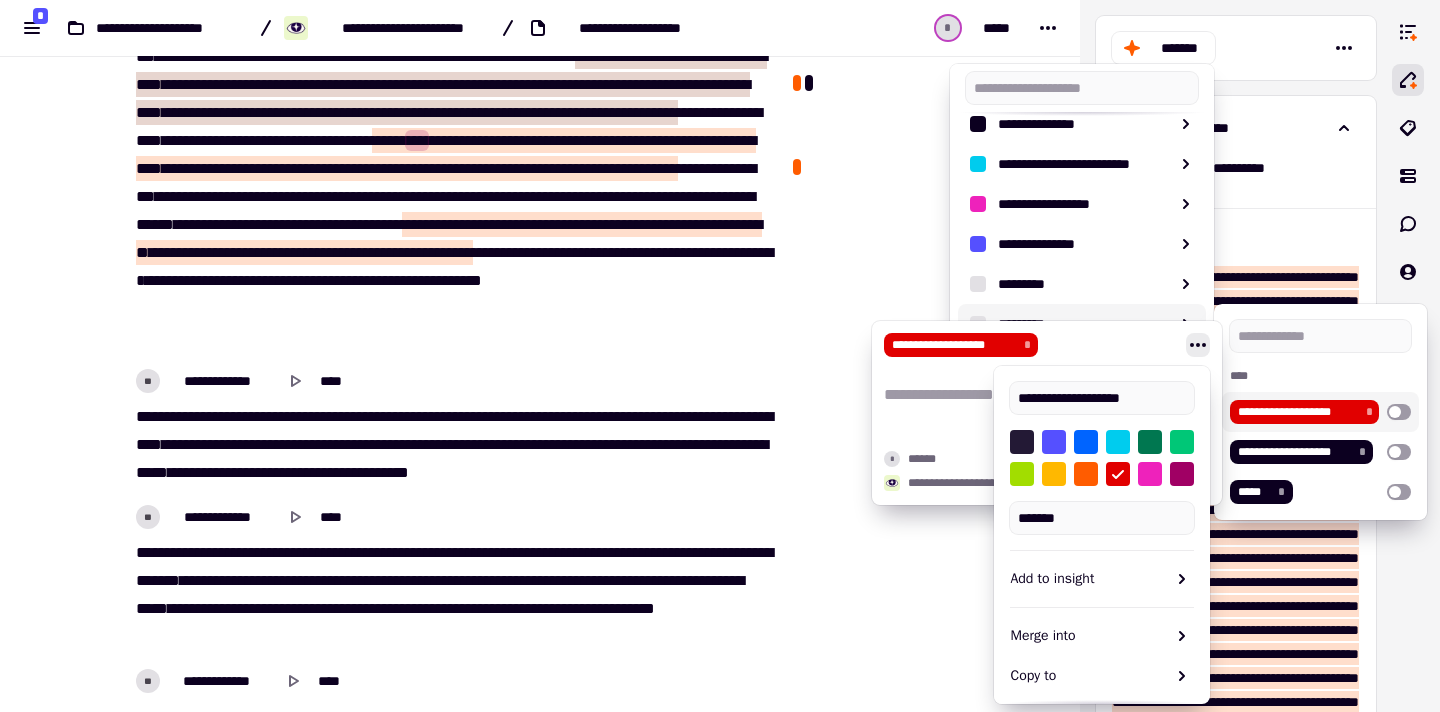 click at bounding box center [1022, 442] 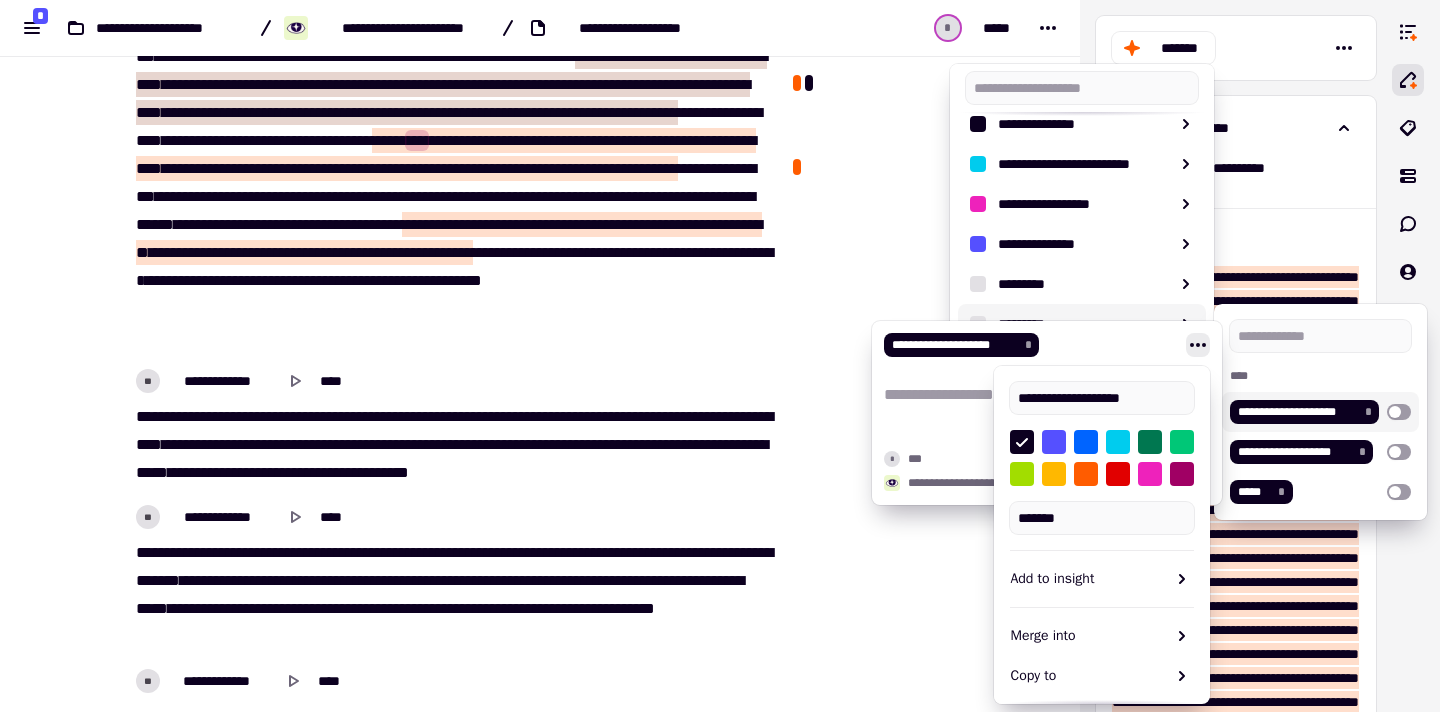click at bounding box center [1399, 412] 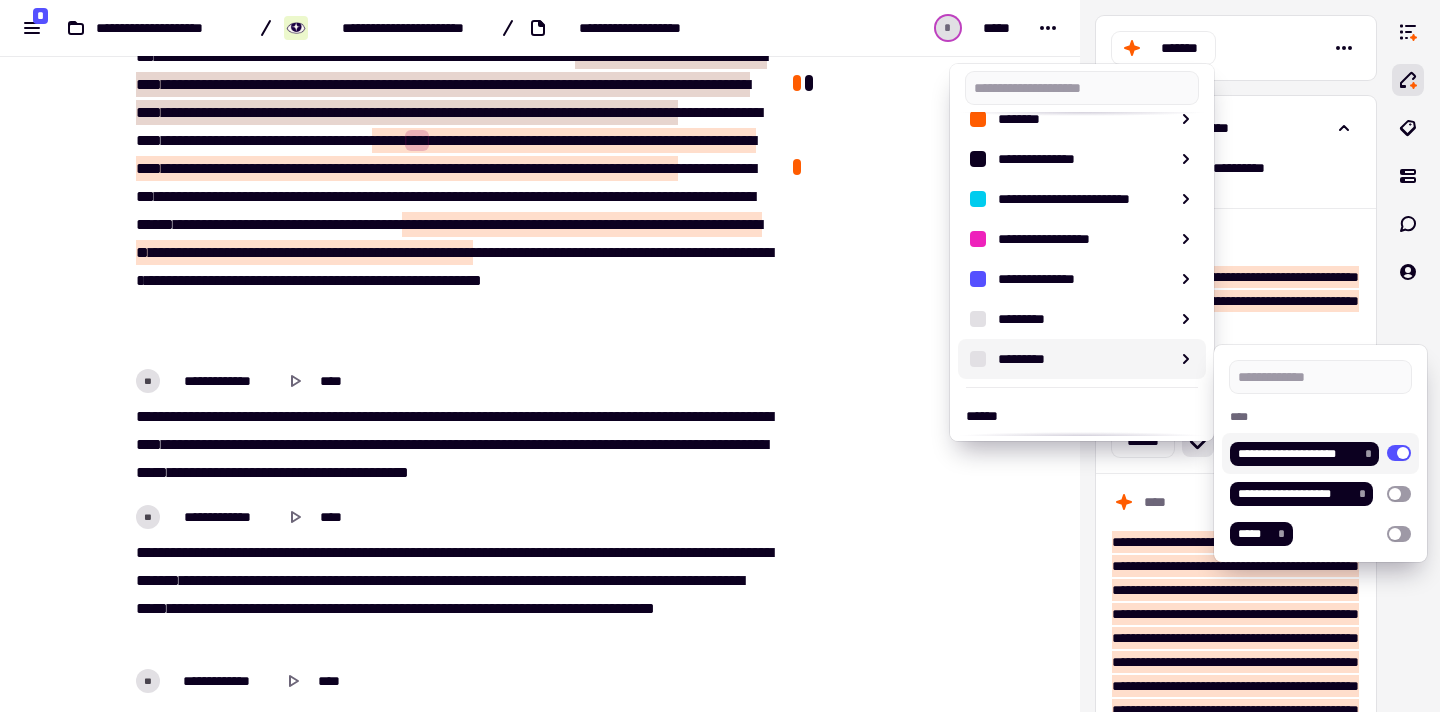 click at bounding box center (720, 356) 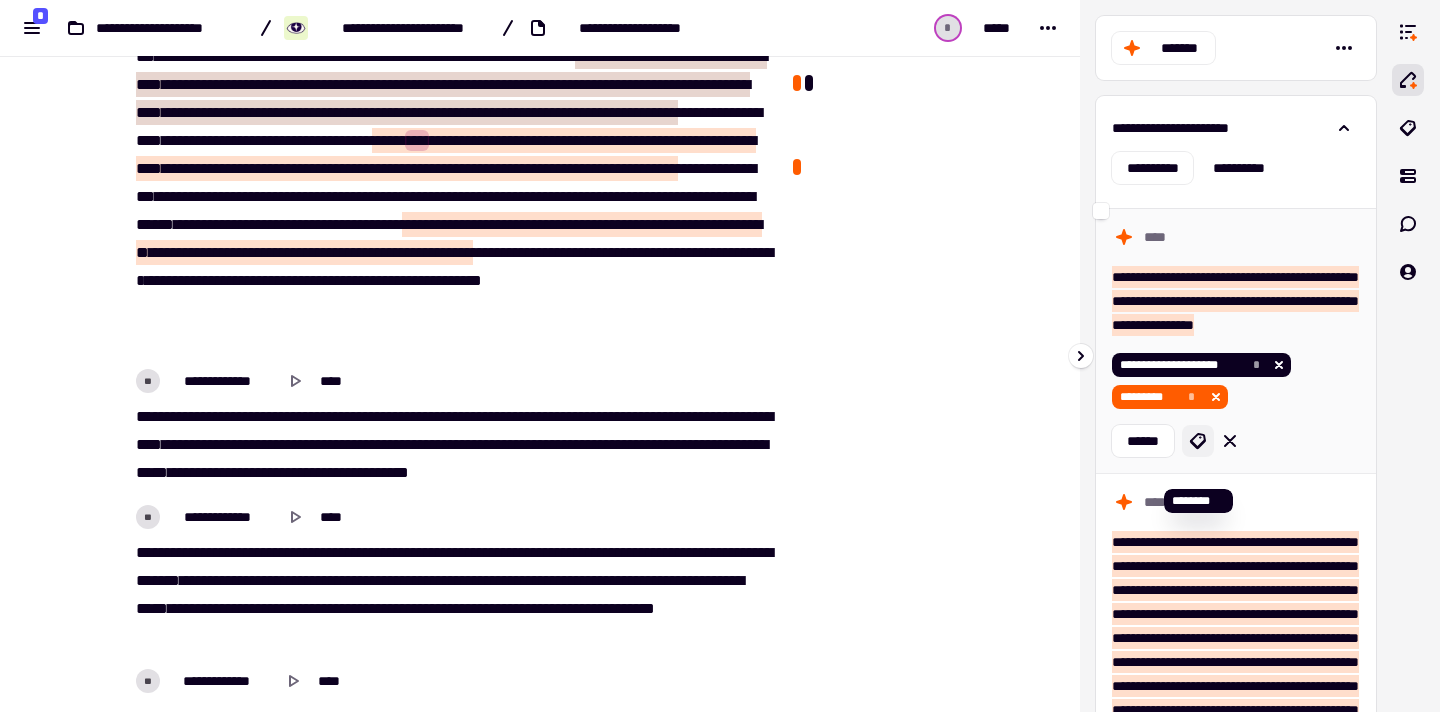click 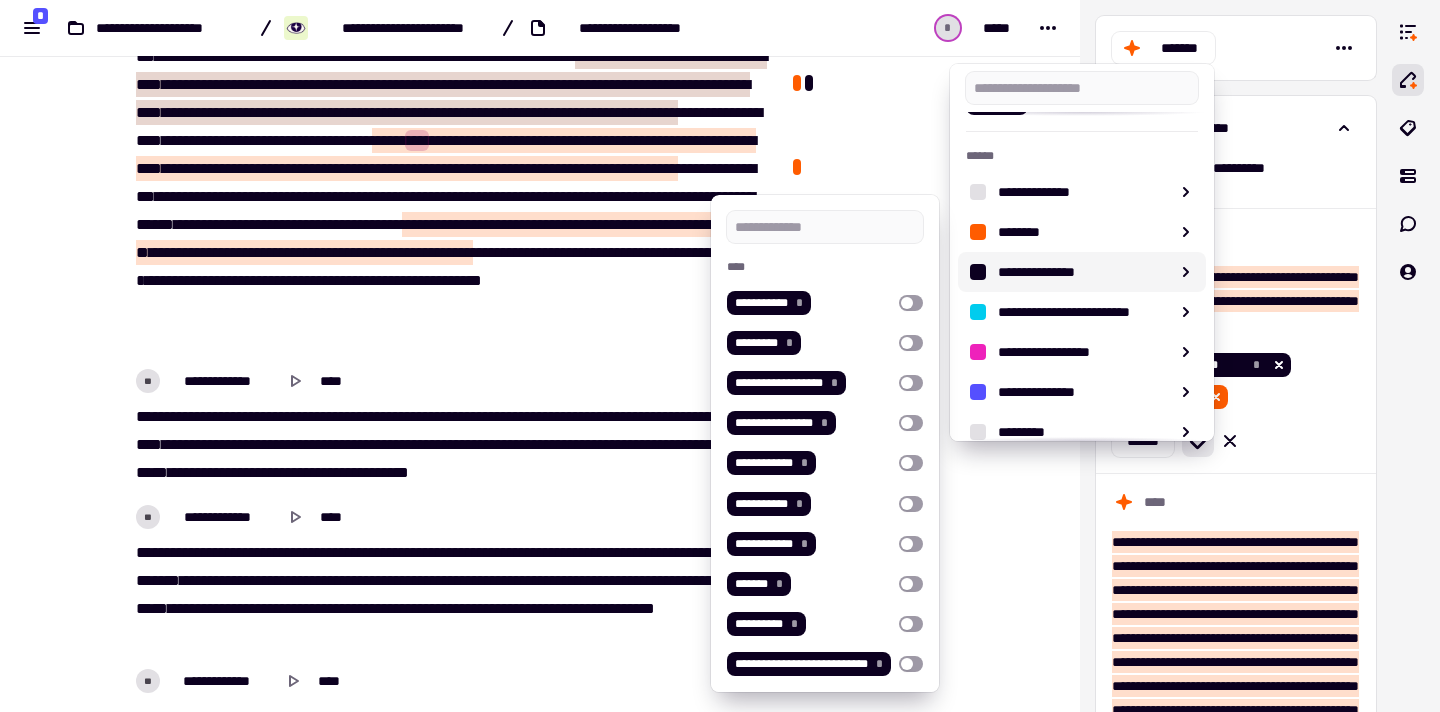 scroll, scrollTop: 400, scrollLeft: 0, axis: vertical 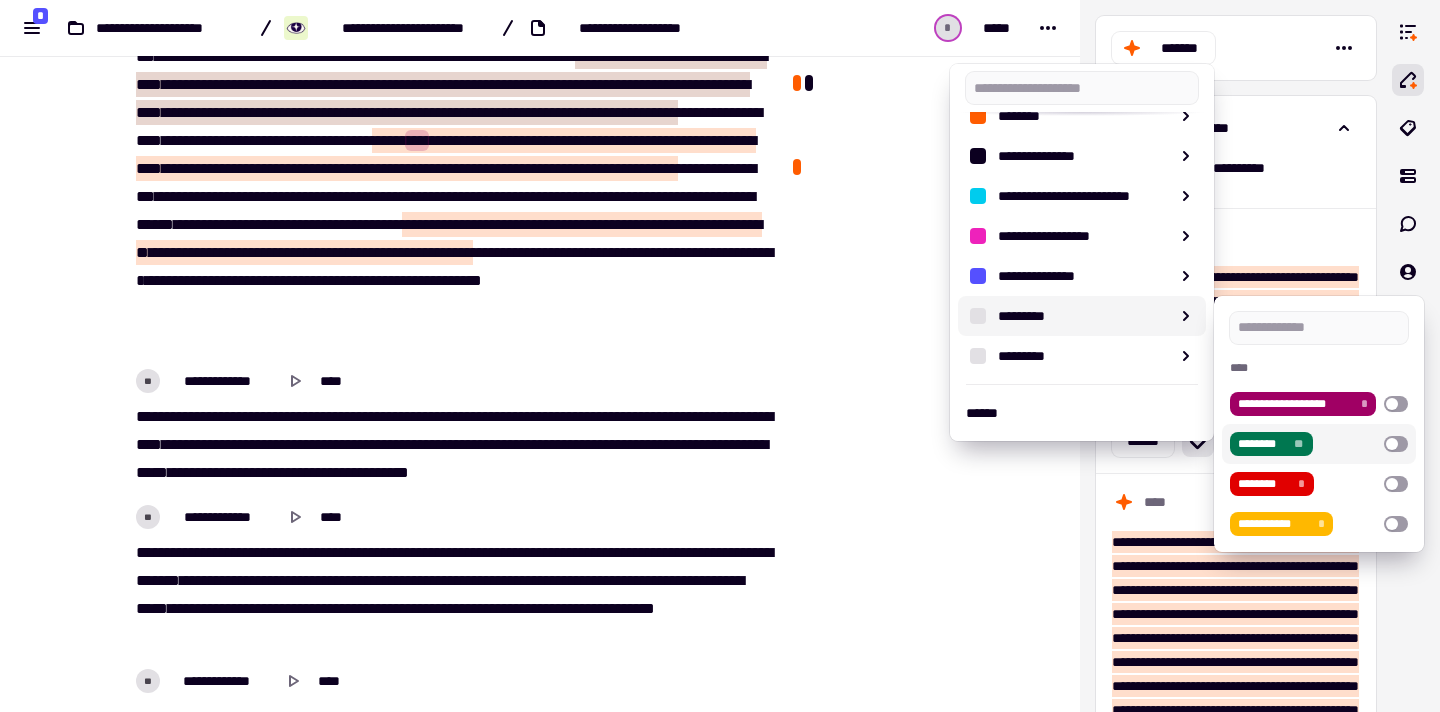 click at bounding box center [1396, 444] 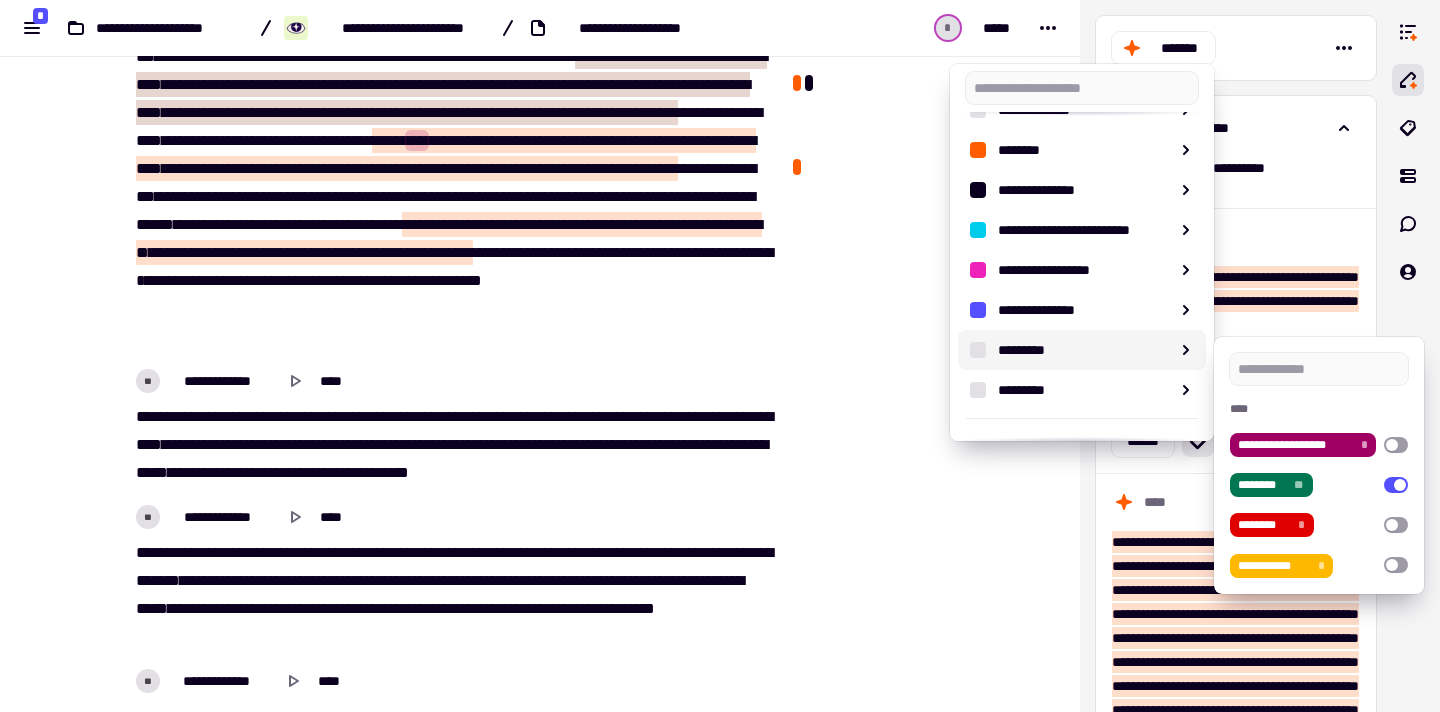 click at bounding box center (720, 356) 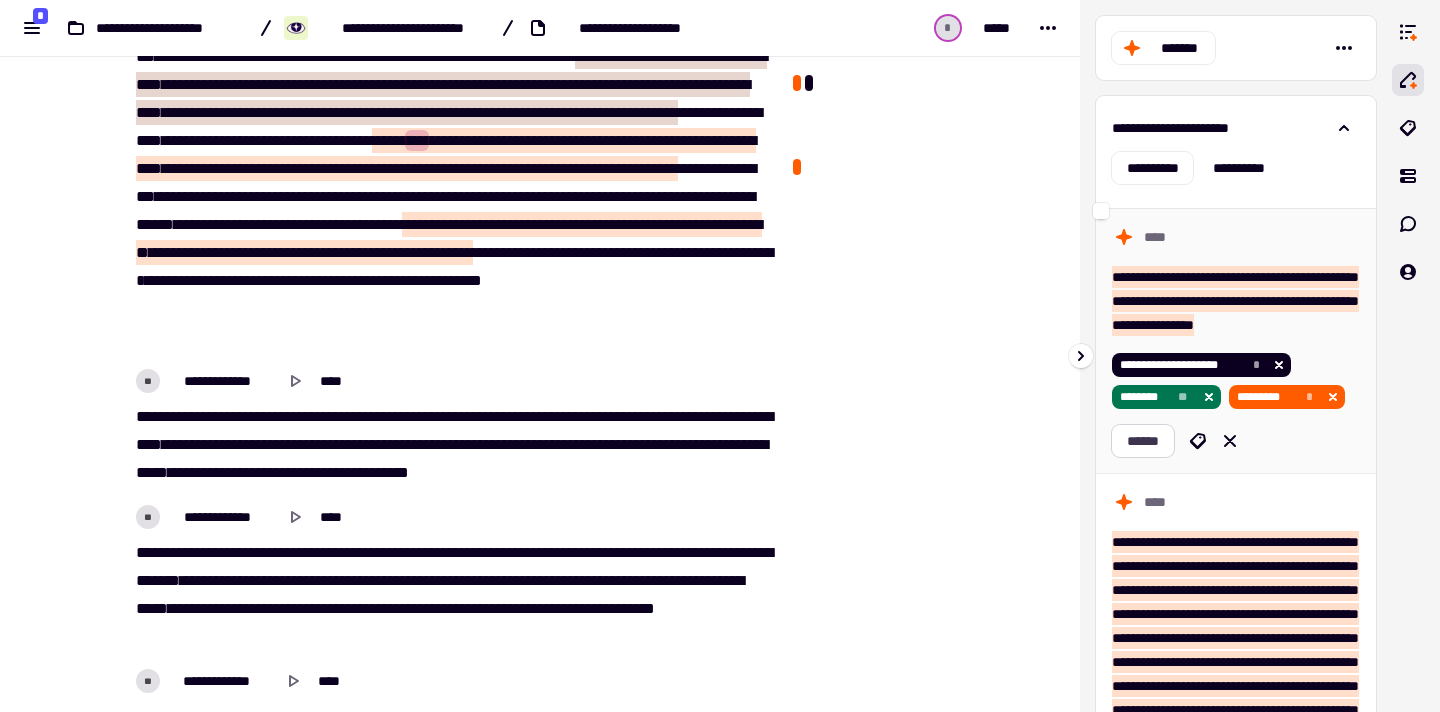 click on "******" 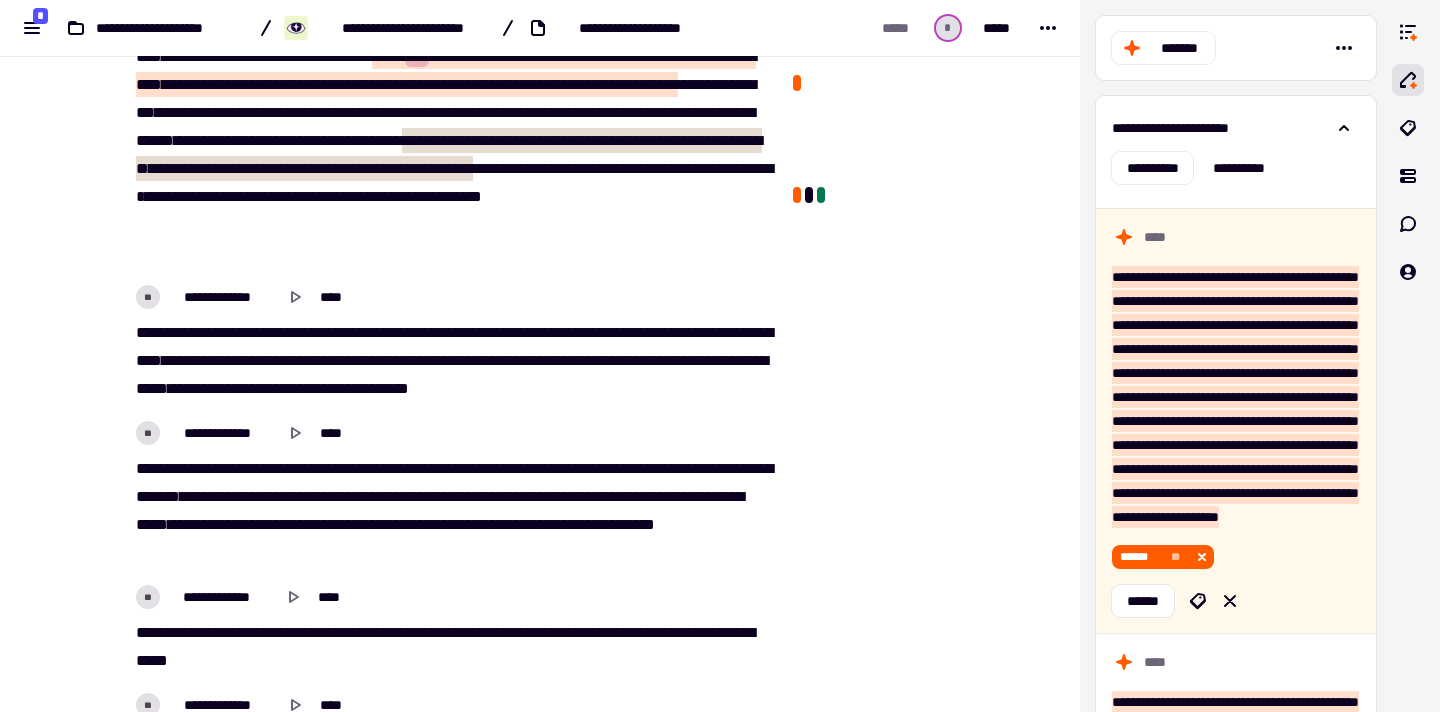 scroll, scrollTop: 2408, scrollLeft: 0, axis: vertical 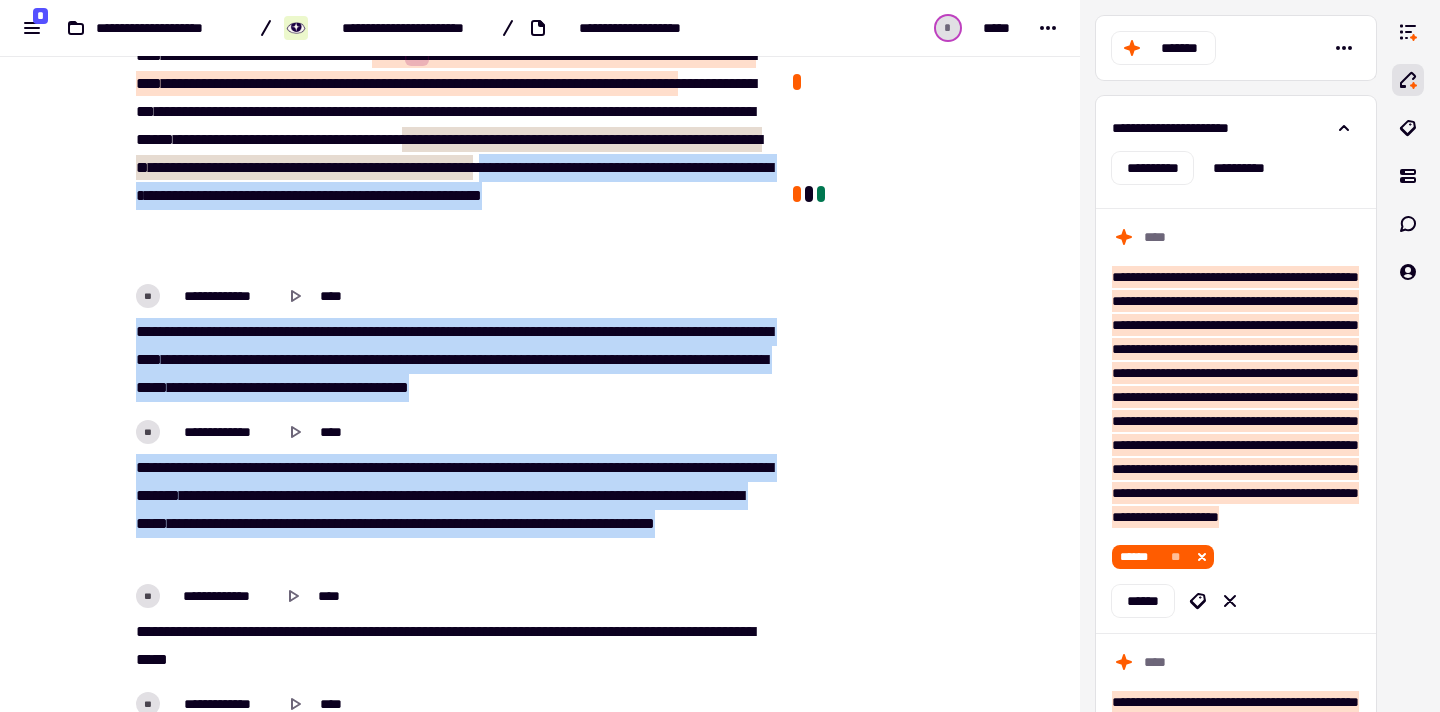 drag, startPoint x: 618, startPoint y: 217, endPoint x: 370, endPoint y: 550, distance: 415.20236 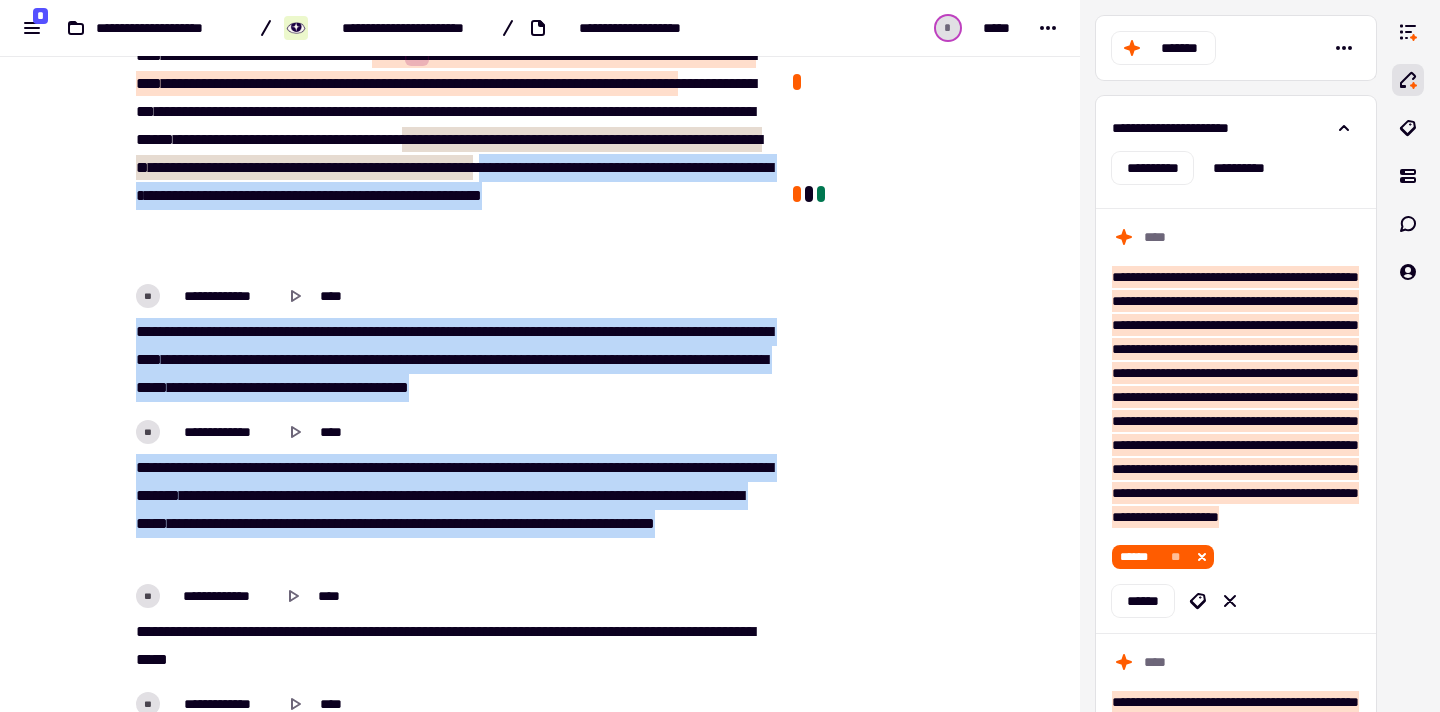 click on "**********" at bounding box center (452, 12248) 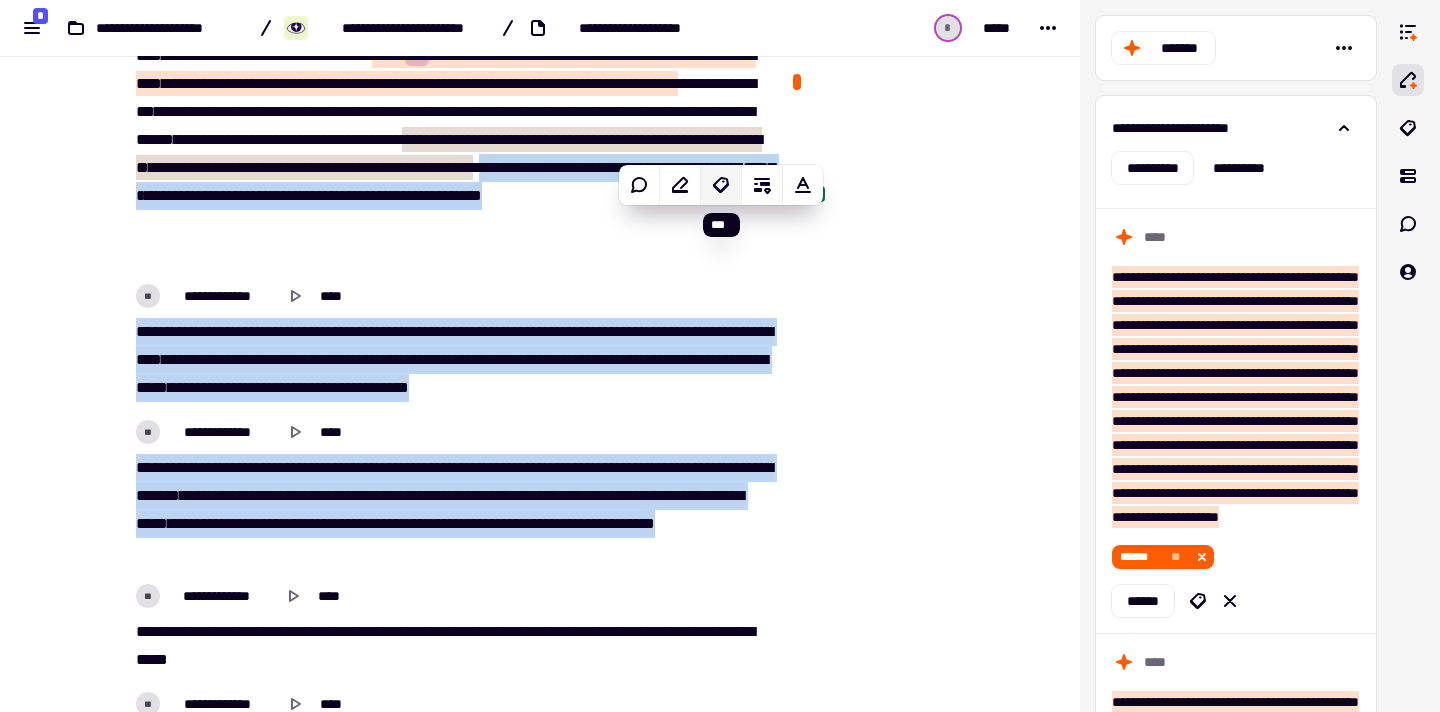 click 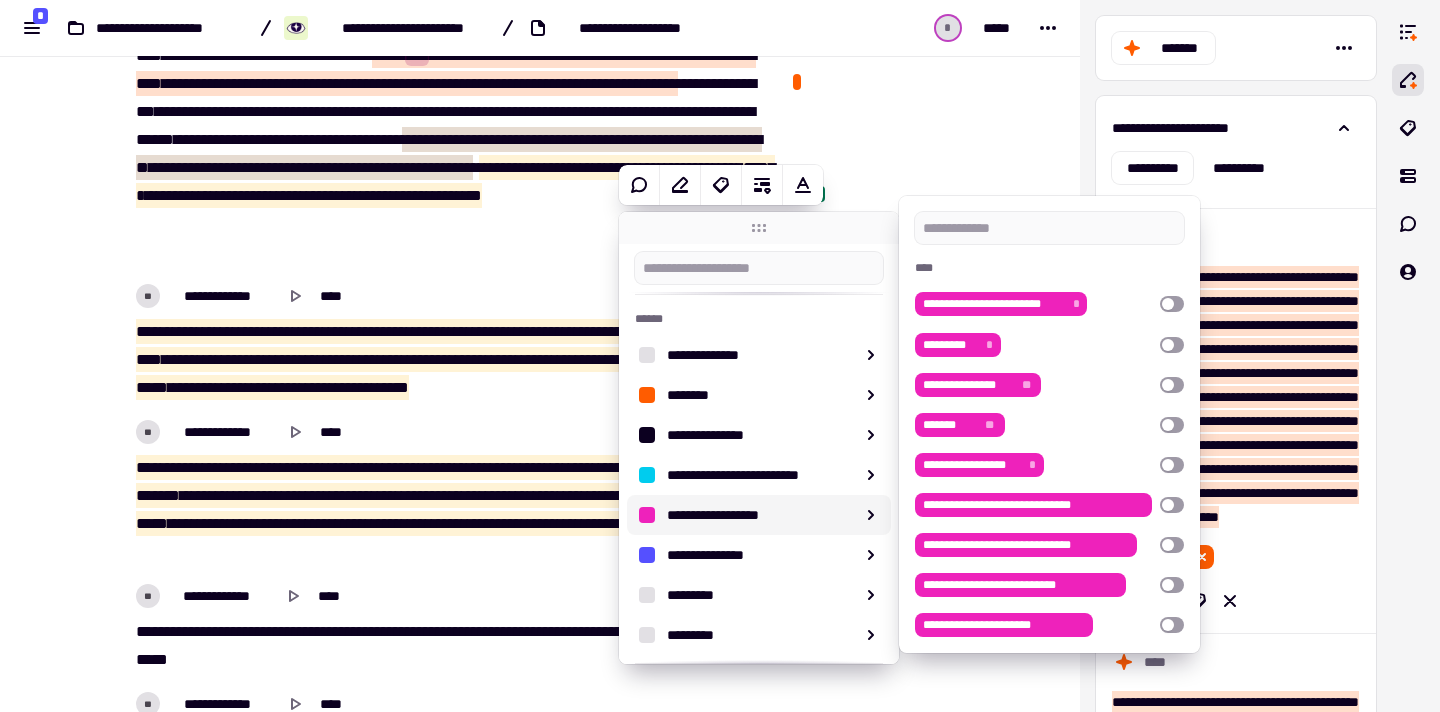 scroll, scrollTop: 159, scrollLeft: 0, axis: vertical 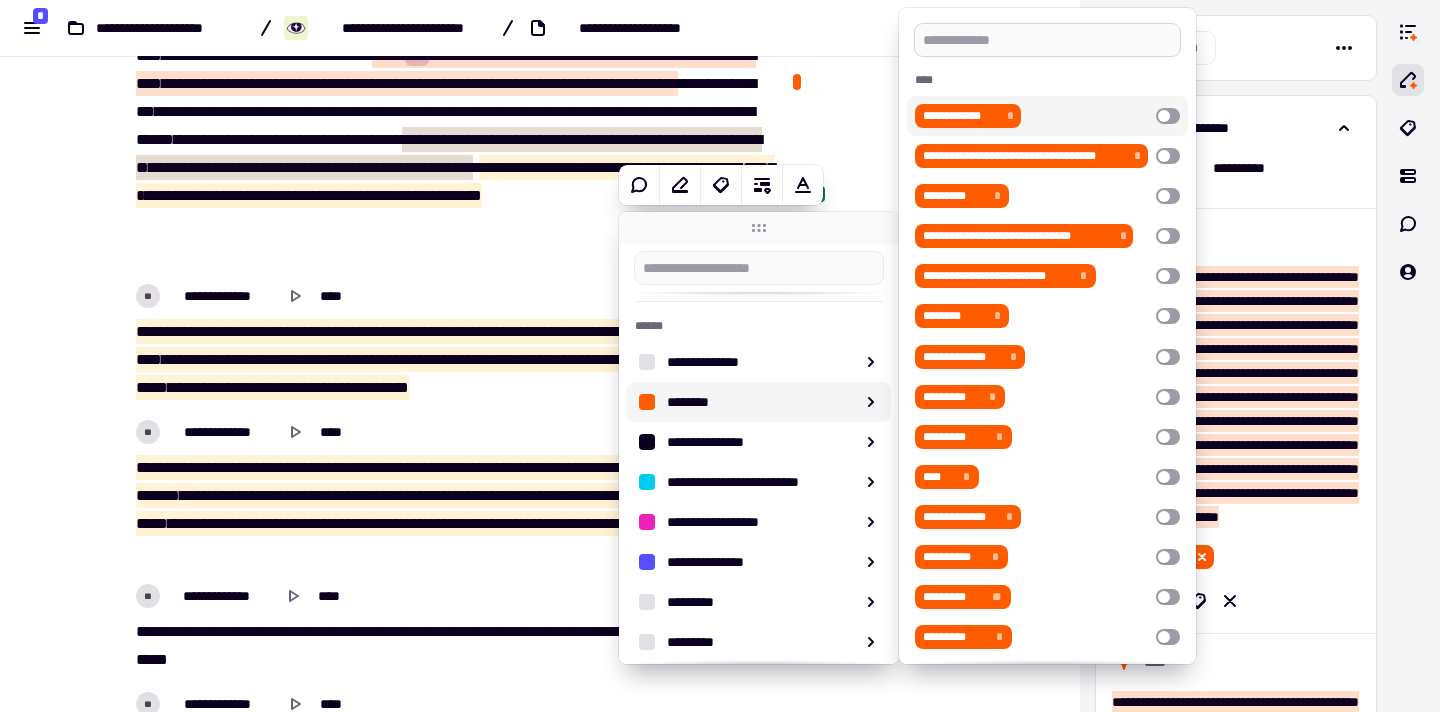 click at bounding box center [1047, 40] 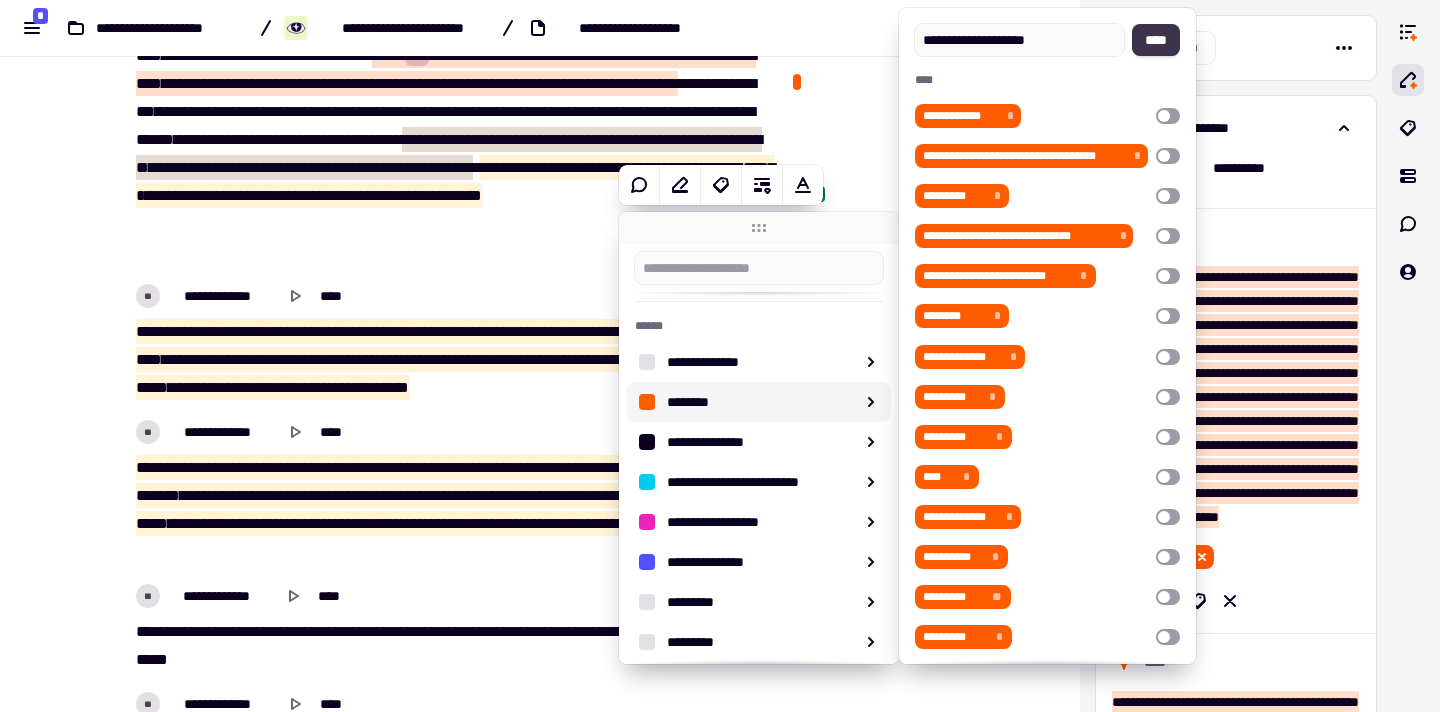 type on "**********" 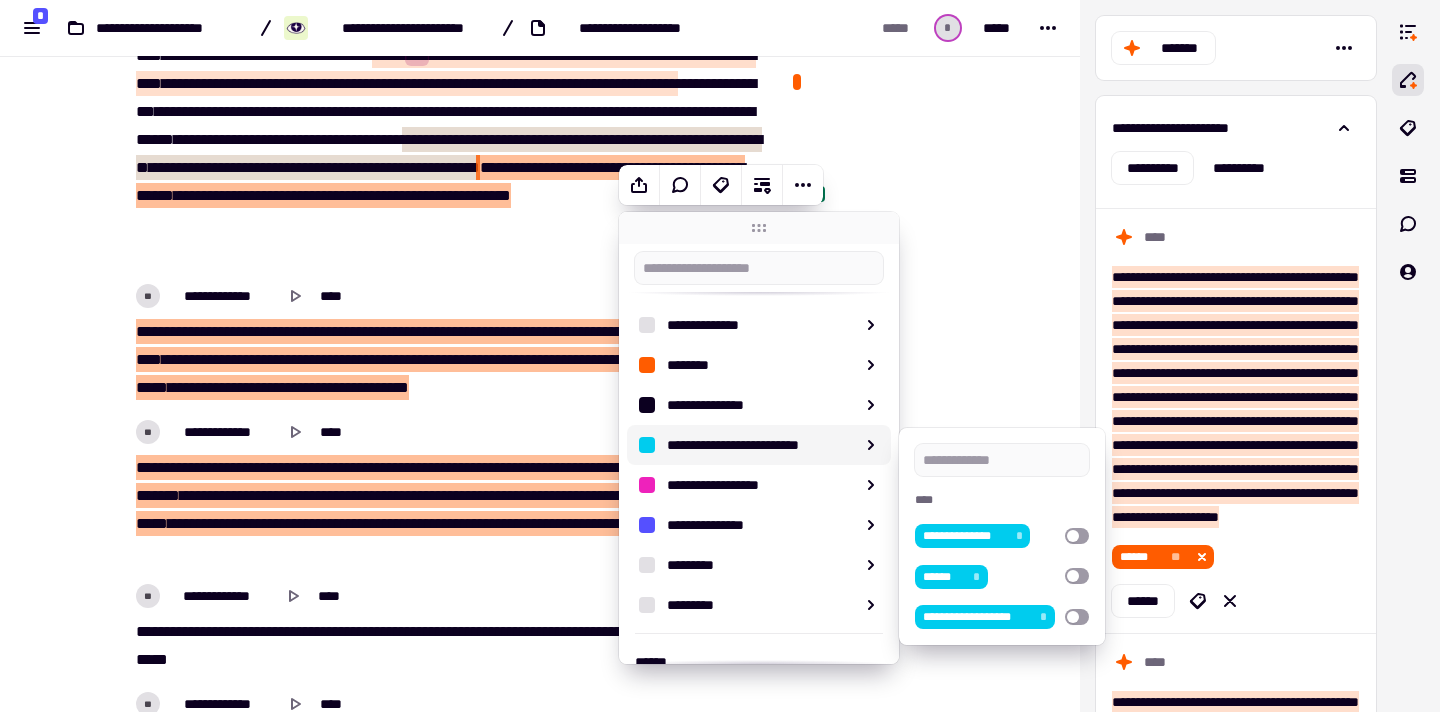 scroll, scrollTop: 296, scrollLeft: 0, axis: vertical 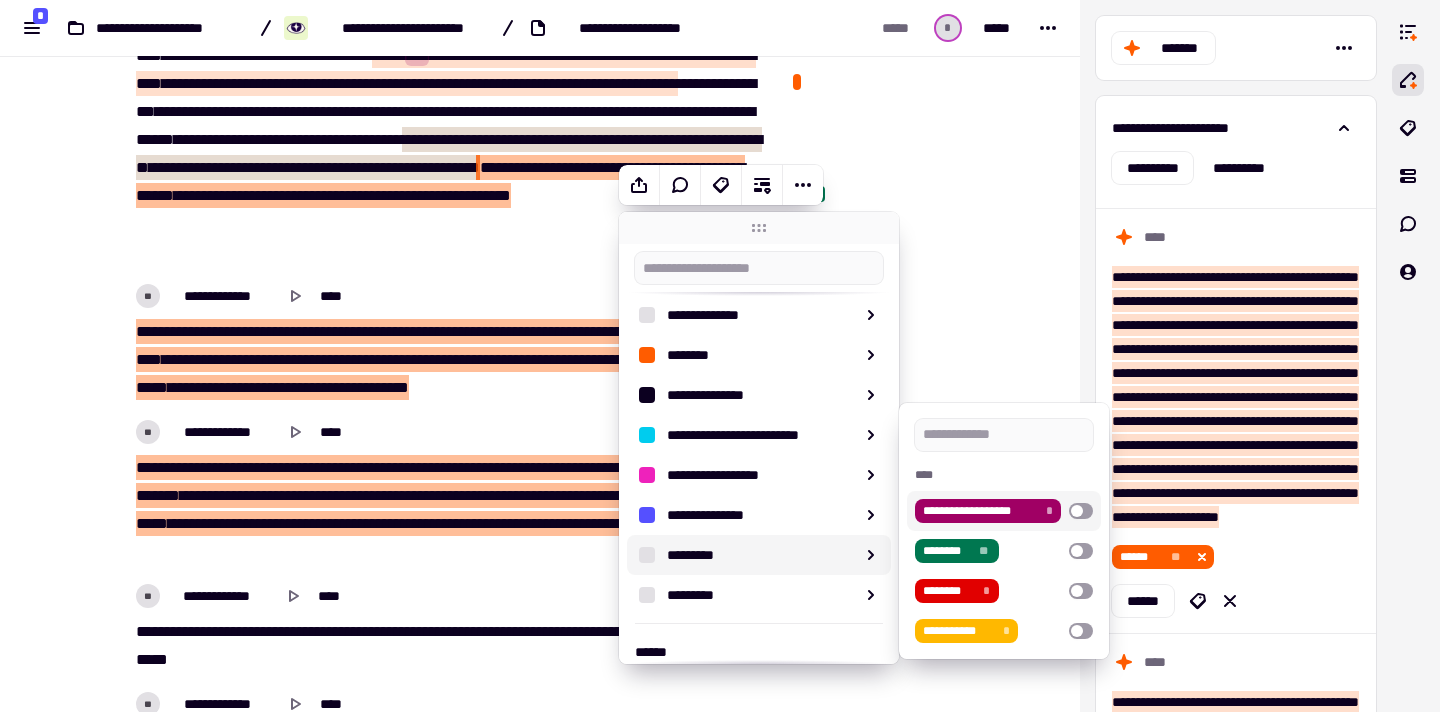 click at bounding box center [1081, 511] 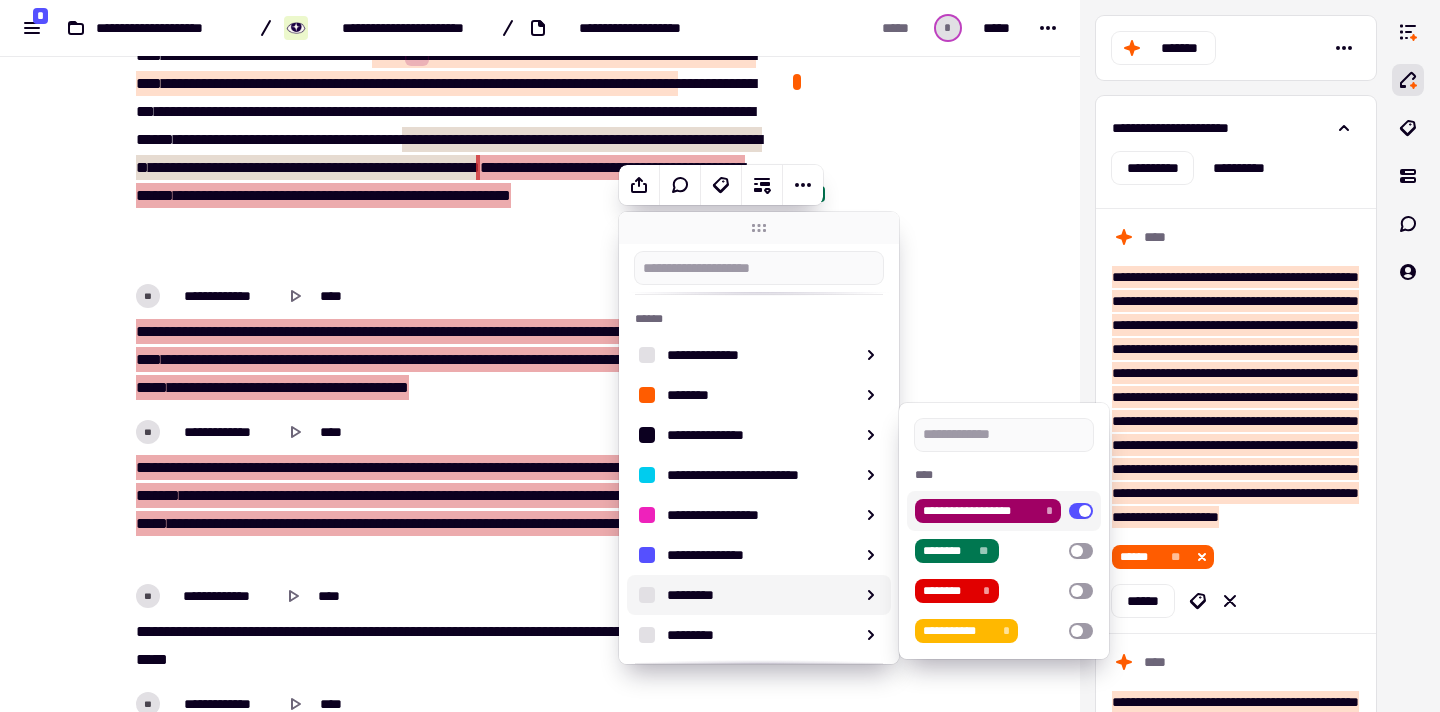 click on "**********" at bounding box center [980, 511] 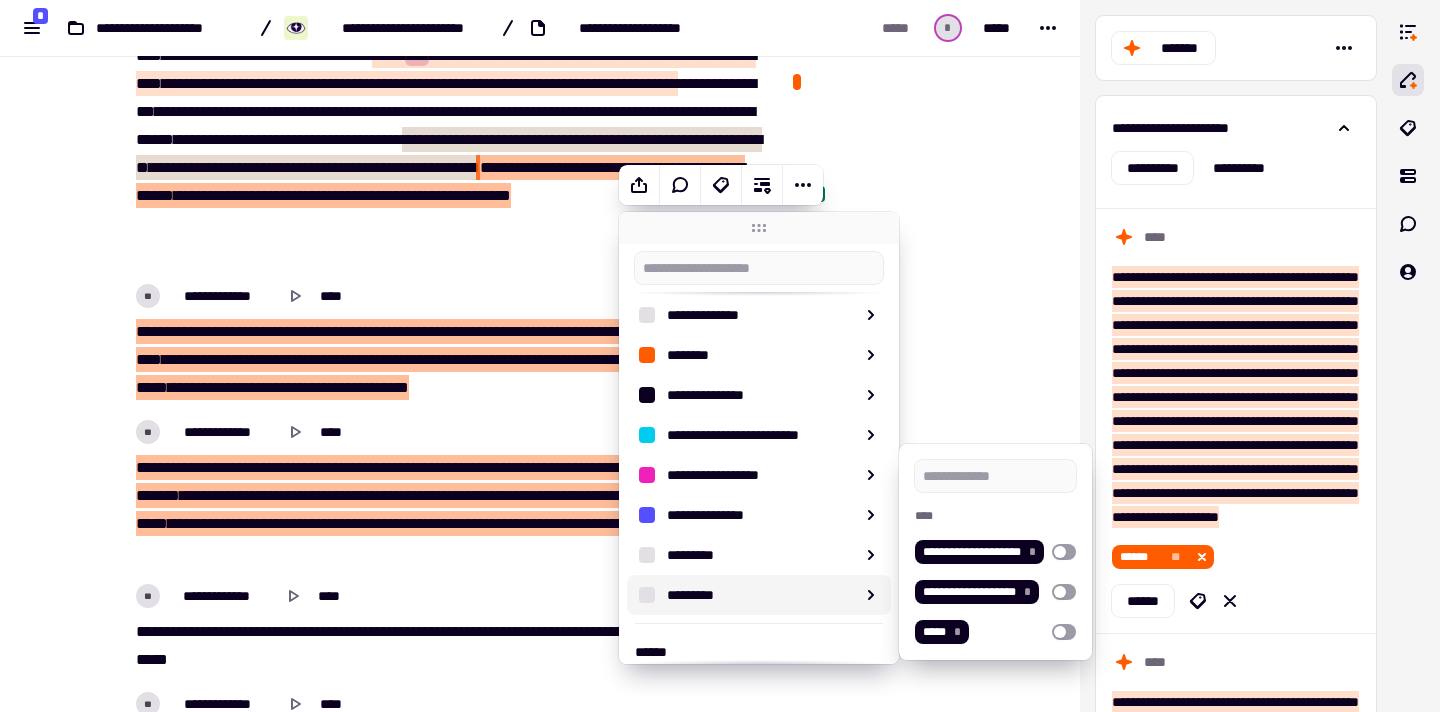 click on "** * ******   ***   ****   ***   *******   *** * ***   ******   ***** * ***   ****   ****   **   ****   *********   ****   ******   ******   ******* * ***   **   *******   ***   ***   *******   ***   ******** * ***   ****   **   ****   ***   **   ******* * **   ****   *****   ***** * **   *****   ***   ****   **   ****   *****   *****   ***   *****   *********   *****   **   ******   **** *" at bounding box center [452, 510] 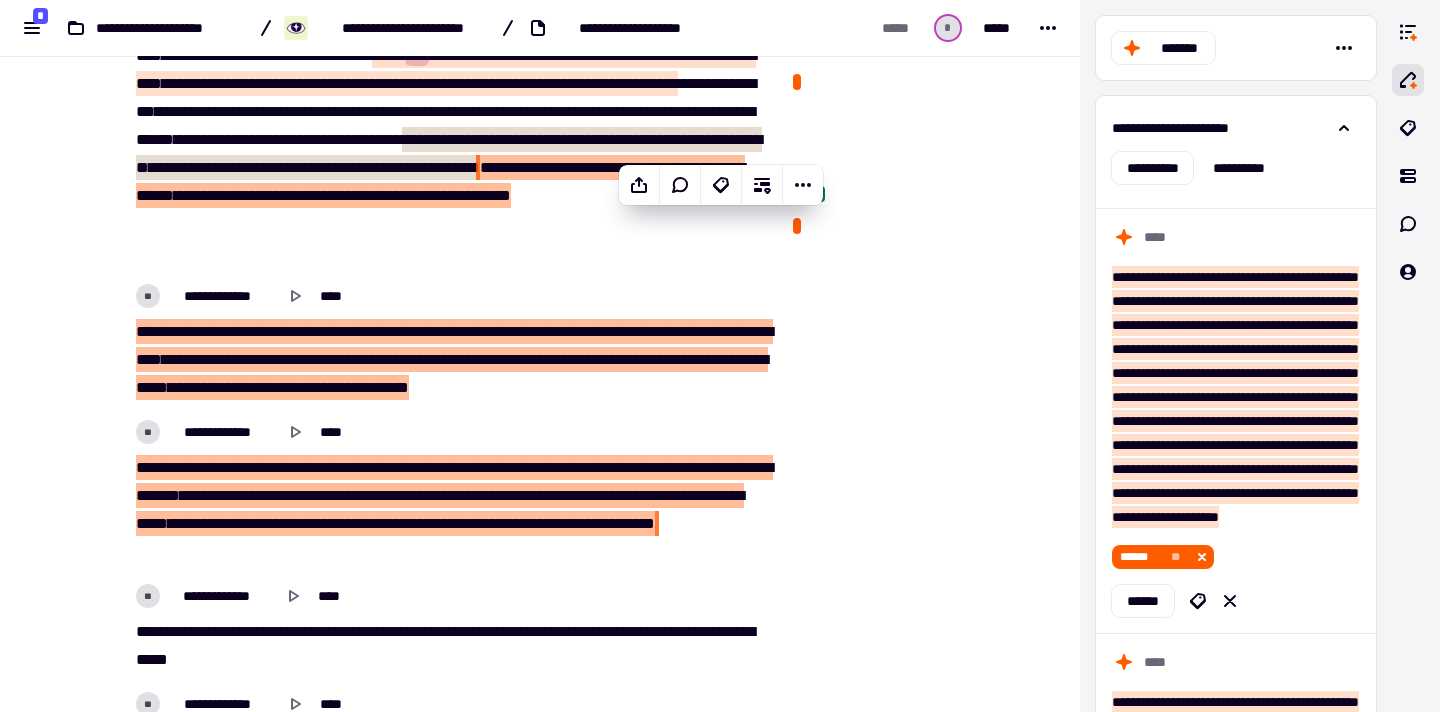 click on "** * ******   ***   ****   ***   *******   *** * ***   ******   ***** * ***   ****   ****   **   ****   *********   ****   ******   ******   ******* * ***   **   *******   ***   ***   *******   ***   ******** * ***   ****   **   ****   ***   **   ******* * **   ****   *****   ***** * **   *****   ***   ****   **   ****   *****   *****   ***   *****   *********   *****   **   ******   **** *" at bounding box center (452, 510) 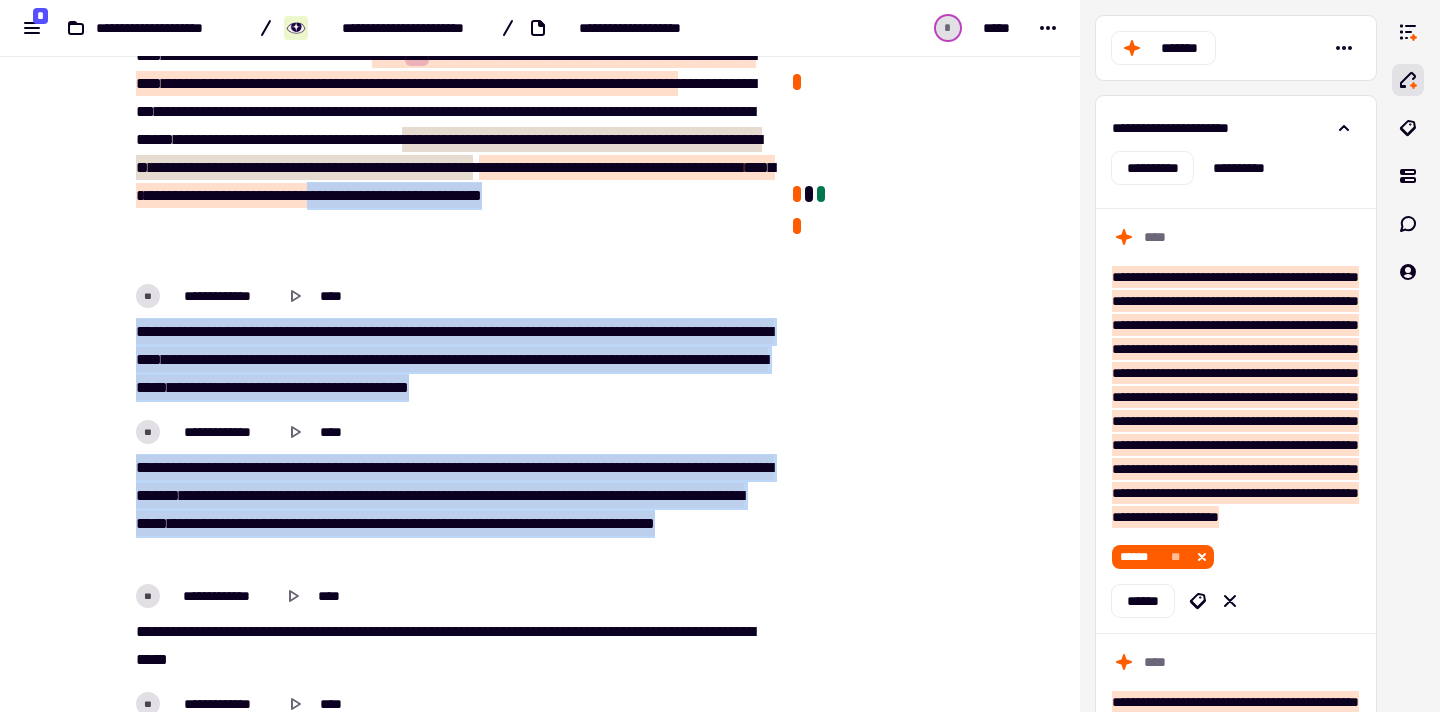 drag, startPoint x: 433, startPoint y: 547, endPoint x: 514, endPoint y: 305, distance: 255.196 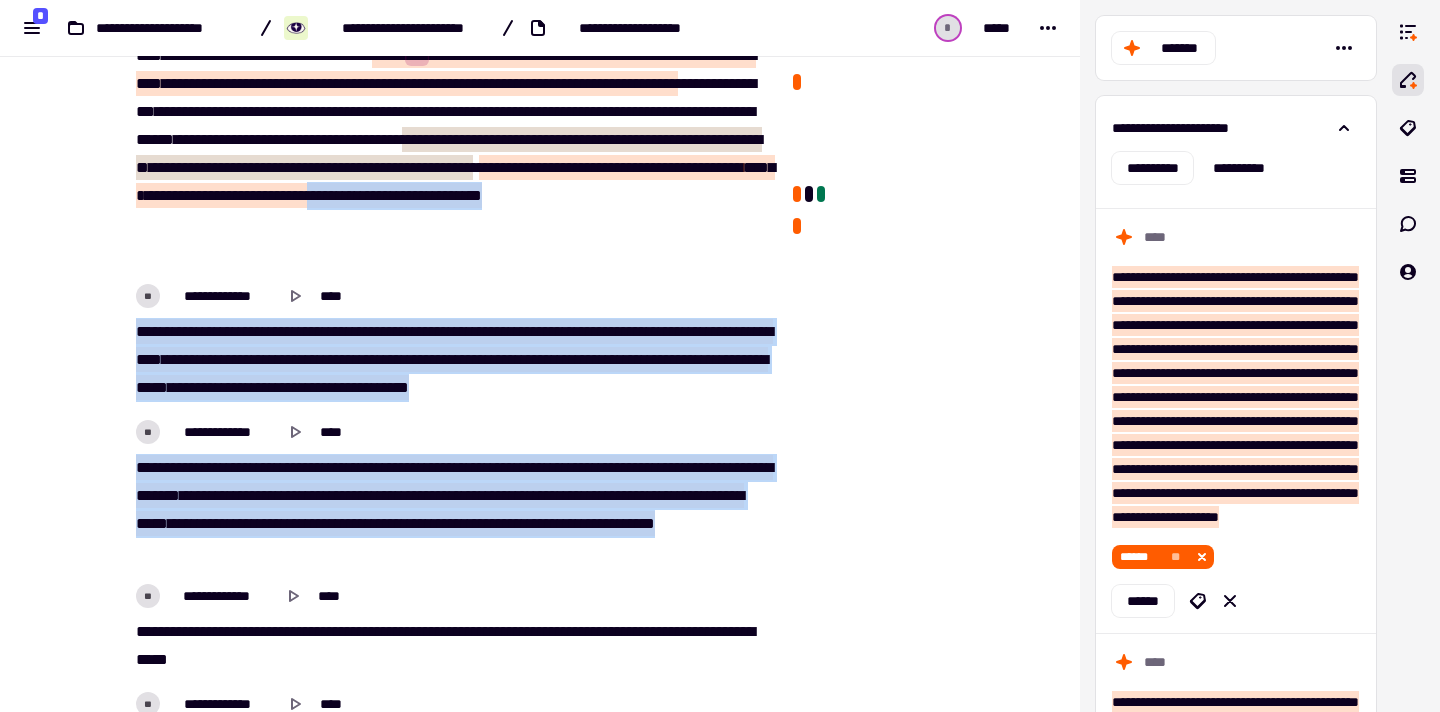click on "**********" at bounding box center (452, 12248) 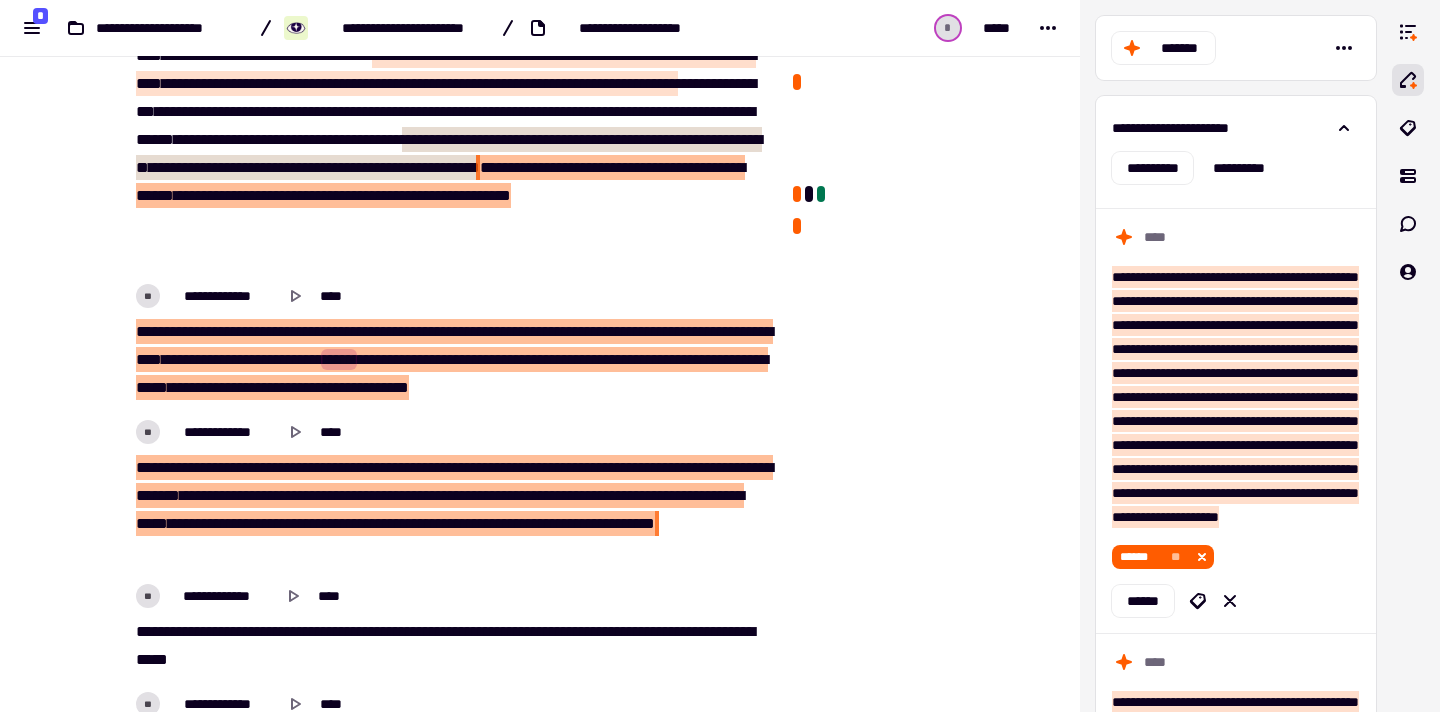 click at bounding box center (381, 359) 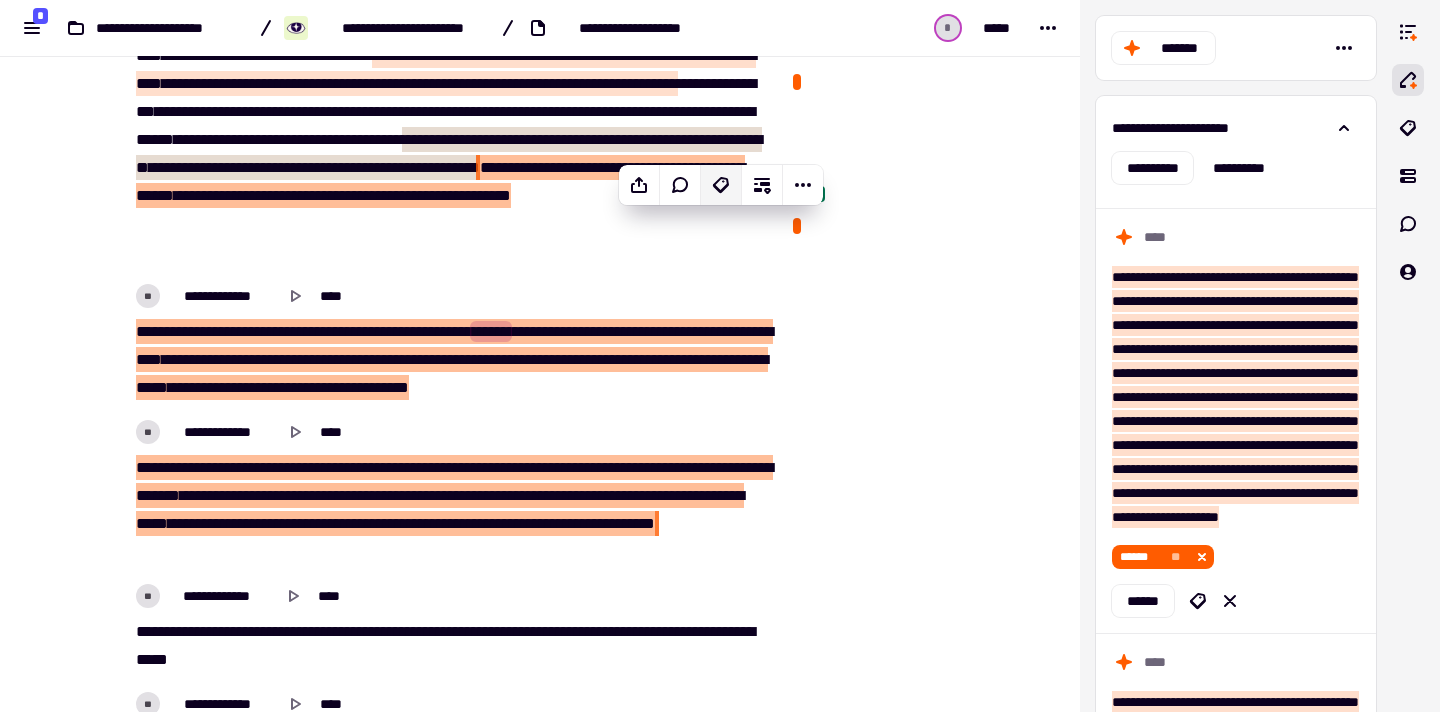 click 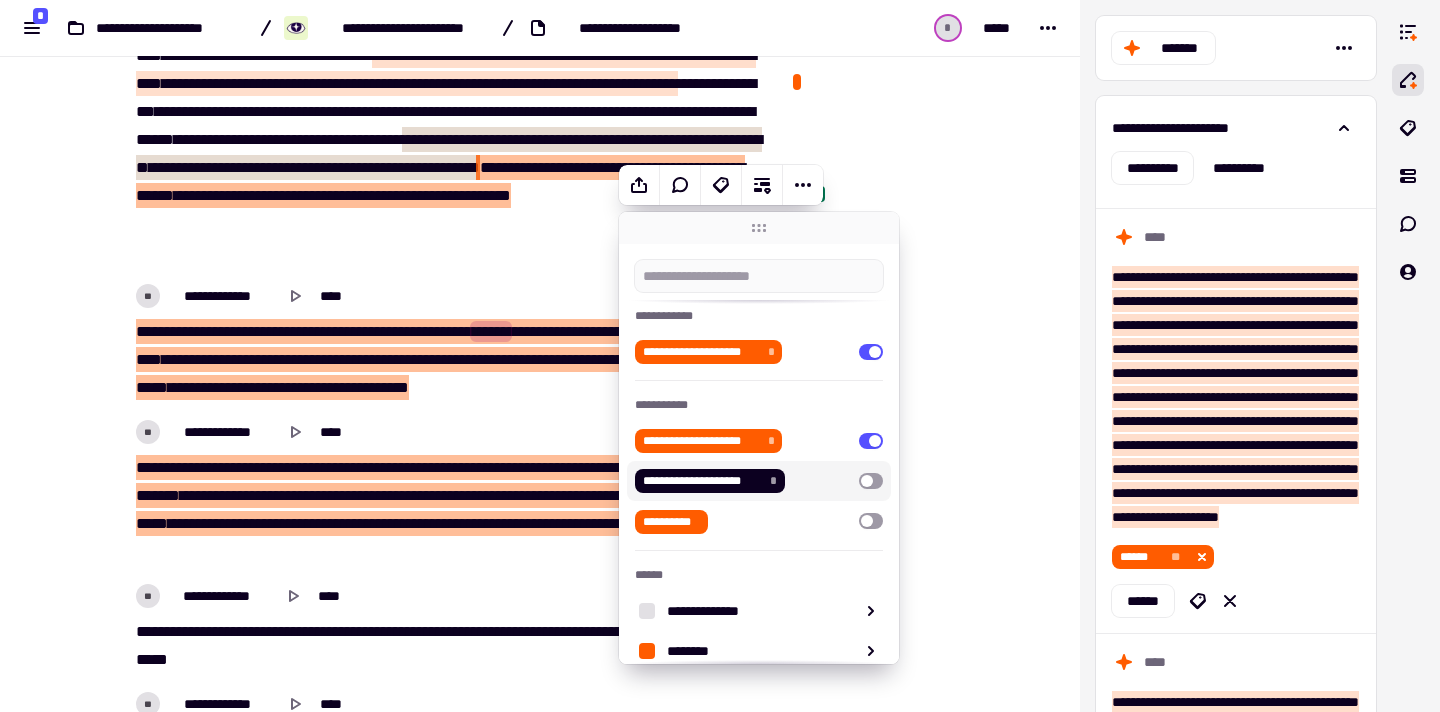 scroll, scrollTop: 172, scrollLeft: 0, axis: vertical 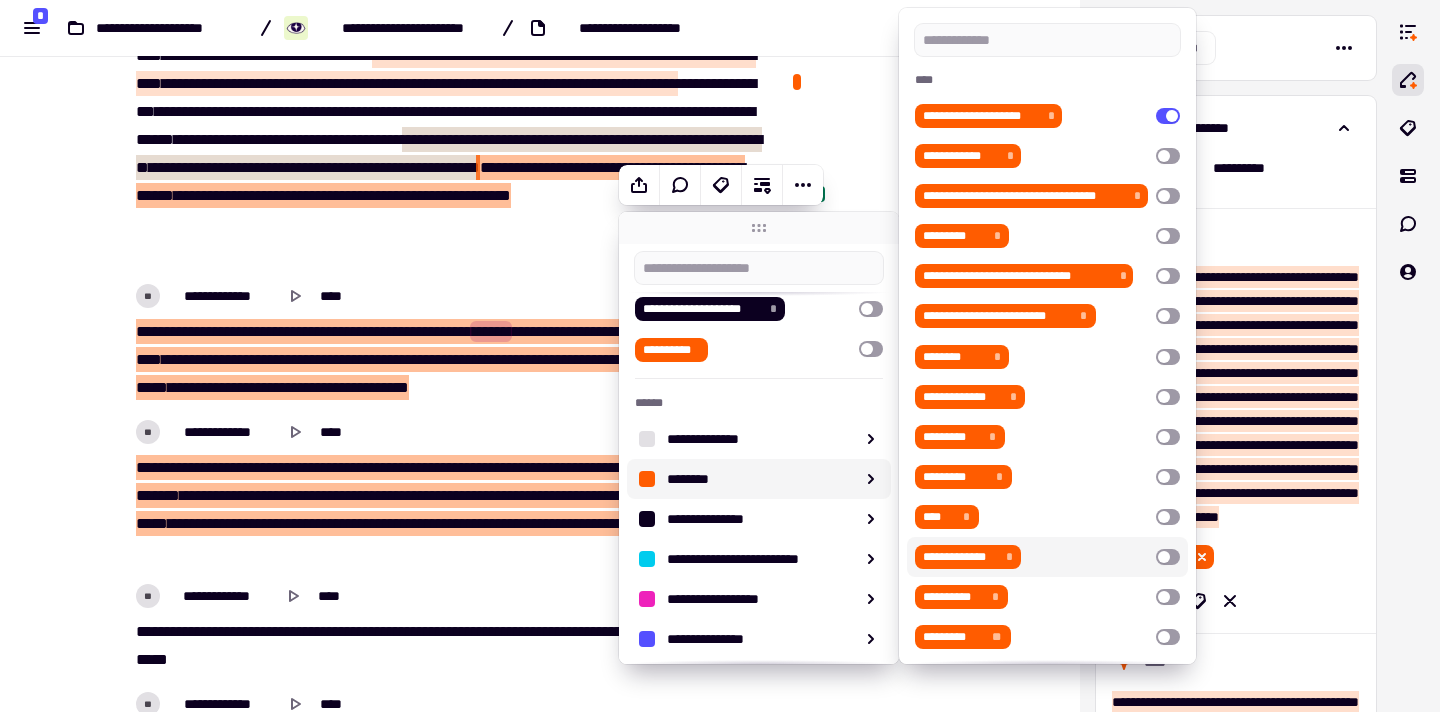 click at bounding box center (1168, 557) 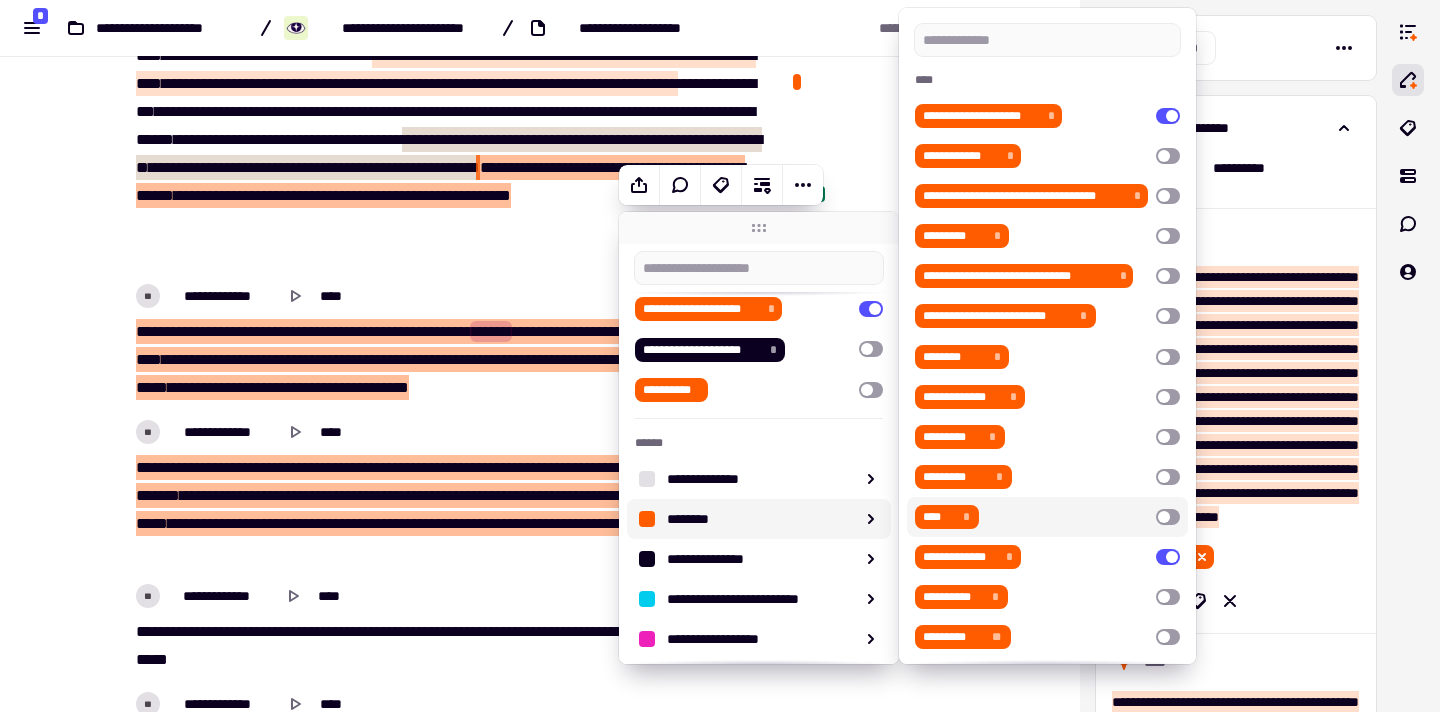 click at bounding box center [1168, 517] 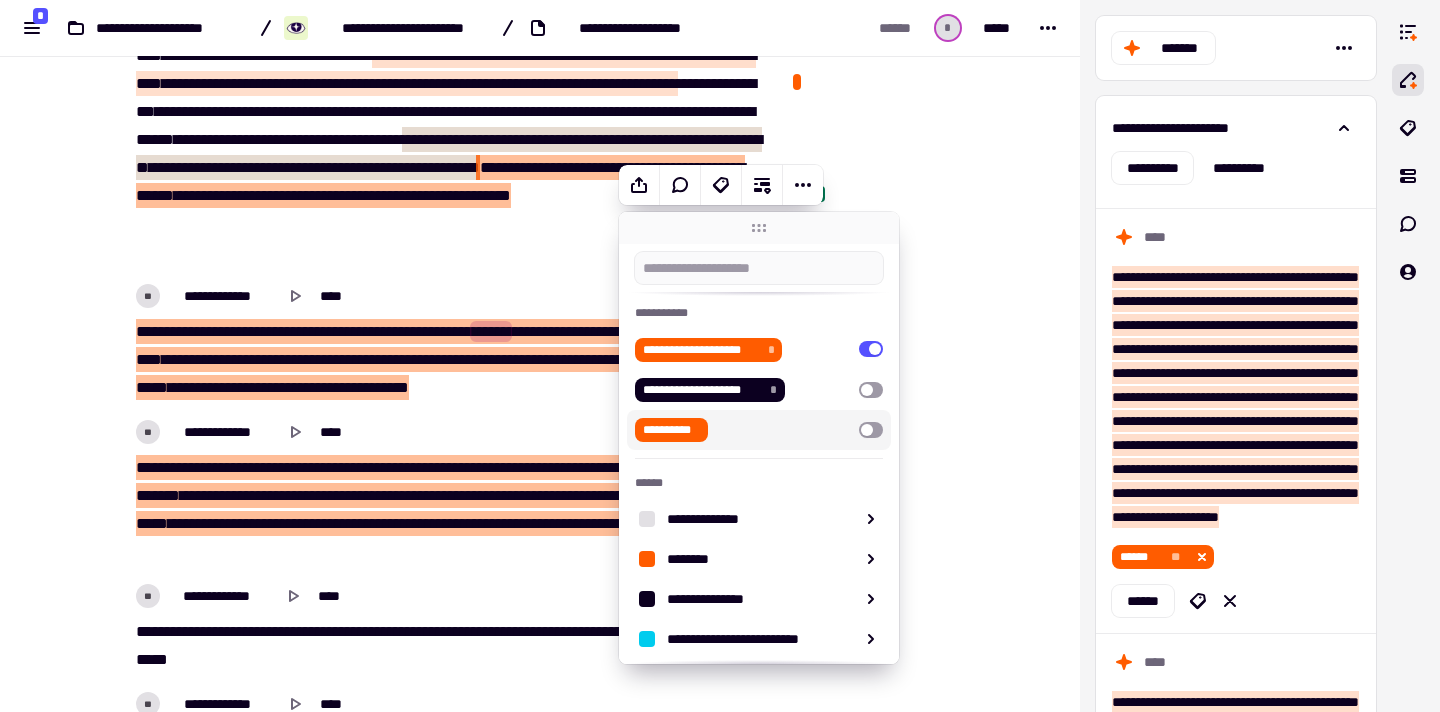 click on "** * ******   ***   ****   ***   *******   *** * ***   ******   ***** * ***   ****   ****   **   ****   *********   ****   ******   ******   ******* * ***   **   *******   ***   ***   *******   ***   ******** * ***   ****   **   ****   ***   **   ******* * **   ****   *****   ***** * **   *****   ***   ****   **   ****   *****   *****   ***   *****   *********   *****   **   ******   **** *" at bounding box center [452, 510] 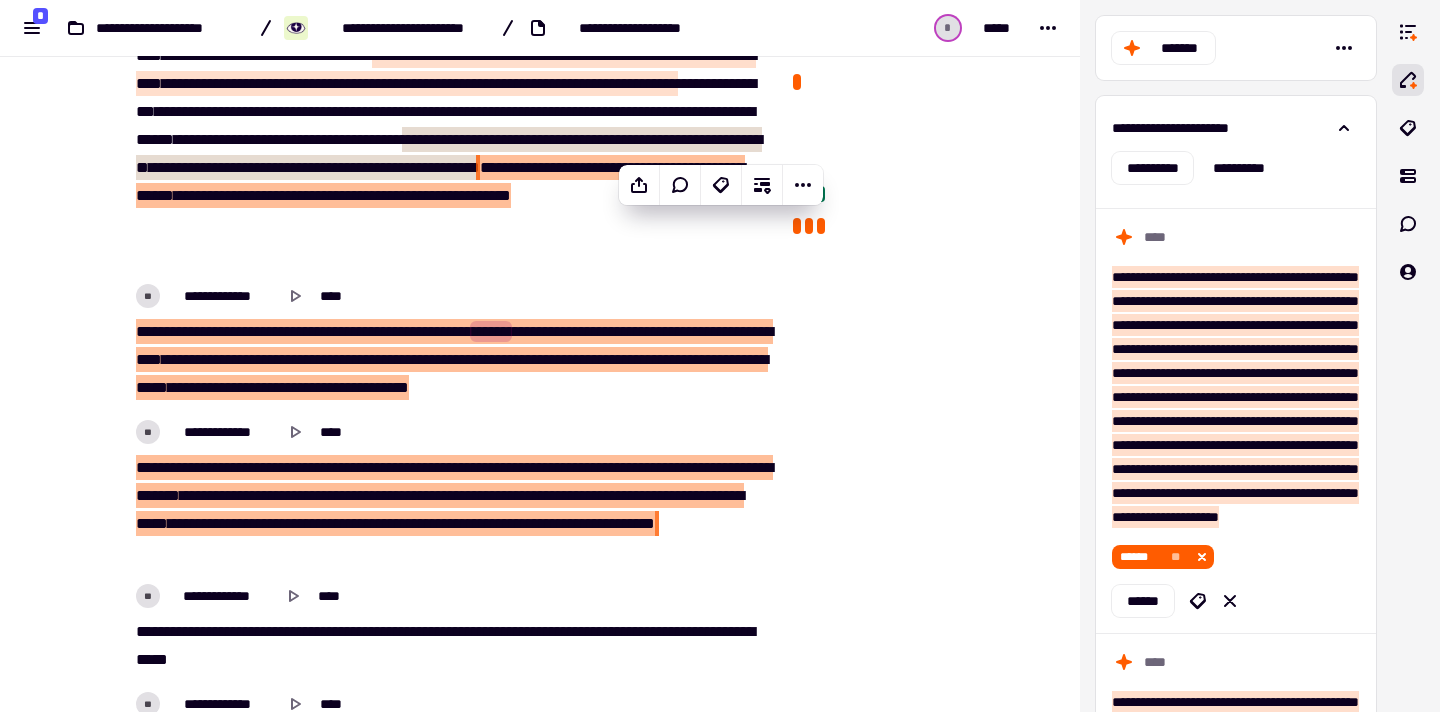 click on "****" at bounding box center (474, 195) 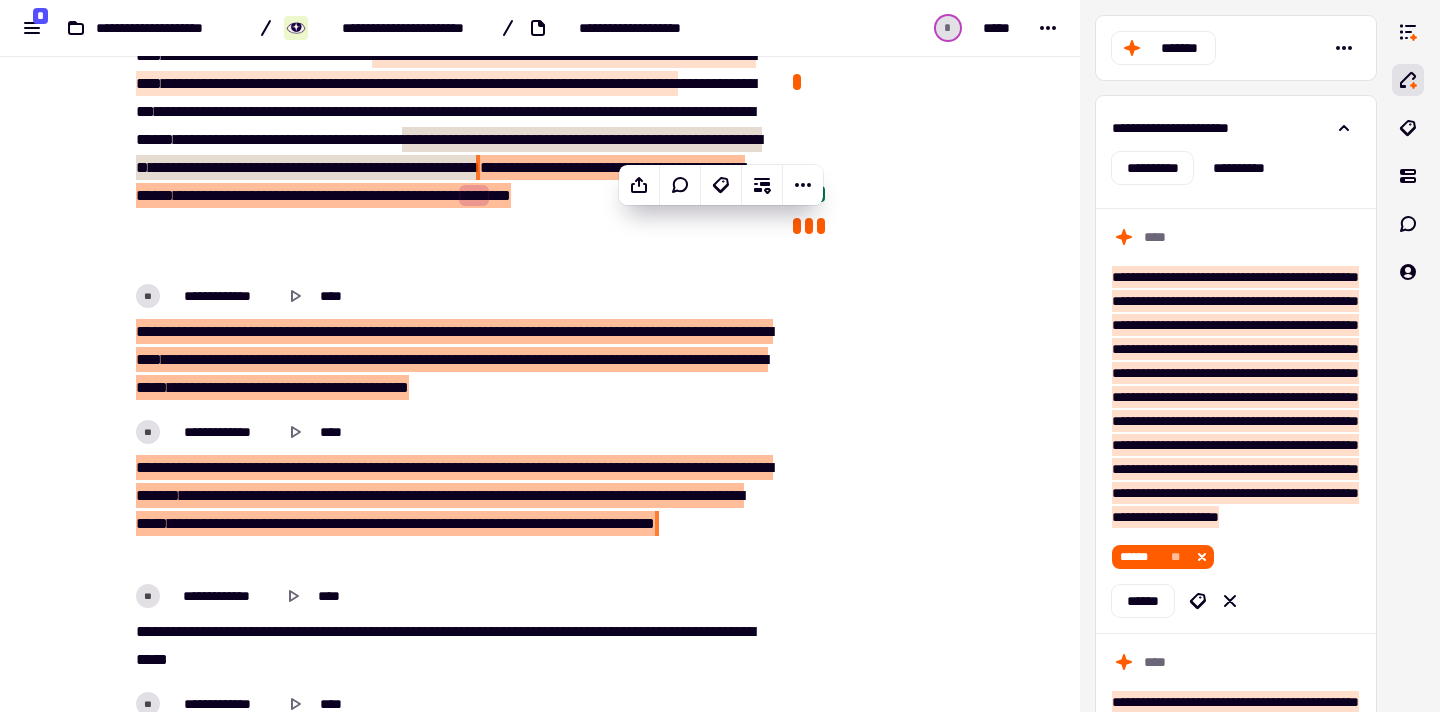scroll, scrollTop: 2462, scrollLeft: 0, axis: vertical 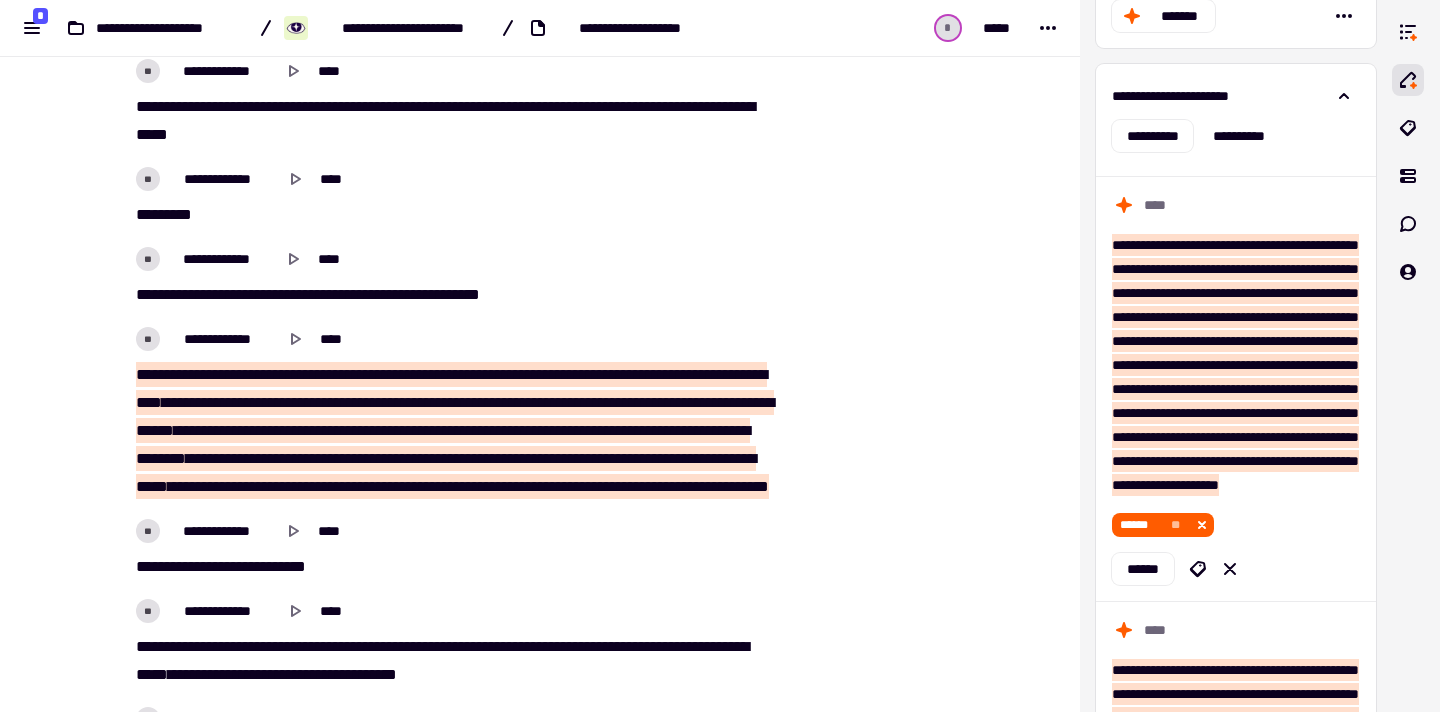 click on "******" at bounding box center [458, 294] 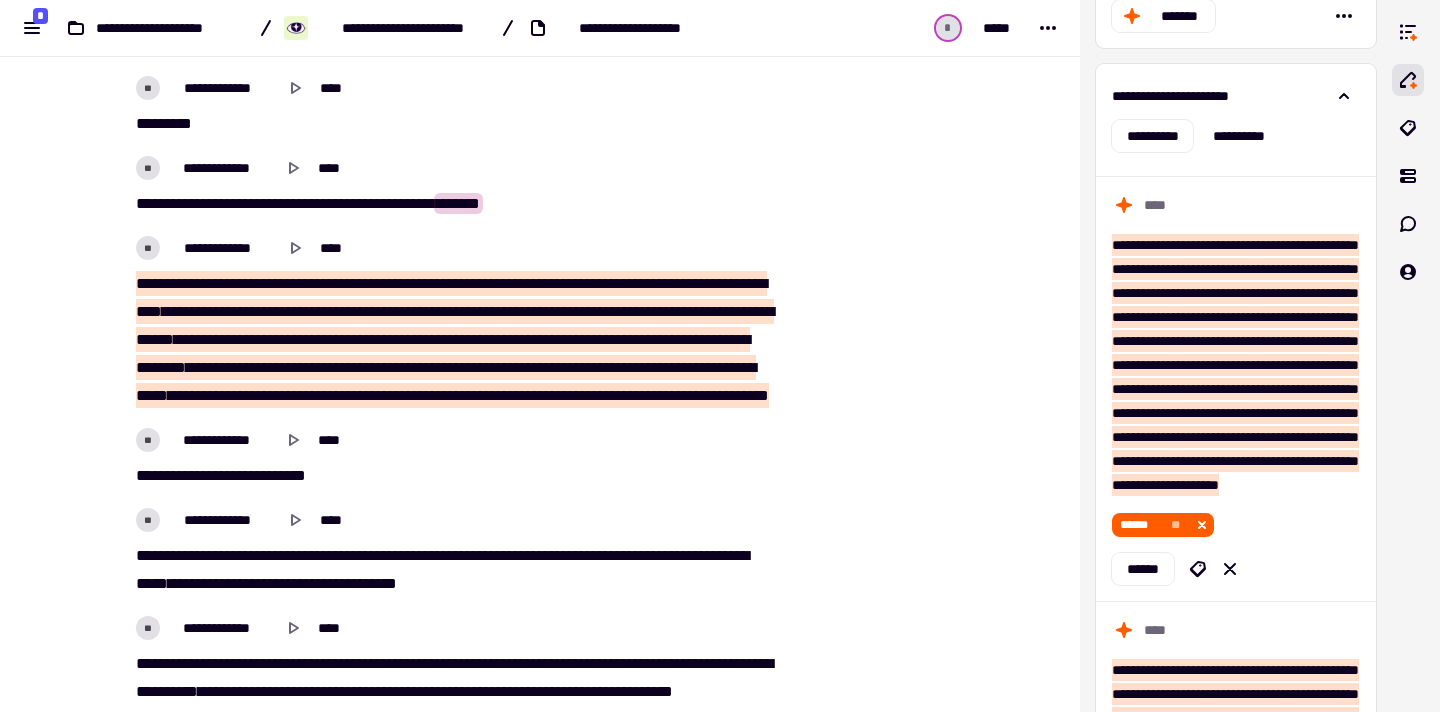 scroll, scrollTop: 3025, scrollLeft: 0, axis: vertical 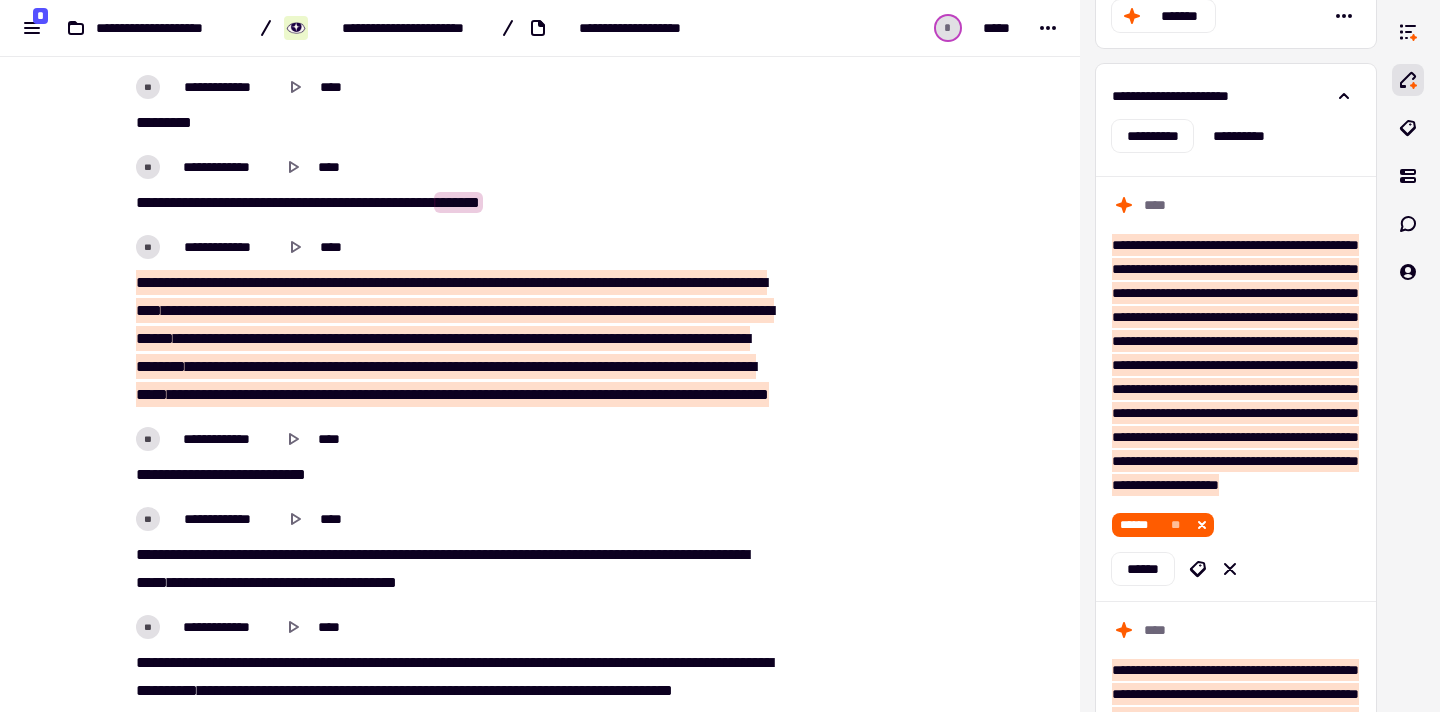 click on "*********" at bounding box center (369, 310) 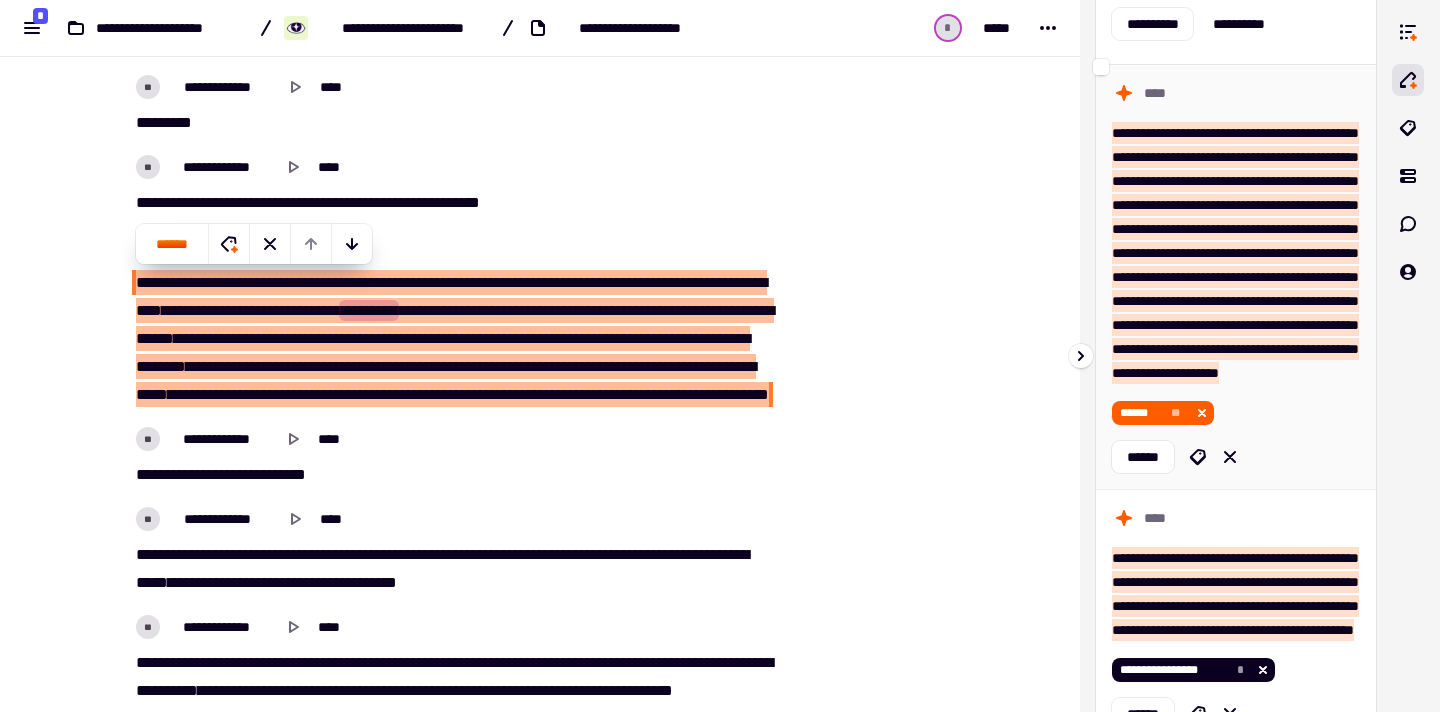 type on "*****" 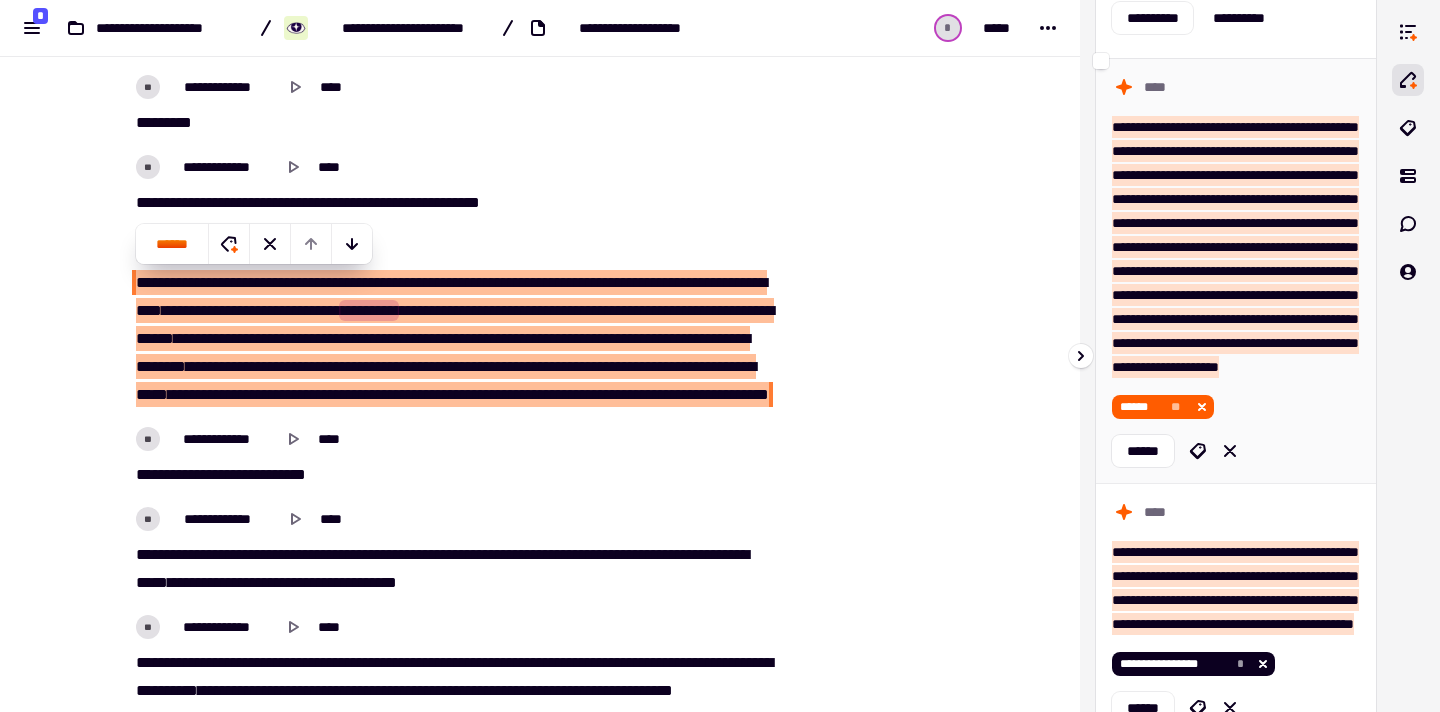 scroll, scrollTop: 152, scrollLeft: 0, axis: vertical 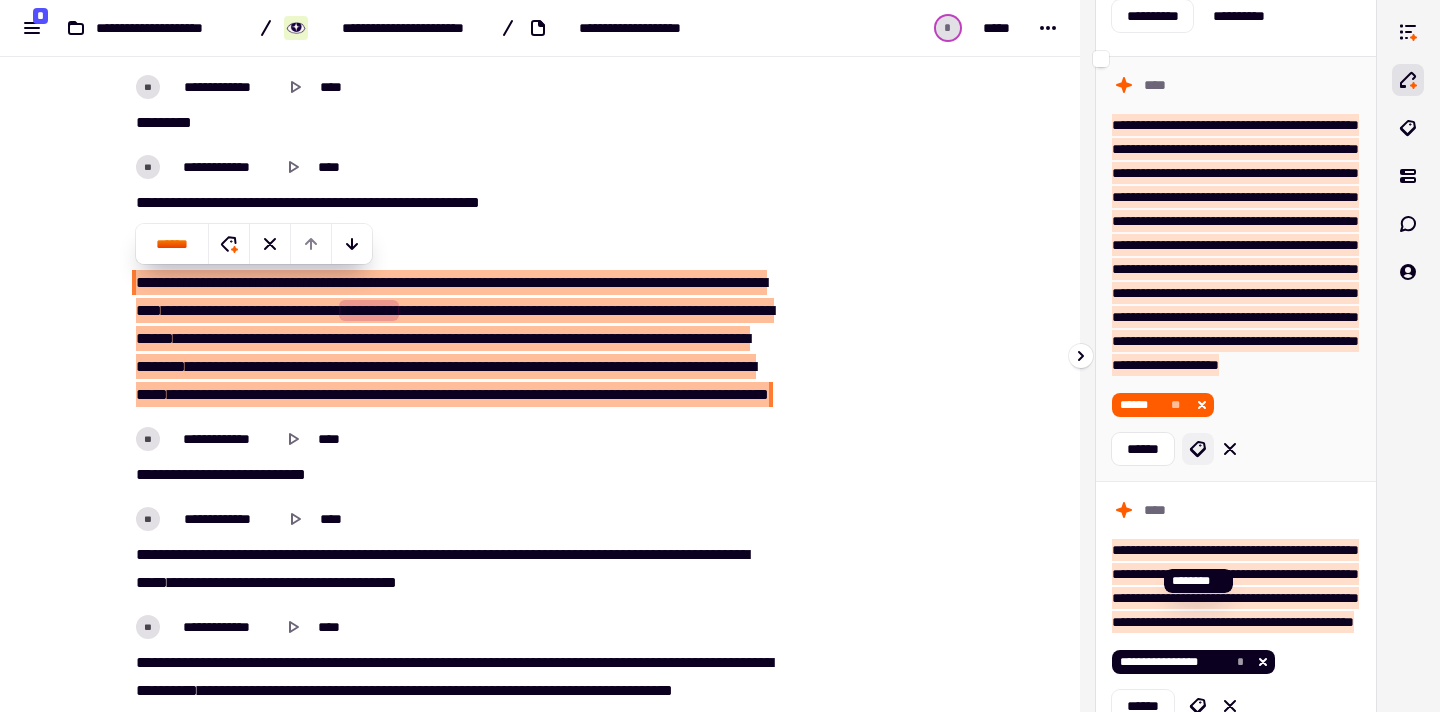 click 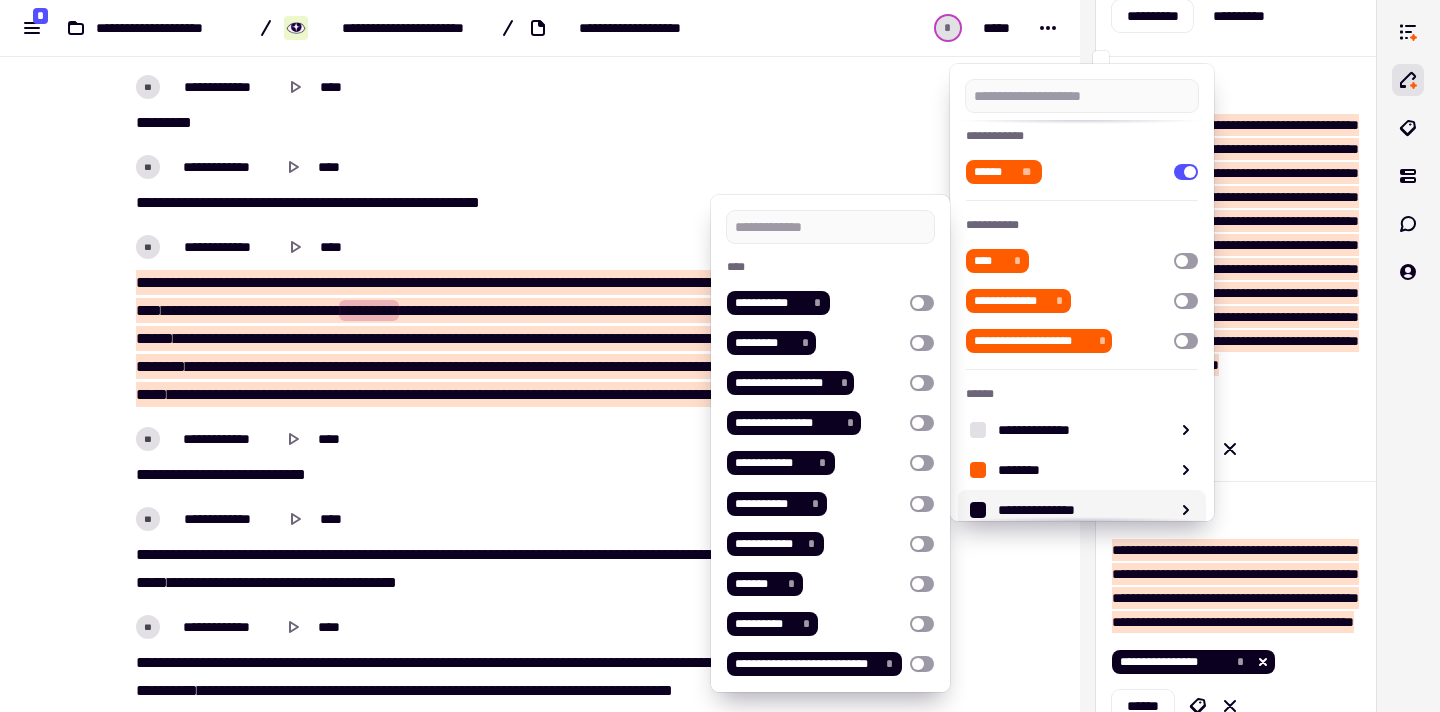 scroll, scrollTop: 279, scrollLeft: 0, axis: vertical 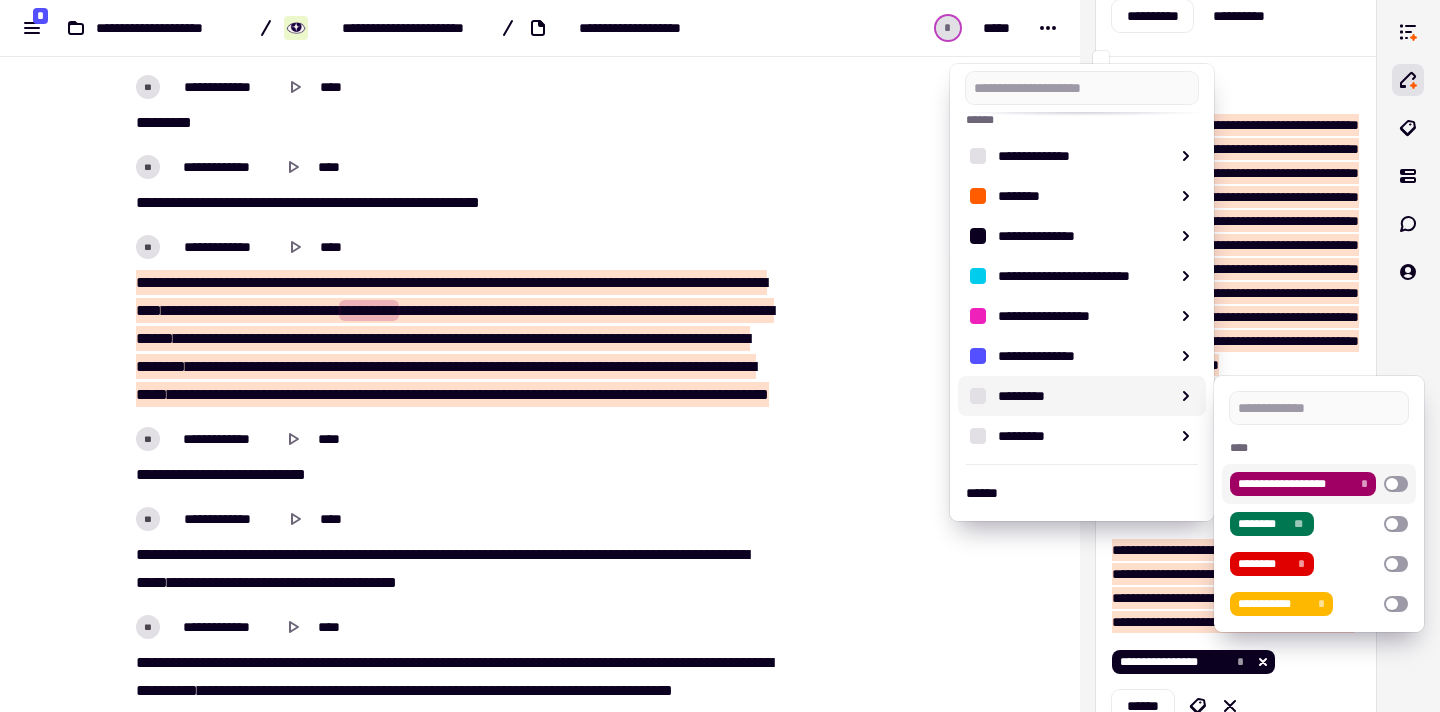 click at bounding box center [1396, 484] 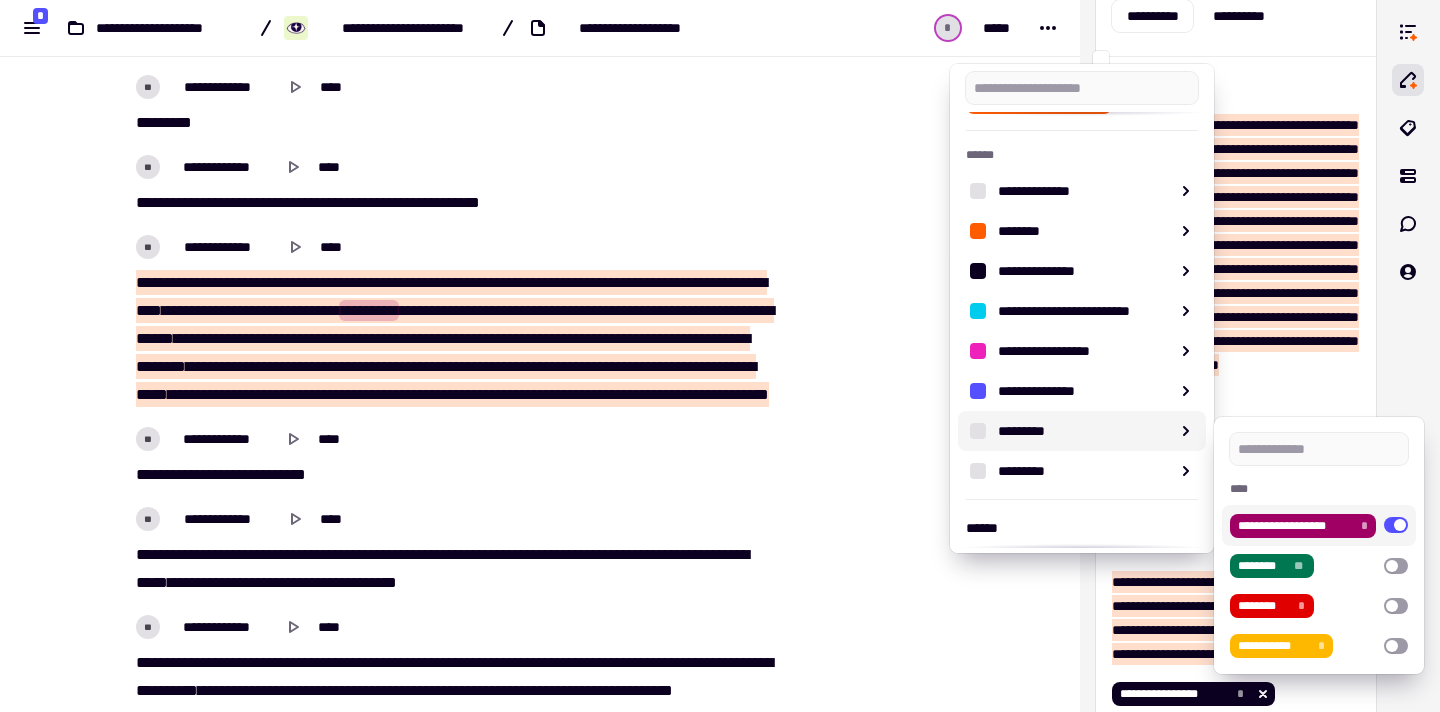 type 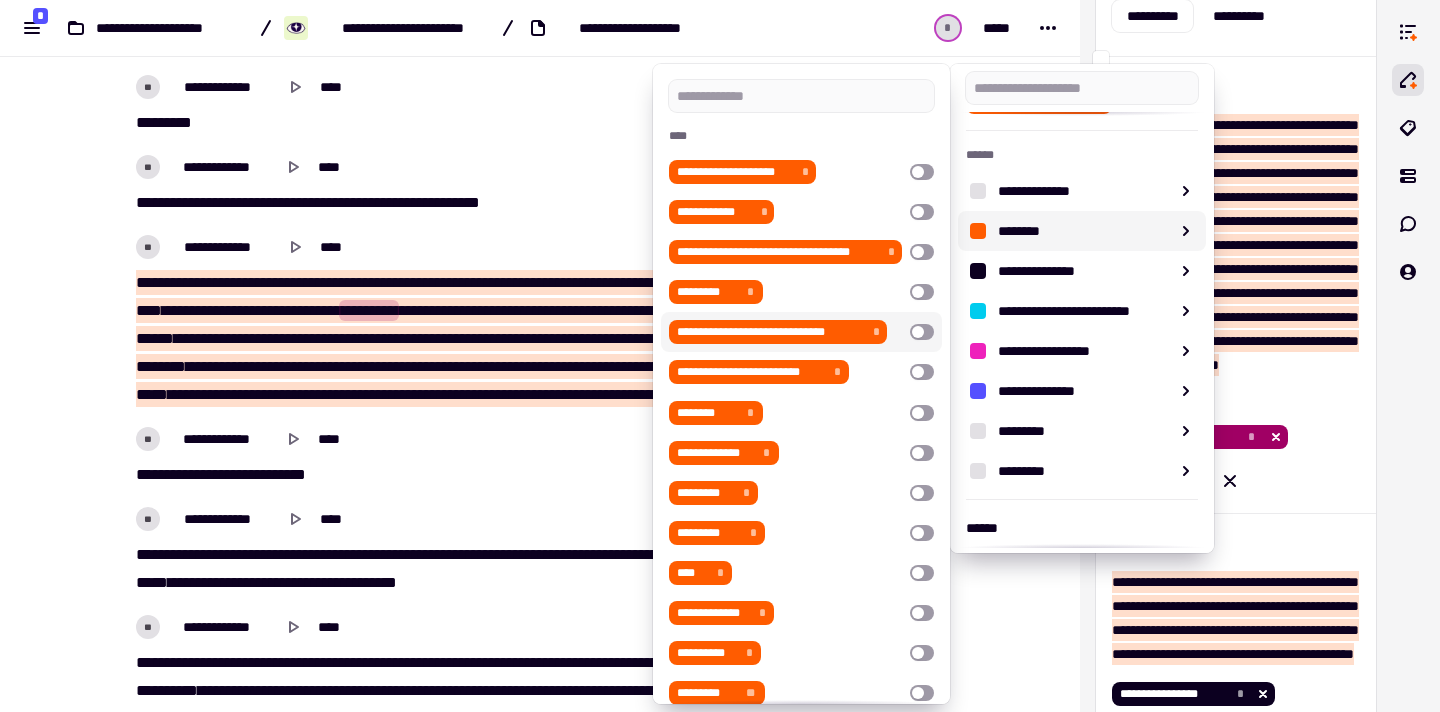 click at bounding box center [720, 356] 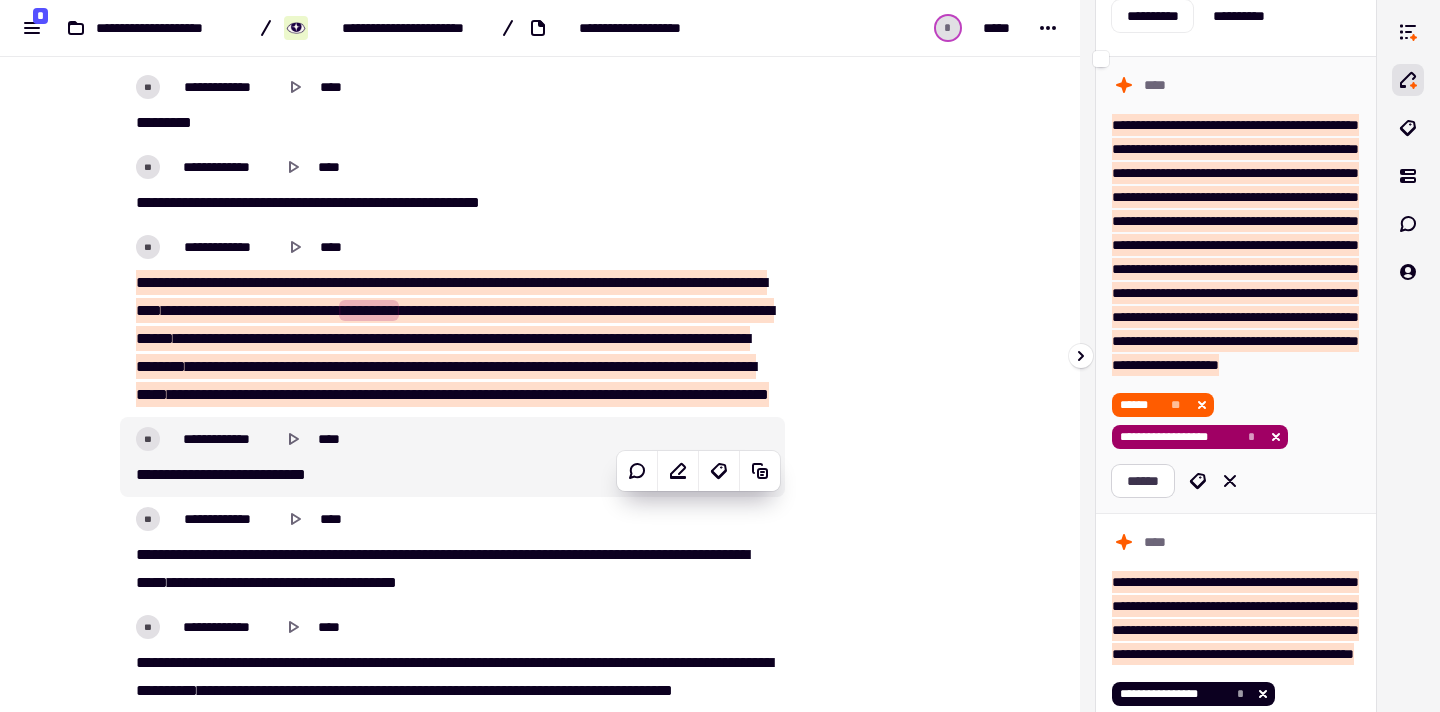 click on "******" 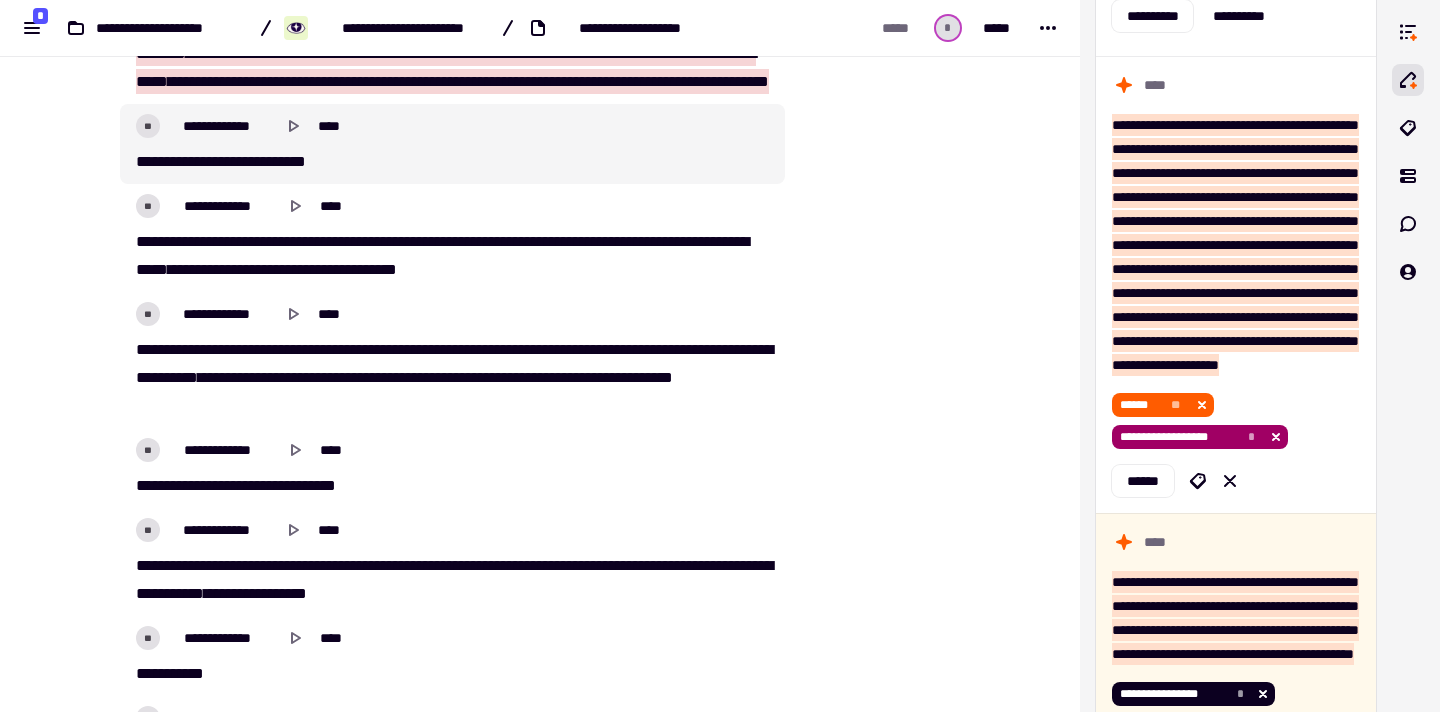 scroll, scrollTop: 3288, scrollLeft: 0, axis: vertical 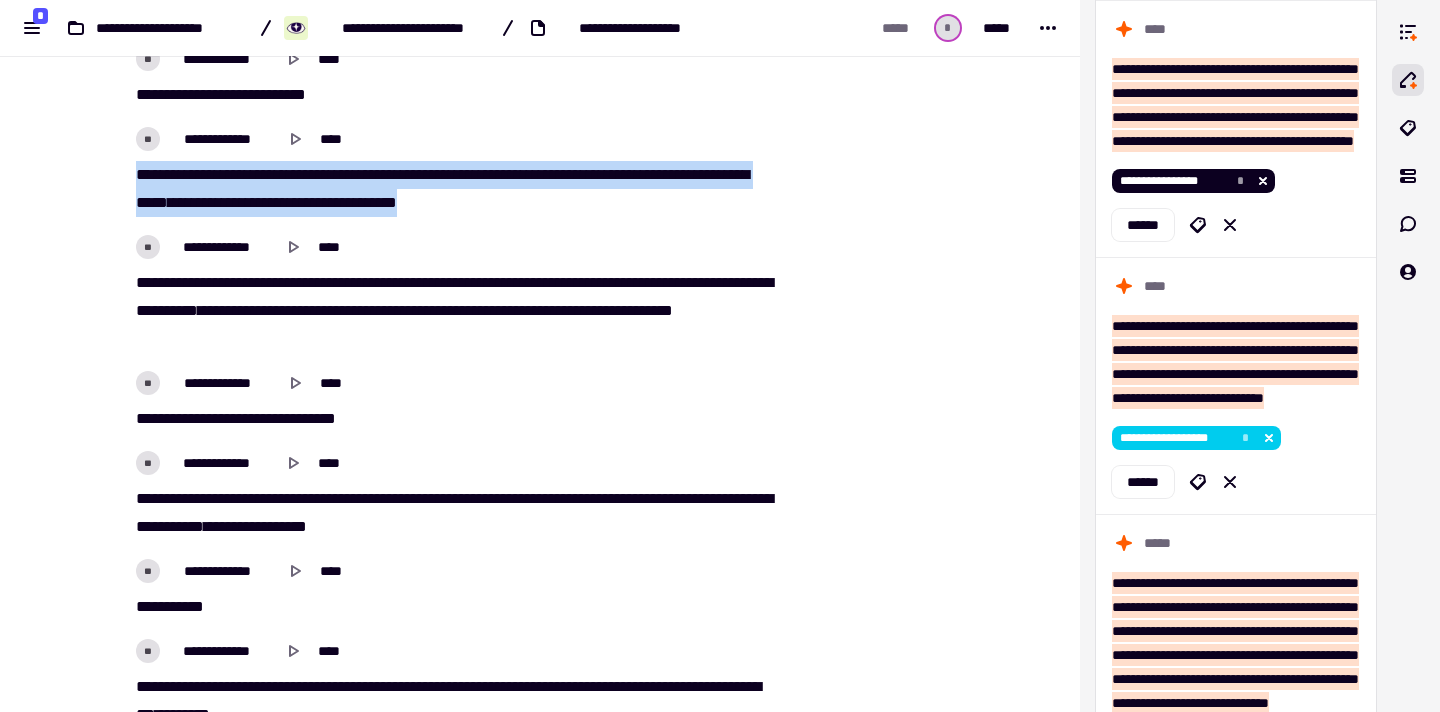 drag, startPoint x: 604, startPoint y: 236, endPoint x: 122, endPoint y: 188, distance: 484.38416 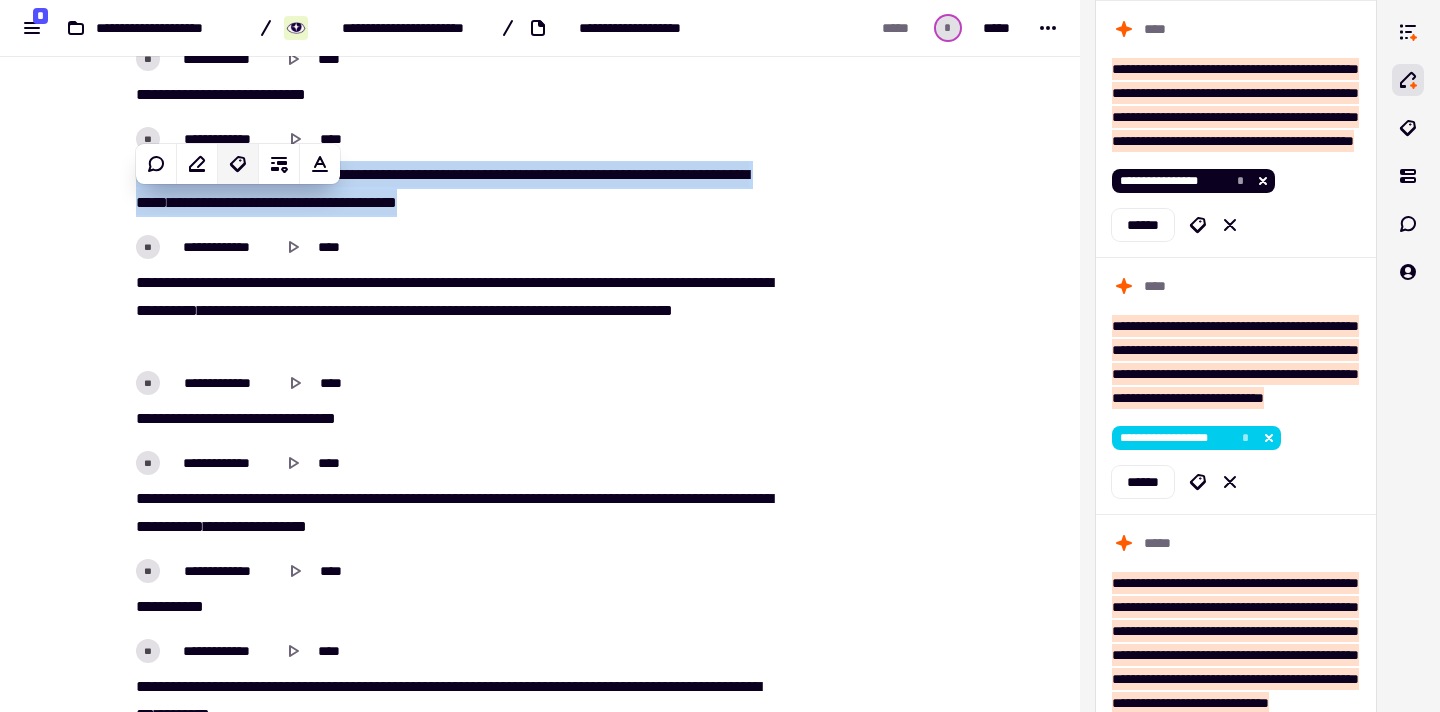 click 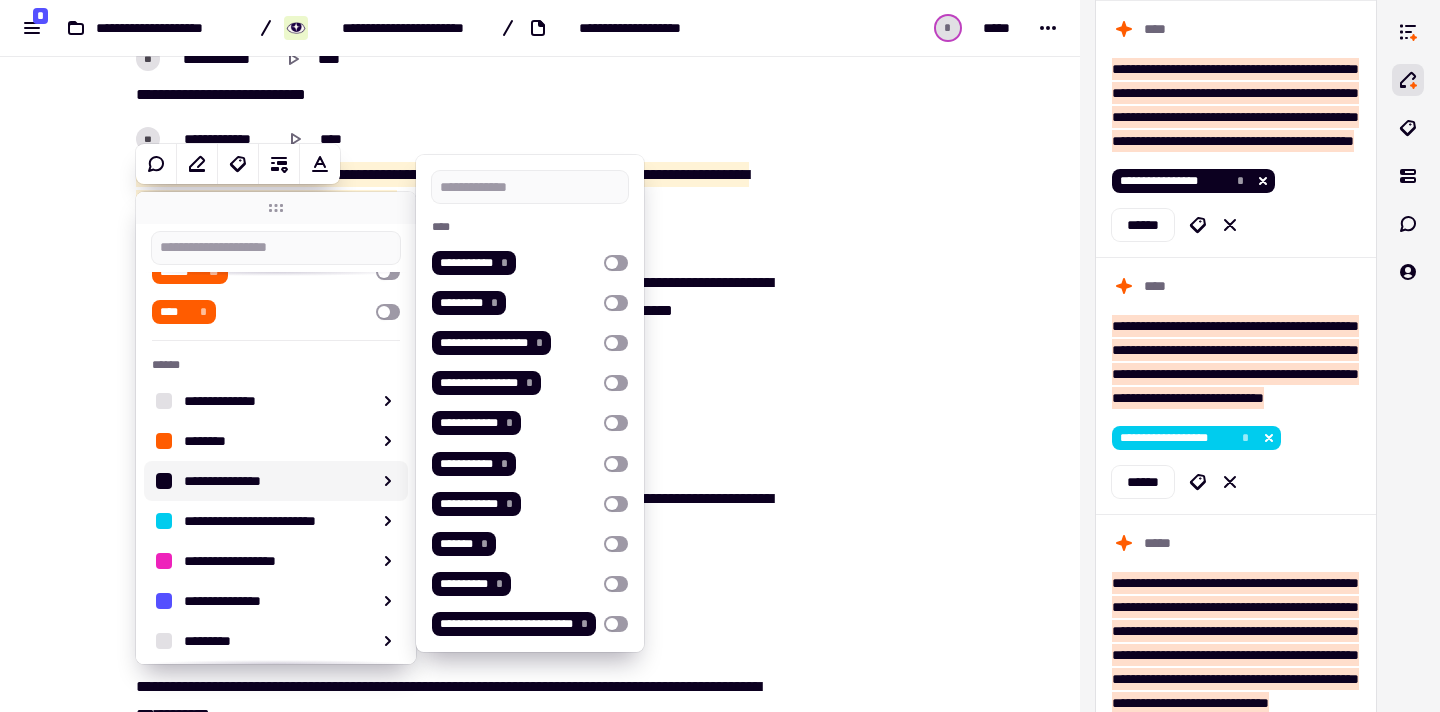 scroll, scrollTop: 108, scrollLeft: 0, axis: vertical 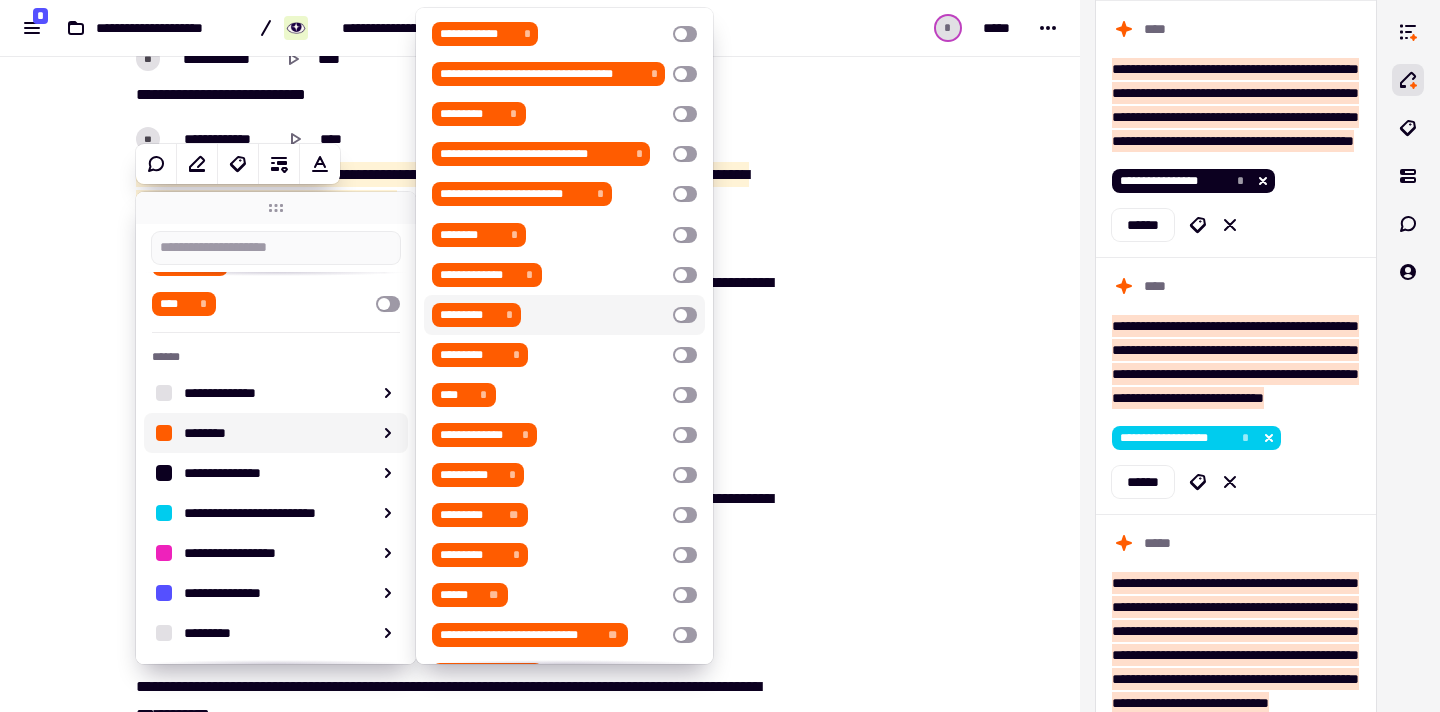 click at bounding box center [685, 315] 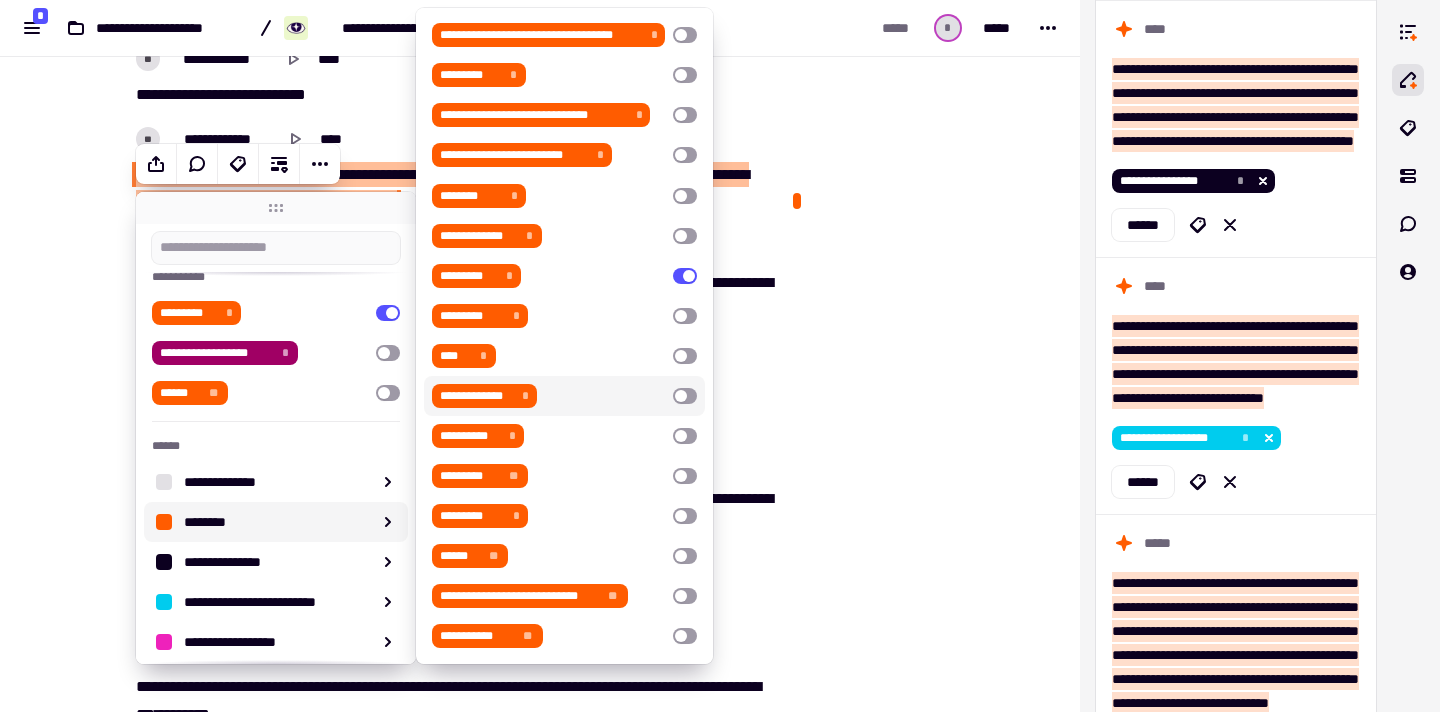 scroll, scrollTop: 183, scrollLeft: 0, axis: vertical 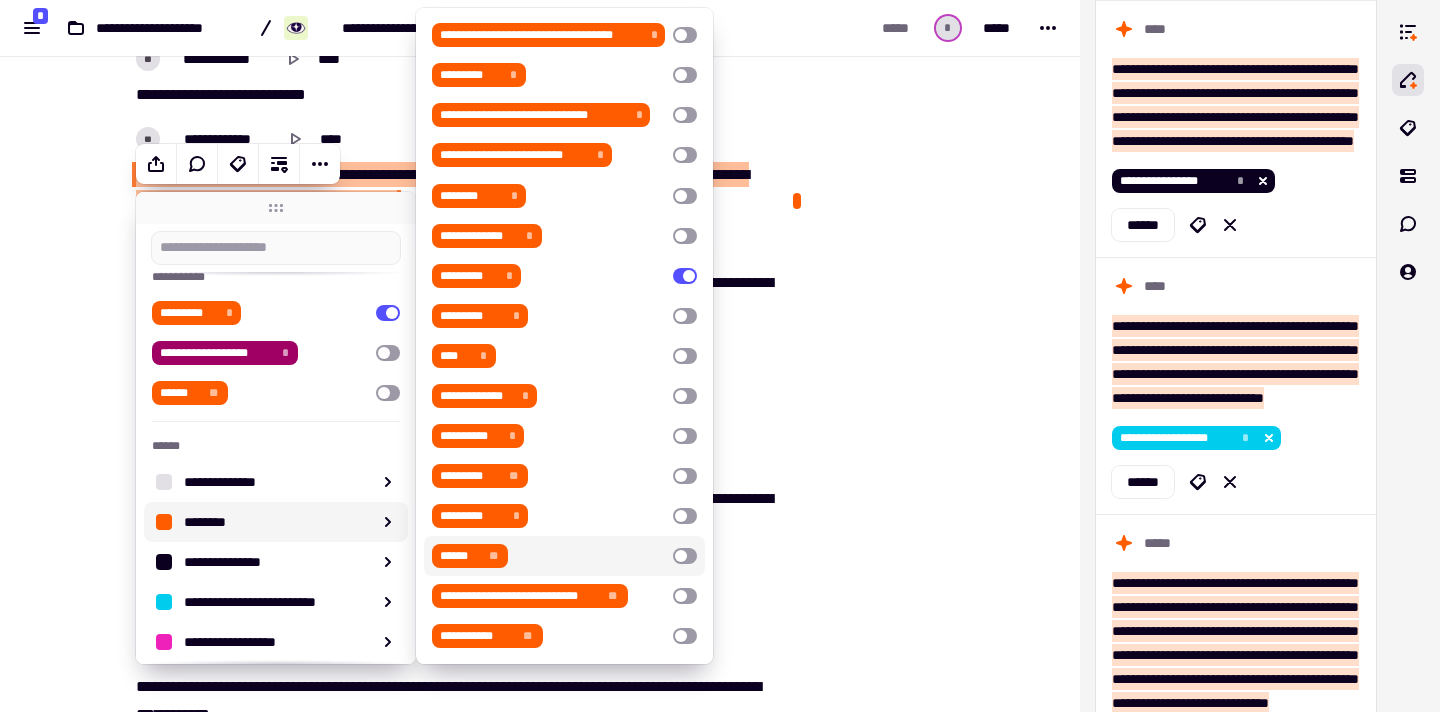 click at bounding box center (685, 556) 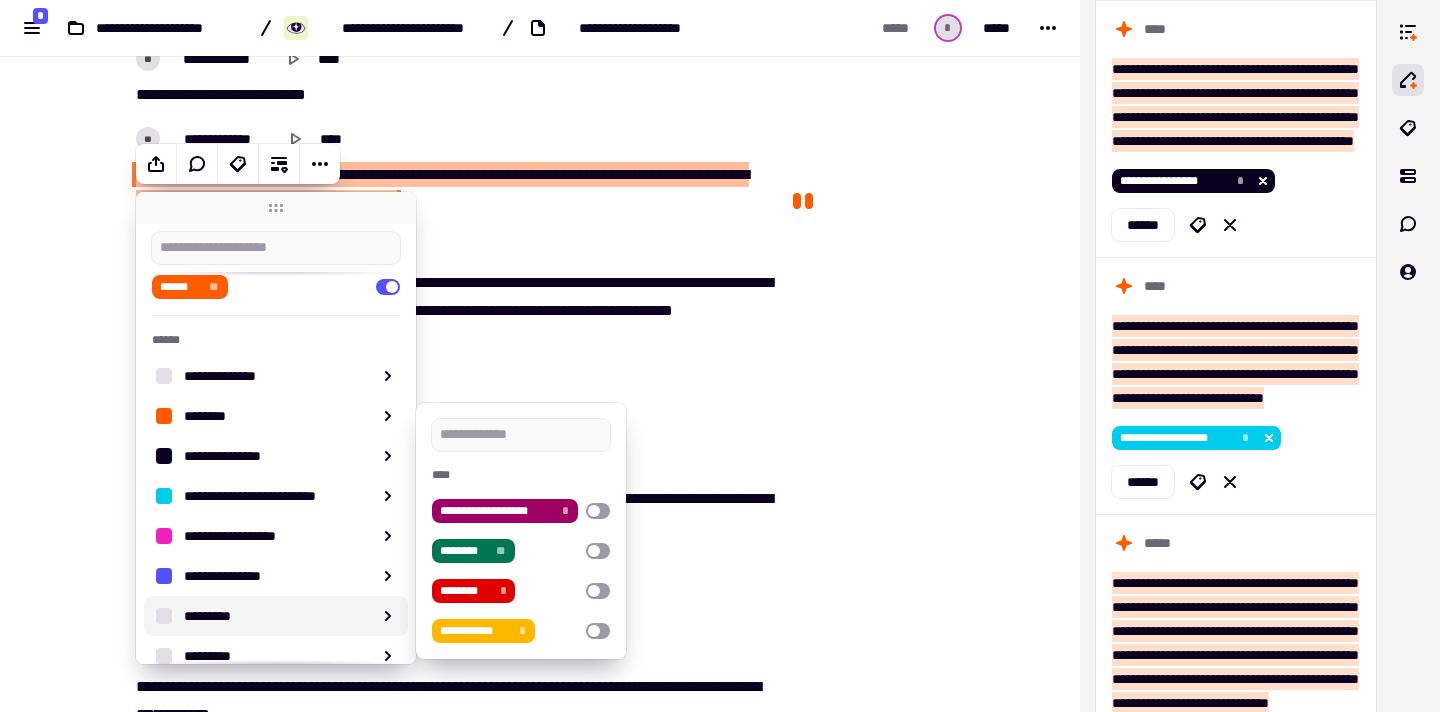 scroll, scrollTop: 332, scrollLeft: 0, axis: vertical 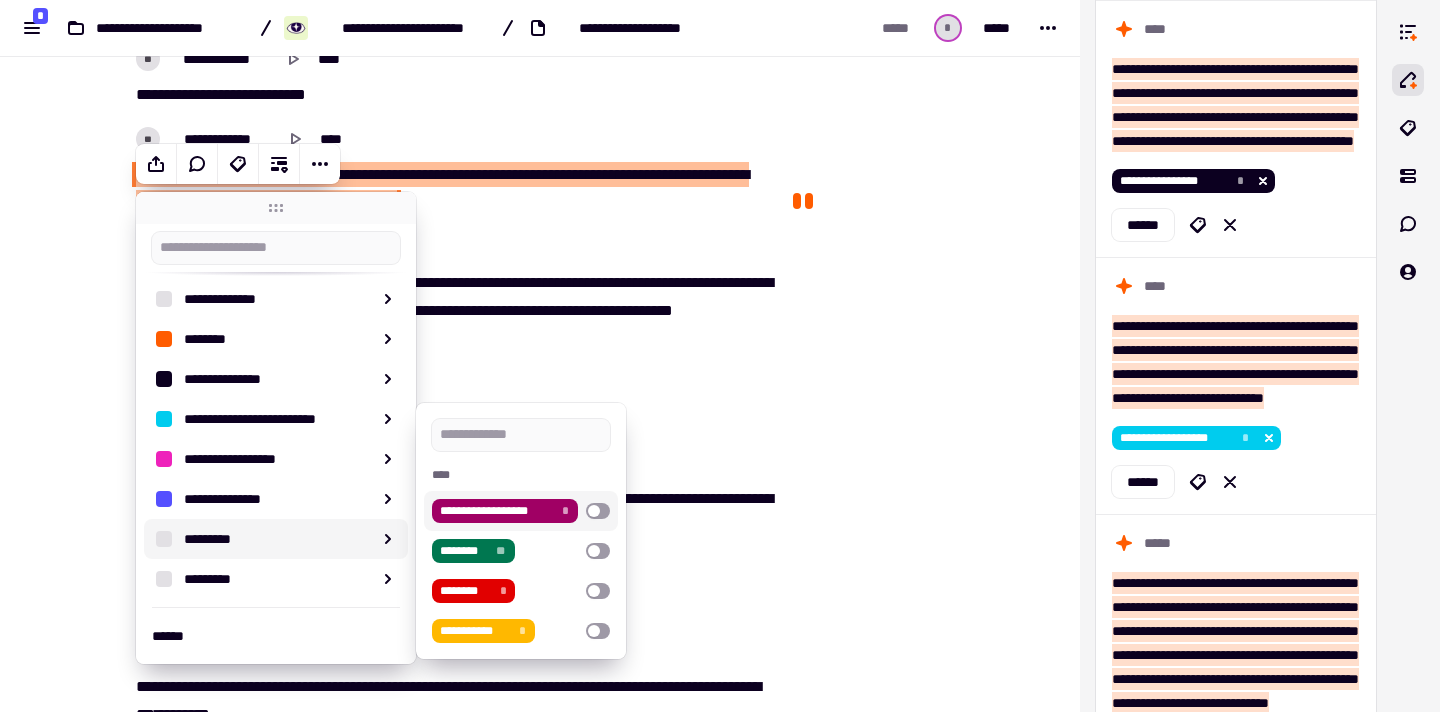 click at bounding box center (598, 511) 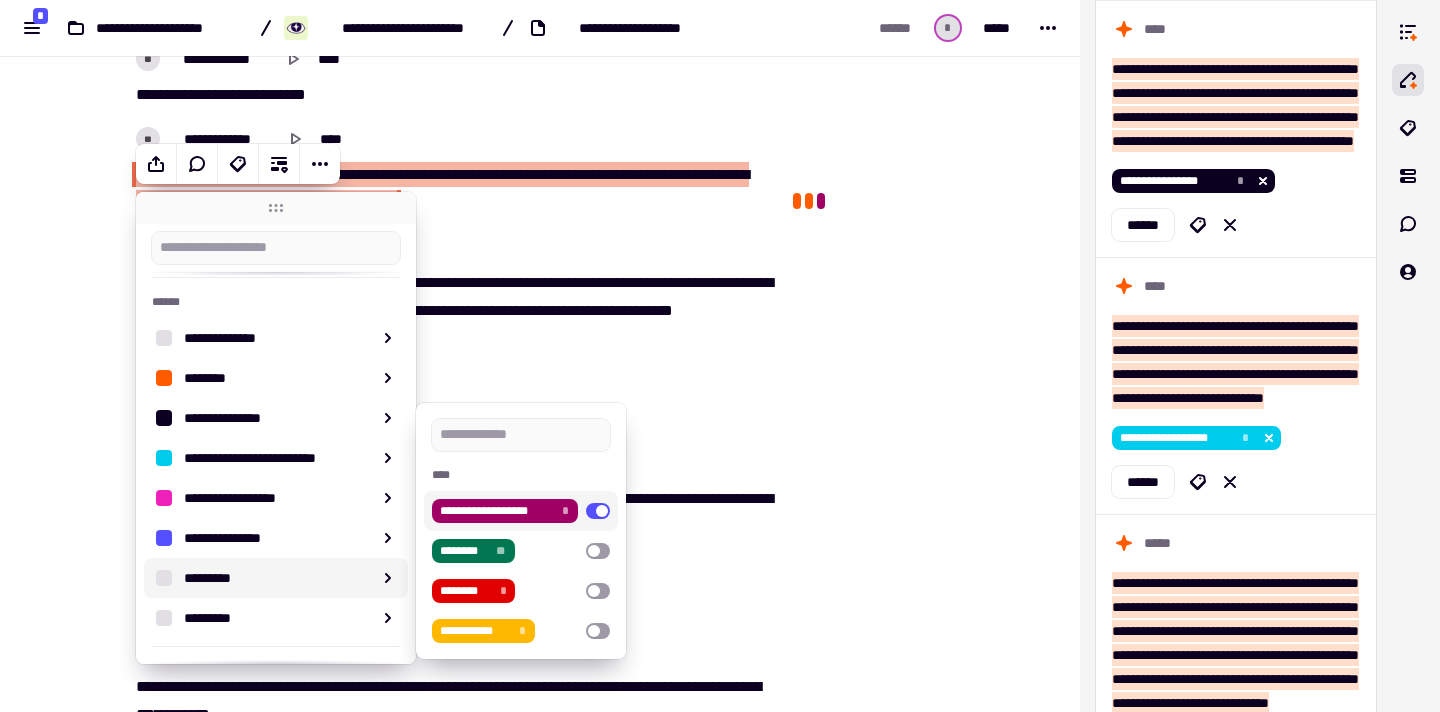 click at bounding box center (888, -1019) 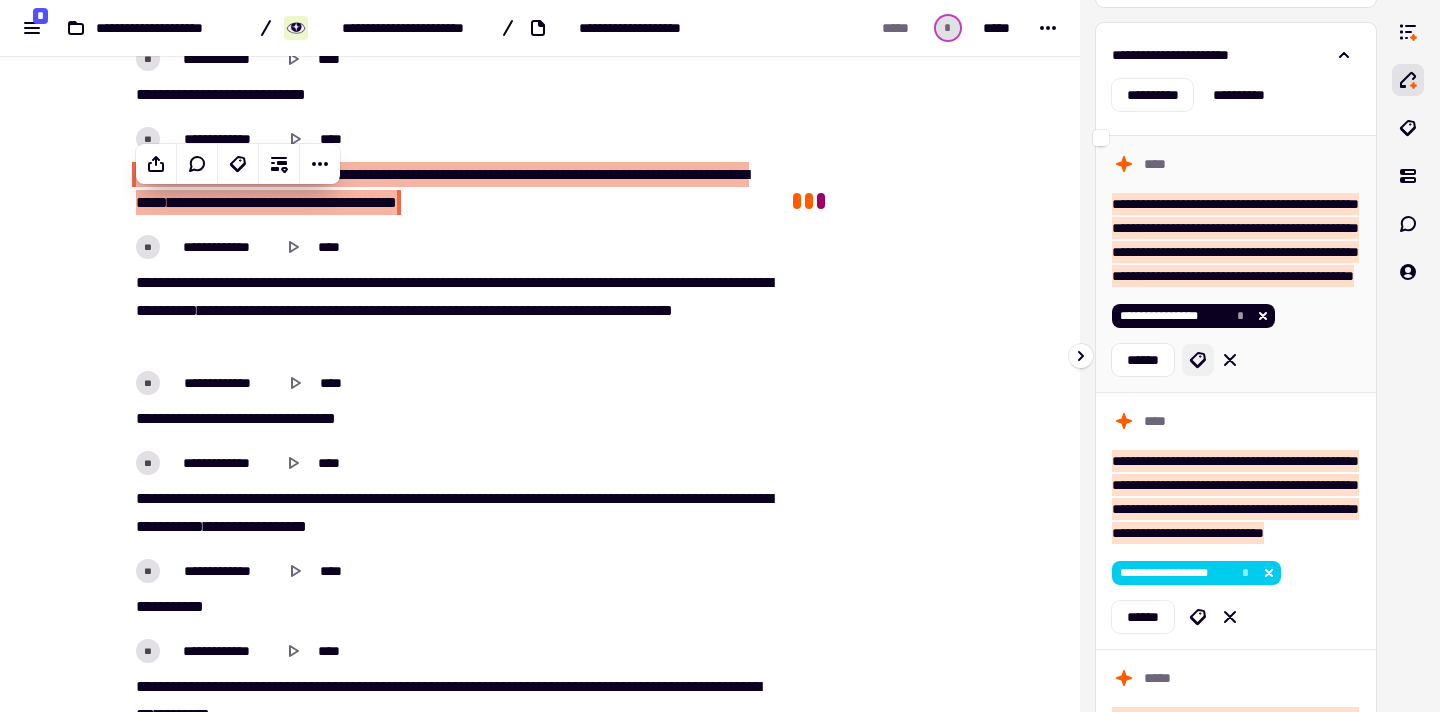 scroll, scrollTop: 0, scrollLeft: 0, axis: both 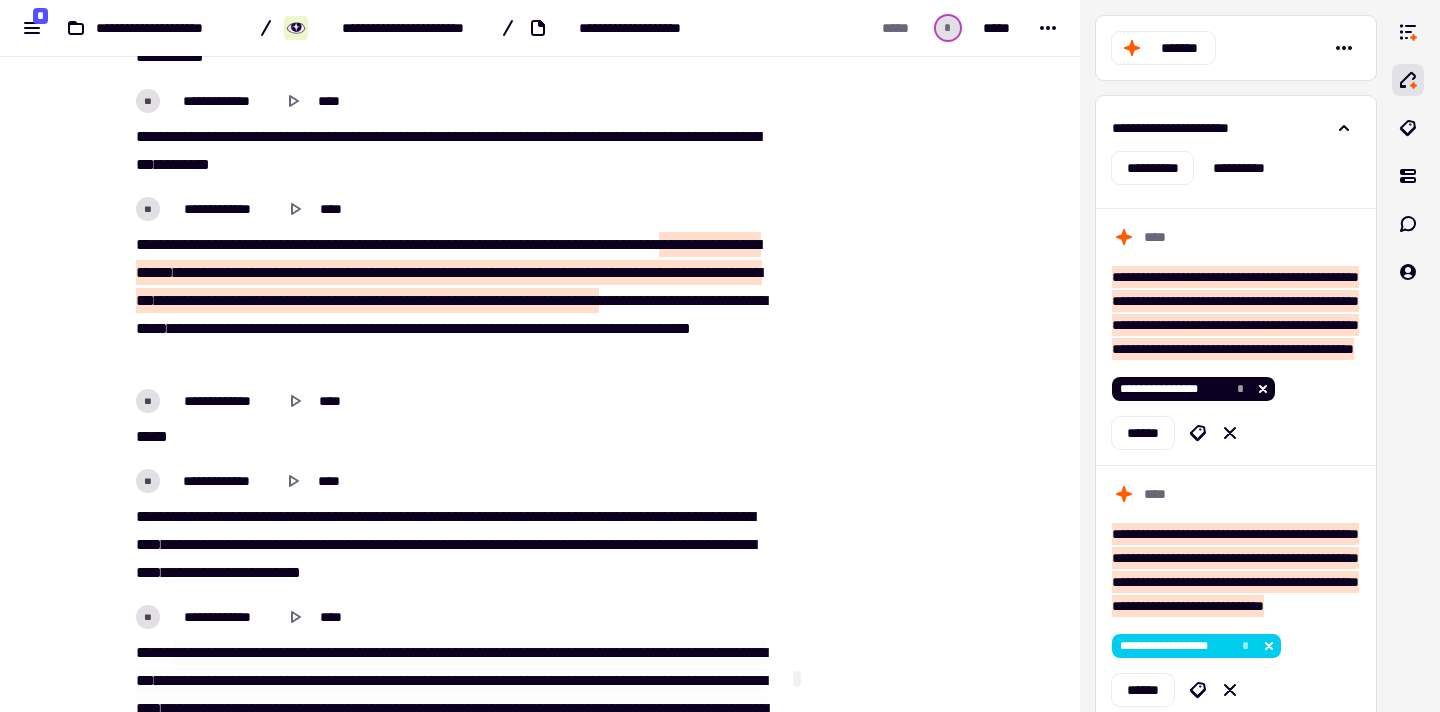 click on "*******" at bounding box center [327, 272] 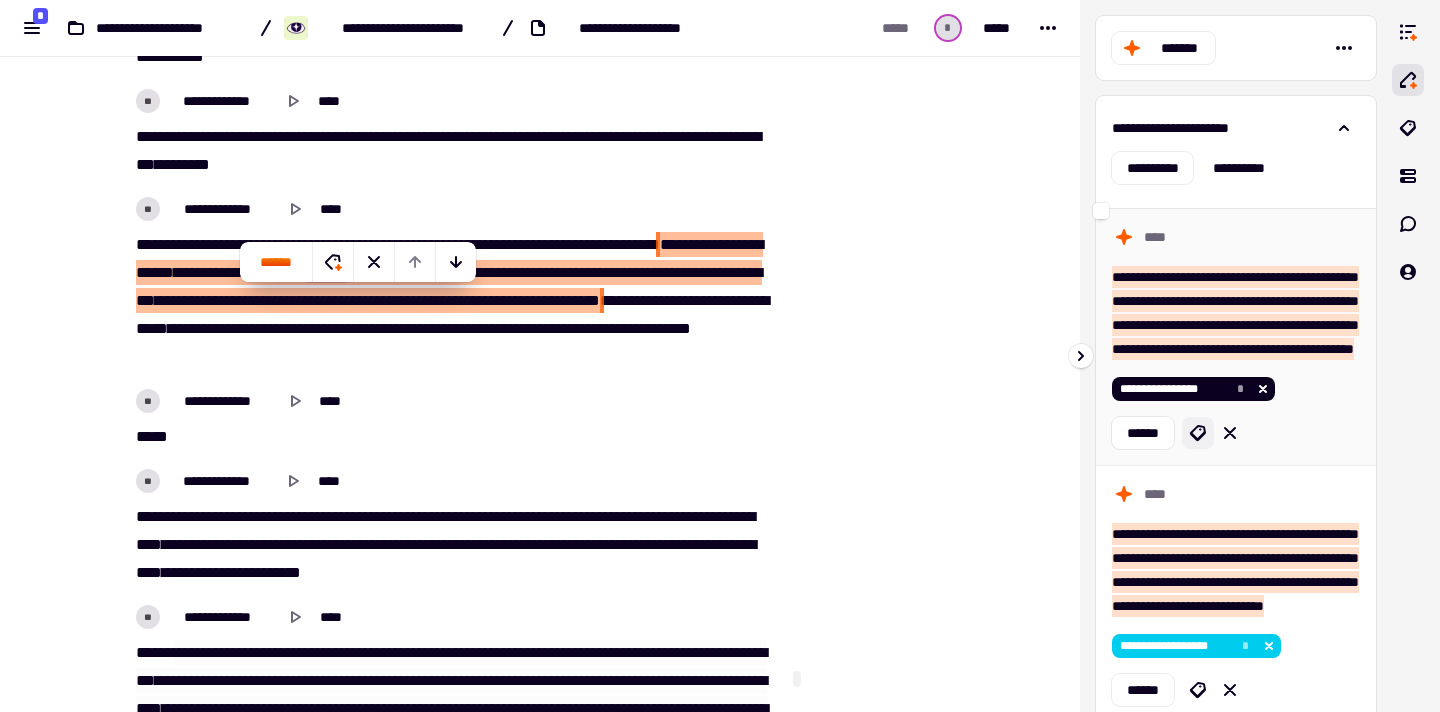 click 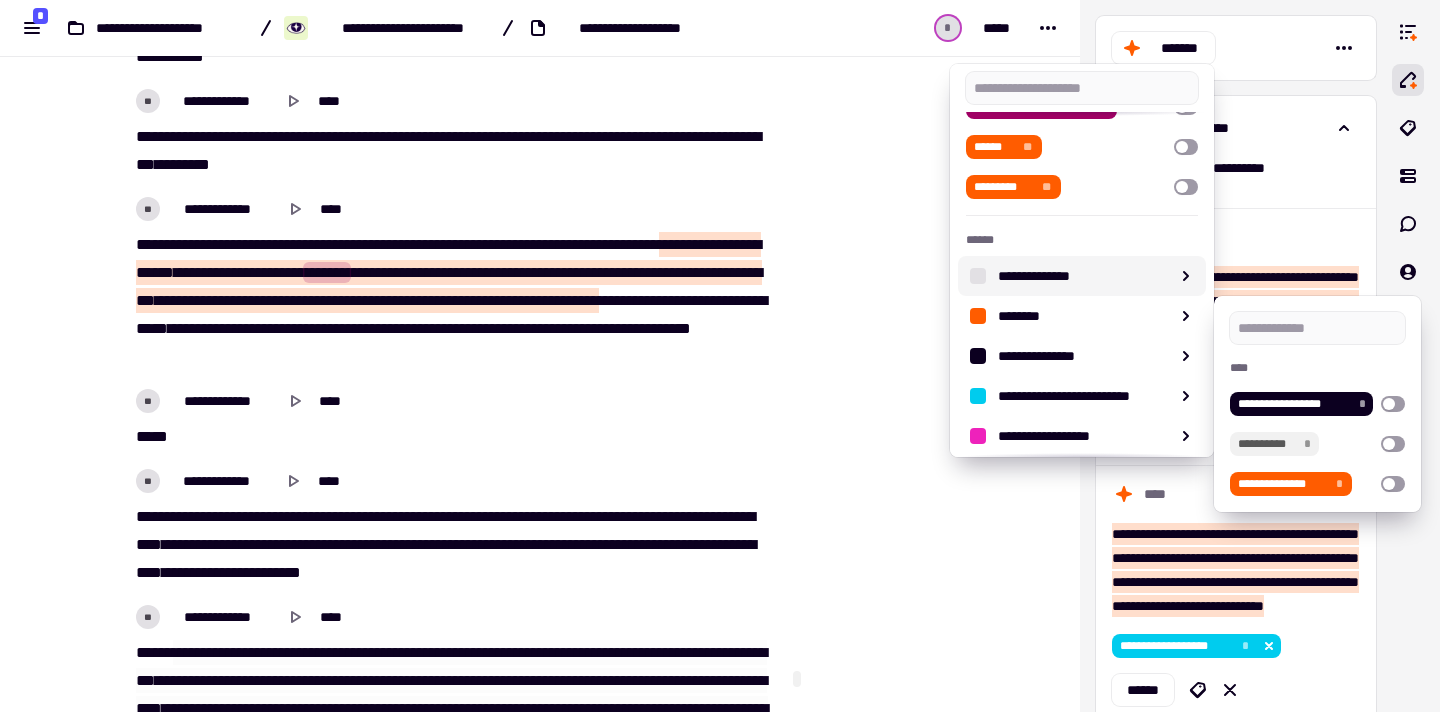 scroll, scrollTop: 157, scrollLeft: 0, axis: vertical 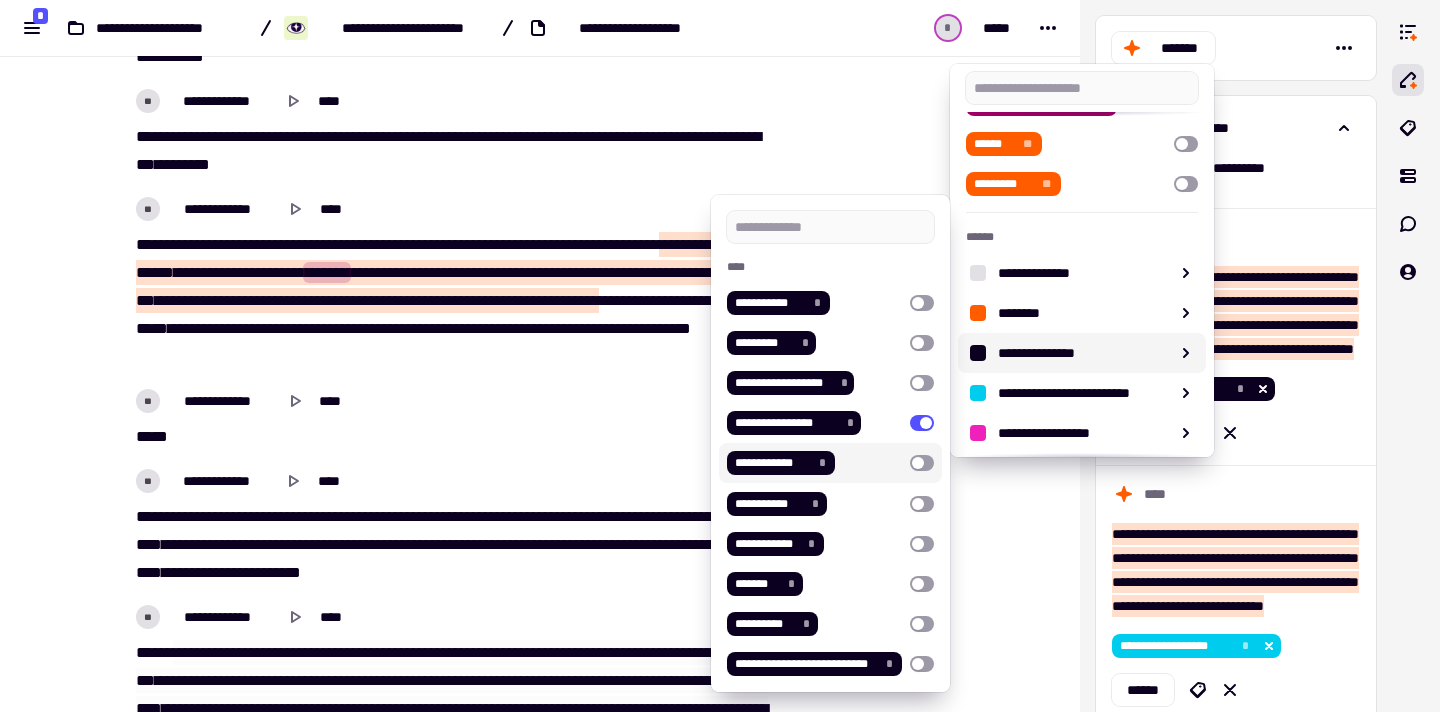 click at bounding box center [922, 463] 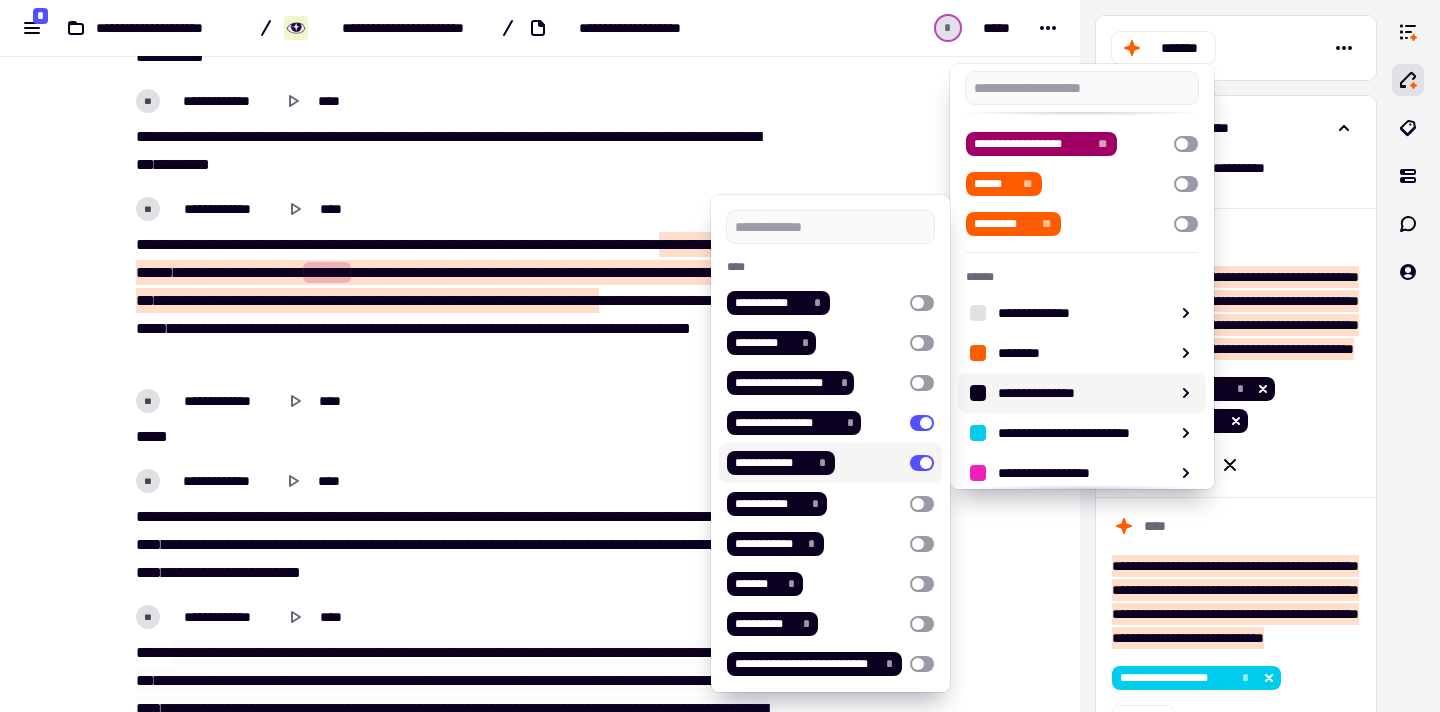 click at bounding box center (720, 356) 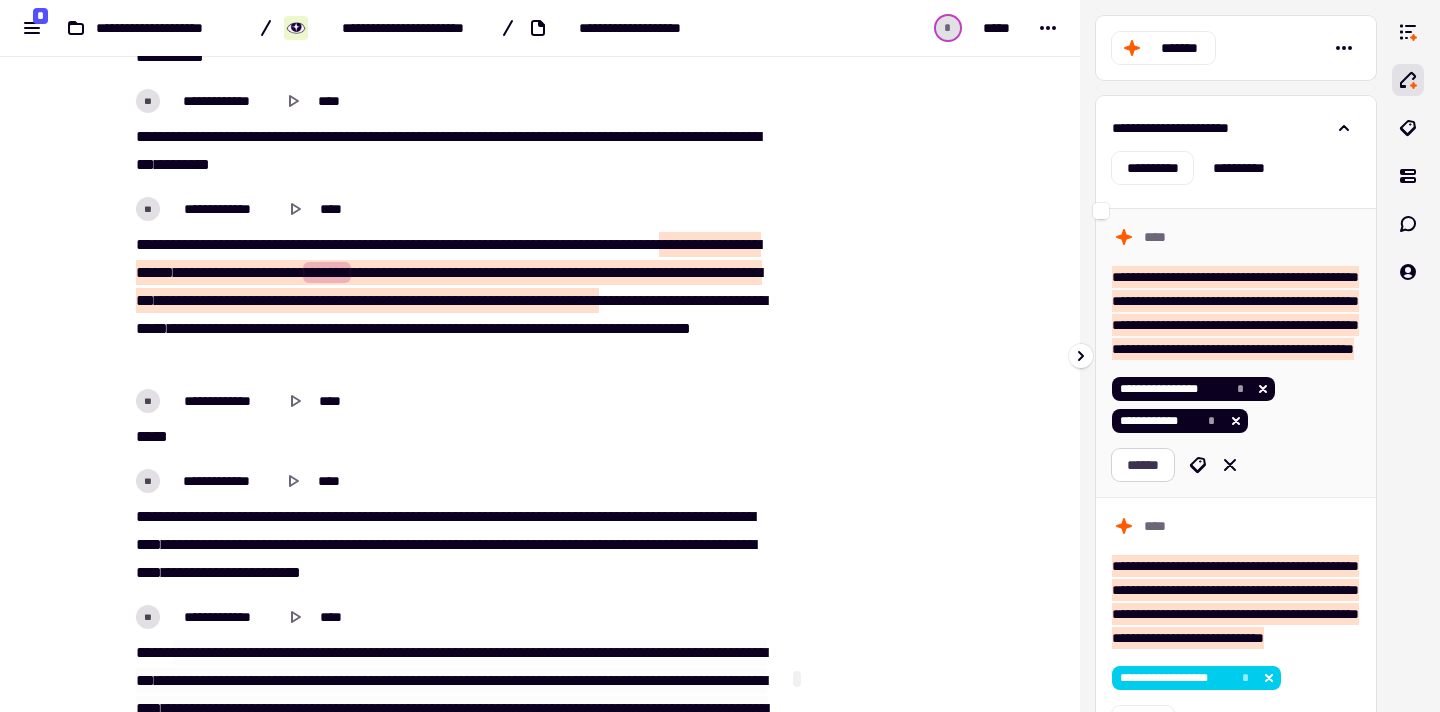 click on "******" 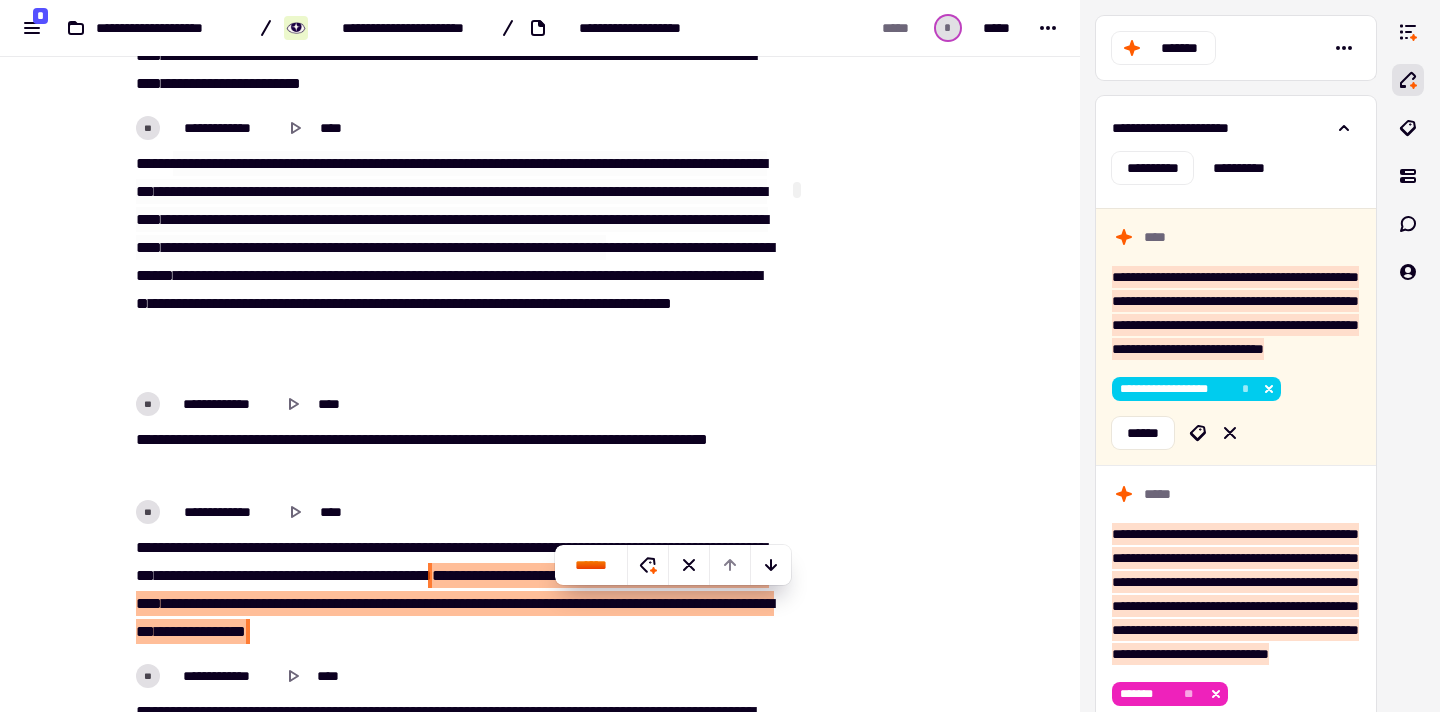 scroll, scrollTop: 4448, scrollLeft: 0, axis: vertical 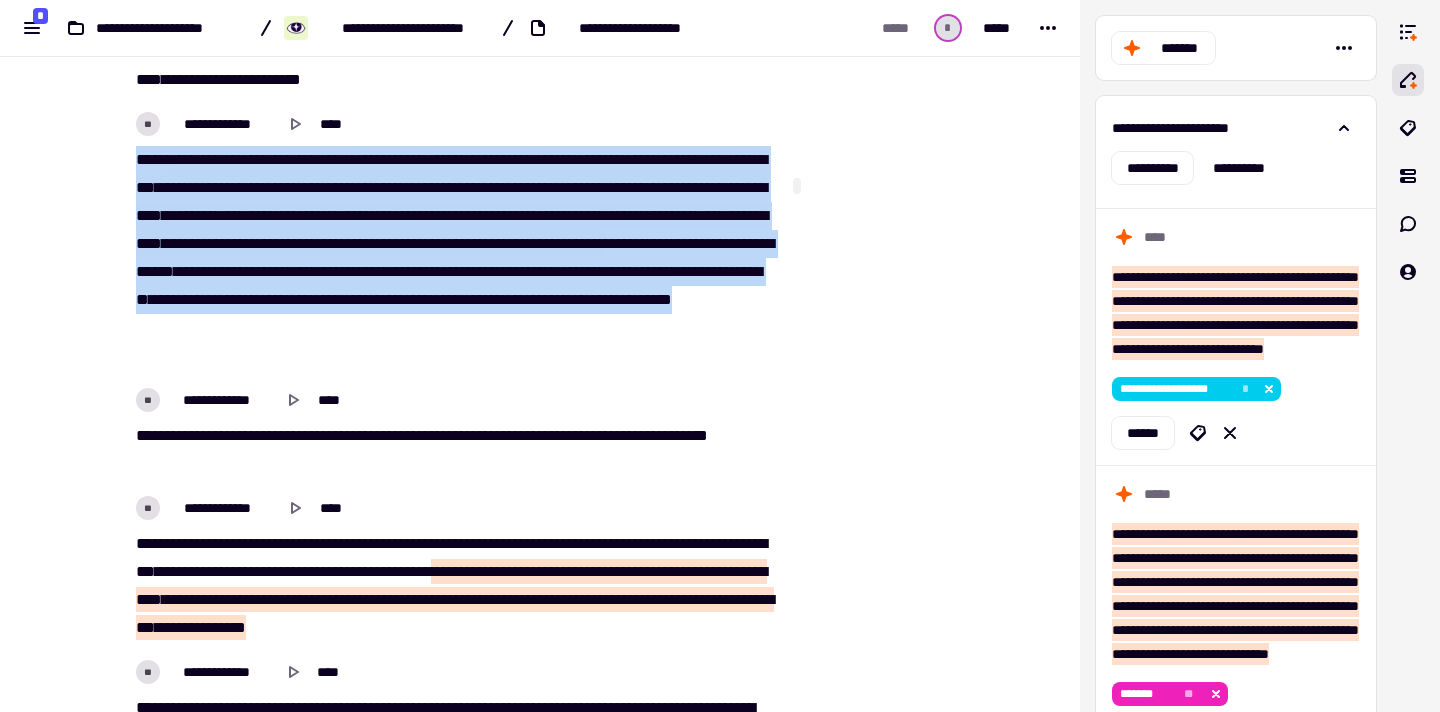 drag, startPoint x: 131, startPoint y: 183, endPoint x: 346, endPoint y: 373, distance: 286.92334 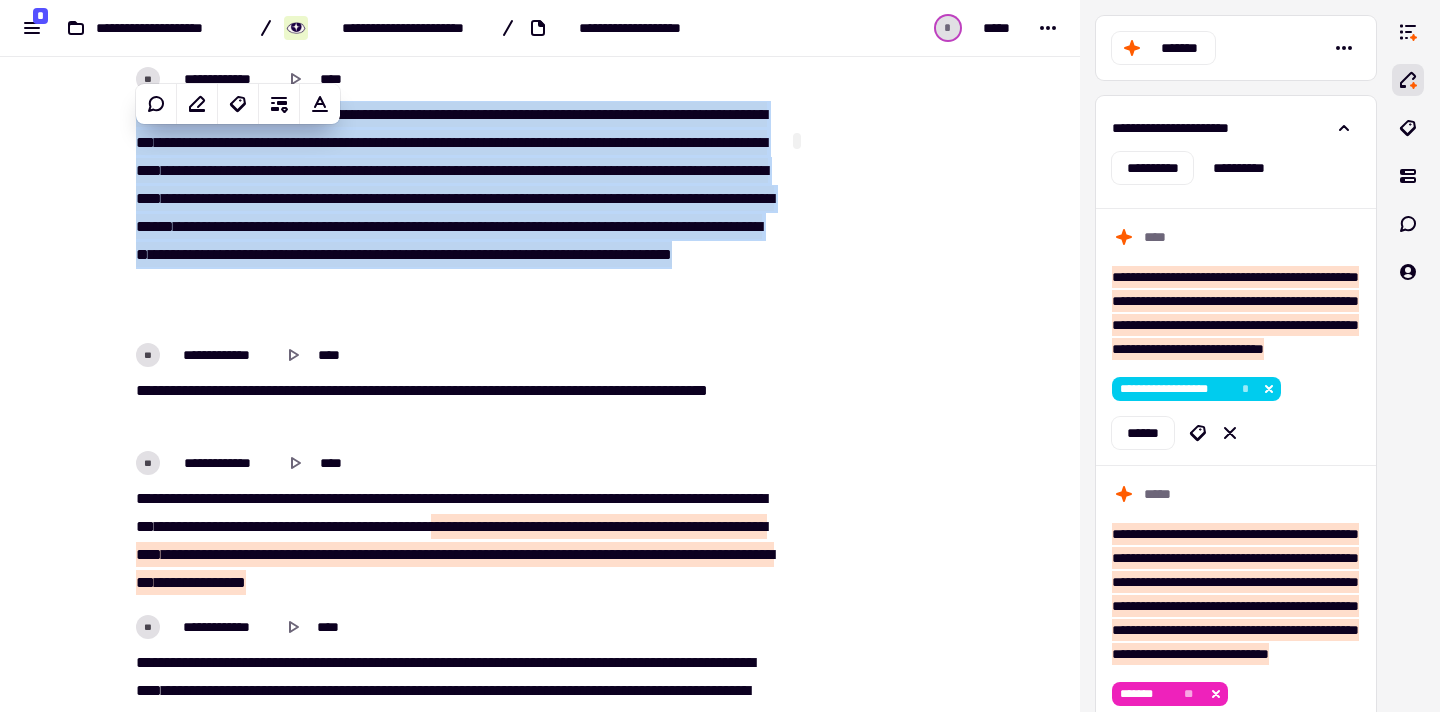 scroll, scrollTop: 4496, scrollLeft: 0, axis: vertical 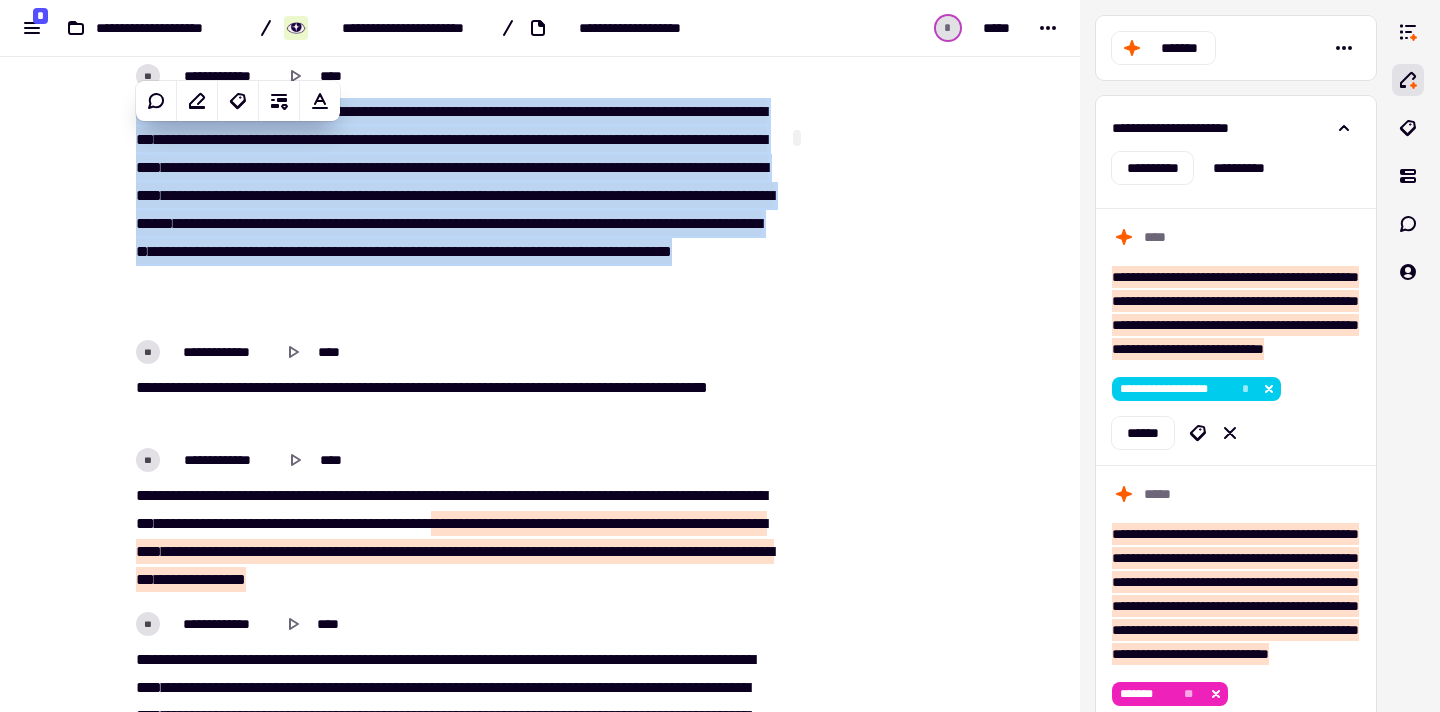 click on "***" at bounding box center (519, 195) 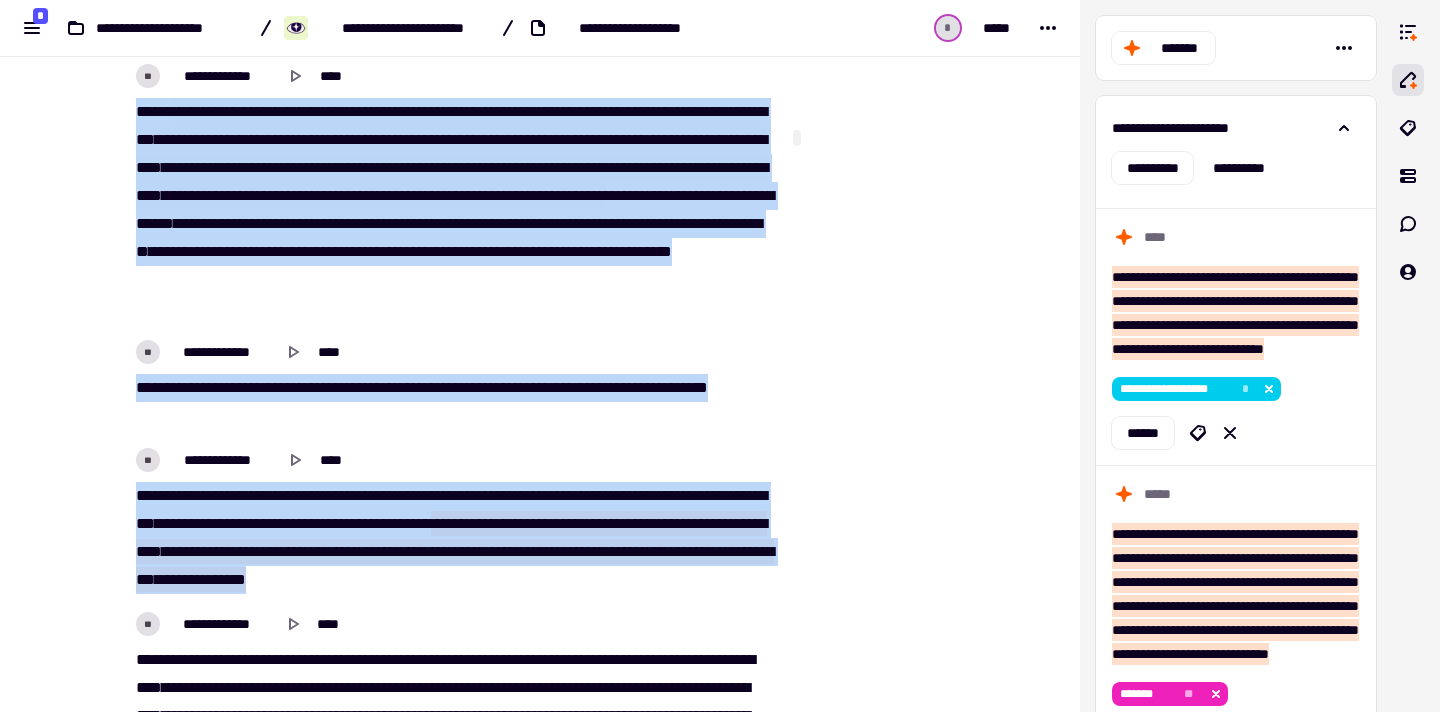 drag, startPoint x: 133, startPoint y: 139, endPoint x: 604, endPoint y: 610, distance: 666.0946 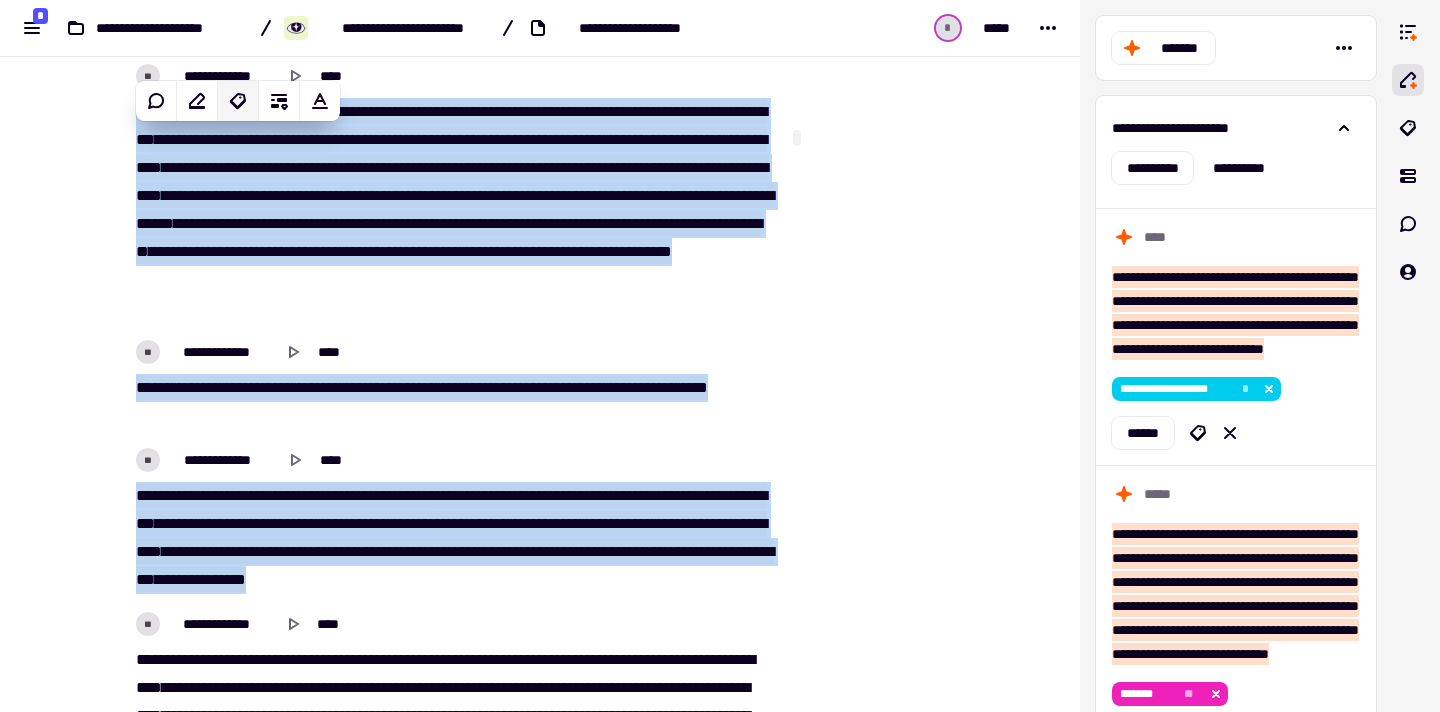 click 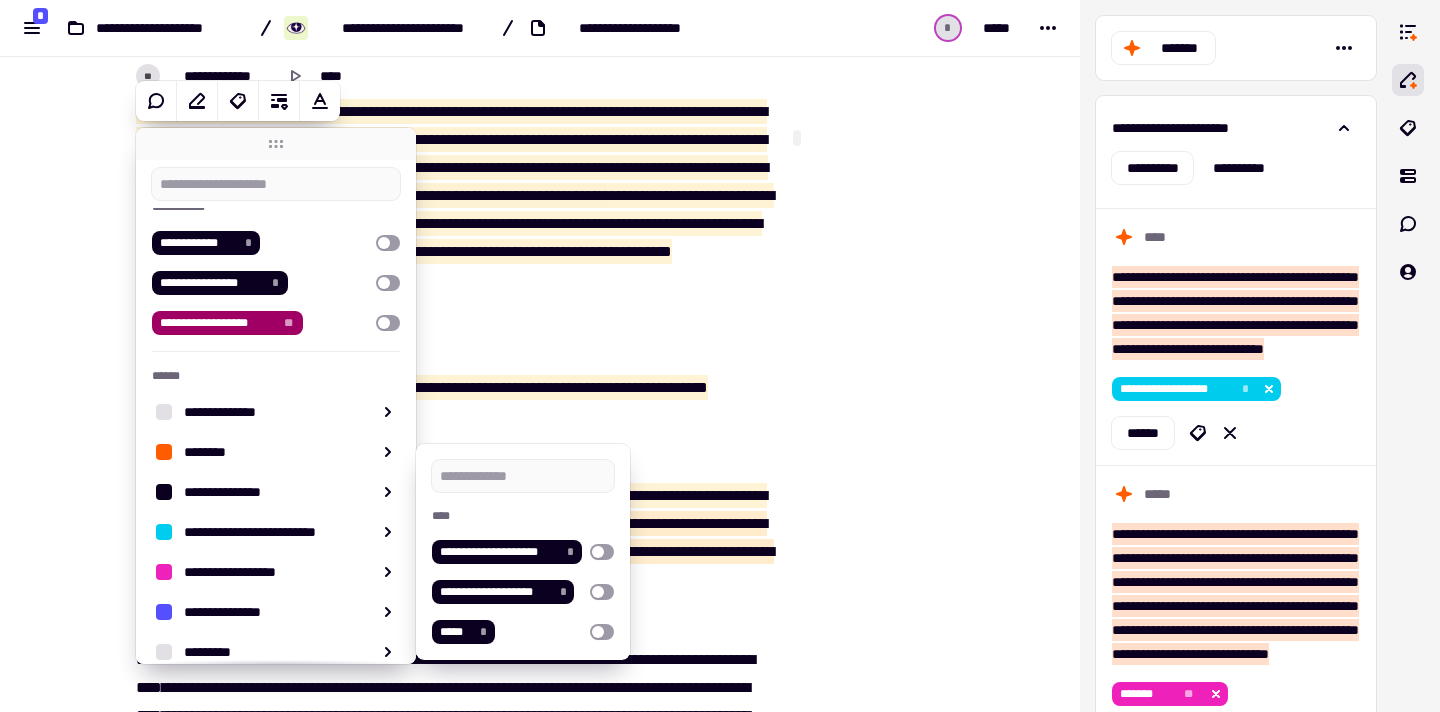 scroll, scrollTop: 0, scrollLeft: 0, axis: both 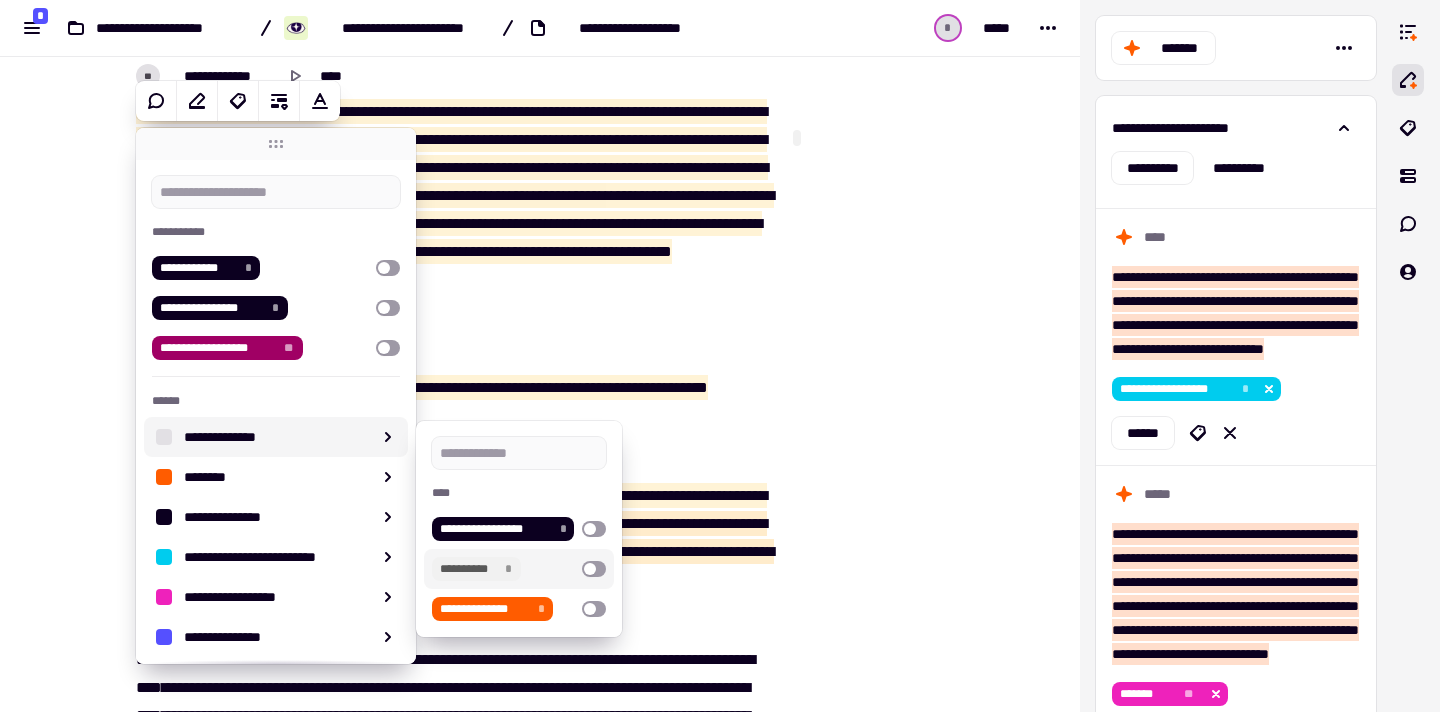 click at bounding box center (594, 569) 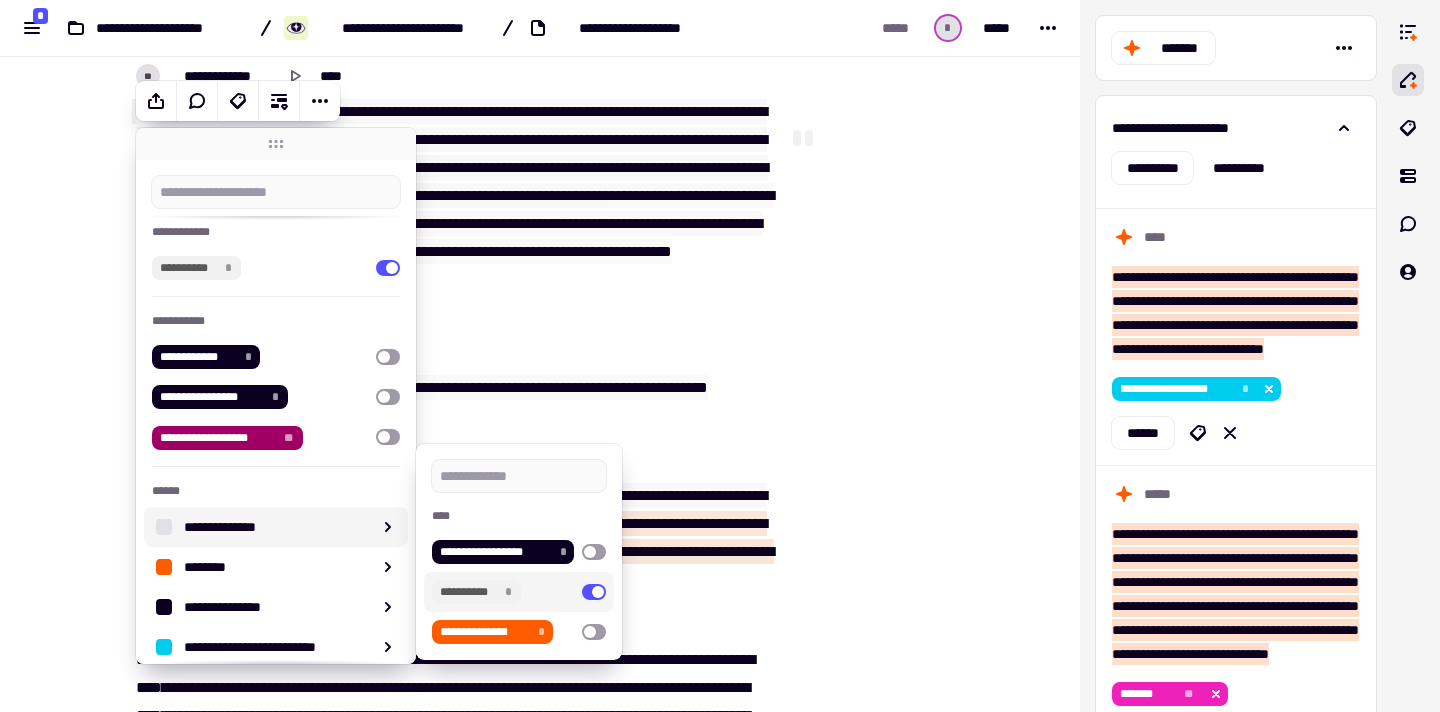 scroll, scrollTop: 232, scrollLeft: 0, axis: vertical 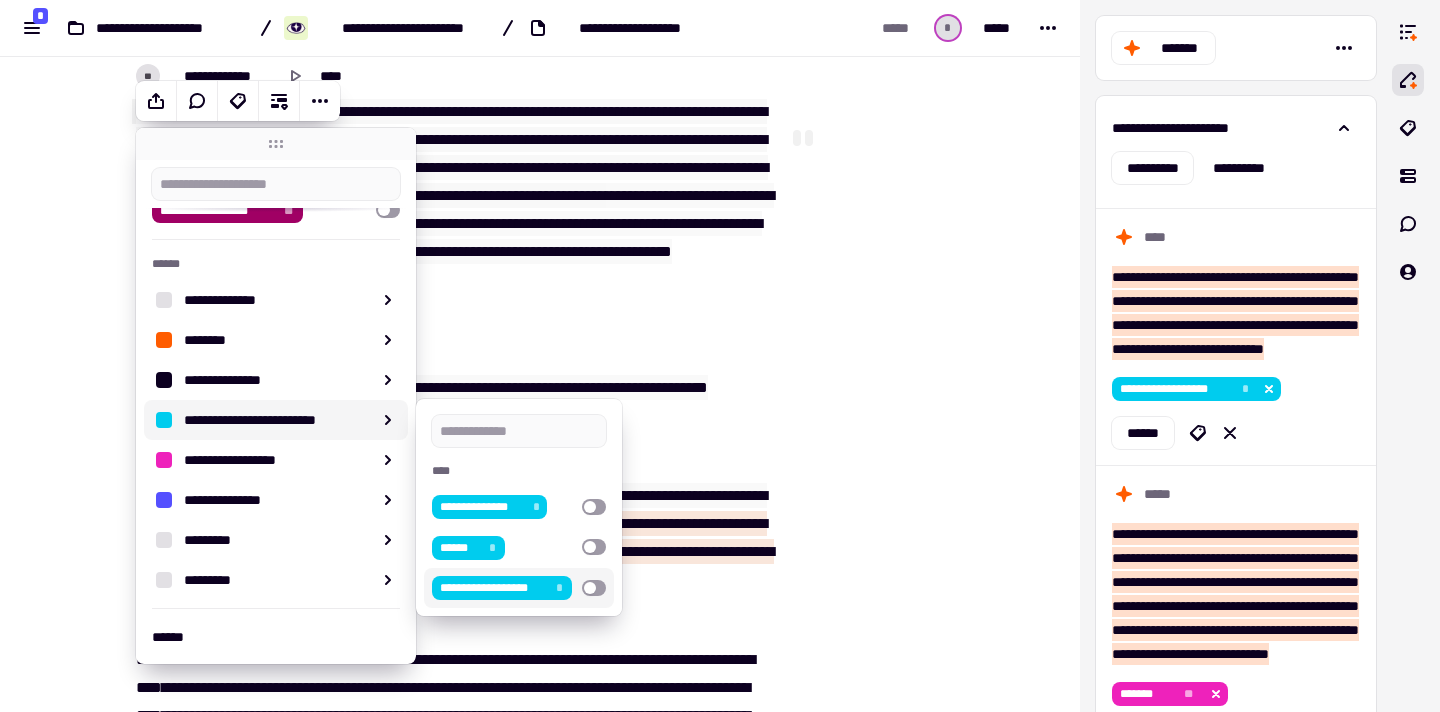 click at bounding box center (594, 588) 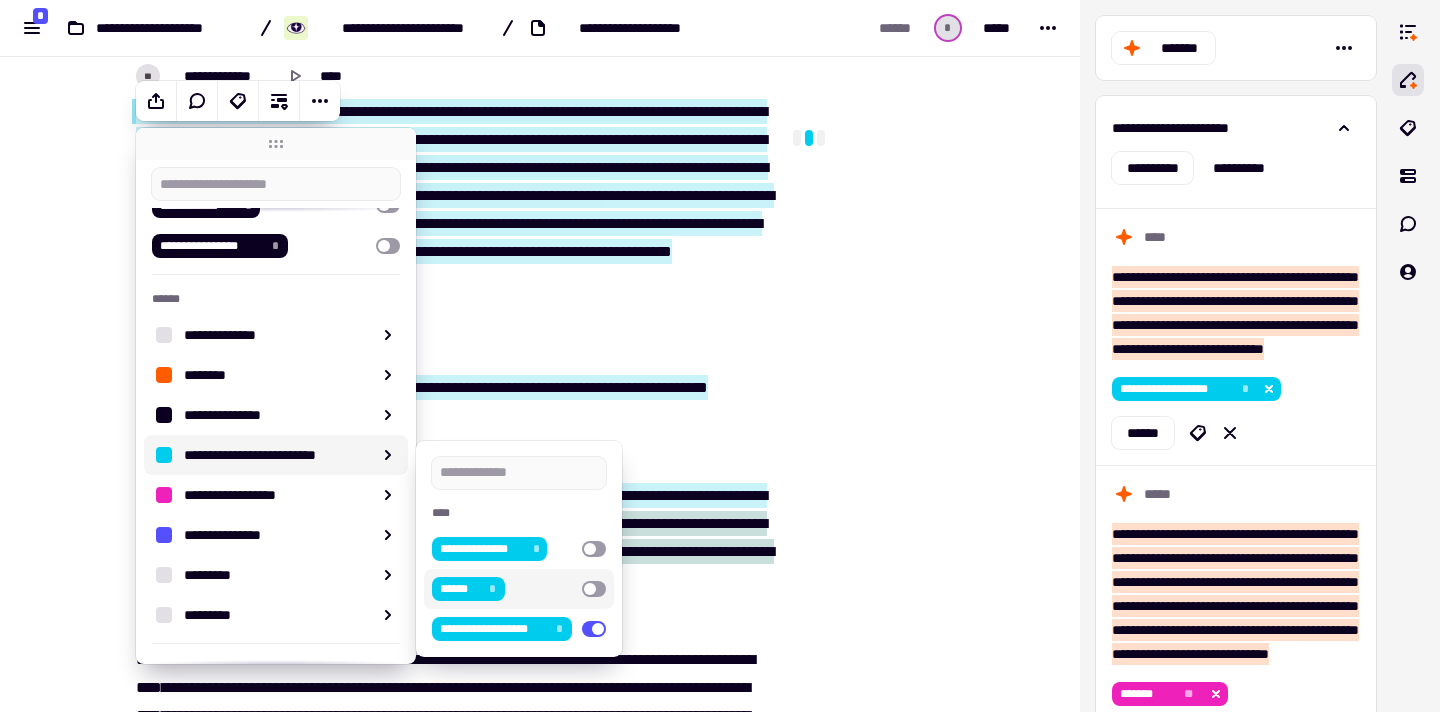 click at bounding box center [888, 2708] 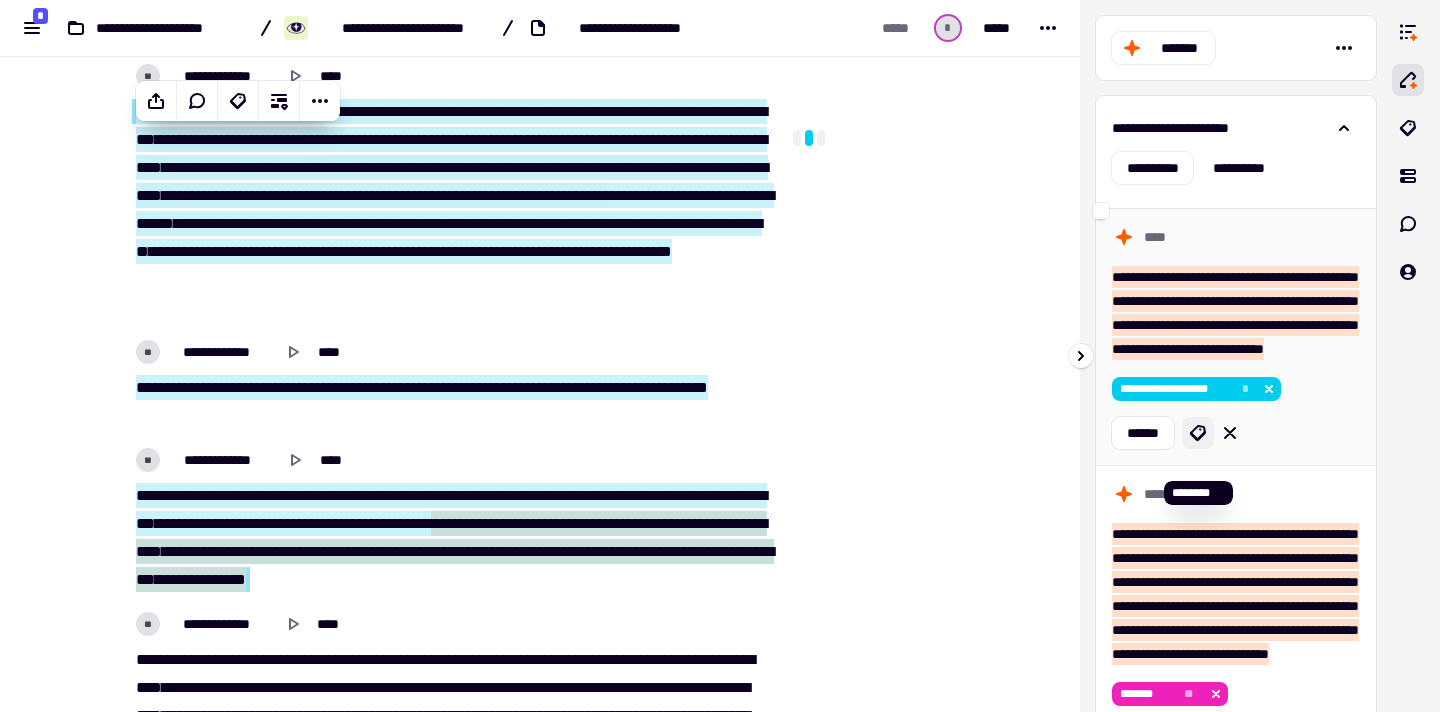 click 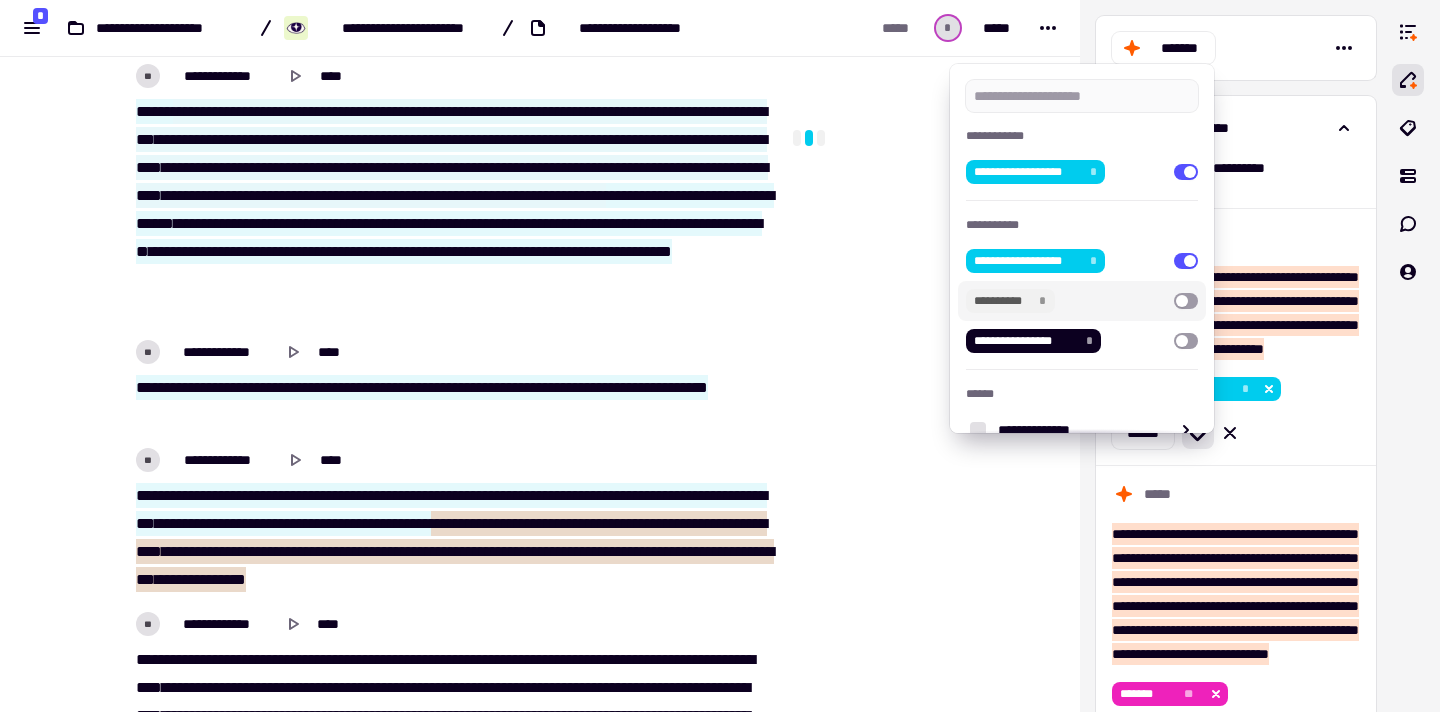click at bounding box center [1186, 301] 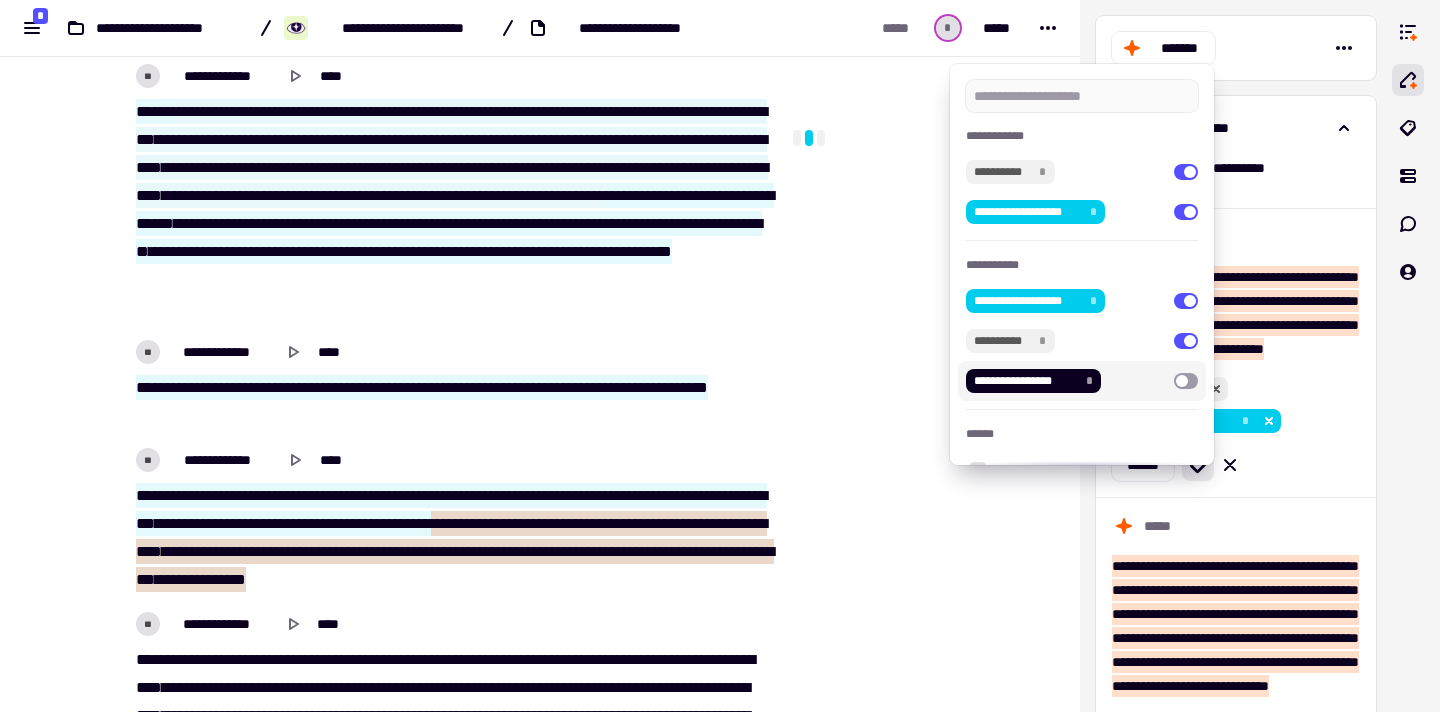 click at bounding box center (720, 356) 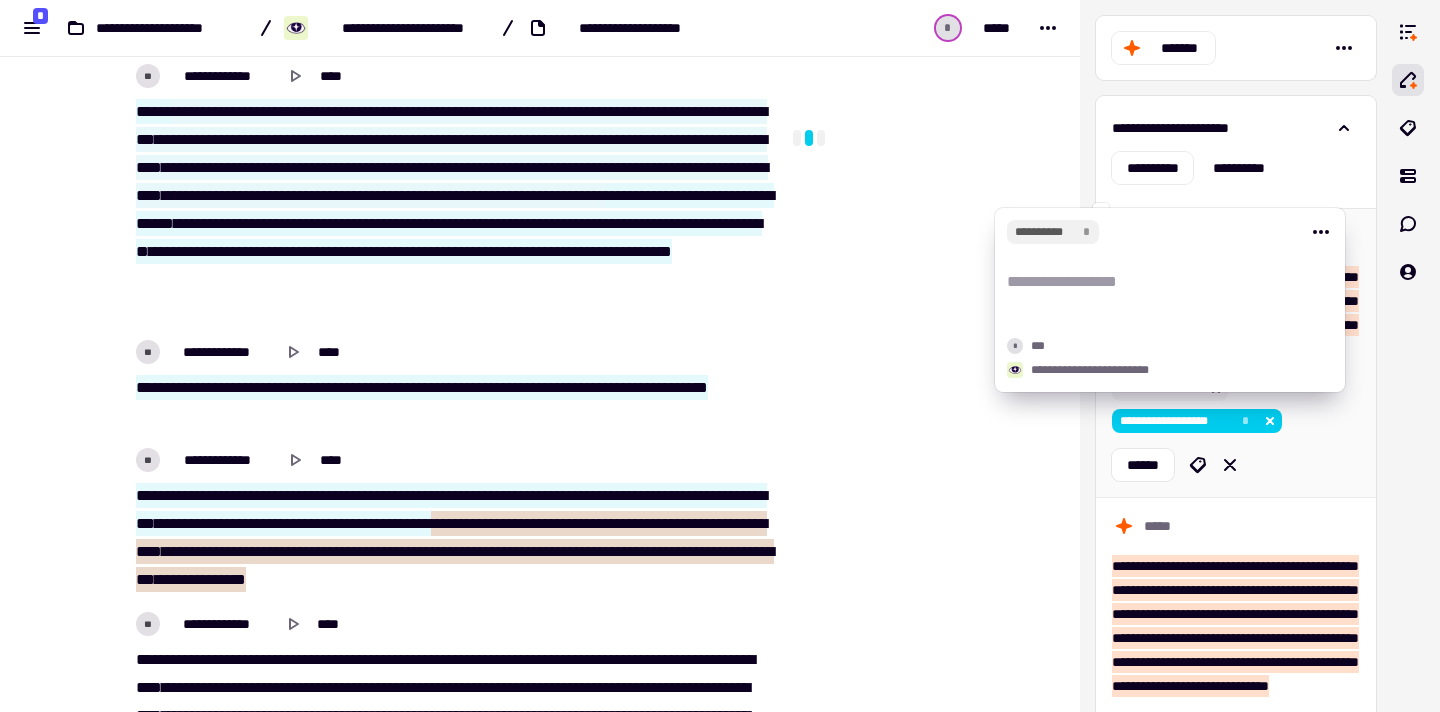 click 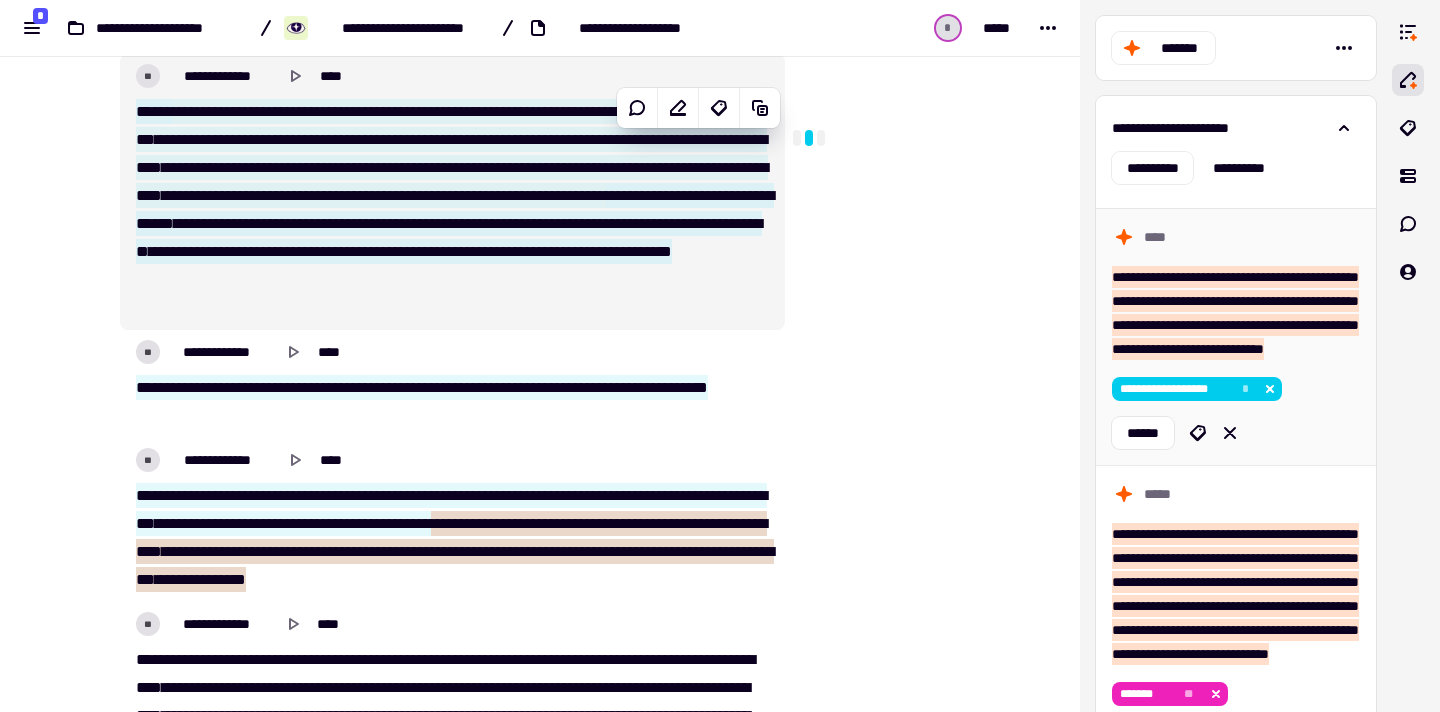 click on "****" at bounding box center (449, 251) 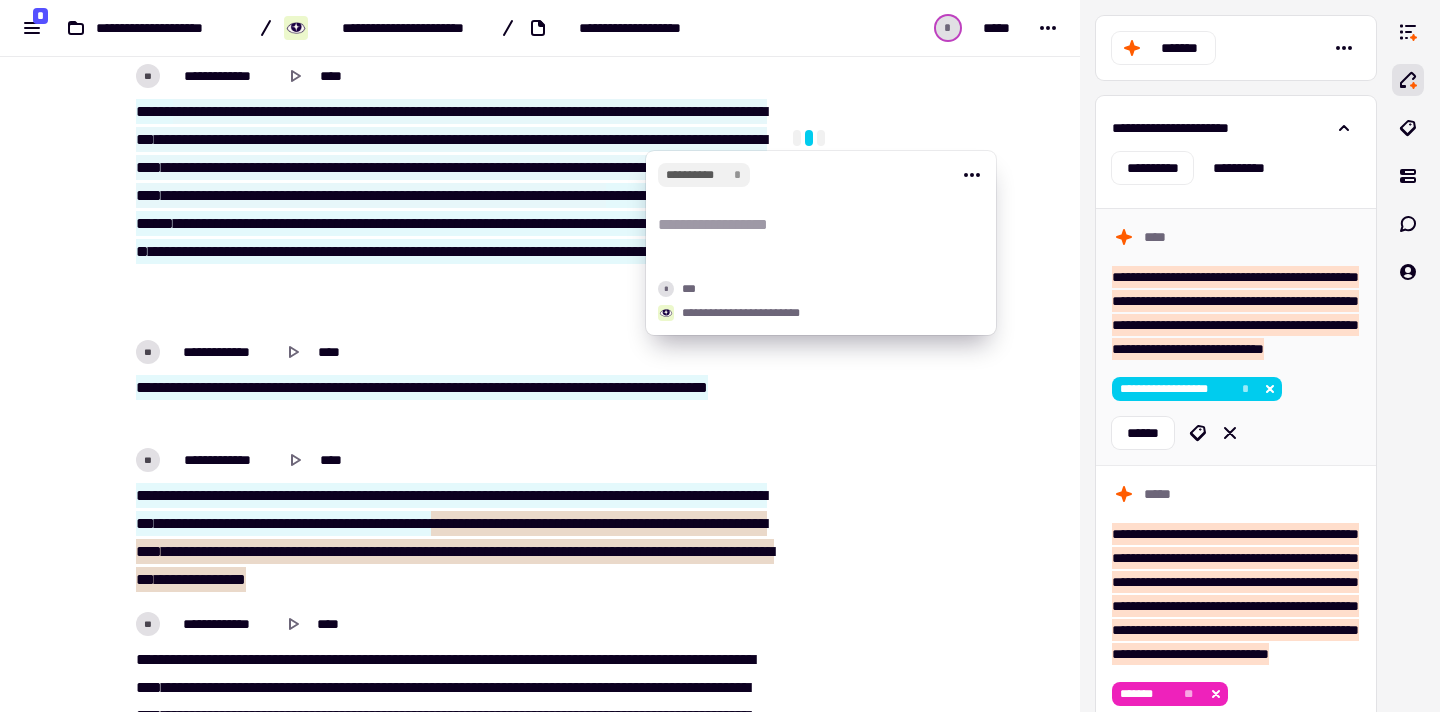 click at bounding box center (821, 138) 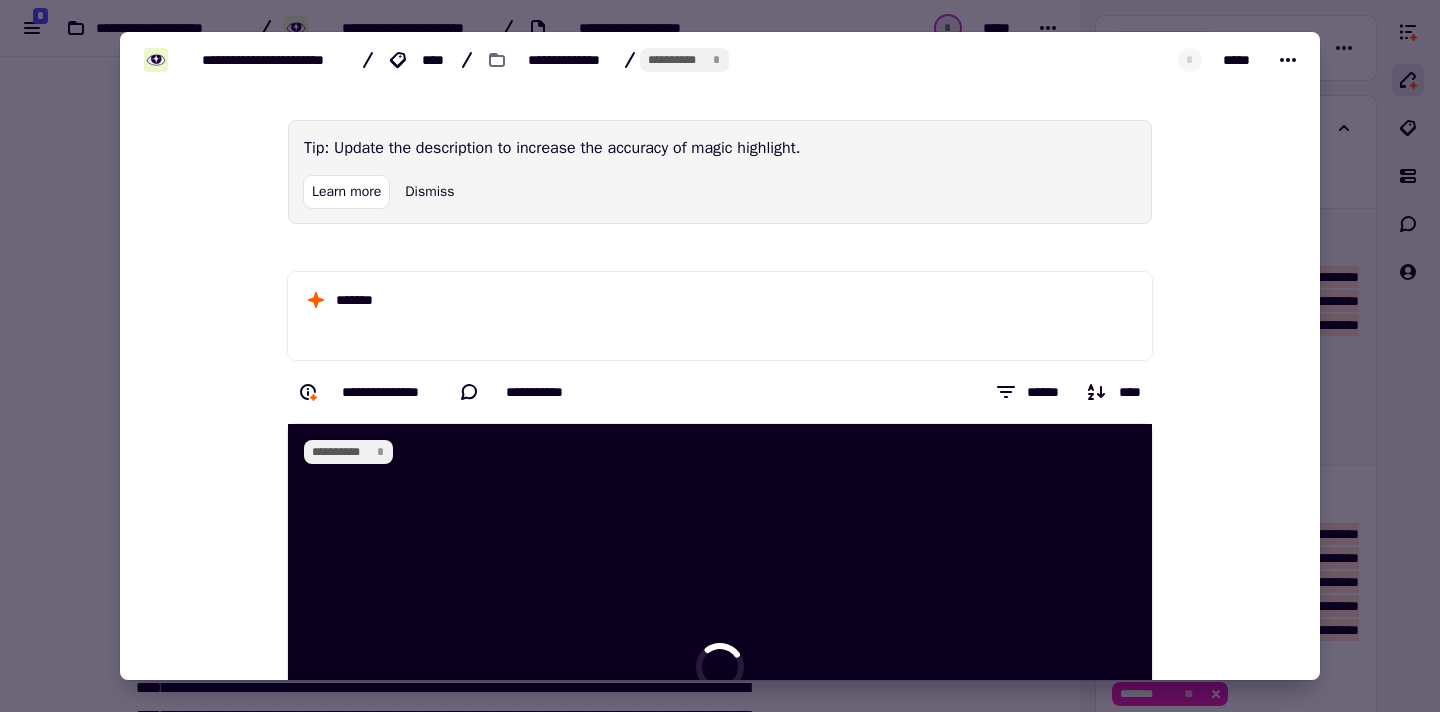 click at bounding box center (720, 356) 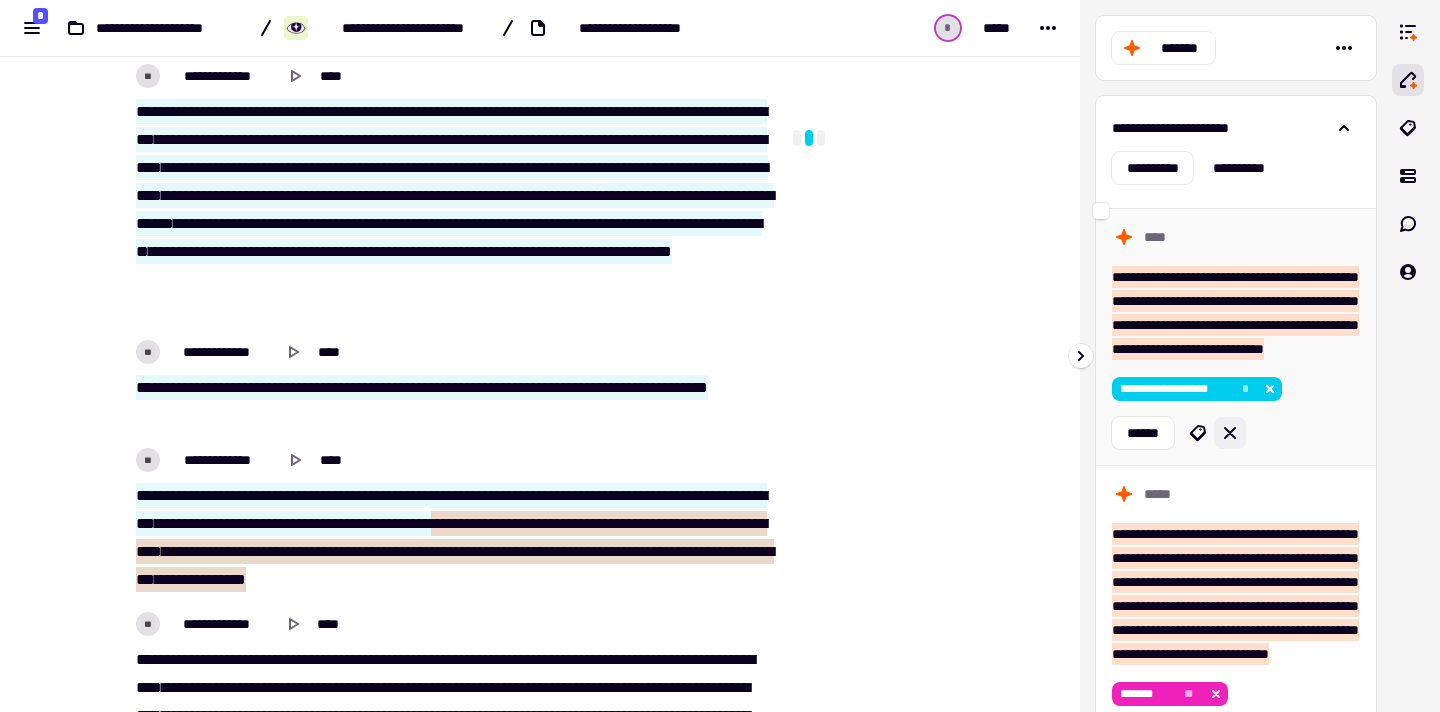 click 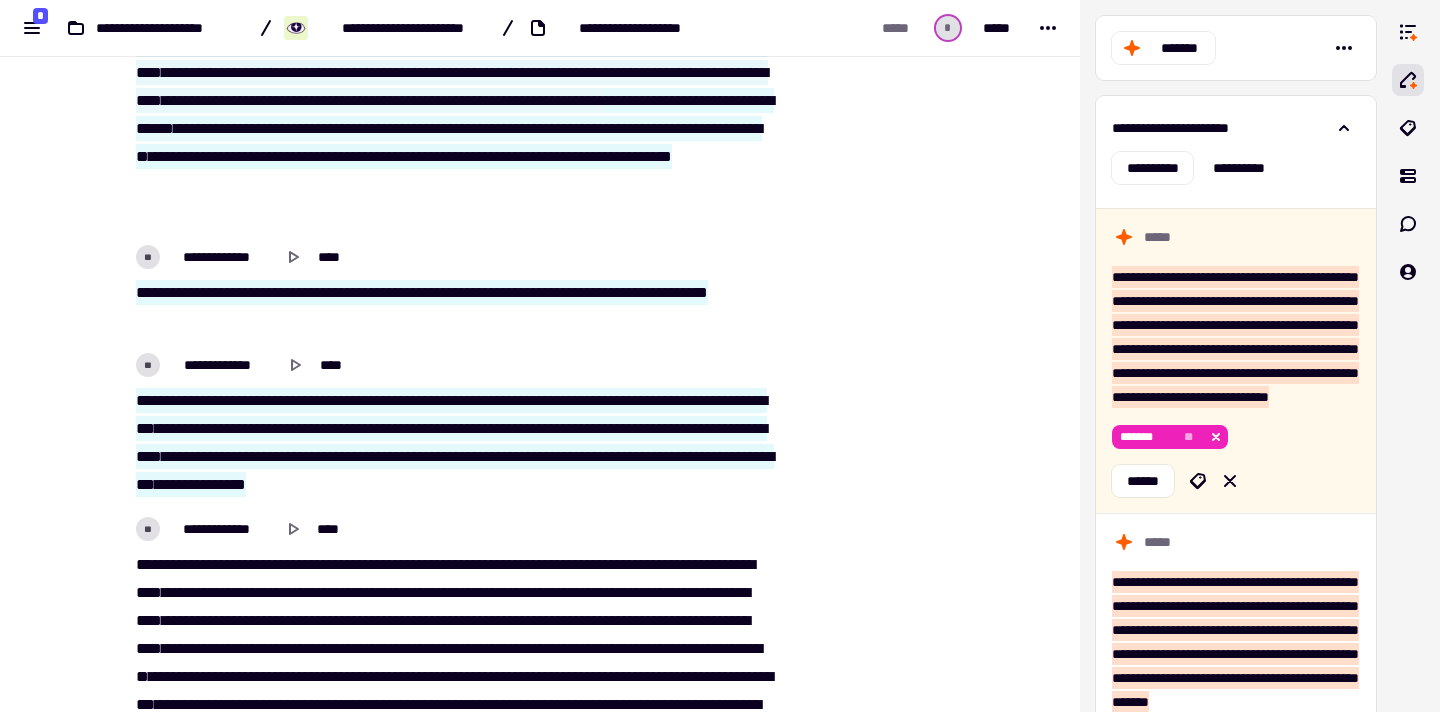 scroll, scrollTop: 4478, scrollLeft: 0, axis: vertical 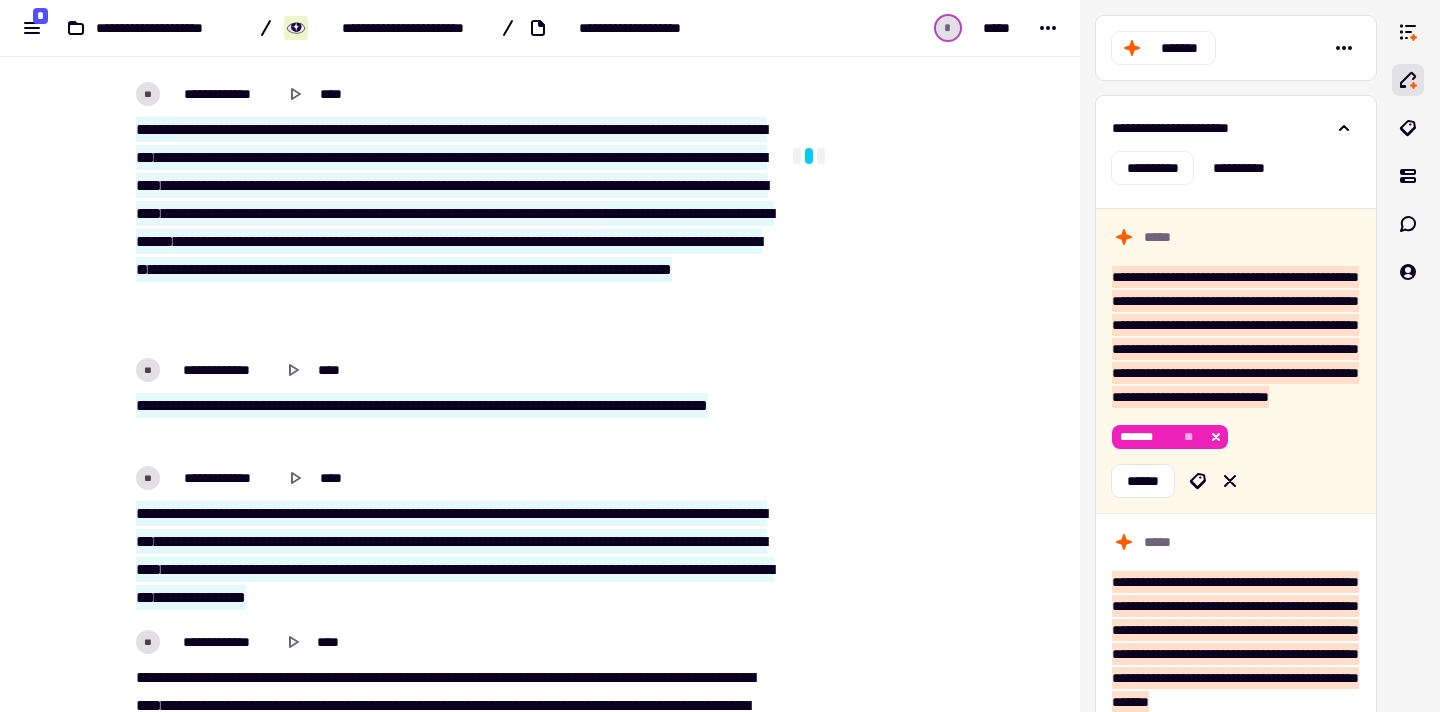 click on "*" at bounding box center (194, 157) 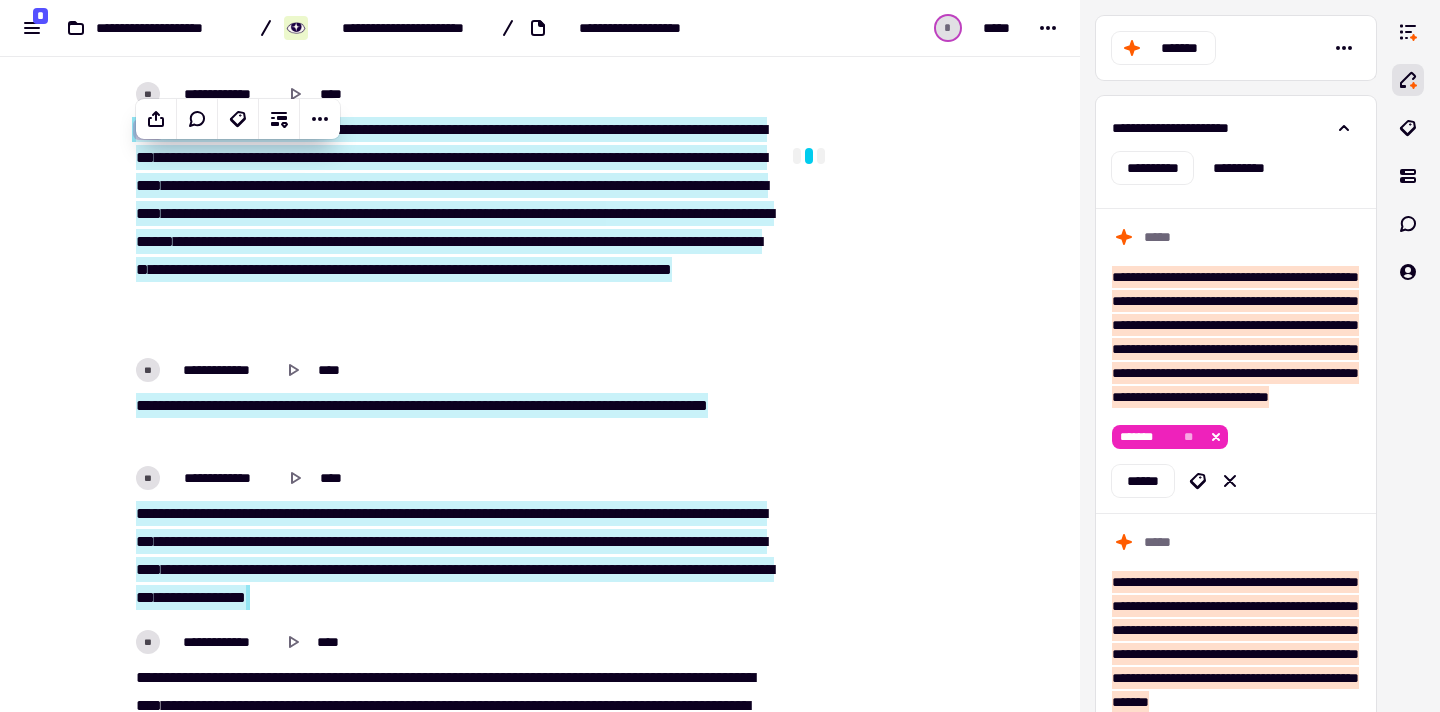 click 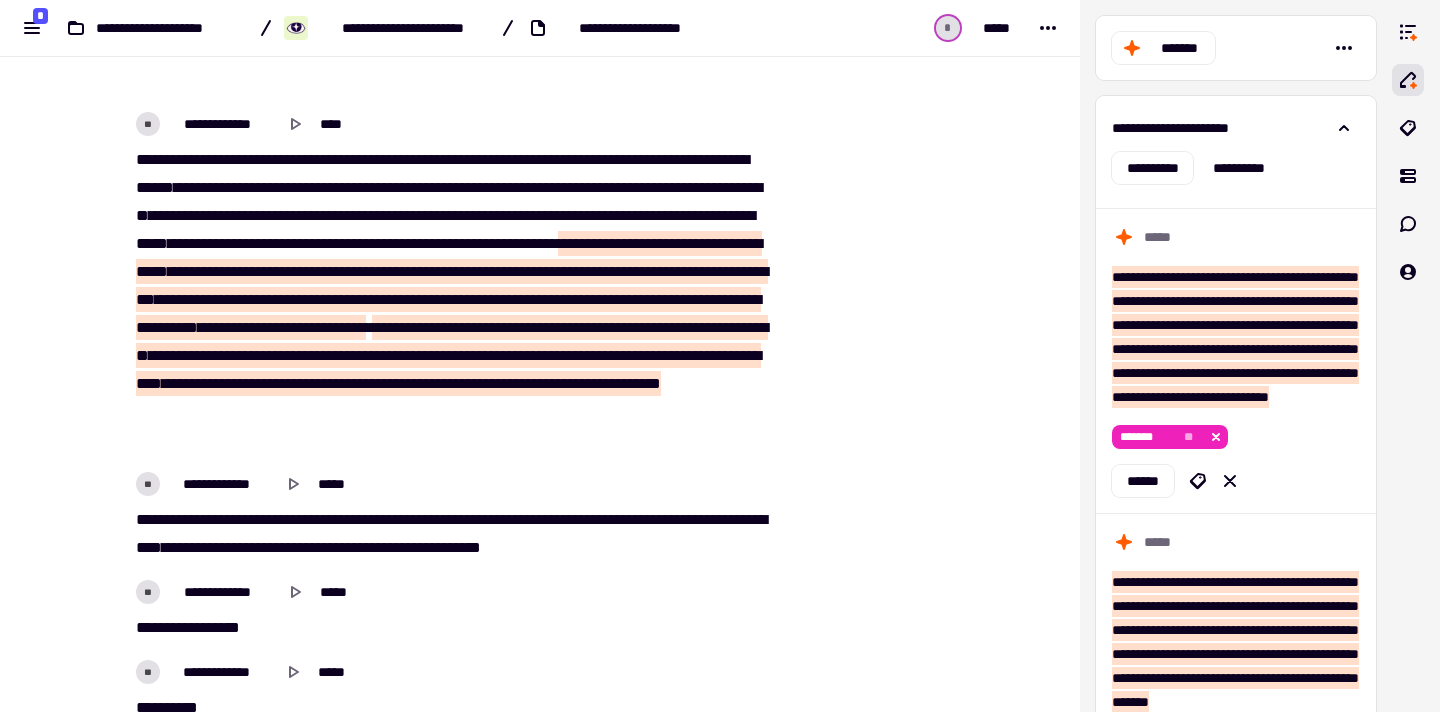 scroll, scrollTop: 5301, scrollLeft: 0, axis: vertical 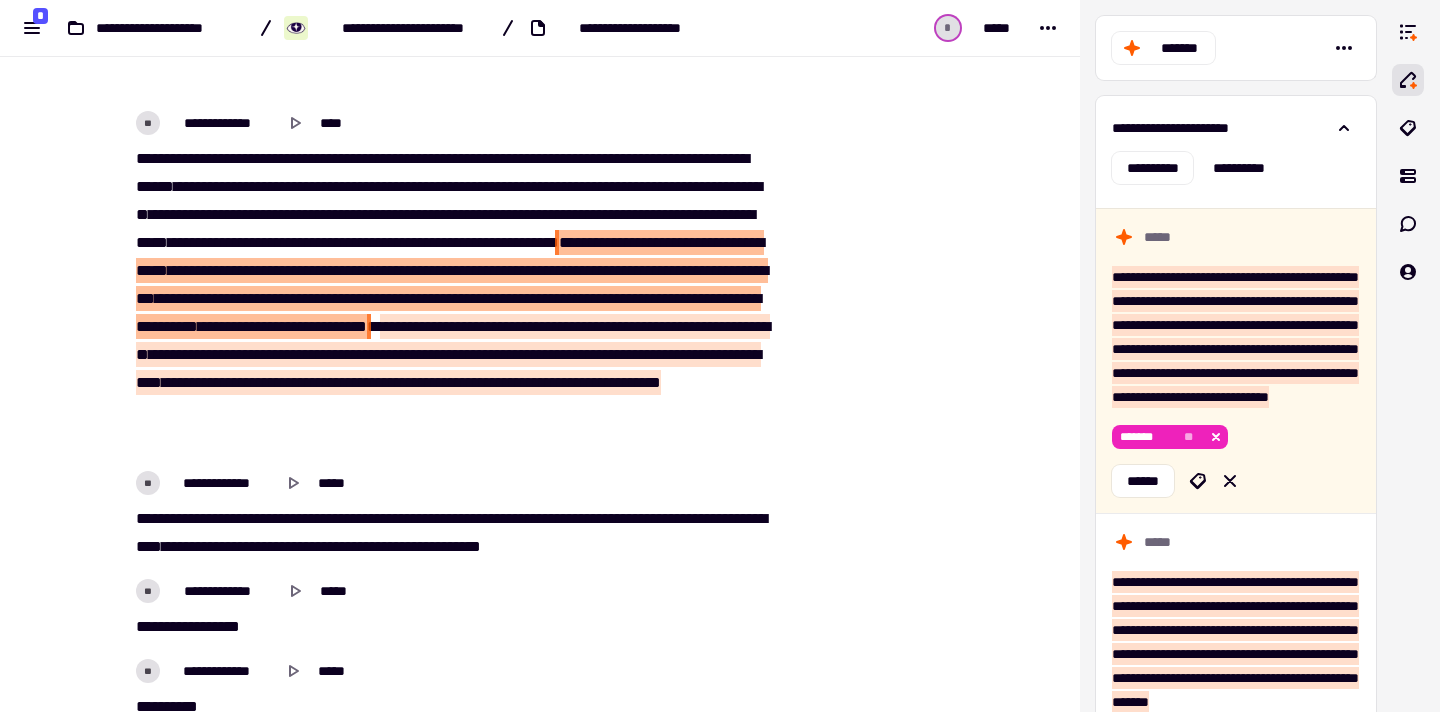 click on "*****" at bounding box center (152, 270) 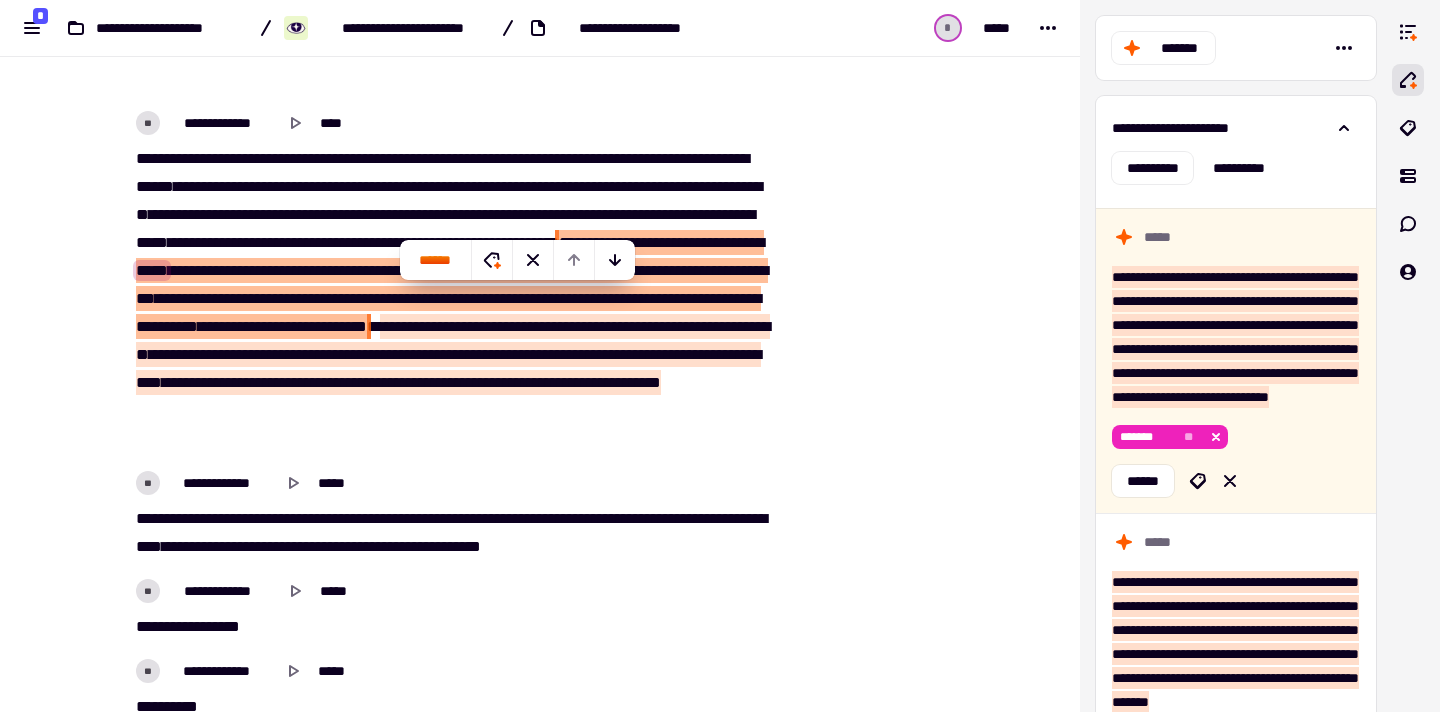 click at bounding box center (888, 1903) 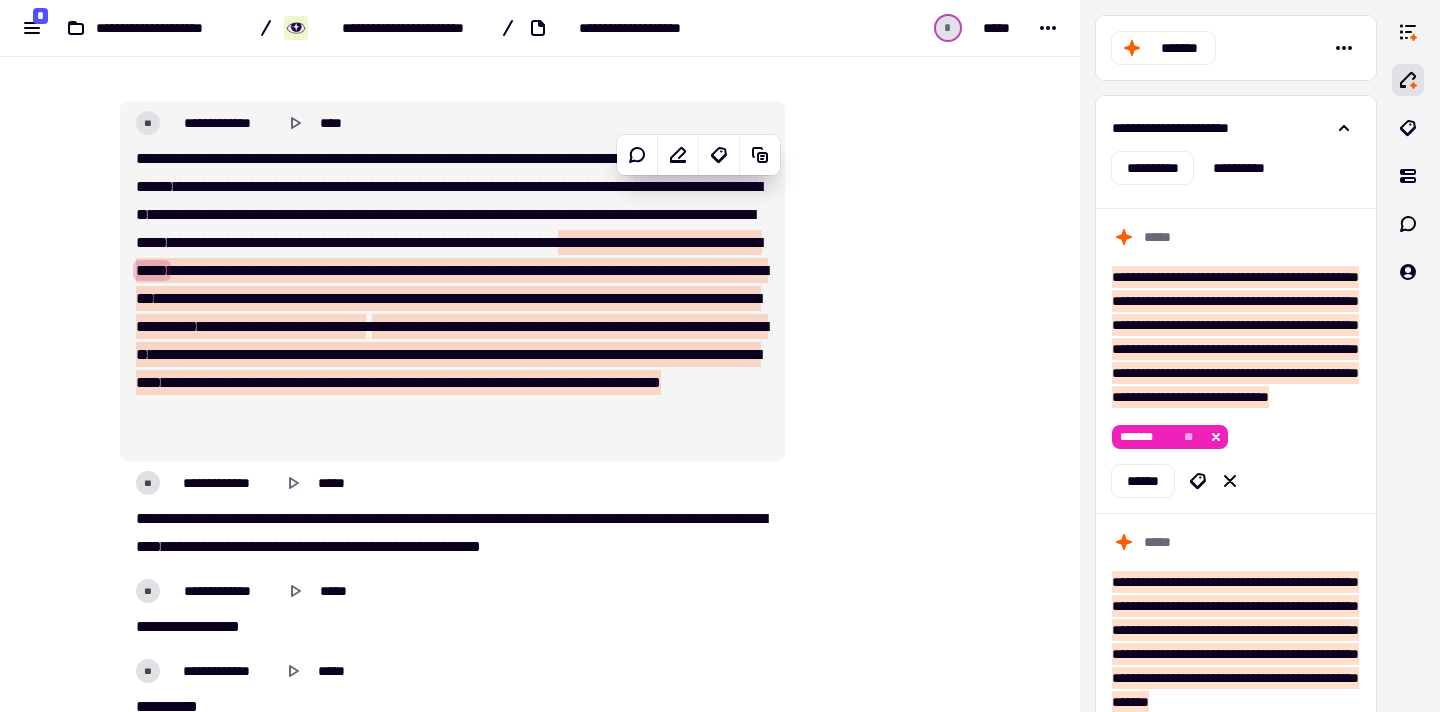 click on "****" at bounding box center [450, 186] 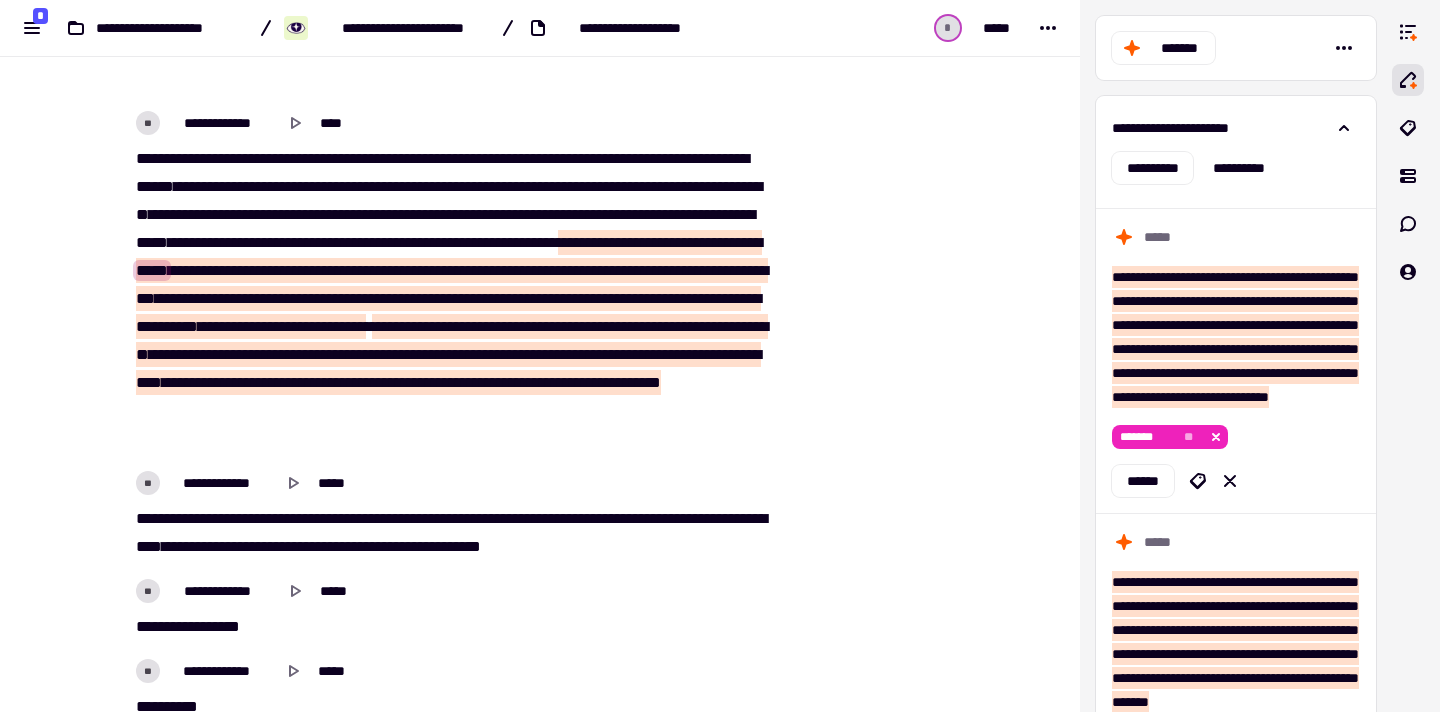 click on "******" at bounding box center [510, 186] 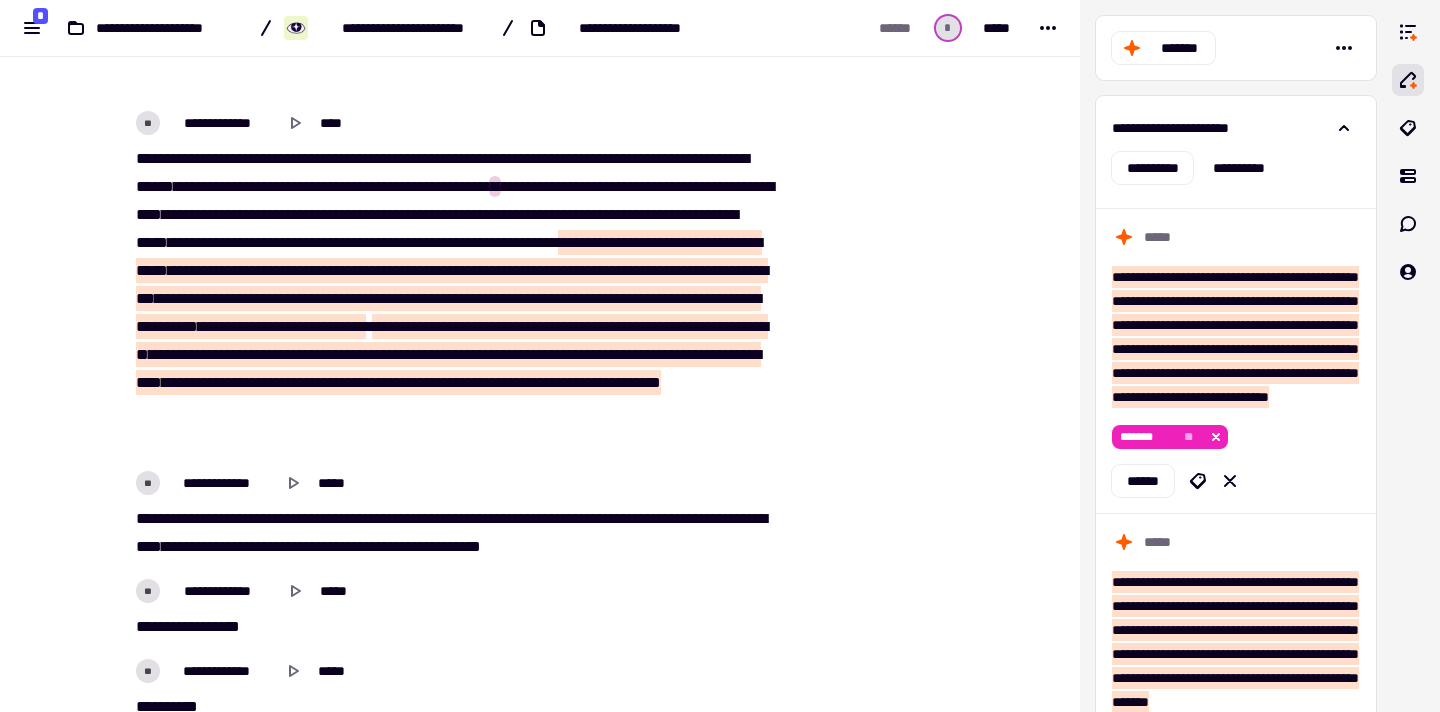 click on "**********" at bounding box center (452, 299) 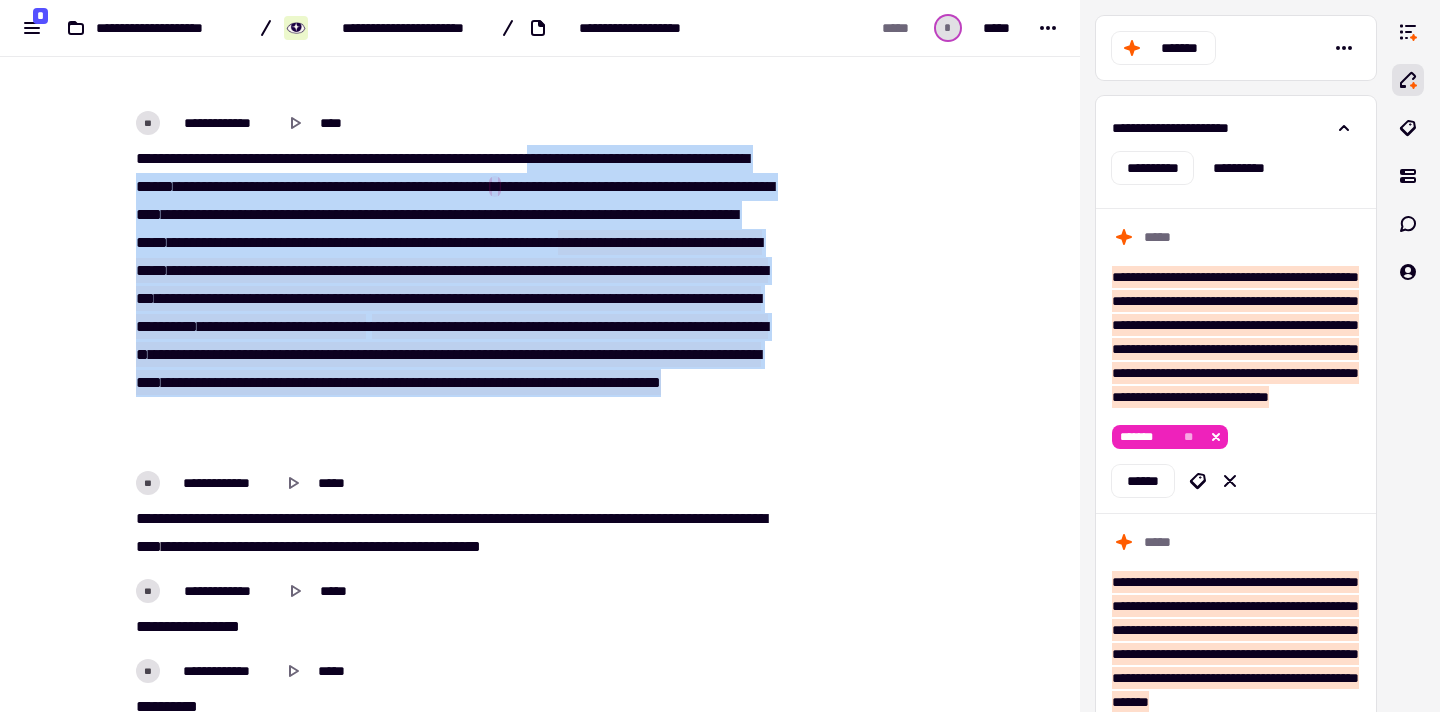 drag, startPoint x: 583, startPoint y: 179, endPoint x: 615, endPoint y: 465, distance: 287.78464 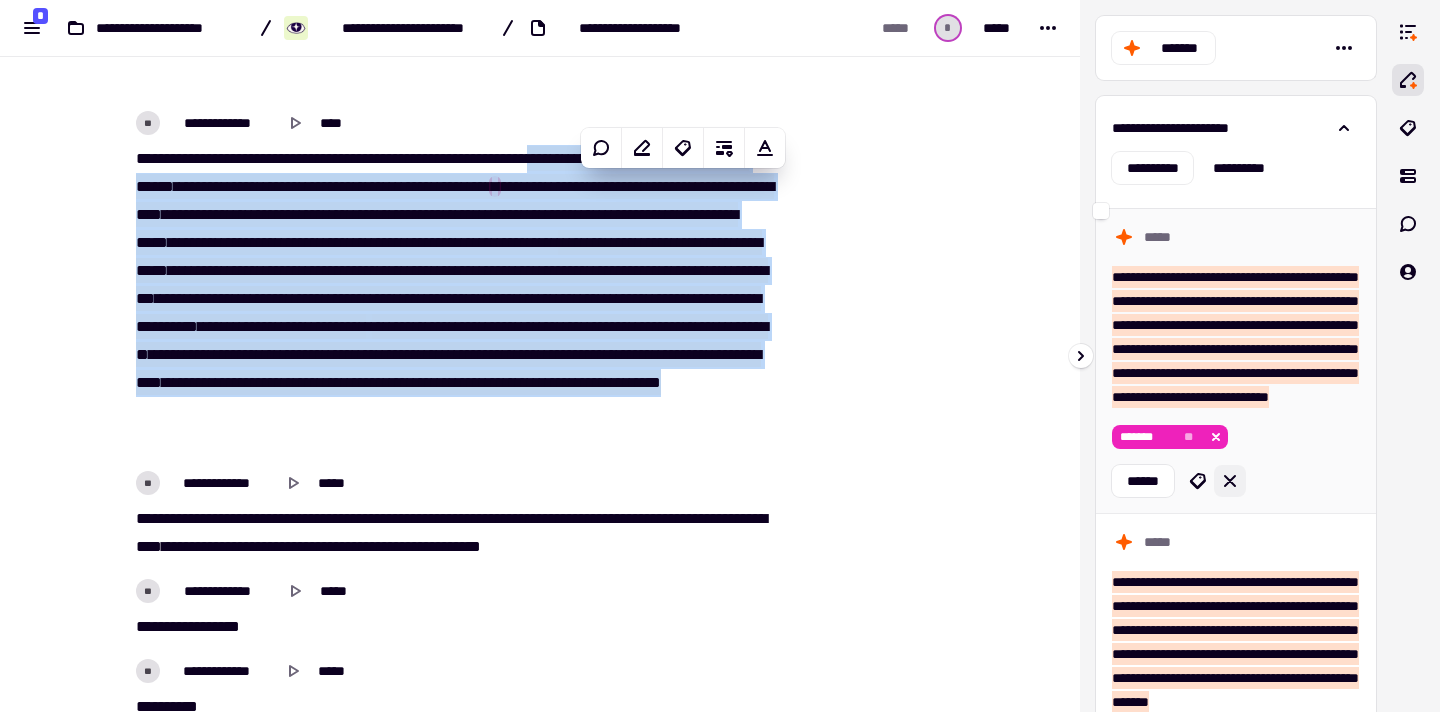 click 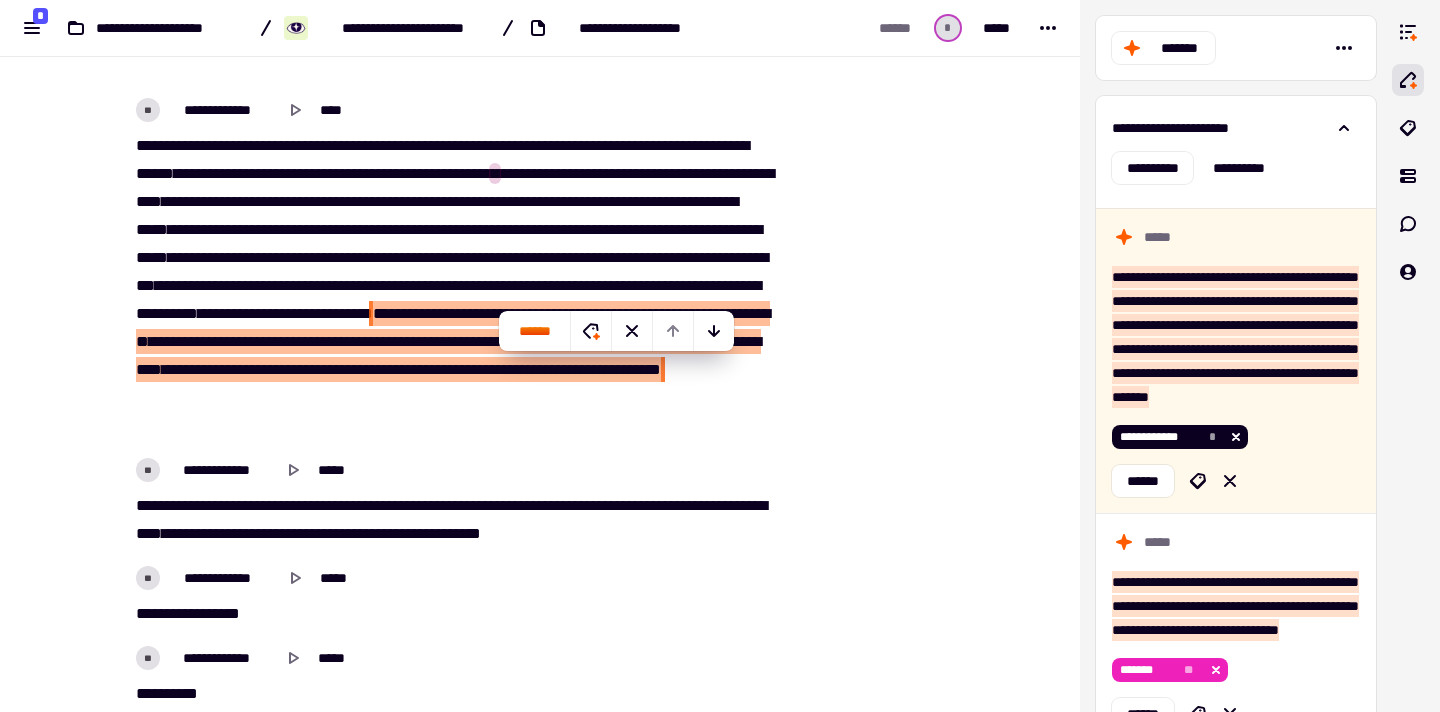 scroll, scrollTop: 5250, scrollLeft: 0, axis: vertical 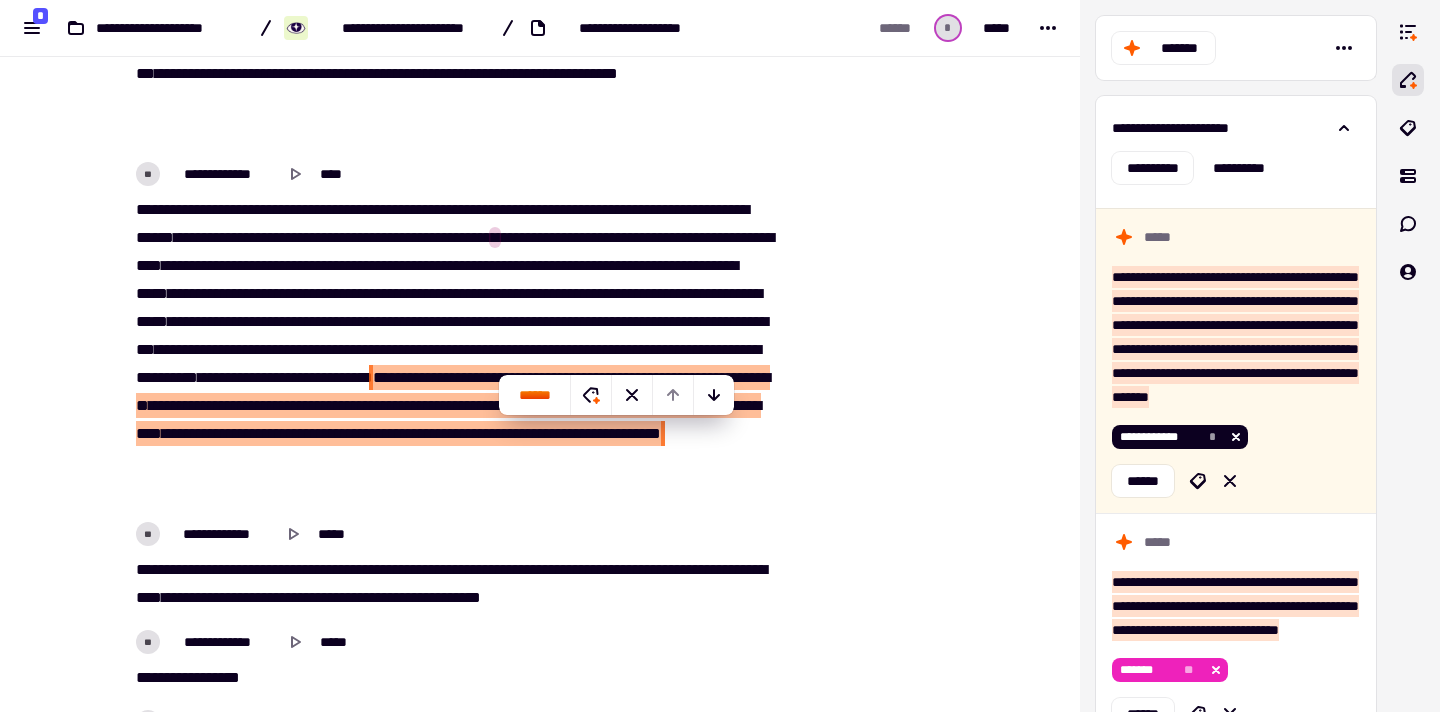 click on "**********" at bounding box center (452, 350) 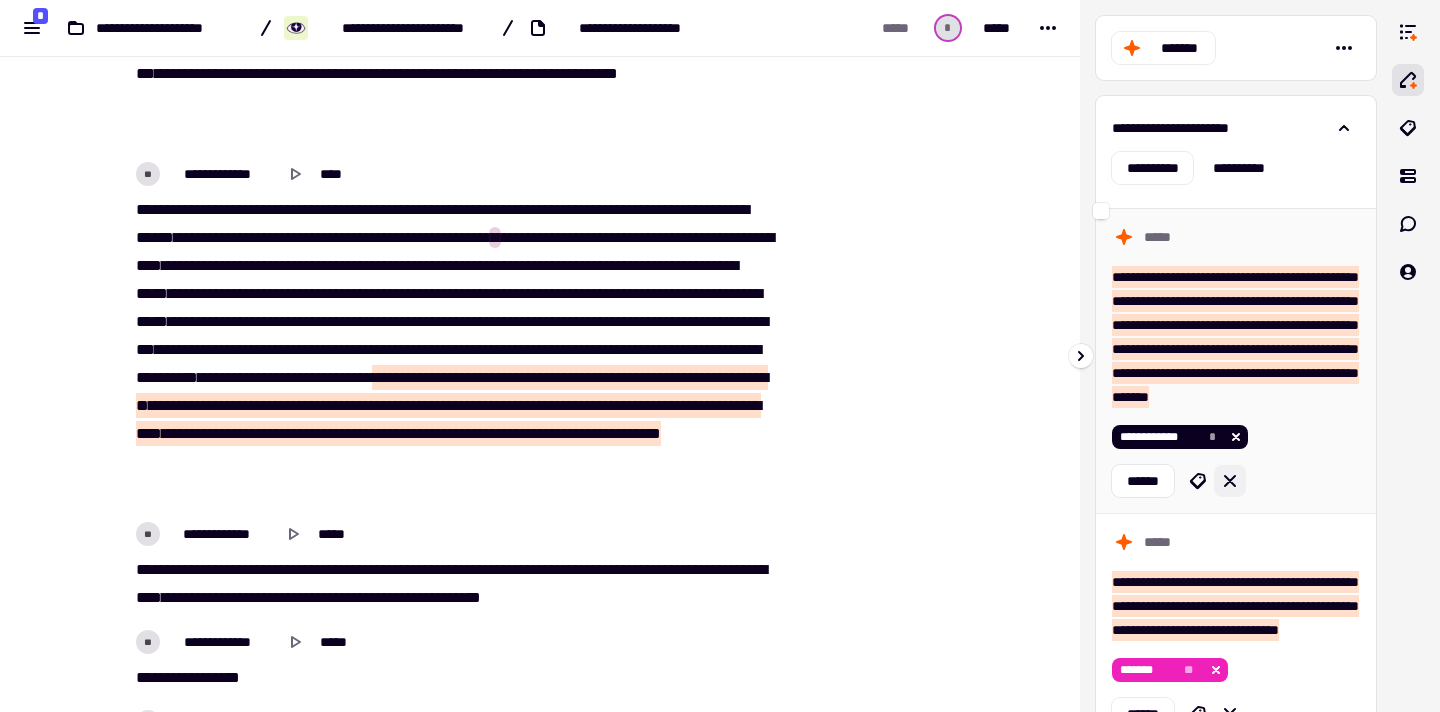 click 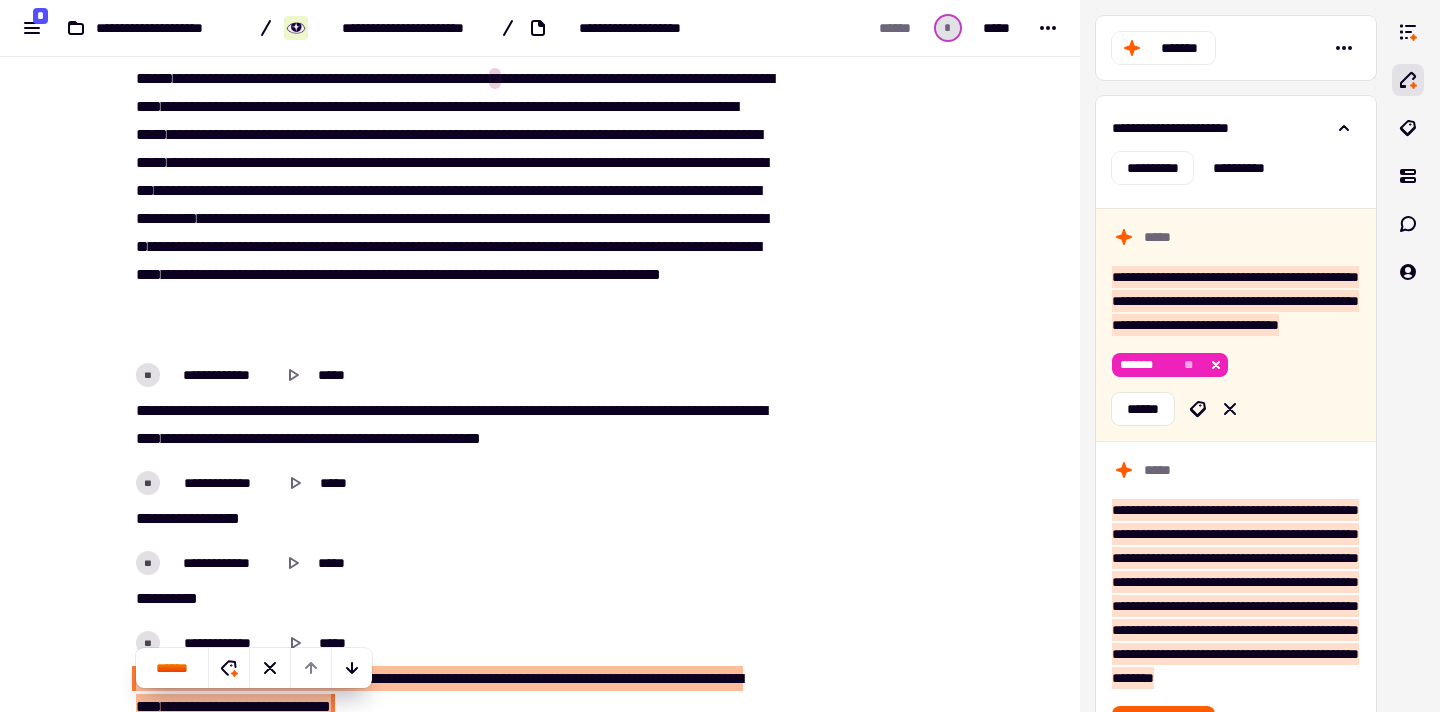 scroll, scrollTop: 5340, scrollLeft: 0, axis: vertical 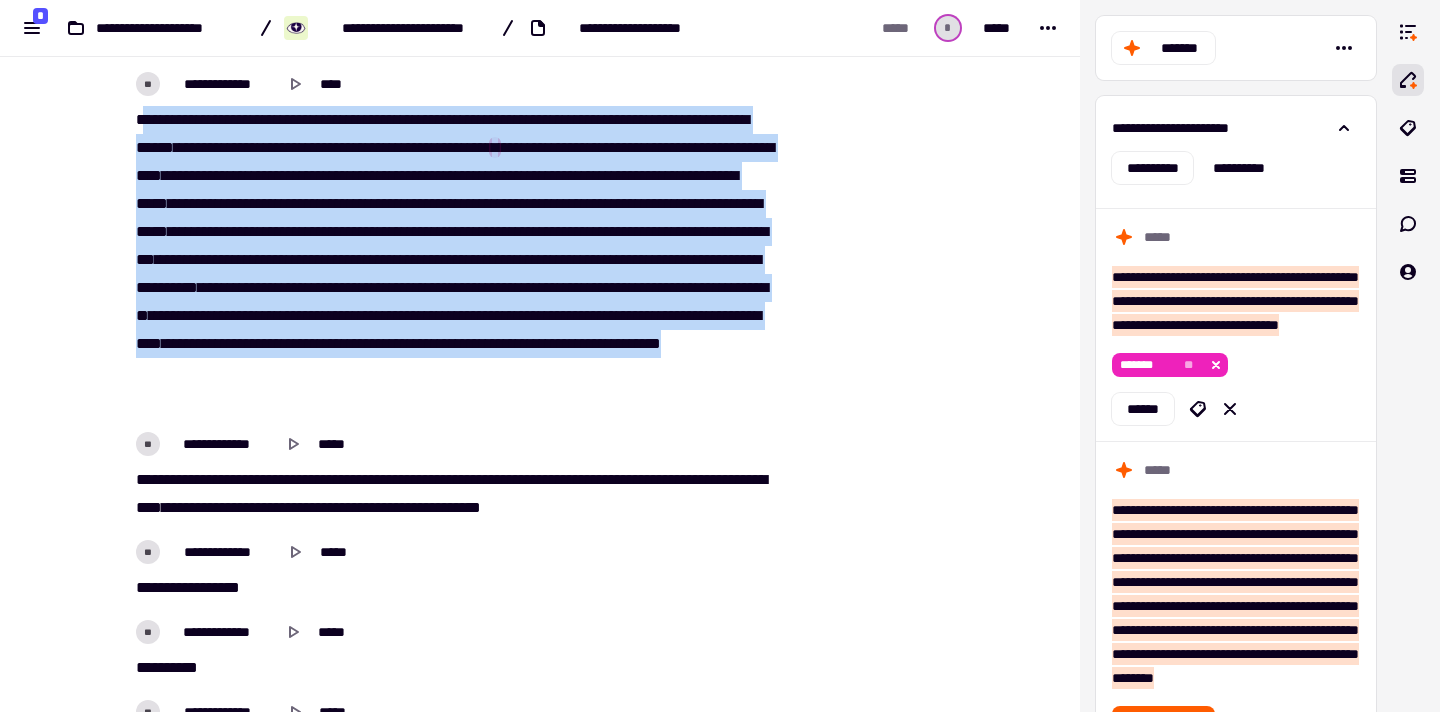 drag, startPoint x: 140, startPoint y: 144, endPoint x: 526, endPoint y: 426, distance: 478.03766 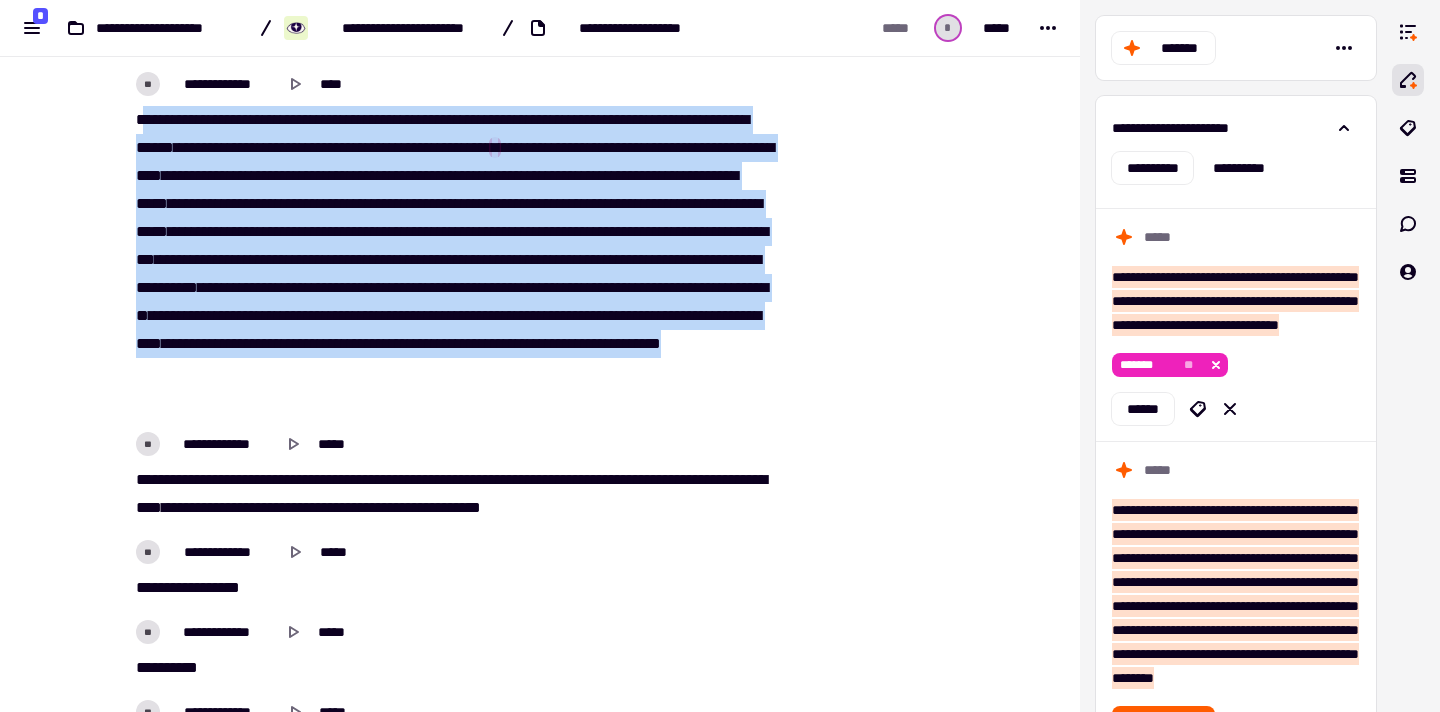 click on "**********" at bounding box center (452, 260) 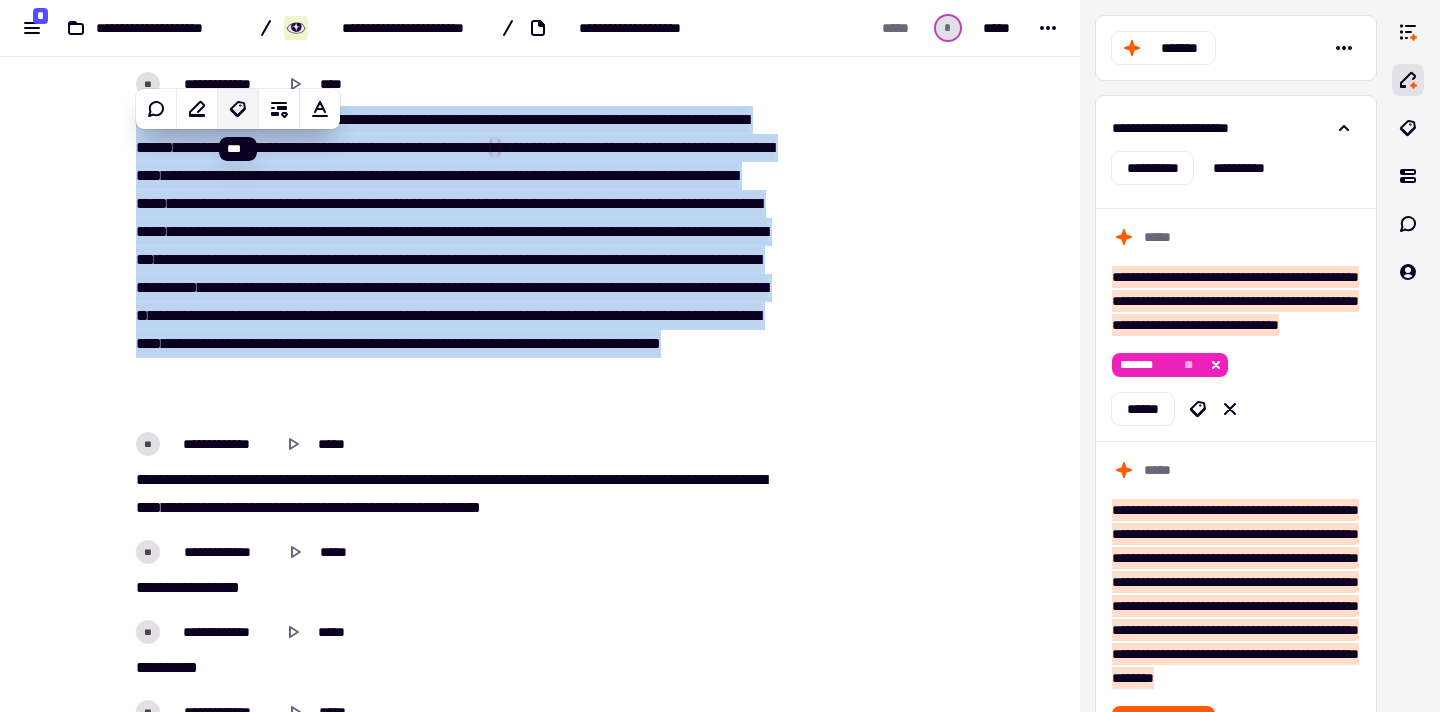 click 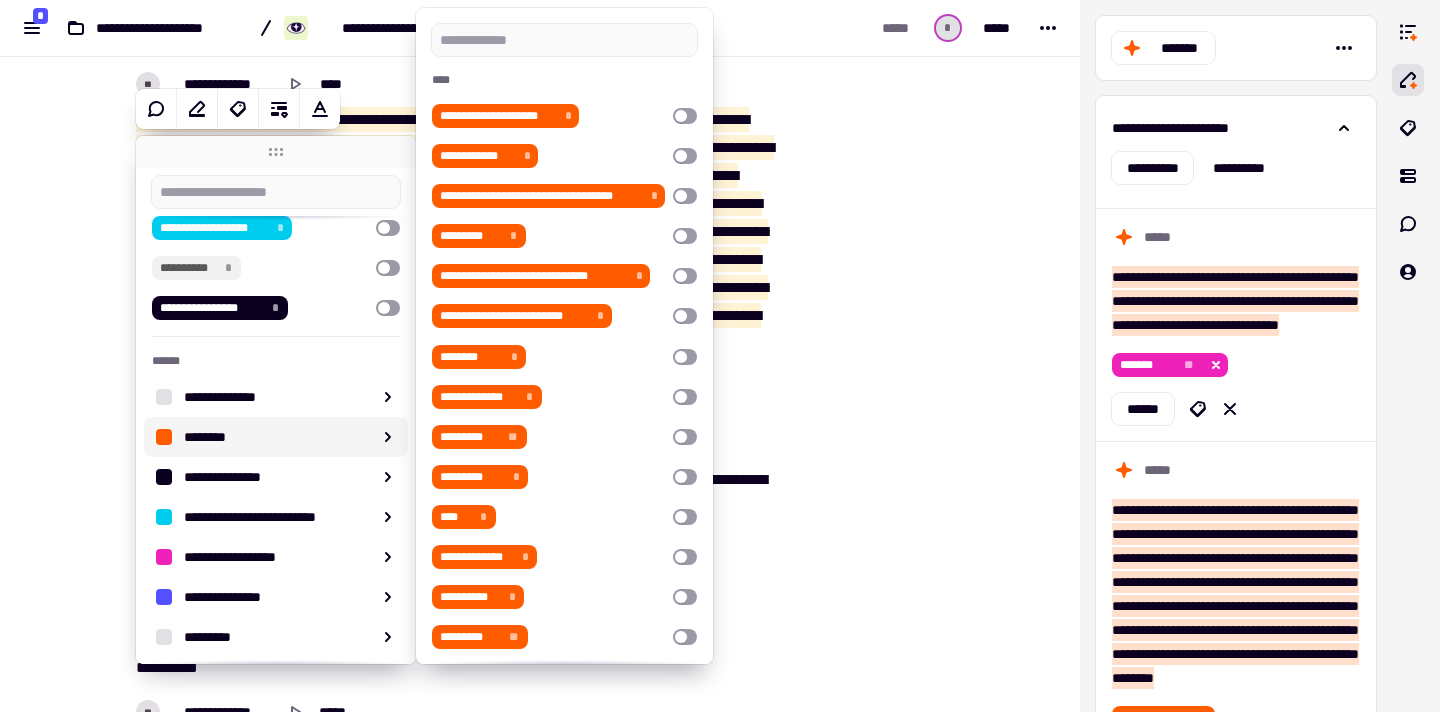scroll, scrollTop: 49, scrollLeft: 0, axis: vertical 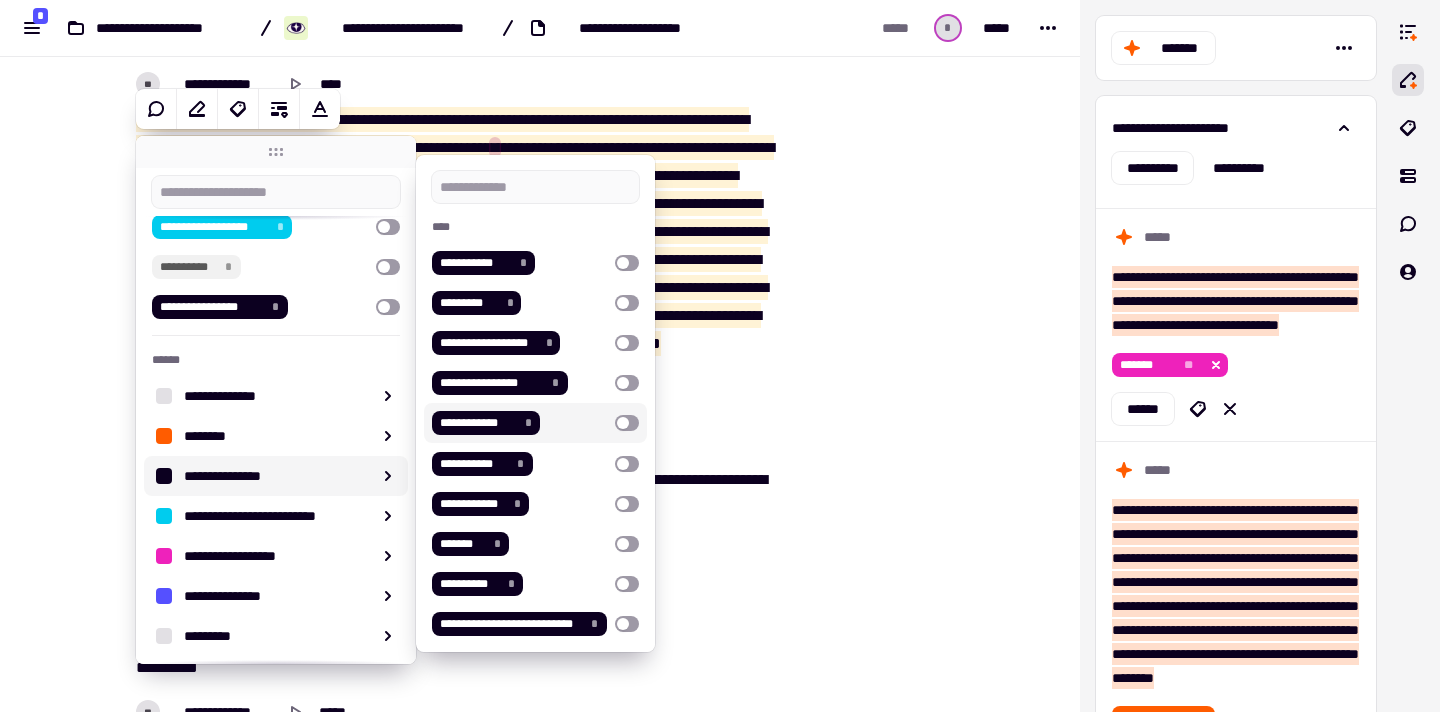 click at bounding box center [627, 423] 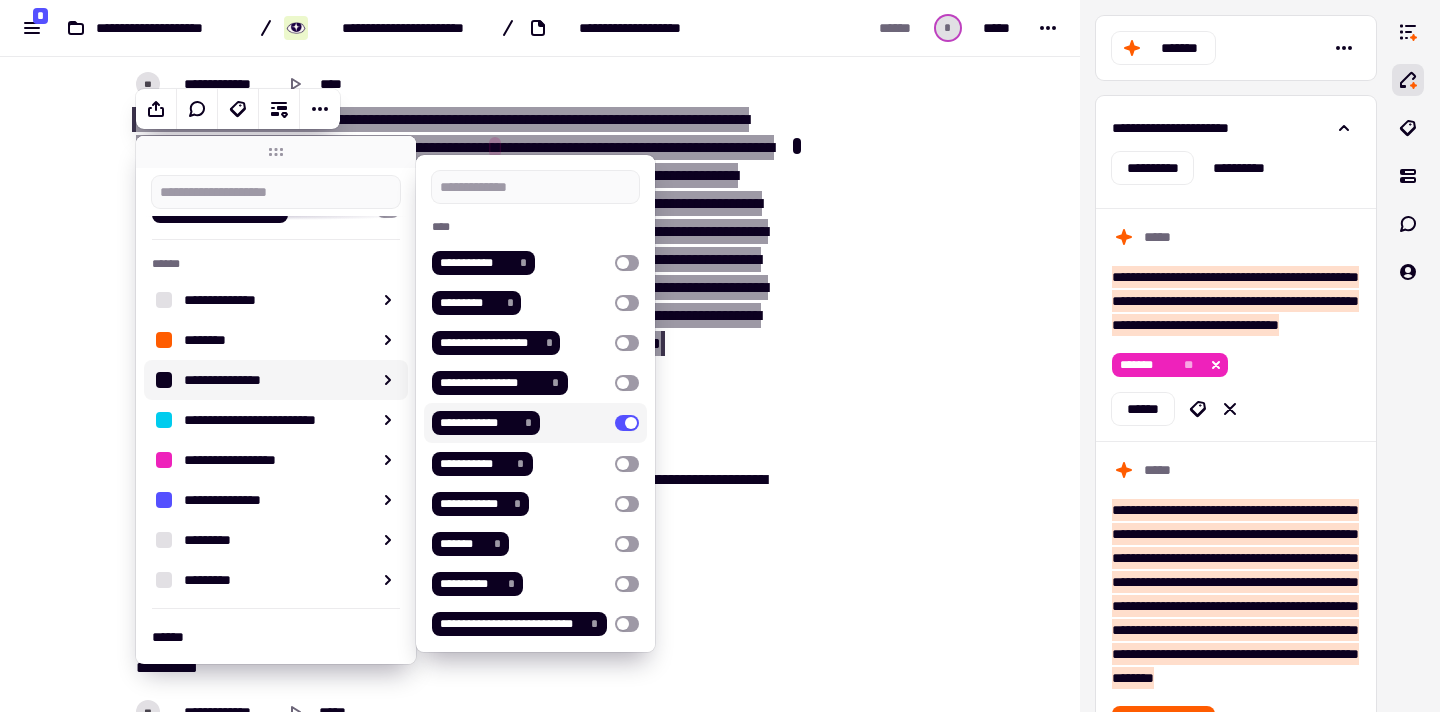 scroll, scrollTop: 240, scrollLeft: 0, axis: vertical 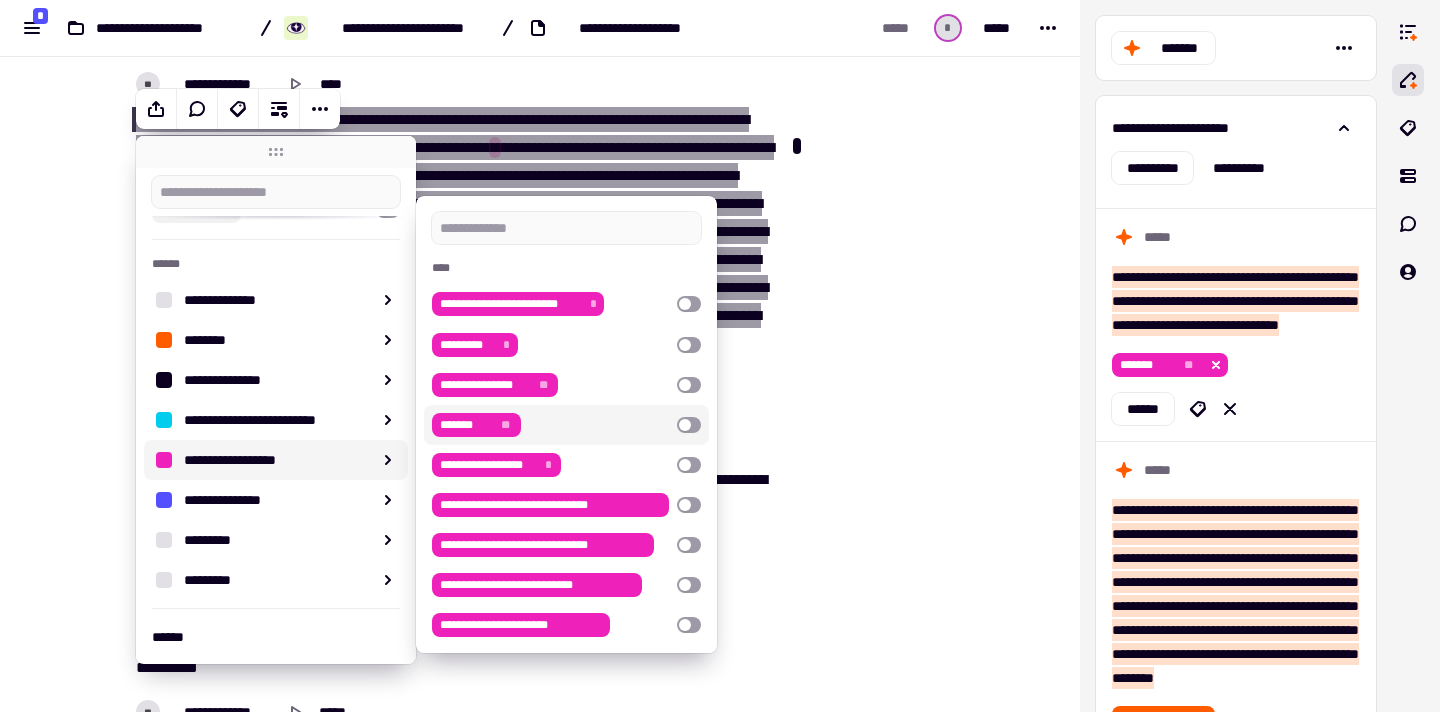 click at bounding box center [689, 425] 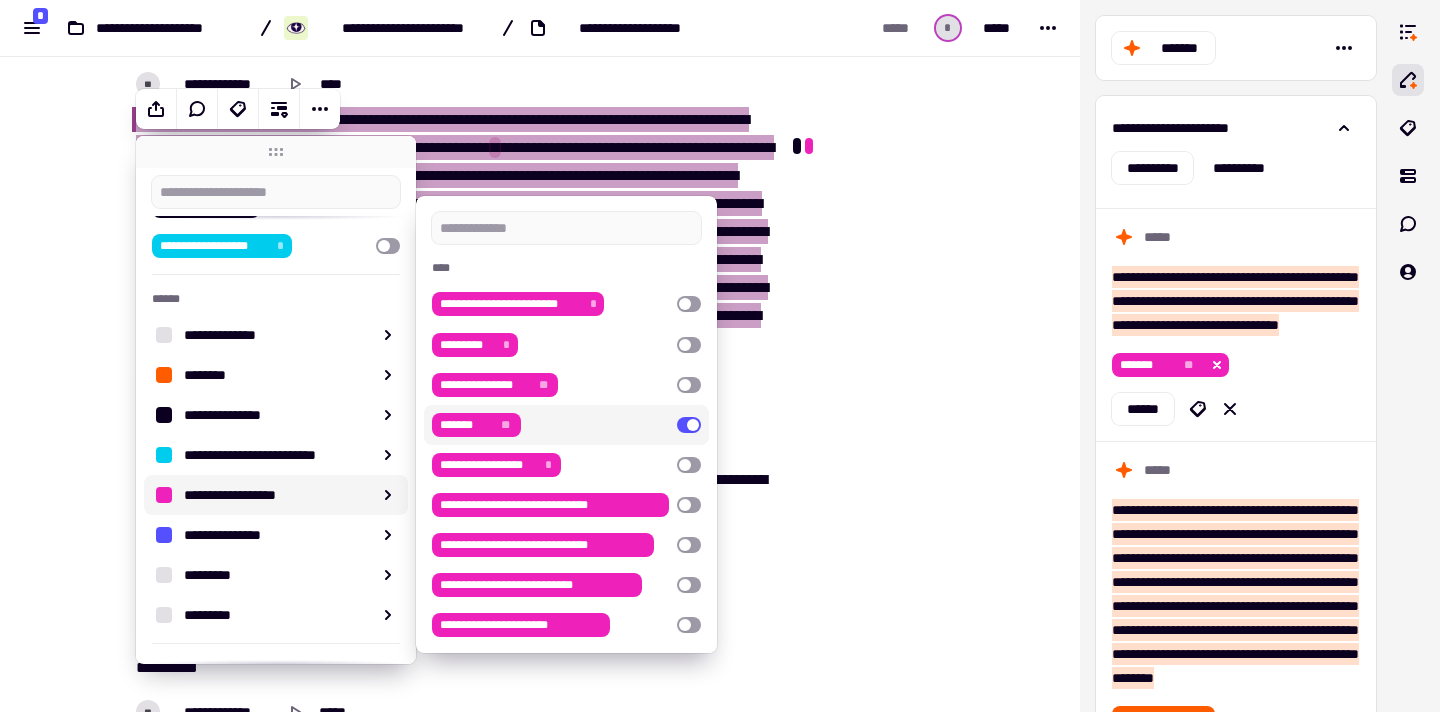 click at bounding box center (888, 1864) 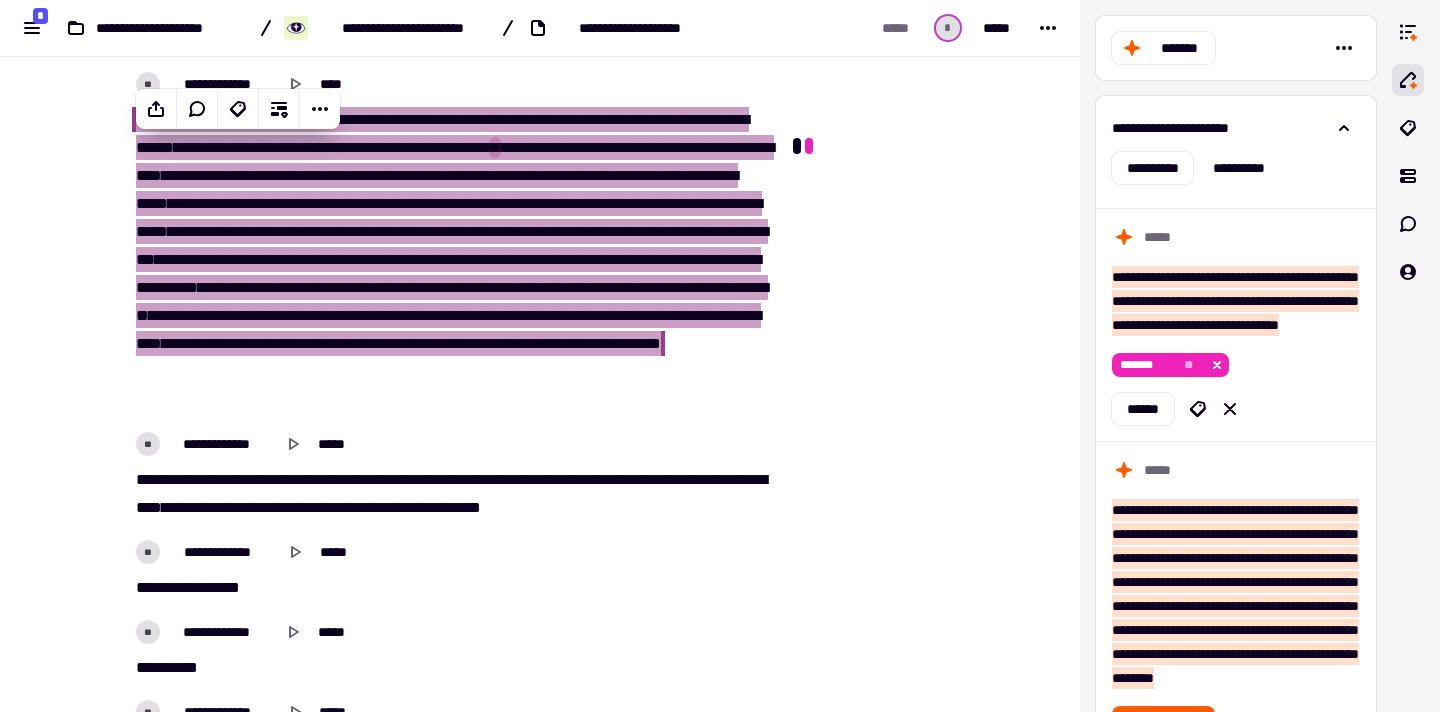 click on "****" at bounding box center (468, 287) 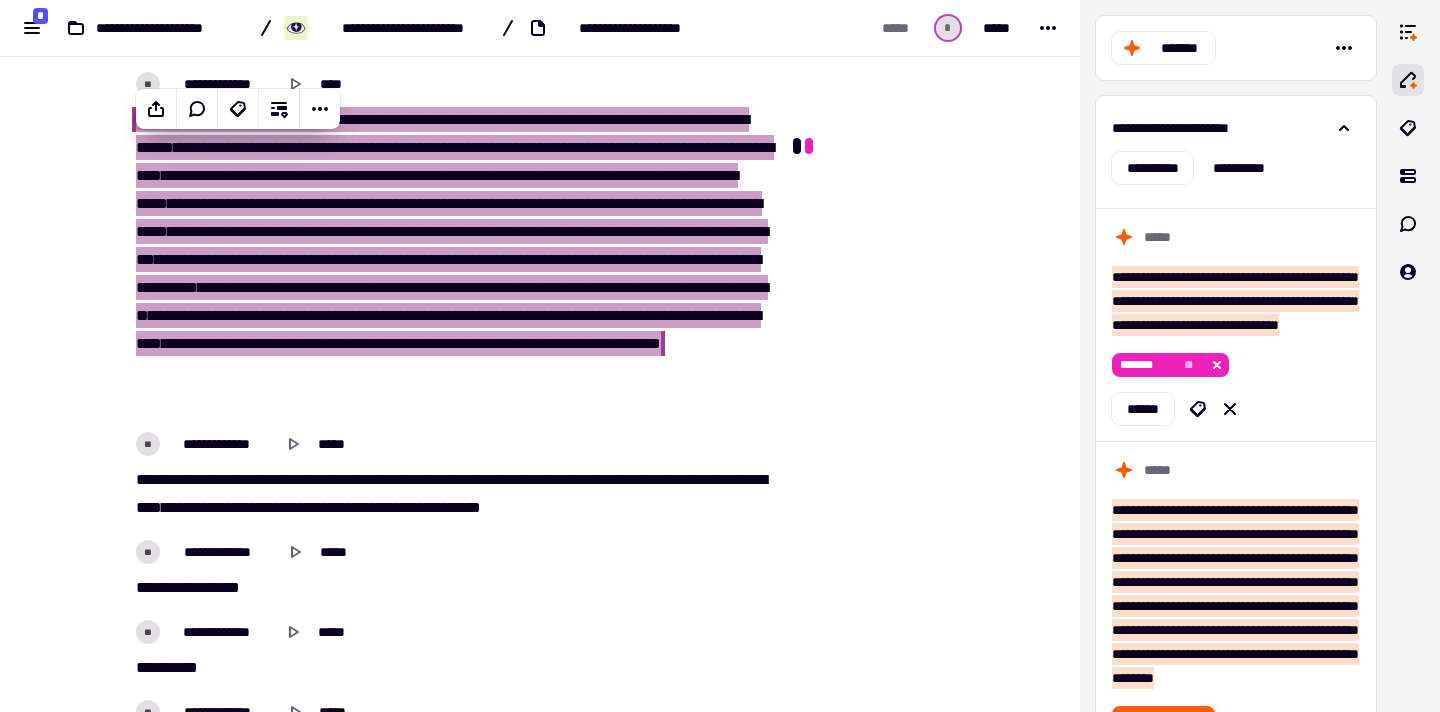 click on "**********" at bounding box center [452, 260] 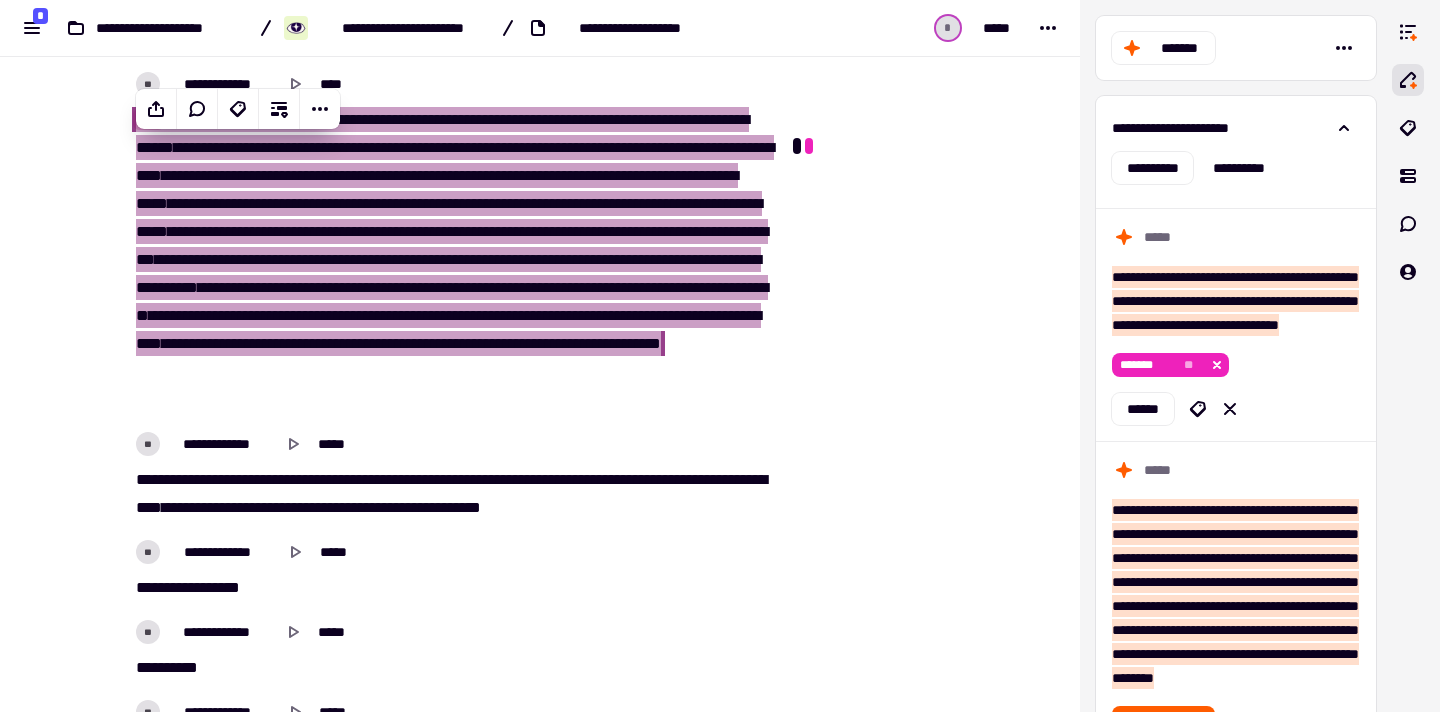 click on "**********" at bounding box center (452, 476) 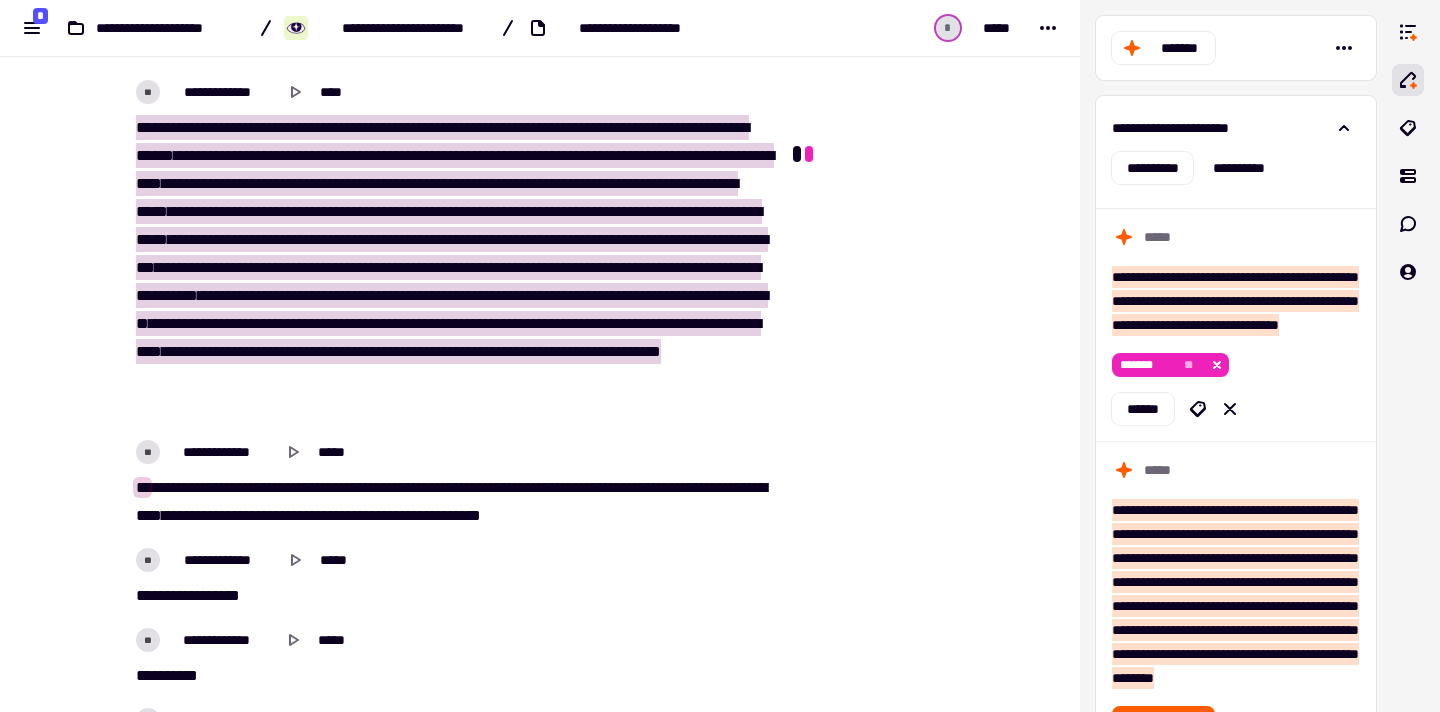 scroll, scrollTop: 5338, scrollLeft: 0, axis: vertical 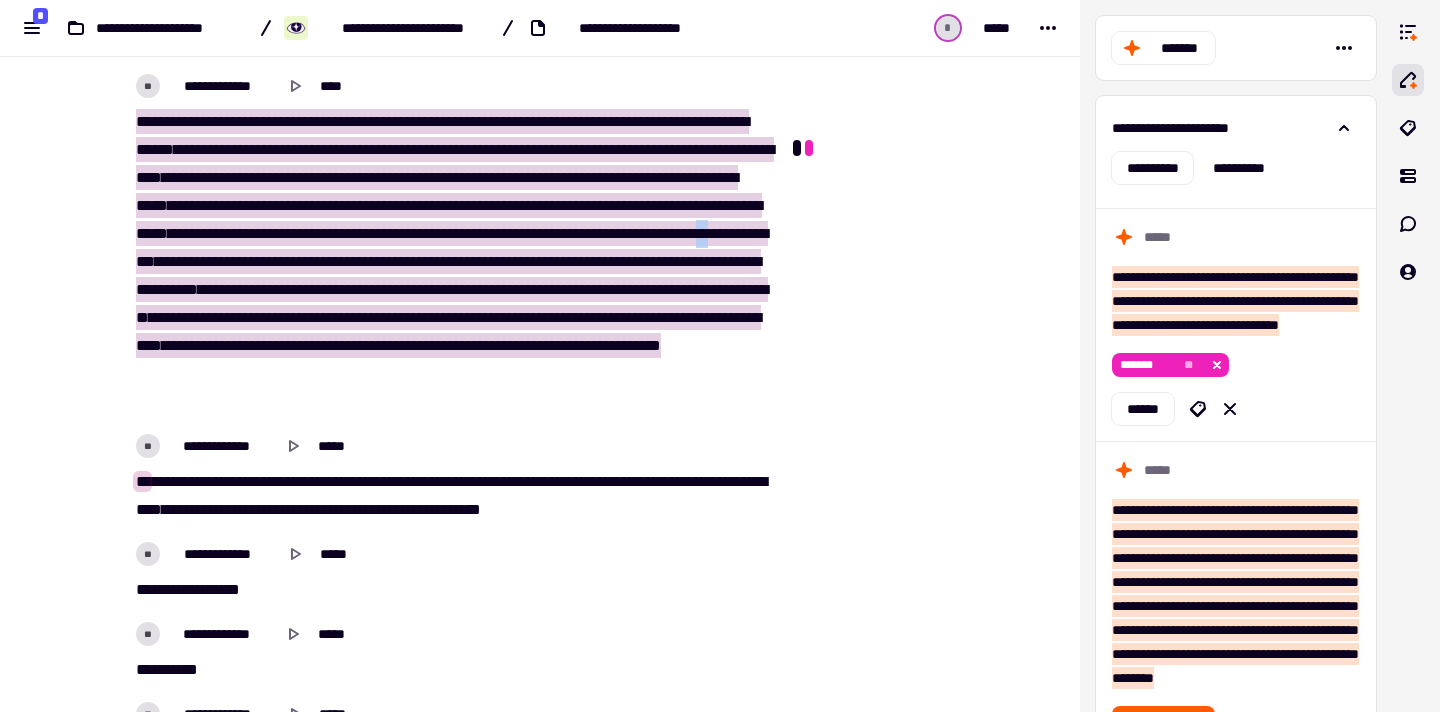 drag, startPoint x: 685, startPoint y: 289, endPoint x: 664, endPoint y: 289, distance: 21 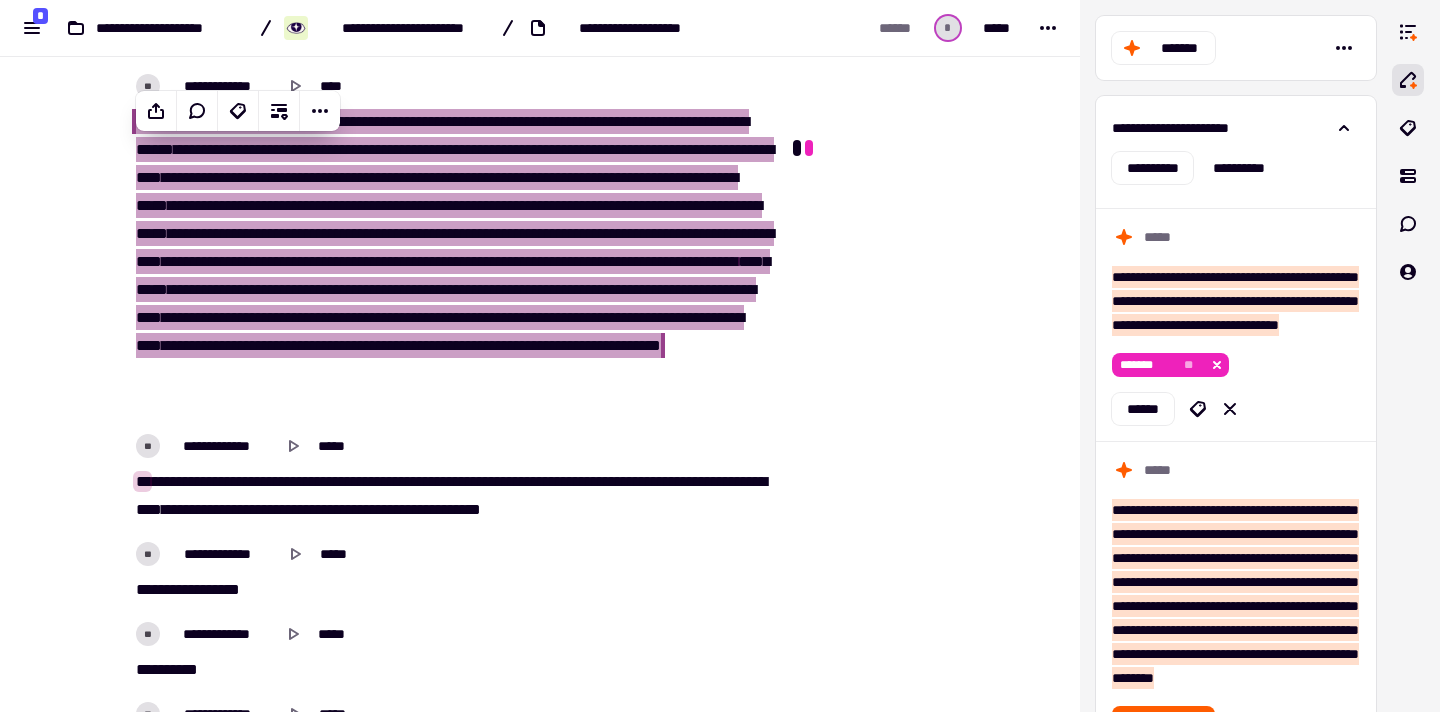 click on "**********" at bounding box center [452, 478] 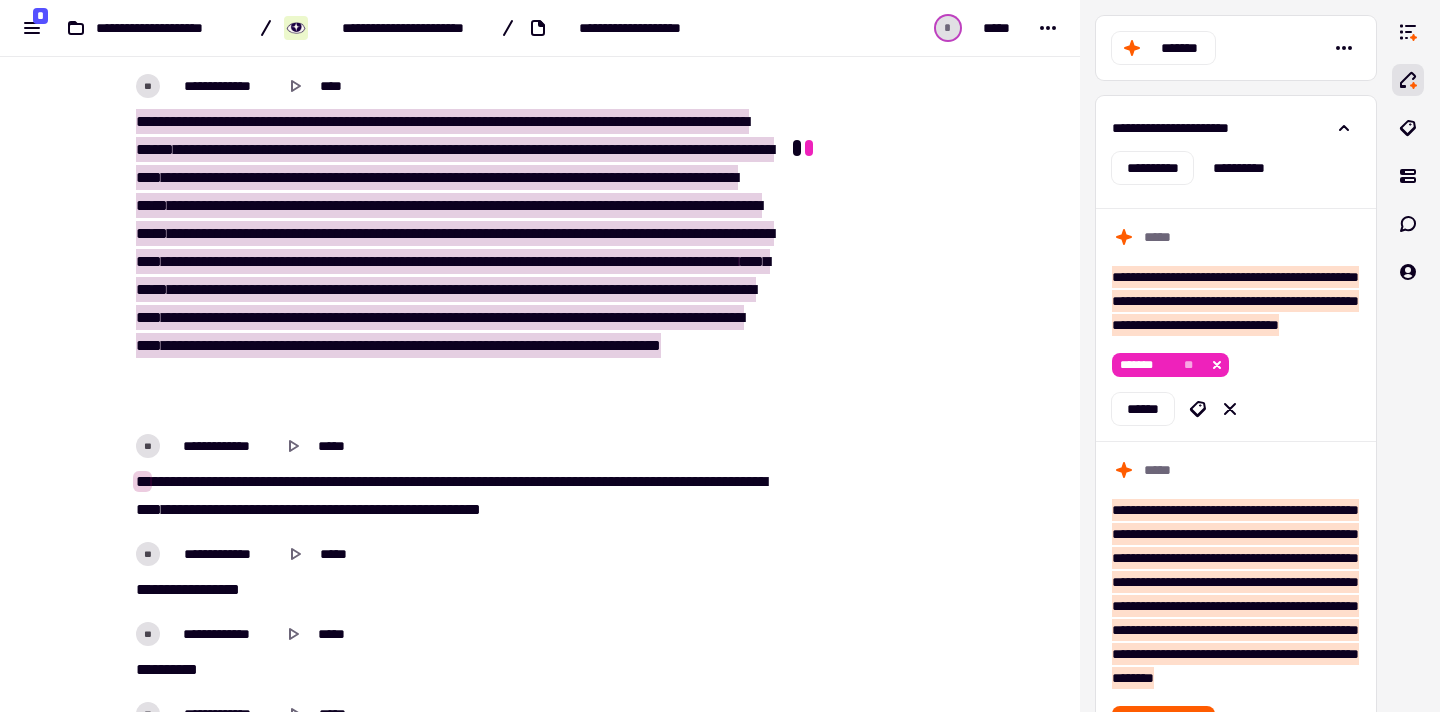type on "******" 